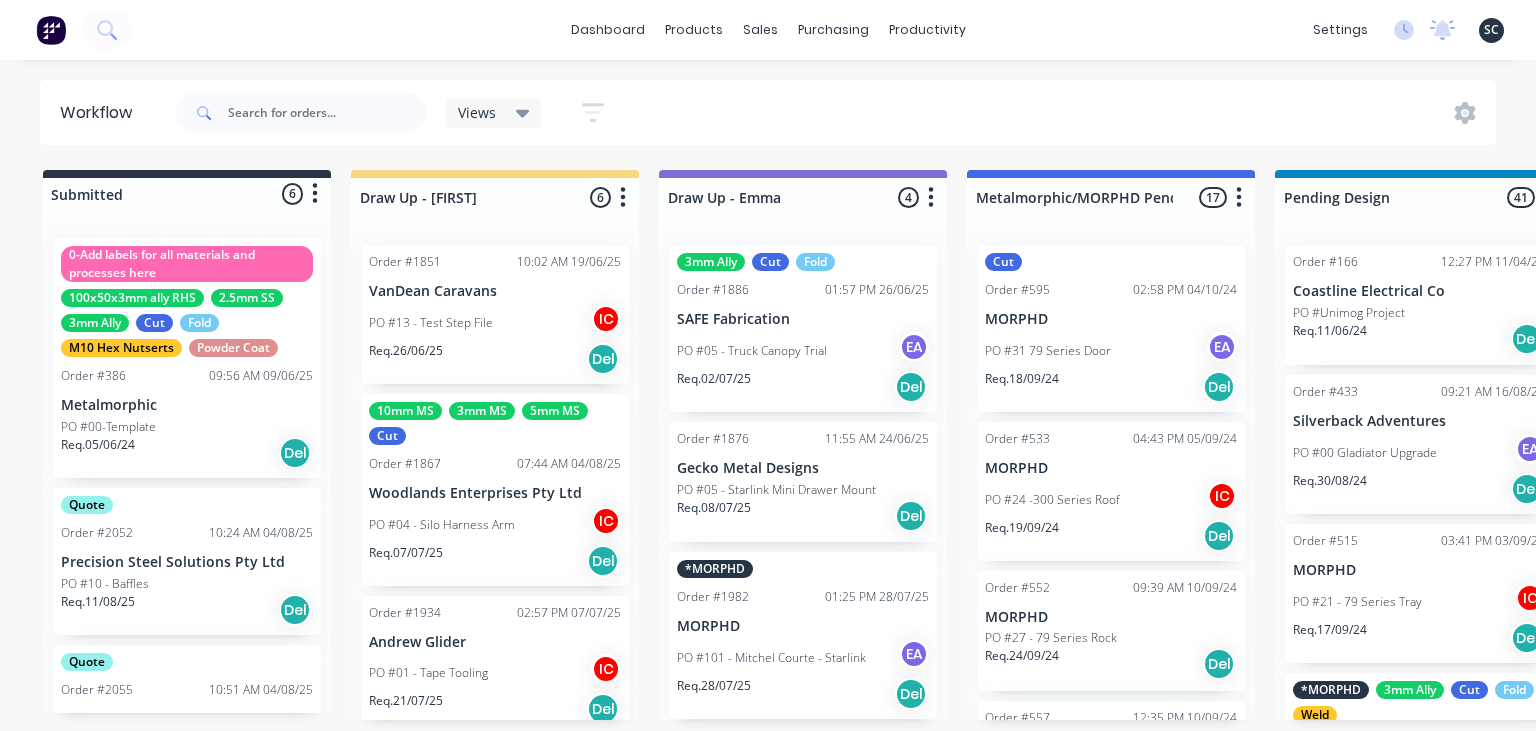 scroll, scrollTop: 0, scrollLeft: 0, axis: both 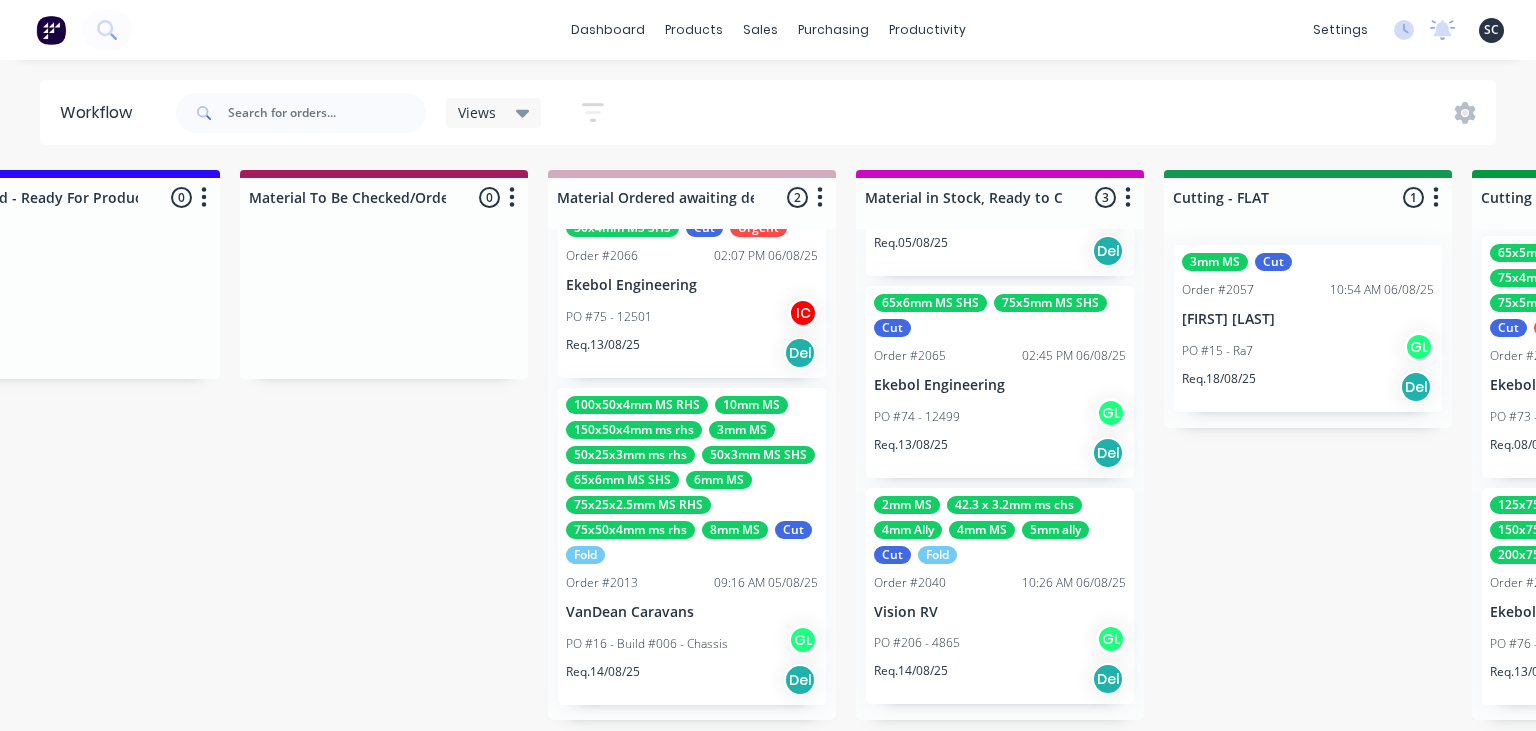 drag, startPoint x: 1278, startPoint y: 554, endPoint x: 1276, endPoint y: 581, distance: 27.073973 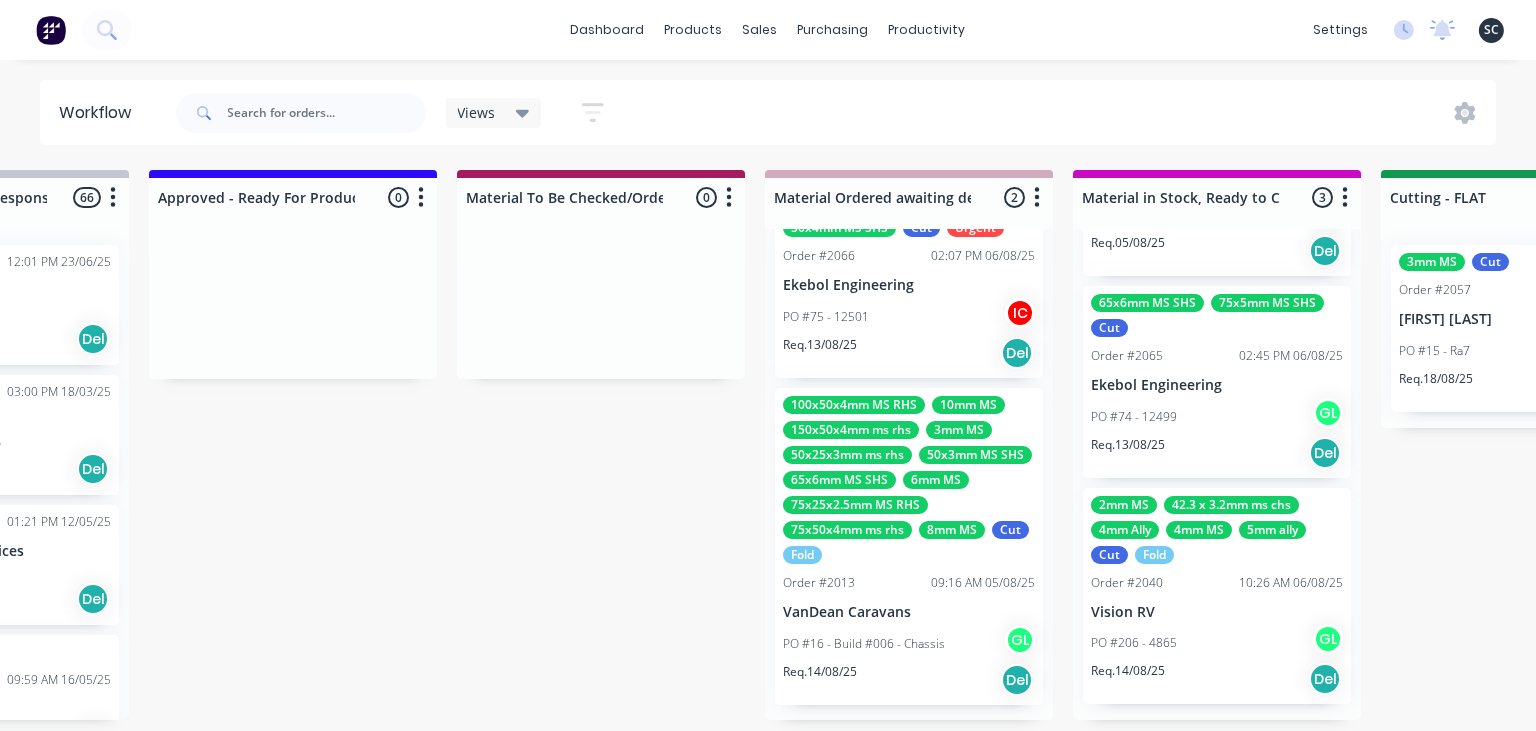 scroll, scrollTop: 0, scrollLeft: 2362, axis: horizontal 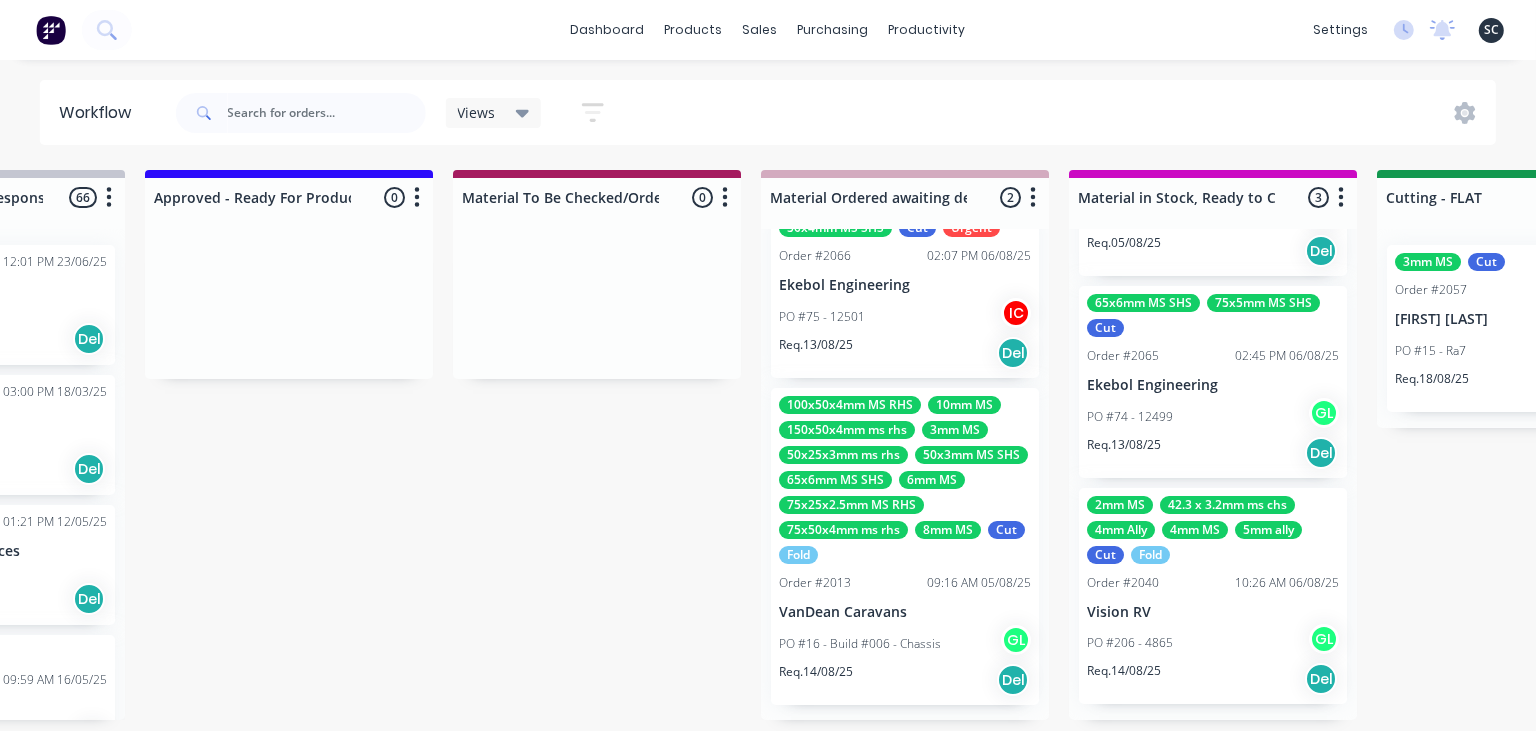 click on "Submitted [NUMBER] Status colour #[HEX] hex #[HEX] Save Cancel Summaries Total order value Invoiced to date To be invoiced Sort By Created date Required date Order number Customer name Most recent 0-Add labels for all materials and processes here 100x50x3mm ally RHS 2.5mm SS 3mm Ally Cut Fold M10 Hex Nutserts Powder Coat Order #[NUMBER] [TIME] [DATE] Metalmorphic PO #[NUMBER]-Template Req. [DATE] Del Quote Order #[NUMBER] [TIME] [DATE] Precision Steel Solutions Pty Ltd PO #[NUMBER] - Baffles Req. [DATE] Del Quote Order #[NUMBER] [TIME] [DATE] Manufacturing Excellence Forum PO #[NUMBER] - Barrier Req. [DATE] Del Quote Order #[NUMBER] [TIME] [DATE] Sunshine Coast Trailers PO #[NUMBER] - RFQ Req. [DATE] Del Quote Order #[NUMBER] [TIME] [DATE] K&F Fabrications PO #[NUMBER] - Bracket Req. [DATE] Del Order #[NUMBER] [TIME] [DATE] Shedlife PO #[NUMBER] - Patrol Tray Req. [DATE] Del Draw Up - [FIRST] [NUMBER] Status colour #[HEX] hex #[HEX] Save Cancel Notifications Email SMS Summaries Total order value Invoiced to date To be invoiced Sort By Delete IC" at bounding box center (1610, 445) 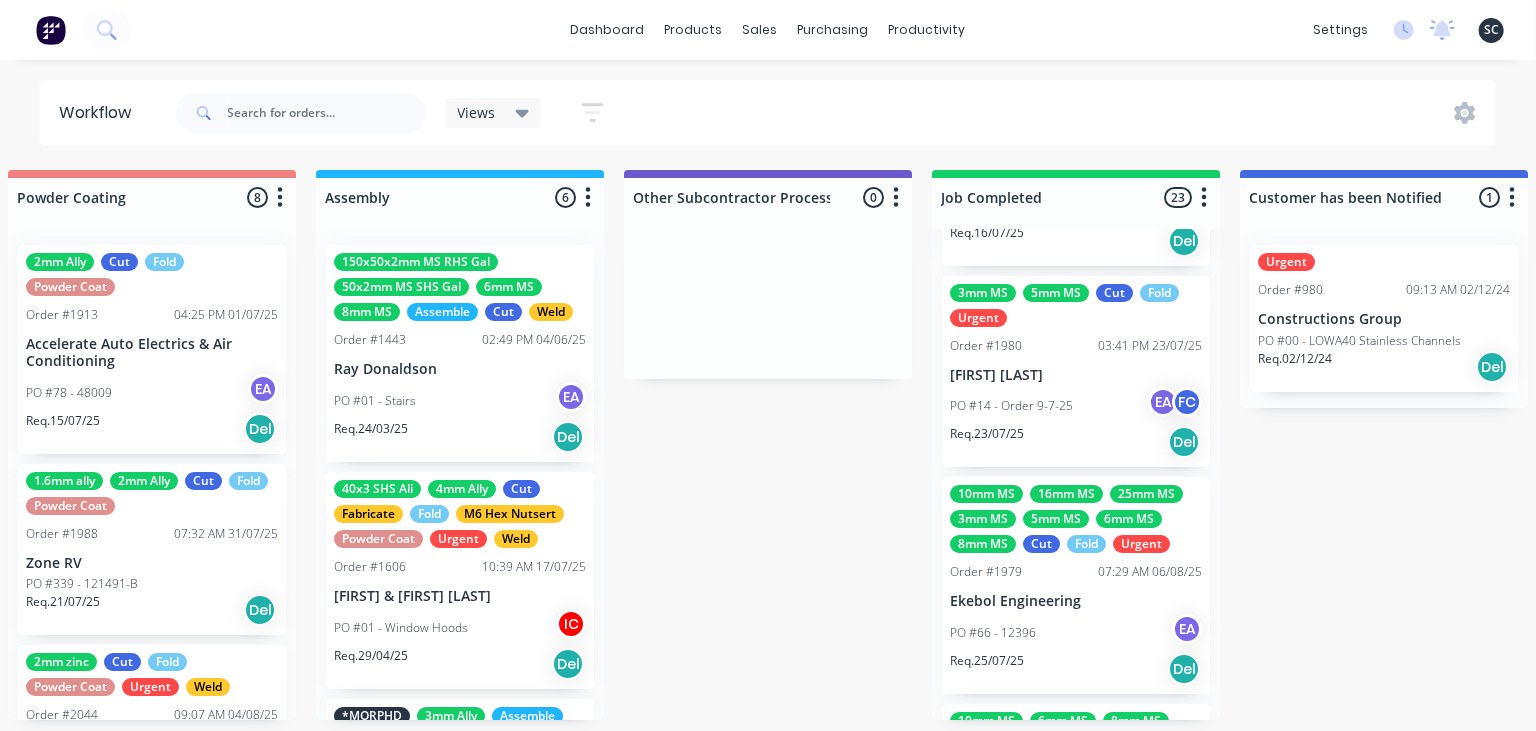 scroll, scrollTop: 0, scrollLeft: 5600, axis: horizontal 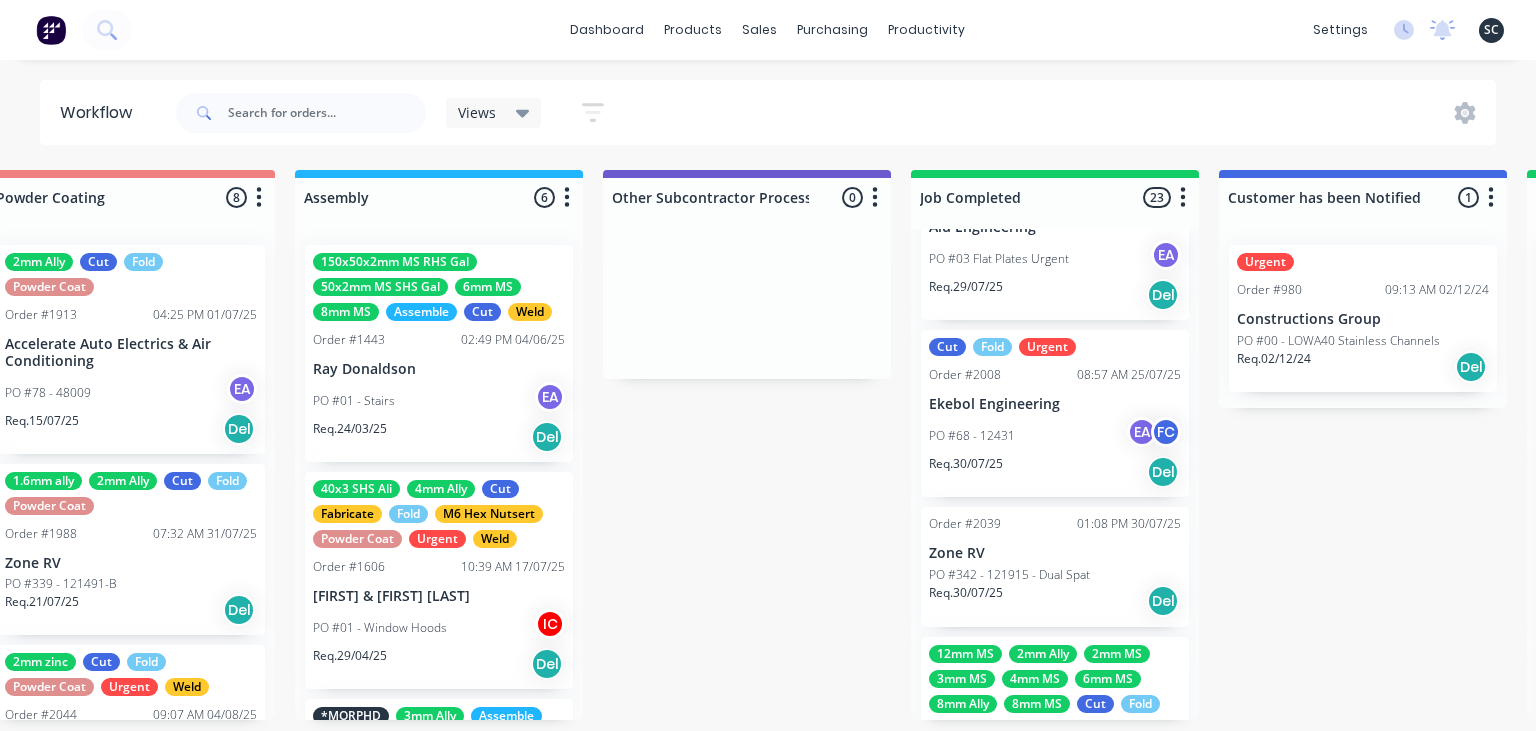 click on "Req. 30/07/25 Del" at bounding box center (1055, 472) 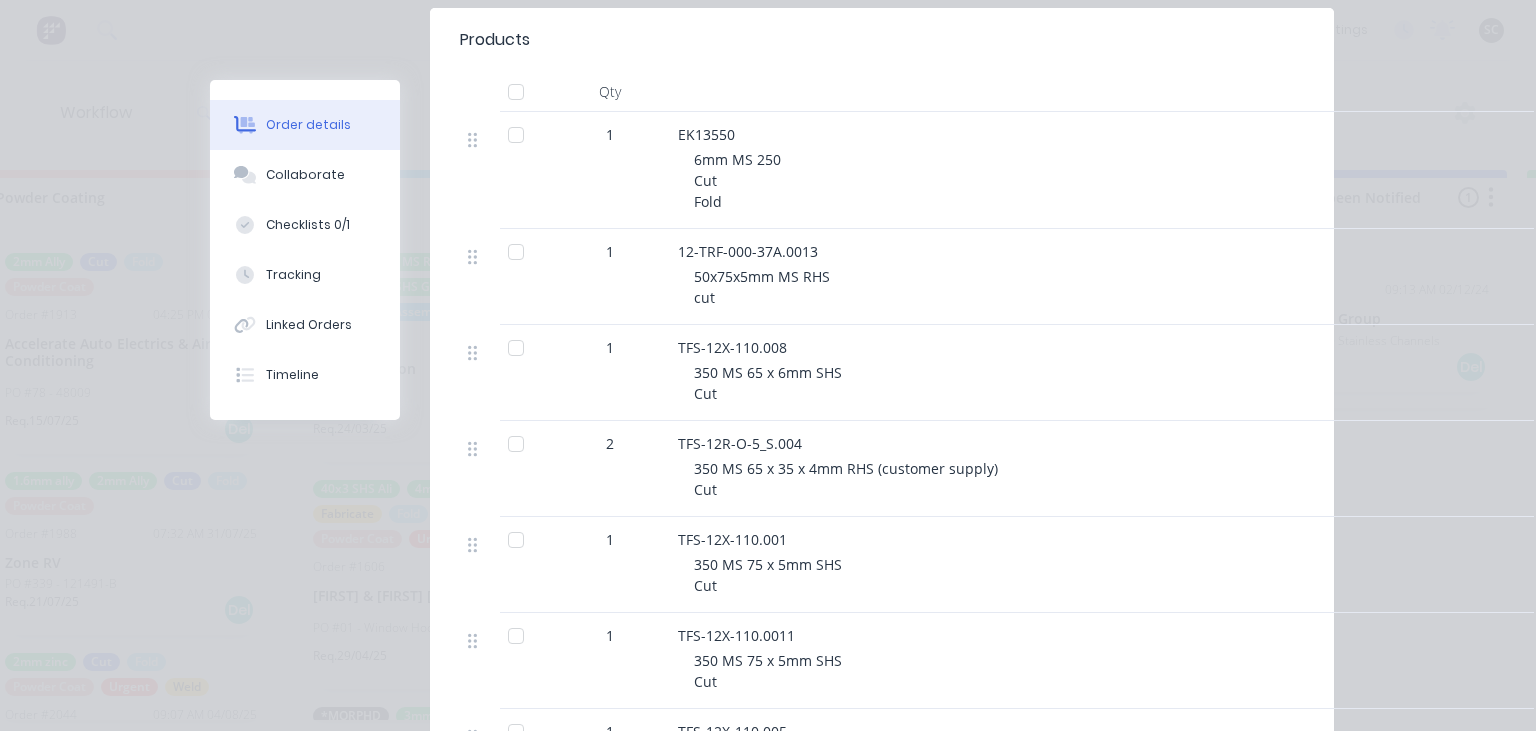 scroll, scrollTop: 576, scrollLeft: 0, axis: vertical 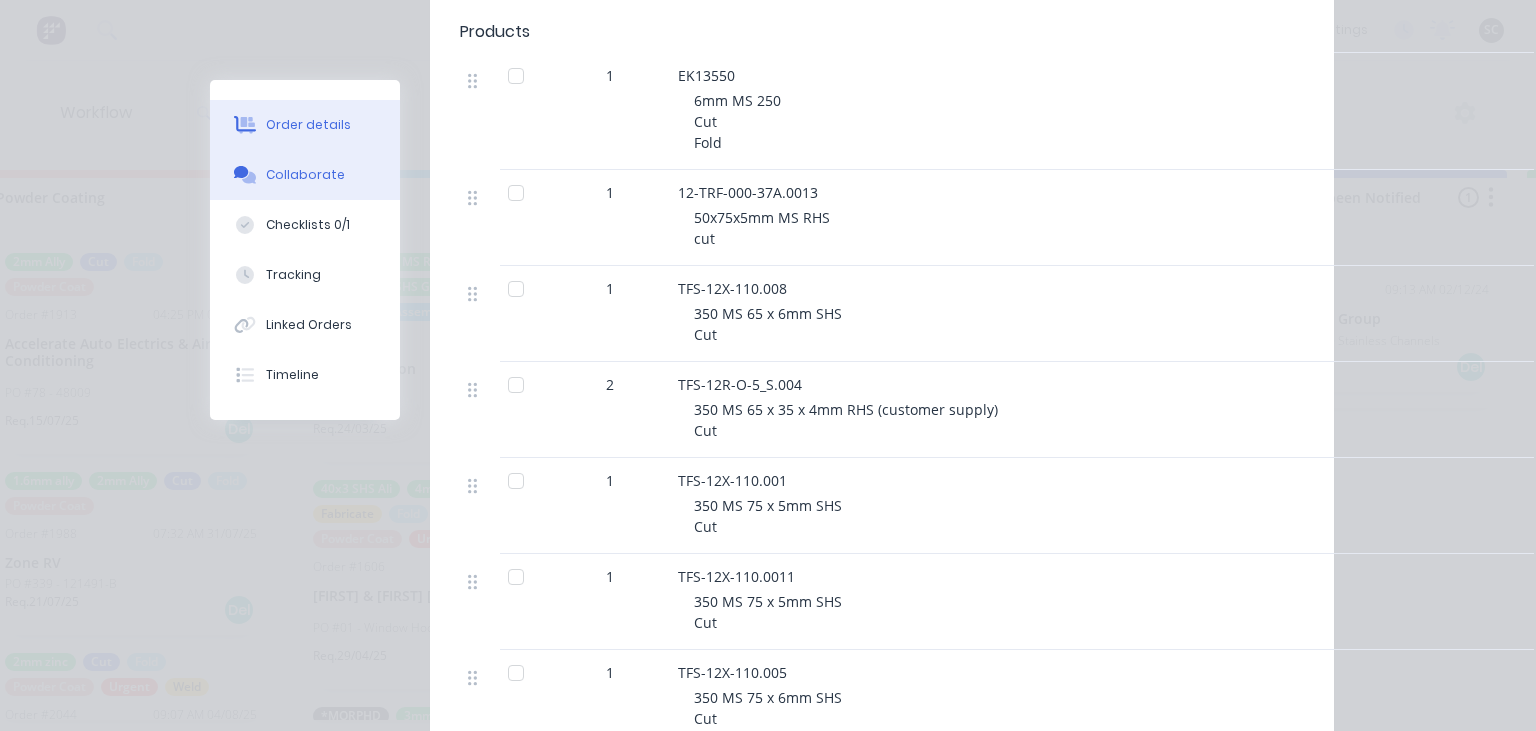 click on "Collaborate" at bounding box center [305, 175] 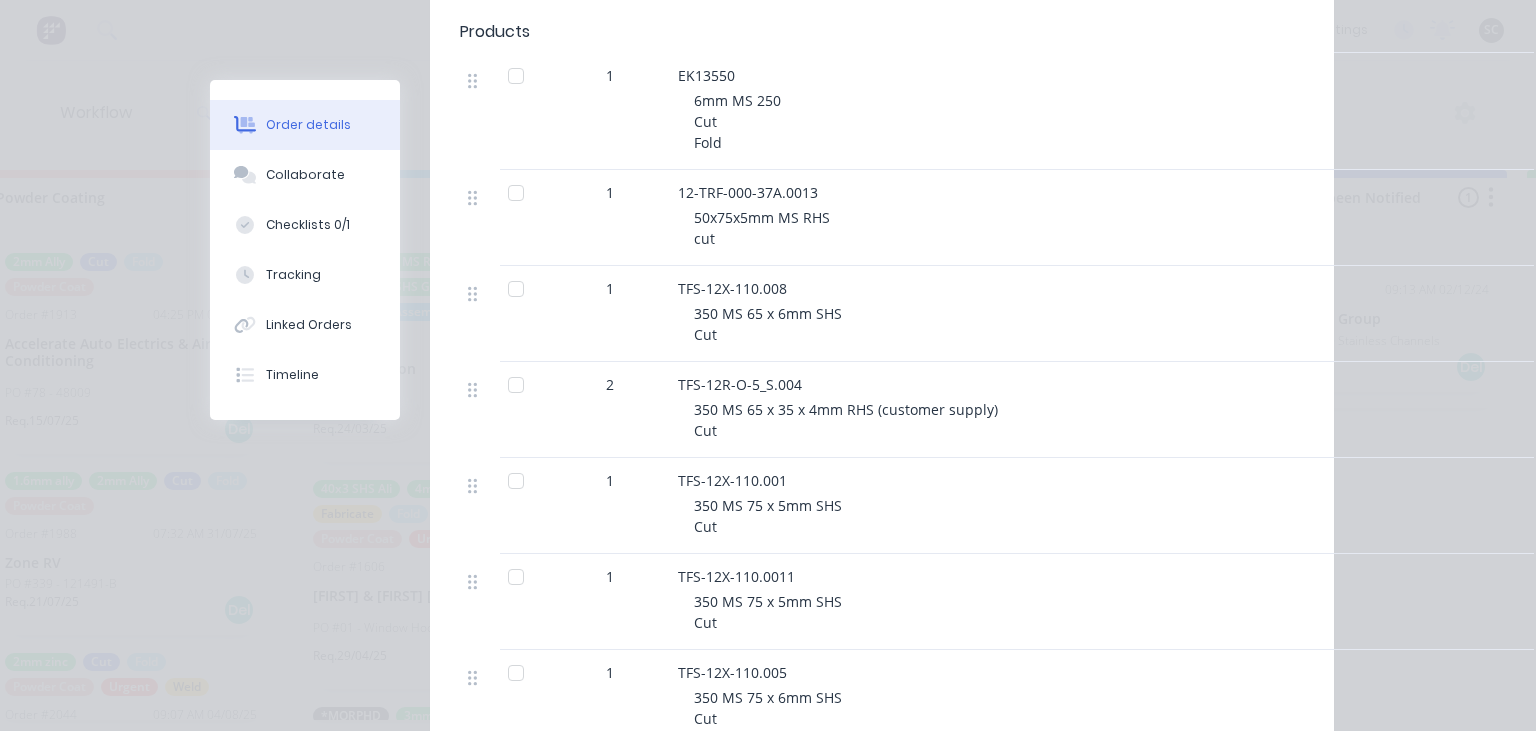 scroll, scrollTop: 0, scrollLeft: 0, axis: both 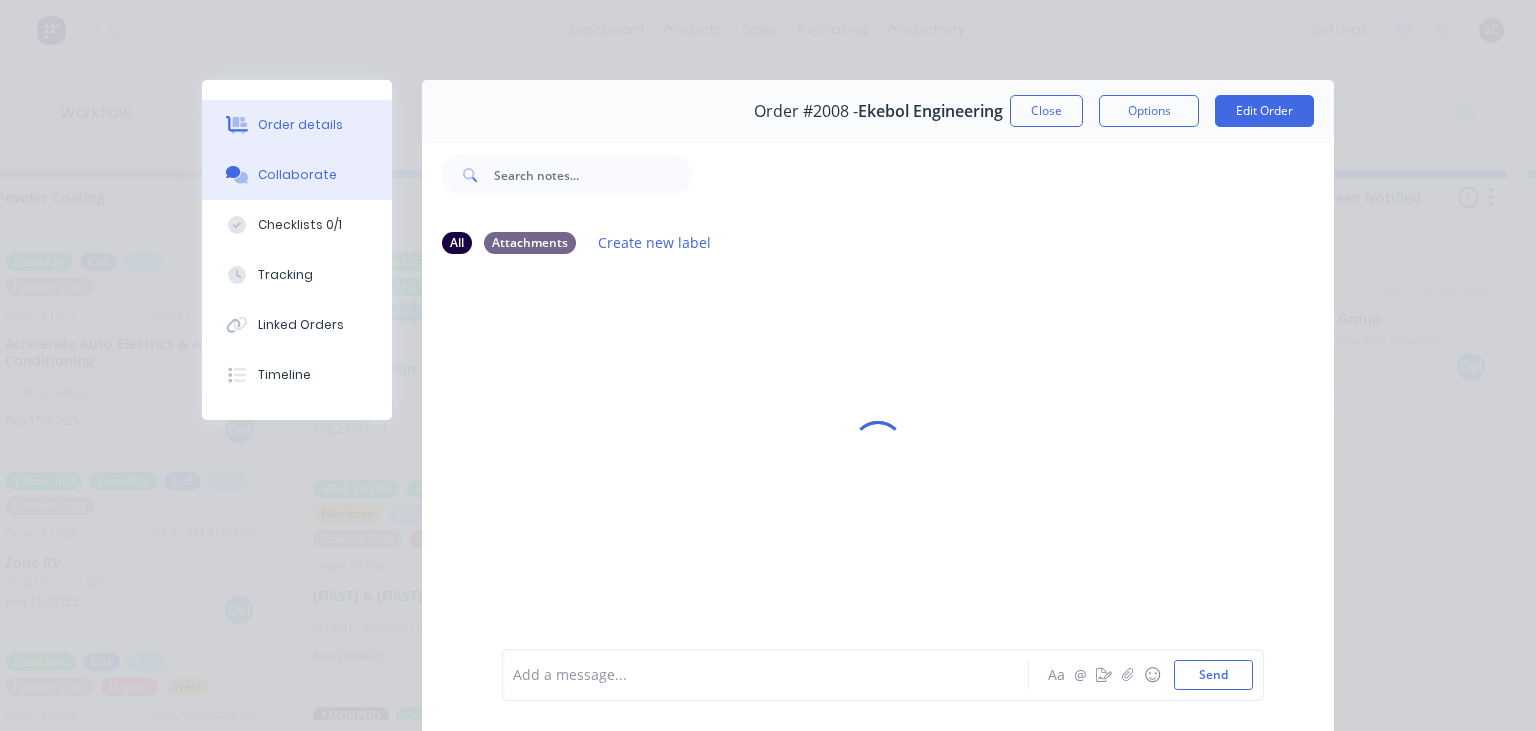 click on "Order details" at bounding box center [297, 125] 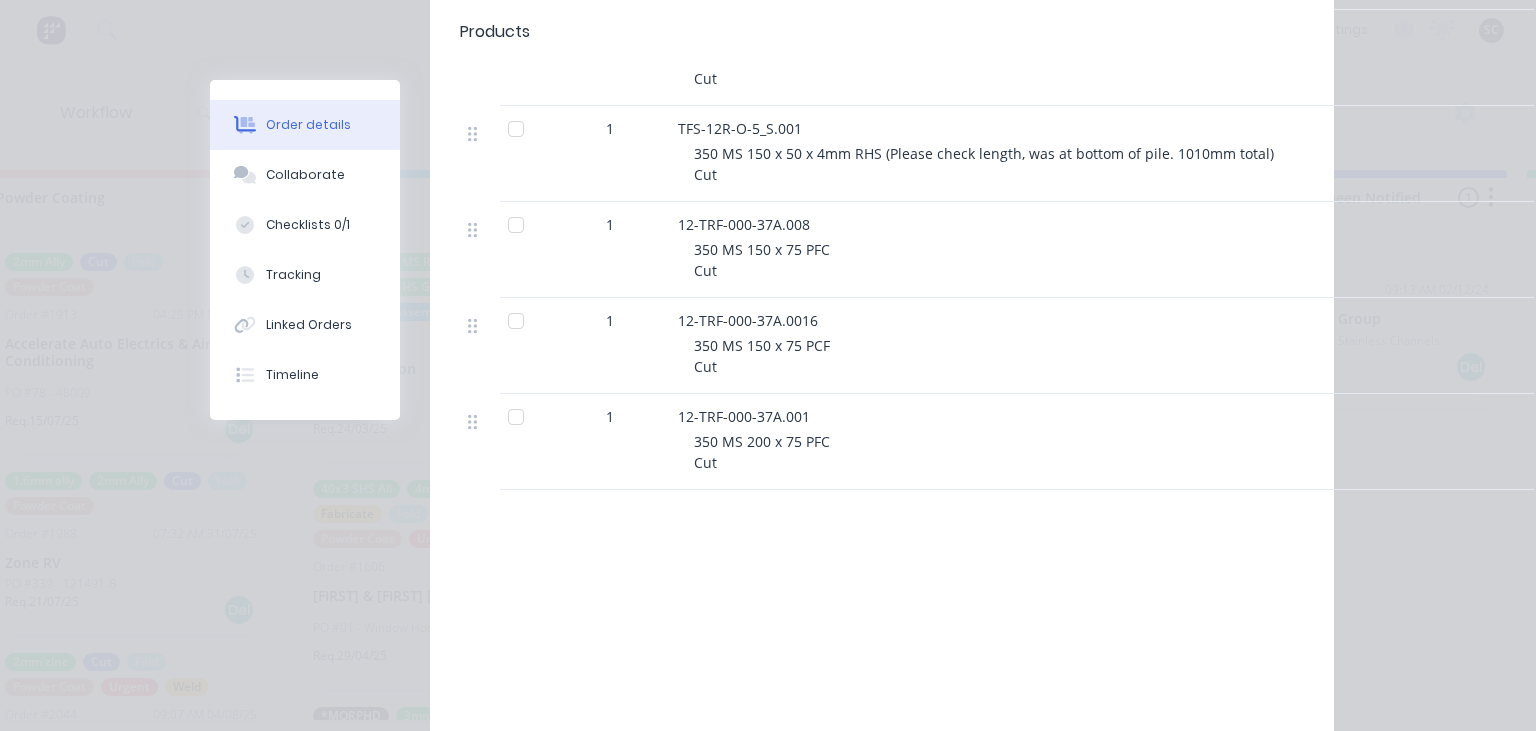 scroll, scrollTop: 1497, scrollLeft: 0, axis: vertical 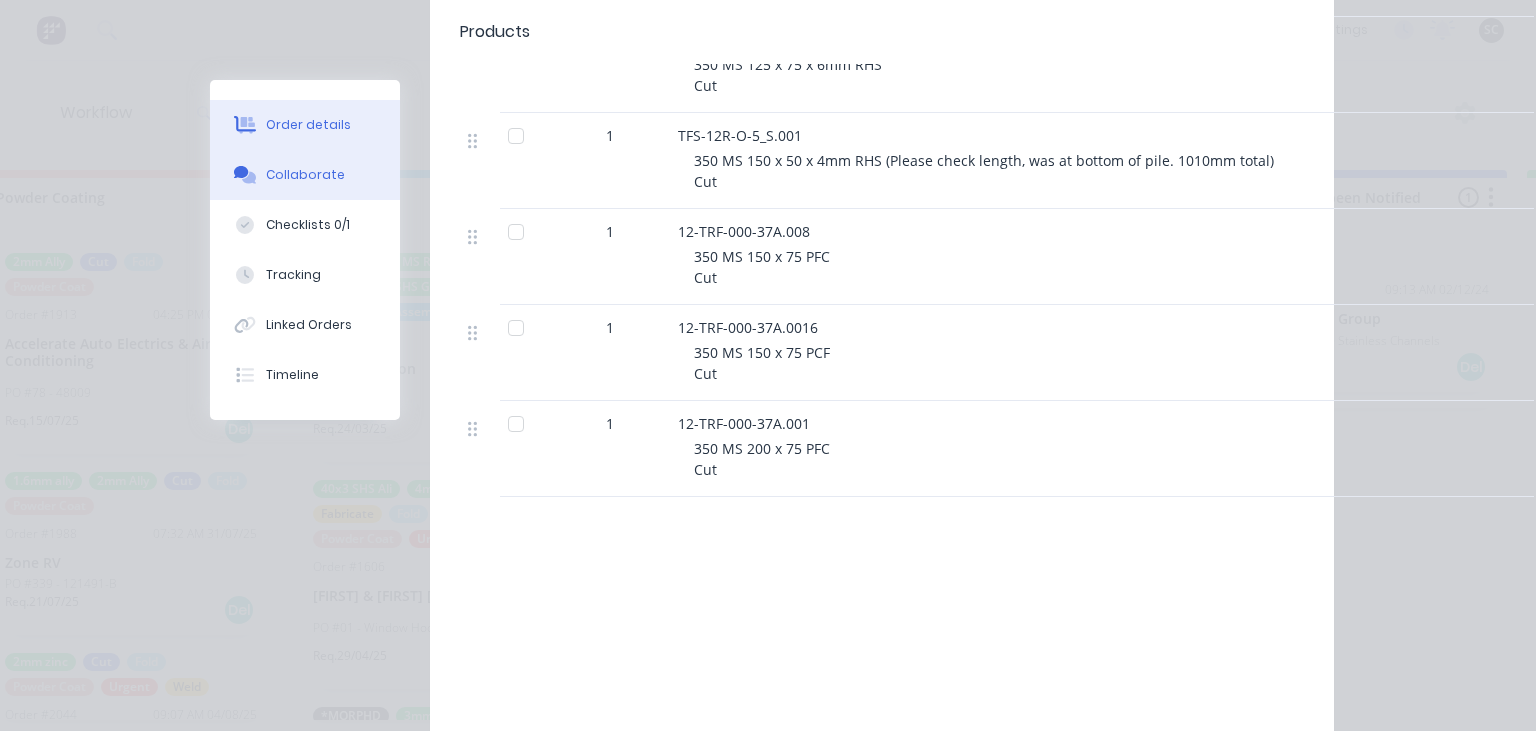 click on "Collaborate" at bounding box center (305, 175) 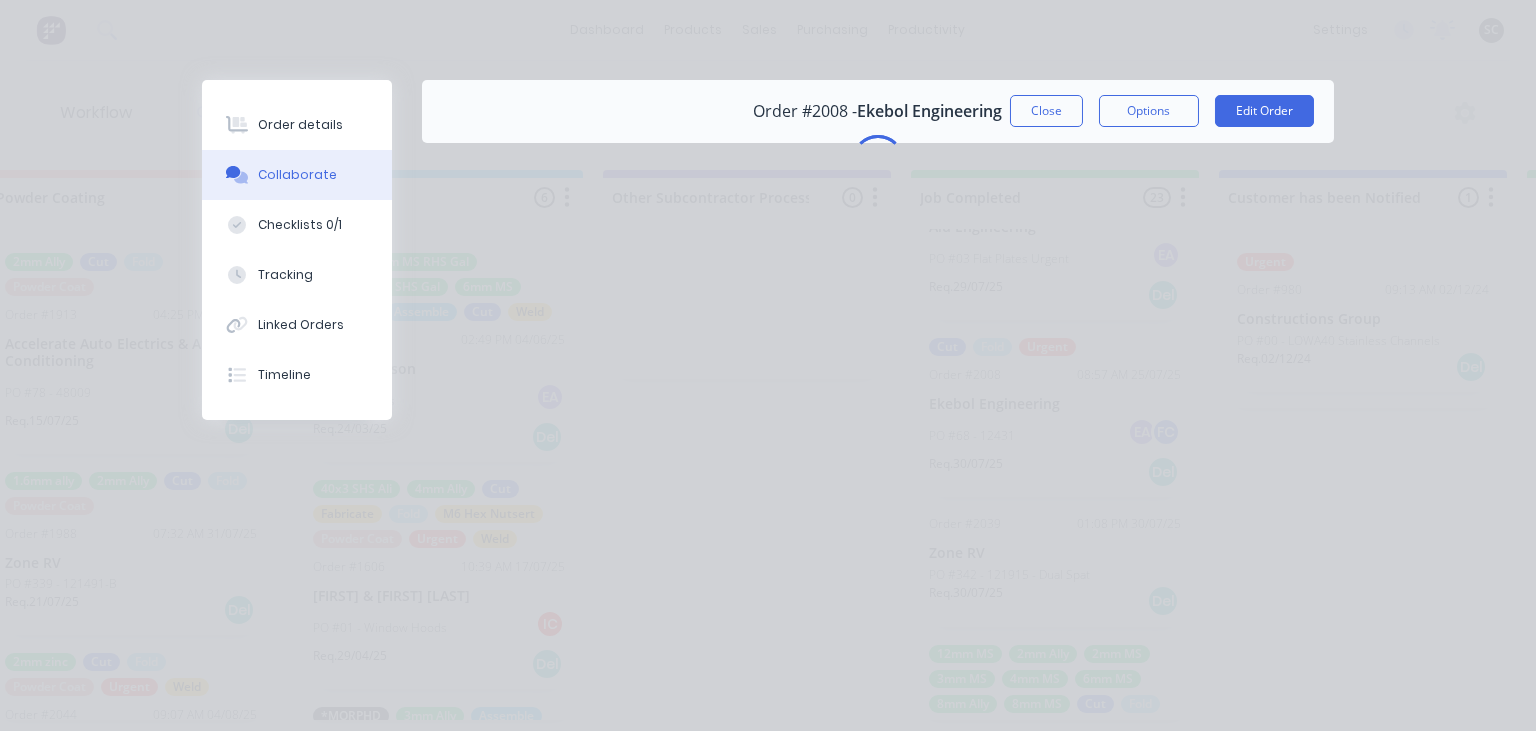 scroll, scrollTop: 0, scrollLeft: 0, axis: both 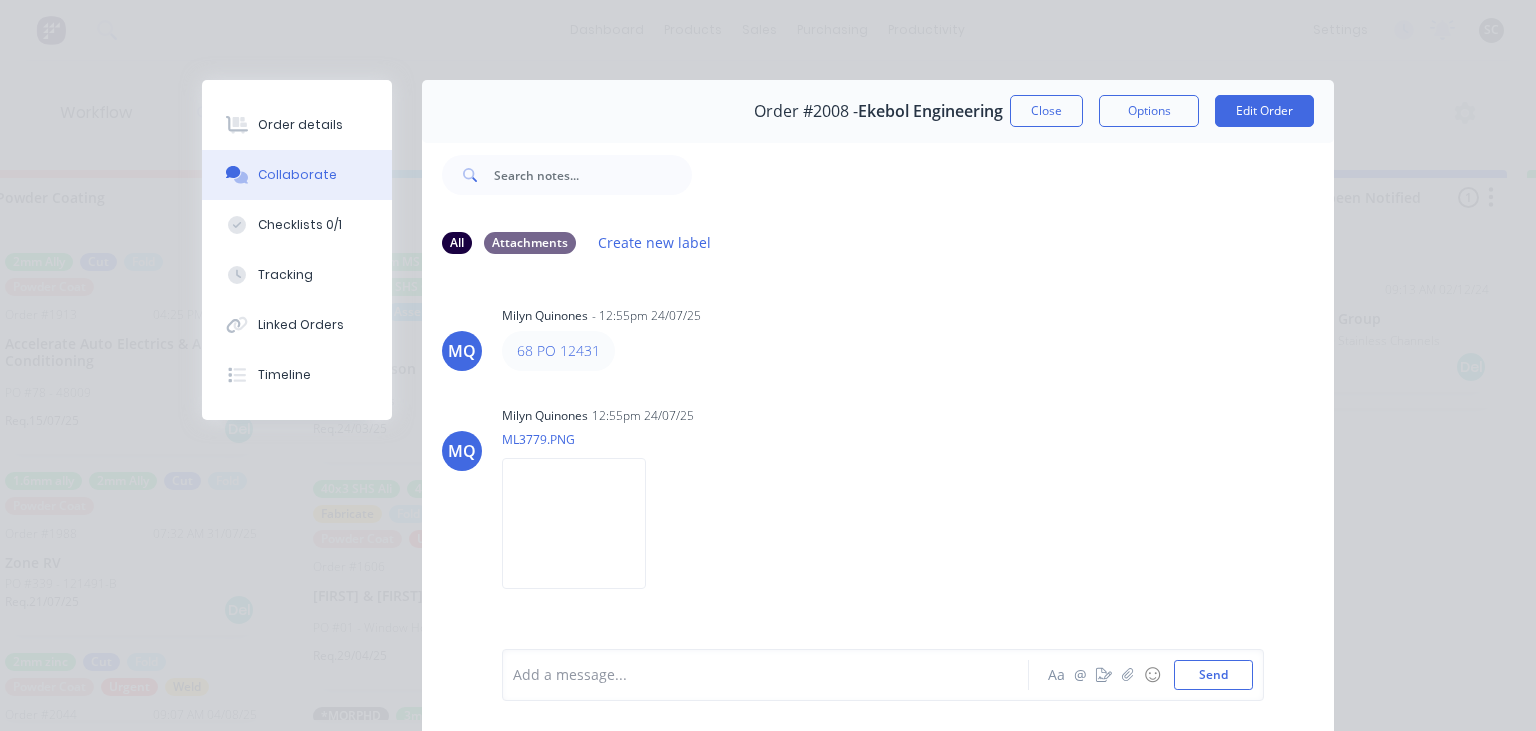 click on "MQ Milyn Quinones  - 12:55pm 24/07/25 68 PO 12431 MQ Milyn Quinones 12:55pm 24/07/25 ML3779.PNG Labels Download SM You  - 01:42pm 24/07/25 @Emma   @Izaak   @Greg  Required by Tuesday 30 July, please thank you Labels Edit Delete MQ Milyn Quinones  - 03:15pm 24/07/25 Linked with the other 2 POs since they all have the same required date. EA Emma Arena  - 08:57am 25/07/25 @Greg    @WorkShop   have requested these materials
50x75x4mm RHS
65x35x4mm RHS
150x75mm PFC
200x75mm PFC GL Greg Lyall  - 02:53pm 01/08/25 @Emma  We need some 50x75x5mm and some 75x6mm, Can I get you to follow up for me please.  Everything else should be completed on Monday.  I just have to go over to the other shed to cut the PFC as we'll need to use the 6KW machine, Thanks :) EA Emma Arena  - 09:44am 04/08/25 customer supplied material for 50x75x5 (bringing 6mm in), and 75x6mm" at bounding box center (878, 459) 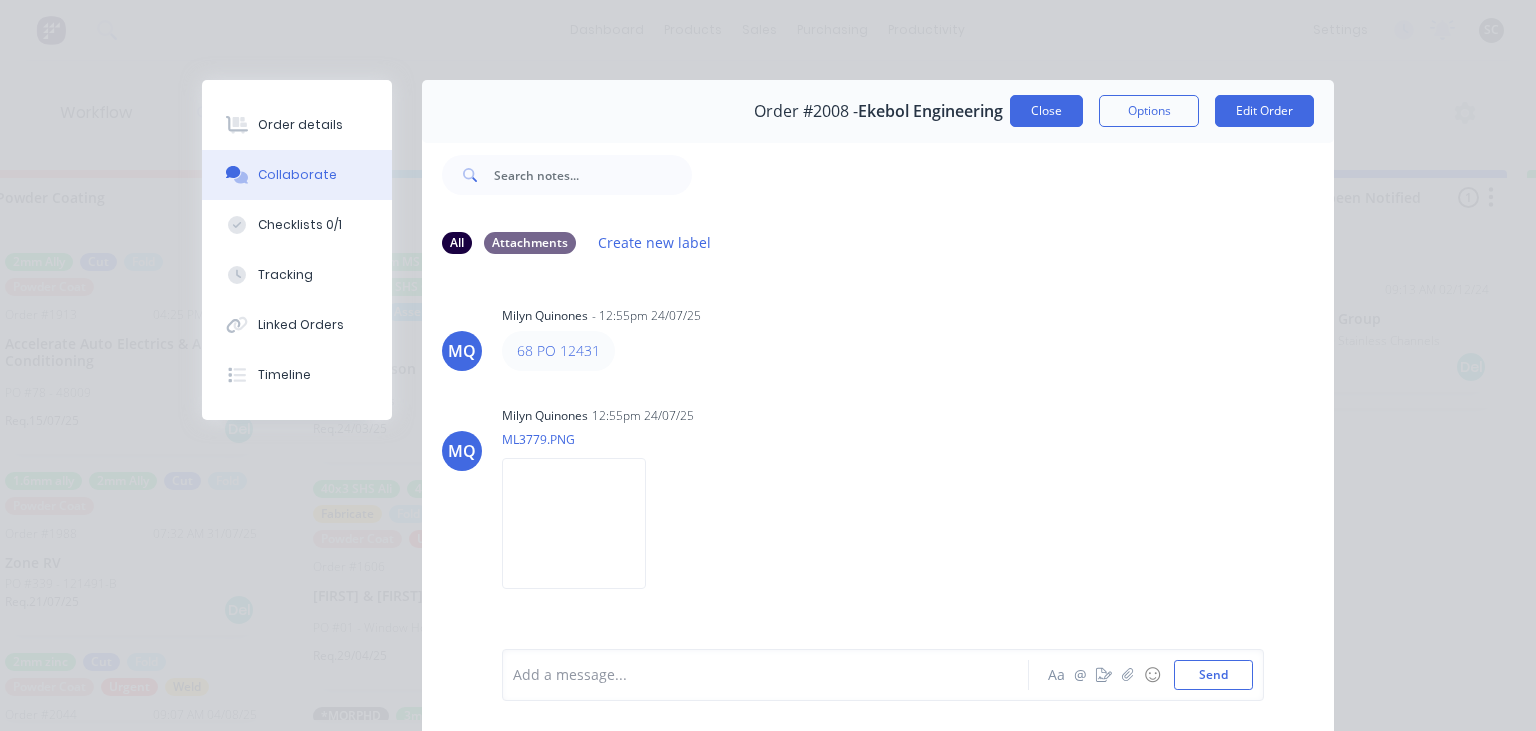 click on "Close" at bounding box center [1046, 111] 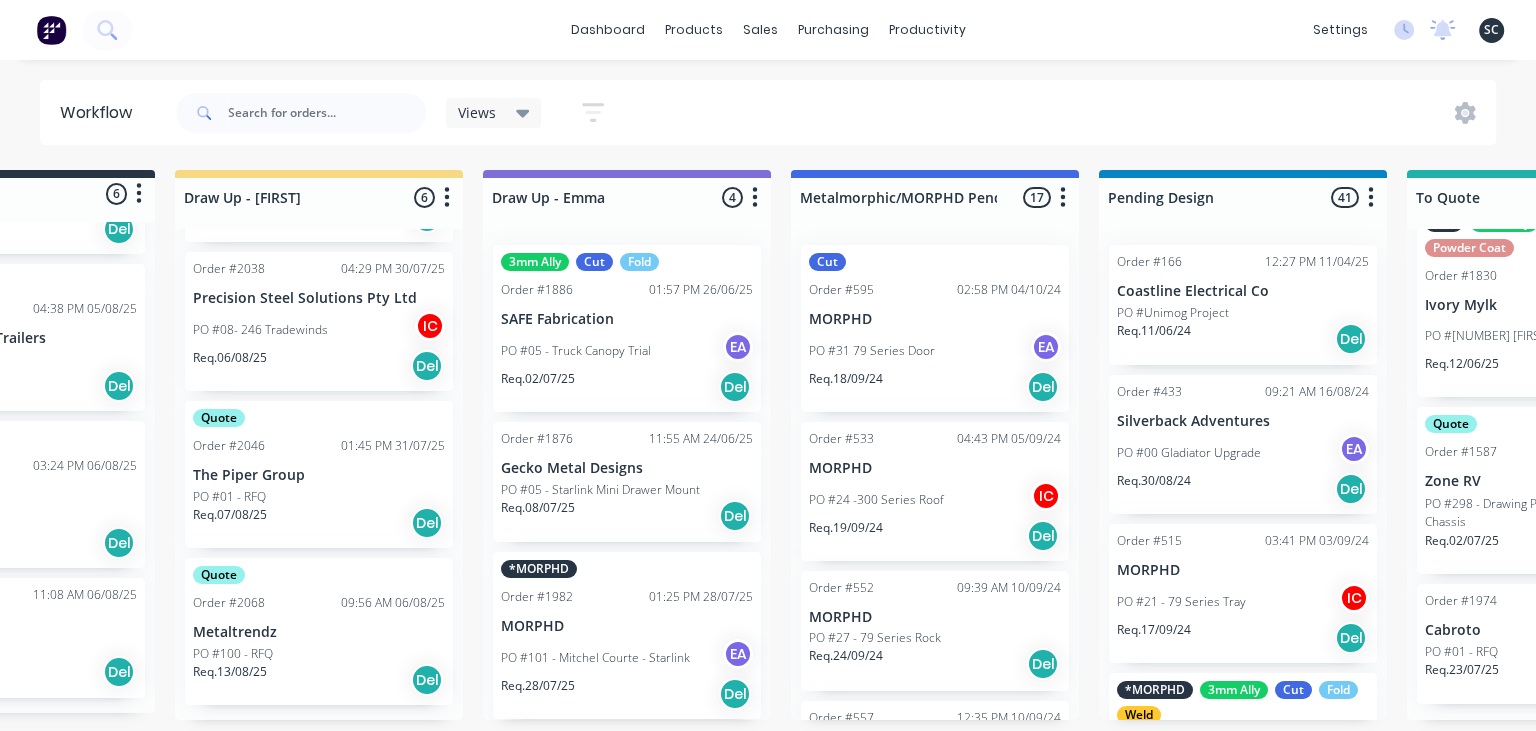 scroll, scrollTop: 0, scrollLeft: 0, axis: both 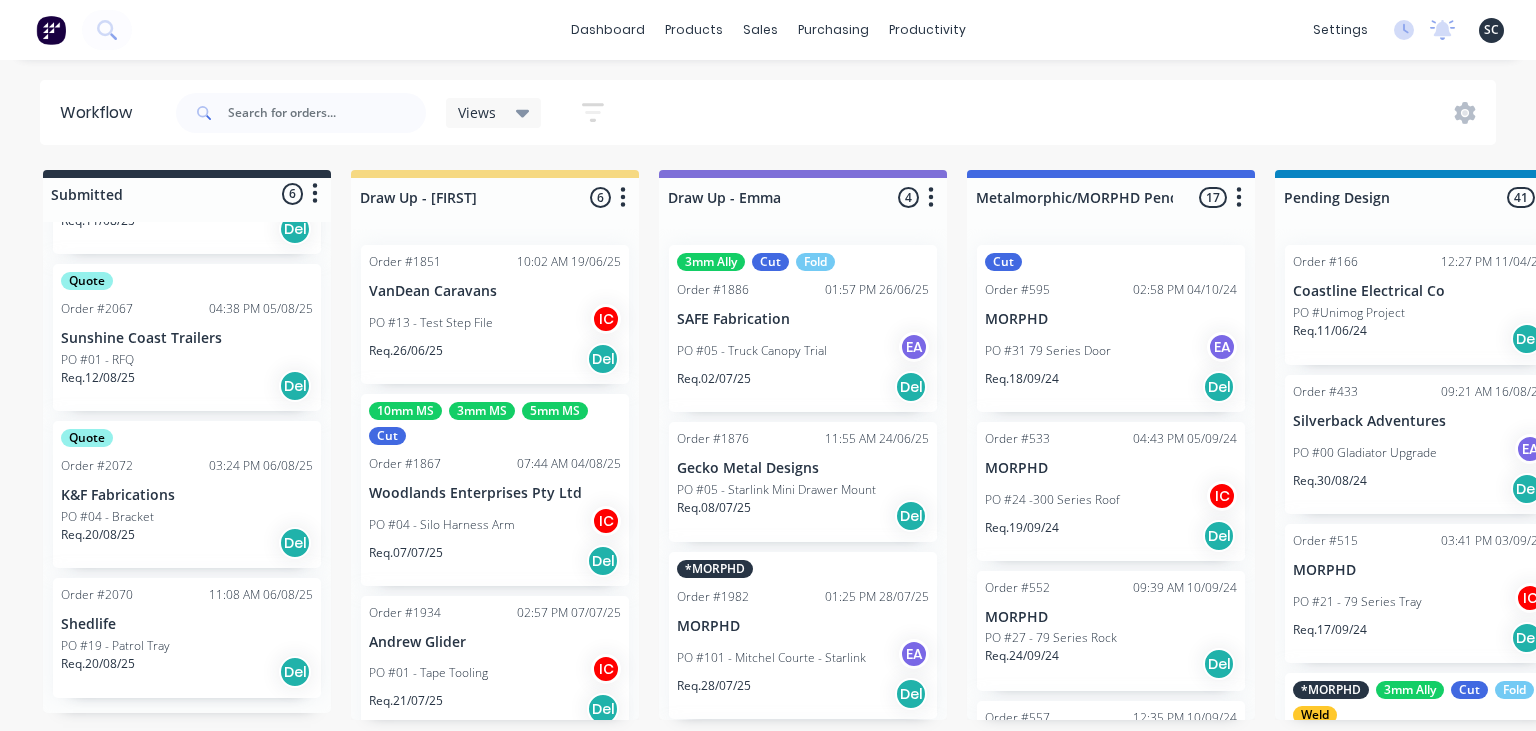 click on "dashboard products sales purchasing productivity dashboard products Product Catalogue Materials sales Sales Orders Customers Price Level Manager purchasing Purchase Orders Suppliers productivity Workflow Planner Delivery Scheduling Timesheets settings No new notifications Mark all as read Milyn  mentioned you in a message Smartline Medical Order  # 2047 PO  02 - RFQ 11:55am 01/08/25   Milyn  mentioned you in a message Precision Stainless Order  # 1850 PO  03 - Bench 02:00pm 24/07/25   Milyn  mentioned you in a message HC Design Consulting Order  # 1666 PO  01 - Plates 01:33pm 24/07/25   Milyn  mentioned you in a message Precision Stainless Order  # 1950 PO  07 - Tray Shelves
12:51pm 24/07/25   Emma  mentioned you in a message Smoke Fabrication Order  # 1994 PO  116 -  JB00016
11:07am 23/07/25   Sean Marc  mentioned you in a message Fast Lane Fabrication Order  # 1992 PO  13 - Order 22/7/25
08:59am 23/07/25   Emma  mentioned you in a message SAFE Fabrication Order  # 1973 PO  06 - Locker Set
Emma Order" at bounding box center (768, 305) 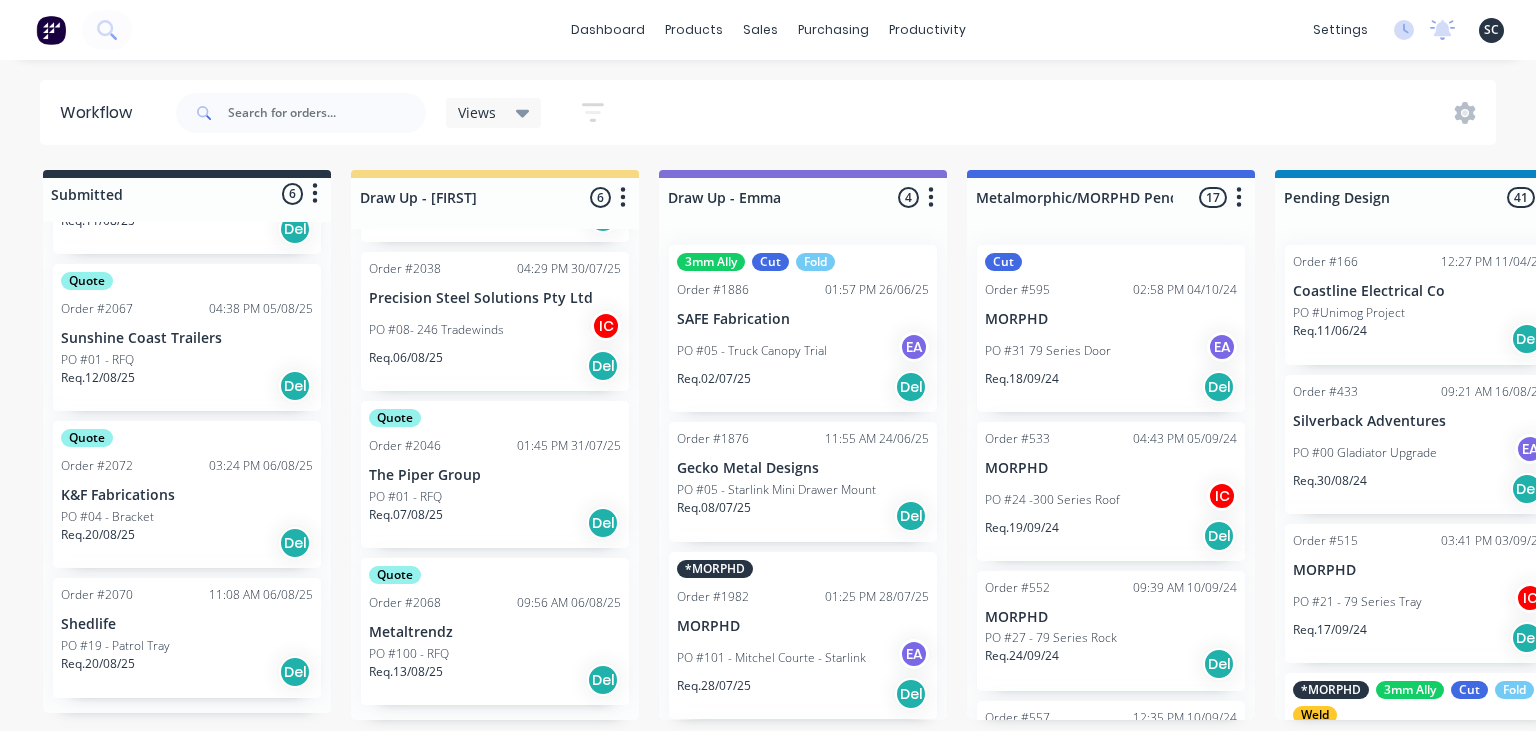 scroll, scrollTop: 0, scrollLeft: 0, axis: both 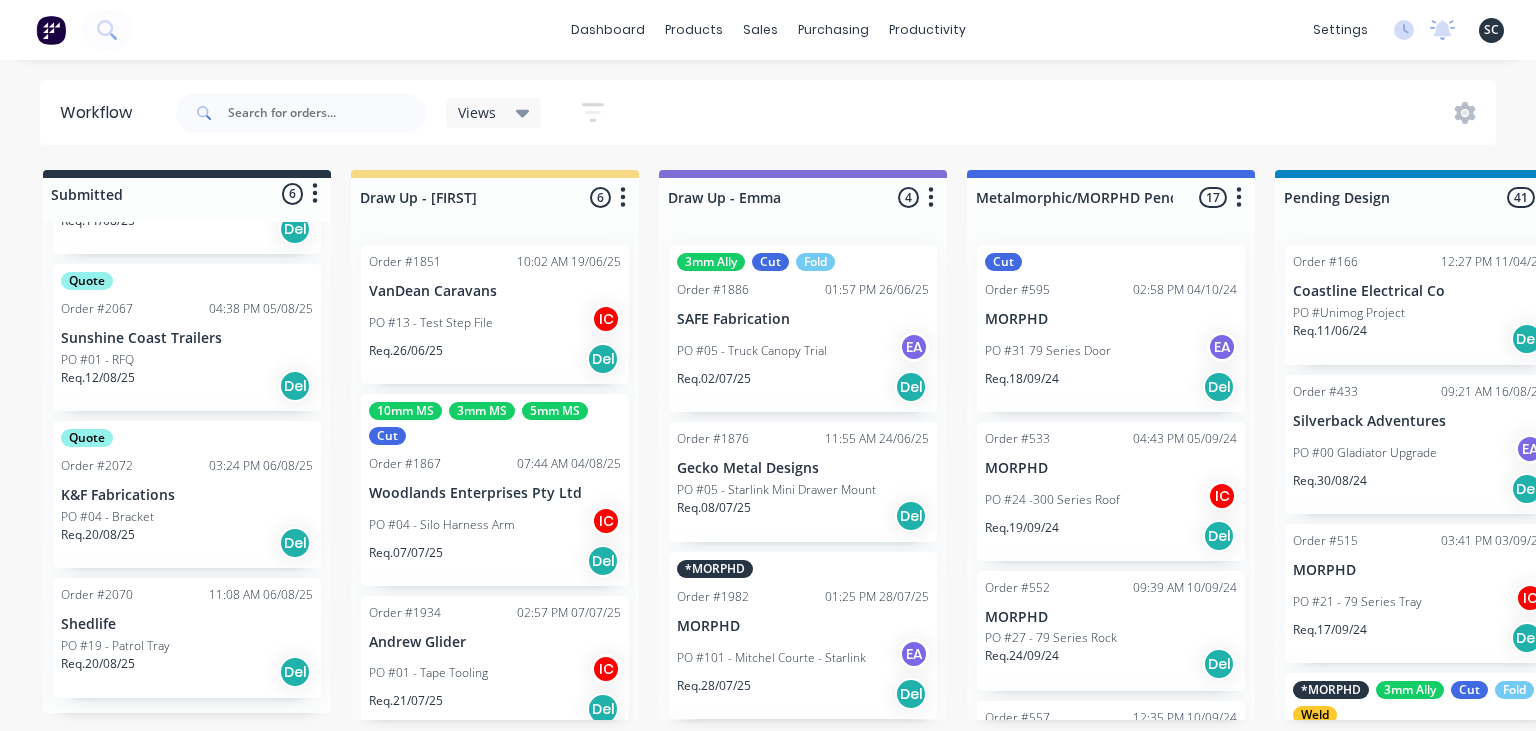 click on "Submitted 6 Status colour #273444 hex #273444 Save Cancel Summaries Total order value Invoiced to date To be invoiced Sort By Created date Required date Order number Customer name Most recent 0-Add labels for all materials and processes here 100x50x3mm ally RHS 2.5mm SS 3mm Ally Cut Fold M10 Hex Nutserts Powder Coat Order #386 09:56 AM 09/06/25 Metalmorphic PO #00-Template Req. 05/06/24 Del Quote Order #2052 10:24 AM 04/08/25 Precision Steel Solutions Pty Ltd PO #10 - Baffles Req. 11/08/25 Del Quote Order #2055 10:51 AM 04/08/25 Manufacturing Excellence Forum PO #02 - Barrier Req. 11/08/25 Del Quote Order #2067 04:38 PM 05/08/25 Sunshine Coast Trailers PO #01 - RFQ Req. 12/08/25 Del Quote Order #2072 03:24 PM 06/08/25 K&F Fabrications PO #04 - Bracket Req. 20/08/25 Del Order #2070 11:08 AM 06/08/25 Shedlife PO #19 - Patrol Tray Req. 20/08/25 Del Draw Up - Izaak 6 Status colour #F6D982 hex #F6D982 Save Cancel Notifications Email SMS Summaries Total order value Invoiced to date To be invoiced Sort By Delete IC" at bounding box center [3972, 445] 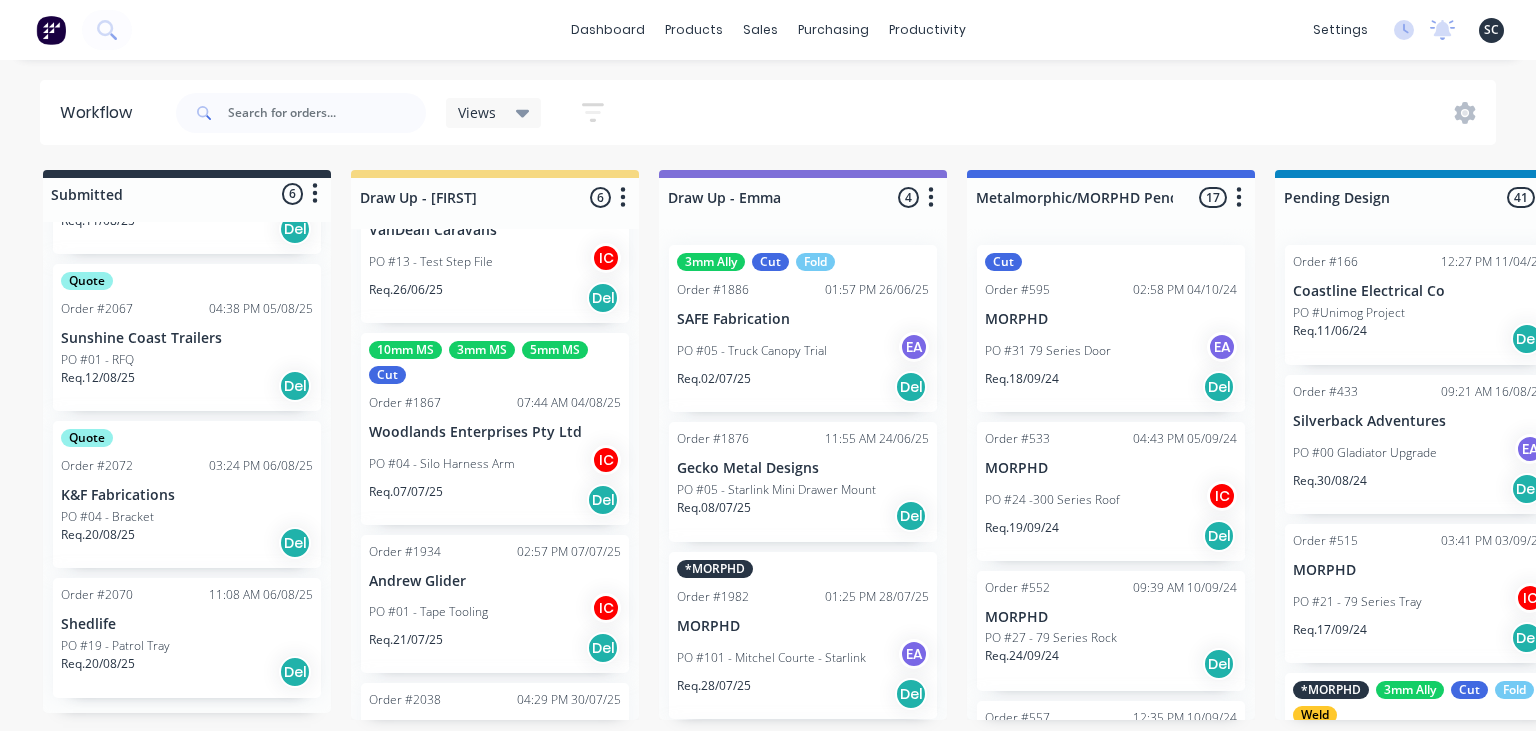 scroll, scrollTop: 115, scrollLeft: 0, axis: vertical 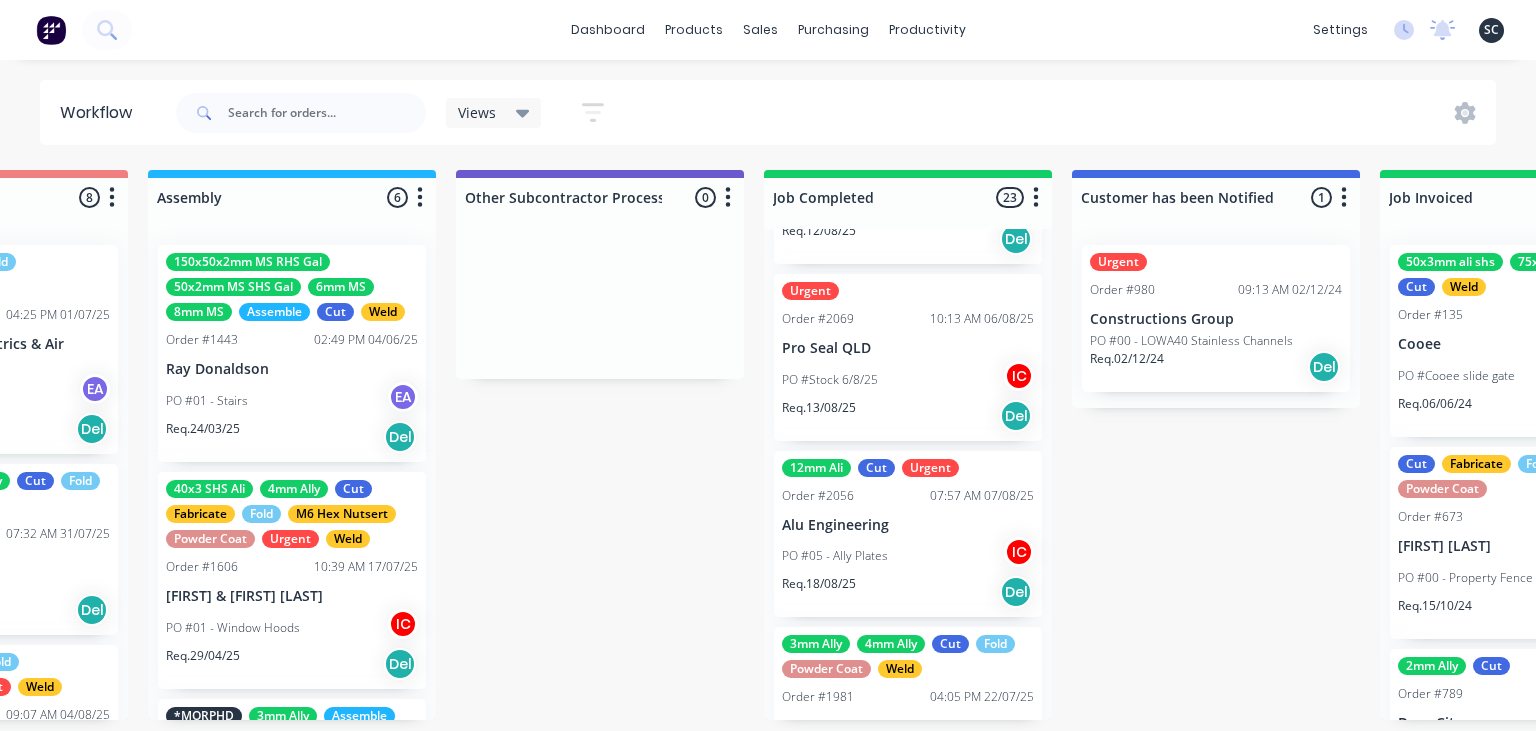 click on "PO #05 - Ally Plates
IC" at bounding box center [908, 556] 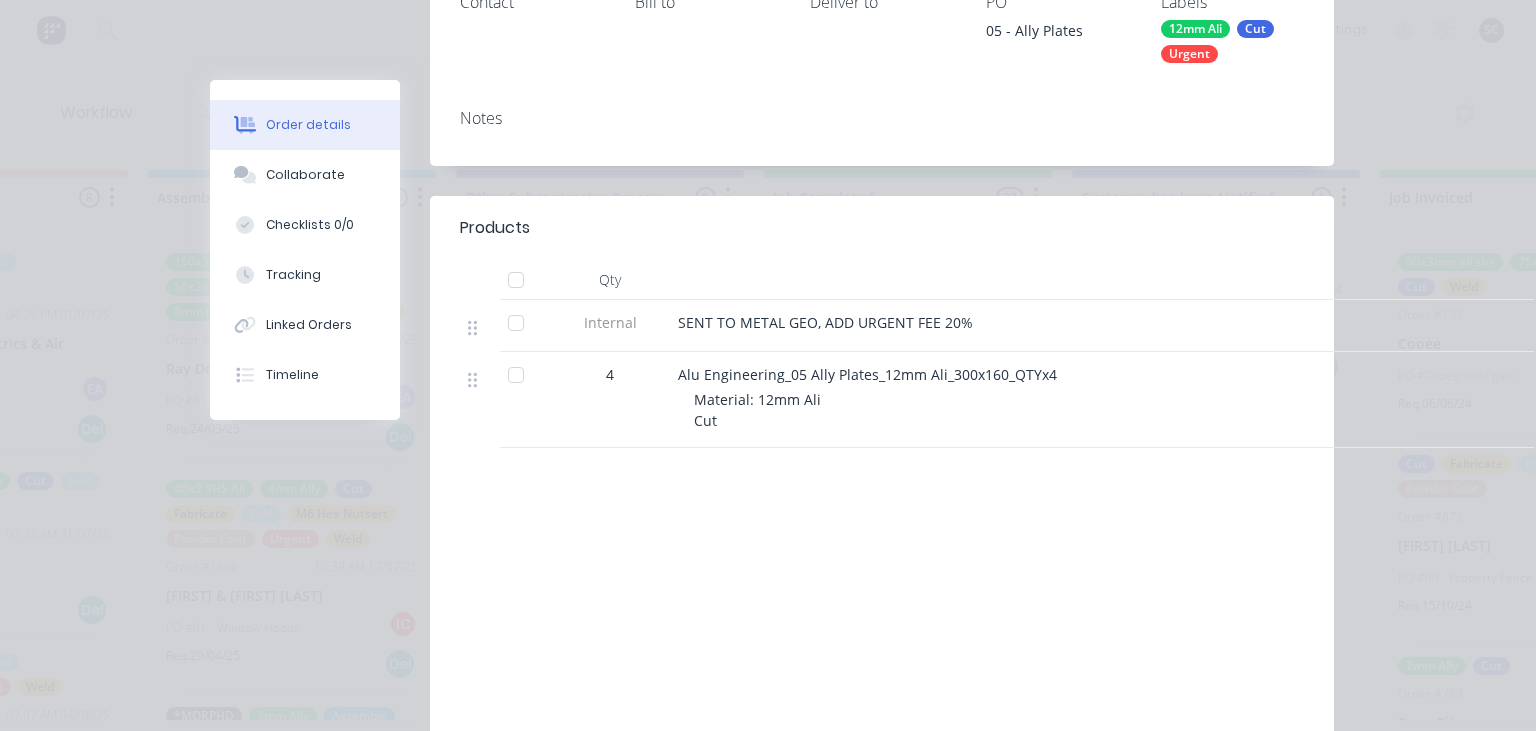 scroll, scrollTop: 345, scrollLeft: 0, axis: vertical 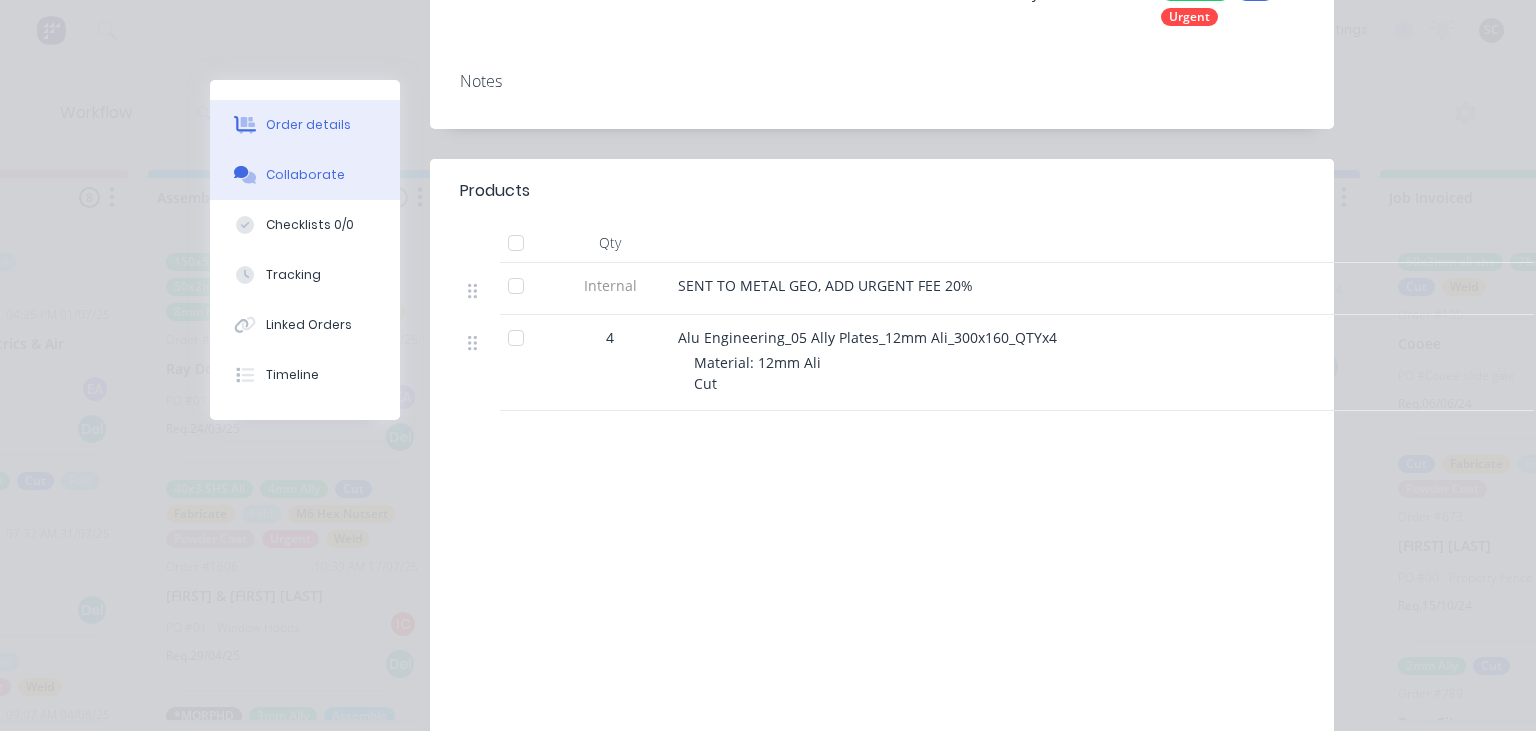 click on "Collaborate" at bounding box center (305, 175) 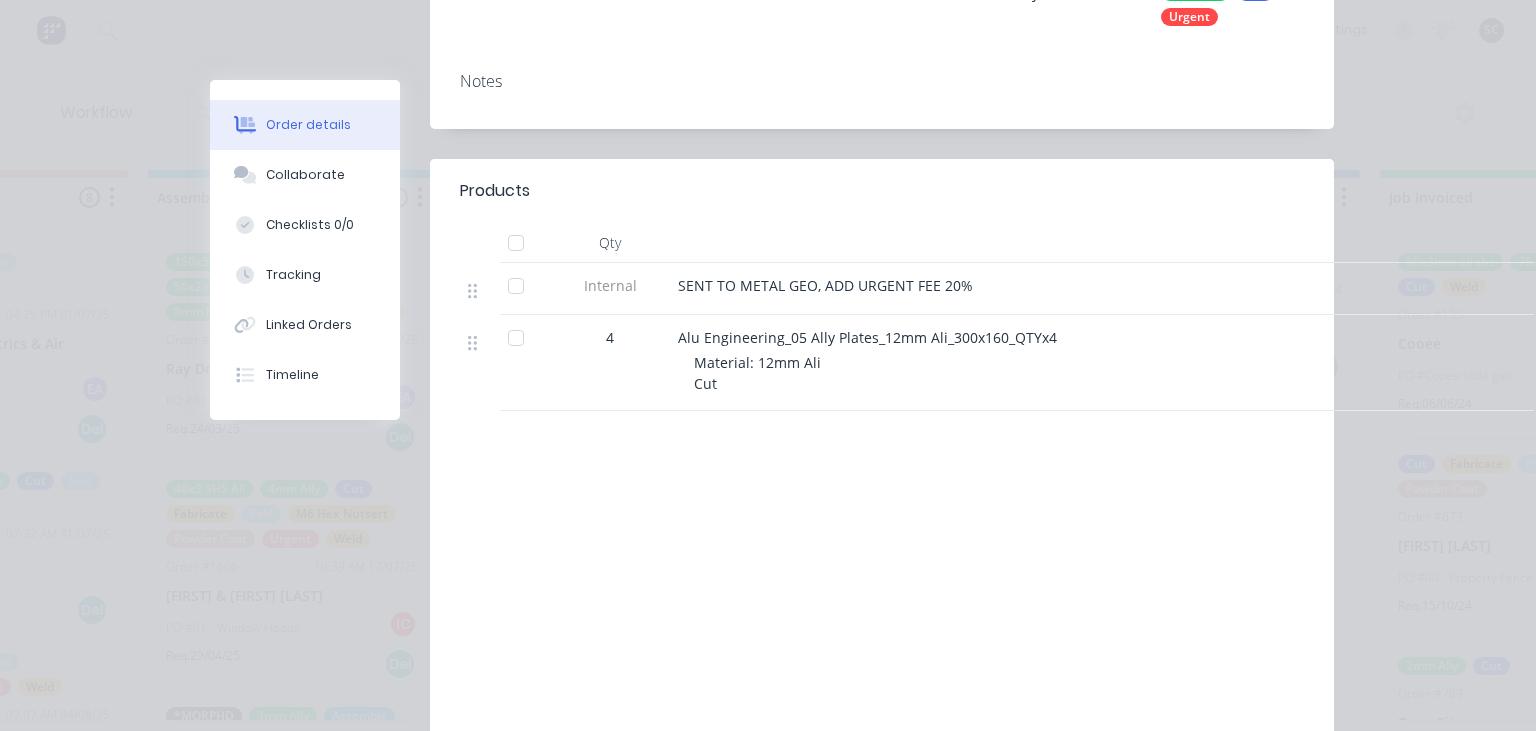 scroll, scrollTop: 0, scrollLeft: 0, axis: both 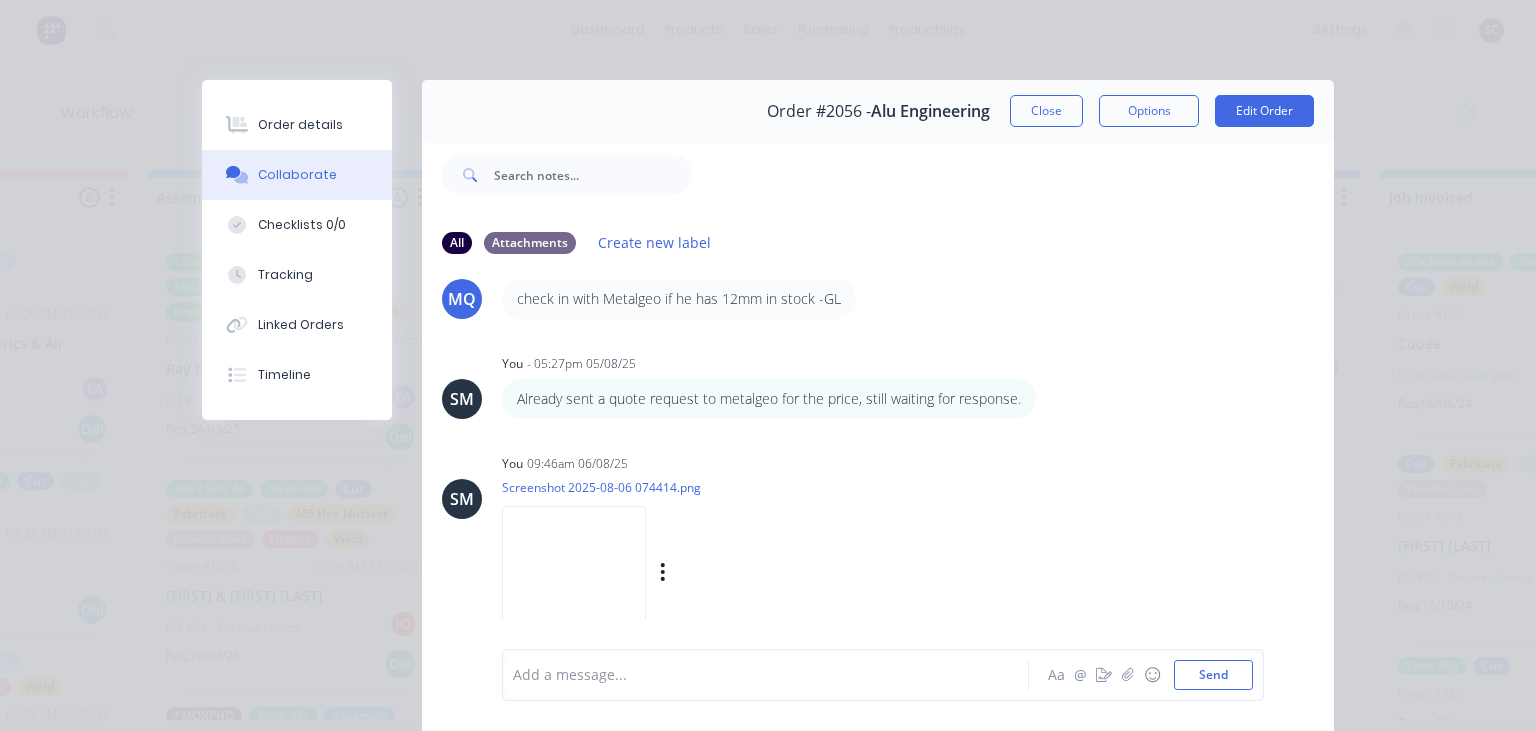 click at bounding box center [574, 571] 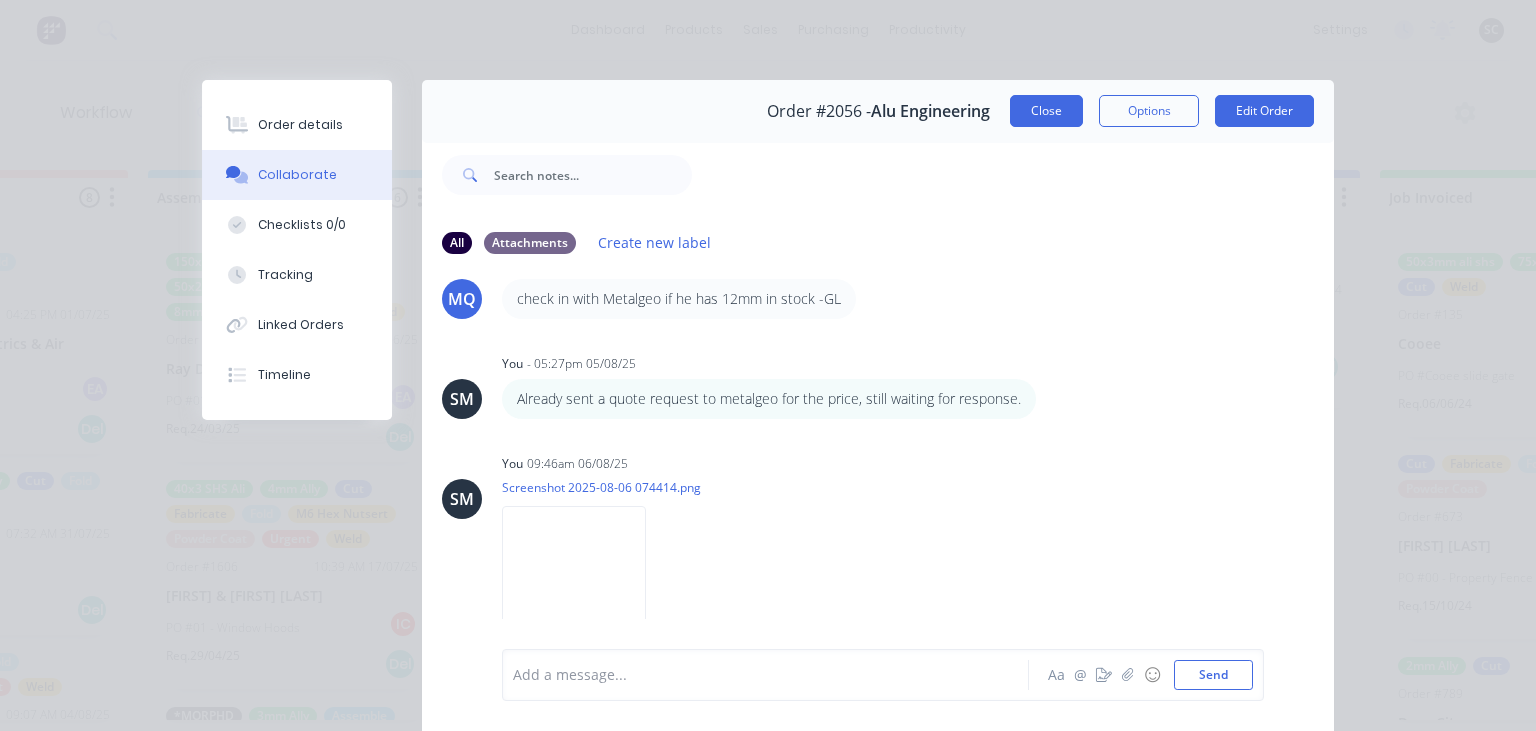 click on "Close" at bounding box center (1046, 111) 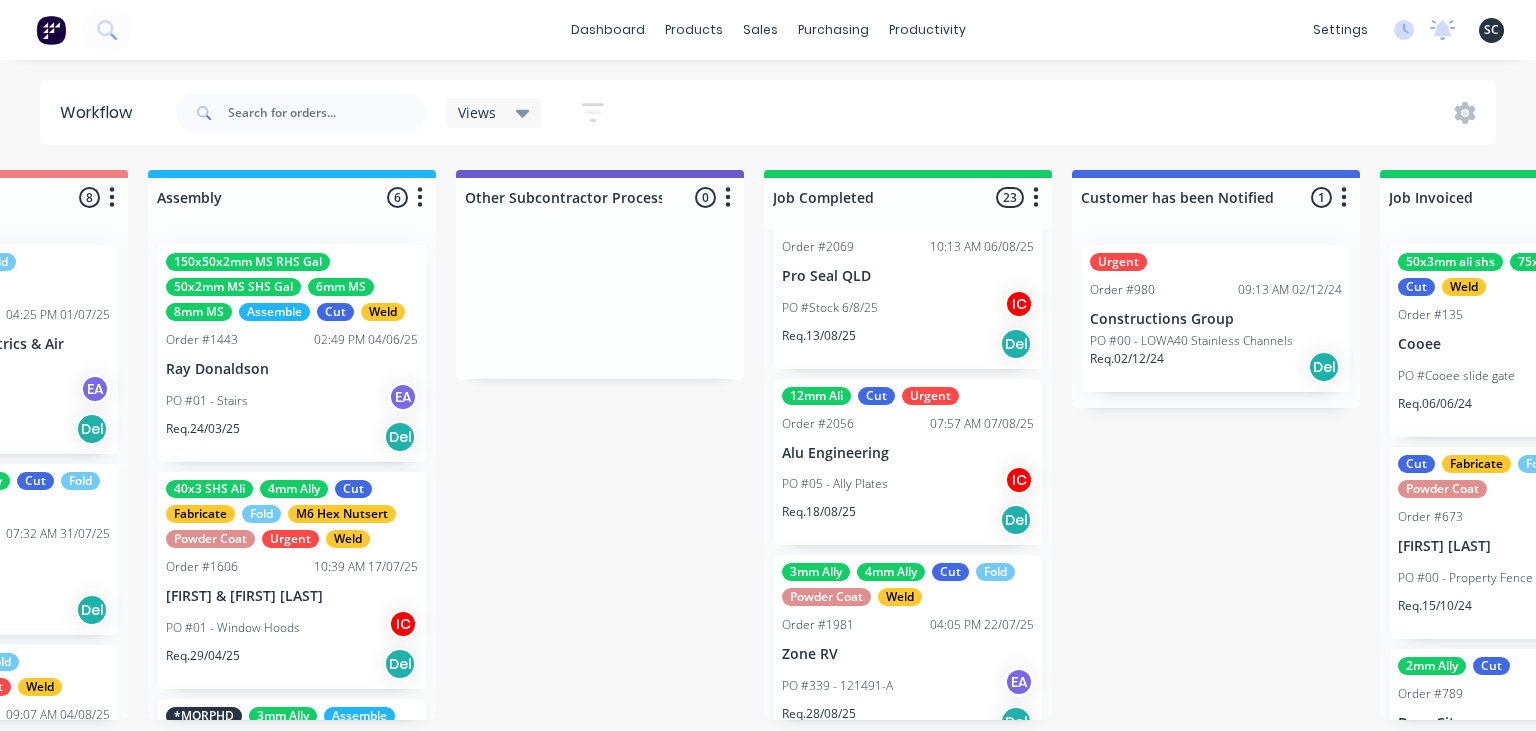 scroll, scrollTop: 3979, scrollLeft: 0, axis: vertical 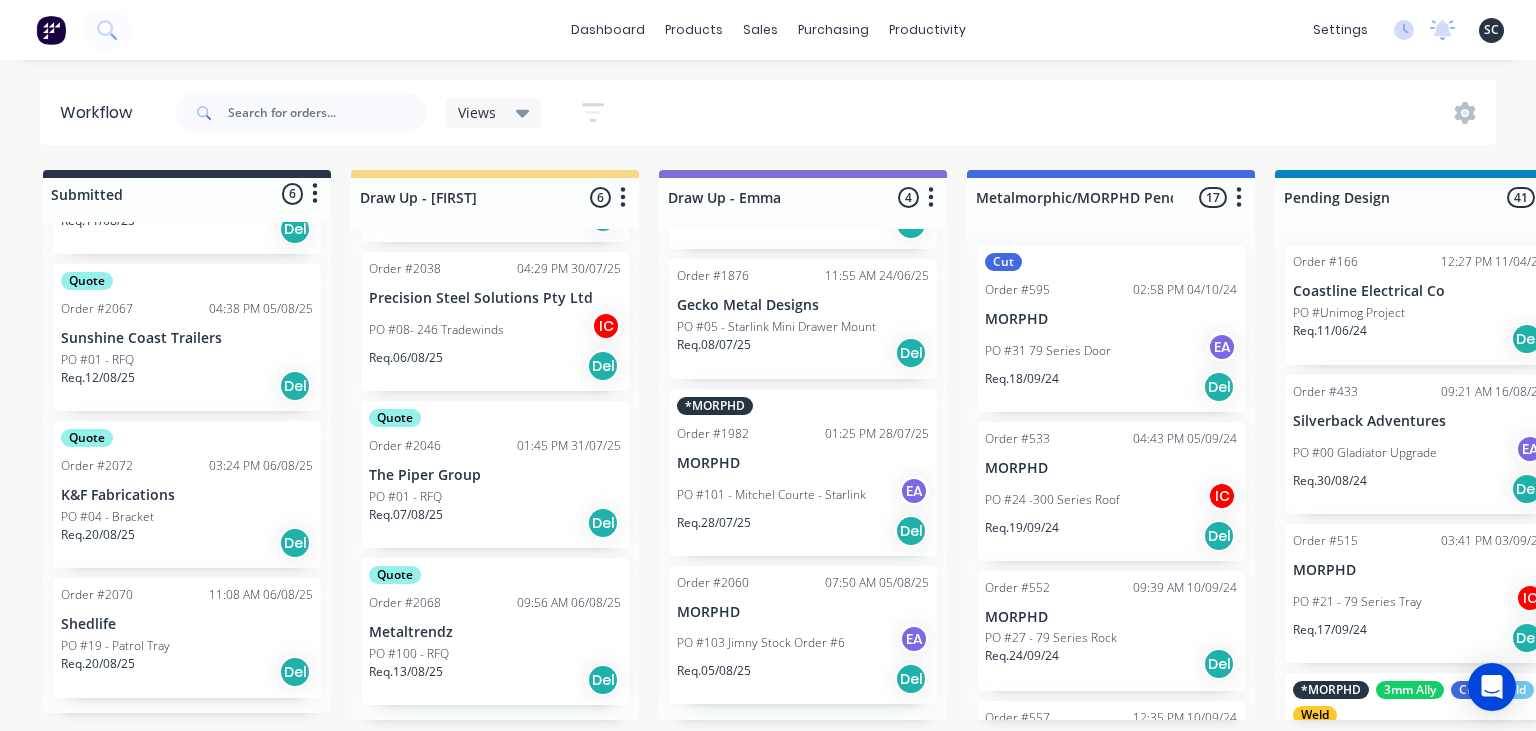 drag, startPoint x: 222, startPoint y: 718, endPoint x: 378, endPoint y: 719, distance: 156.0032 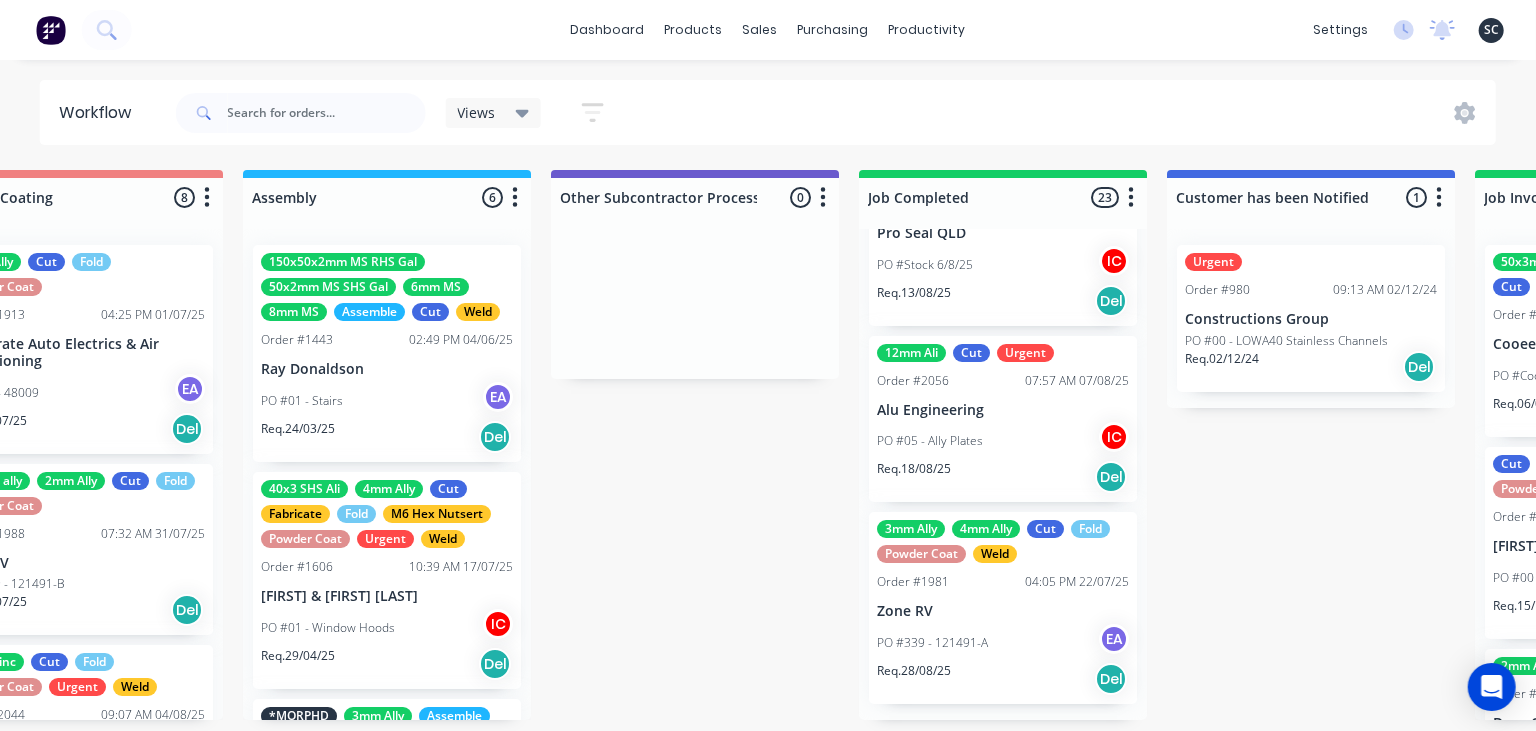 scroll, scrollTop: 0, scrollLeft: 5665, axis: horizontal 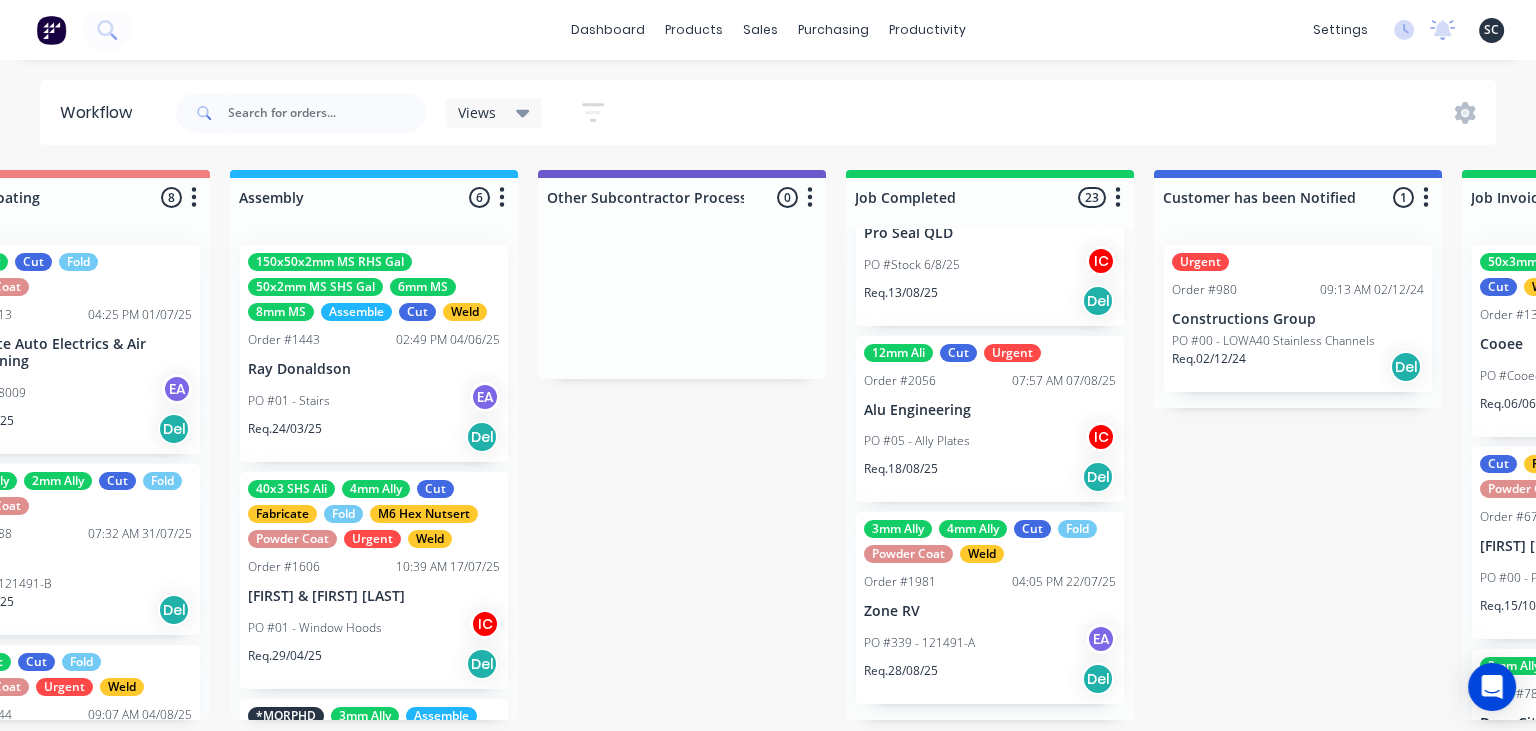 click on "Submitted 6 Status colour #273444 hex #273444 Save Cancel Summaries Total order value Invoiced to date To be invoiced Sort By Created date Required date Order number Customer name Most recent 0-Add labels for all materials and processes here 100x50x3mm ally RHS 2.5mm SS 3mm Ally Cut Fold M10 Hex Nutserts Powder Coat Order #386 09:56 AM 09/06/25 Metalmorphic PO #00-Template Req. 05/06/24 Del Quote Order #2052 10:24 AM 04/08/25 Precision Steel Solutions Pty Ltd PO #10 - Baffles Req. 11/08/25 Del Quote Order #2055 10:51 AM 04/08/25 Manufacturing Excellence Forum PO #02 - Barrier Req. 11/08/25 Del Quote Order #2067 04:38 PM 05/08/25 Sunshine Coast Trailers PO #01 - RFQ Req. 12/08/25 Del Quote Order #2072 03:24 PM 06/08/25 K&F Fabrications PO #04 - Bracket Req. 20/08/25 Del Order #2070 11:08 AM 06/08/25 Shedlife PO #19 - Patrol Tray Req. 20/08/25 Del Draw Up - Izaak 6 Status colour #F6D982 hex #F6D982 Save Cancel Notifications Email SMS Summaries Total order value Invoiced to date To be invoiced Sort By Delete IC" at bounding box center (-1693, 445) 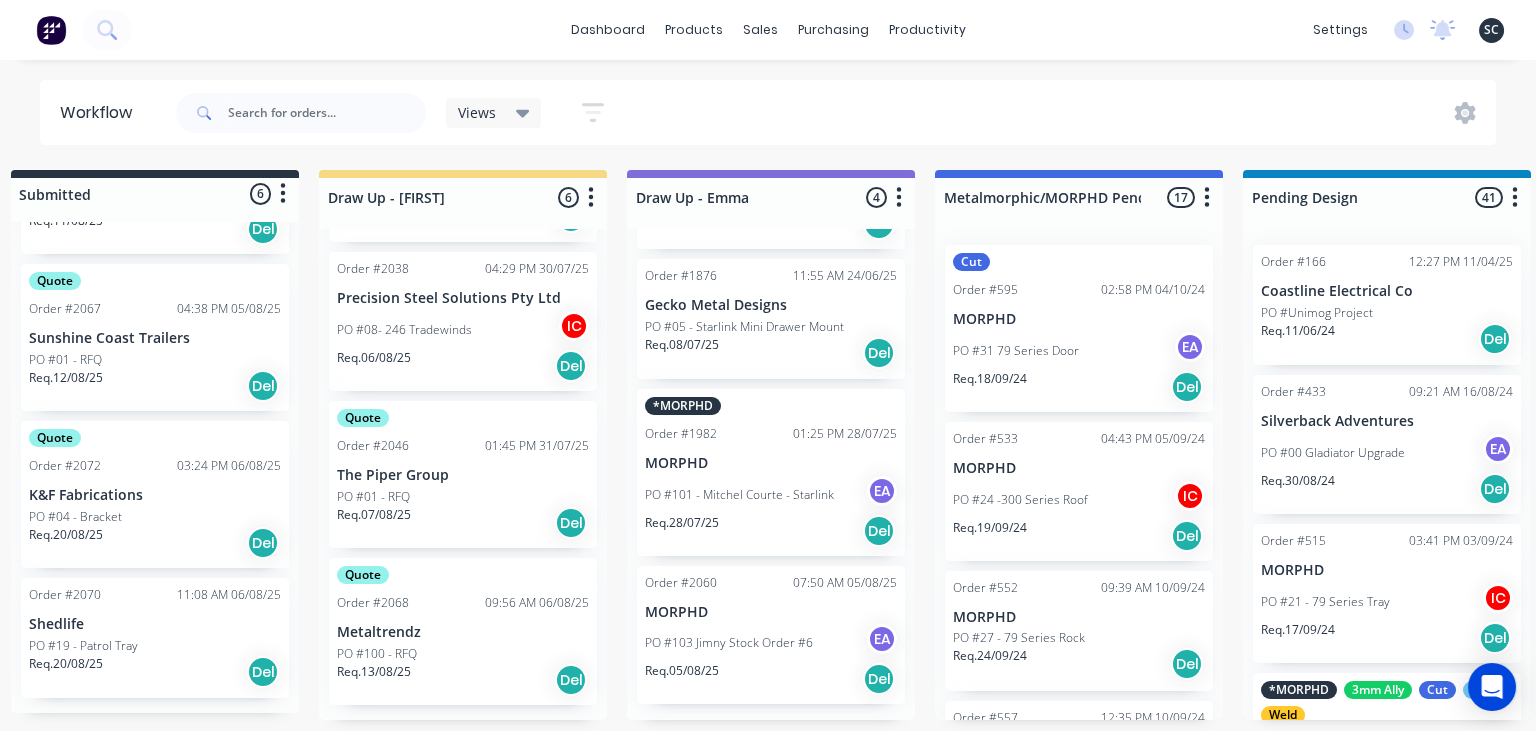scroll, scrollTop: 0, scrollLeft: 0, axis: both 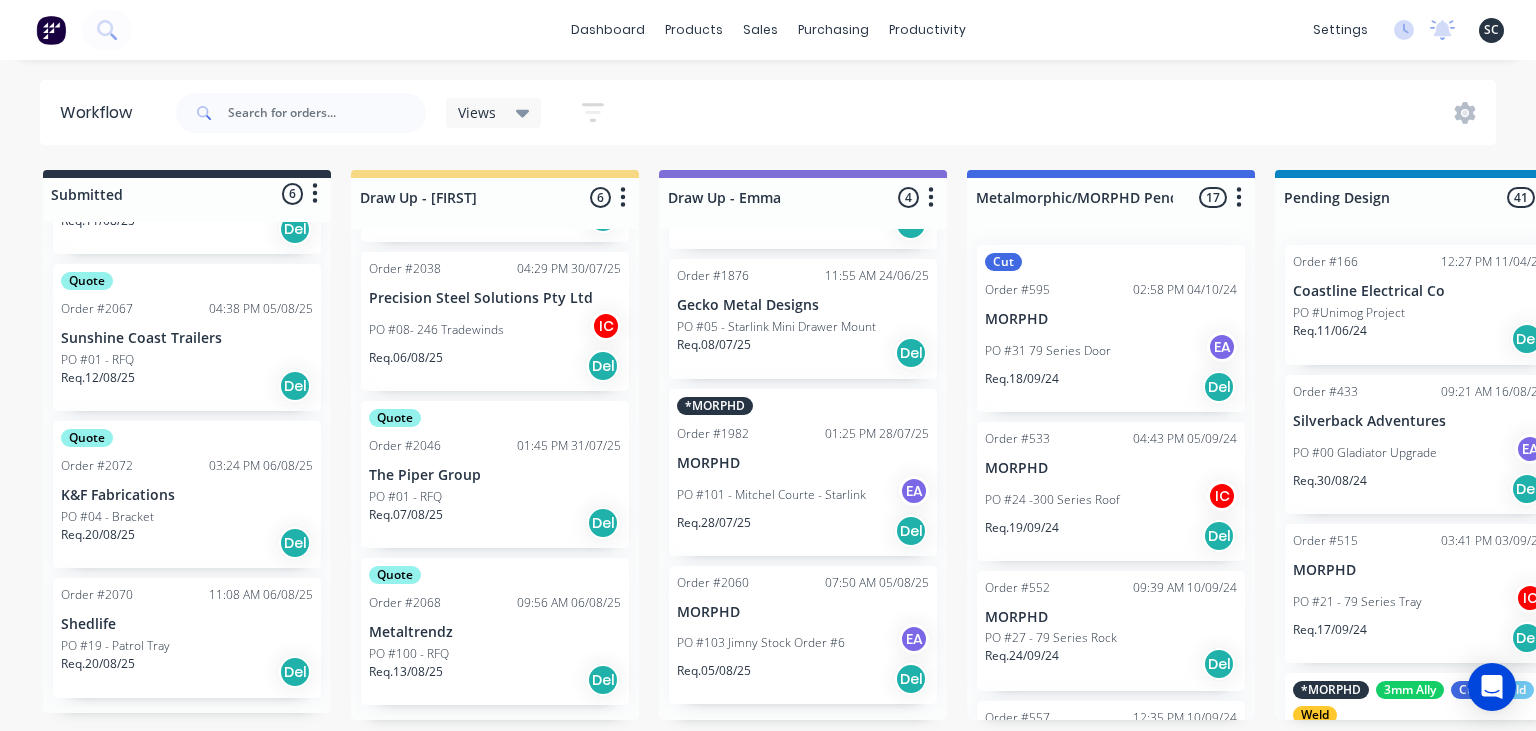 click on "Submitted 6 Status colour #273444 hex #273444 Save Cancel Summaries Total order value Invoiced to date To be invoiced Sort By Created date Required date Order number Customer name Most recent 0-Add labels for all materials and processes here 100x50x3mm ally RHS 2.5mm SS 3mm Ally Cut Fold M10 Hex Nutserts Powder Coat Order #386 09:56 AM 09/06/25 Metalmorphic PO #00-Template Req. 05/06/24 Del Quote Order #2052 10:24 AM 04/08/25 Precision Steel Solutions Pty Ltd PO #10 - Baffles Req. 11/08/25 Del Quote Order #2055 10:51 AM 04/08/25 Manufacturing Excellence Forum PO #02 - Barrier Req. 11/08/25 Del Quote Order #2067 04:38 PM 05/08/25 Sunshine Coast Trailers PO #01 - RFQ Req. 12/08/25 Del Quote Order #2072 03:24 PM 06/08/25 K&F Fabrications PO #04 - Bracket Req. 20/08/25 Del Order #2070 11:08 AM 06/08/25 Shedlife PO #19 - Patrol Tray Req. 20/08/25 Del Draw Up - [FIRST] 6 Status colour #F6D982 hex #F6D982 Save Cancel Notifications Email SMS Summaries Total order value Invoiced to date To be invoiced Sort By Delete IC" at bounding box center (3972, 445) 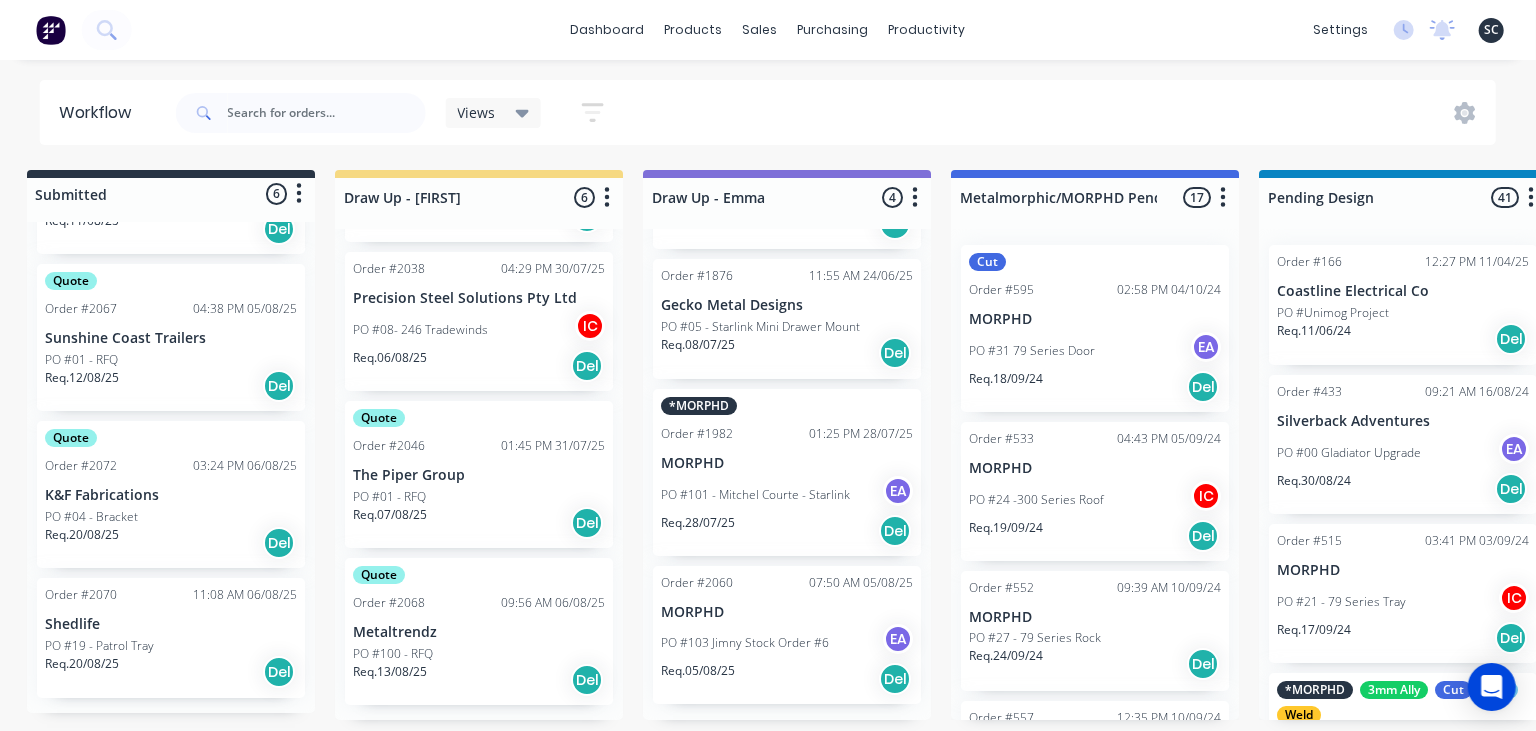 scroll, scrollTop: 0, scrollLeft: 0, axis: both 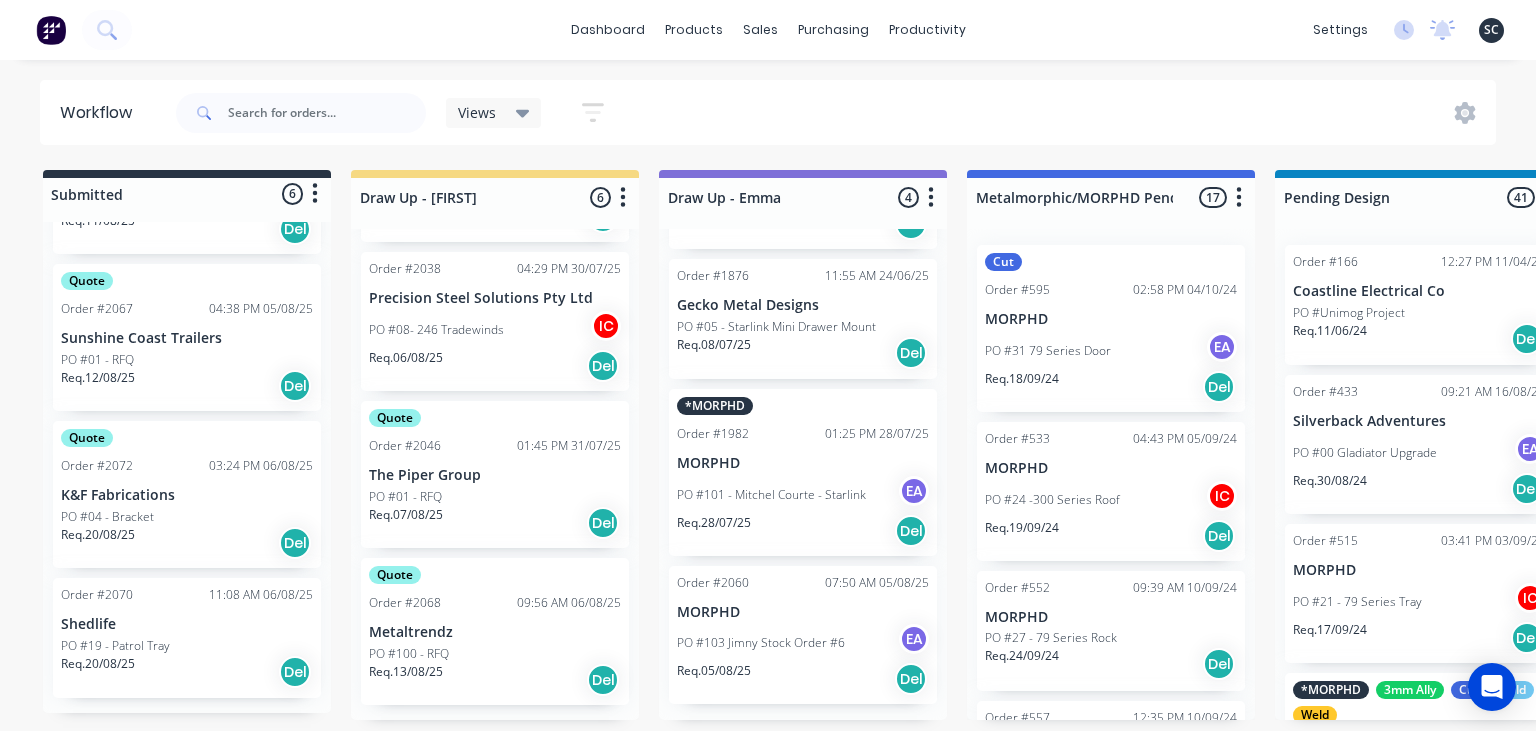 click on "dashboard products sales purchasing productivity dashboard products Product Catalogue Materials sales Sales Orders Customers Price Level Manager purchasing Purchase Orders Suppliers productivity Workflow Planner Delivery Scheduling Timesheets settings No new notifications Mark all as read Milyn  mentioned you in a message Smartline Medical Order  # 2047 PO  02 - RFQ 11:55am 01/08/25   Milyn  mentioned you in a message Precision Stainless Order  # 1850 PO  03 - Bench 02:00pm 24/07/25   Milyn  mentioned you in a message HC Design Consulting Order  # 1666 PO  01 - Plates 01:33pm 24/07/25   Milyn  mentioned you in a message Precision Stainless Order  # 1950 PO  07 - Tray Shelves
12:51pm 24/07/25   Emma  mentioned you in a message Smoke Fabrication Order  # 1994 PO  116 -  JB00016
11:07am 23/07/25   Sean Marc  mentioned you in a message Fast Lane Fabrication Order  # 1992 PO  13 - Order 22/7/25
08:59am 23/07/25   Emma  mentioned you in a message SAFE Fabrication Order  # 1973 PO  06 - Locker Set
Emma Order" at bounding box center (768, 305) 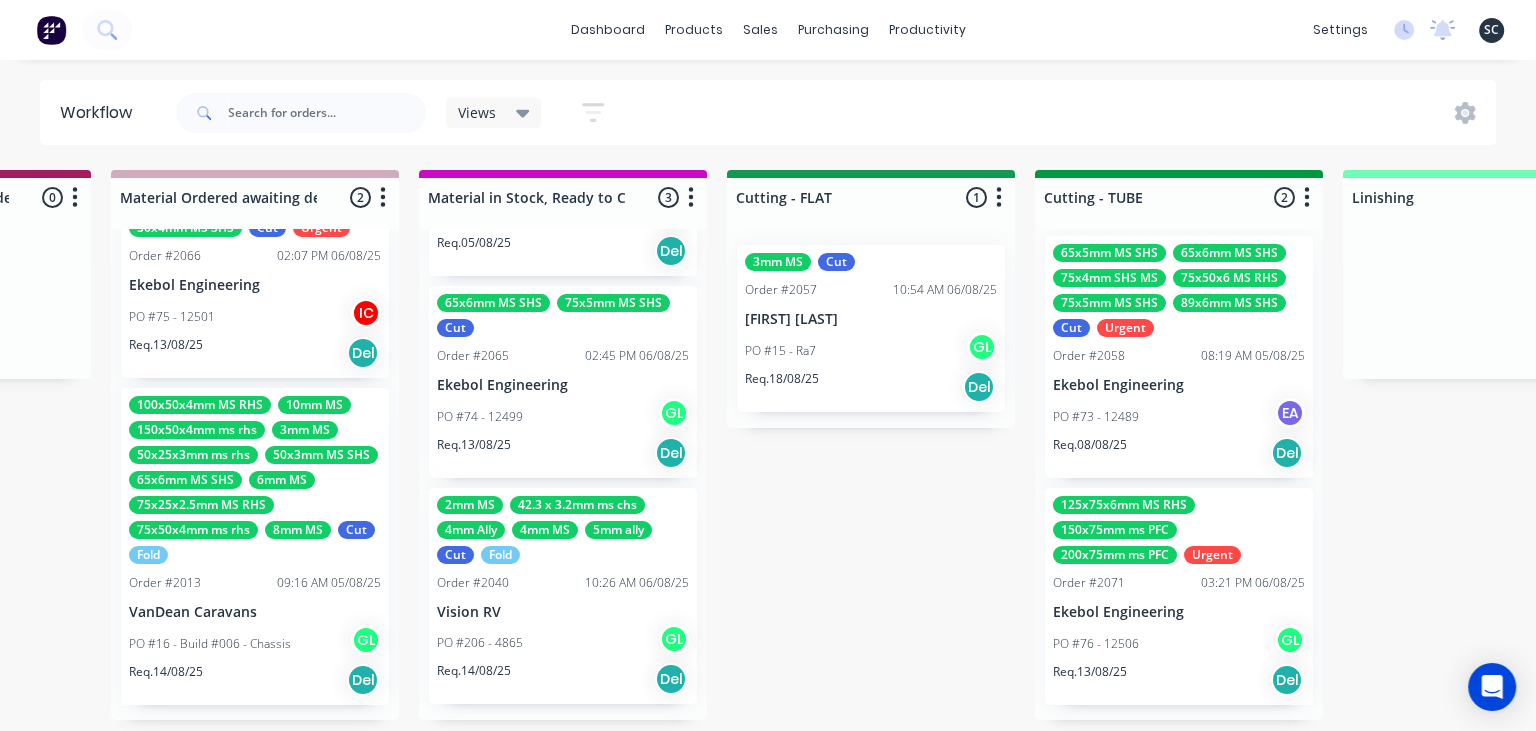 scroll, scrollTop: 0, scrollLeft: 3020, axis: horizontal 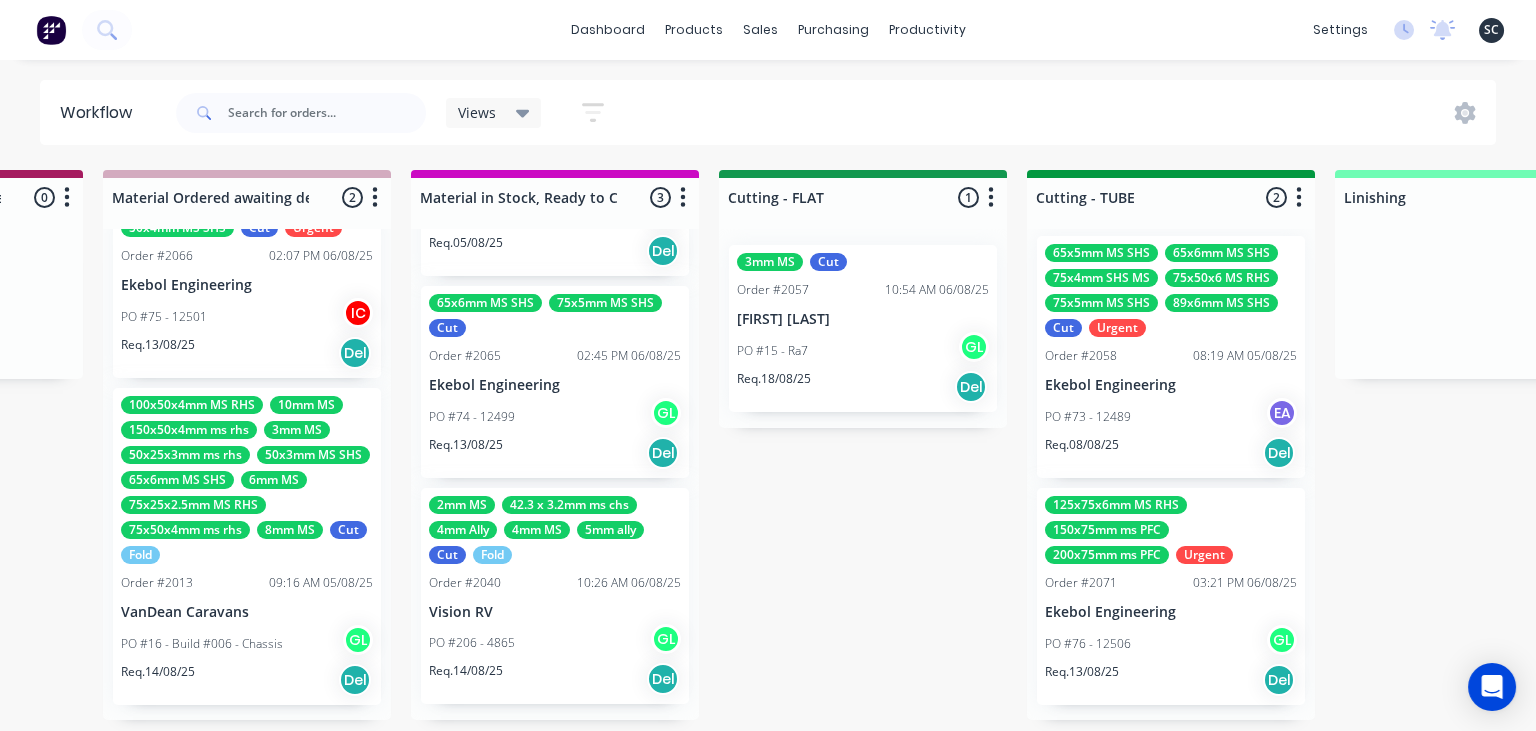 click on "125x75x6mm MS RHS 150x75mm ms PFC 200x75mm ms PFC Urgent Order #2071 03:21 PM 06/08/25 Ekebol Engineering PO #76 - 12506 GL Req. 13/08/25 Del" at bounding box center [1171, 596] 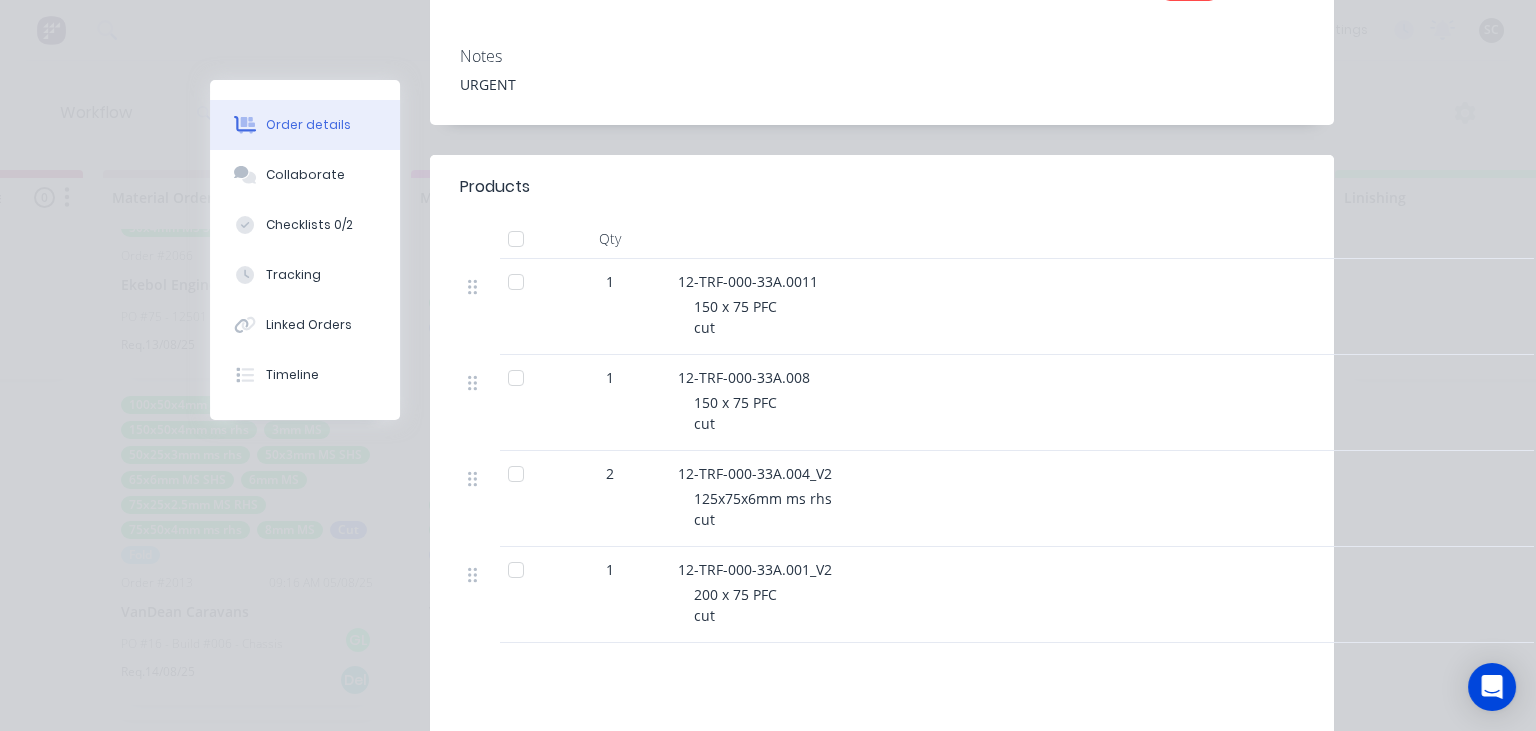 scroll, scrollTop: 460, scrollLeft: 0, axis: vertical 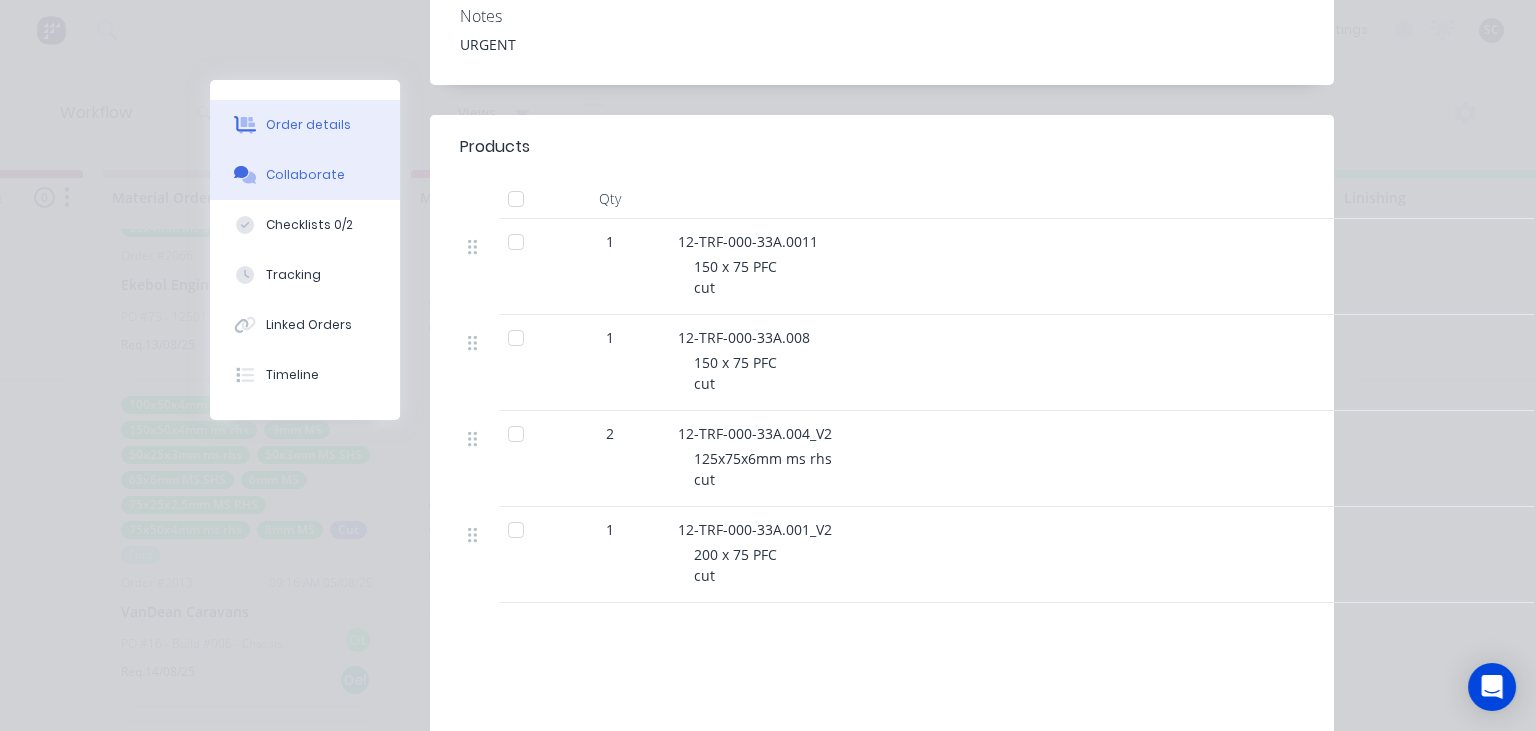 click on "Collaborate" at bounding box center (305, 175) 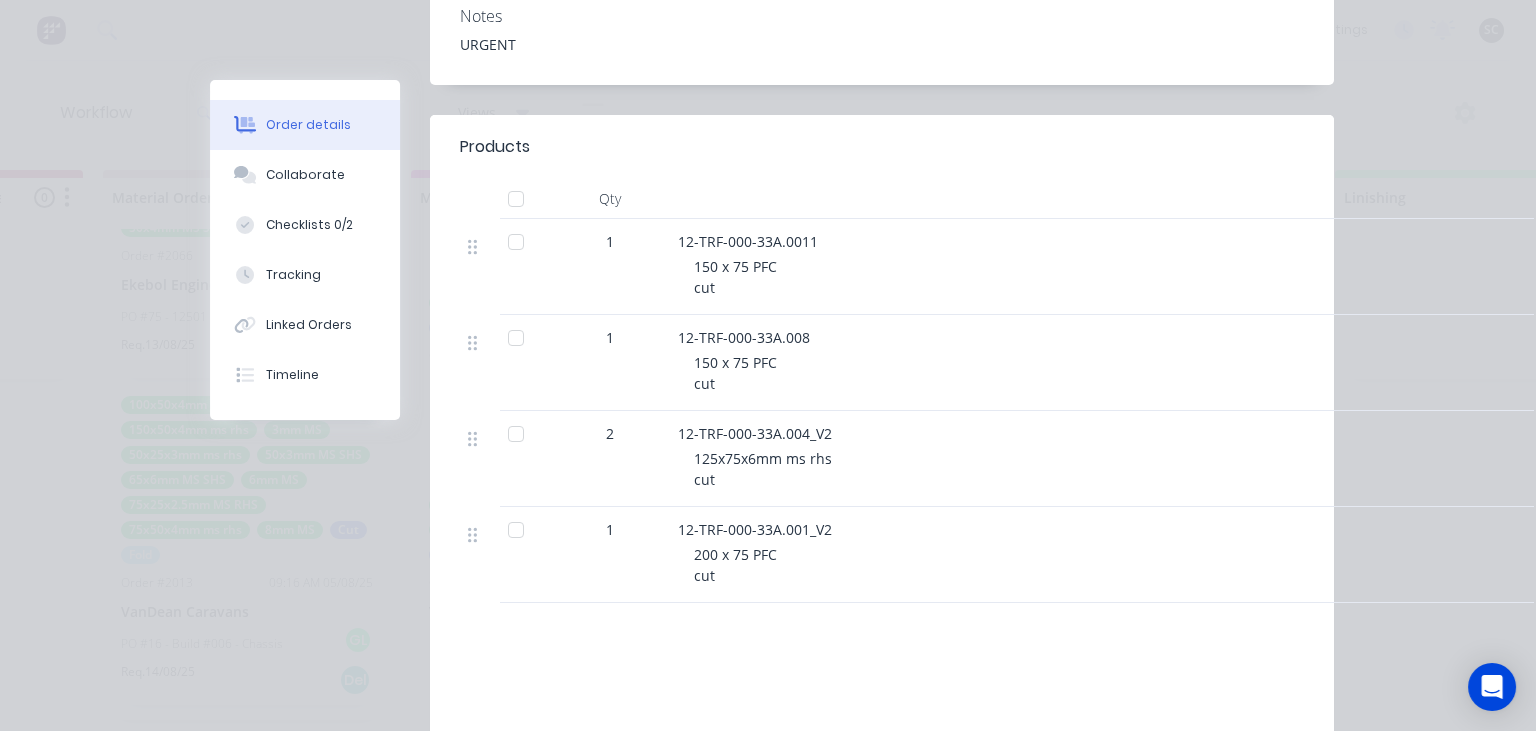 scroll, scrollTop: 0, scrollLeft: 0, axis: both 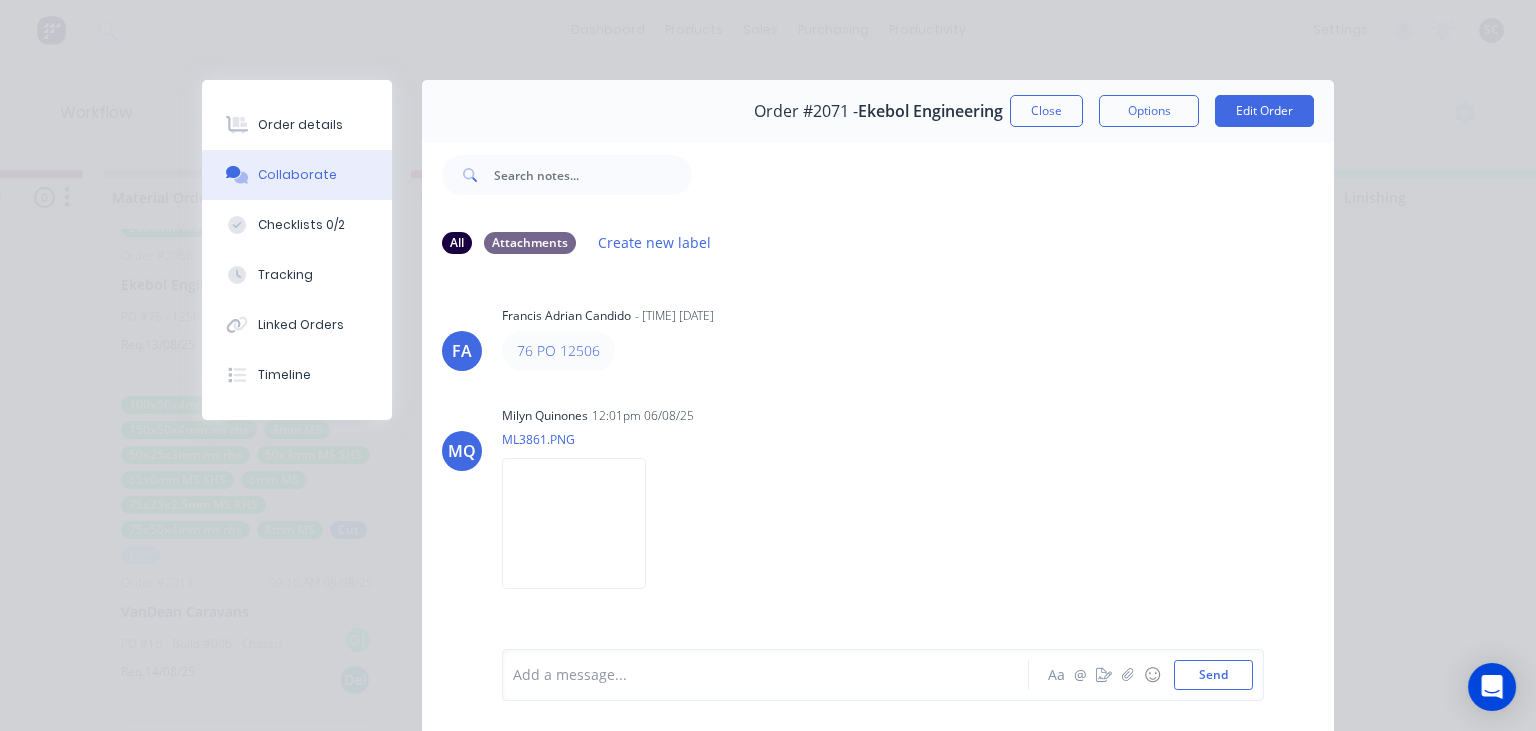 drag, startPoint x: 951, startPoint y: 398, endPoint x: 932, endPoint y: 305, distance: 94.92102 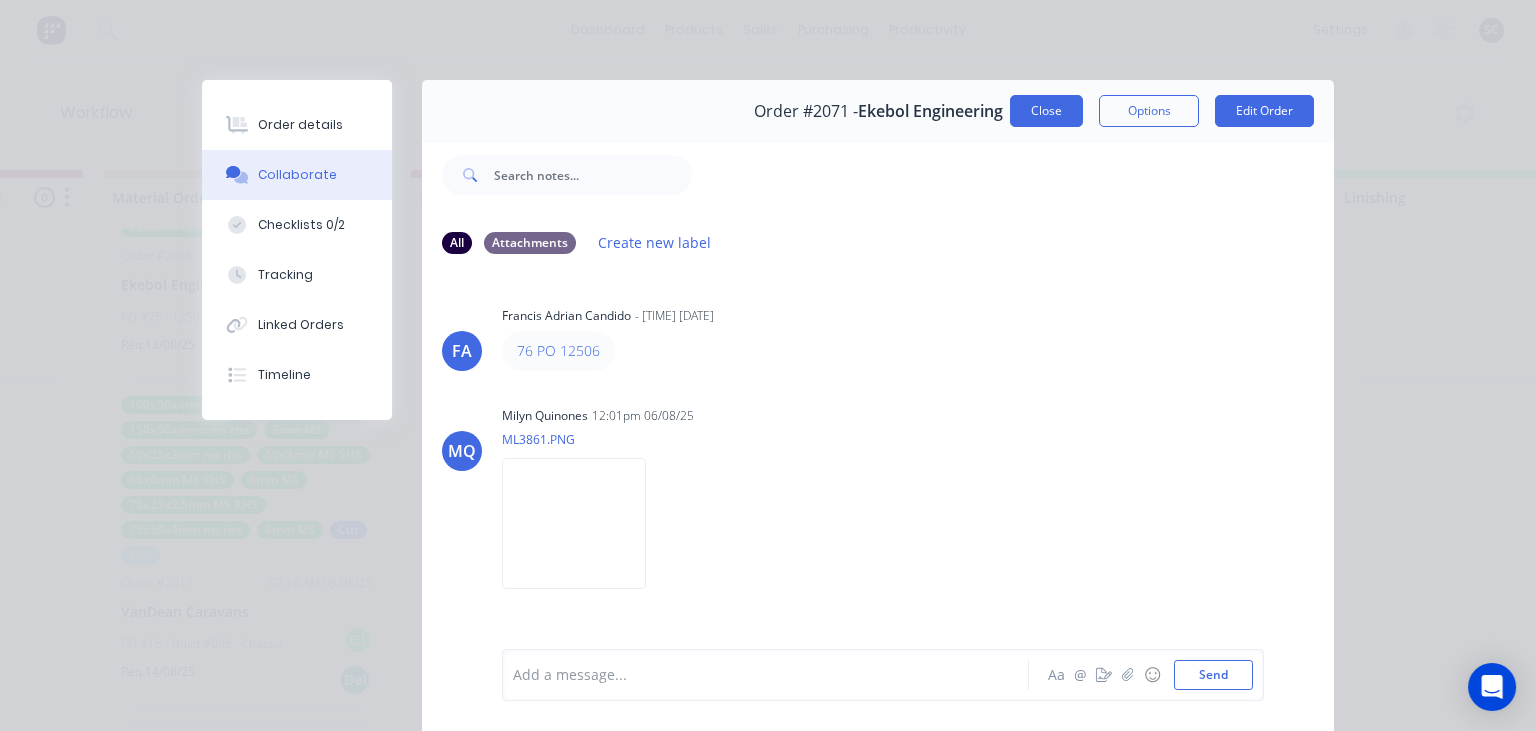 click on "Close" at bounding box center [1046, 111] 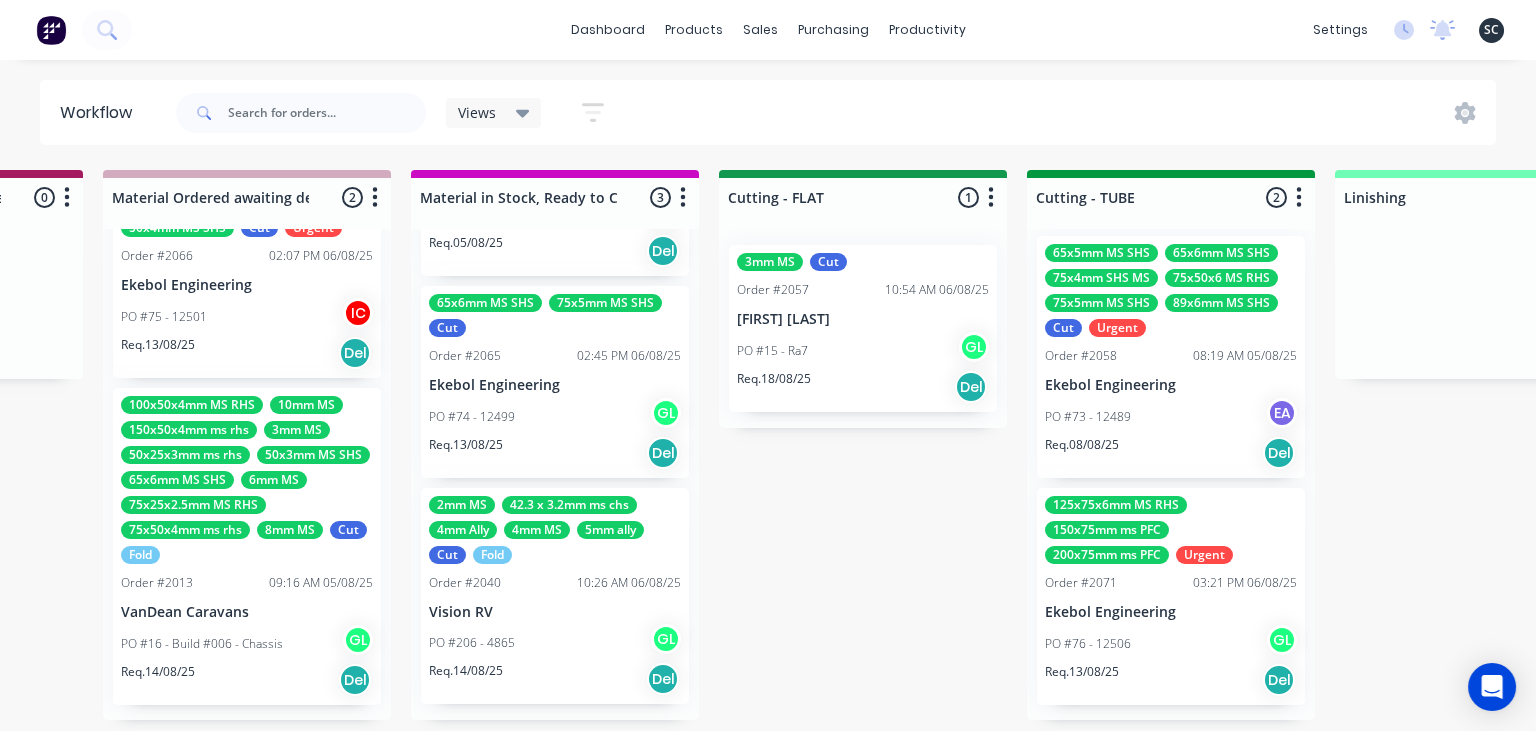 click on "Submitted 6 Status colour #273444 hex #273444 Save Cancel Summaries Total order value Invoiced to date To be invoiced Sort By Created date Required date Order number Customer name Most recent 0-Add labels for all materials and processes here 100x50x3mm ally RHS 2.5mm SS 3mm Ally Cut Fold M10 Hex Nutserts Powder Coat Order #386 09:56 AM 09/06/25 Metalmorphic PO #00-Template Req. 05/06/24 Del Quote Order #2052 10:24 AM 04/08/25 Precision Steel Solutions Pty Ltd PO #10 - Baffles Req. 11/08/25 Del Quote Order #2055 10:51 AM 04/08/25 Manufacturing Excellence Forum PO #02 - Barrier Req. 11/08/25 Del Quote Order #2067 04:38 PM 05/08/25 Sunshine Coast Trailers PO #01 - RFQ Req. 12/08/25 Del Quote Order #2072 03:24 PM 06/08/25 K&F Fabrications PO #04 - Bracket Req. 20/08/25 Del Order #2070 11:08 AM 06/08/25 Shedlife PO #19 - Patrol Tray Req. 20/08/25 Del Draw Up - Izaak 6 Status colour #F6D982 hex #F6D982 Save Cancel Notifications Email SMS Summaries Total order value Invoiced to date To be invoiced Sort By Delete IC" at bounding box center [952, 445] 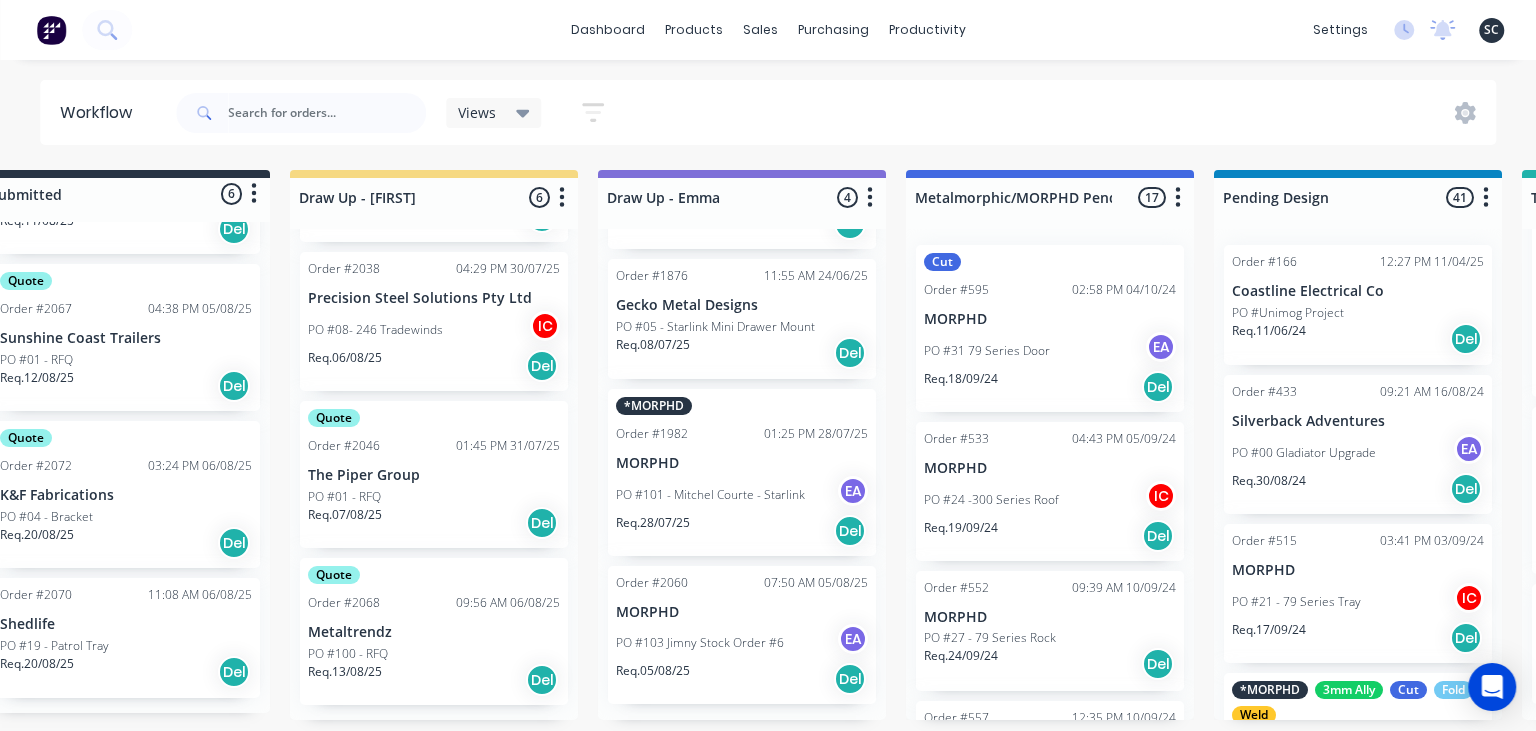 scroll, scrollTop: 0, scrollLeft: 0, axis: both 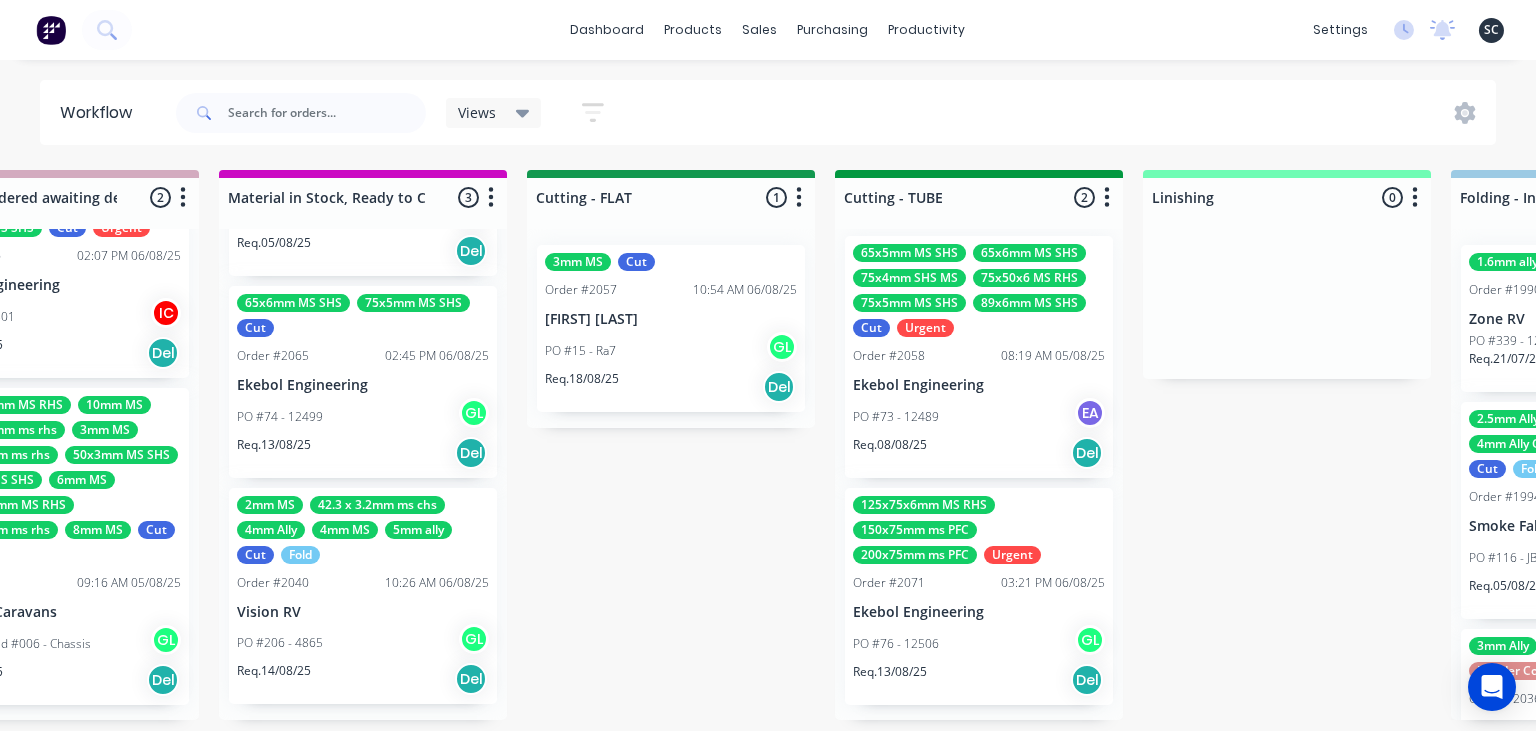 click on "Submitted [NUMBER] Status colour #[HEX] hex #[HEX] Save Cancel Summaries Total order value Invoiced to date To be invoiced Sort By Created date Required date Order number Customer name Most recent 0-Add labels for all materials and processes here 100x50x3mm ally RHS 2.5mm SS 3mm Ally Cut Fold M10 Hex Nutserts Powder Coat Order #[NUMBER] [TIME] [DATE] Metalmorphic PO #[NUMBER]-Template Req. [DATE] Del Quote Order #[NUMBER] [TIME] [DATE] Precision Steel Solutions Pty Ltd PO #[NUMBER] - Baffles Req. [DATE] Del Quote Order #[NUMBER] [TIME] [DATE] Manufacturing Excellence Forum PO #[NUMBER] - Barrier Req. [DATE] Del Quote Order #[NUMBER] [TIME] [DATE] Sunshine Coast Trailers PO #[NUMBER] - RFQ Req. [DATE] Del Quote Order #[NUMBER] [TIME] [DATE] K&F Fabrications PO #[NUMBER] - Bracket Req. [DATE] Del Order #[NUMBER] [TIME] [DATE] Shedlife PO #[NUMBER] - Patrol Tray Req. [DATE] Del Draw Up - [FIRST] [NUMBER] Status colour #[HEX] hex #[HEX] Save Cancel Notifications Email SMS Summaries Total order value Invoiced to date To be invoiced Sort By Delete IC" at bounding box center (760, 445) 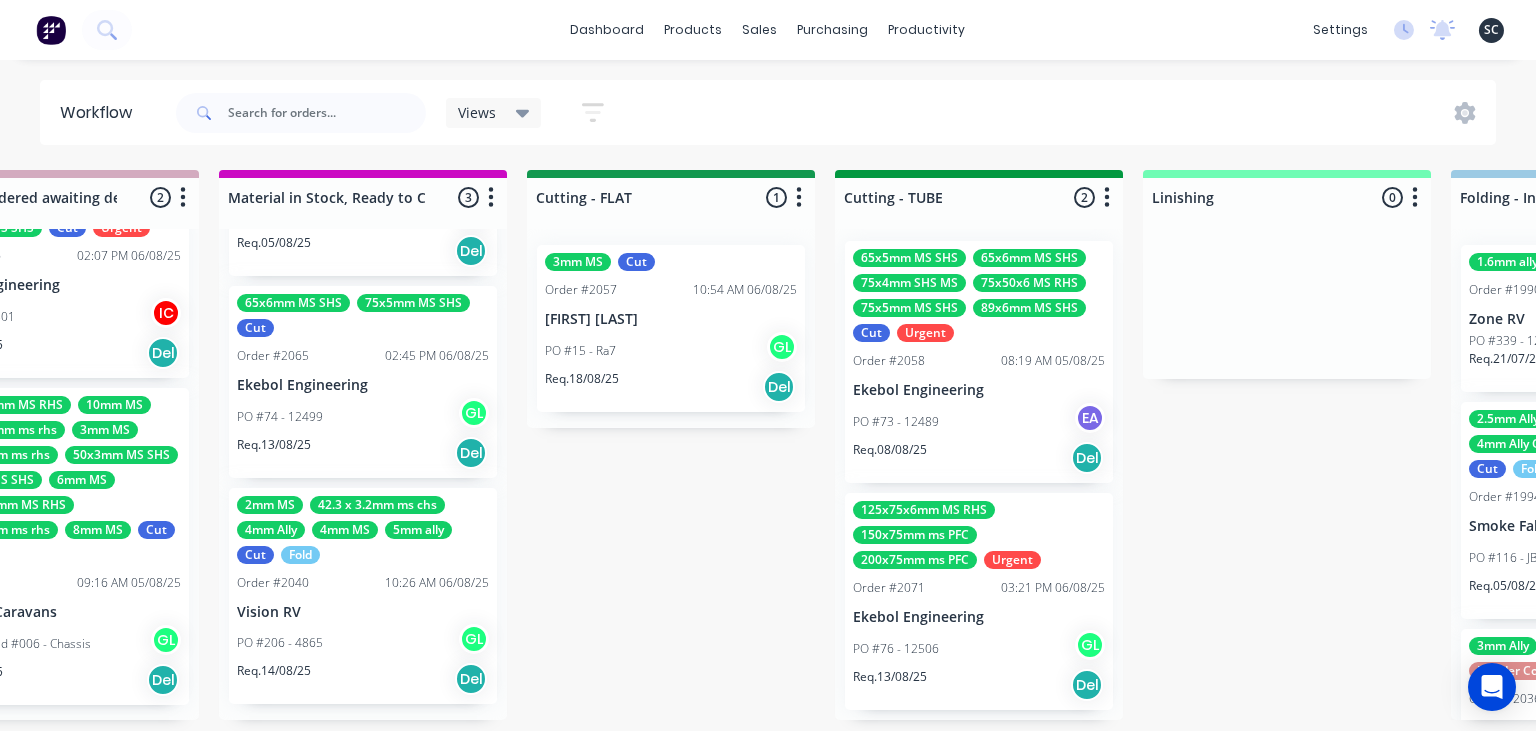 scroll, scrollTop: 9, scrollLeft: 0, axis: vertical 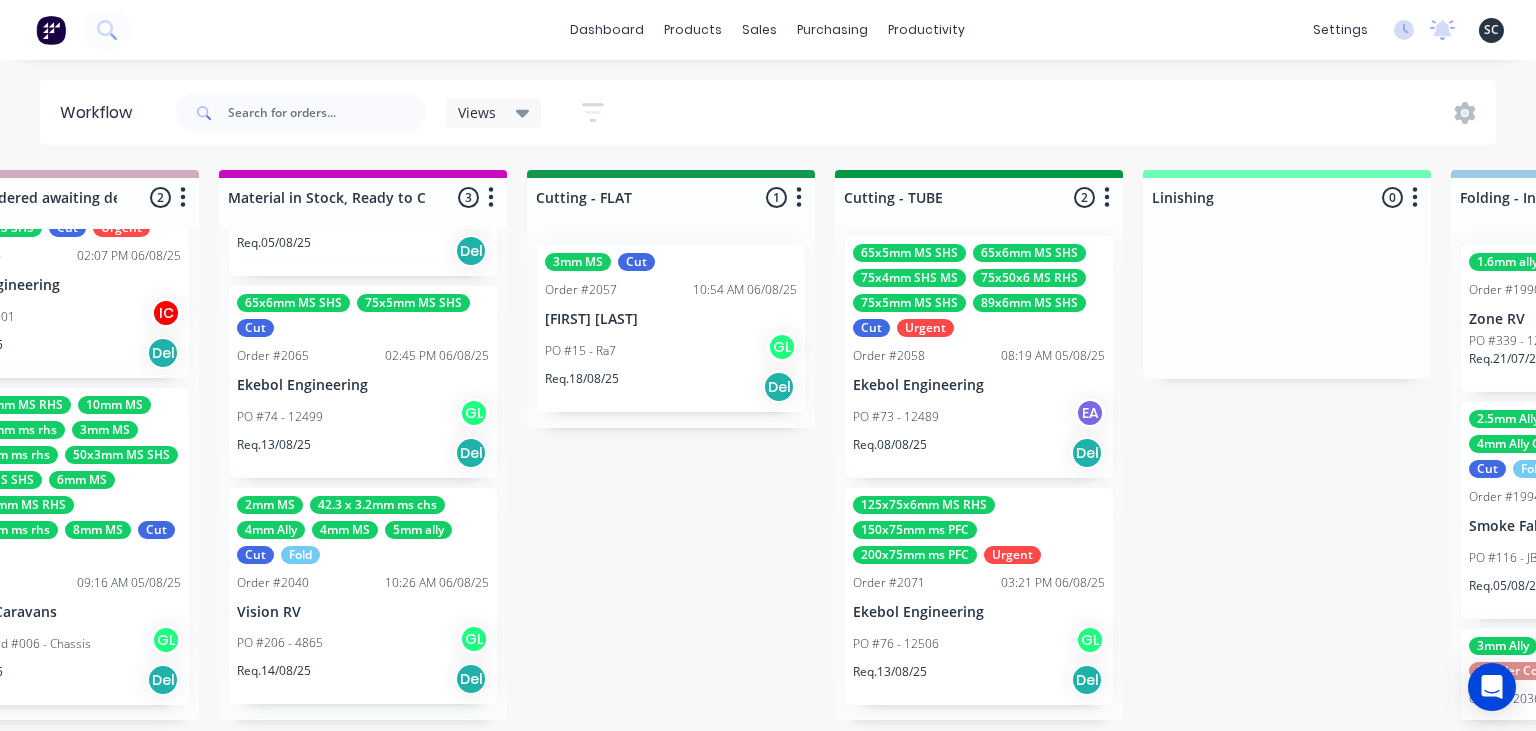 click on "PO #73 - 12489 EA" at bounding box center (979, 417) 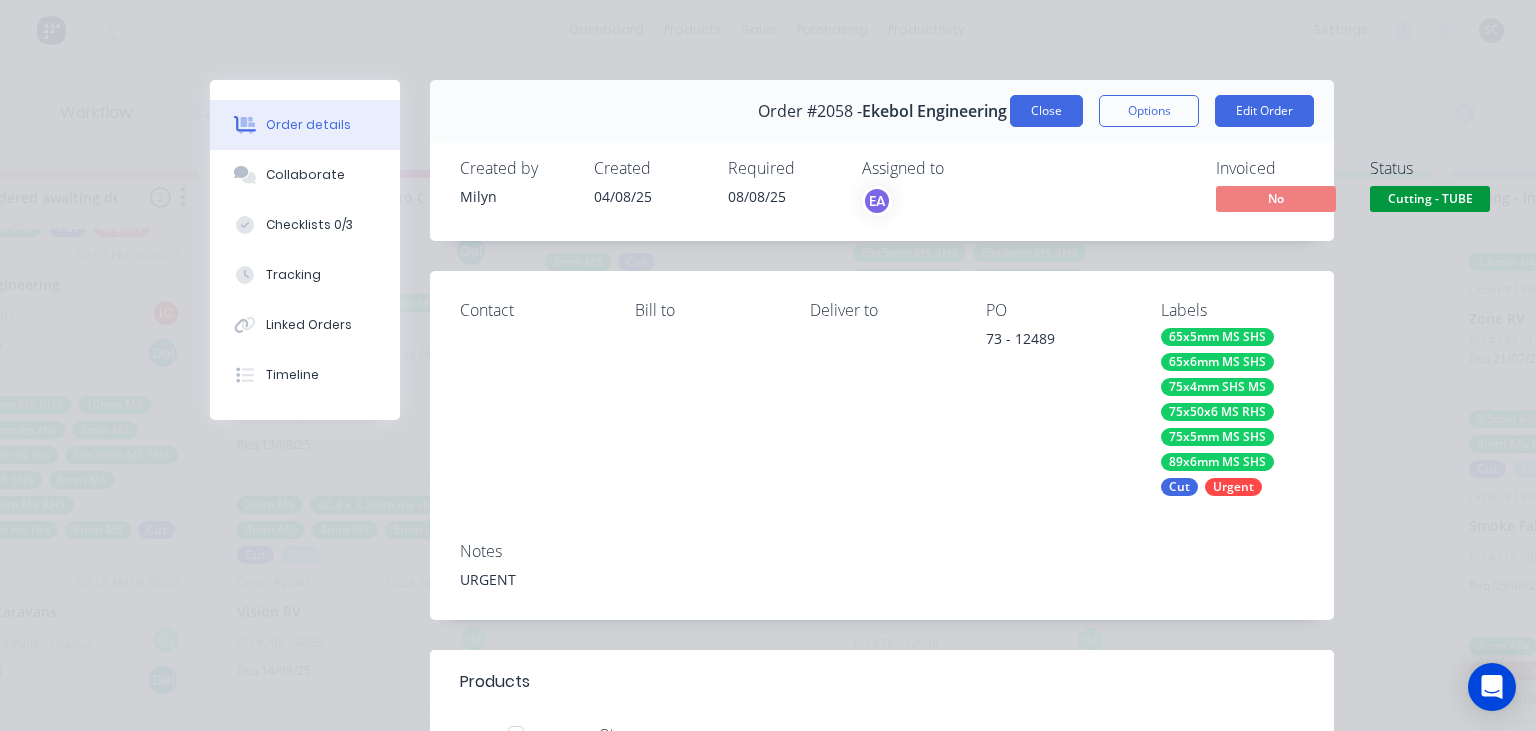 click on "Close" at bounding box center (1046, 111) 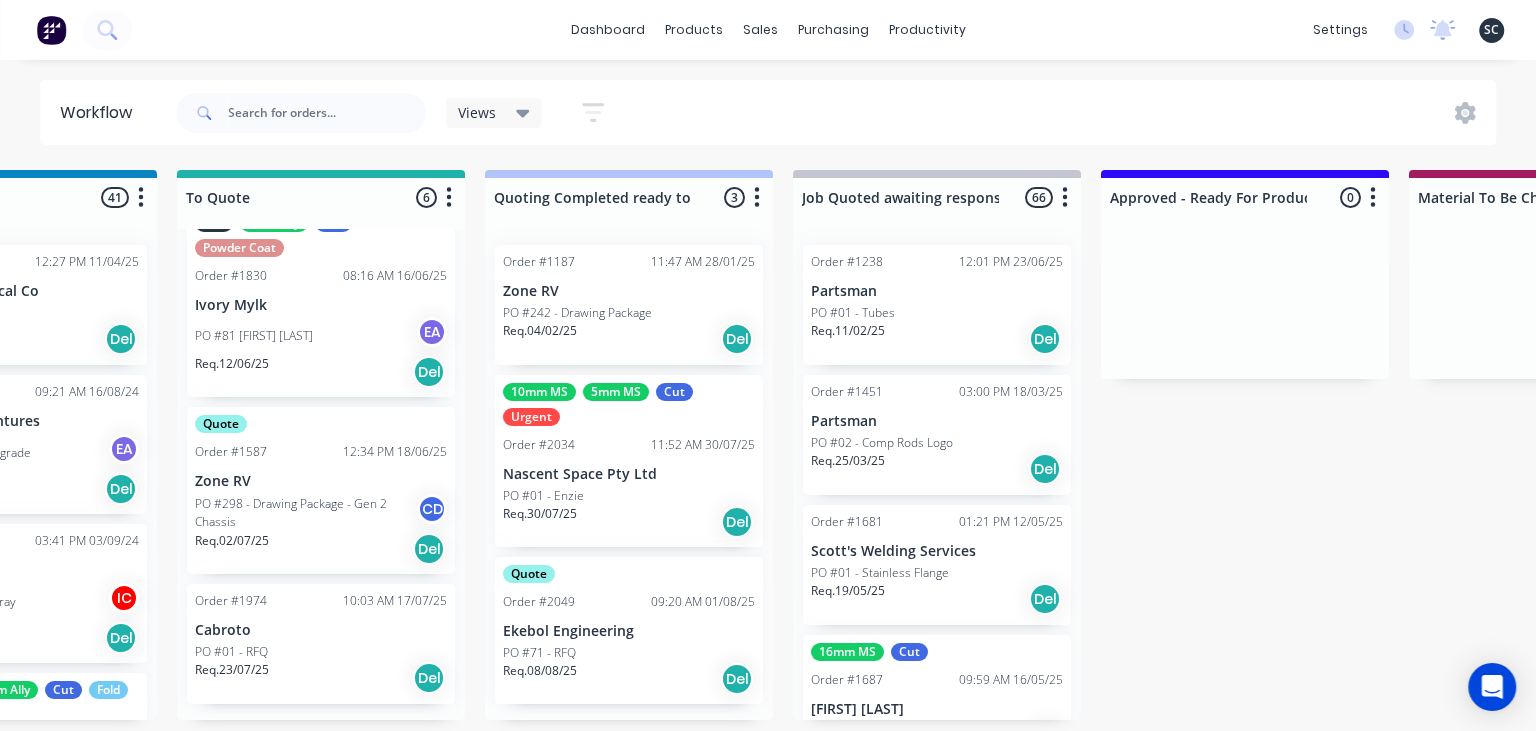 scroll, scrollTop: 0, scrollLeft: 1455, axis: horizontal 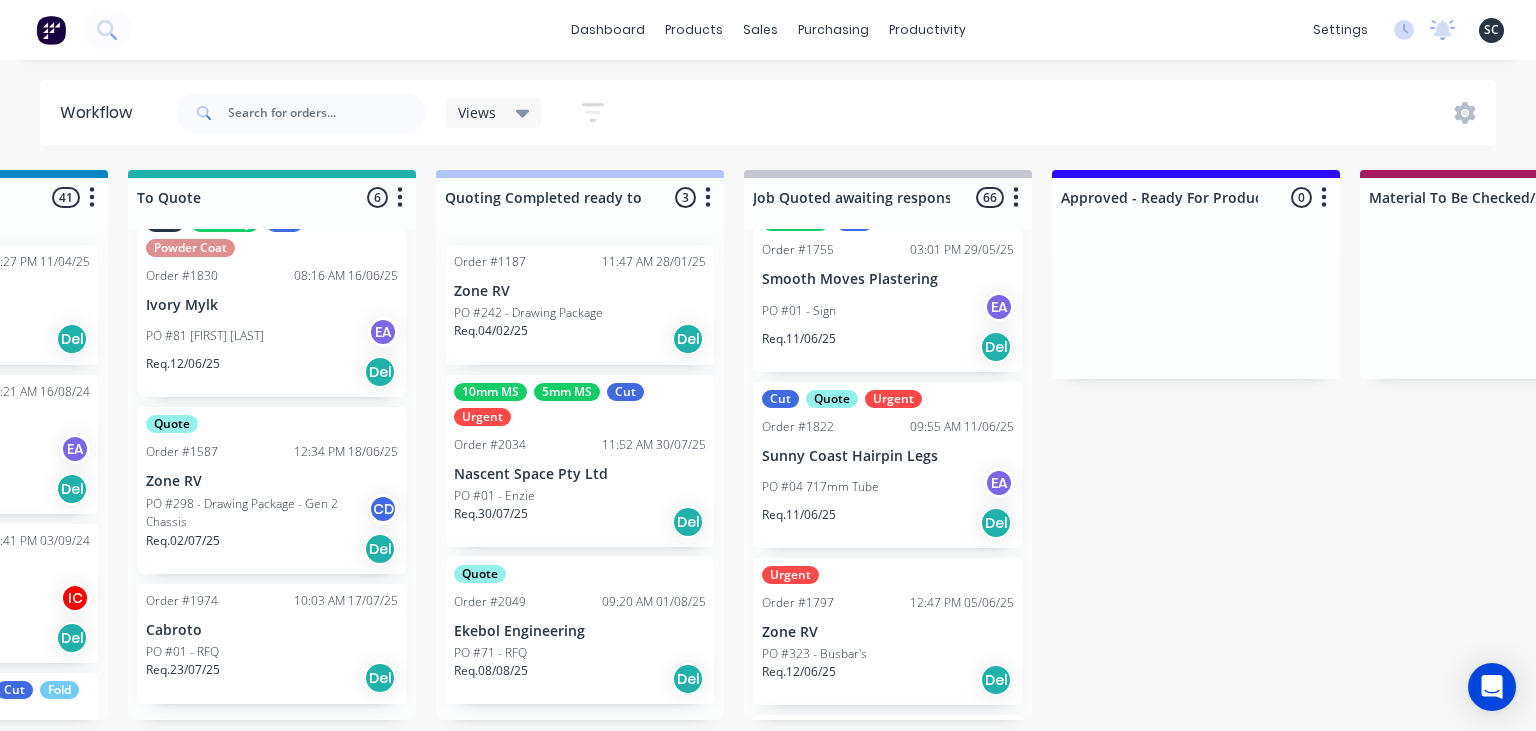 click on "PO #04 717mm Tube EA" at bounding box center (888, 487) 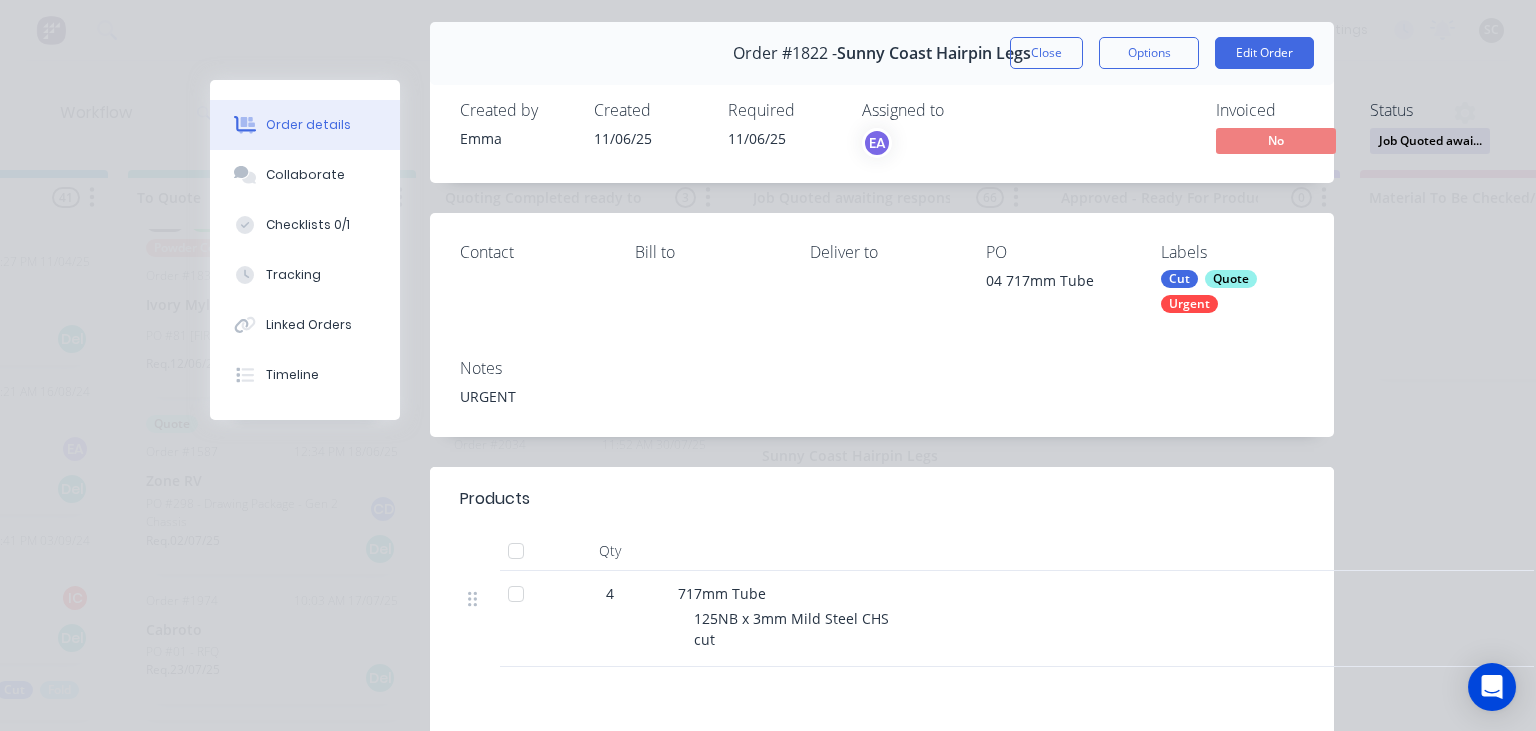 scroll, scrollTop: 0, scrollLeft: 0, axis: both 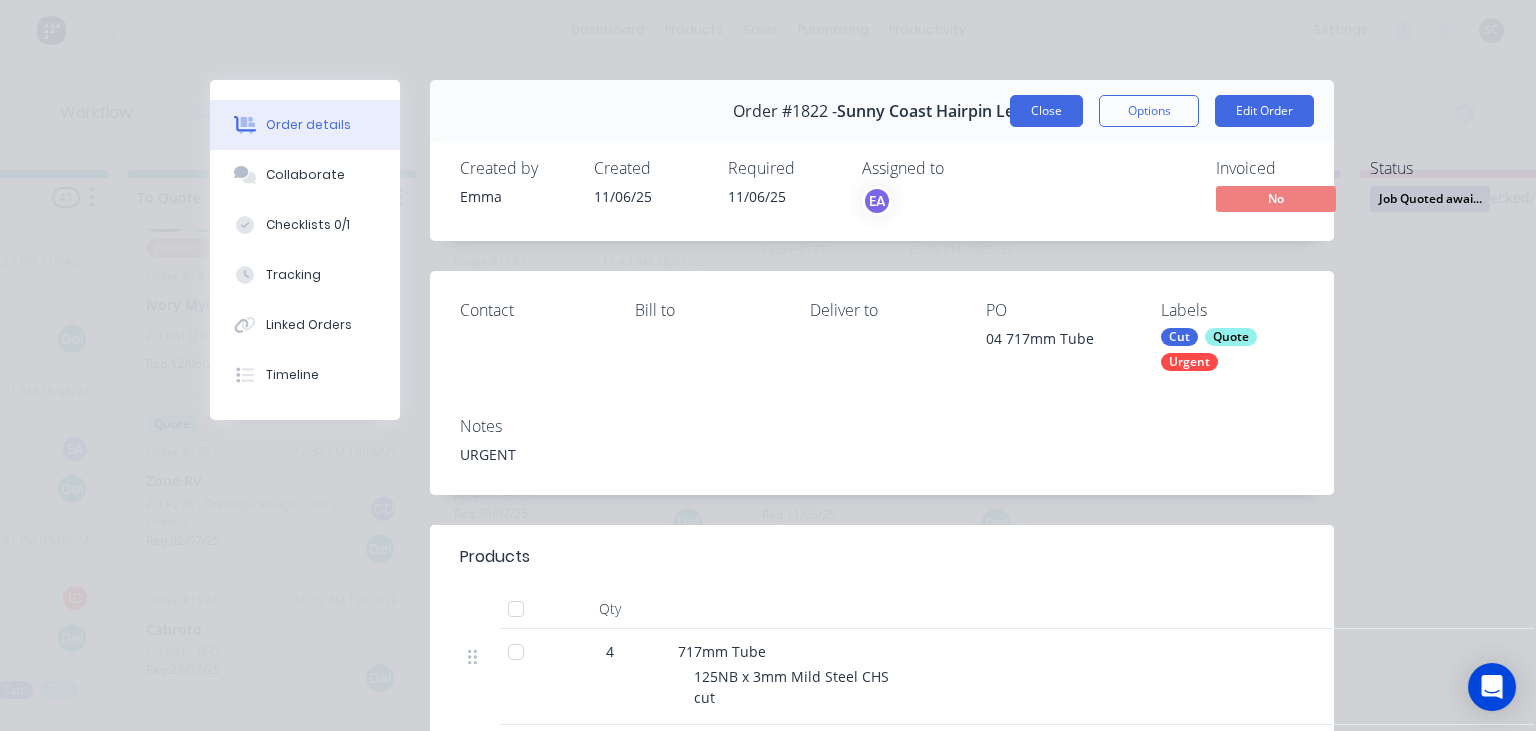 click on "Close" at bounding box center [1046, 111] 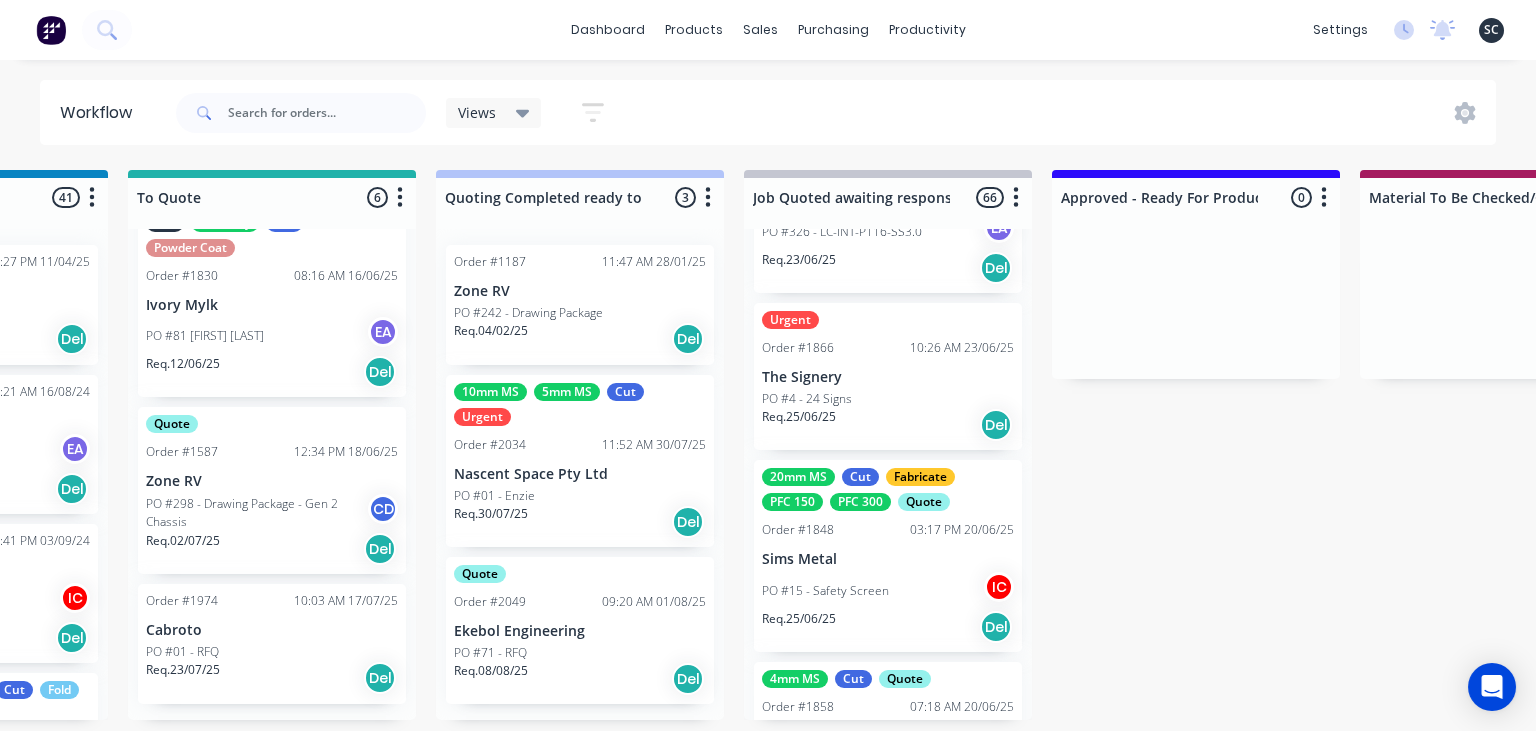 scroll, scrollTop: 3801, scrollLeft: 0, axis: vertical 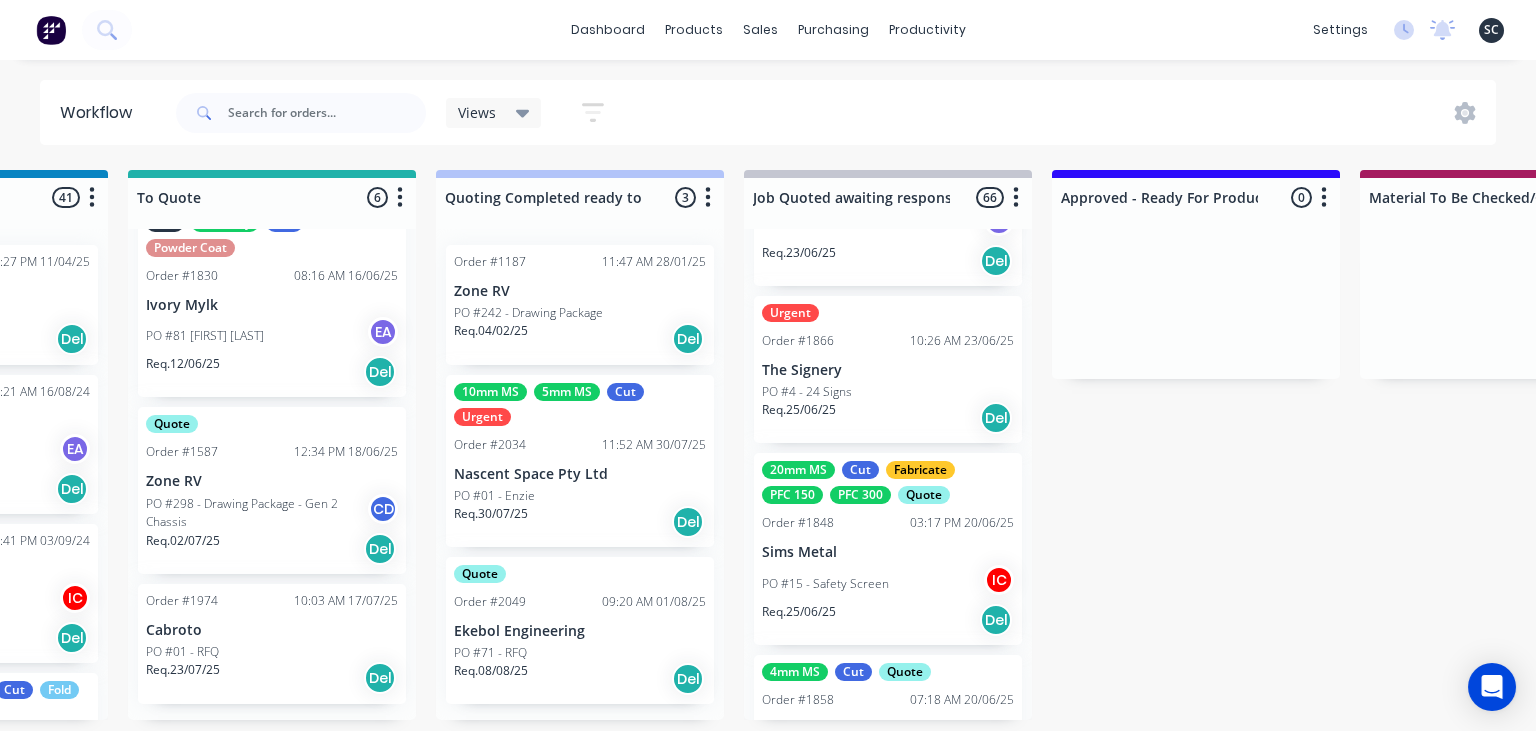 click on "PO #15 - Safety Screen" at bounding box center [825, 584] 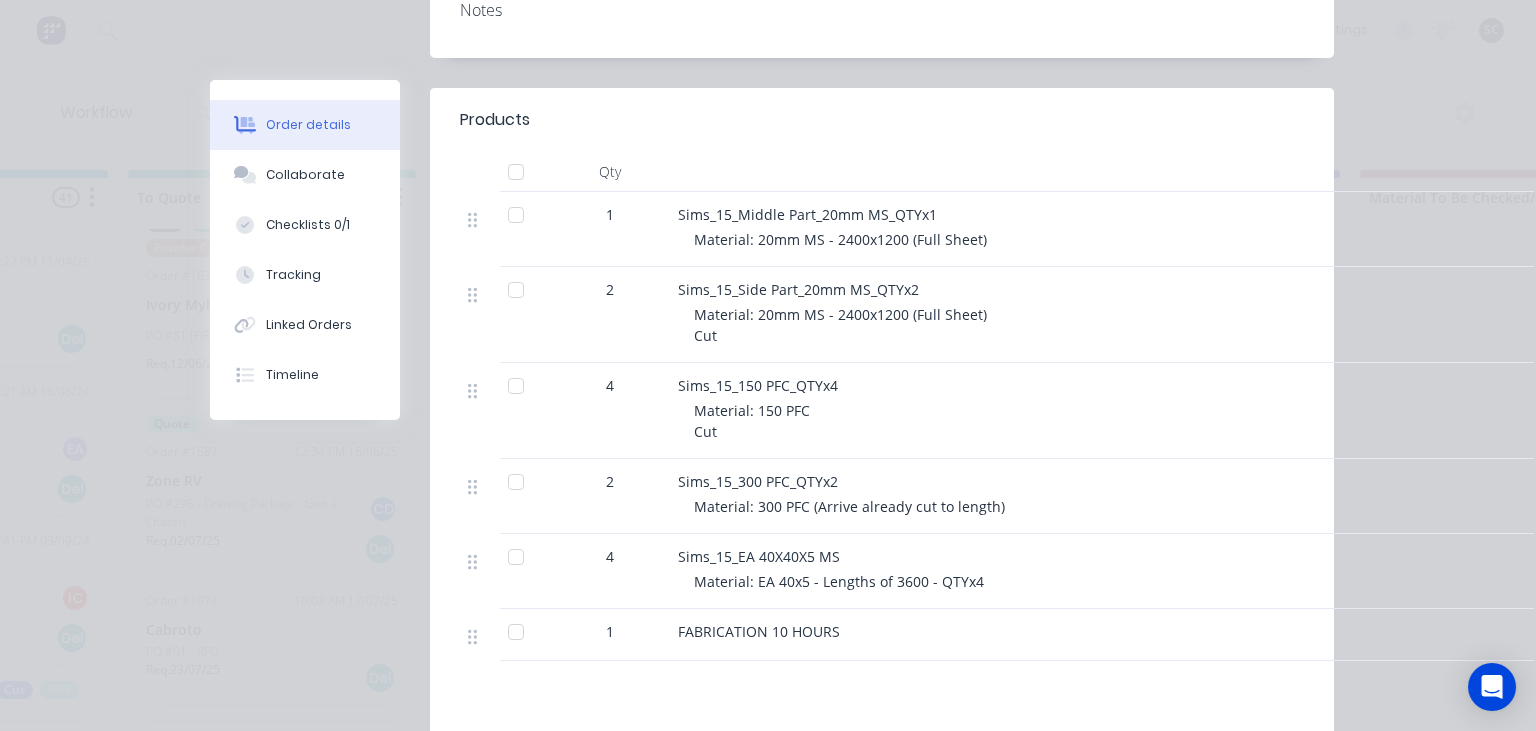 scroll, scrollTop: 460, scrollLeft: 0, axis: vertical 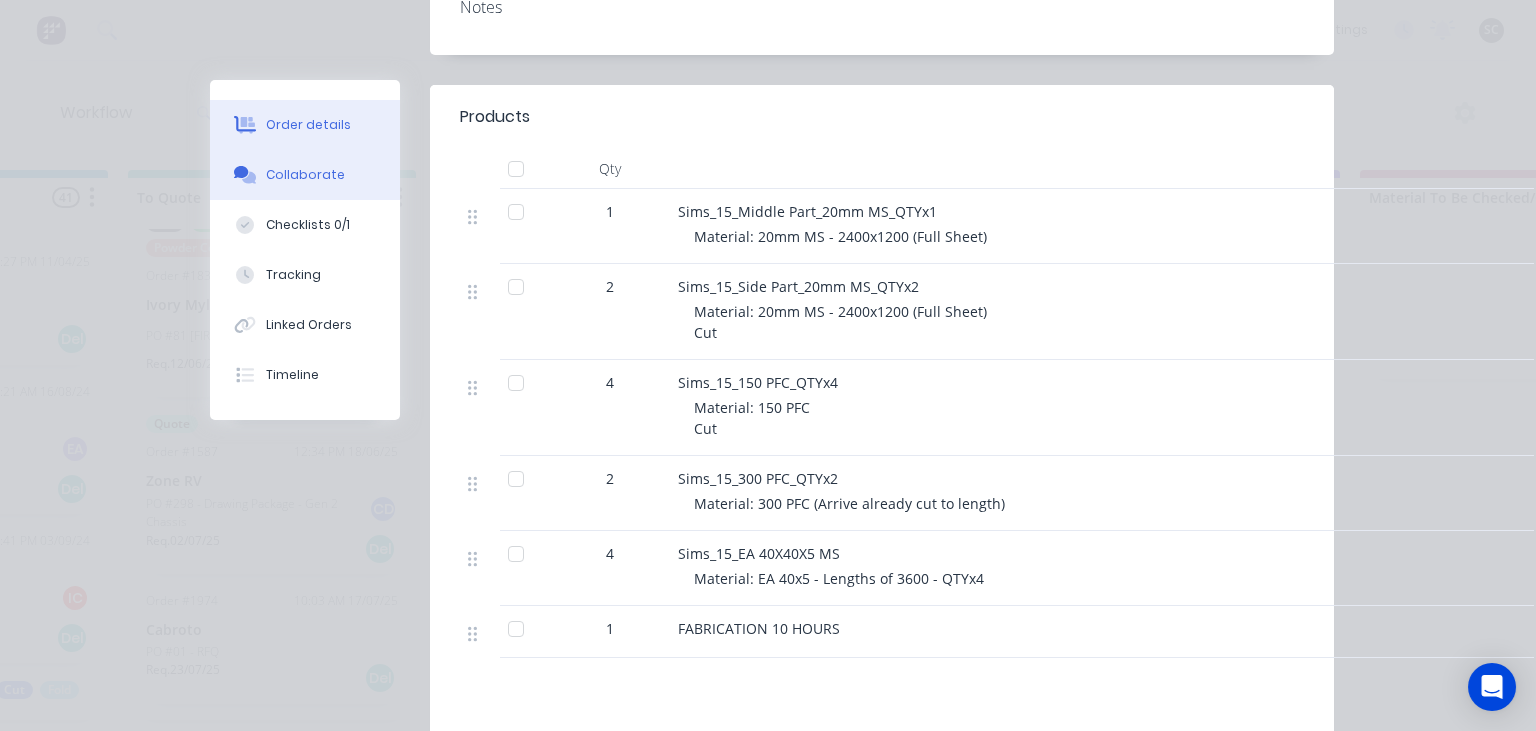 click on "Collaborate" at bounding box center (305, 175) 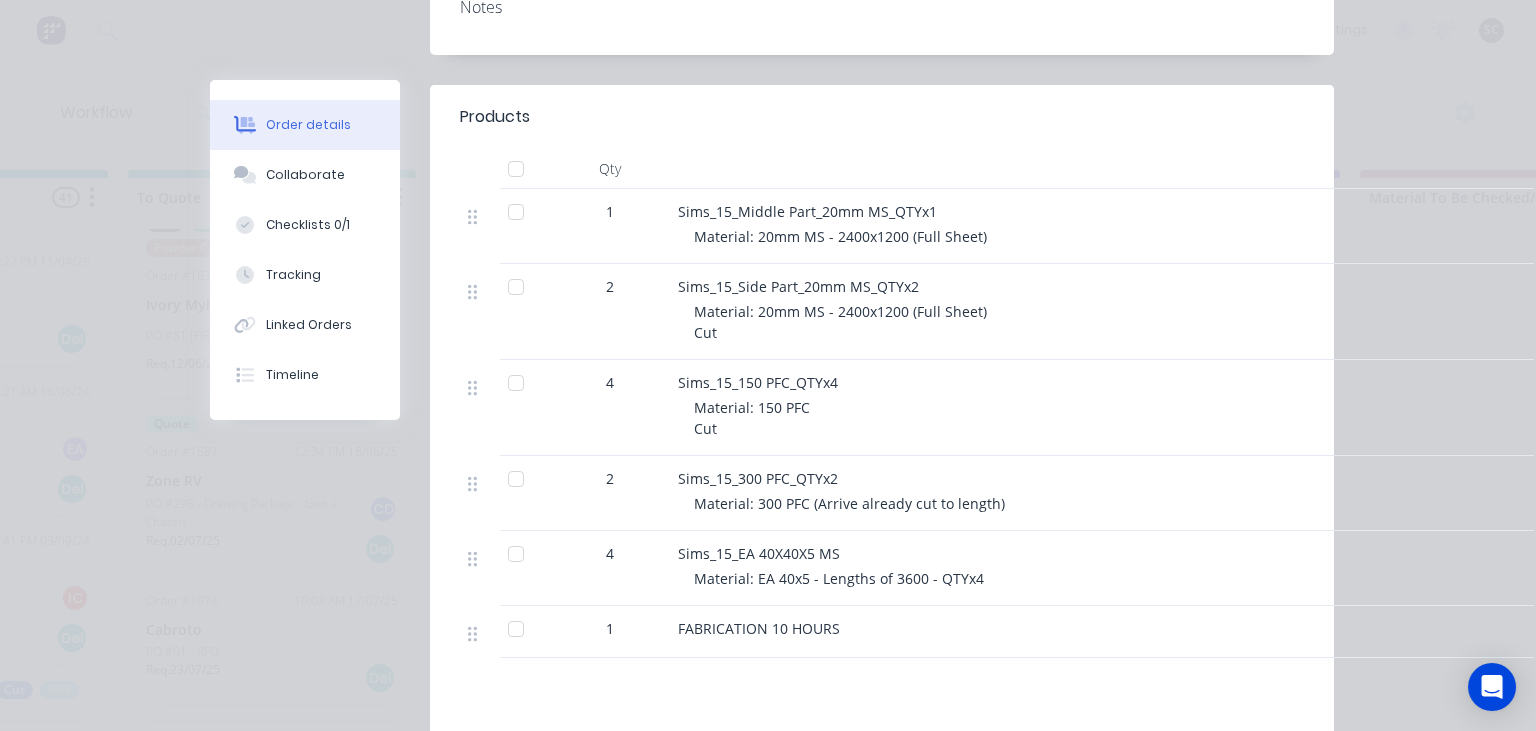 scroll, scrollTop: 0, scrollLeft: 0, axis: both 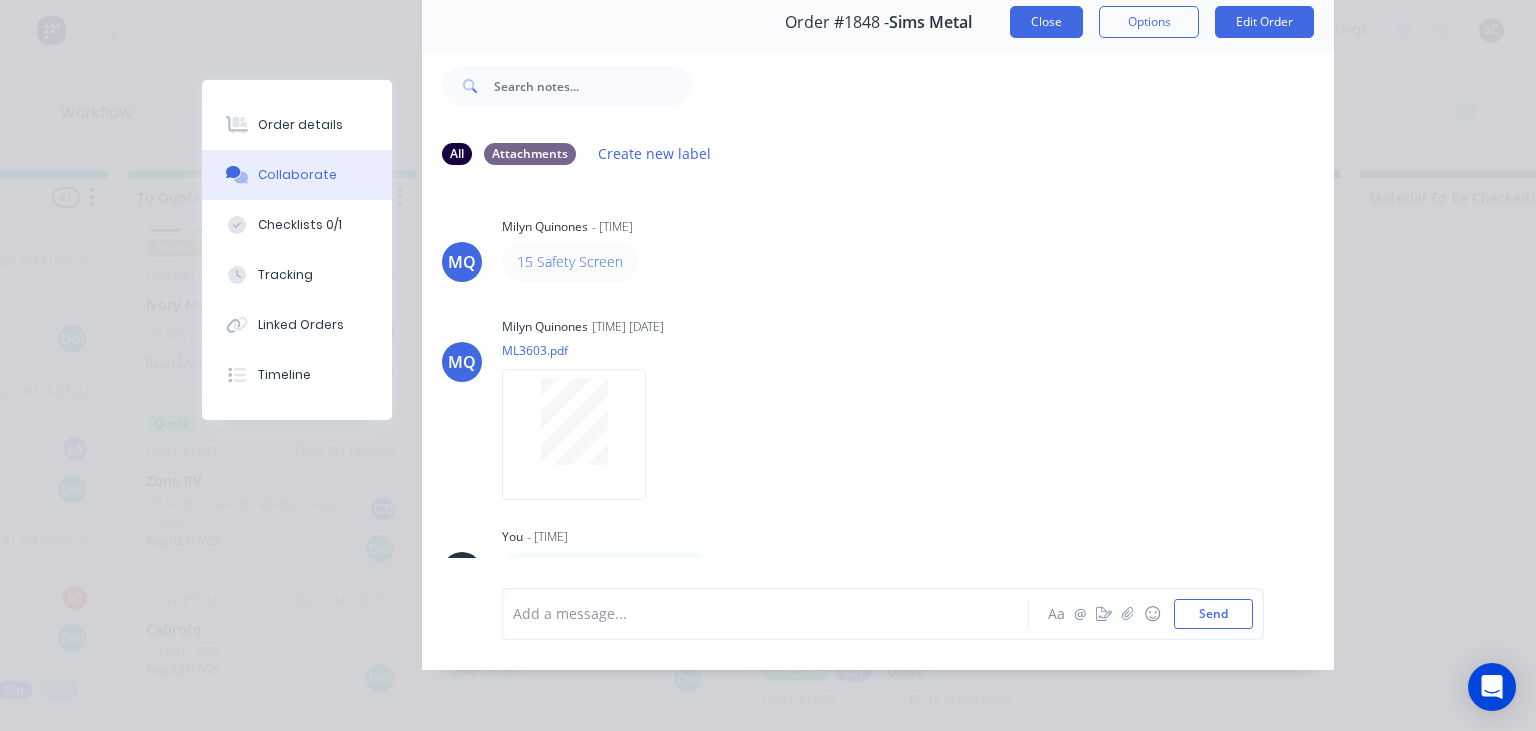 click on "Close" at bounding box center (1046, 22) 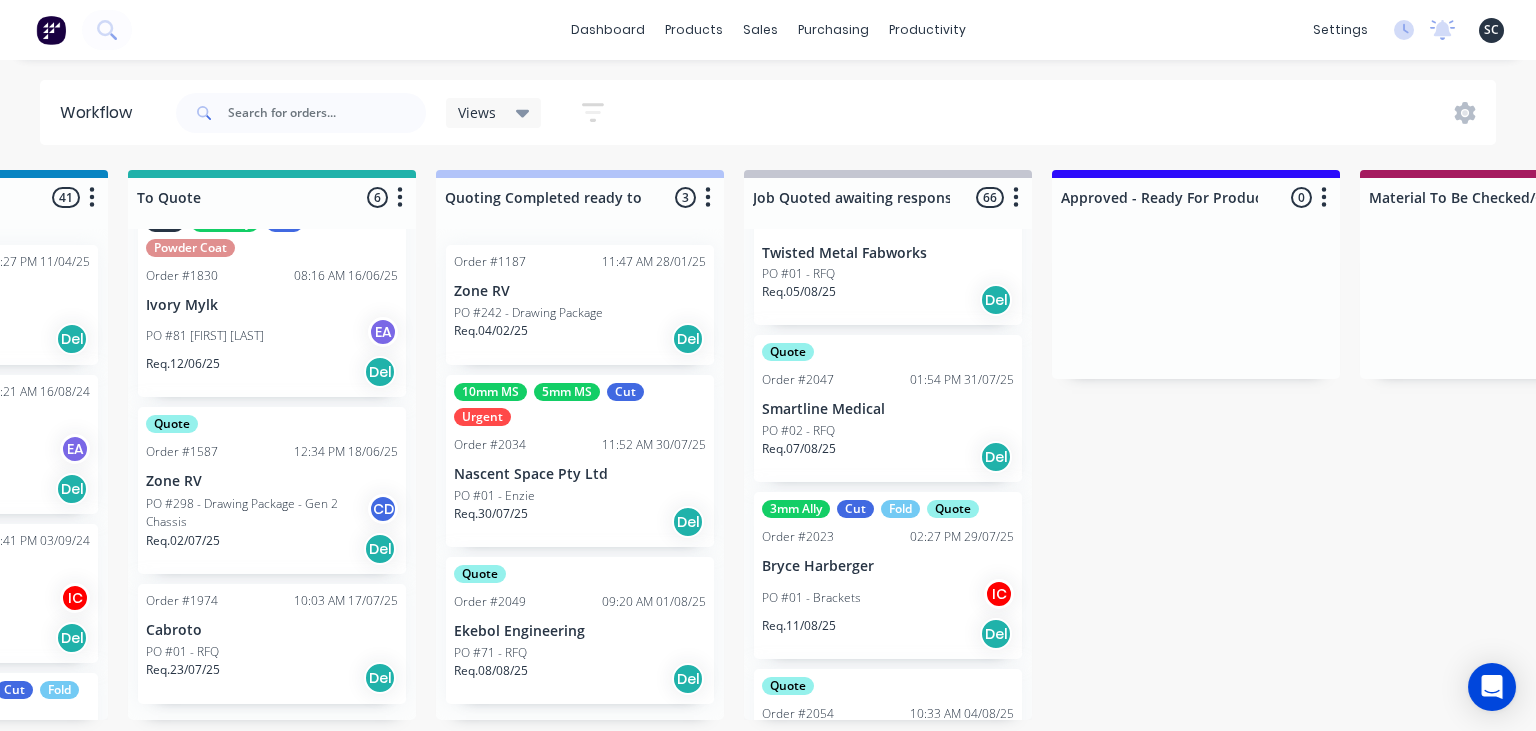 scroll, scrollTop: 10753, scrollLeft: 0, axis: vertical 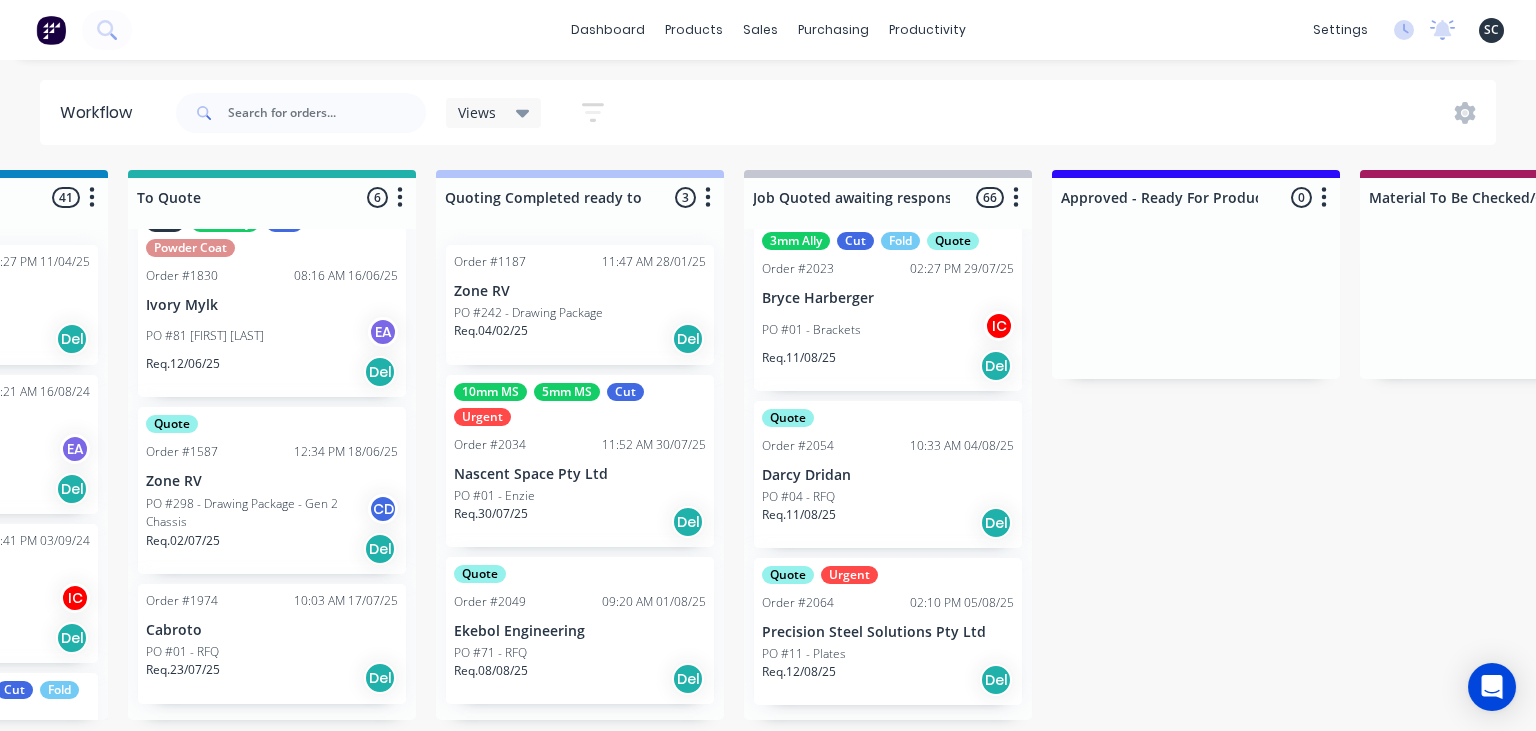 click on "Submitted [NUMBER] Status colour #[HEX] hex #[HEX] Save Cancel Summaries Total order value Invoiced to date To be invoiced Sort By Created date Required date Order number Customer name Most recent 0-Add labels for all materials and processes here 100x50x3mm ally RHS 2.5mm SS 3mm Ally Cut Fold M10 Hex Nutserts Powder Coat Order #[NUMBER] [TIME] [DATE] Metalmorphic PO #[NUMBER]-Template Req. [DATE] Del Quote Order #[NUMBER] [TIME] [DATE] Precision Steel Solutions Pty Ltd PO #[NUMBER] - Baffles Req. [DATE] Del Quote Order #[NUMBER] [TIME] [DATE] Manufacturing Excellence Forum PO #[NUMBER] - Barrier Req. [DATE] Del Quote Order #[NUMBER] [TIME] [DATE] Sunshine Coast Trailers PO #[NUMBER] - RFQ Req. [DATE] Del Quote Order #[NUMBER] [TIME] [DATE] K&F Fabrications PO #[NUMBER] - Bracket Req. [DATE] Del Order #[NUMBER] [TIME] [DATE] Shedlife PO #[NUMBER] - Patrol Tray Req. [DATE] Del Draw Up - [FIRST] [NUMBER] Status colour #[HEX] hex #[HEX] Save Cancel Notifications Email SMS Summaries Total order value Invoiced to date To be invoiced Sort By Delete IC" at bounding box center [2517, 445] 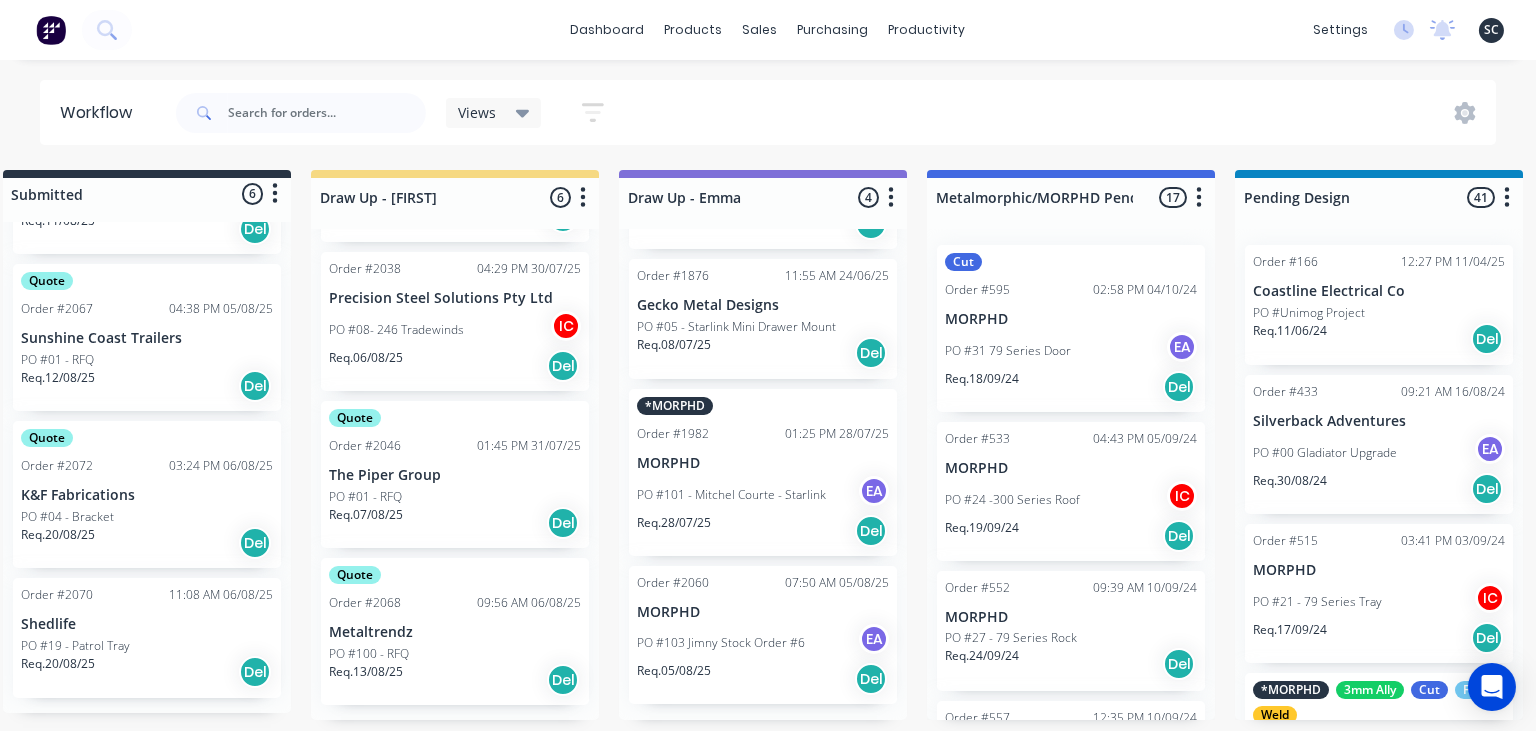 scroll, scrollTop: 0, scrollLeft: 0, axis: both 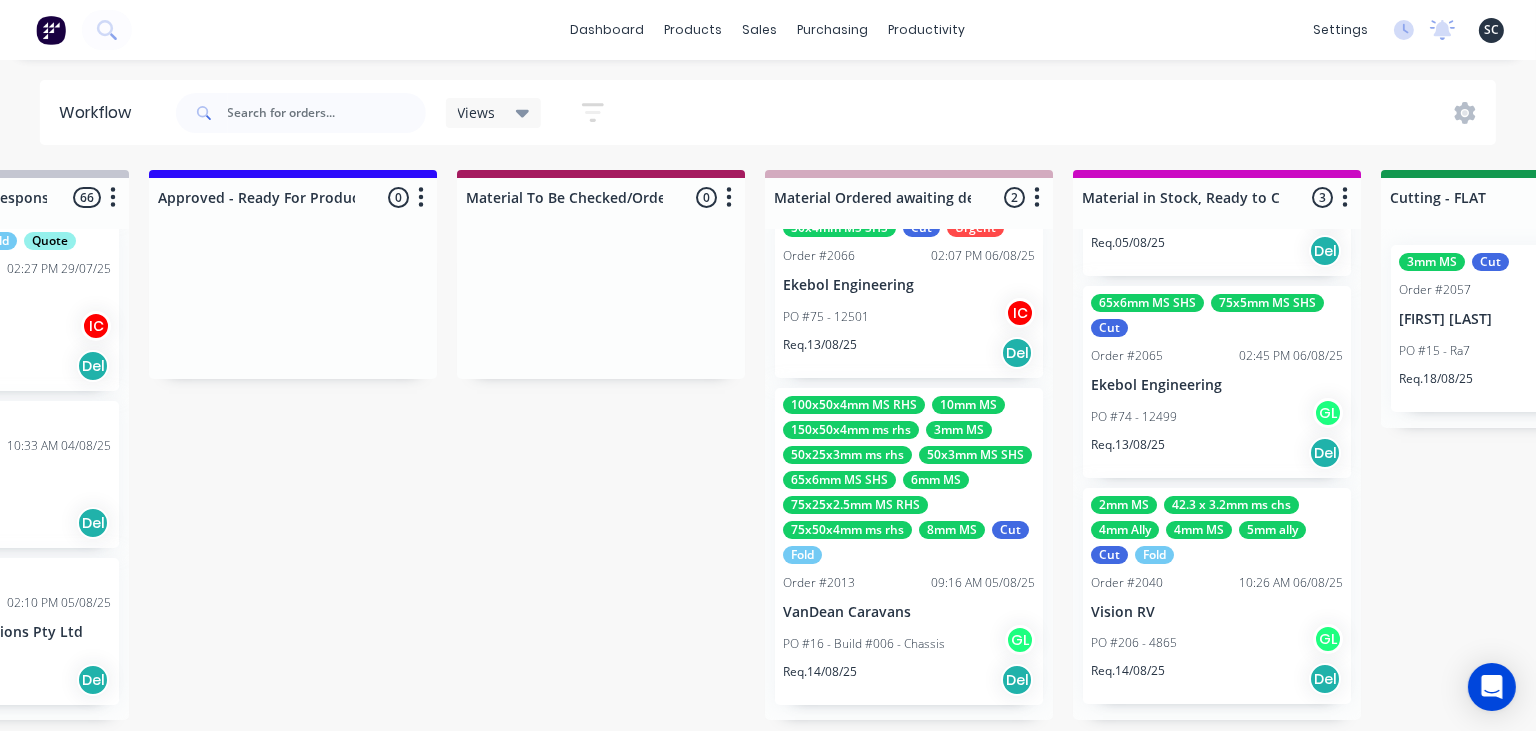 click on "Submitted [NUMBER] Status colour #[HEX] hex #[HEX] Save Cancel Summaries Total order value Invoiced to date To be invoiced Sort By Created date Required date Order number Customer name Most recent 0-Add labels for all materials and processes here 100x50x3mm ally RHS 2.5mm SS 3mm Ally Cut Fold M10 Hex Nutserts Powder Coat Order #[NUMBER] [TIME] [DATE] Metalmorphic PO #[NUMBER]-Template Req. [DATE] Del Quote Order #[NUMBER] [TIME] [DATE] Precision Steel Solutions Pty Ltd PO #[NUMBER] - Baffles Req. [DATE] Del Quote Order #[NUMBER] [TIME] [DATE] Manufacturing Excellence Forum PO #[NUMBER] - Barrier Req. [DATE] Del Quote Order #[NUMBER] [TIME] [DATE] Sunshine Coast Trailers PO #[NUMBER] - RFQ Req. [DATE] Del Quote Order #[NUMBER] [TIME] [DATE] K&F Fabrications PO #[NUMBER] - Bracket Req. [DATE] Del Order #[NUMBER] [TIME] [DATE] Shedlife PO #[NUMBER] - Patrol Tray Req. [DATE] Del Draw Up - [FIRST] [NUMBER] Status colour #[HEX] hex #[HEX] Save Cancel Notifications Email SMS Summaries Total order value Invoiced to date To be invoiced Sort By Delete IC" at bounding box center (1614, 445) 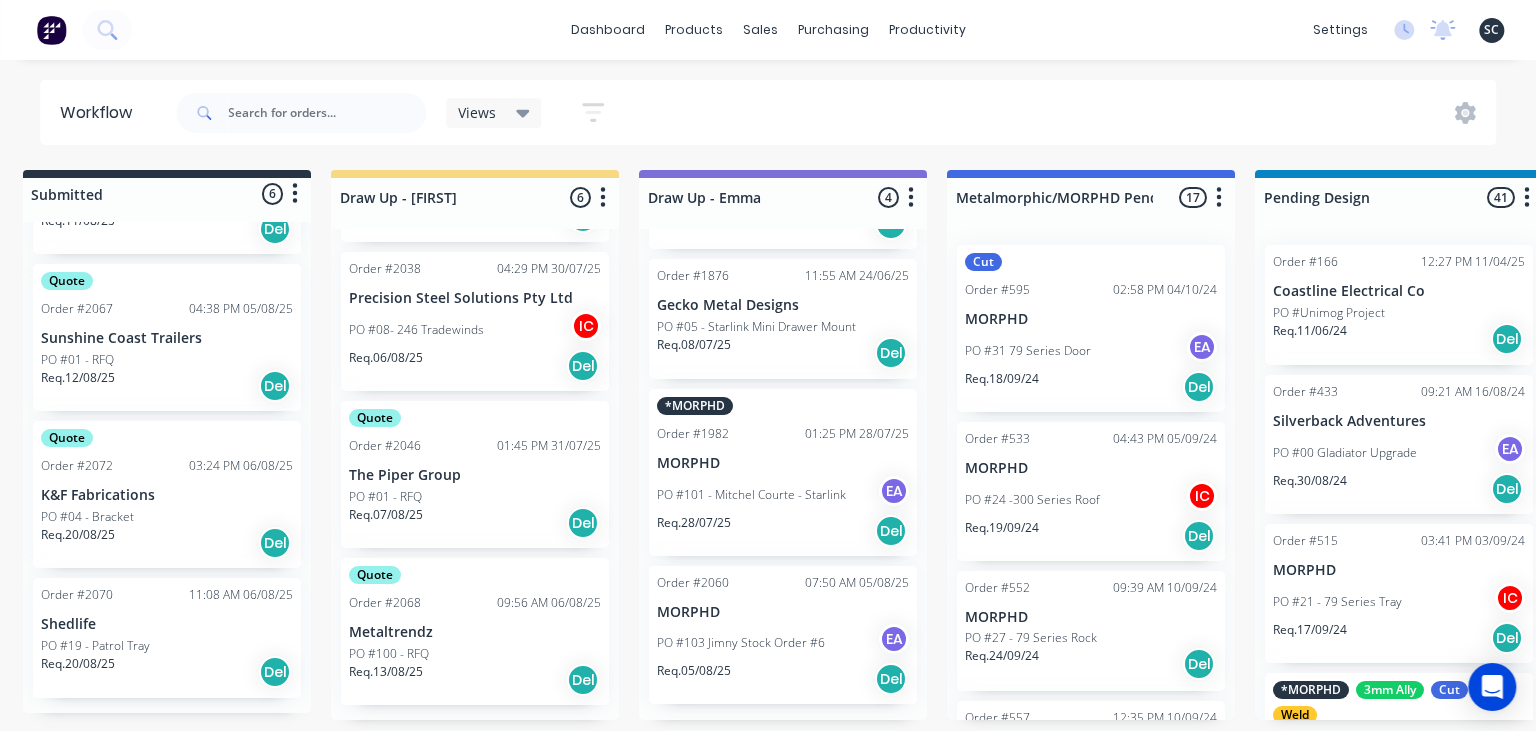 scroll, scrollTop: 0, scrollLeft: 0, axis: both 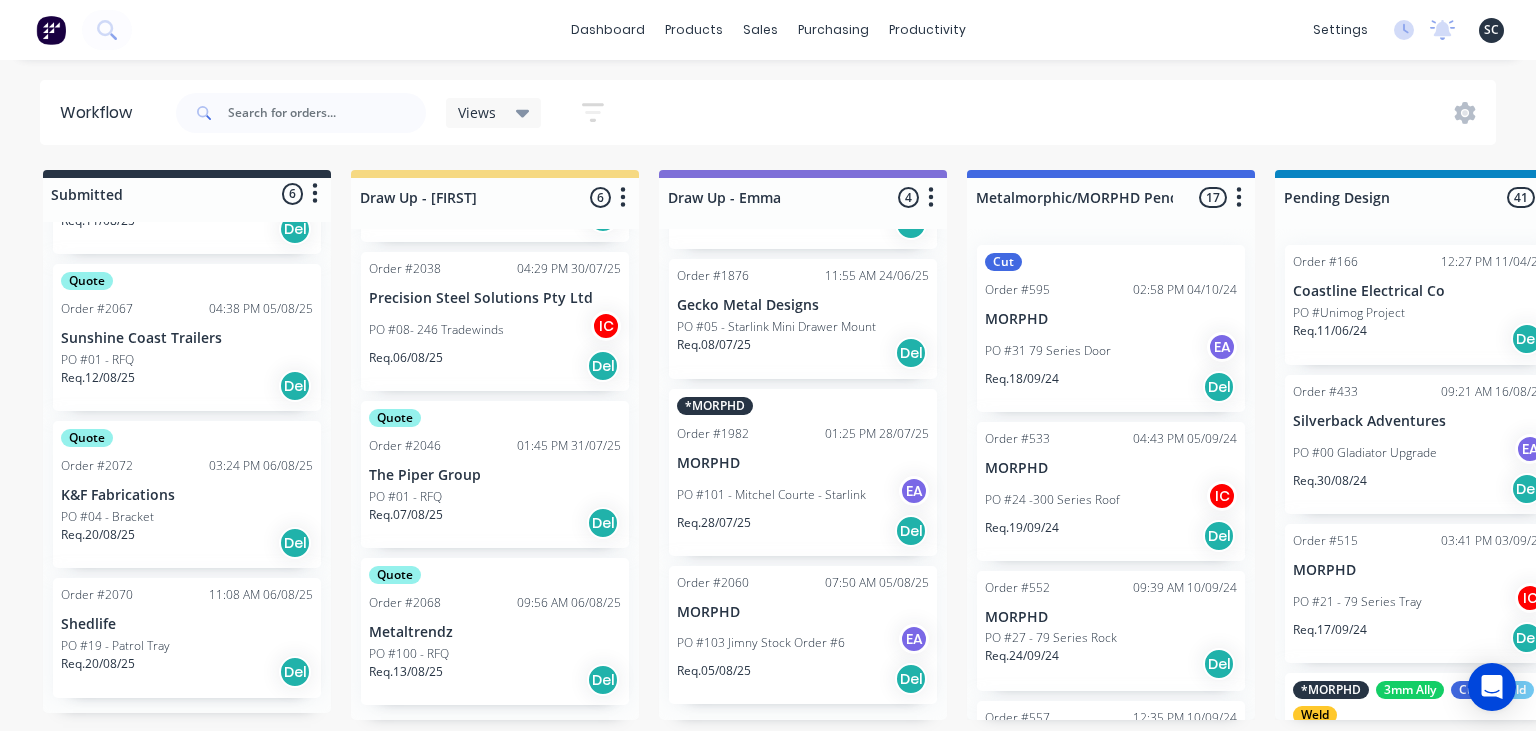 click on "Submitted [NUMBER] Status colour #[HEX] hex #[HEX] Save Cancel Summaries Total order value Invoiced to date To be invoiced Sort By Created date Required date Order number Customer name Most recent 0-Add labels for all materials and processes here 100x50x3mm ally RHS 2.5mm SS 3mm Ally Cut Fold M10 Hex Nutserts Powder Coat Order #[NUMBER] [TIME] [DATE] Metalmorphic PO #[NUMBER]-Template Req. [DATE] Del Quote Order #[NUMBER] [TIME] [DATE] Precision Steel Solutions Pty Ltd PO #[NUMBER] - Baffles Req. [DATE] Del Quote Order #[NUMBER] [TIME] [DATE] Manufacturing Excellence Forum PO #[NUMBER] - Barrier Req. [DATE] Del Quote Order #[NUMBER] [TIME] [DATE] Sunshine Coast Trailers PO #[NUMBER] - RFQ Req. [DATE] Del Quote Order #[NUMBER] [TIME] [DATE] K&F Fabrications PO #[NUMBER] - Bracket Req. [DATE] Del Order #[NUMBER] [TIME] [DATE] Shedlife PO #[NUMBER] - Patrol Tray Req. [DATE] Del Draw Up - [FIRST] [NUMBER] Status colour #[HEX] hex #[HEX] Save Cancel Notifications Email SMS Summaries Total order value Invoiced to date To be invoiced Sort By Delete IC" at bounding box center [3972, 445] 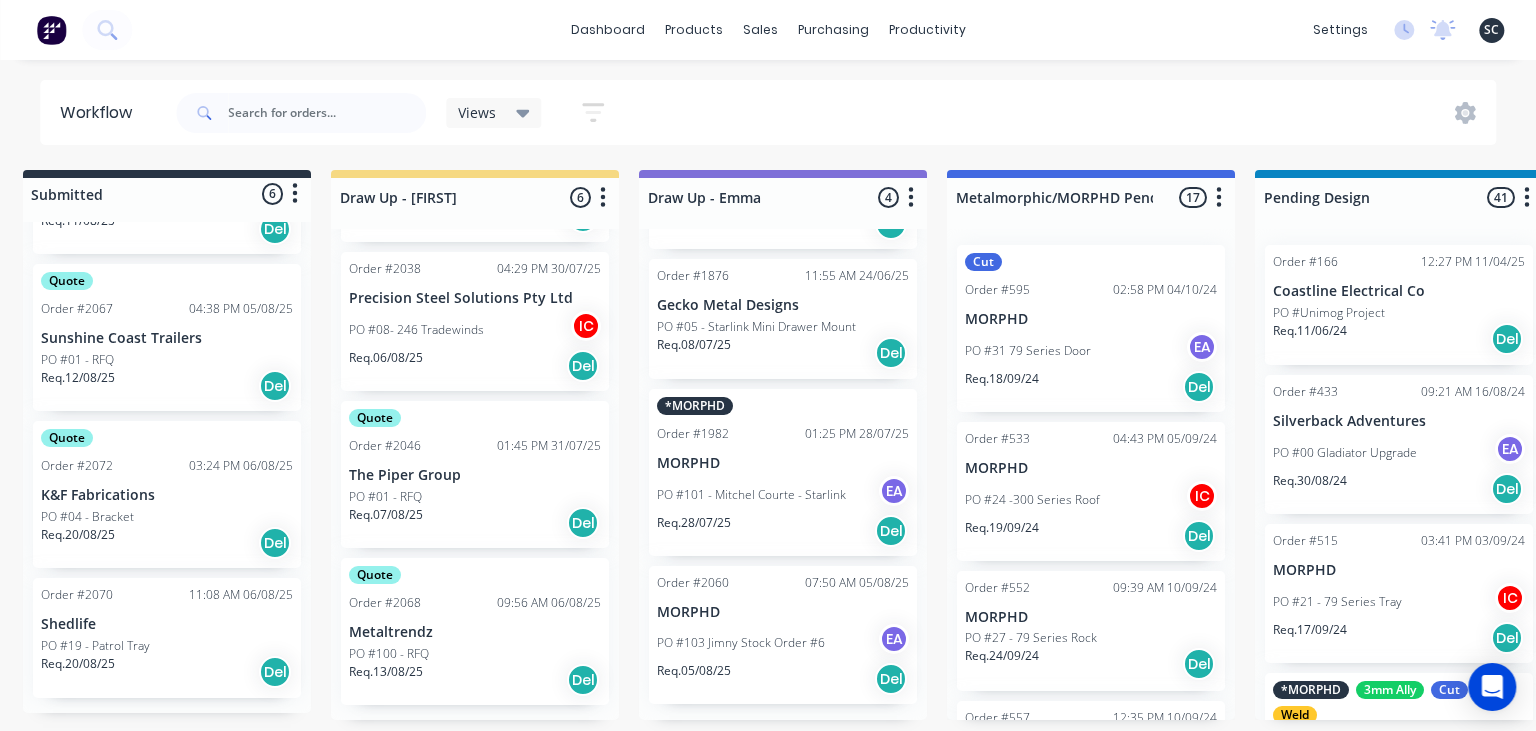 scroll, scrollTop: 0, scrollLeft: 0, axis: both 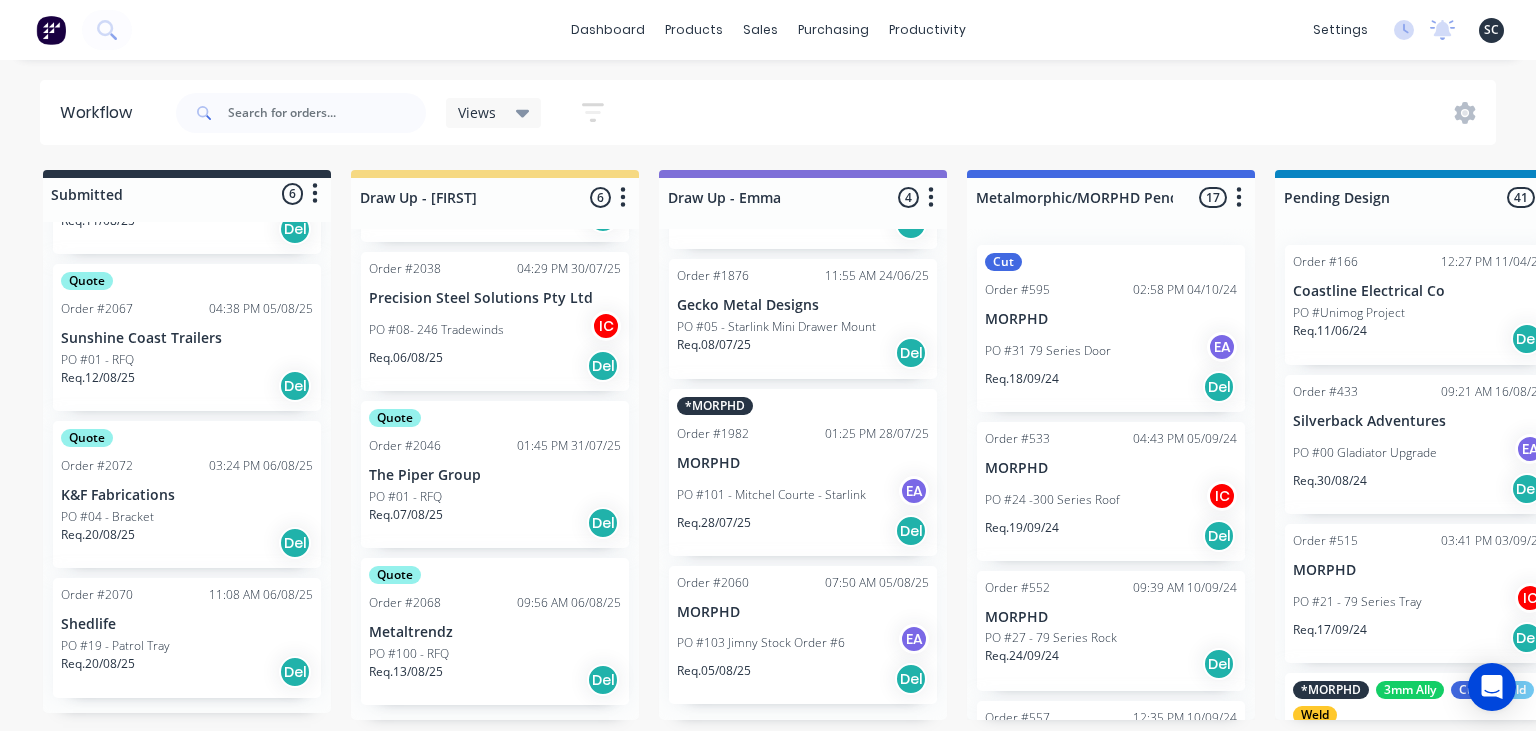 click on "Quote Order #2072 03:24 PM 06/08/25 K&F Fabrications PO #04 - Bracket Req. 20/08/25 Del" at bounding box center [187, 494] 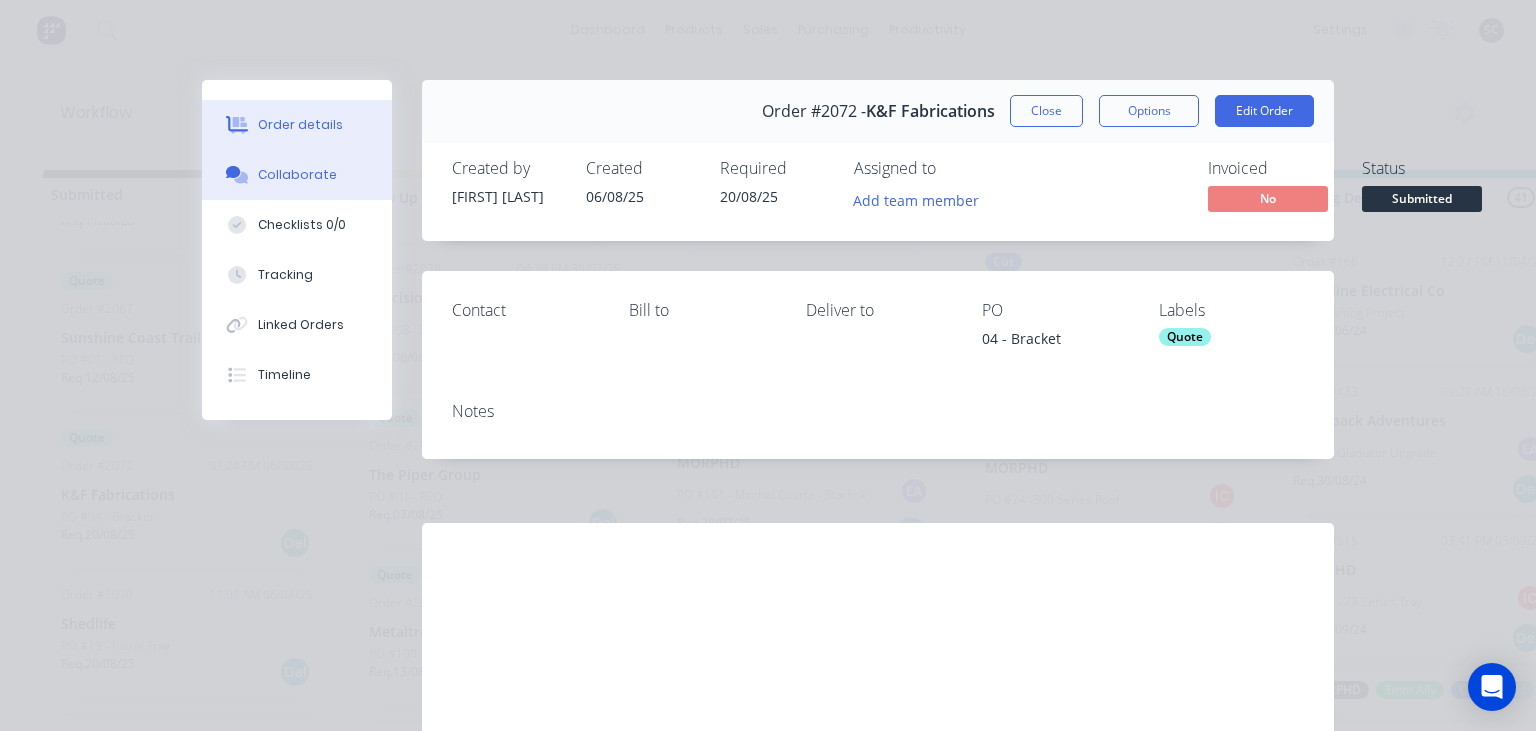click on "Collaborate" at bounding box center (297, 175) 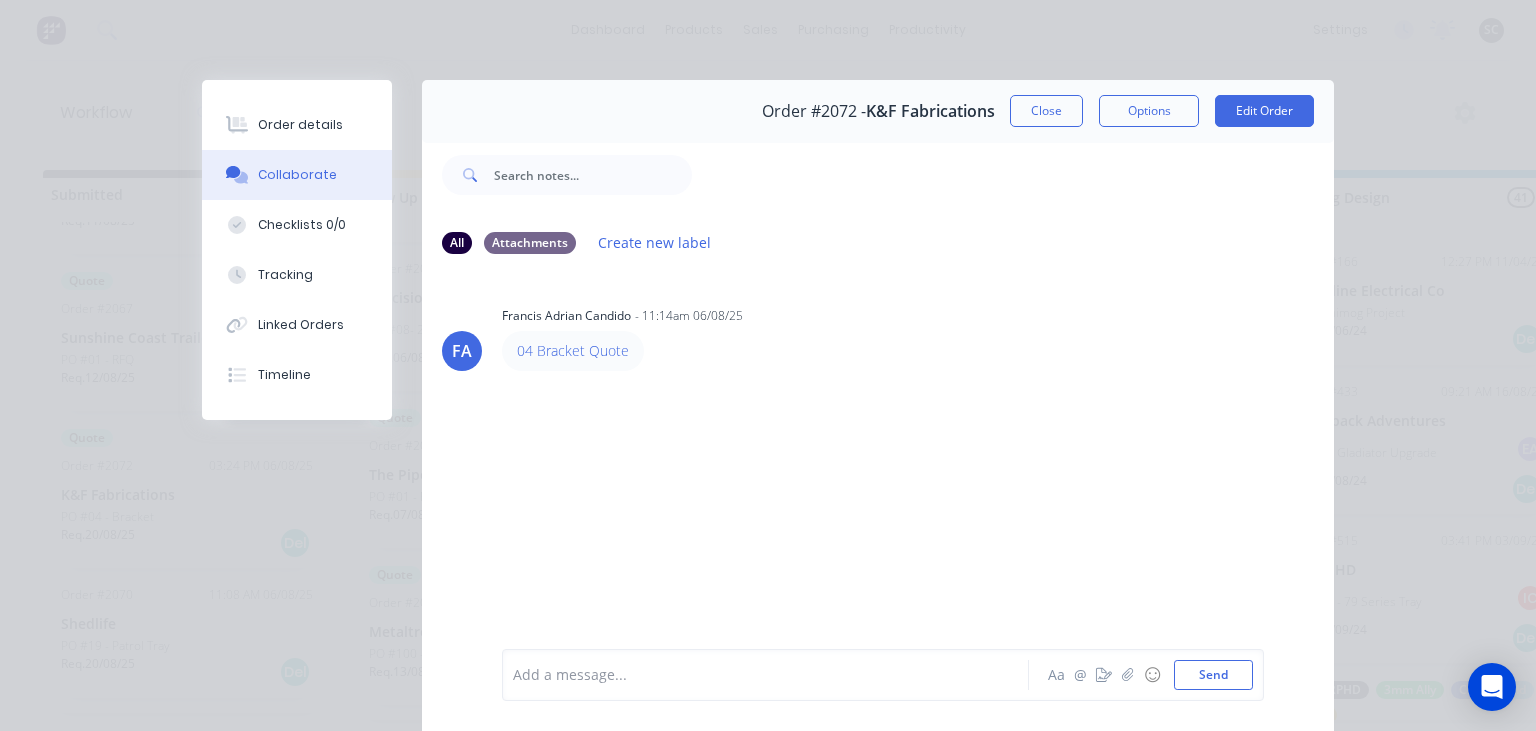 drag, startPoint x: 790, startPoint y: 382, endPoint x: 806, endPoint y: 203, distance: 179.71365 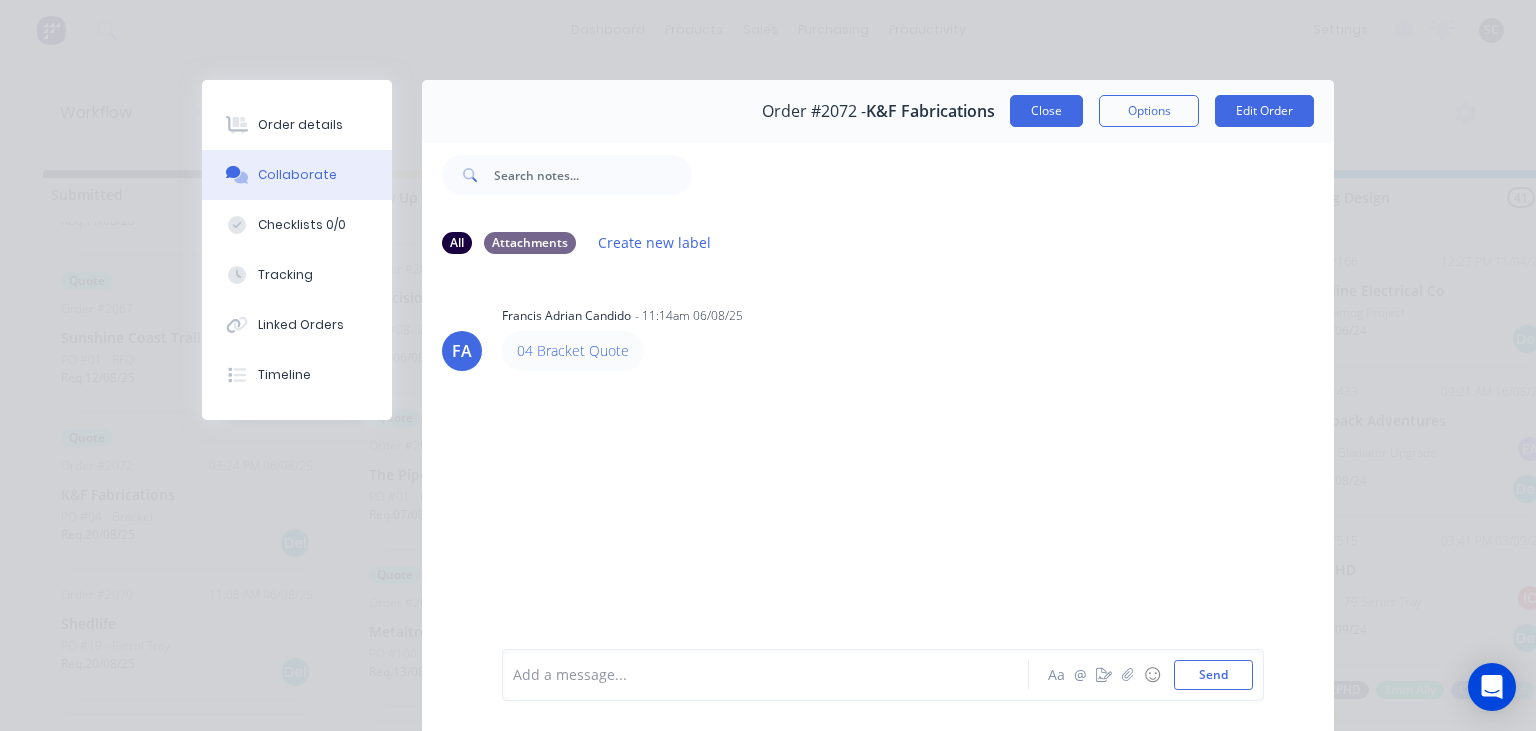 click on "Close" at bounding box center [1046, 111] 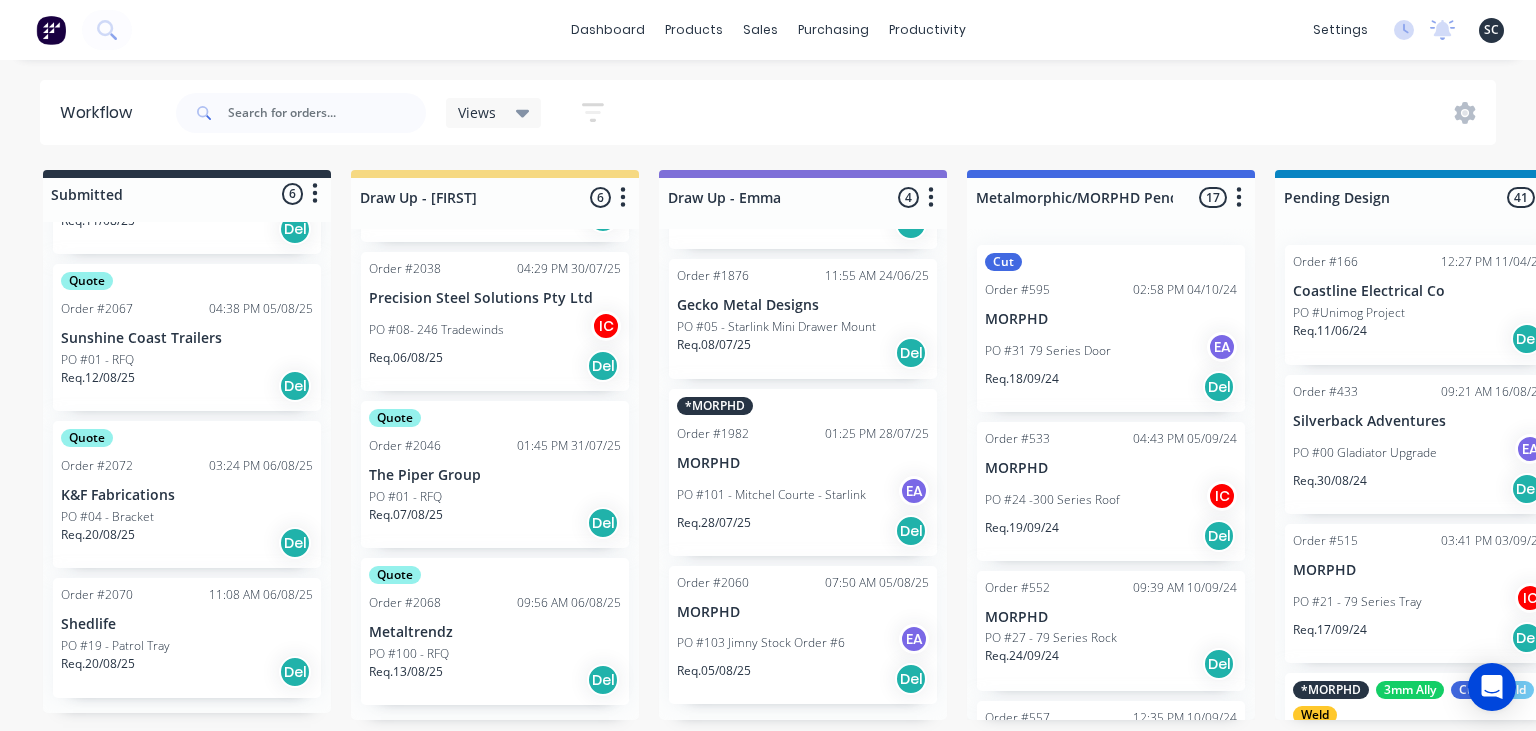 scroll, scrollTop: 537, scrollLeft: 0, axis: vertical 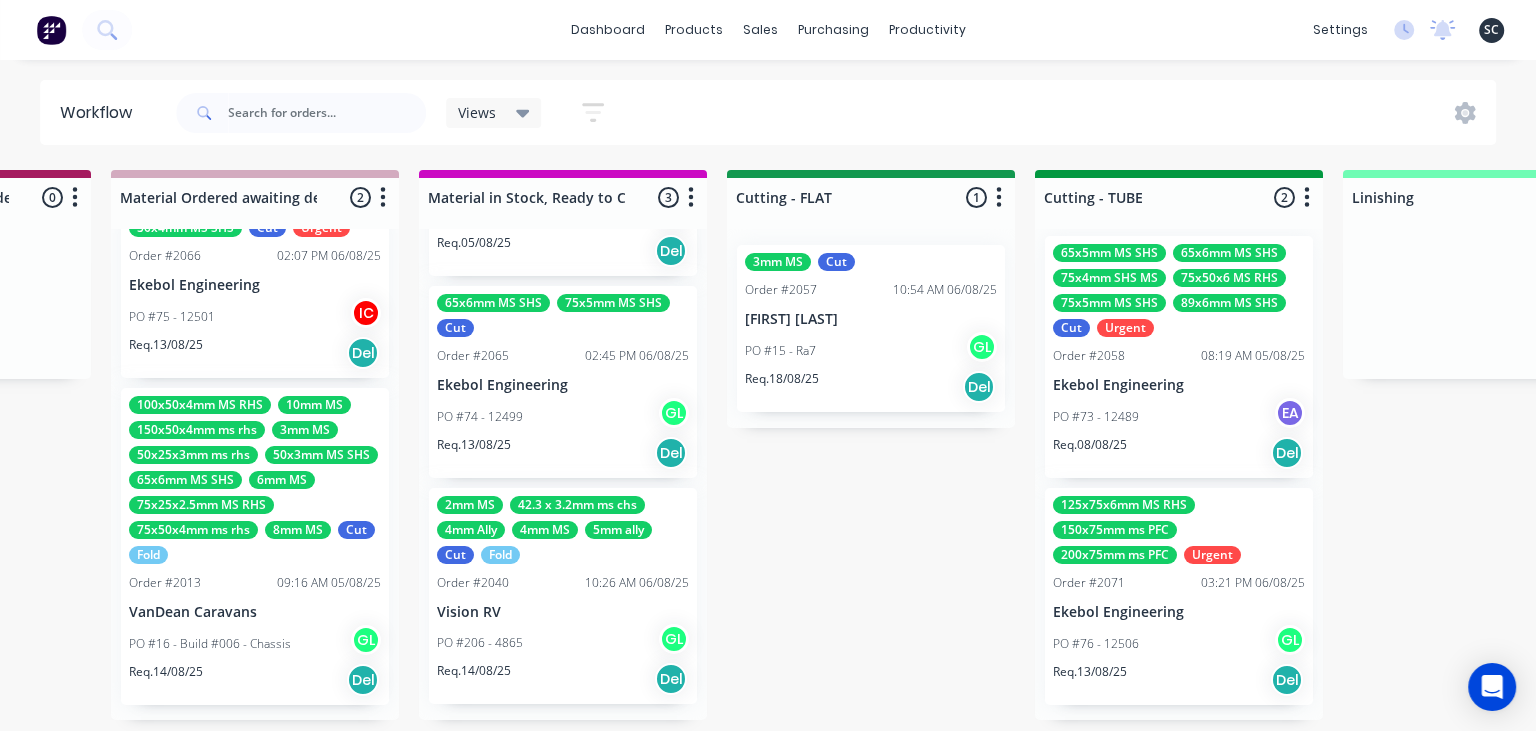 click on "Submitted 6 Status colour #273444 hex #273444 Save Cancel Summaries Total order value Invoiced to date To be invoiced Sort By Created date Required date Order number Customer name Most recent 0-Add labels for all materials and processes here 100x50x3mm ally RHS 2.5mm SS 3mm Ally Cut Fold M10 Hex Nutserts Powder Coat Order #386 09:56 AM 09/06/25 Metalmorphic PO #00-Template Req. 05/06/24 Del Quote Order #2052 10:24 AM 04/08/25 Precision Steel Solutions Pty Ltd PO #10 - Baffles Req. 11/08/25 Del Quote Order #2055 10:51 AM 04/08/25 Manufacturing Excellence Forum PO #02 - Barrier Req. 11/08/25 Del Quote Order #2067 04:38 PM 05/08/25 Sunshine Coast Trailers PO #01 - RFQ Req. 12/08/25 Del Quote Order #2072 03:24 PM 06/08/25 K&F Fabrications PO #04 - Bracket Req. 20/08/25 Del Order #2070 11:08 AM 06/08/25 Shedlife PO #19 - Patrol Tray Req. 20/08/25 Del Draw Up - [FIRST] 6 Status colour #F6D982 hex #F6D982 Save Cancel Notifications Email SMS Summaries Total order value Invoiced to date To be invoiced Sort By Delete IC" at bounding box center [960, 445] 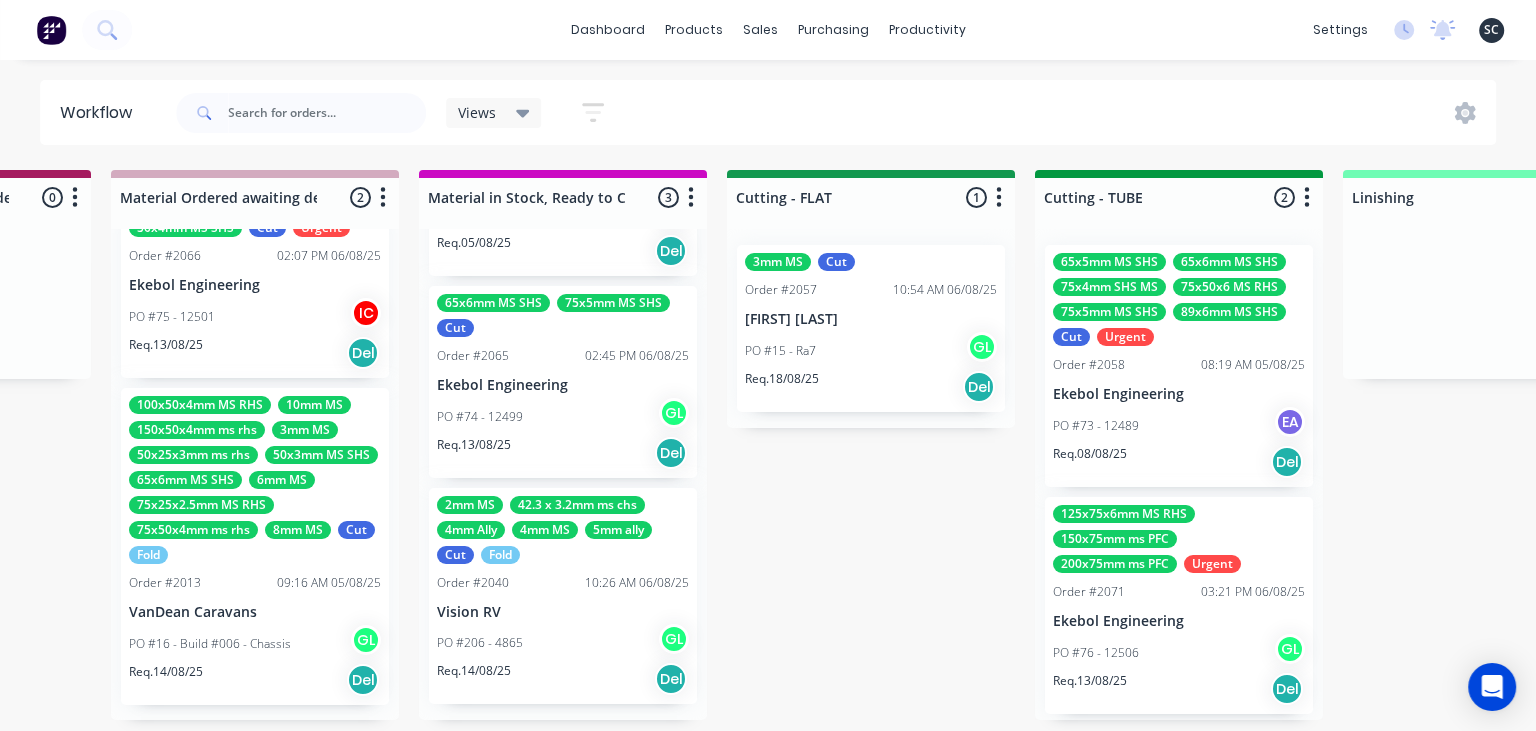 scroll, scrollTop: 9, scrollLeft: 0, axis: vertical 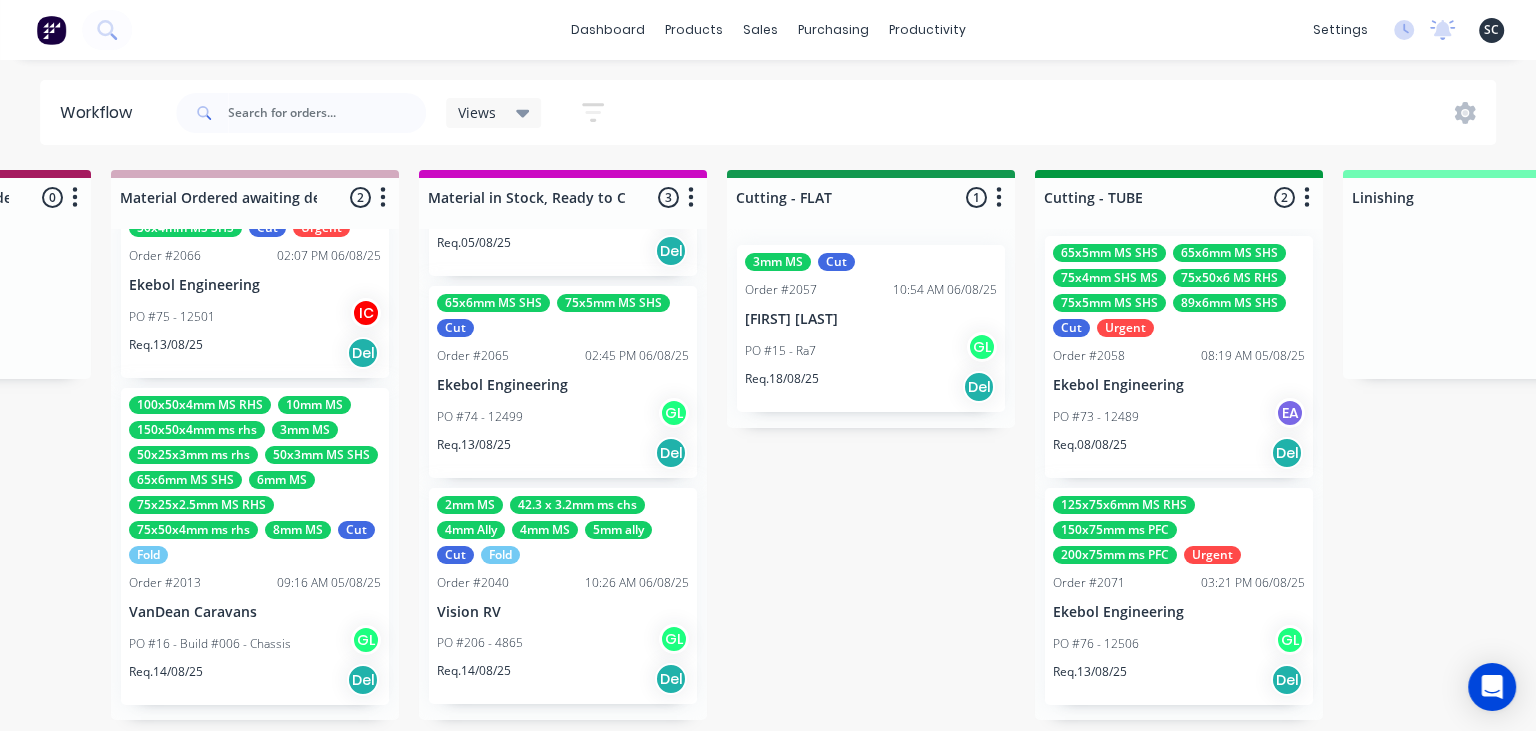 click on "PO #73 - 12489 EA" at bounding box center (1179, 417) 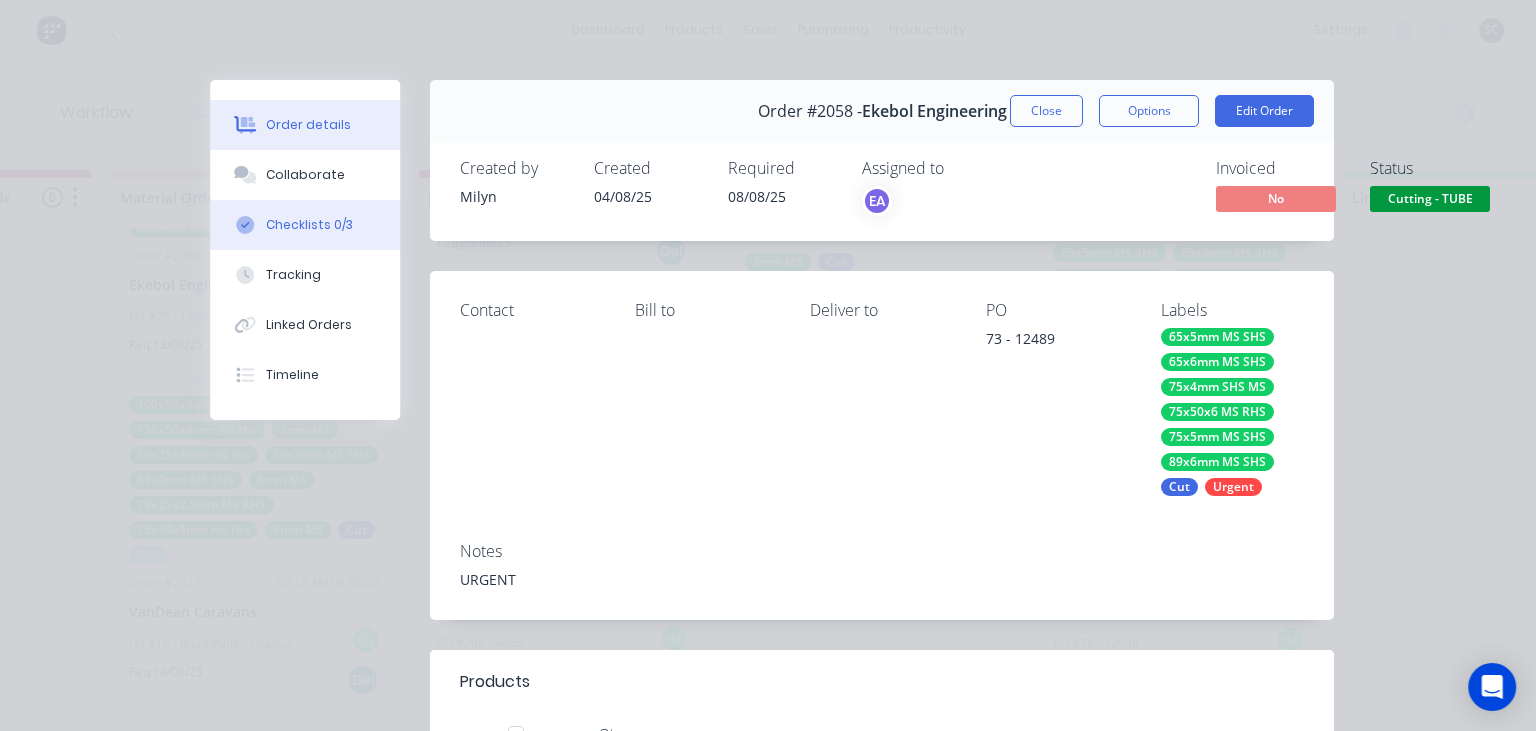 click on "Checklists 0/3" at bounding box center (305, 225) 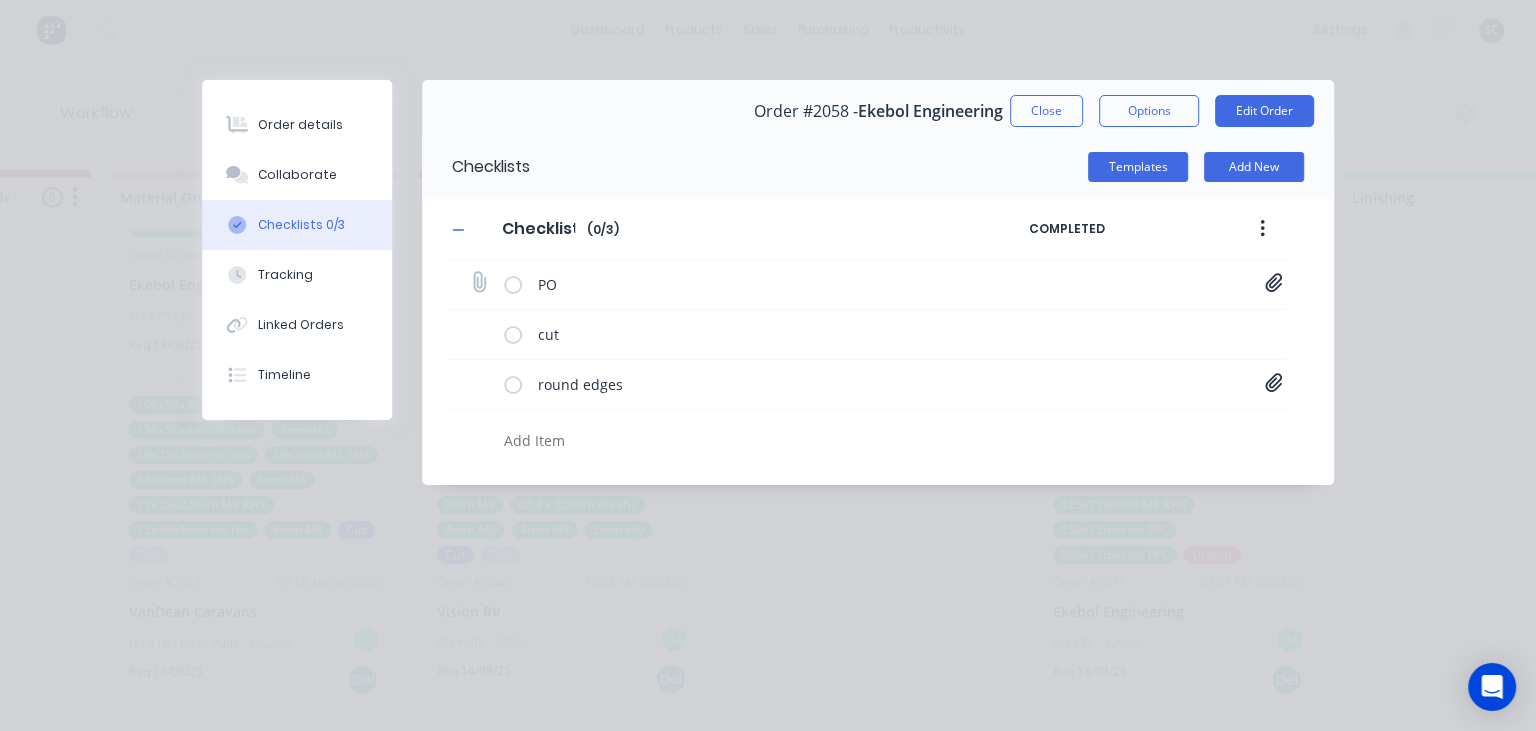 click 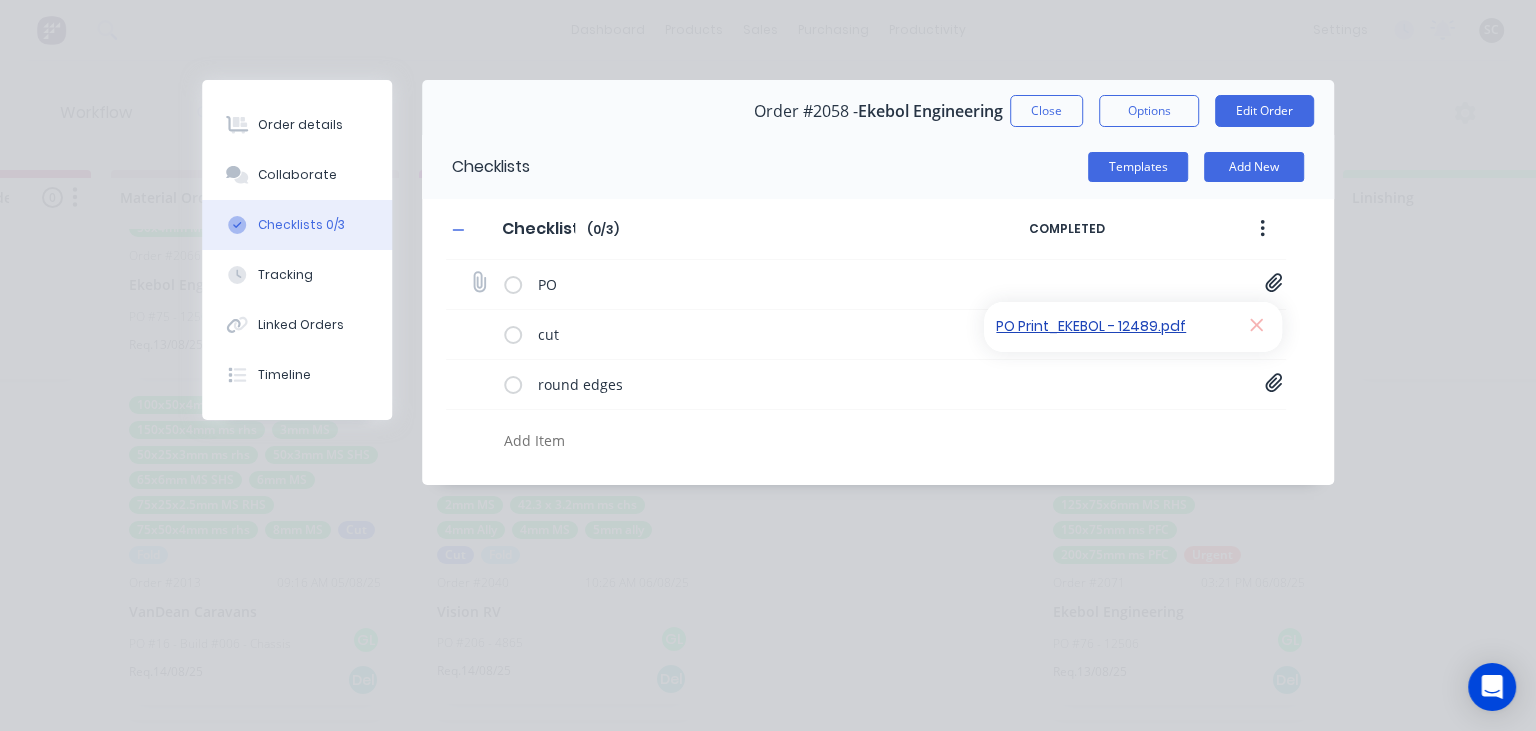 click on "PO Print_EKEBOL - 12489.pdf" at bounding box center (1112, 326) 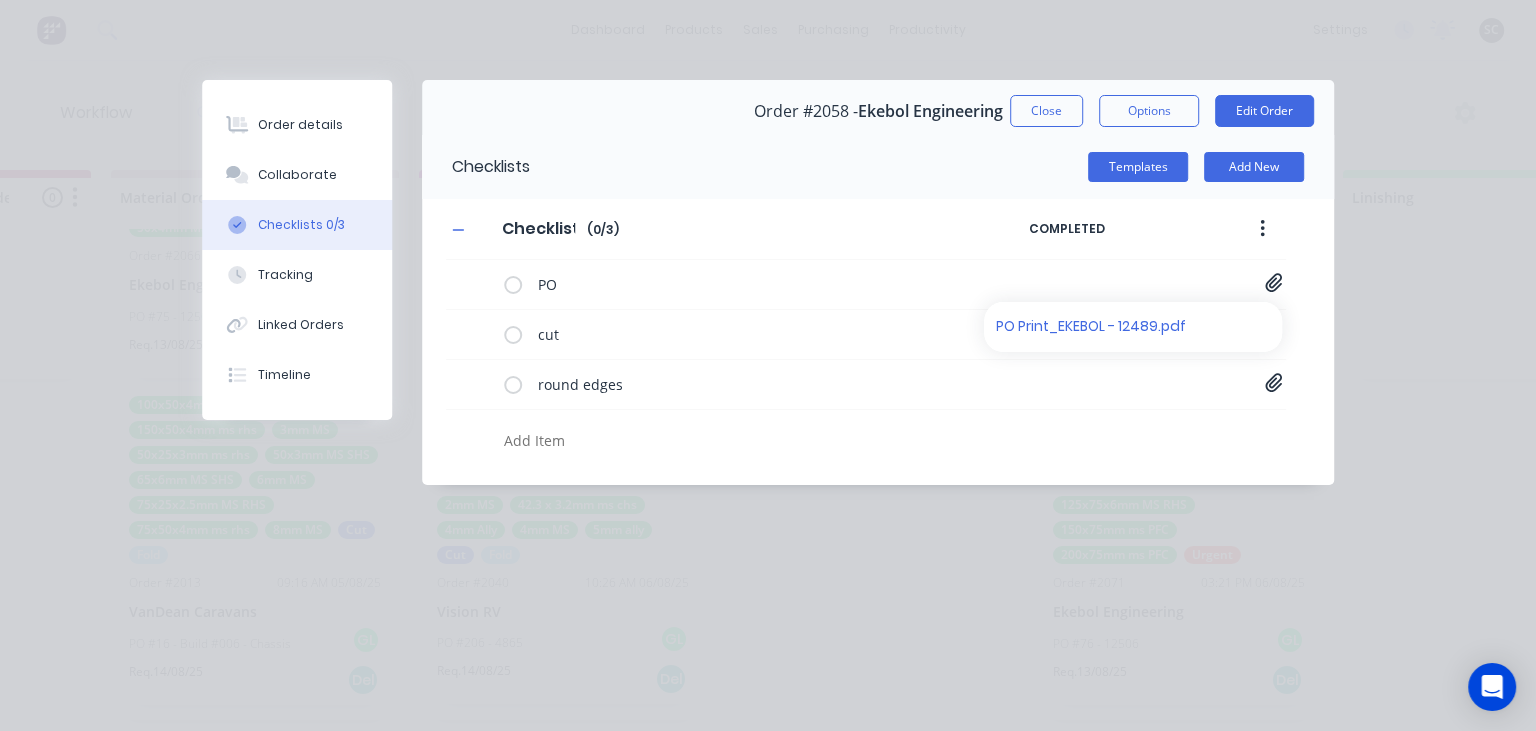 drag, startPoint x: 1104, startPoint y: 462, endPoint x: 1092, endPoint y: 220, distance: 242.29733 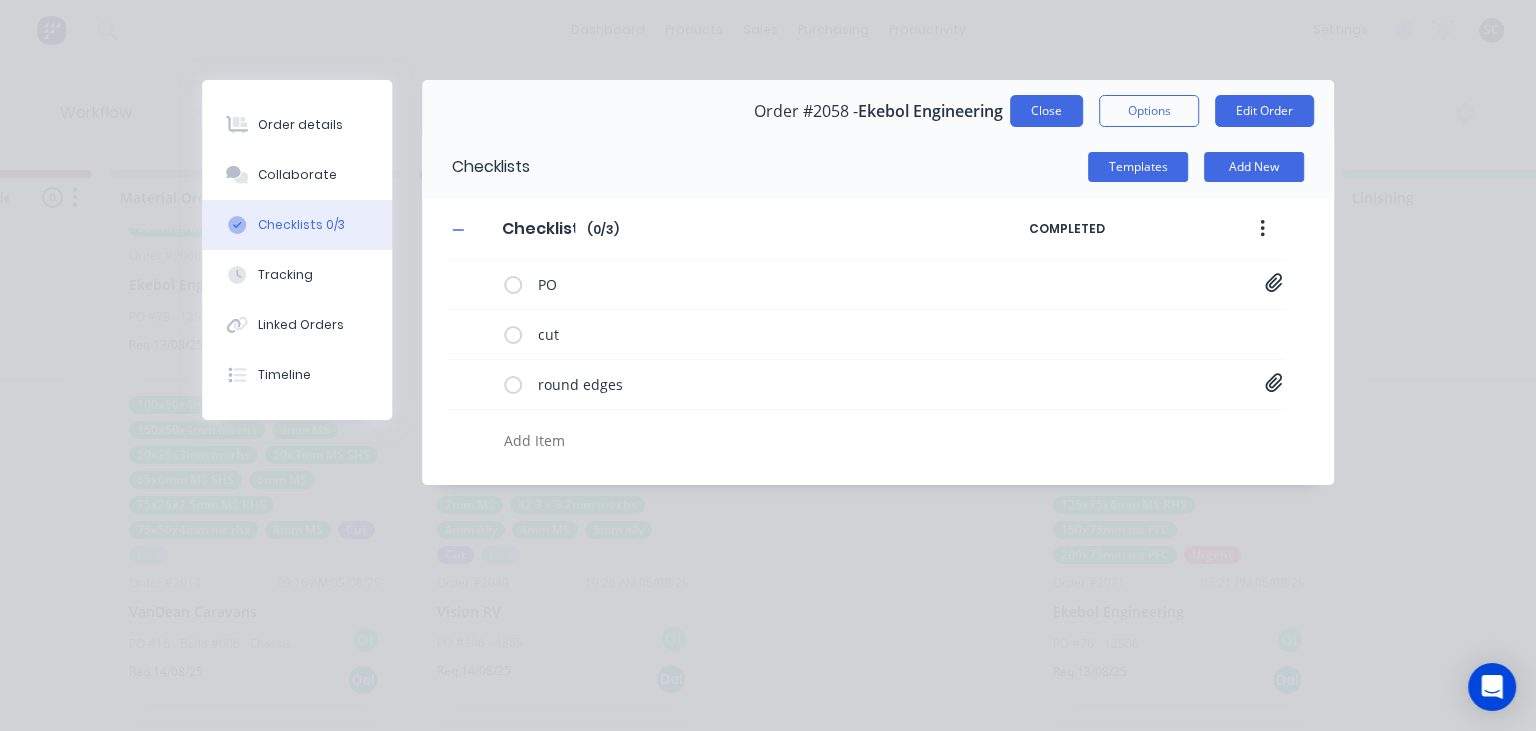 click on "Close" at bounding box center (1046, 111) 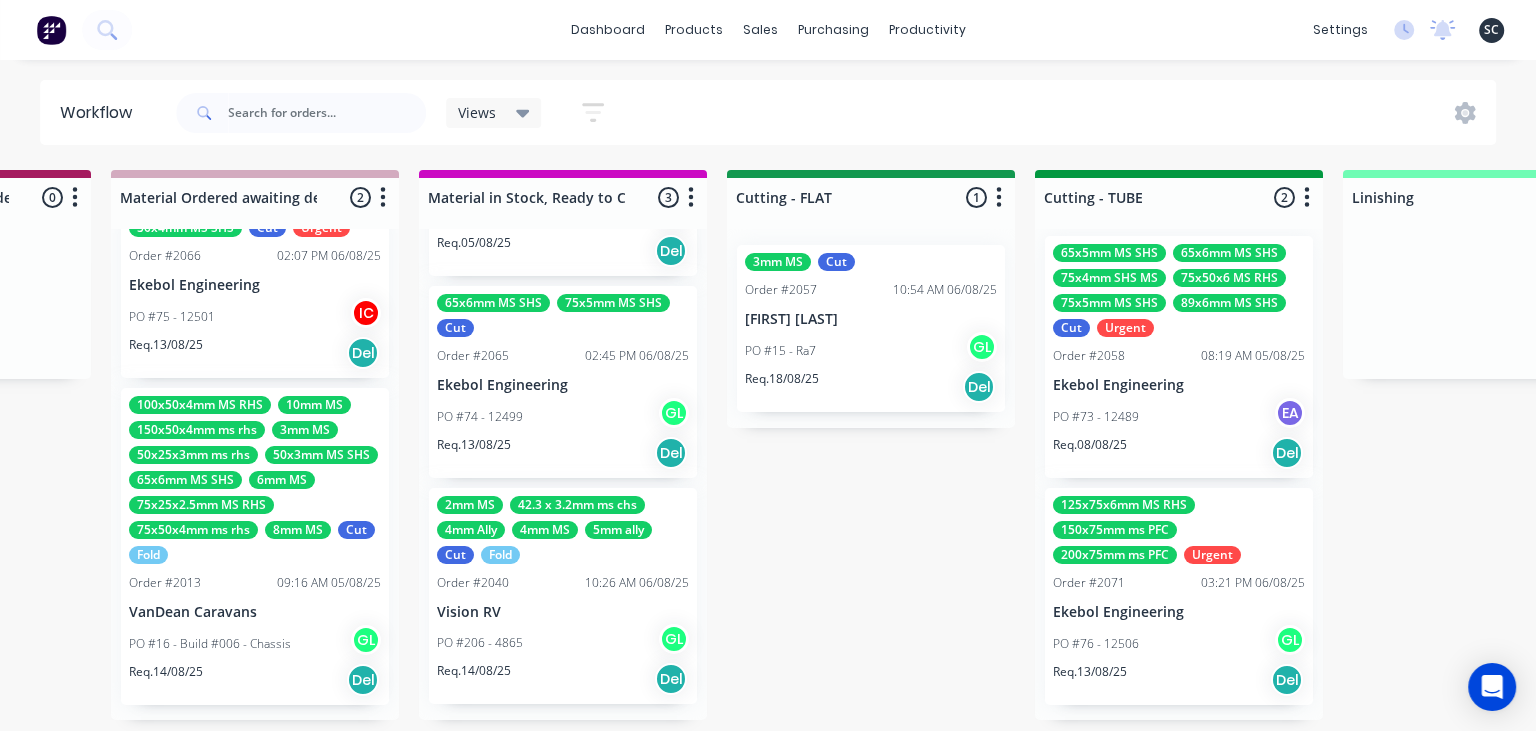 click on "Submitted 6 Status colour #273444 hex #273444 Save Cancel Summaries Total order value Invoiced to date To be invoiced Sort By Created date Required date Order number Customer name Most recent 0-Add labels for all materials and processes here 100x50x3mm ally RHS 2.5mm SS 3mm Ally Cut Fold M10 Hex Nutserts Powder Coat Order #386 09:56 AM 09/06/25 Metalmorphic PO #00-Template Req. 05/06/24 Del Quote Order #2052 10:24 AM 04/08/25 Precision Steel Solutions Pty Ltd PO #10 - Baffles Req. 11/08/25 Del Quote Order #2055 10:51 AM 04/08/25 Manufacturing Excellence Forum PO #02 - Barrier Req. 11/08/25 Del Quote Order #2067 04:38 PM 05/08/25 Sunshine Coast Trailers PO #01 - RFQ Req. 12/08/25 Del Quote Order #2072 03:24 PM 06/08/25 K&F Fabrications PO #04 - Bracket Req. 20/08/25 Del Order #2070 11:08 AM 06/08/25 Shedlife PO #19 - Patrol Tray Req. 20/08/25 Del Draw Up - [FIRST] 6 Status colour #F6D982 hex #F6D982 Save Cancel Notifications Email SMS Summaries Total order value Invoiced to date To be invoiced Sort By Delete IC" at bounding box center [960, 445] 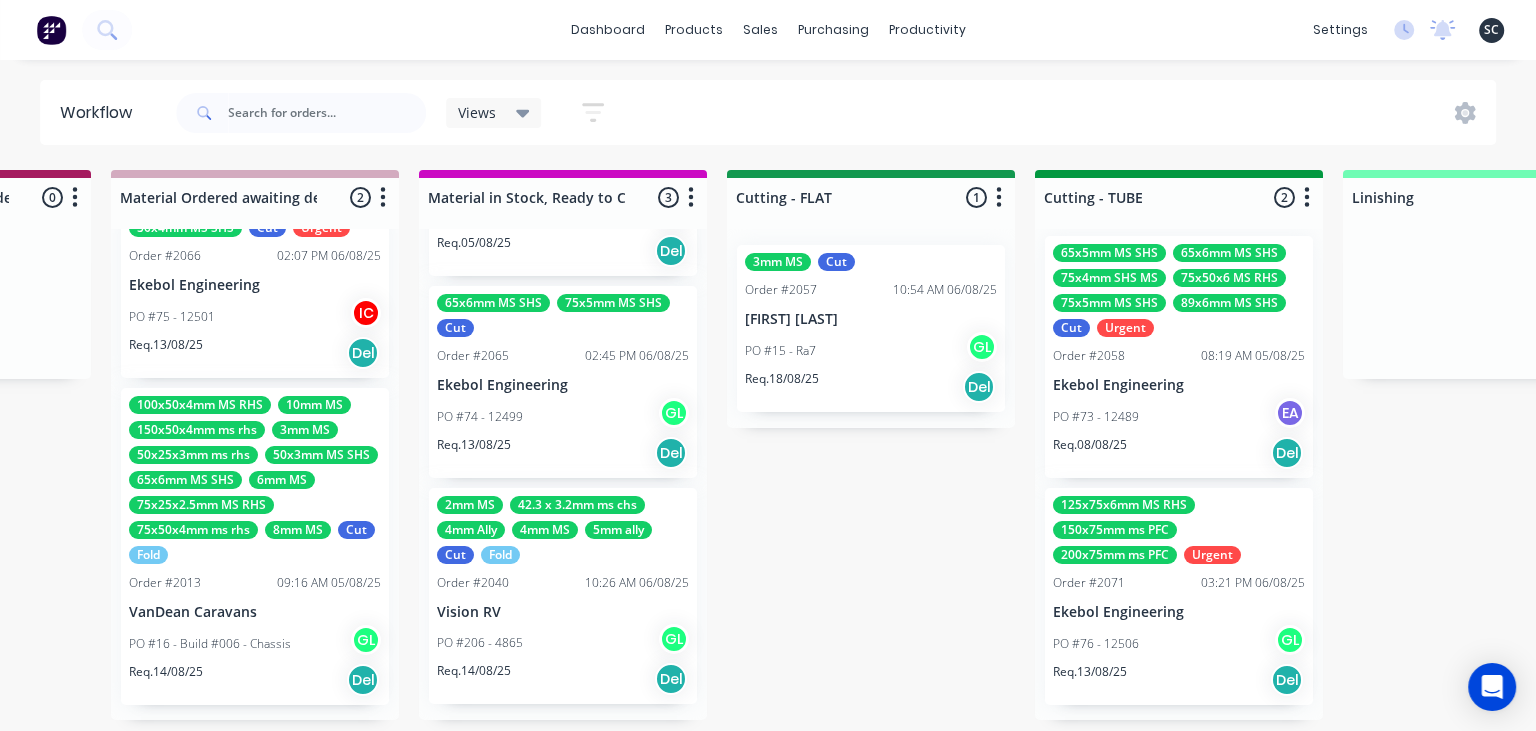 scroll, scrollTop: 0, scrollLeft: 0, axis: both 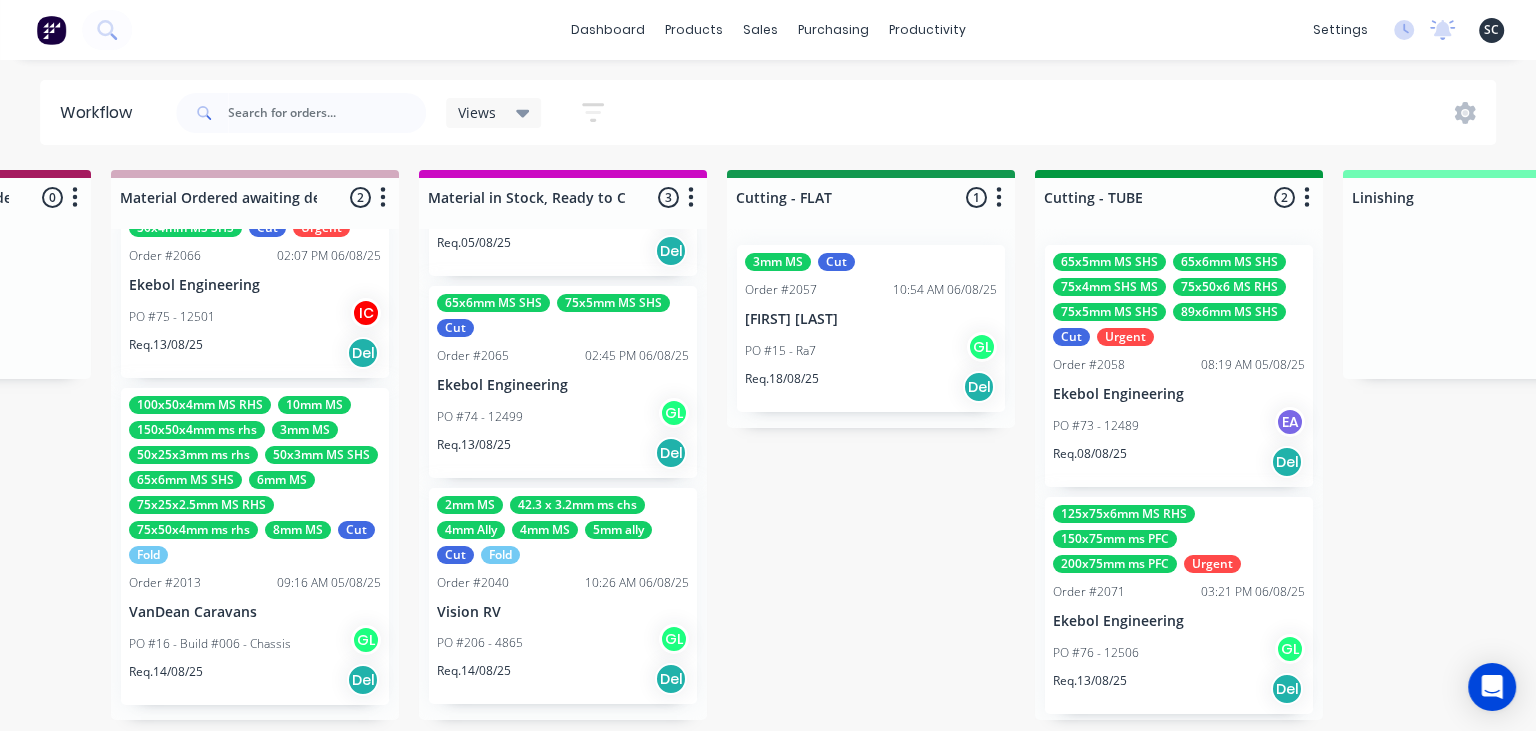 click on "Submitted 6 Status colour #273444 hex #273444 Save Cancel Summaries Total order value Invoiced to date To be invoiced Sort By Created date Required date Order number Customer name Most recent 0-Add labels for all materials and processes here 100x50x3mm ally RHS 2.5mm SS 3mm Ally Cut Fold M10 Hex Nutserts Powder Coat Order #386 09:56 AM 09/06/25 Metalmorphic PO #00-Template Req. 05/06/24 Del Quote Order #2052 10:24 AM 04/08/25 Precision Steel Solutions Pty Ltd PO #10 - Baffles Req. 11/08/25 Del Quote Order #2055 10:51 AM 04/08/25 Manufacturing Excellence Forum PO #02 - Barrier Req. 11/08/25 Del Quote Order #2067 04:38 PM 05/08/25 Sunshine Coast Trailers PO #01 - RFQ Req. 12/08/25 Del Quote Order #2072 03:24 PM 06/08/25 K&F Fabrications PO #04 - Bracket Req. 20/08/25 Del Order #2070 11:08 AM 06/08/25 Shedlife PO #19 - Patrol Tray Req. 20/08/25 Del Draw Up - [FIRST] 6 Status colour #F6D982 hex #F6D982 Save Cancel Notifications Email SMS Summaries Total order value Invoiced to date To be invoiced Sort By Delete IC" at bounding box center (960, 445) 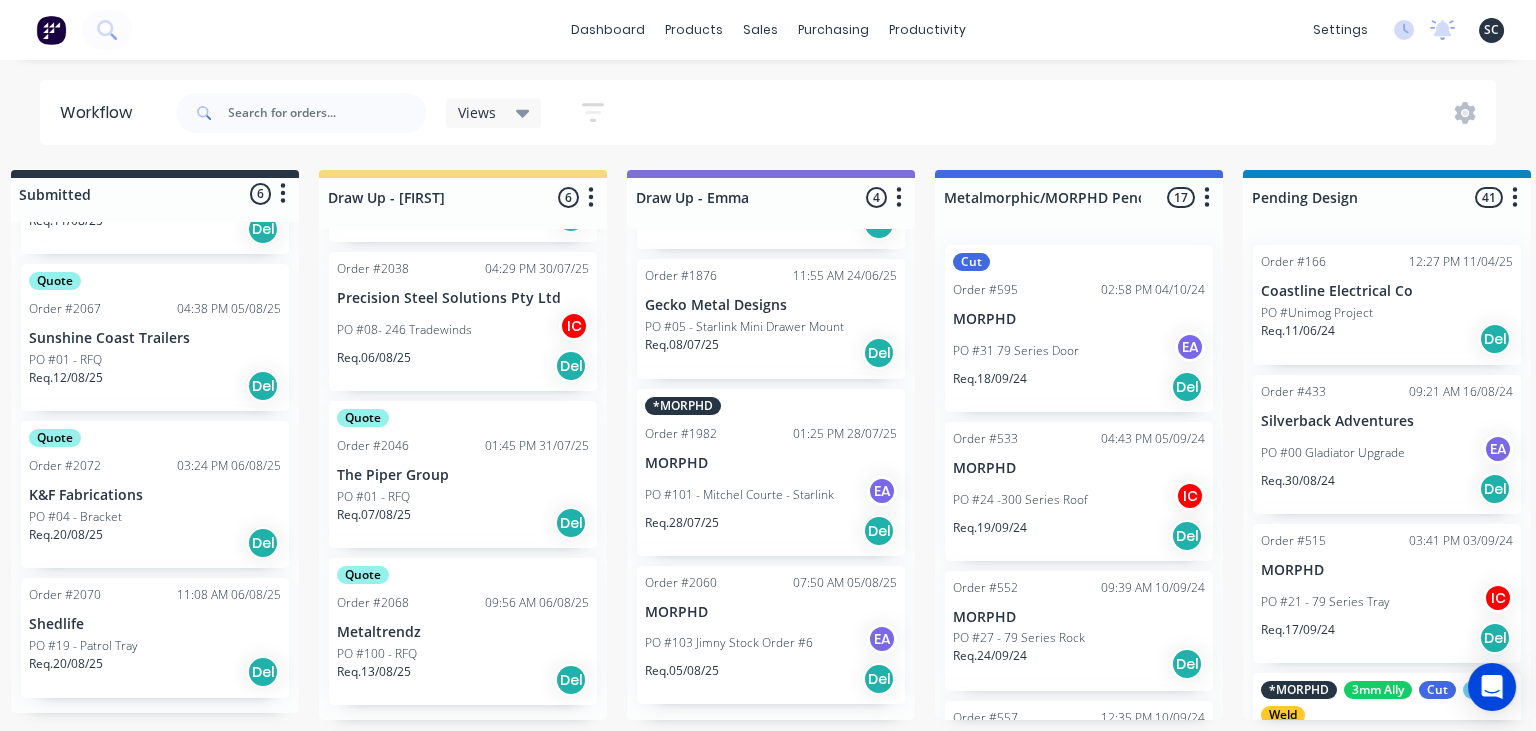 scroll, scrollTop: 0, scrollLeft: 0, axis: both 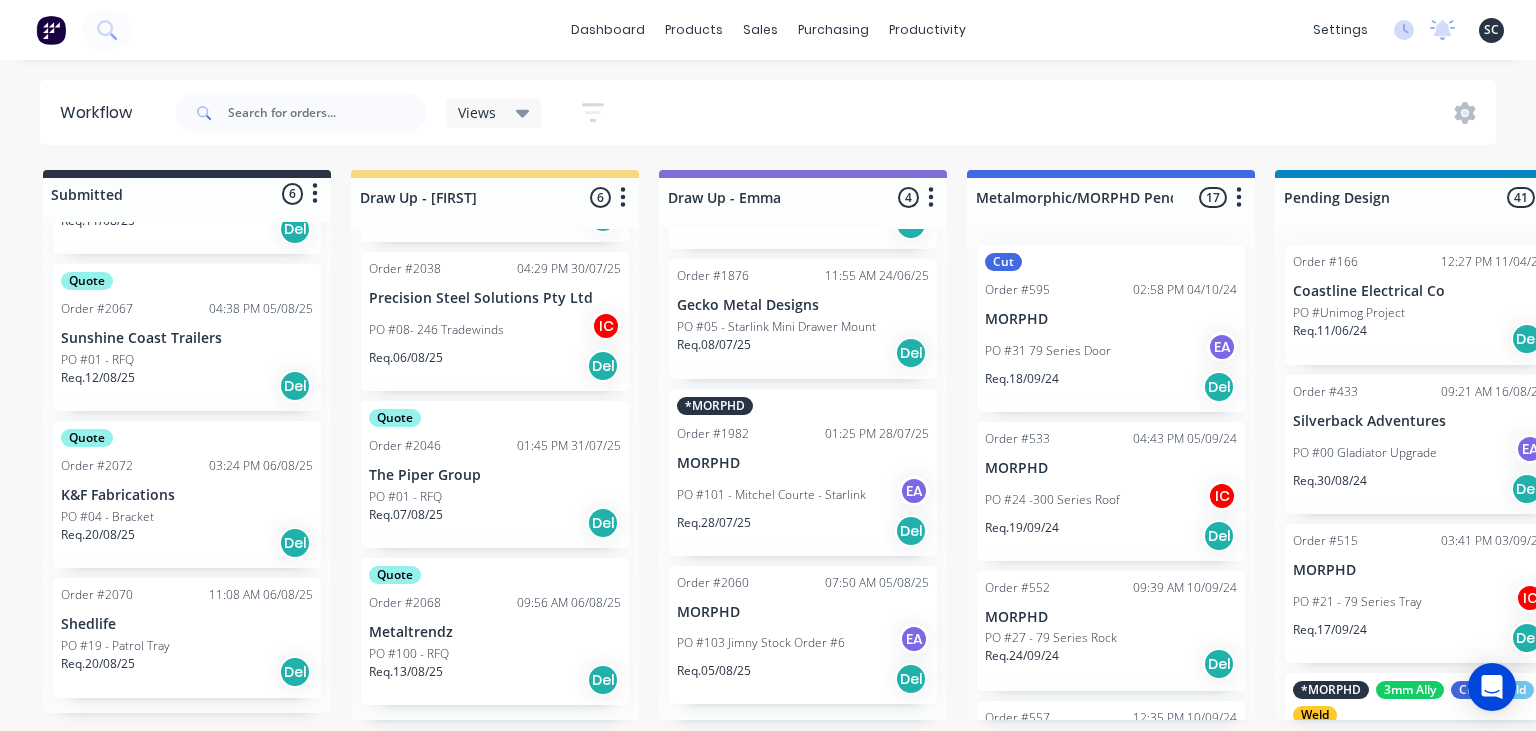 click on "Submitted 6 Status colour #273444 hex #273444 Save Cancel Summaries Total order value Invoiced to date To be invoiced Sort By Created date Required date Order number Customer name Most recent 0-Add labels for all materials and processes here 100x50x3mm ally RHS 2.5mm SS 3mm Ally Cut Fold M10 Hex Nutserts Powder Coat Order #386 09:56 AM 09/06/25 Metalmorphic PO #00-Template Req. 05/06/24 Del Quote Order #2052 10:24 AM 04/08/25 Precision Steel Solutions Pty Ltd PO #10 - Baffles Req. 11/08/25 Del Quote Order #2055 10:51 AM 04/08/25 Manufacturing Excellence Forum PO #02 - Barrier Req. 11/08/25 Del Quote Order #2067 04:38 PM 05/08/25 Sunshine Coast Trailers PO #01 - RFQ Req. 12/08/25 Del Quote Order #2072 03:24 PM 06/08/25 K&F Fabrications PO #04 - Bracket Req. 20/08/25 Del Order #2070 11:08 AM 06/08/25 Shedlife PO #19 - Patrol Tray Req. 20/08/25 Del Draw Up - [FIRST] 6 Status colour #F6D982 hex #F6D982 Save Cancel Notifications Email SMS Summaries Total order value Invoiced to date To be invoiced Sort By Delete IC" at bounding box center [3972, 445] 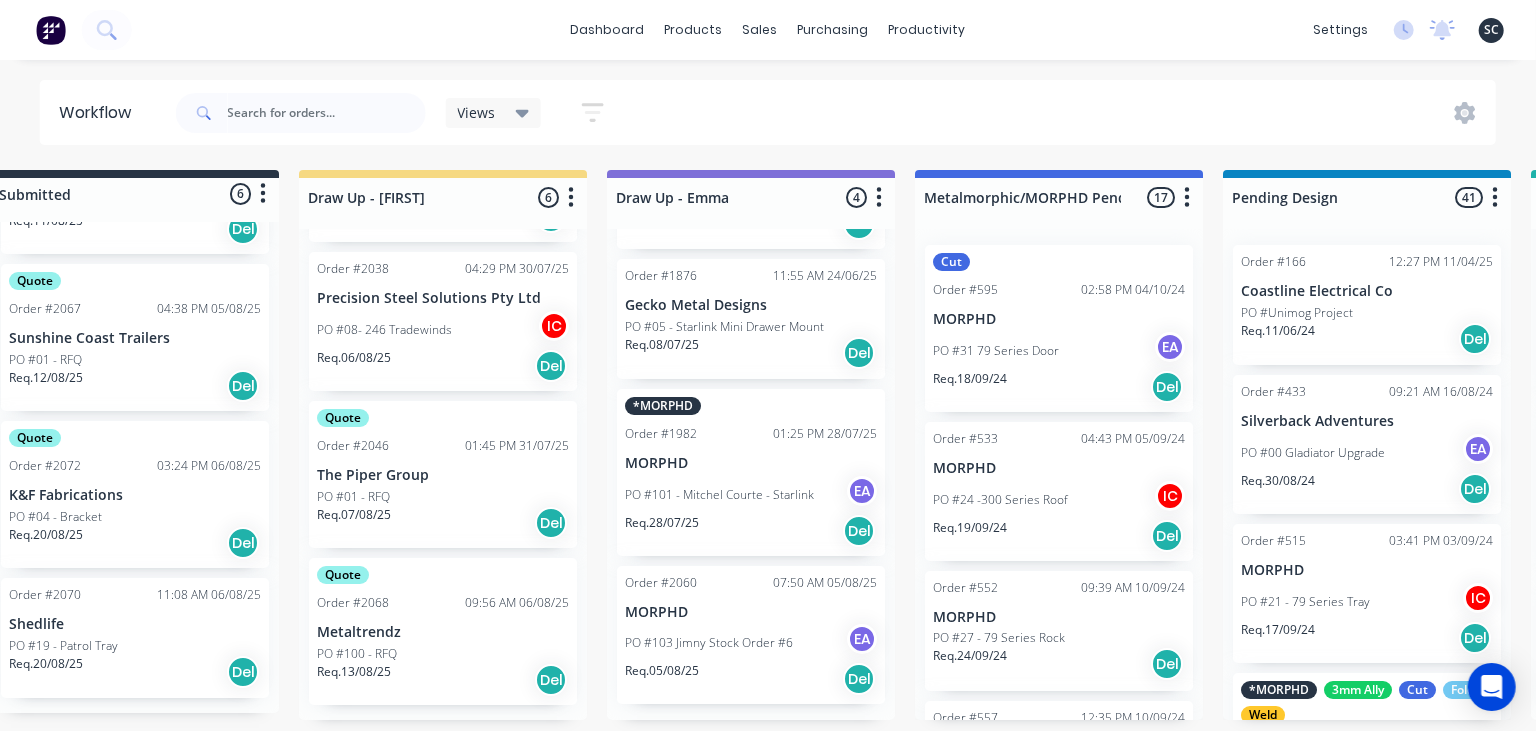 scroll, scrollTop: 0, scrollLeft: 0, axis: both 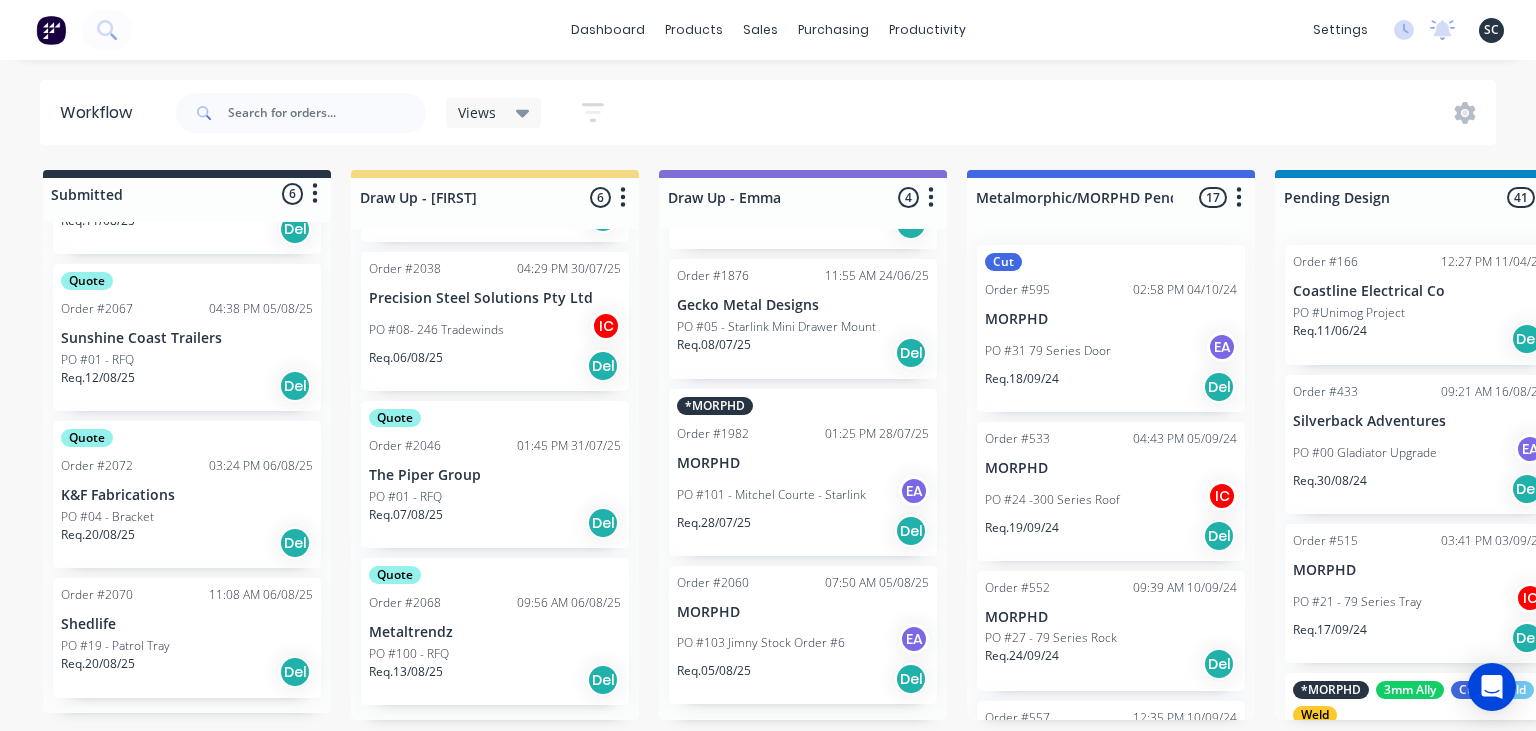 click on "dashboard products sales purchasing productivity dashboard products Product Catalogue Materials sales Sales Orders Customers Price Level Manager purchasing Purchase Orders Suppliers productivity Workflow Planner Delivery Scheduling Timesheets settings No new notifications Mark all as read Milyn  mentioned you in a message Smartline Medical Order  # 2047 PO  02 - RFQ 11:55am 01/08/25   Milyn  mentioned you in a message Precision Stainless Order  # 1850 PO  03 - Bench 02:00pm 24/07/25   Milyn  mentioned you in a message HC Design Consulting Order  # 1666 PO  01 - Plates 01:33pm 24/07/25   Milyn  mentioned you in a message Precision Stainless Order  # 1950 PO  07 - Tray Shelves
12:51pm 24/07/25   Emma  mentioned you in a message Smoke Fabrication Order  # 1994 PO  116 -  JB00016
11:07am 23/07/25   Sean Marc  mentioned you in a message Fast Lane Fabrication Order  # 1992 PO  13 - Order 22/7/25
08:59am 23/07/25   Emma  mentioned you in a message SAFE Fabrication Order  # 1973 PO  06 - Locker Set
Emma Order" at bounding box center [768, 305] 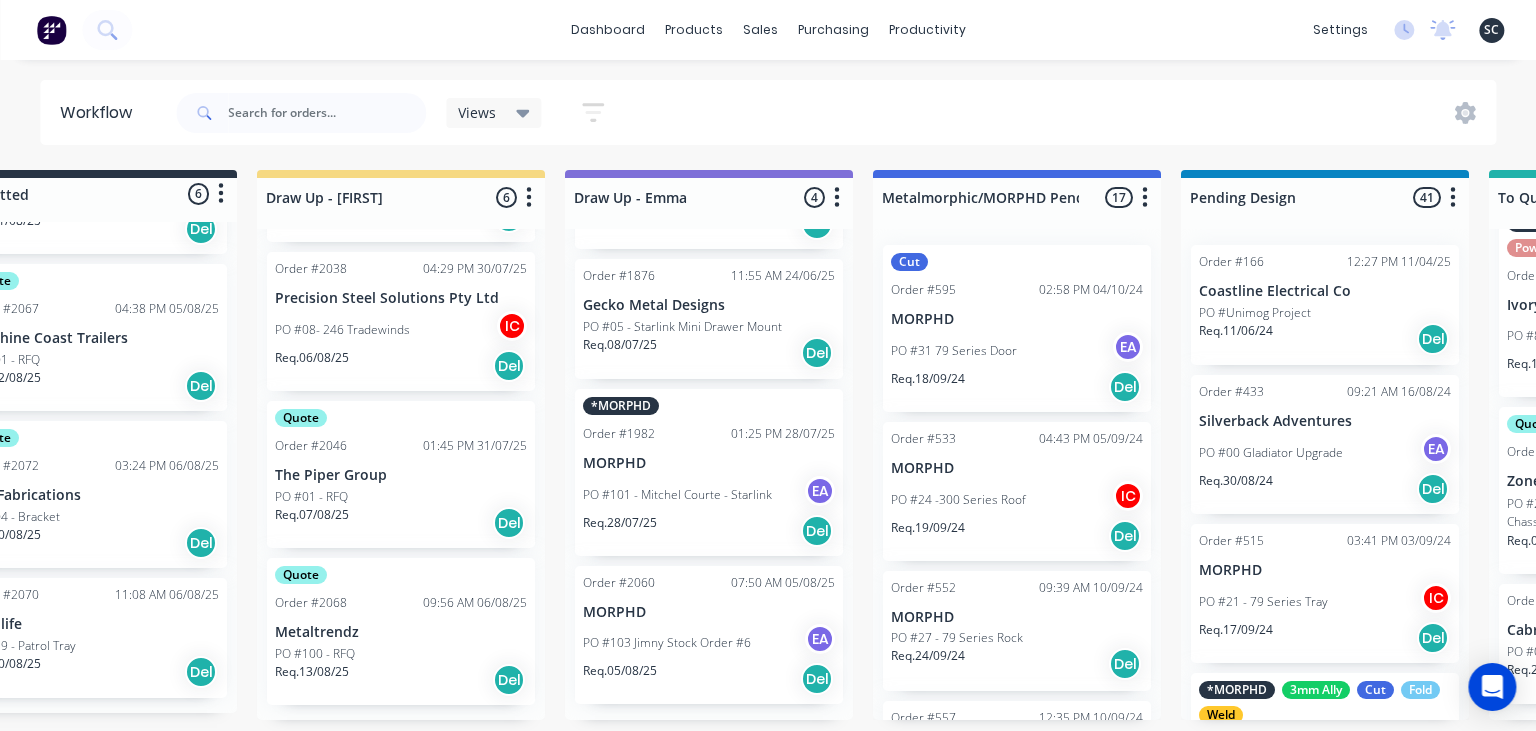 scroll, scrollTop: 0, scrollLeft: 52, axis: horizontal 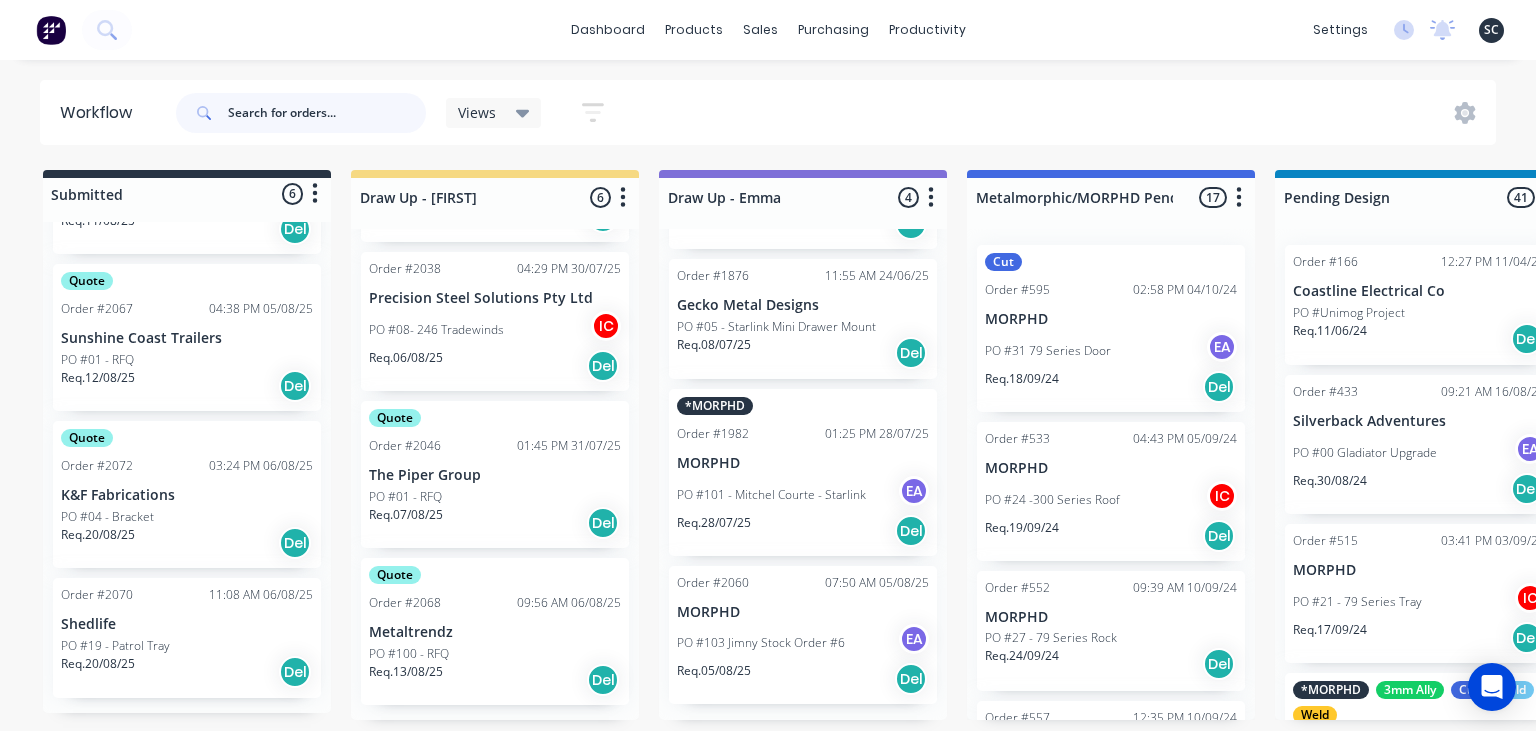 click at bounding box center (327, 113) 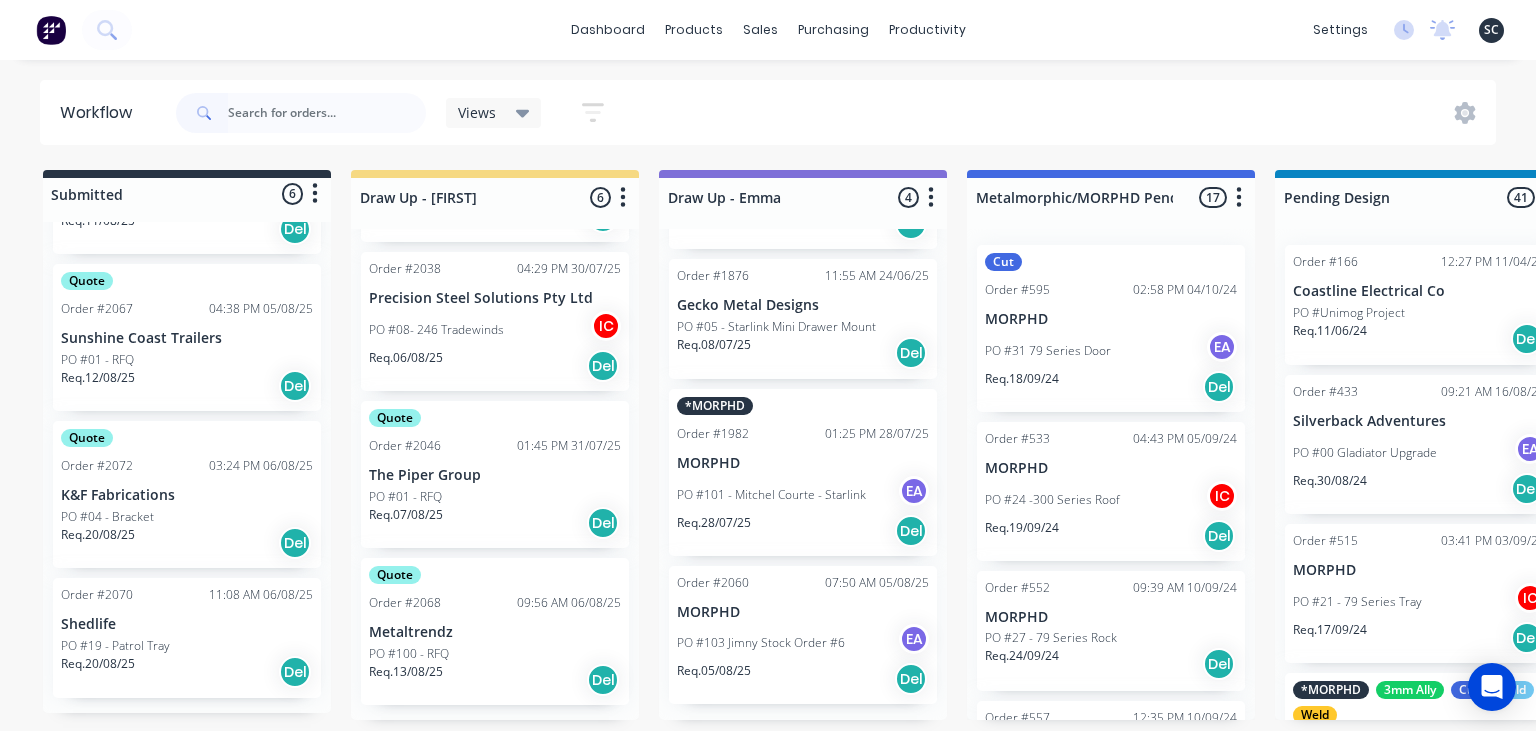 click on "Metaltrendz" at bounding box center [495, 632] 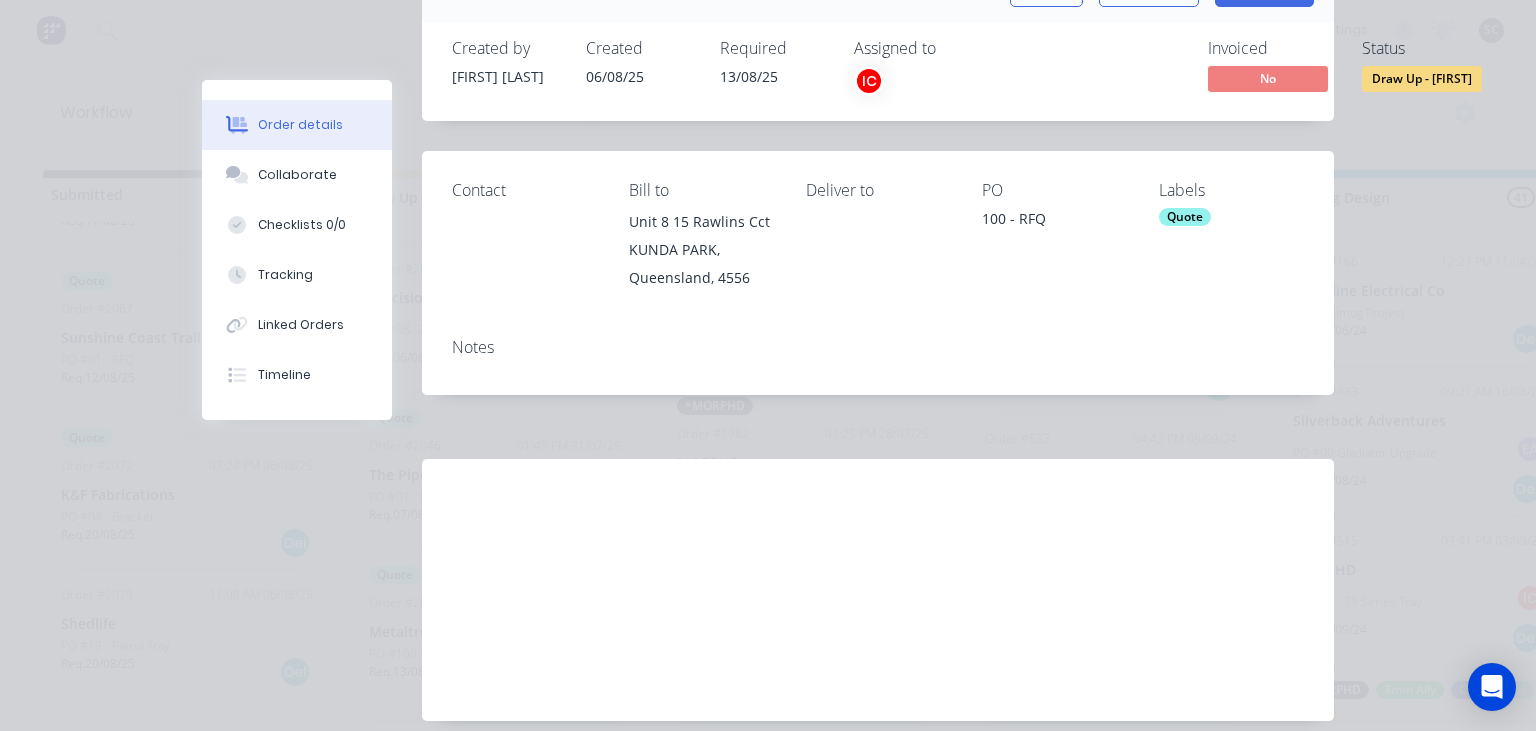 scroll, scrollTop: 203, scrollLeft: 0, axis: vertical 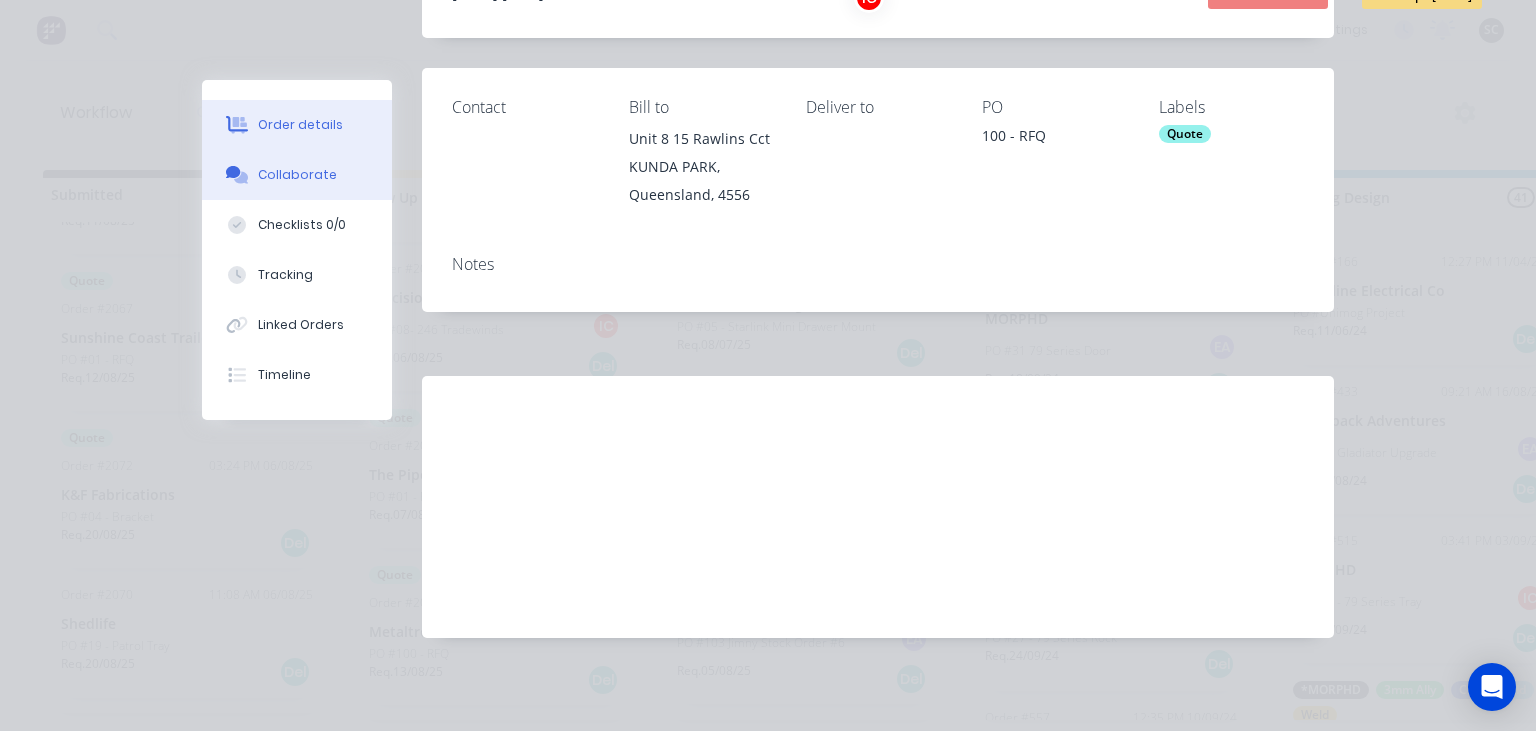 click on "Collaborate" at bounding box center [297, 175] 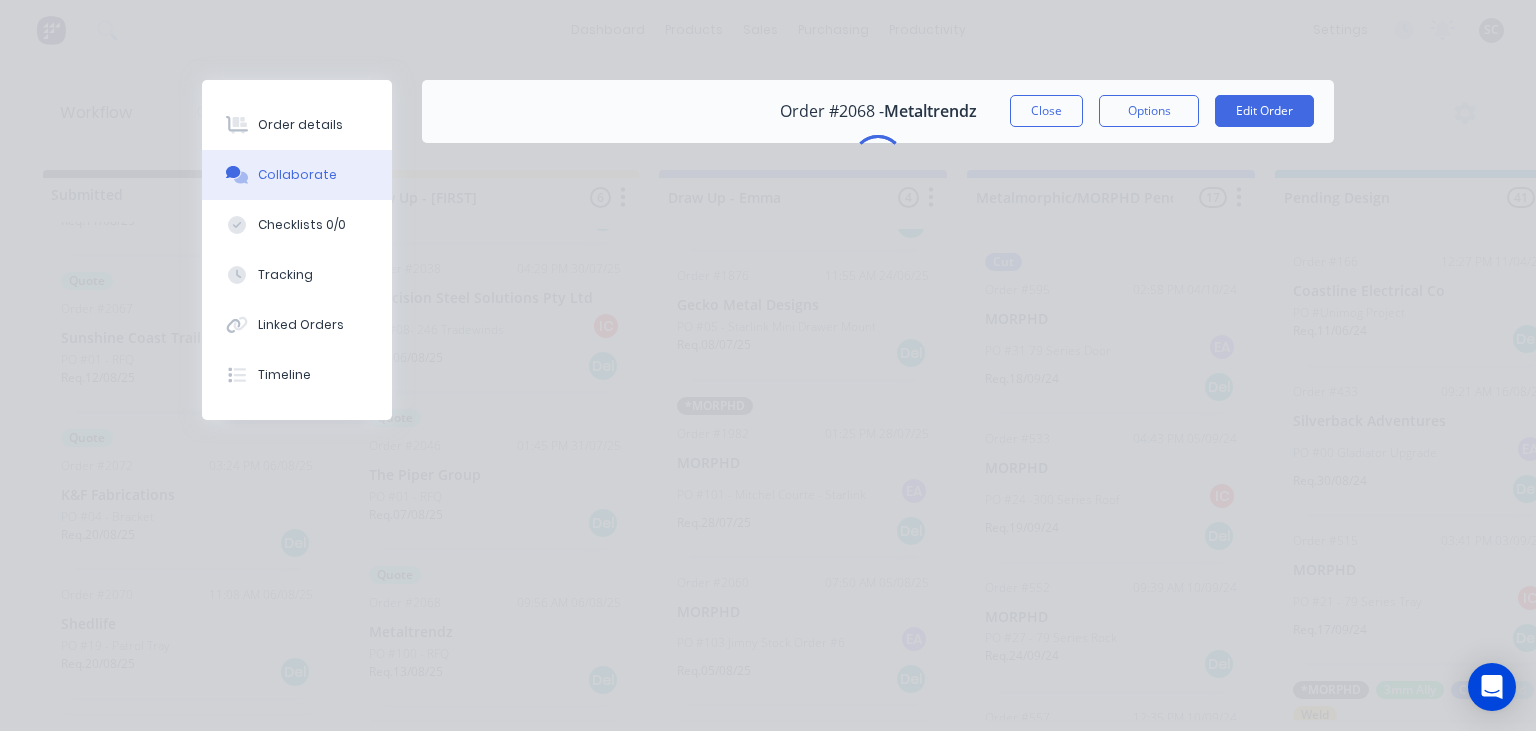 scroll, scrollTop: 0, scrollLeft: 0, axis: both 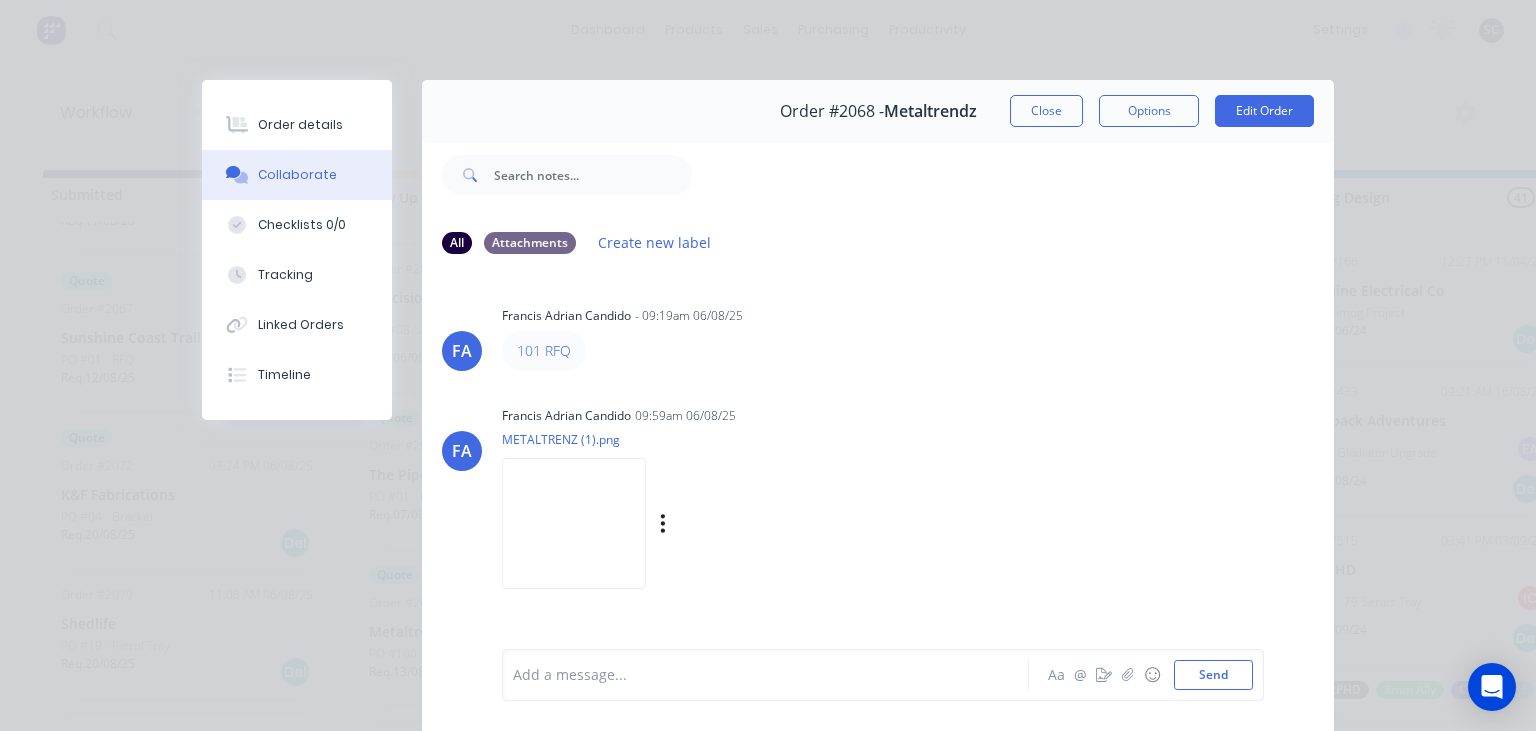 click at bounding box center [574, 523] 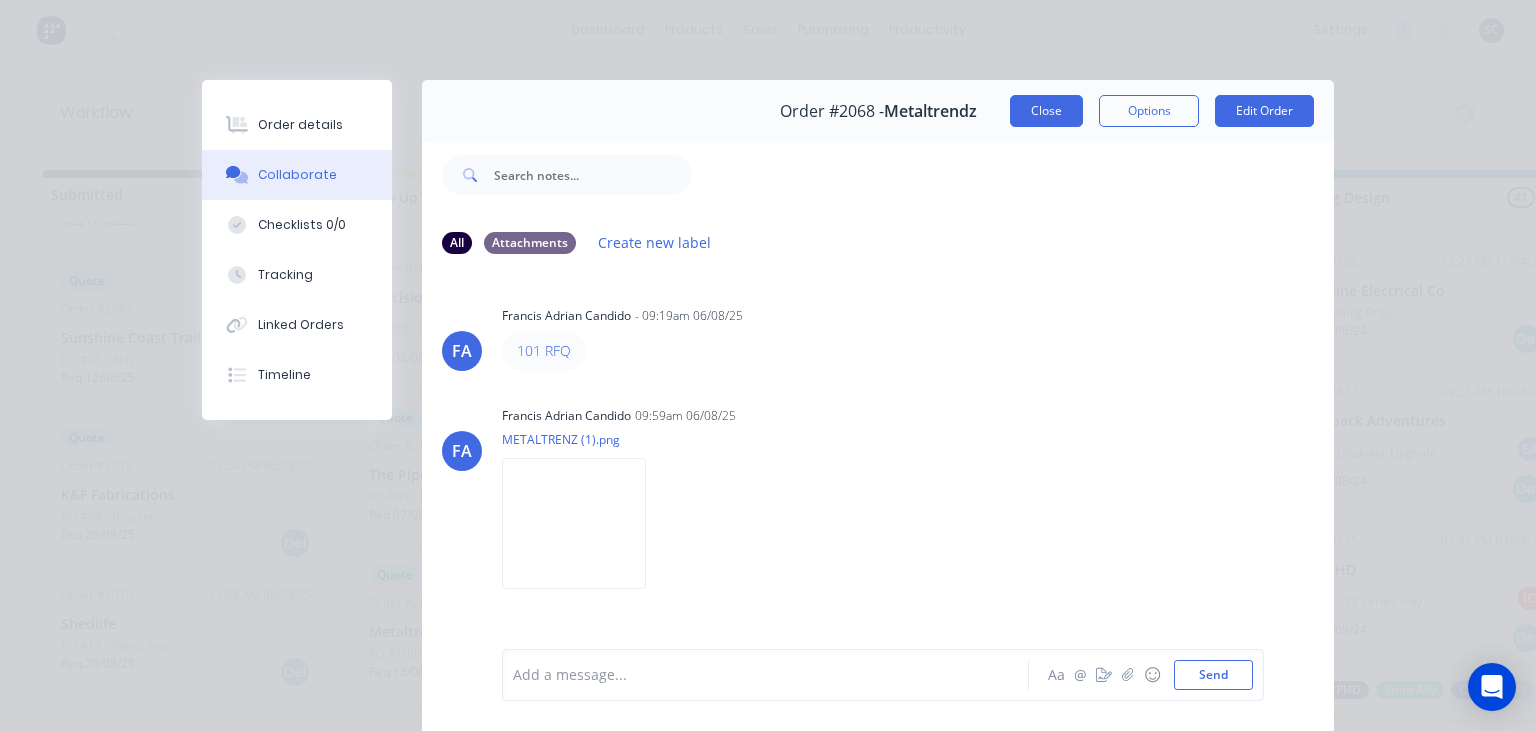 click on "Close" at bounding box center [1046, 111] 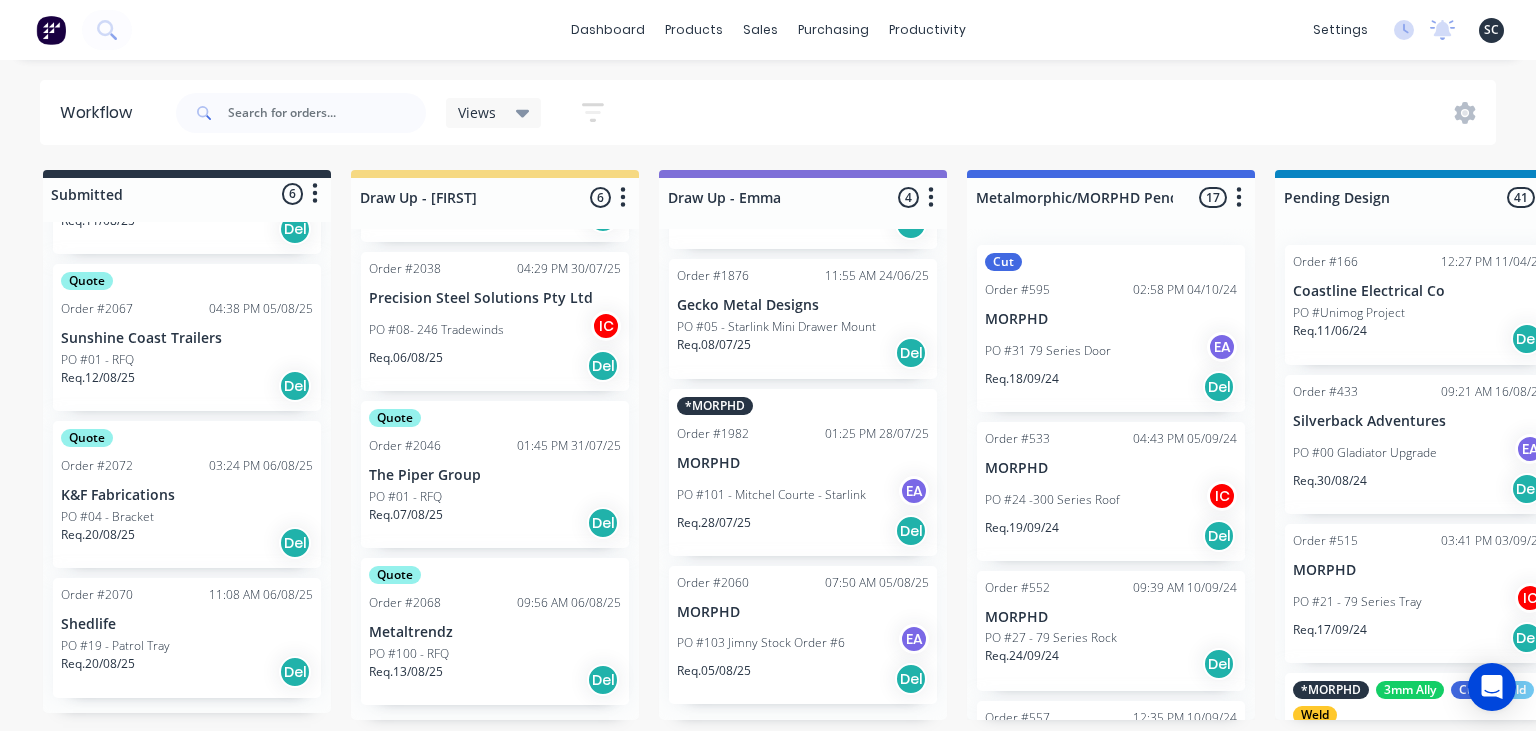 click on "PO #04 - Bracket" at bounding box center [107, 517] 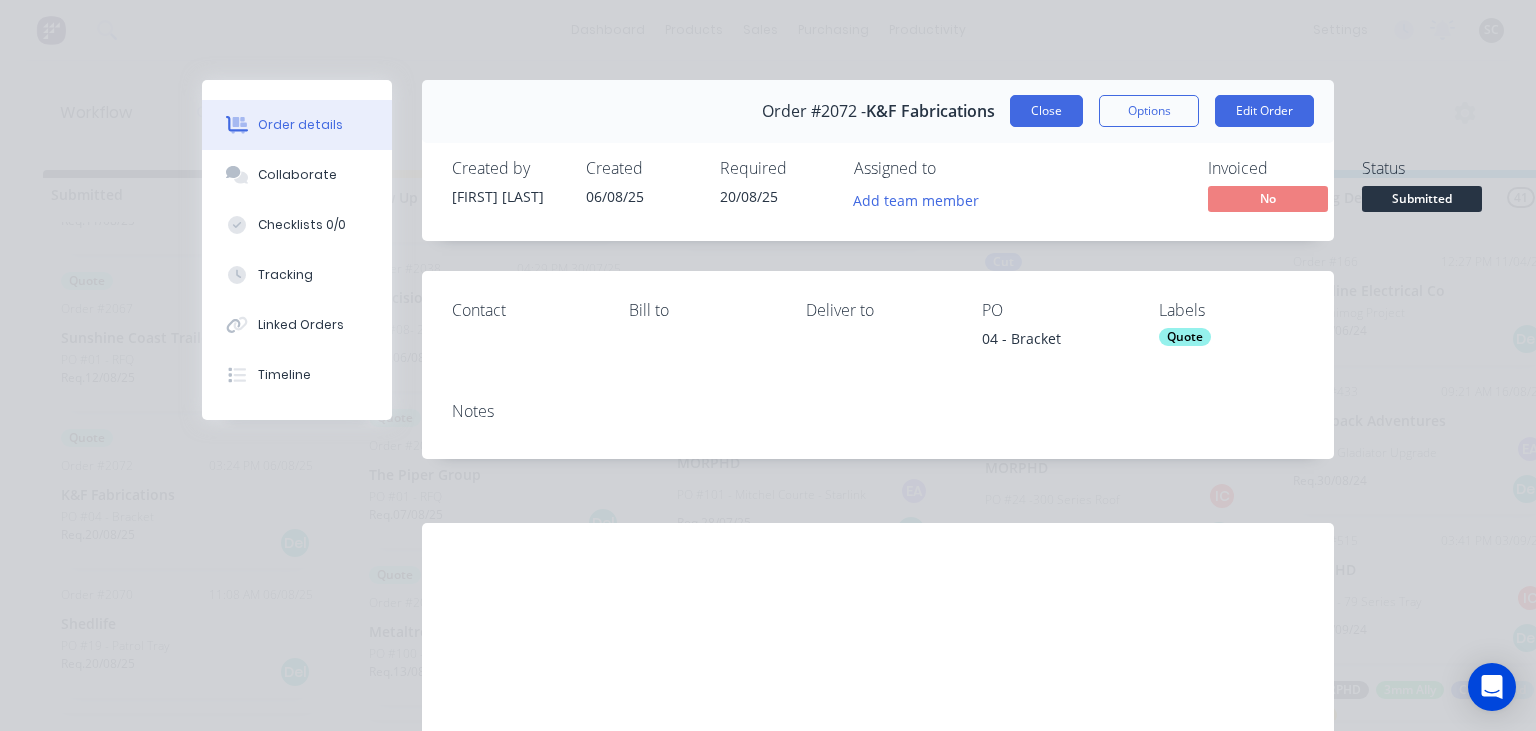 click on "Close" at bounding box center [1046, 111] 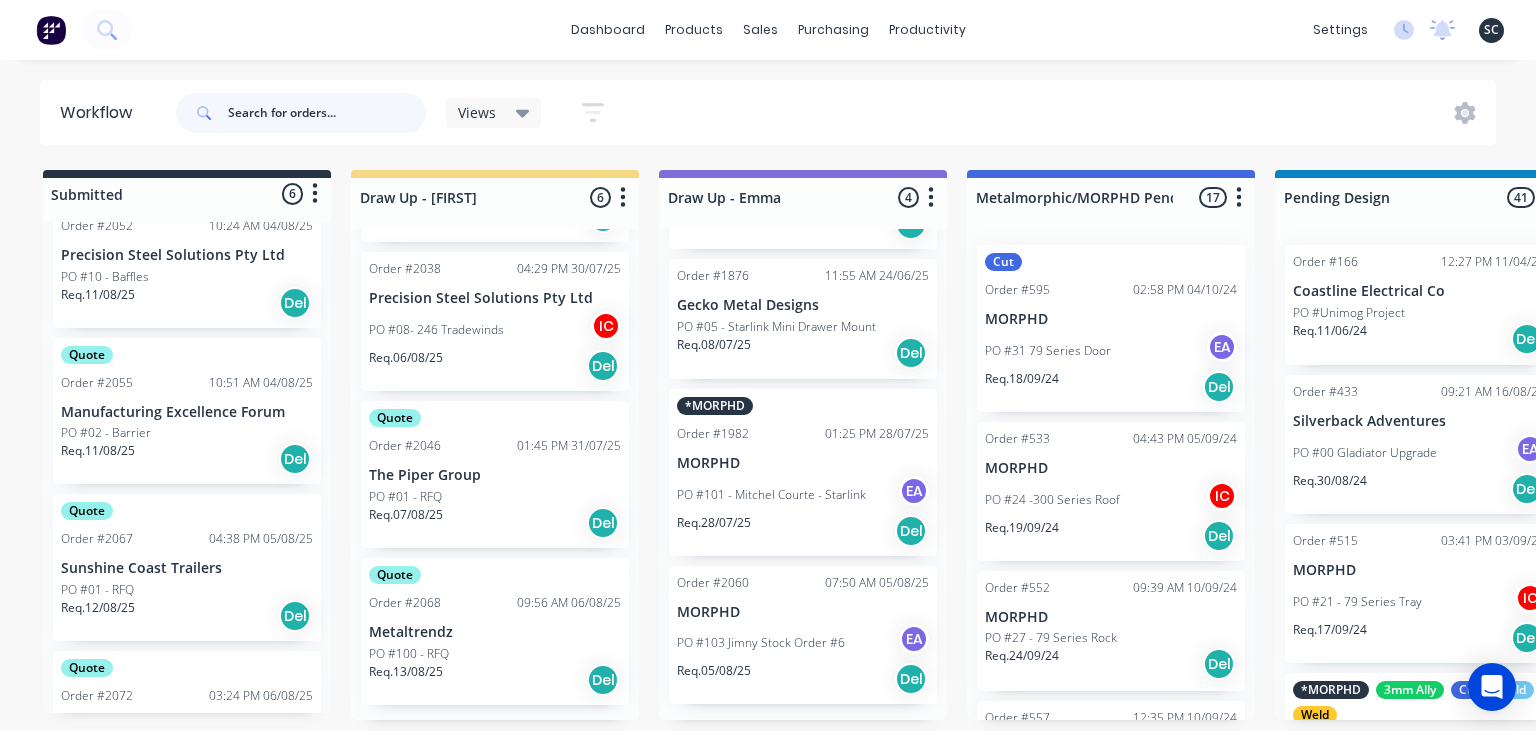 scroll, scrollTop: 537, scrollLeft: 0, axis: vertical 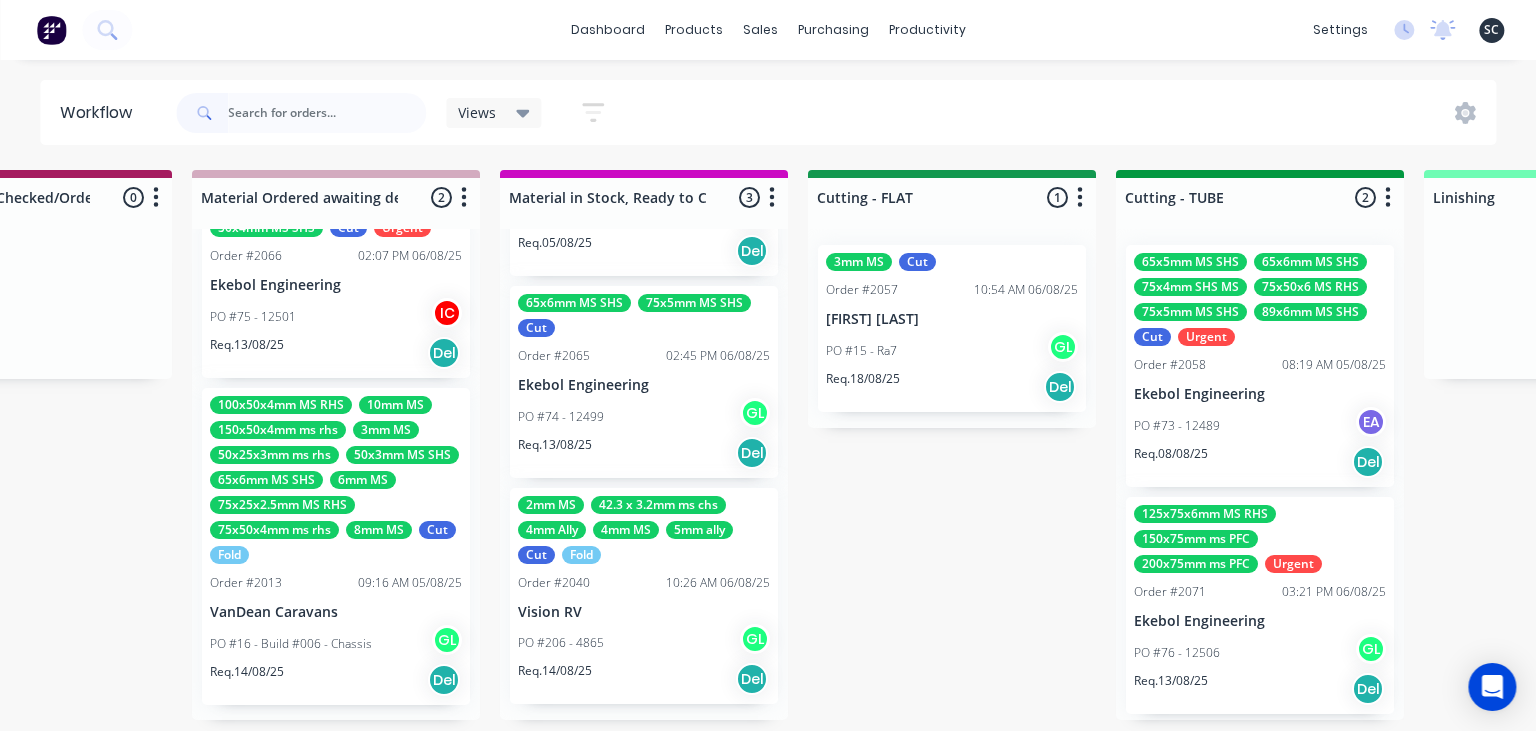 click on "Submitted 6 Status colour #273444 hex #273444 Save Cancel Summaries Total order value Invoiced to date To be invoiced Sort By Created date Required date Order number Customer name Most recent 0-Add labels for all materials and processes here 100x50x3mm ally RHS 2.5mm SS 3mm Ally Cut Fold M10 Hex Nutserts Powder Coat Order #386 09:56 AM 09/06/25 Metalmorphic PO #00-Template Req. 05/06/24 Del Quote Order #2052 10:24 AM 04/08/25 Precision Steel Solutions Pty Ltd PO #10 - Baffles Req. 11/08/25 Del Quote Order #2055 10:51 AM 04/08/25 Manufacturing Excellence Forum PO #02 - Barrier Req. 11/08/25 Del Quote Order #2067 04:38 PM 05/08/25 Sunshine Coast Trailers PO #01 - RFQ Req. 12/08/25 Del Quote Order #2072 03:24 PM 06/08/25 K&F Fabrications PO #04 - Bracket Req. 20/08/25 Del Order #2070 11:08 AM 06/08/25 Shedlife PO #19 - Patrol Tray Req. 20/08/25 Del Draw Up - Izaak 6 Status colour #F6D982 hex #F6D982 Save Cancel Notifications Email SMS Summaries Total order value Invoiced to date To be invoiced Sort By Delete IC" at bounding box center (1041, 445) 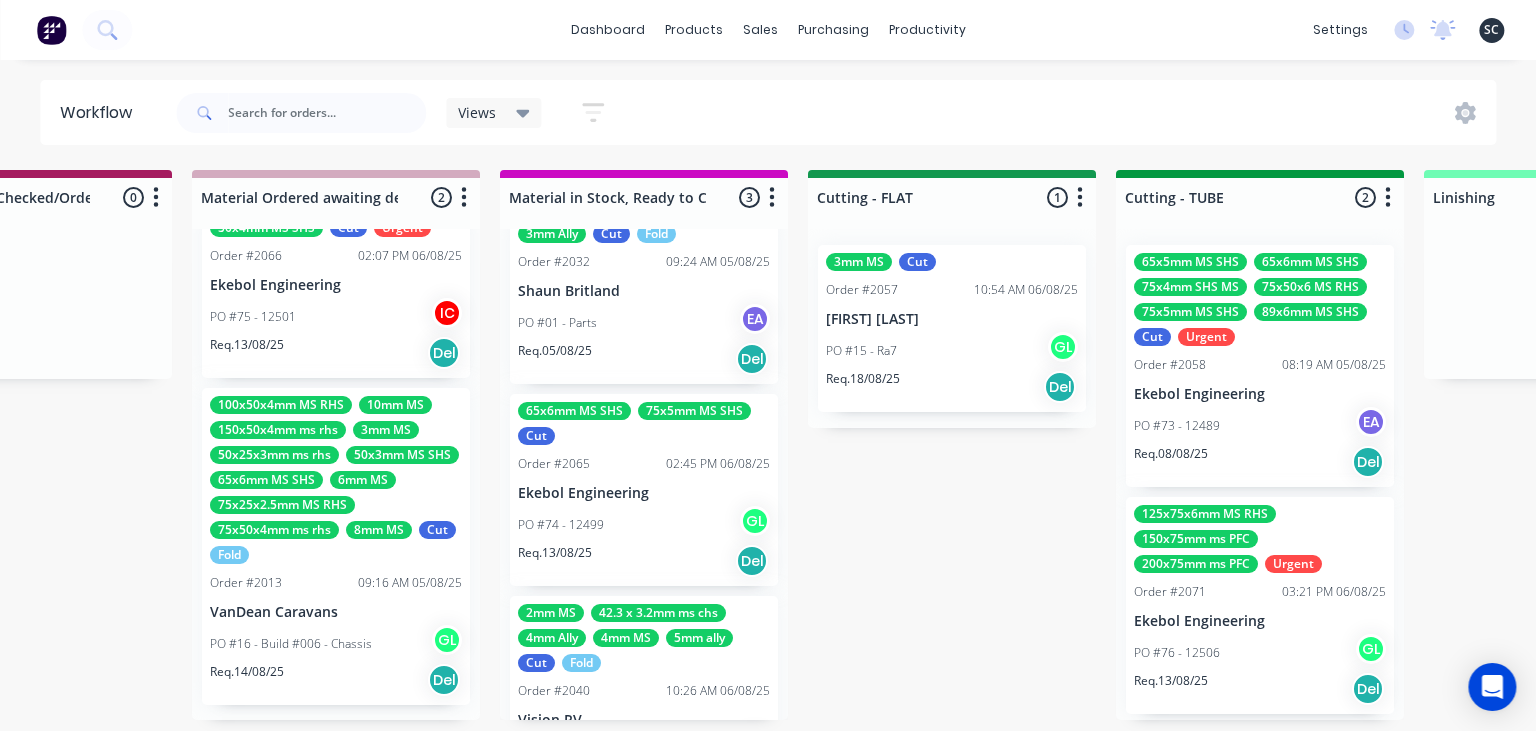 scroll, scrollTop: 20, scrollLeft: 0, axis: vertical 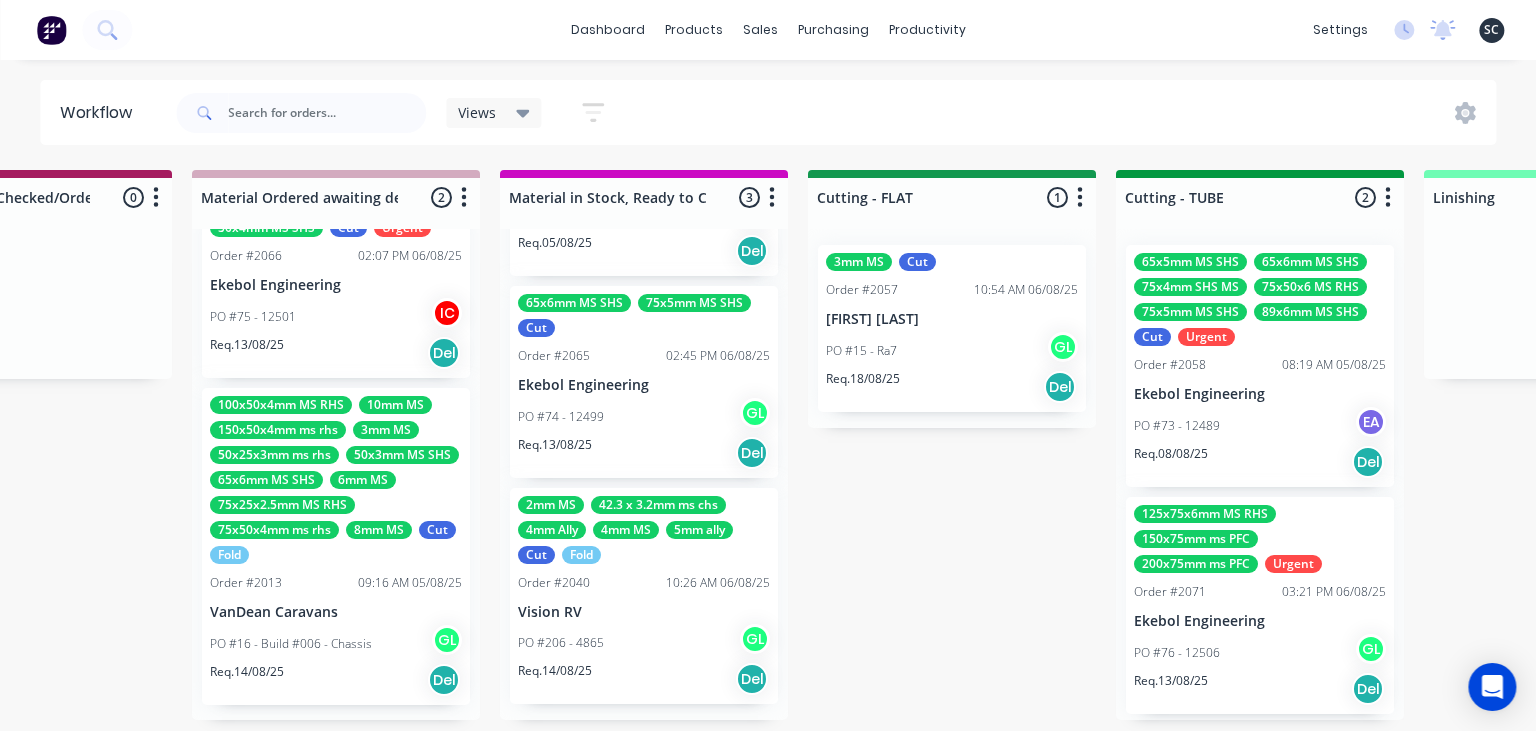 click on "Submitted 6 Status colour #273444 hex #273444 Save Cancel Summaries Total order value Invoiced to date To be invoiced Sort By Created date Required date Order number Customer name Most recent 0-Add labels for all materials and processes here 100x50x3mm ally RHS 2.5mm SS 3mm Ally Cut Fold M10 Hex Nutserts Powder Coat Order #386 09:56 AM 09/06/25 Metalmorphic PO #00-Template Req. 05/06/24 Del Quote Order #2052 10:24 AM 04/08/25 Precision Steel Solutions Pty Ltd PO #10 - Baffles Req. 11/08/25 Del Quote Order #2055 10:51 AM 04/08/25 Manufacturing Excellence Forum PO #02 - Barrier Req. 11/08/25 Del Quote Order #2067 04:38 PM 05/08/25 Sunshine Coast Trailers PO #01 - RFQ Req. 12/08/25 Del Quote Order #2072 03:24 PM 06/08/25 K&F Fabrications PO #04 - Bracket Req. 20/08/25 Del Order #2070 11:08 AM 06/08/25 Shedlife PO #19 - Patrol Tray Req. 20/08/25 Del Draw Up - Izaak 6 Status colour #F6D982 hex #F6D982 Save Cancel Notifications Email SMS Summaries Total order value Invoiced to date To be invoiced Sort By Delete IC" at bounding box center (1041, 445) 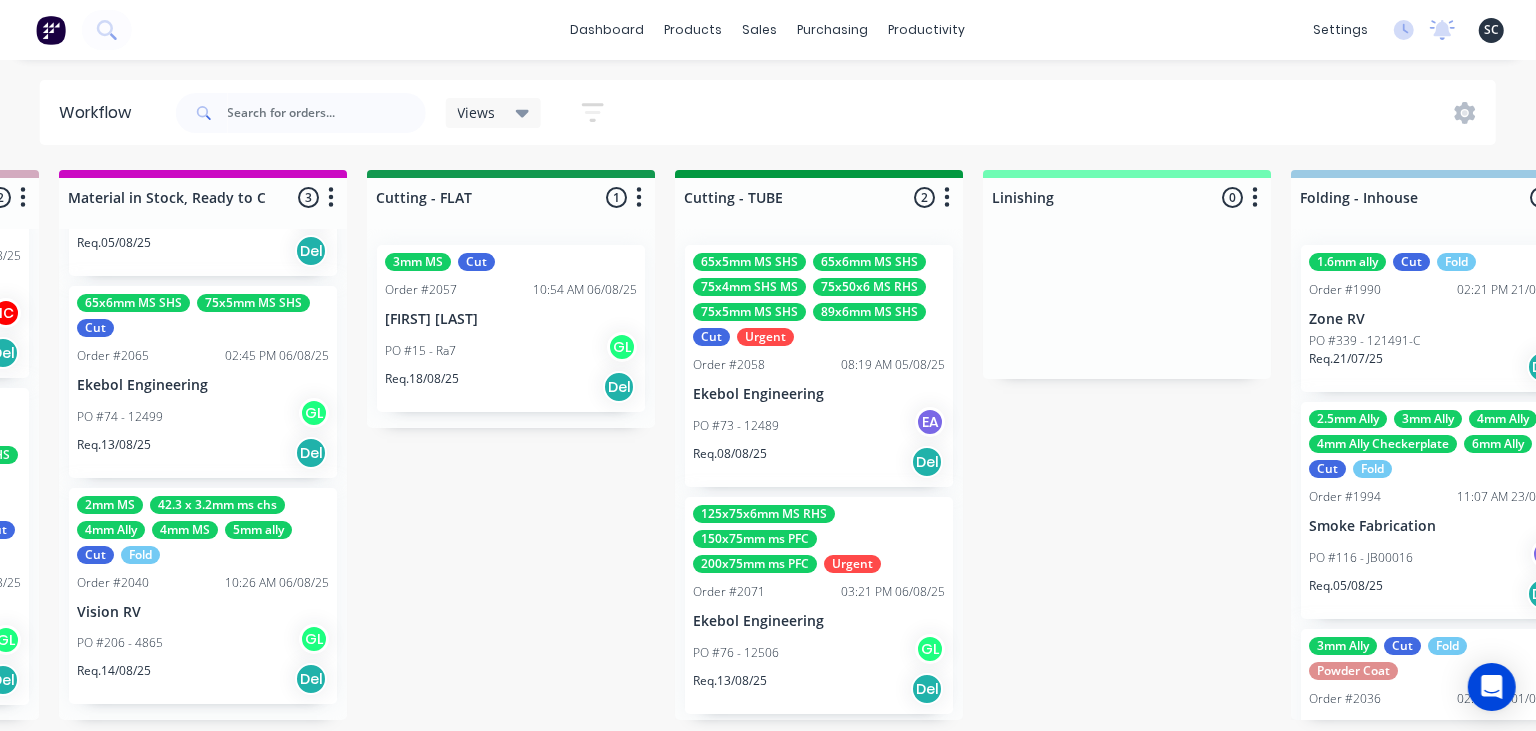 scroll, scrollTop: 0, scrollLeft: 3380, axis: horizontal 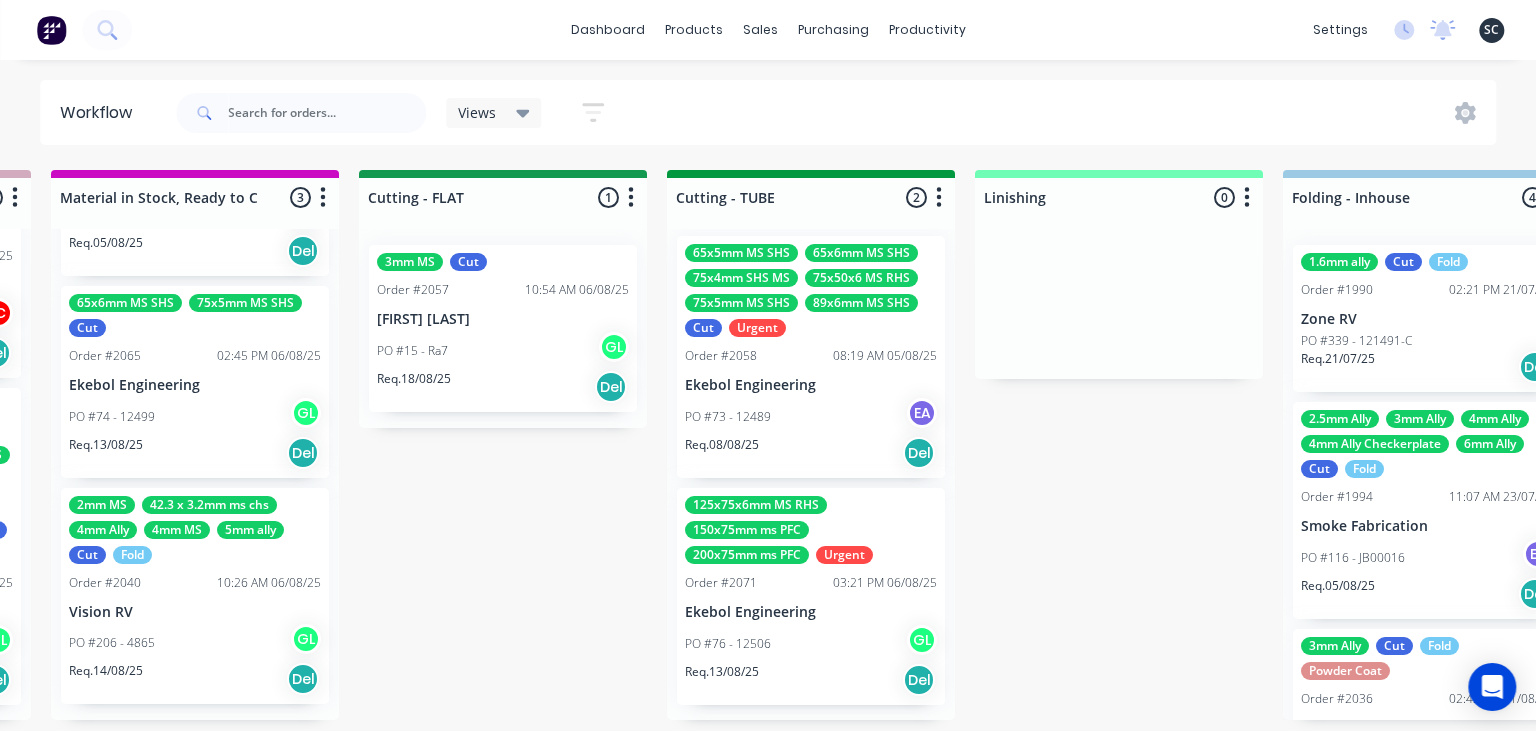 click on "Submitted 6 Status colour #273444 hex #273444 Save Cancel Summaries Total order value Invoiced to date To be invoiced Sort By Created date Required date Order number Customer name Most recent 0-Add labels for all materials and processes here 100x50x3mm ally RHS 2.5mm SS 3mm Ally Cut Fold M10 Hex Nutserts Powder Coat Order #386 09:56 AM 09/06/25 Metalmorphic PO #00-Template Req. 05/06/24 Del Quote Order #2052 10:24 AM 04/08/25 Precision Steel Solutions Pty Ltd PO #10 - Baffles Req. 11/08/25 Del Quote Order #2055 10:51 AM 04/08/25 Manufacturing Excellence Forum PO #02 - Barrier Req. 11/08/25 Del Quote Order #2067 04:38 PM 05/08/25 Sunshine Coast Trailers PO #01 - RFQ Req. 12/08/25 Del Quote Order #2072 03:24 PM 06/08/25 K&F Fabrications PO #04 - Bracket Req. 20/08/25 Del Order #2070 11:08 AM 06/08/25 Shedlife PO #19 - Patrol Tray Req. 20/08/25 Del Draw Up - Izaak 6 Status colour #F6D982 hex #F6D982 Save Cancel Notifications Email SMS Summaries Total order value Invoiced to date To be invoiced Sort By Delete IC" at bounding box center [592, 445] 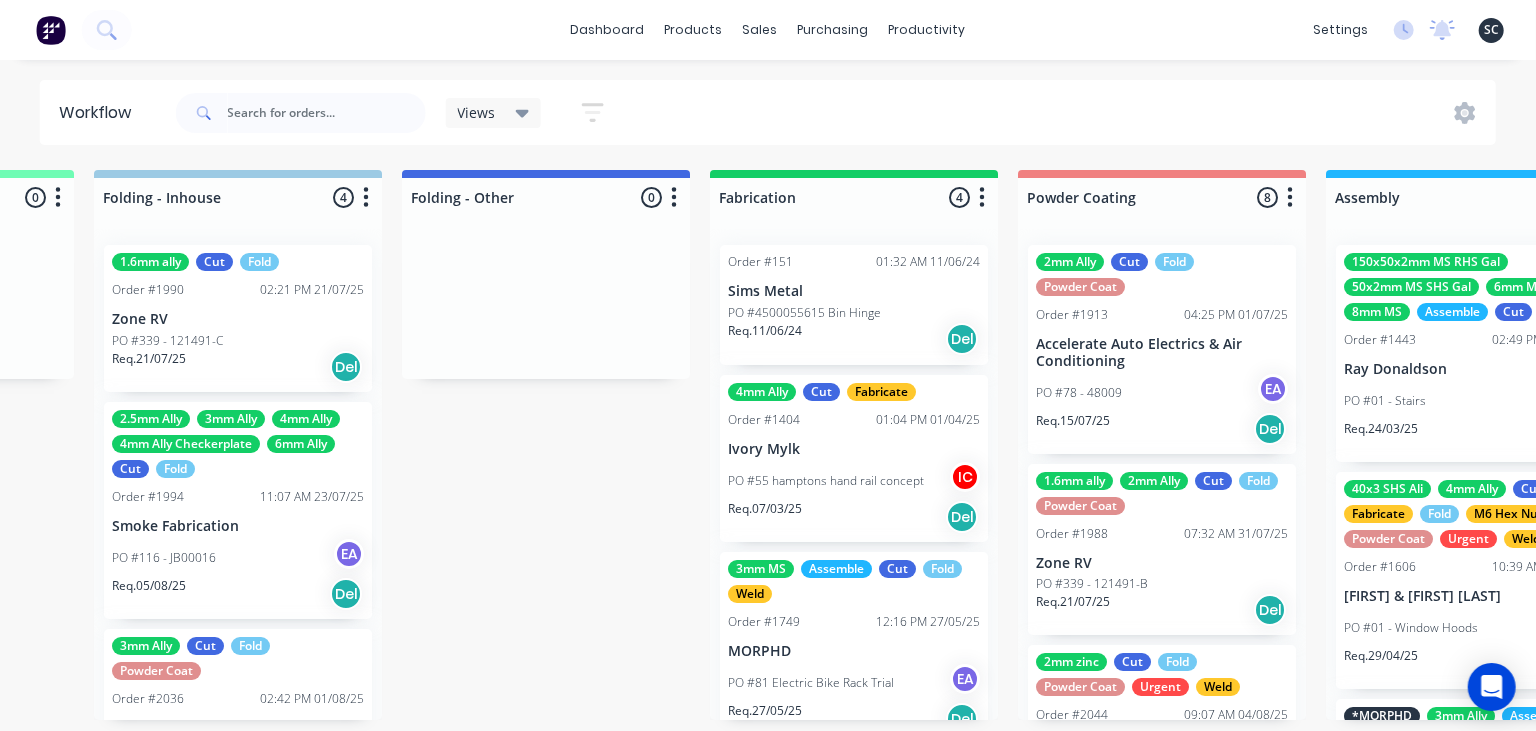 scroll, scrollTop: 0, scrollLeft: 4578, axis: horizontal 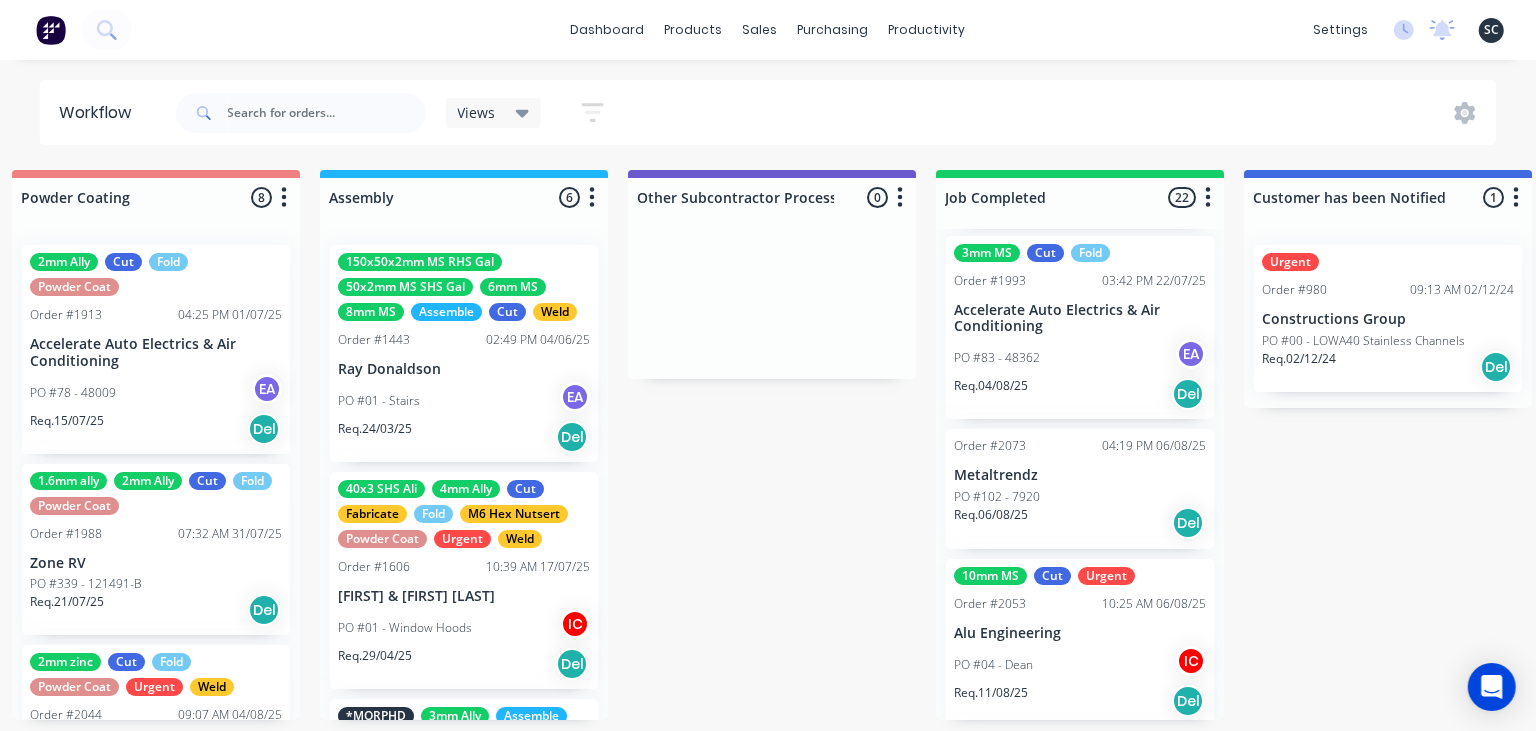 click on "Metaltrendz" at bounding box center (1080, 475) 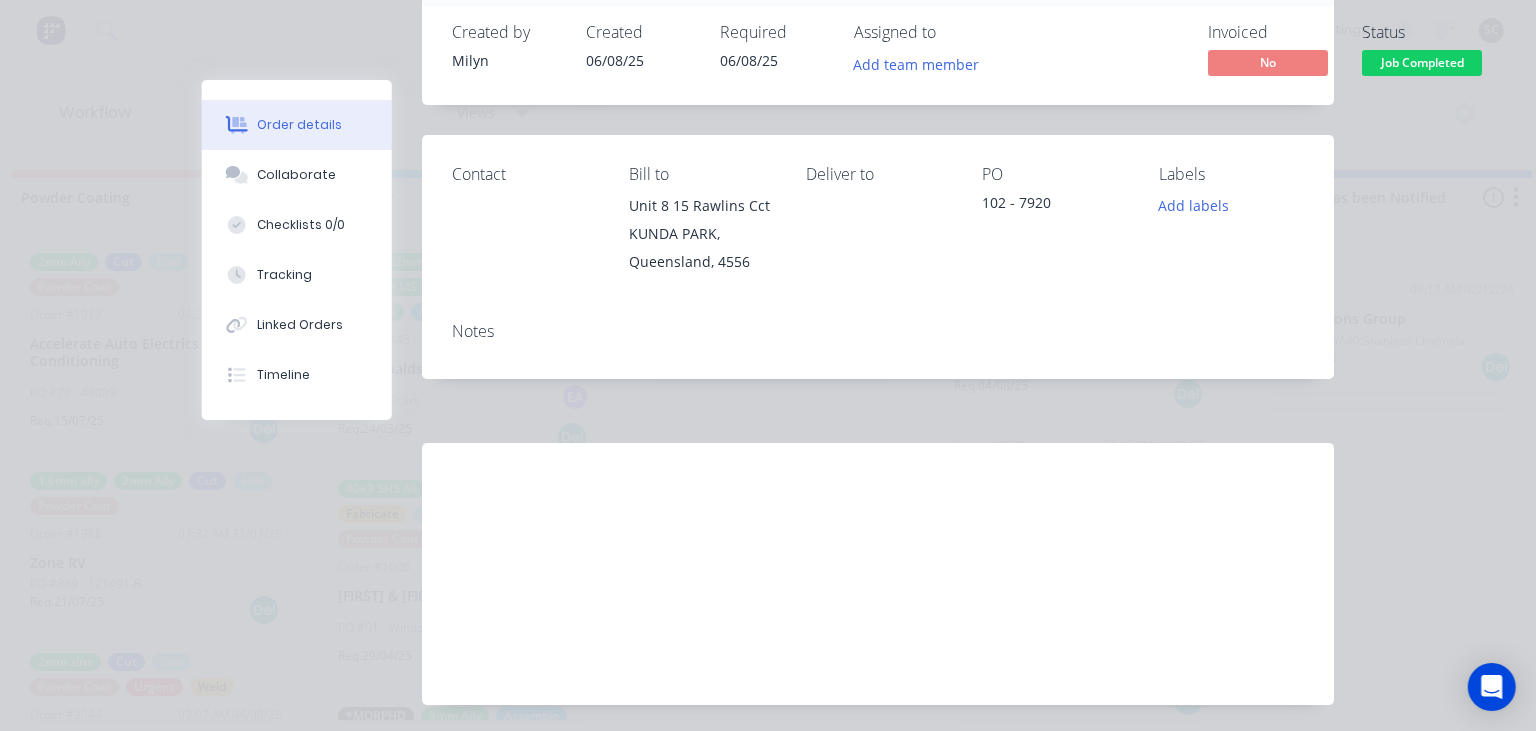 scroll, scrollTop: 203, scrollLeft: 0, axis: vertical 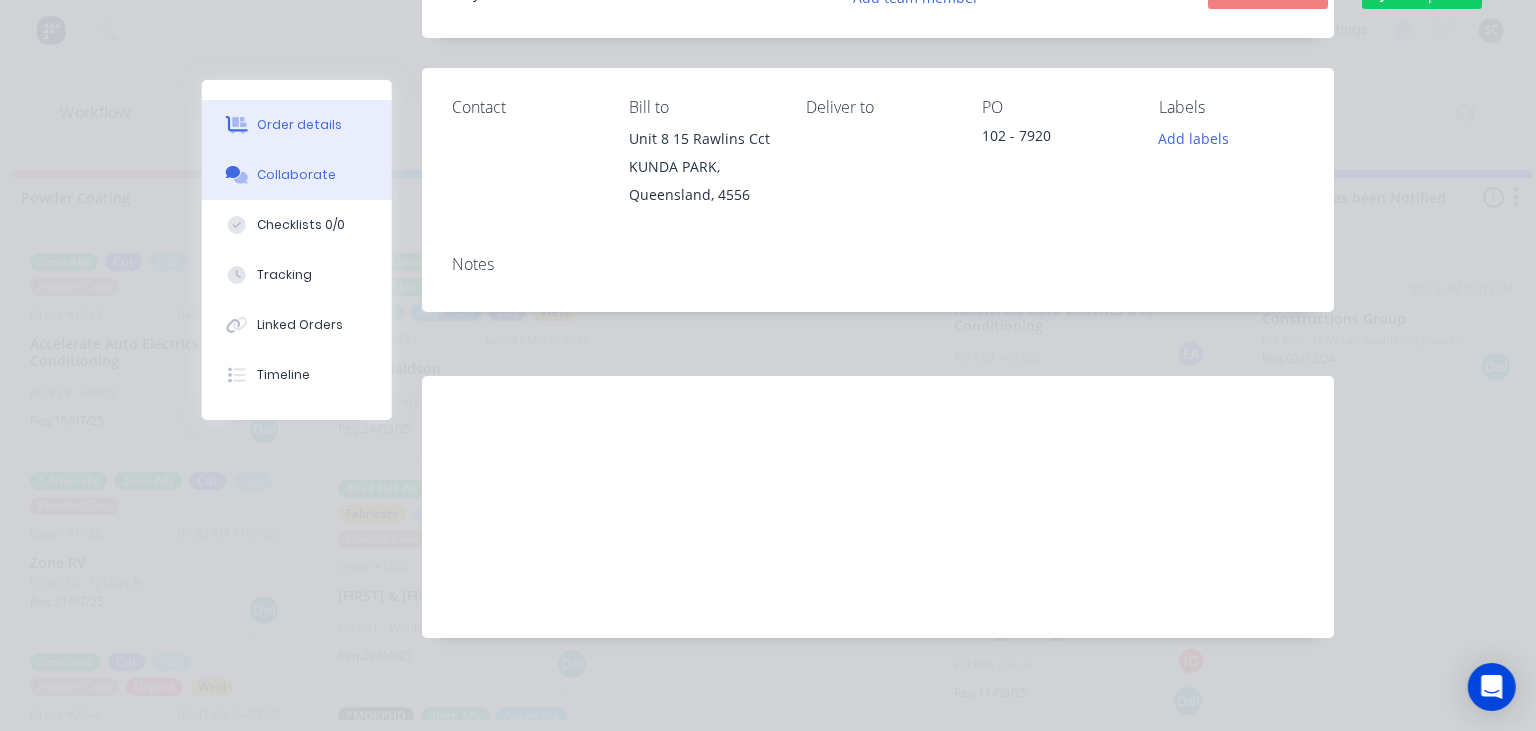 click on "Collaborate" at bounding box center (297, 175) 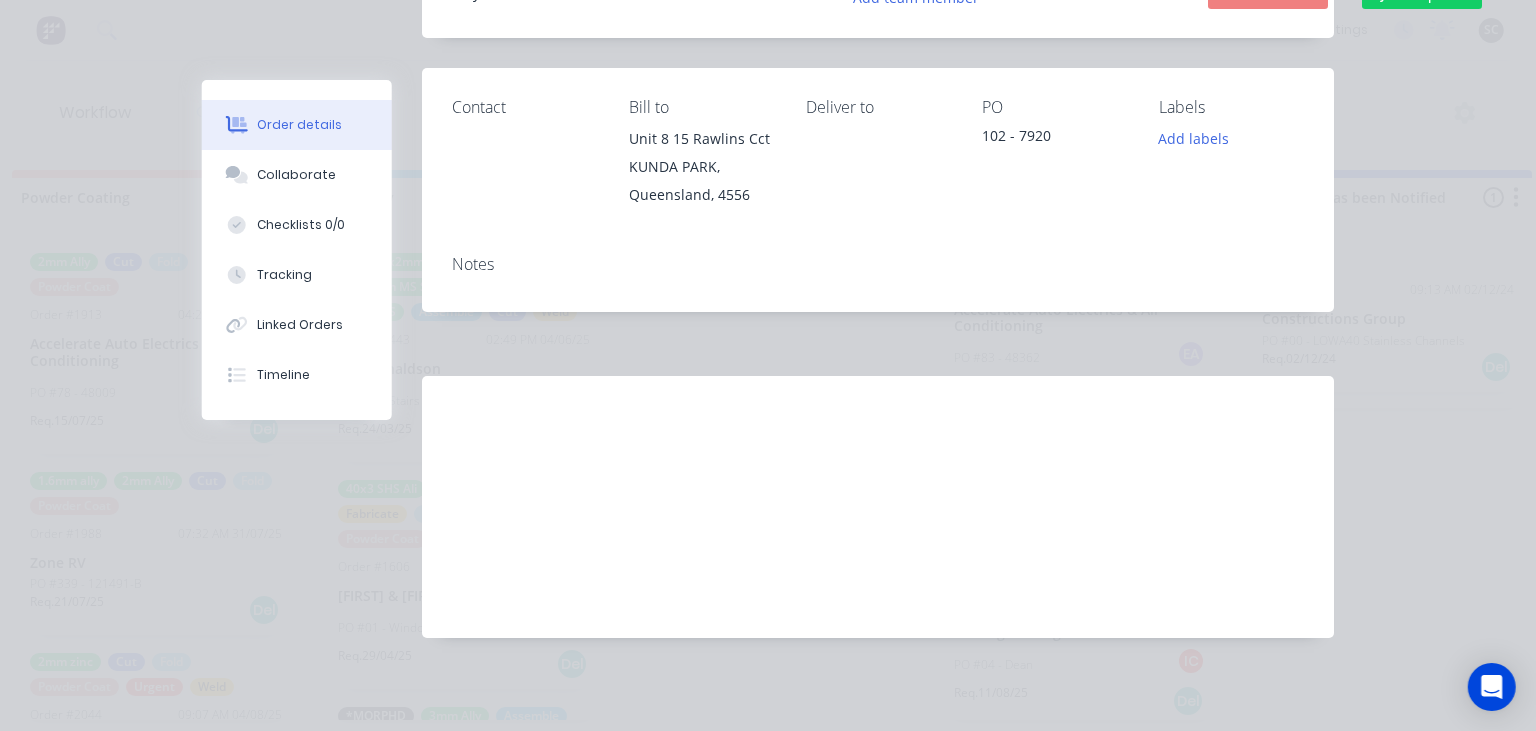 scroll, scrollTop: 0, scrollLeft: 0, axis: both 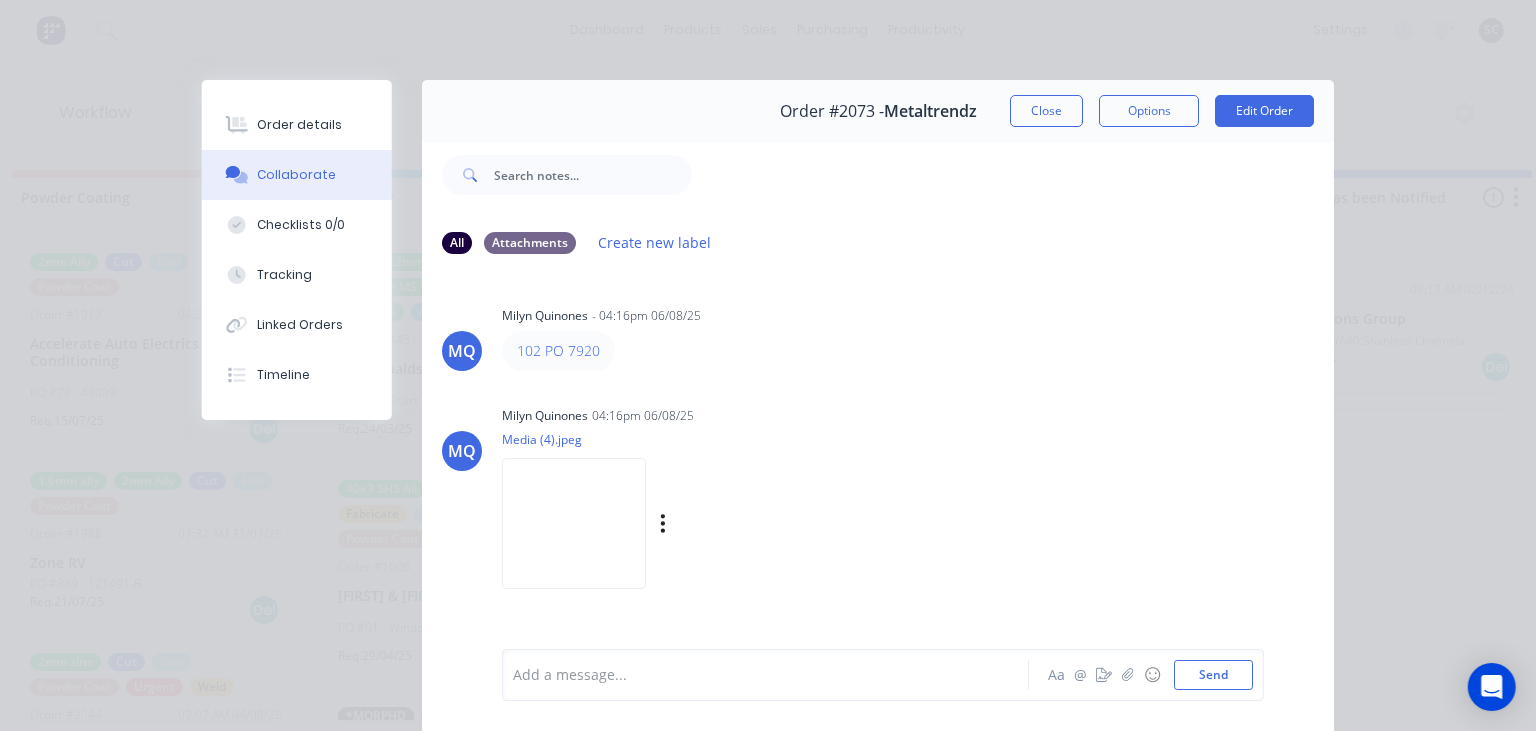 click at bounding box center [574, 523] 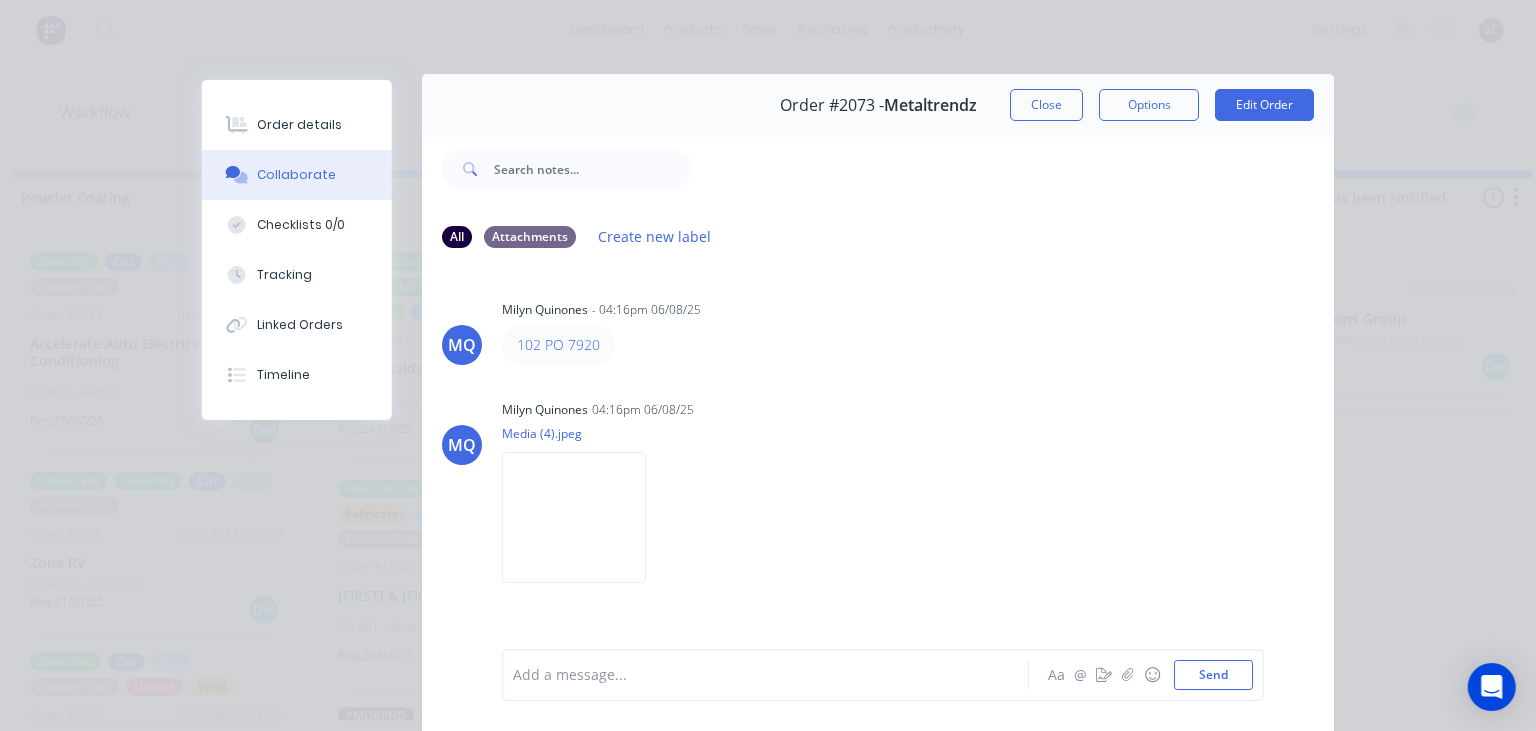 scroll, scrollTop: 0, scrollLeft: 0, axis: both 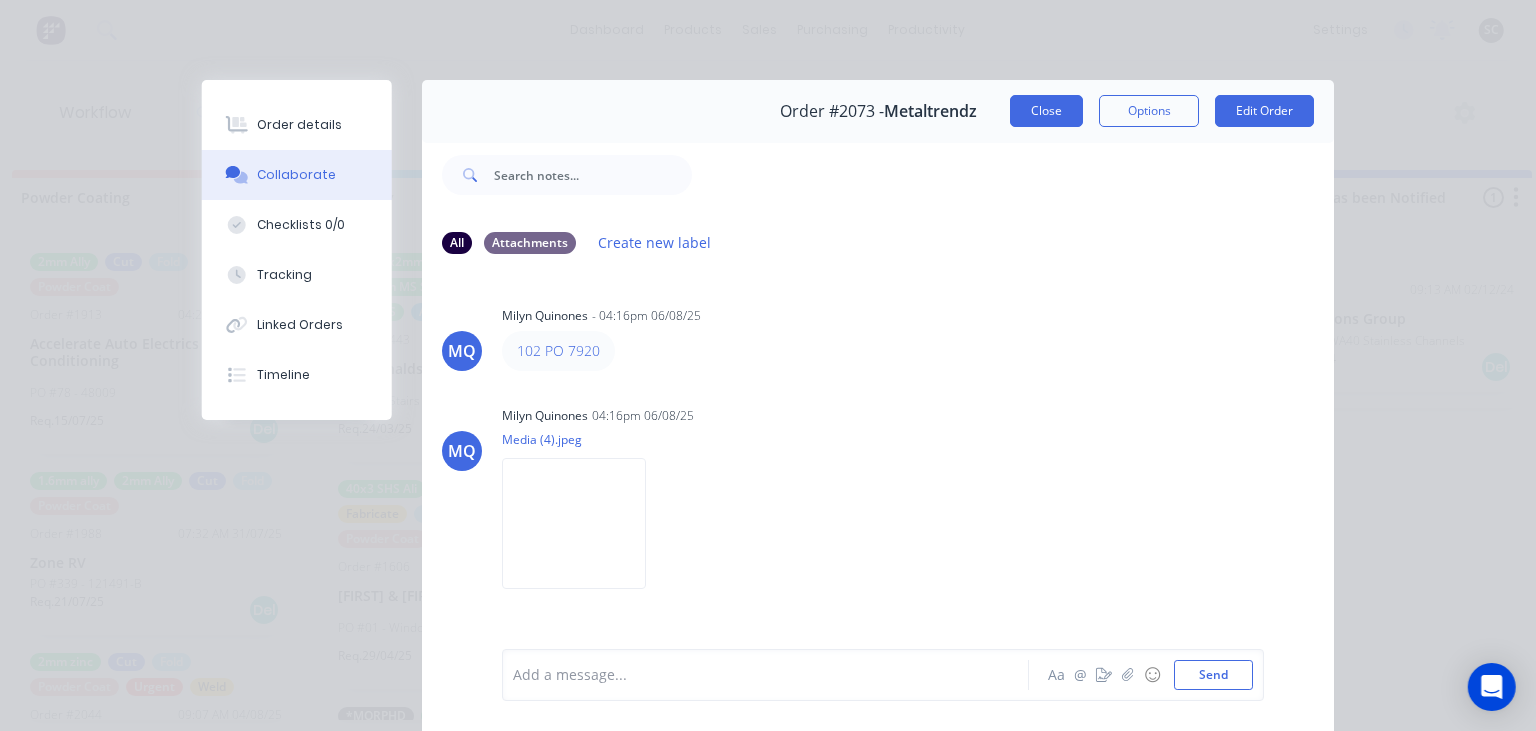 click on "Close" at bounding box center [1046, 111] 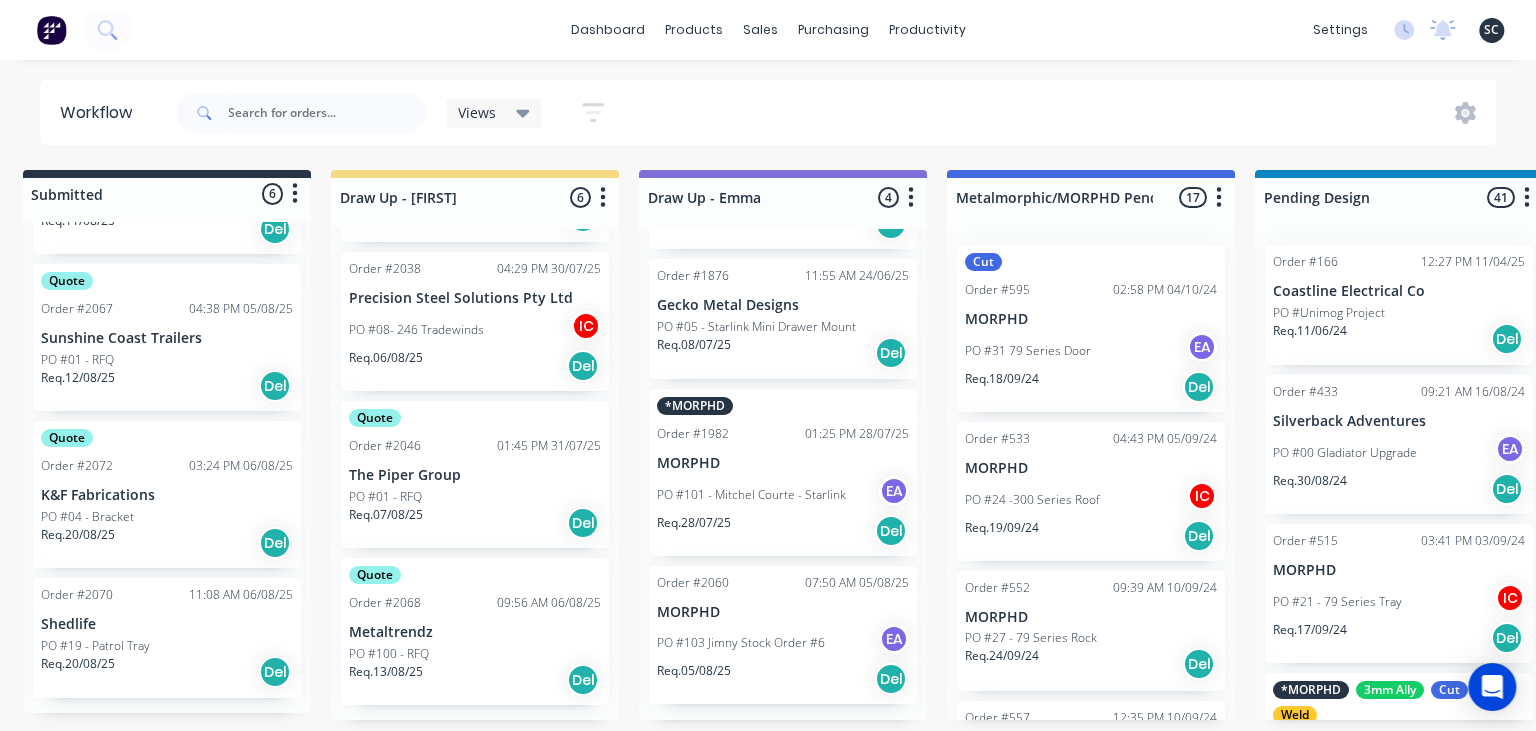 scroll, scrollTop: 0, scrollLeft: 0, axis: both 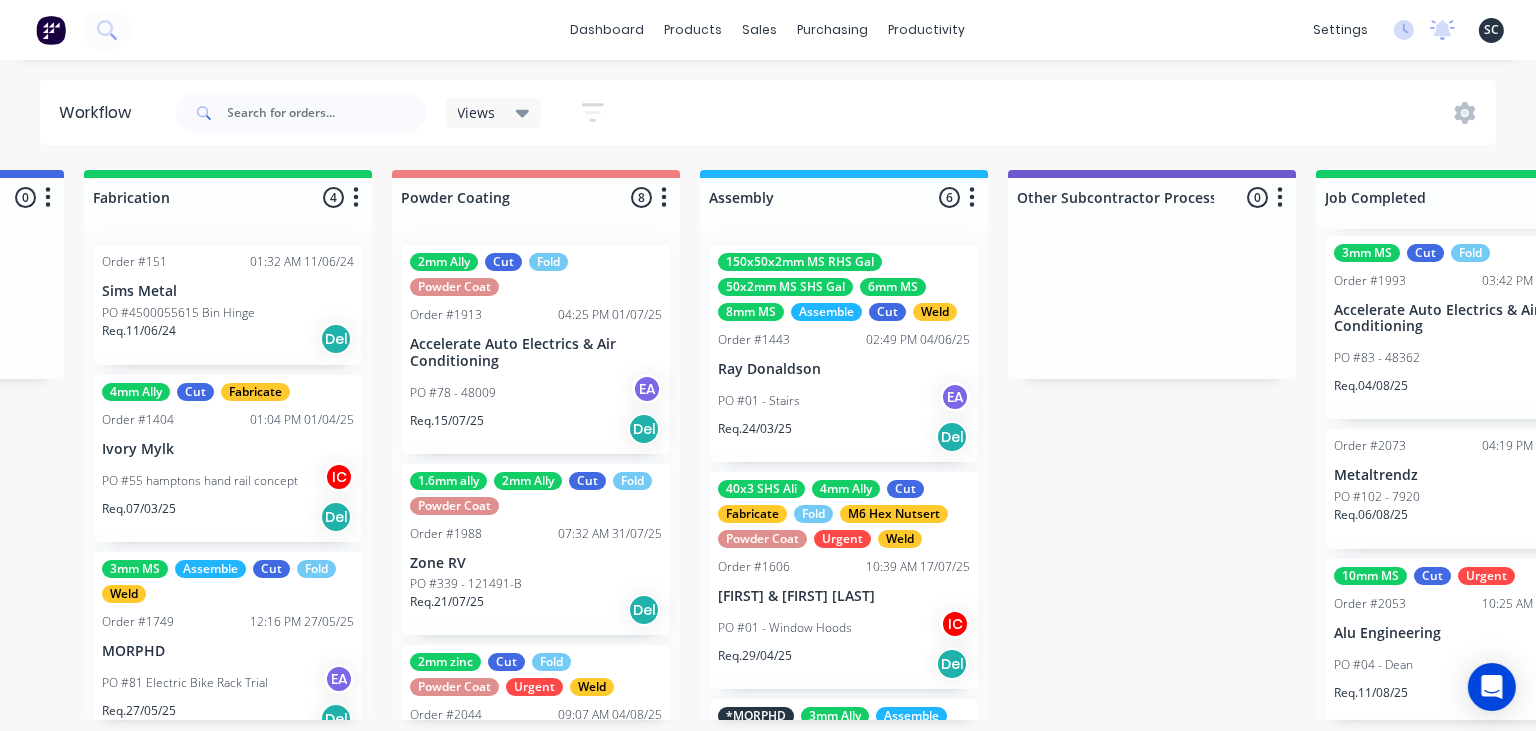 click on "Submitted 6 Status colour #273444 hex #273444 Save Cancel Summaries Total order value Invoiced to date To be invoiced Sort By Created date Required date Order number Customer name Most recent 0-Add labels for all materials and processes here 100x50x3mm ally RHS 2.5mm SS 3mm Ally Cut Fold M10 Hex Nutserts Powder Coat Order #386 09:56 AM 09/06/25 Metalmorphic PO #00-Template Req. 05/06/24 Del Quote Order #2052 10:24 AM 04/08/25 Precision Steel Solutions Pty Ltd PO #10 - Baffles Req. 11/08/25 Del Quote Order #2055 10:51 AM 04/08/25 Manufacturing Excellence Forum PO #02 - Barrier Req. 11/08/25 Del Quote Order #2067 04:38 PM 05/08/25 Sunshine Coast Trailers PO #01 - RFQ Req. 12/08/25 Del Quote Order #2072 03:24 PM 06/08/25 K&F Fabrications PO #04 - Bracket Req. 20/08/25 Del Order #2070 11:08 AM 06/08/25 Shedlife PO #19 - Patrol Tray Req. 20/08/25 Del Draw Up - Izaak 6 Status colour #F6D982 hex #F6D982 Save Cancel Notifications Email SMS Summaries Total order value Invoiced to date To be invoiced Sort By Delete IC" at bounding box center [-1223, 445] 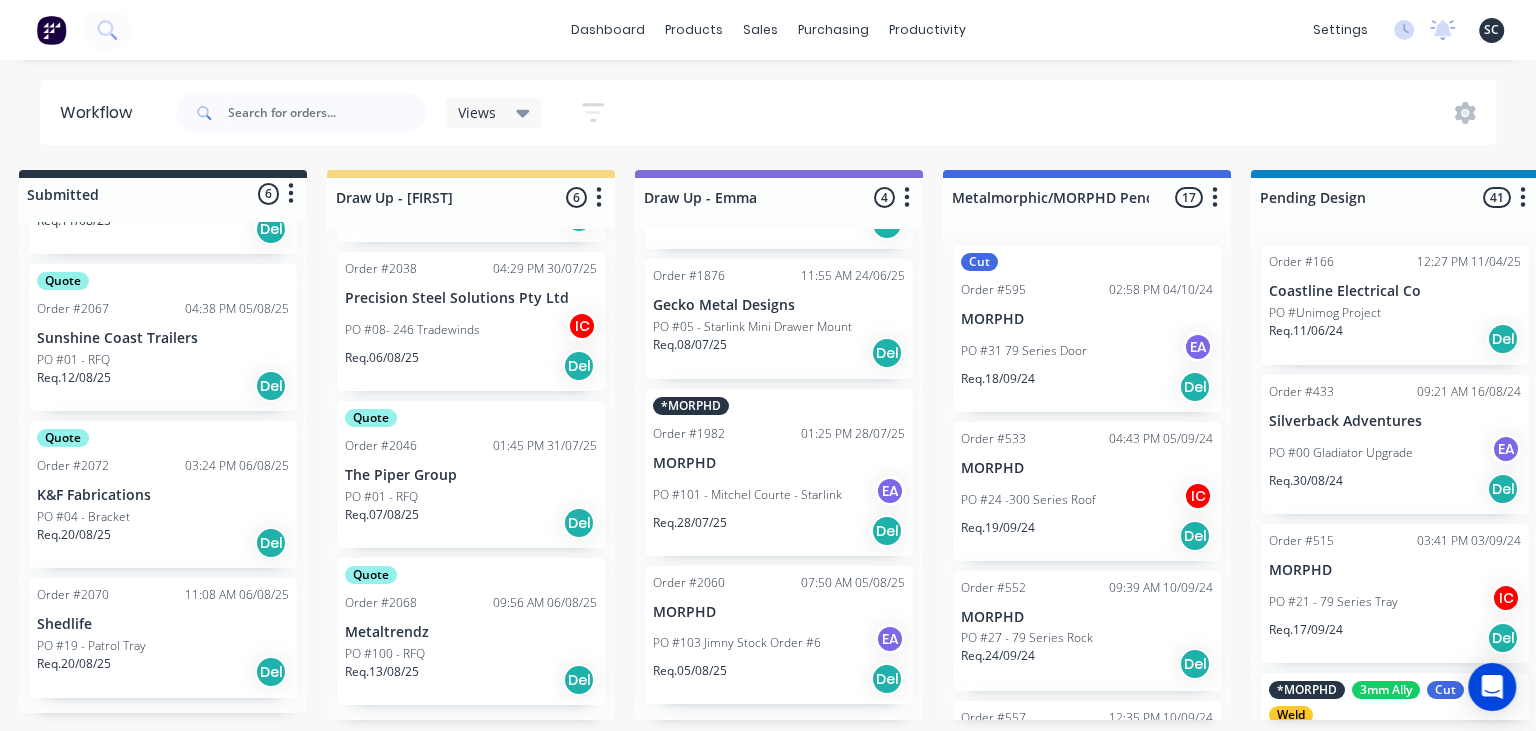 scroll, scrollTop: 0, scrollLeft: 0, axis: both 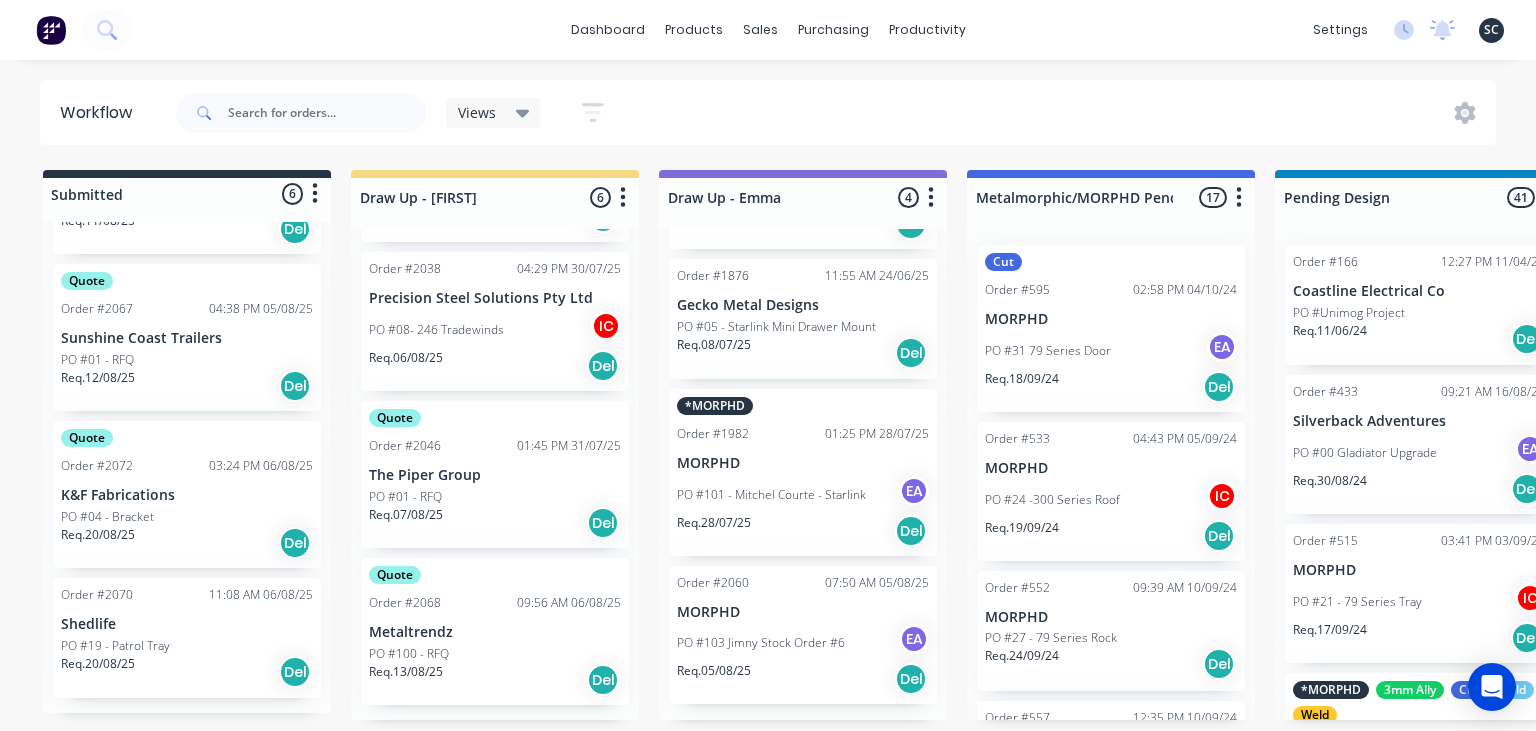 click on "dashboard products sales purchasing productivity dashboard products Product Catalogue Materials sales Sales Orders Customers Price Level Manager purchasing Purchase Orders Suppliers productivity Workflow Planner Delivery Scheduling Timesheets settings No new notifications Mark all as read Milyn  mentioned you in a message Smartline Medical Order  # 2047 PO  02 - RFQ 11:55am 01/08/25   Milyn  mentioned you in a message Precision Stainless Order  # 1850 PO  03 - Bench 02:00pm 24/07/25   Milyn  mentioned you in a message HC Design Consulting Order  # 1666 PO  01 - Plates 01:33pm 24/07/25   Milyn  mentioned you in a message Precision Stainless Order  # 1950 PO  07 - Tray Shelves
12:51pm 24/07/25   Emma  mentioned you in a message Smoke Fabrication Order  # 1994 PO  116 -  JB00016
11:07am 23/07/25   Sean Marc  mentioned you in a message Fast Lane Fabrication Order  # 1992 PO  13 - Order 22/7/25
08:59am 23/07/25   Emma  mentioned you in a message SAFE Fabrication Order  # 1973 PO  06 - Locker Set
Emma Order" at bounding box center (768, 305) 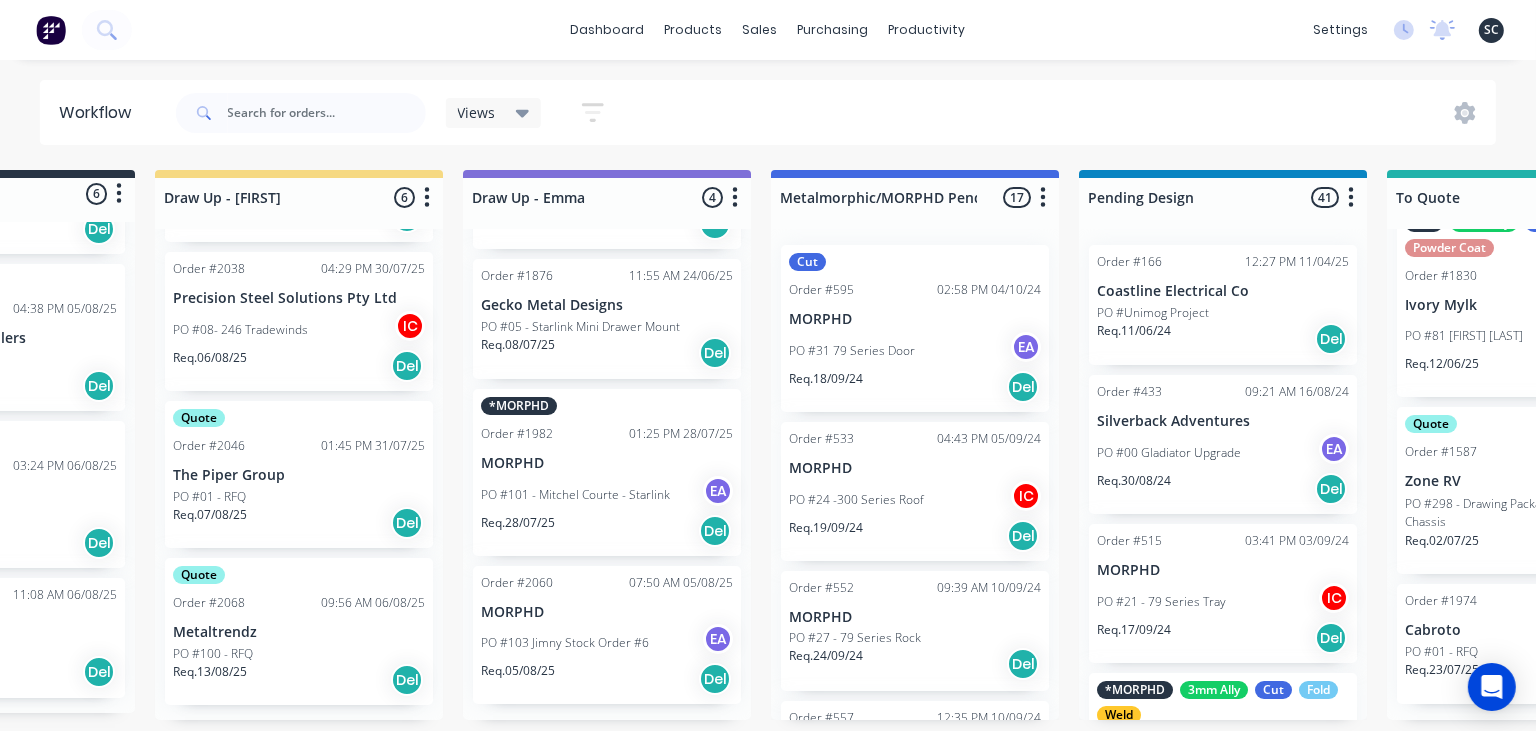 scroll, scrollTop: 0, scrollLeft: 0, axis: both 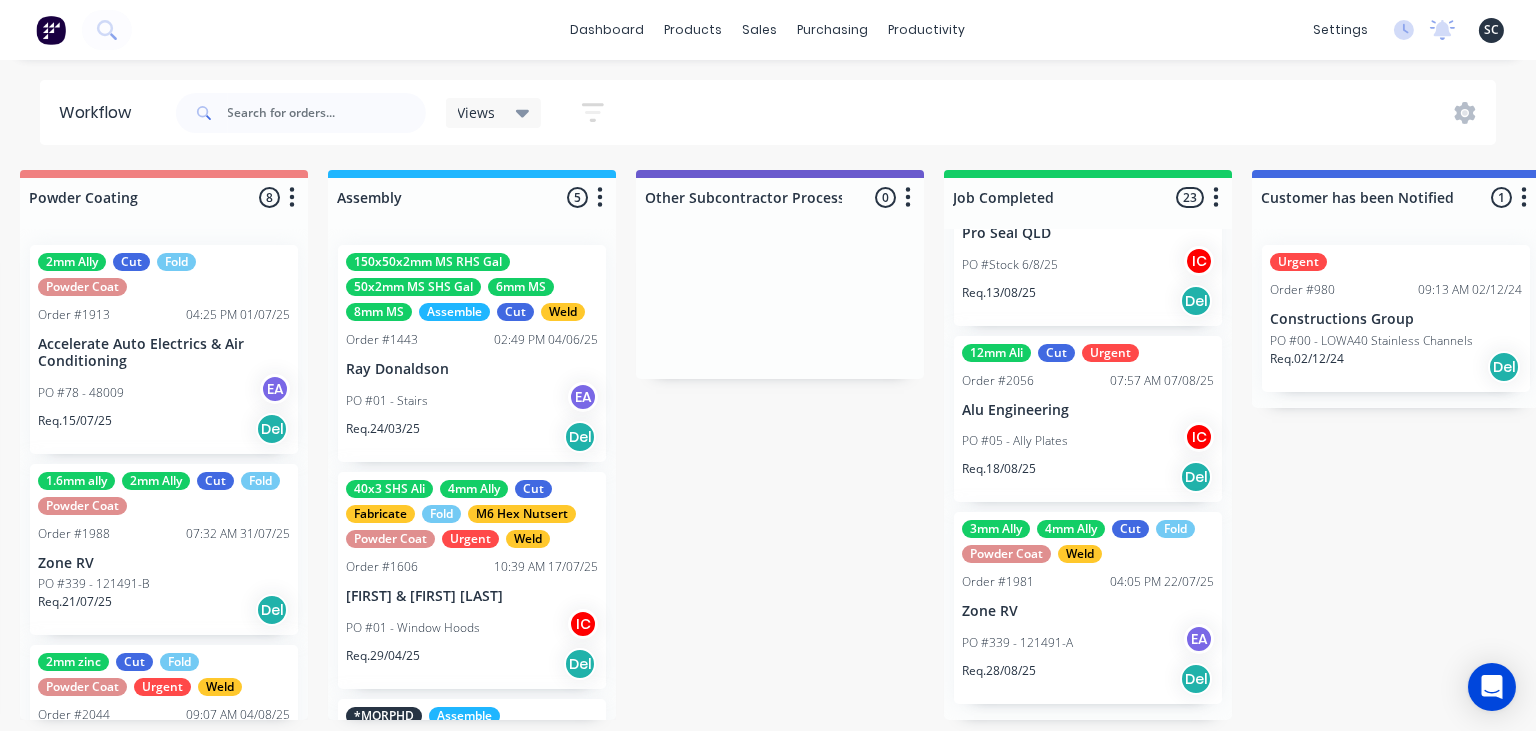 click on "Req. 18/08/25 Del" at bounding box center (1088, 477) 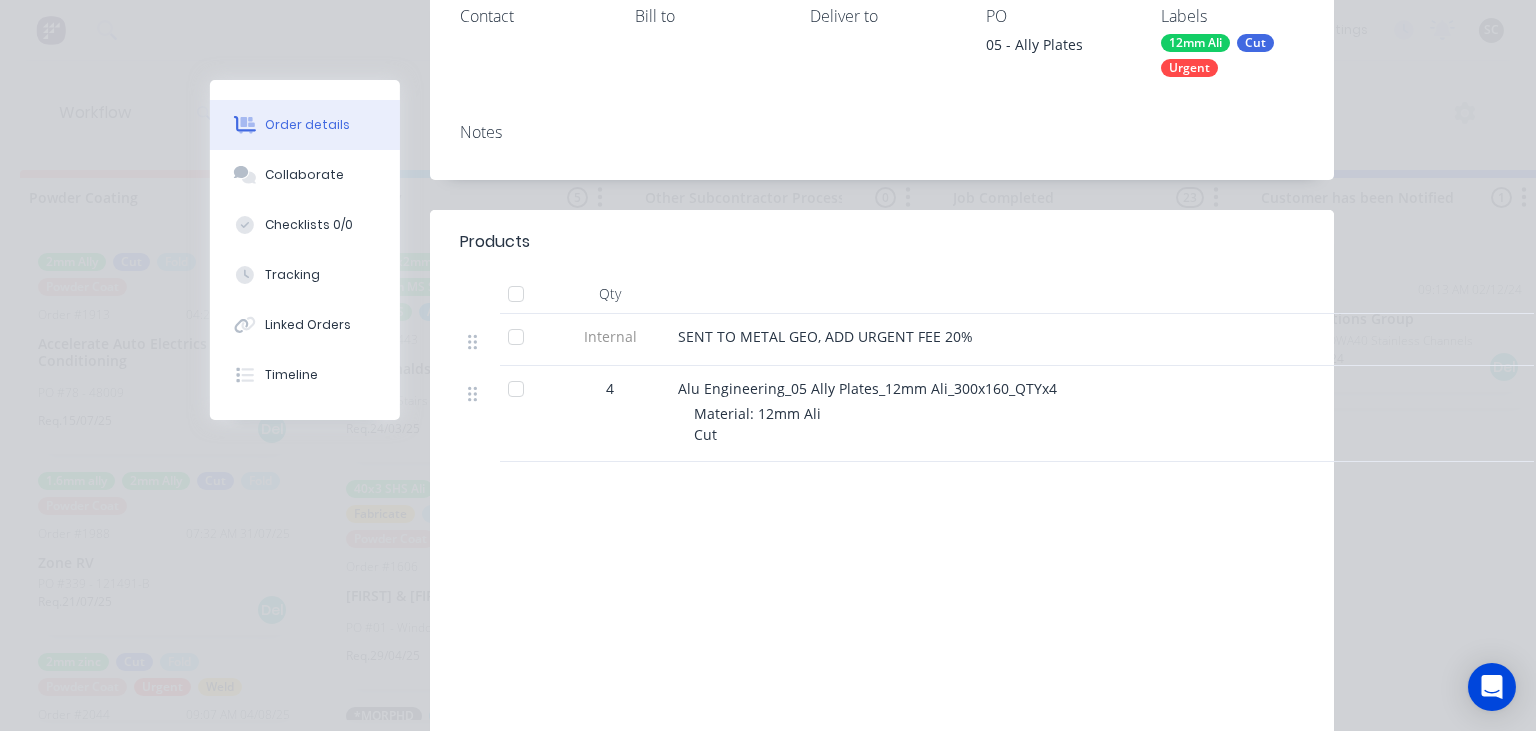 scroll, scrollTop: 345, scrollLeft: 0, axis: vertical 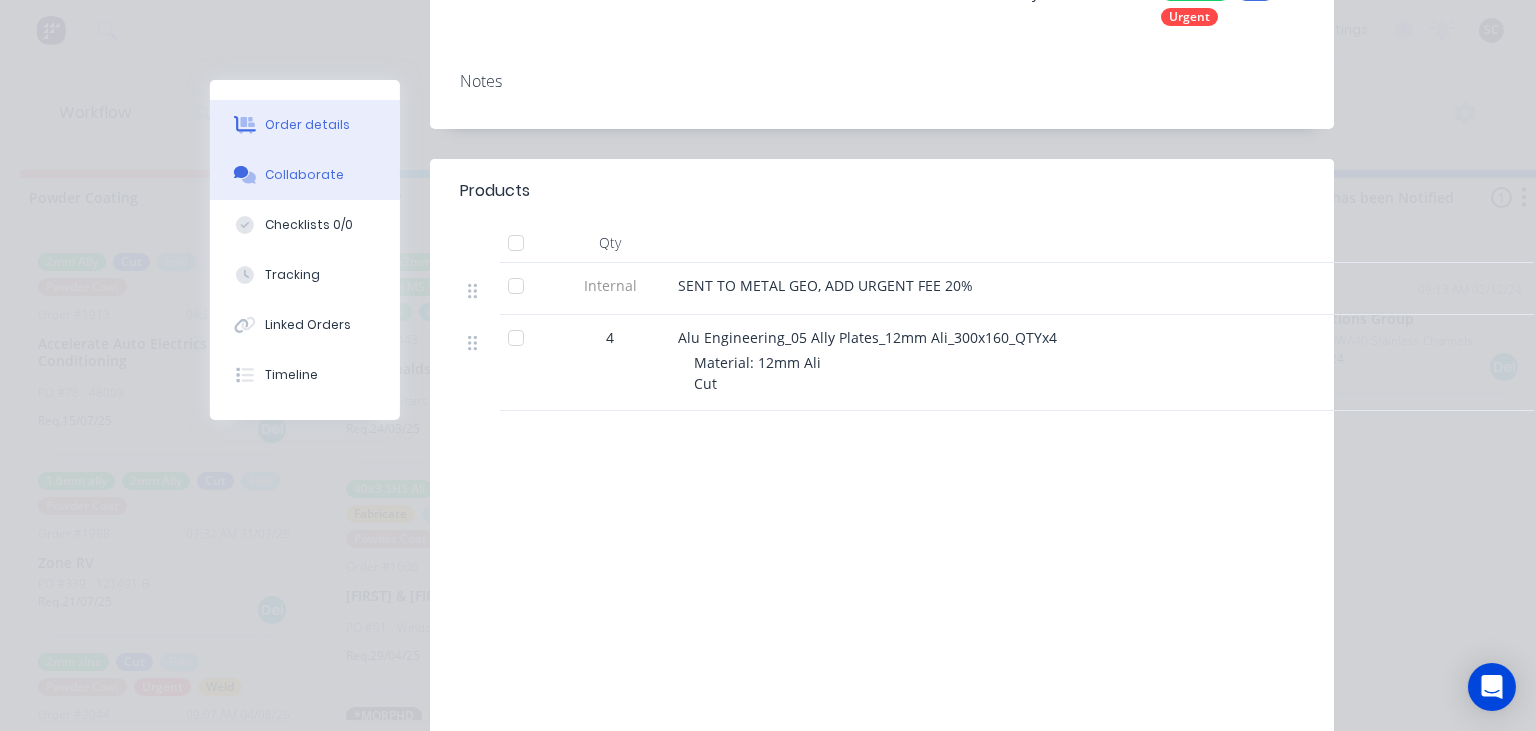 click on "Collaborate" at bounding box center [305, 175] 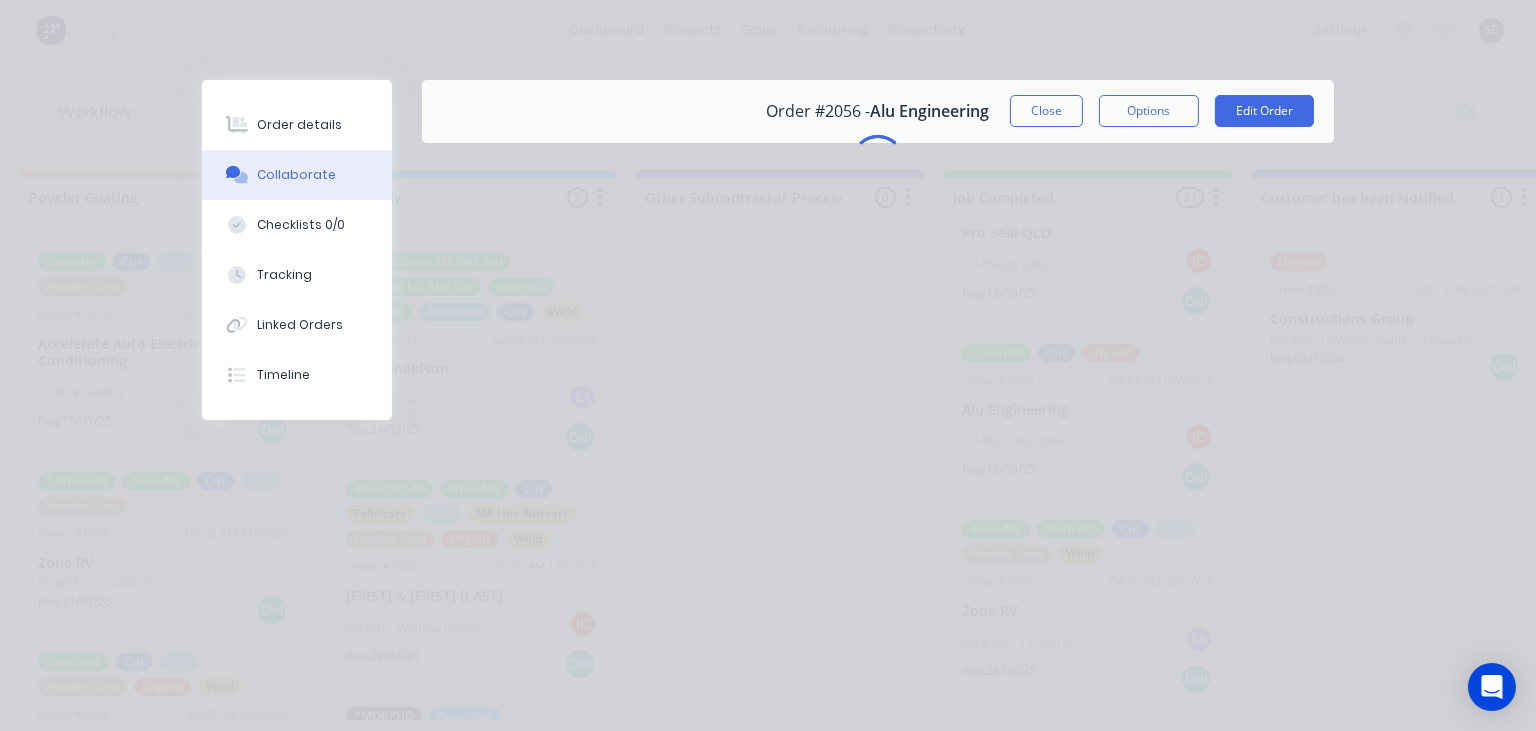 scroll, scrollTop: 0, scrollLeft: 0, axis: both 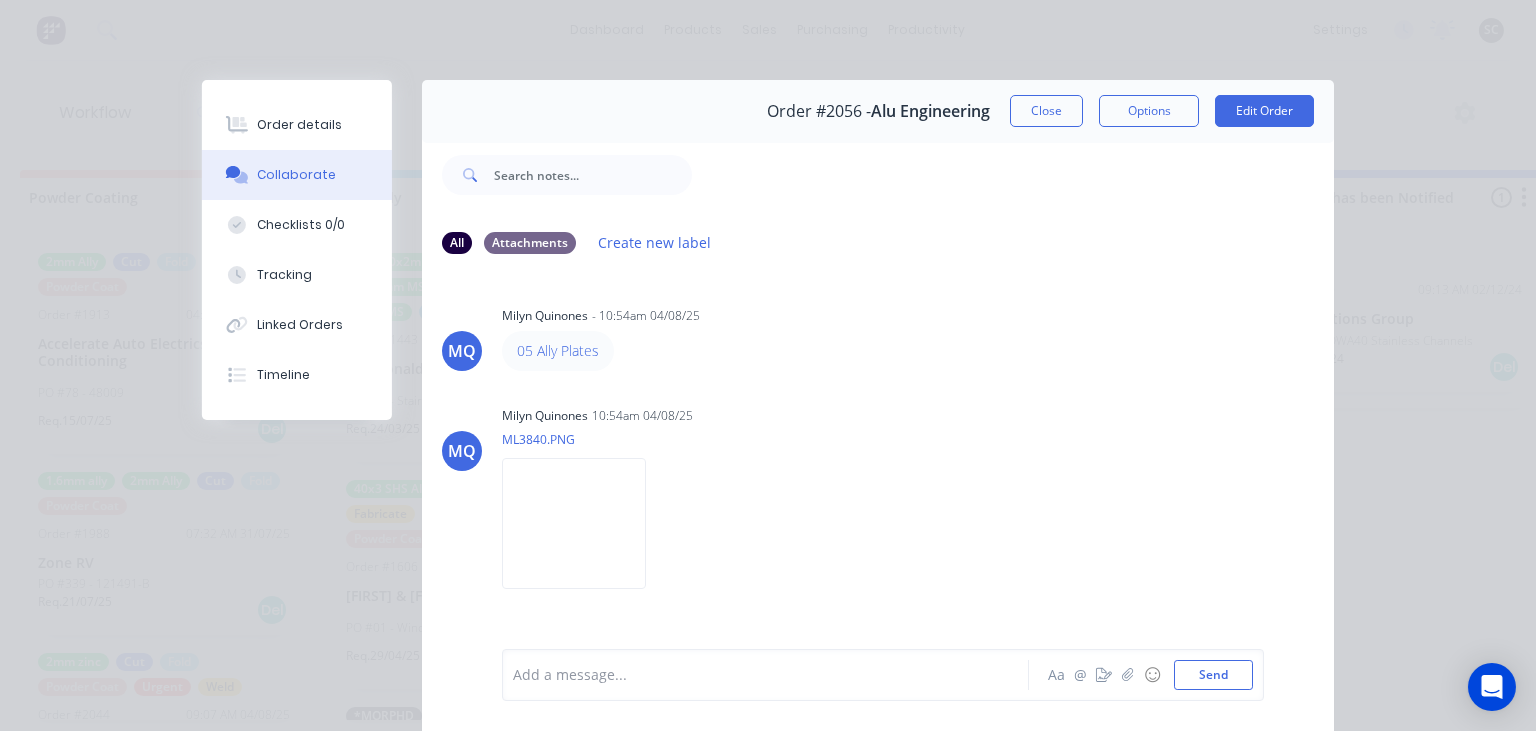click on "MQ Milyn Quinones  - 10:54am 04/08/25 05 Ally Plates MQ Milyn Quinones 10:54am 04/08/25 ML3840.PNG Labels Download MQ Milyn Quinones  - 11:17am 04/08/25 check in with Metalgeo if he has 12mm in stock -GL SM You  - 05:27pm 05/08/25 Already sent a quote request to metalgeo for the price, still waiting for response. Labels Edit Delete SM You 09:46am 06/08/25 Screenshot 2025-08-06 074414.png Labels Download Delete" at bounding box center (878, 459) 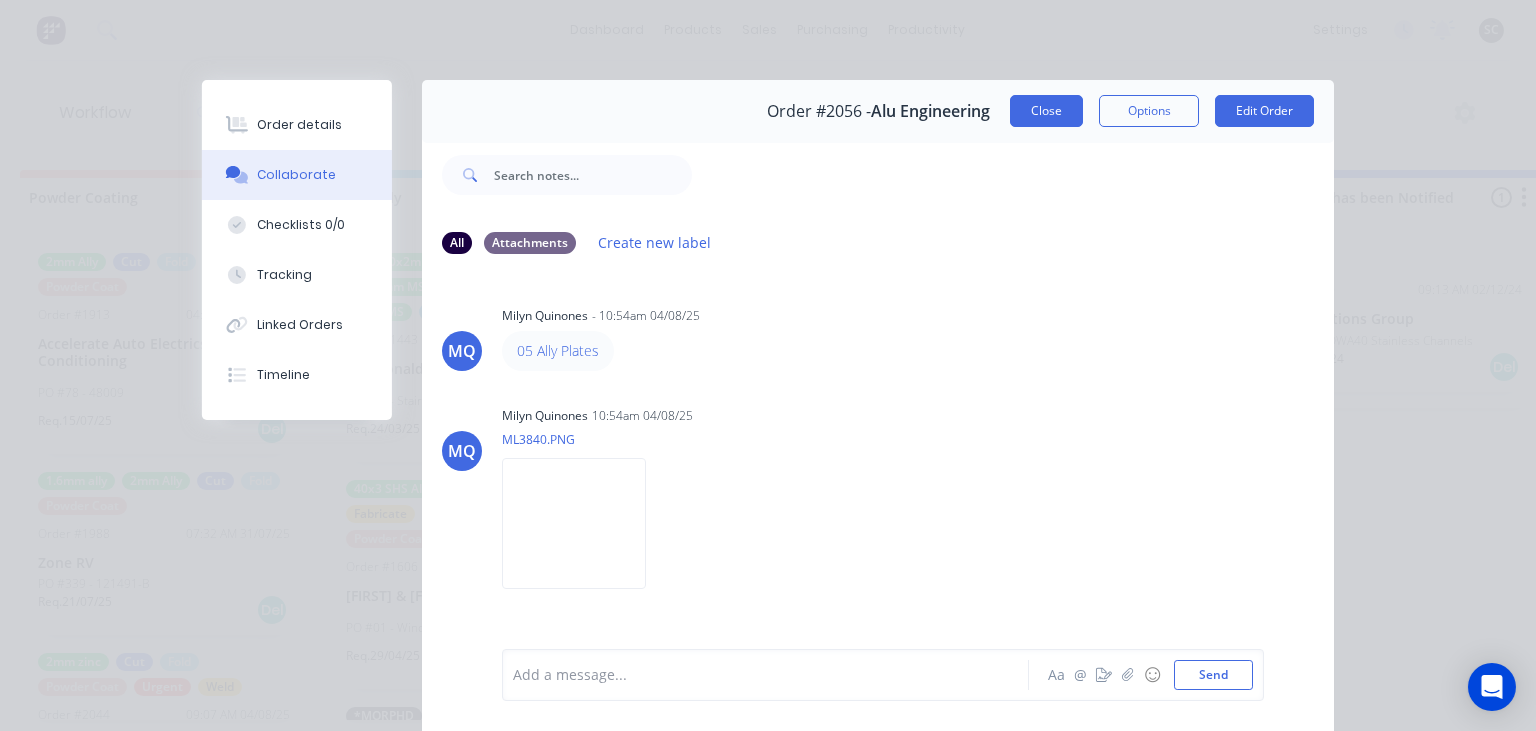 click on "Close" at bounding box center [1046, 111] 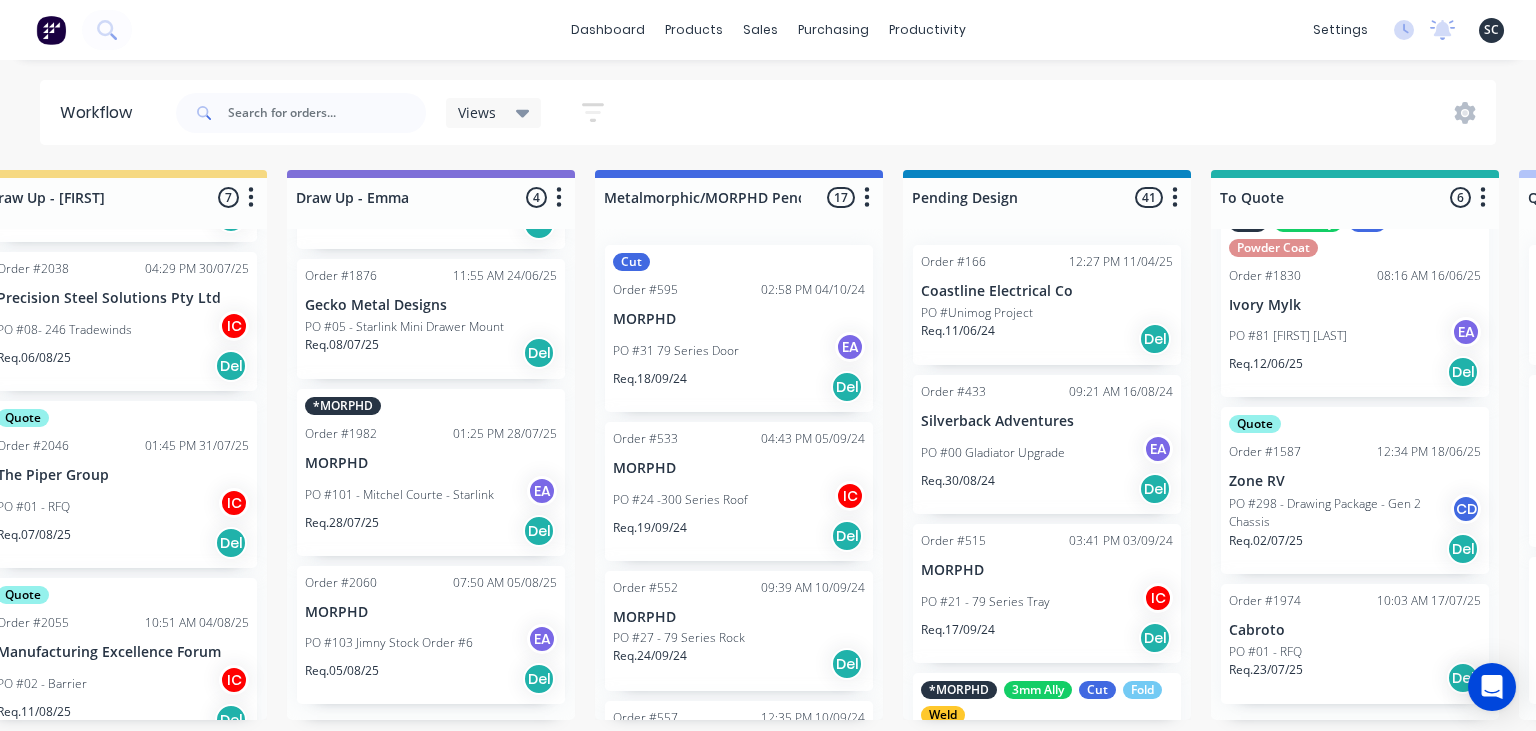 scroll, scrollTop: 0, scrollLeft: 16, axis: horizontal 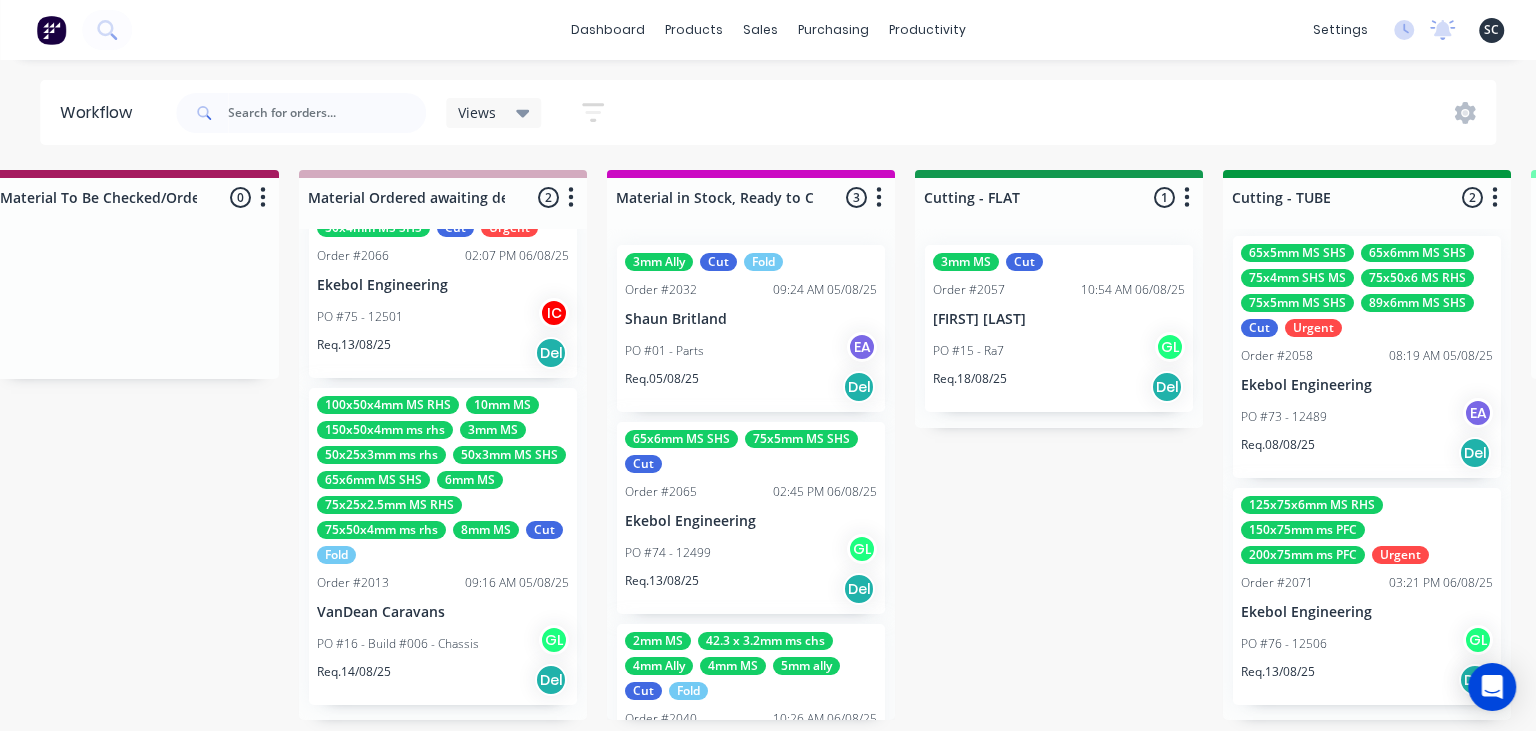 click on "PO #74 - 12499
GL" at bounding box center [751, 553] 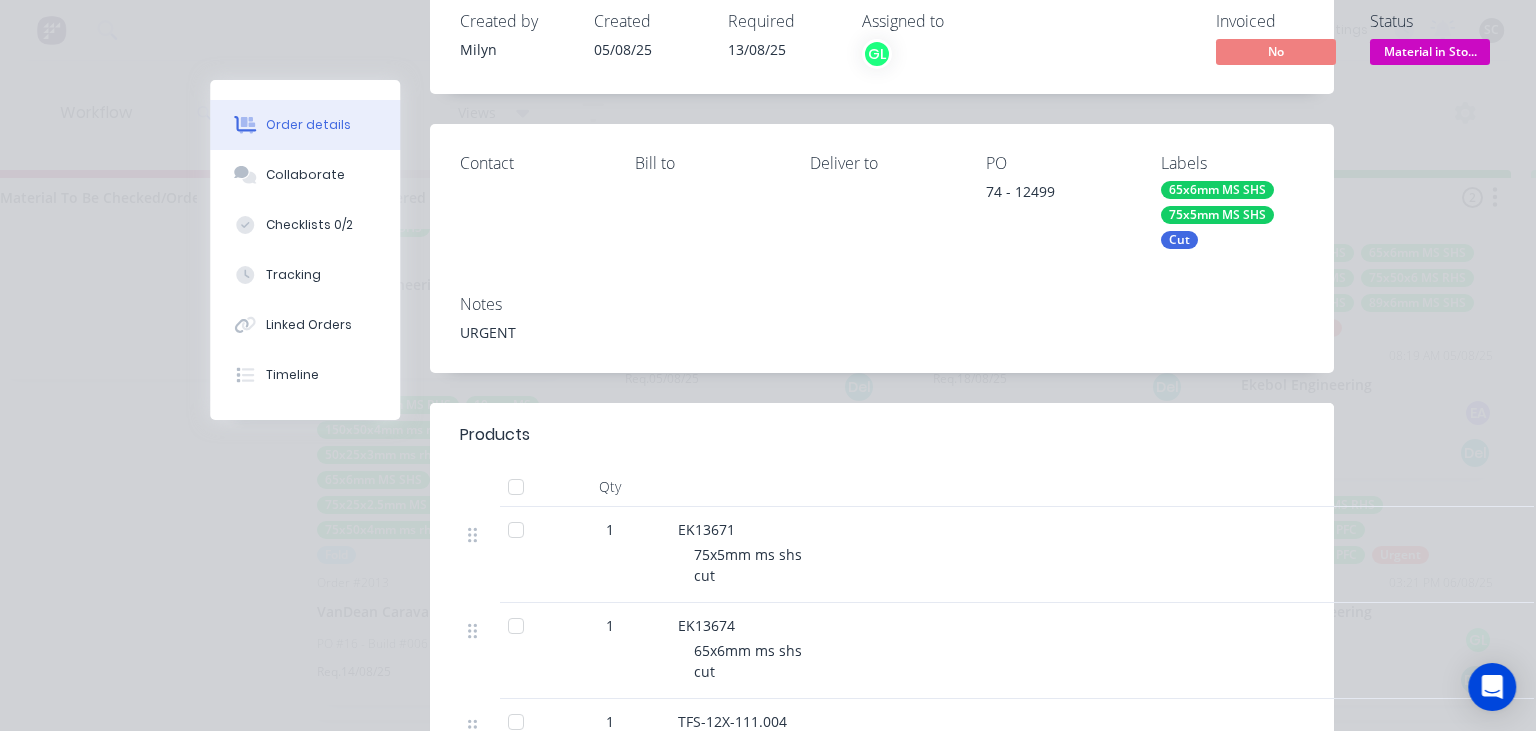 scroll, scrollTop: 115, scrollLeft: 0, axis: vertical 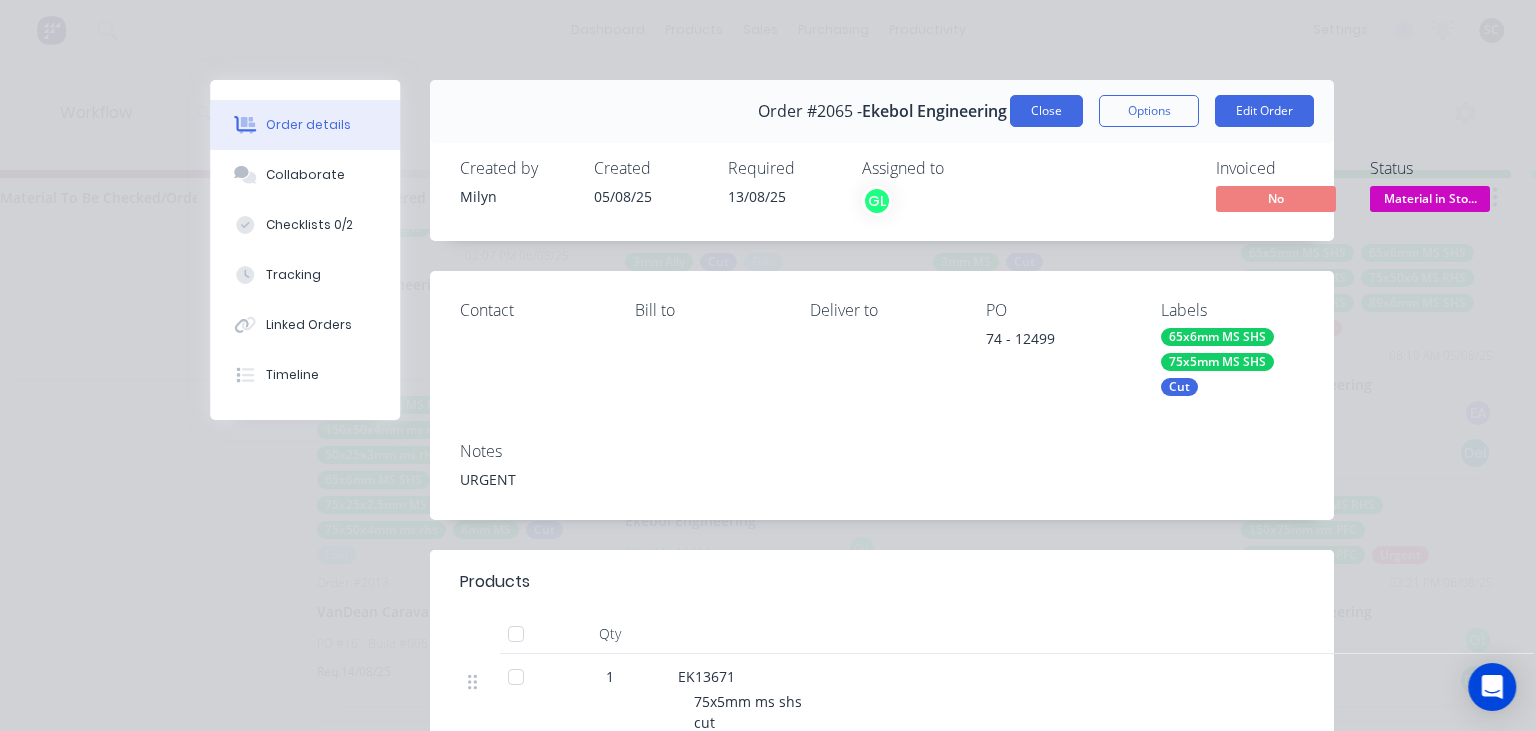 click on "Close" at bounding box center (1046, 111) 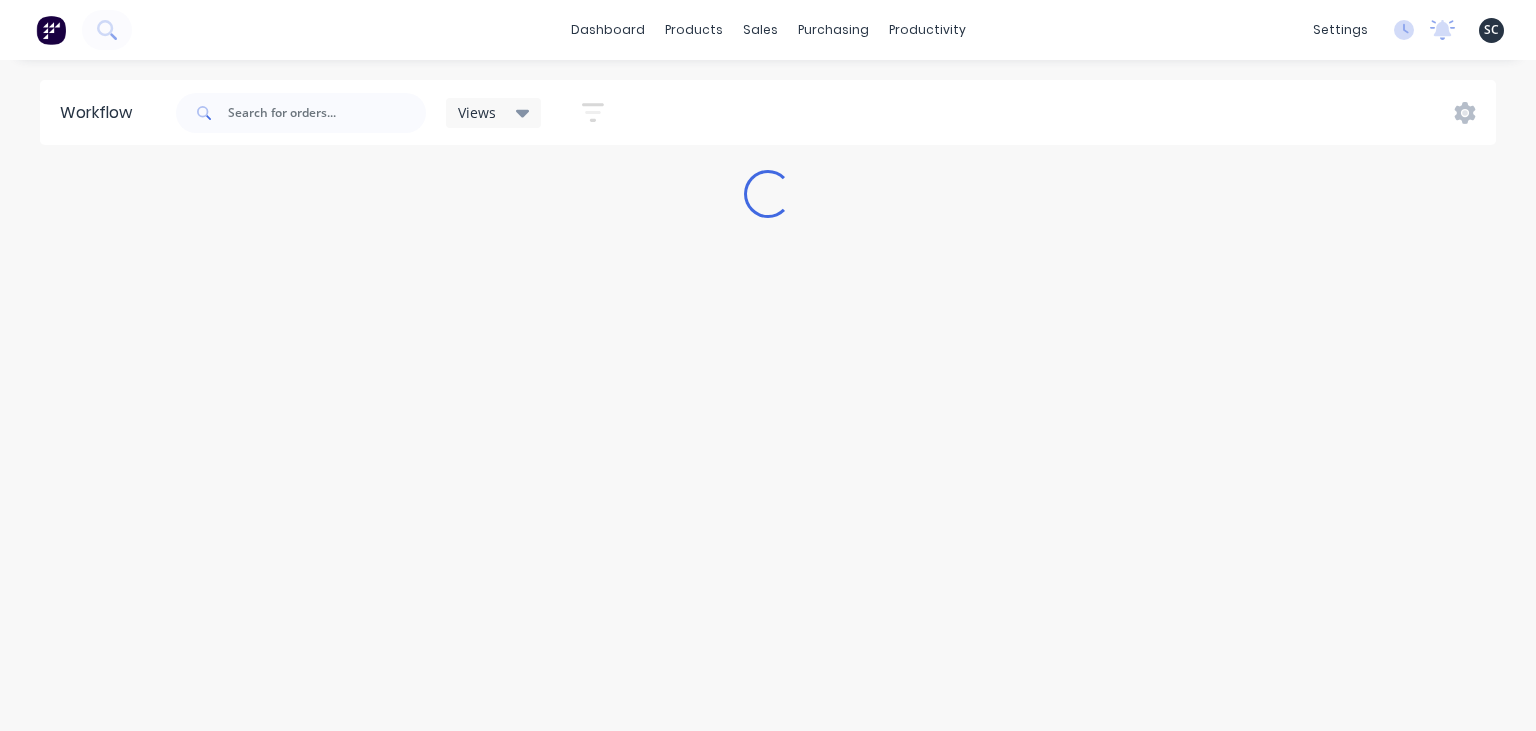 scroll, scrollTop: 0, scrollLeft: 0, axis: both 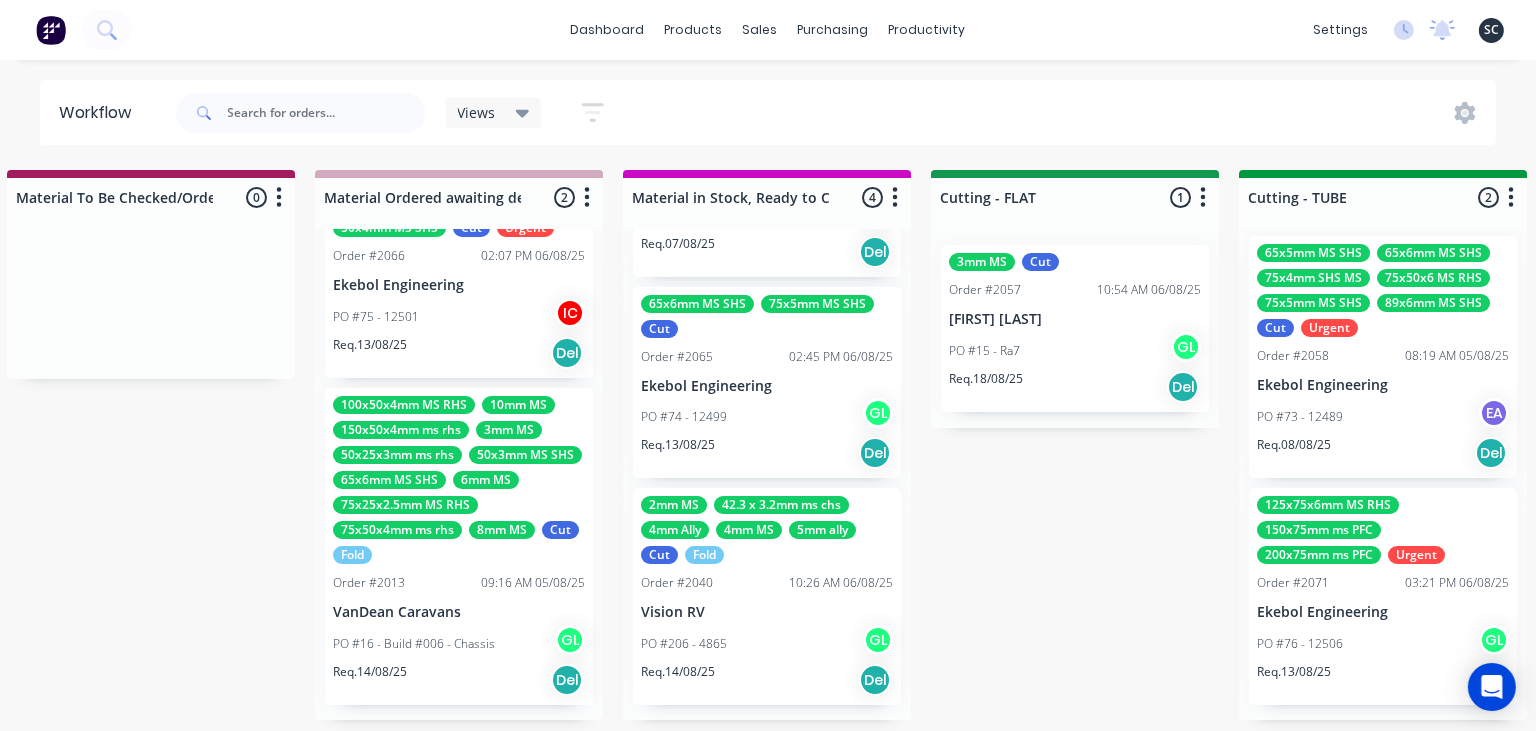 click on "Submitted 5 Status colour #273444 hex #273444 Save Cancel Summaries Total order value Invoiced to date To be invoiced Sort By Created date Required date Order number Customer name Most recent 0-Add labels for all materials and processes here 100x50x3mm ally RHS 2.5mm SS 3mm Ally Cut Fold M10 Hex Nutserts Powder Coat Order #[NUMBER] 09:56 AM 09/06/25 Metalmorphic PO #[NUMBER]-Template Req. 05/06/24 Del Quote Order #[NUMBER] 10:24 AM 04/08/25 Precision Steel Solutions Pty Ltd PO #[NUMBER] - Baffles Req. 11/08/25 Del Quote Order #[NUMBER] 04:38 PM 05/08/25 Sunshine Coast Trailers PO #[NUMBER] - RFQ Req. 12/08/25 Del Quote Order #[NUMBER] 03:24 PM 06/08/25 K&F Fabrications PO #[NUMBER] - Bracket Req. 20/08/25 Del Order #[NUMBER] 11:08 AM 06/08/25 Shedlife PO #[NUMBER] - Patrol Tray Req. 20/08/25 Del Draw Up - [FIRST] 7 Status colour #F6D982 hex #F6D982 Save Cancel Notifications Email SMS Summaries Total order value Invoiced to date To be invoiced Sort By Created date Required date Order number Customer name Most recent Delete Order #[NUMBER] 10:02 AM 19/06/25 IC Req. 4" at bounding box center (1164, 445) 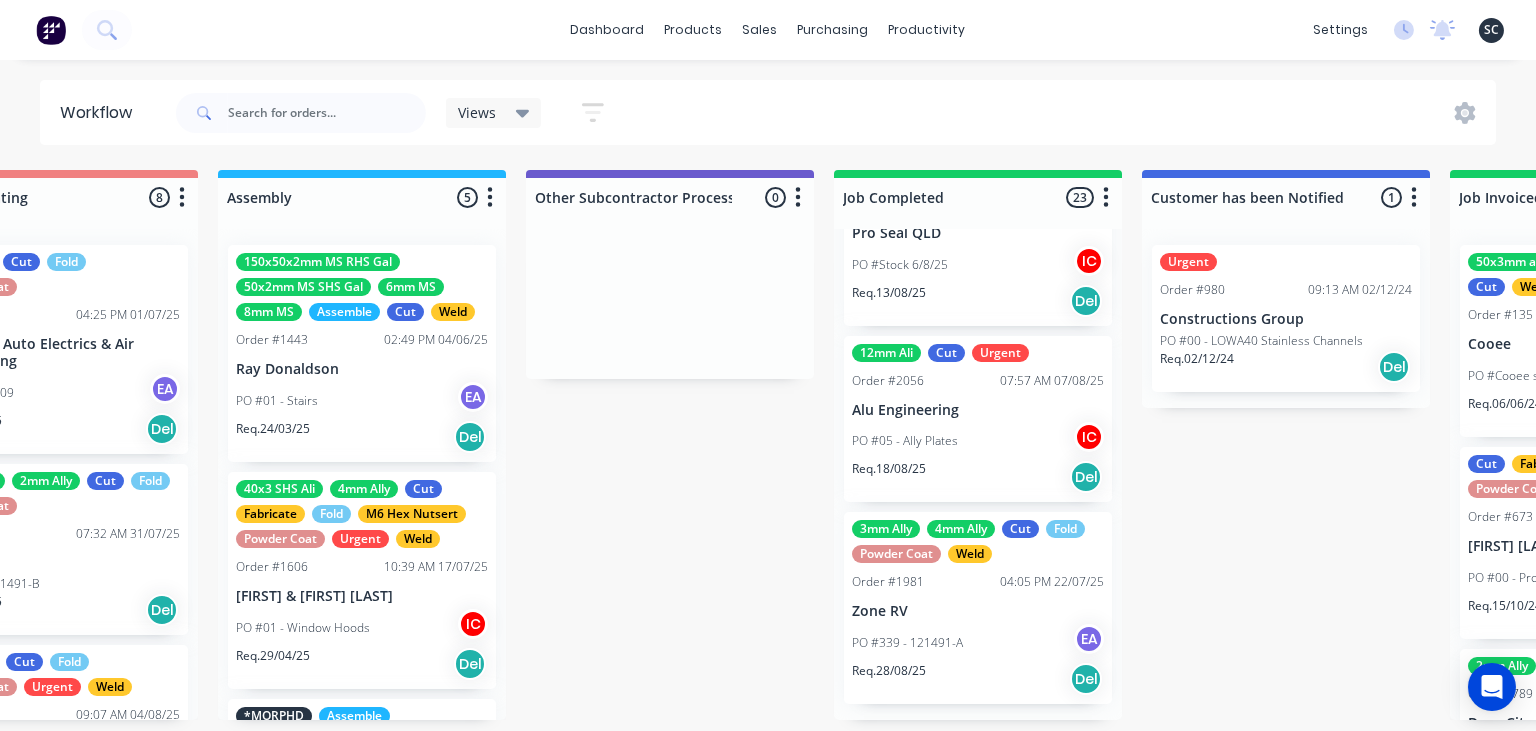 scroll, scrollTop: 0, scrollLeft: 5681, axis: horizontal 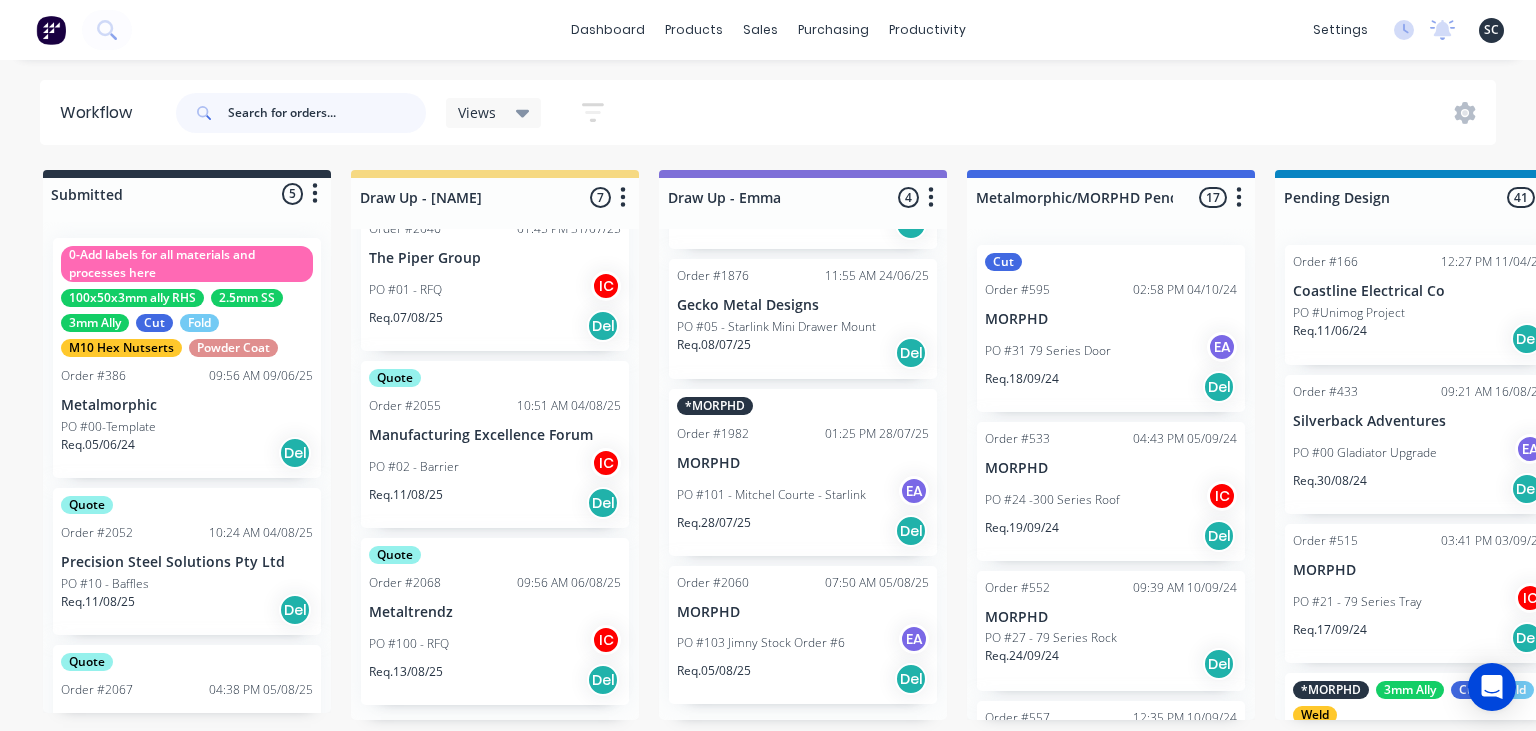 click at bounding box center (327, 113) 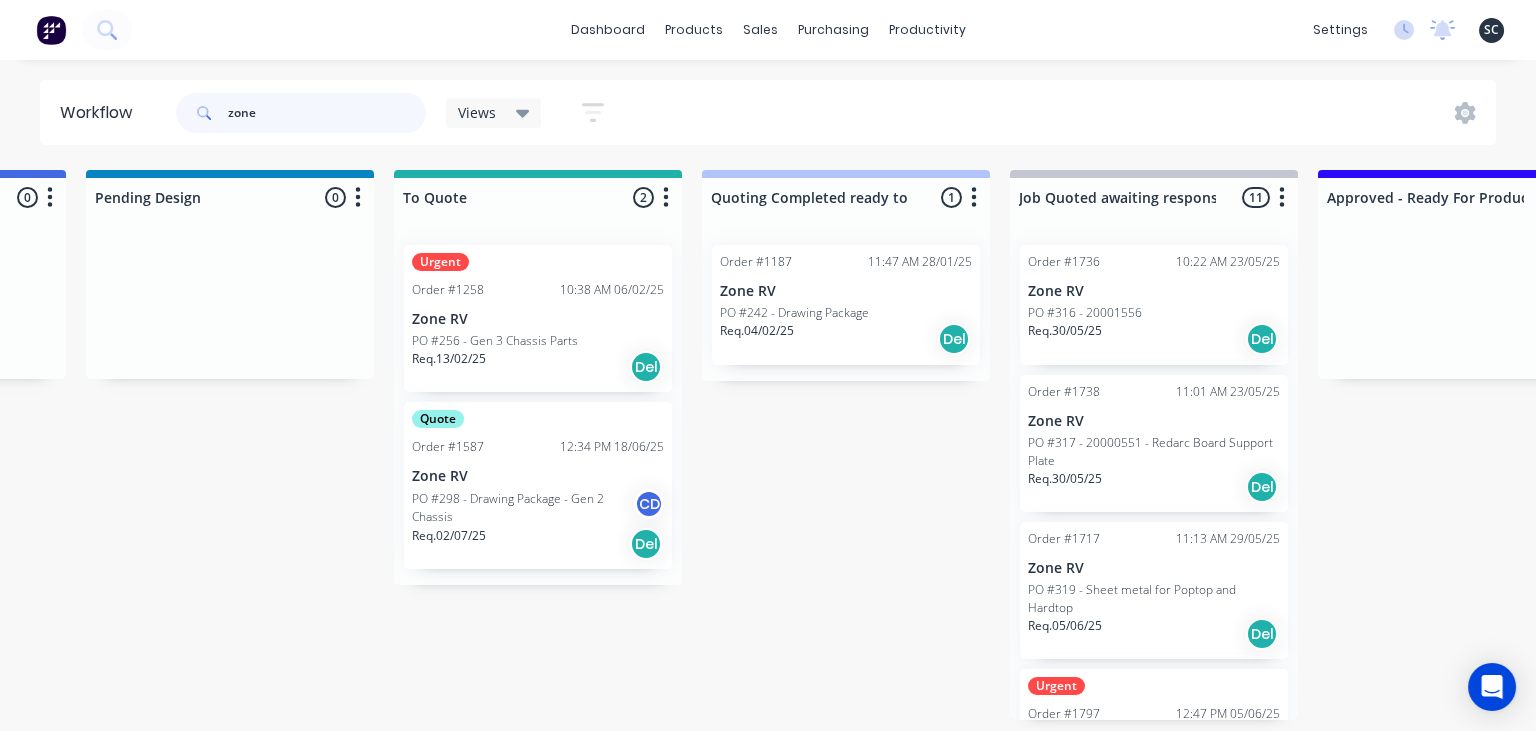 scroll, scrollTop: 0, scrollLeft: 1246, axis: horizontal 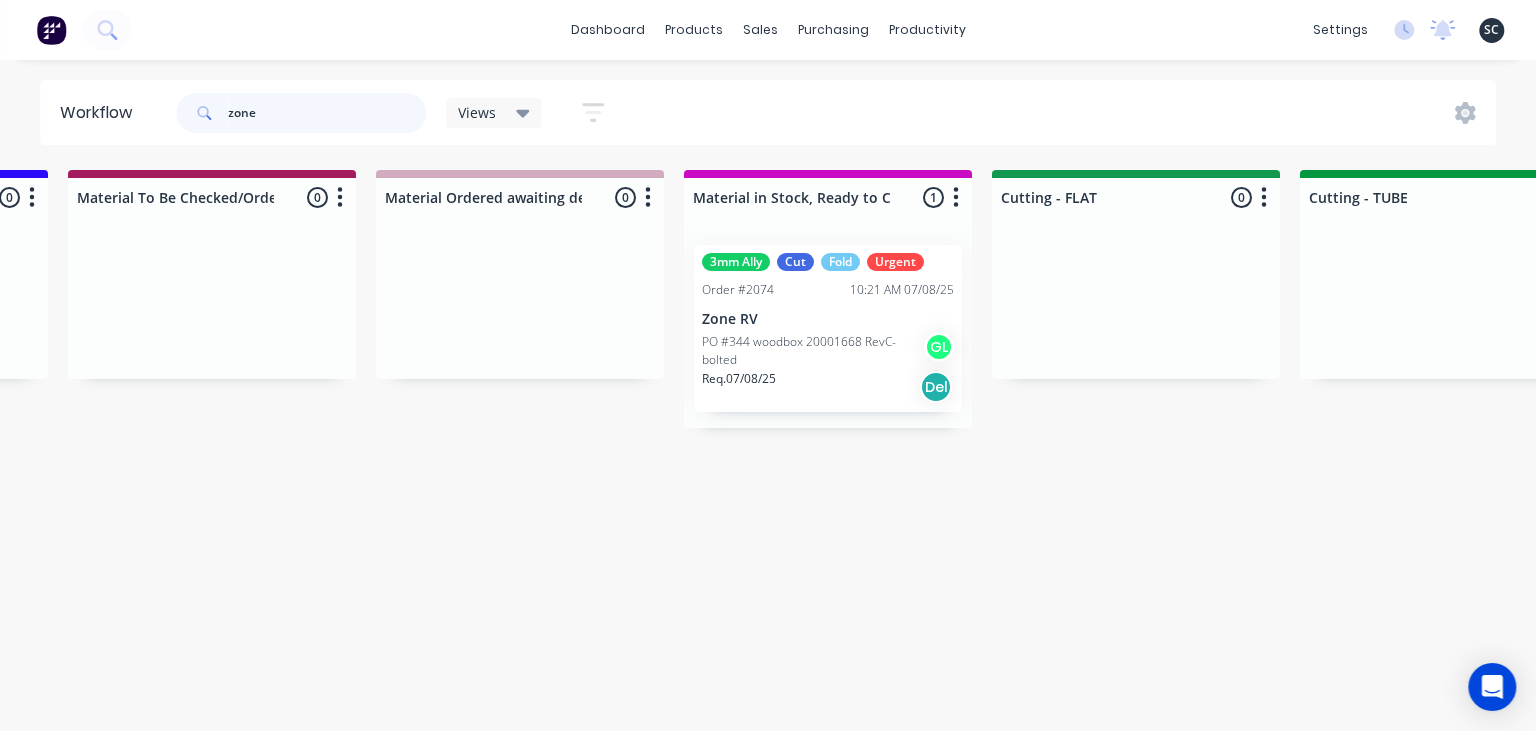 type on "zone" 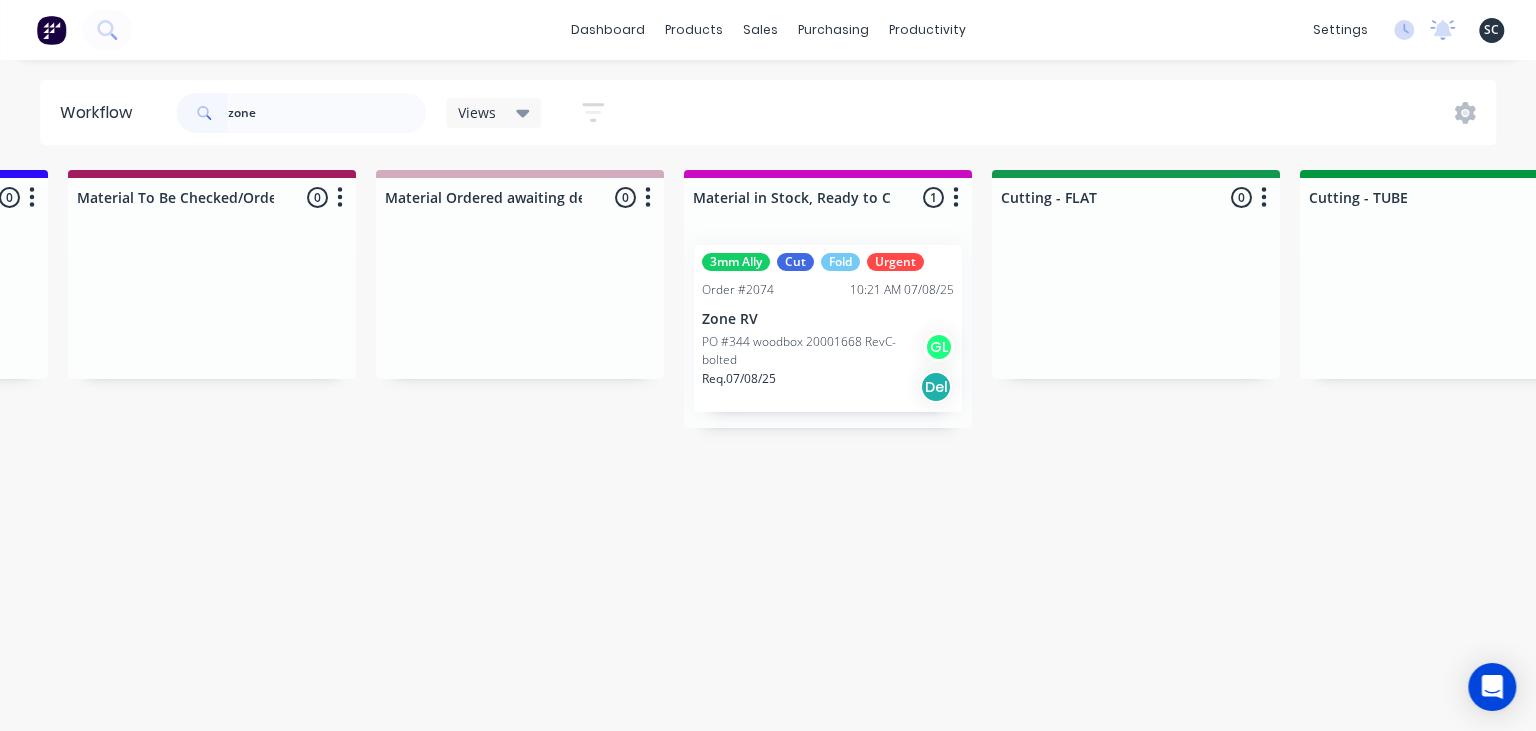 click on "3mm Ally Cut Fold Urgent Order #2074 10:21 AM 07/08/25 Zone RV PO #344 woodbox 20001668 RevC-bolted GL Req. 07/08/25 Del" at bounding box center [828, 328] 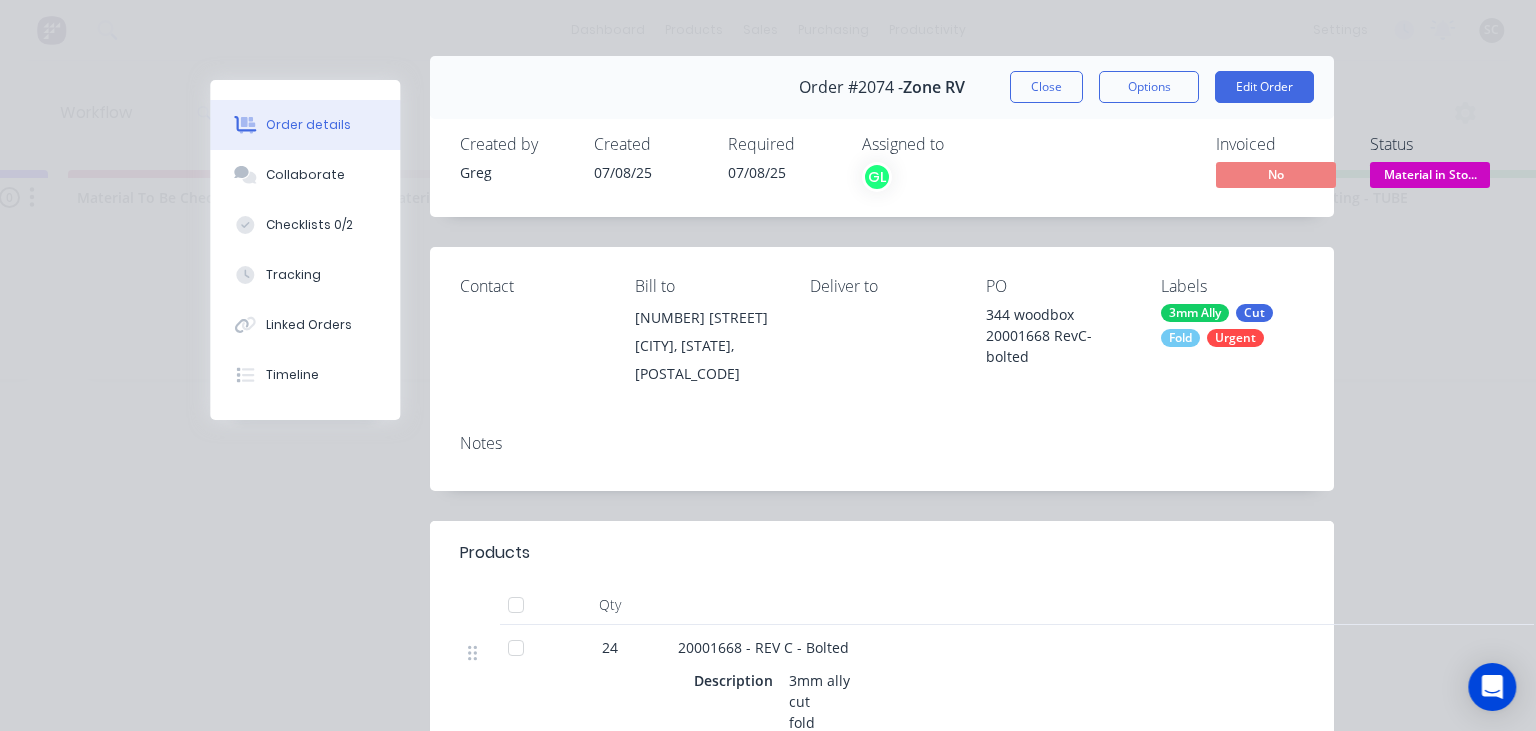 scroll, scrollTop: 0, scrollLeft: 0, axis: both 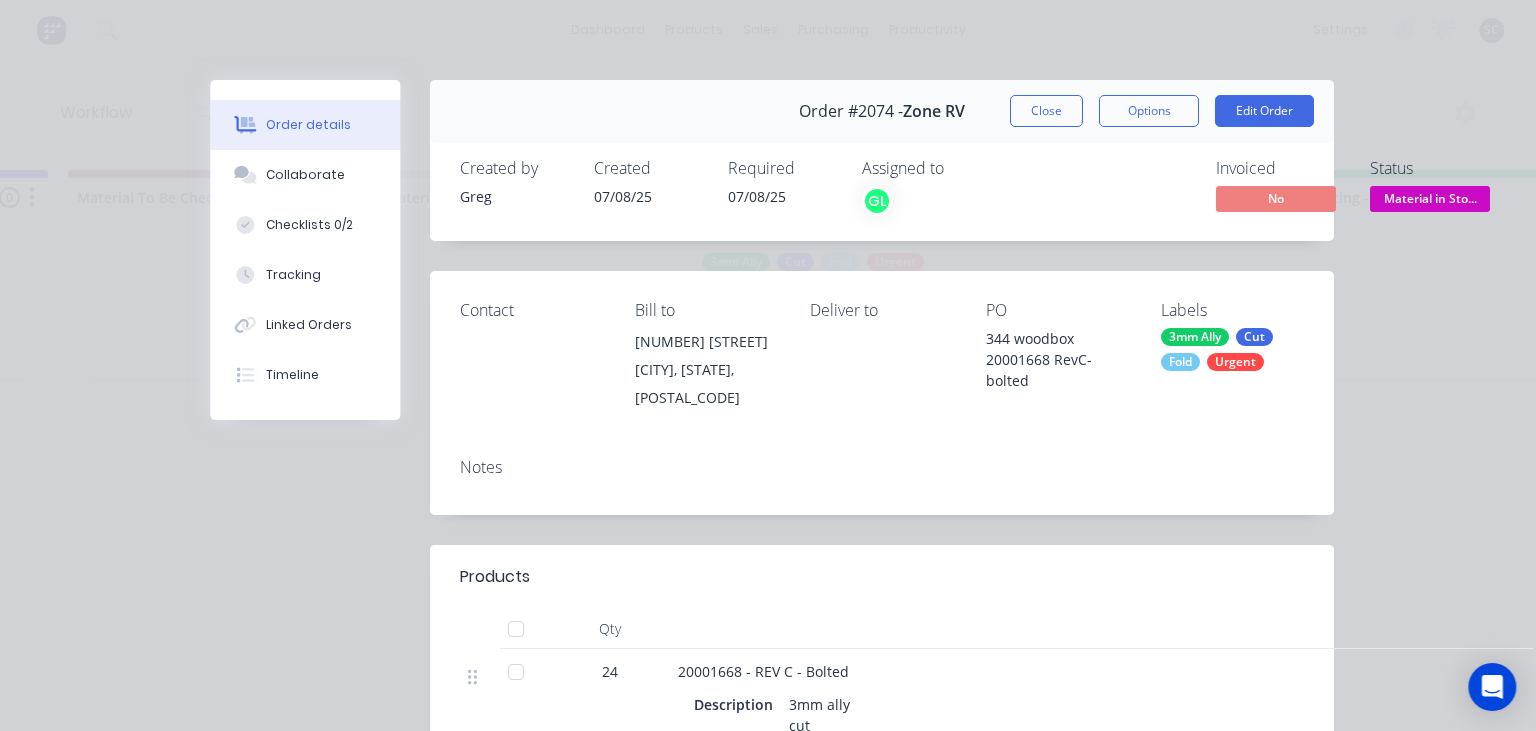 drag, startPoint x: 1040, startPoint y: 101, endPoint x: 1064, endPoint y: 186, distance: 88.32327 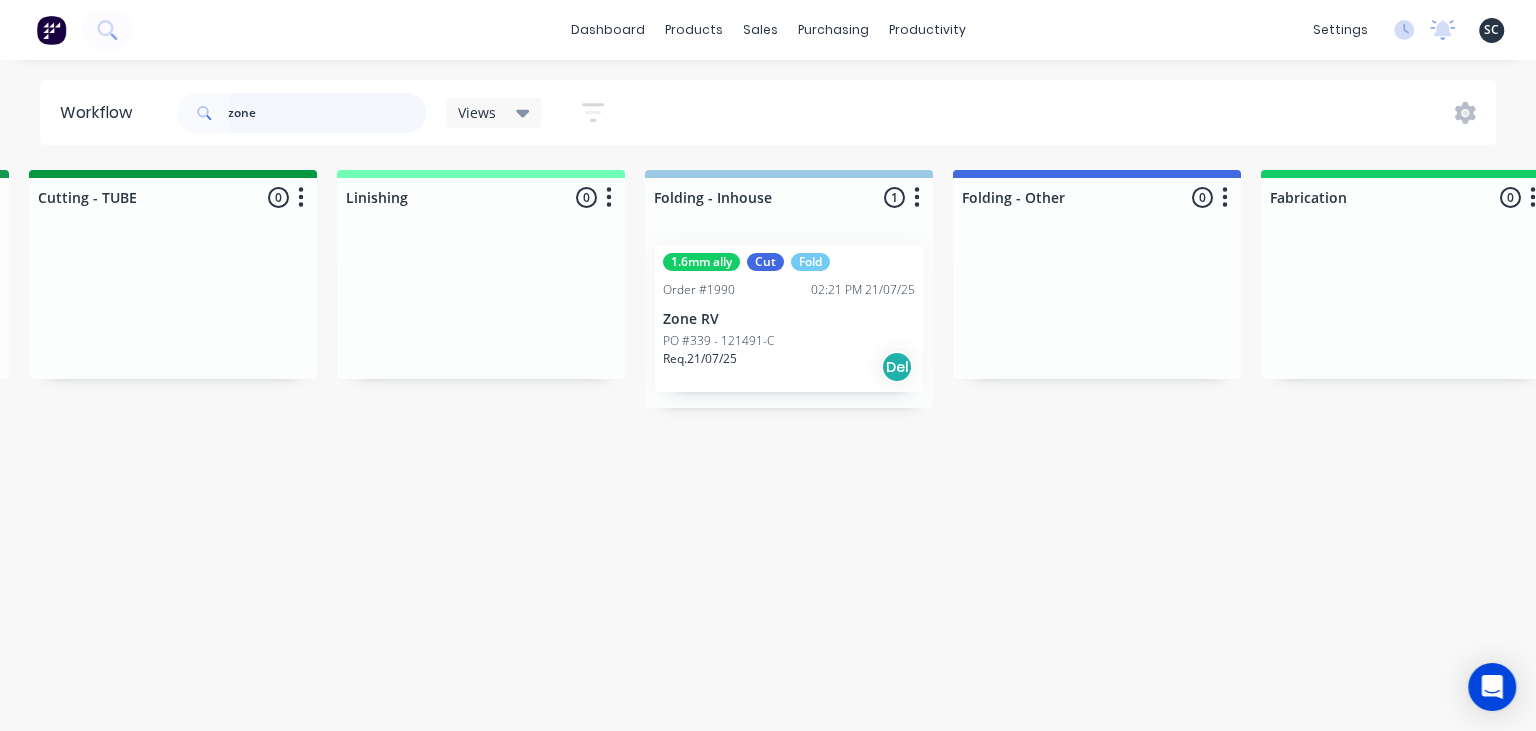 scroll, scrollTop: 0, scrollLeft: 4030, axis: horizontal 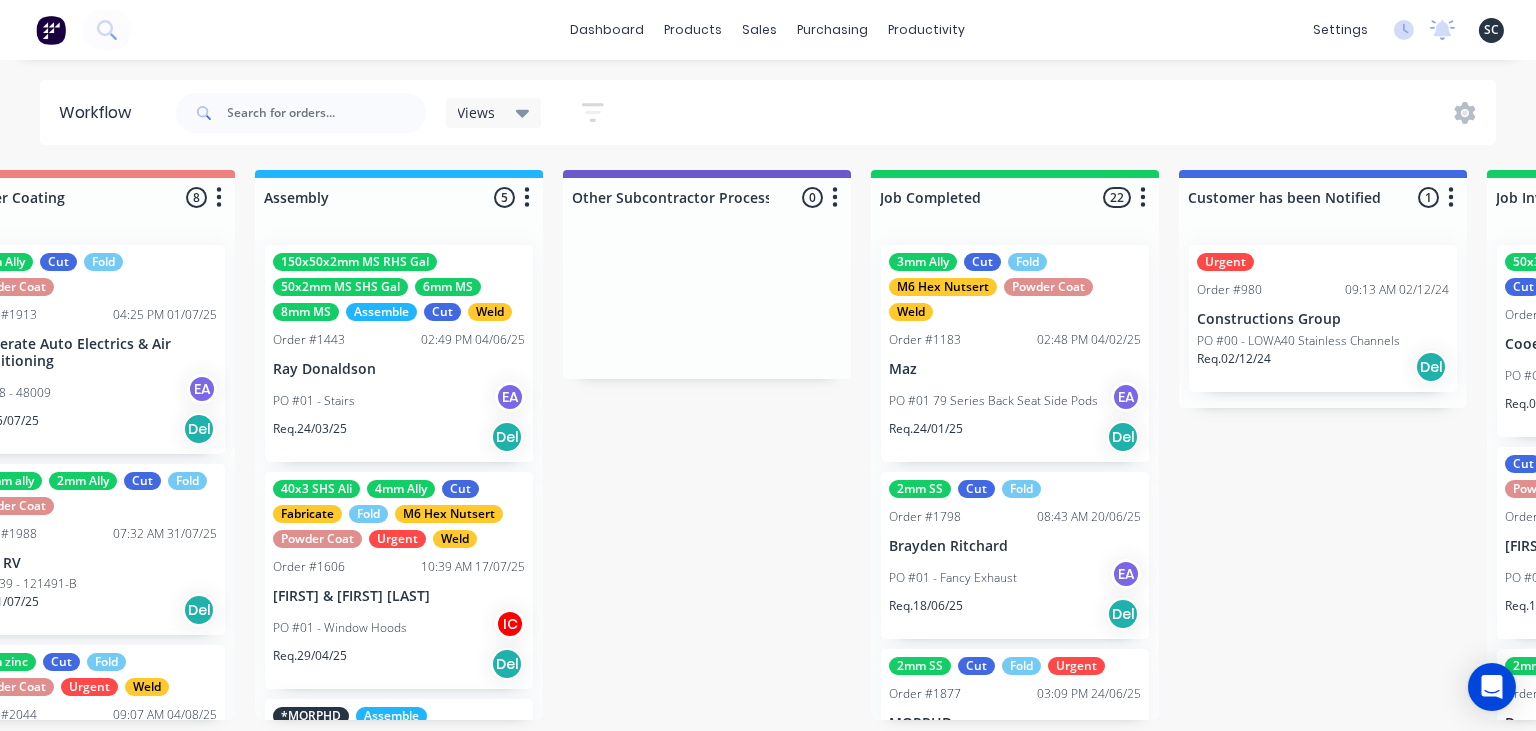 click on "dashboard products sales purchasing productivity dashboard products Product Catalogue Materials sales Sales Orders Customers Price Level Manager purchasing Purchase Orders Suppliers productivity Workflow Planner Delivery Scheduling Timesheets settings No new notifications Mark all as read Milyn  mentioned you in a message Smartline Medical Order  # 2047 PO  02 - RFQ 11:55am 01/08/25   Milyn  mentioned you in a message Precision Stainless Order  # 1850 PO  03 - Bench 02:00pm 24/07/25   Milyn  mentioned you in a message HC Design Consulting Order  # 1666 PO  01 - Plates 01:33pm 24/07/25   Milyn  mentioned you in a message Precision Stainless Order  # 1950 PO  07 - Tray Shelves
12:51pm 24/07/25   Emma  mentioned you in a message Smoke Fabrication Order  # 1994 PO  116 -  JB00016
11:07am 23/07/25   Sean Marc  mentioned you in a message Fast Lane Fabrication Order  # 1992 PO  13 - Order 22/7/25
08:59am 23/07/25   Emma  mentioned you in a message SAFE Fabrication Order  # 1973 PO  06 - Locker Set
Emma Order" at bounding box center [-4872, 305] 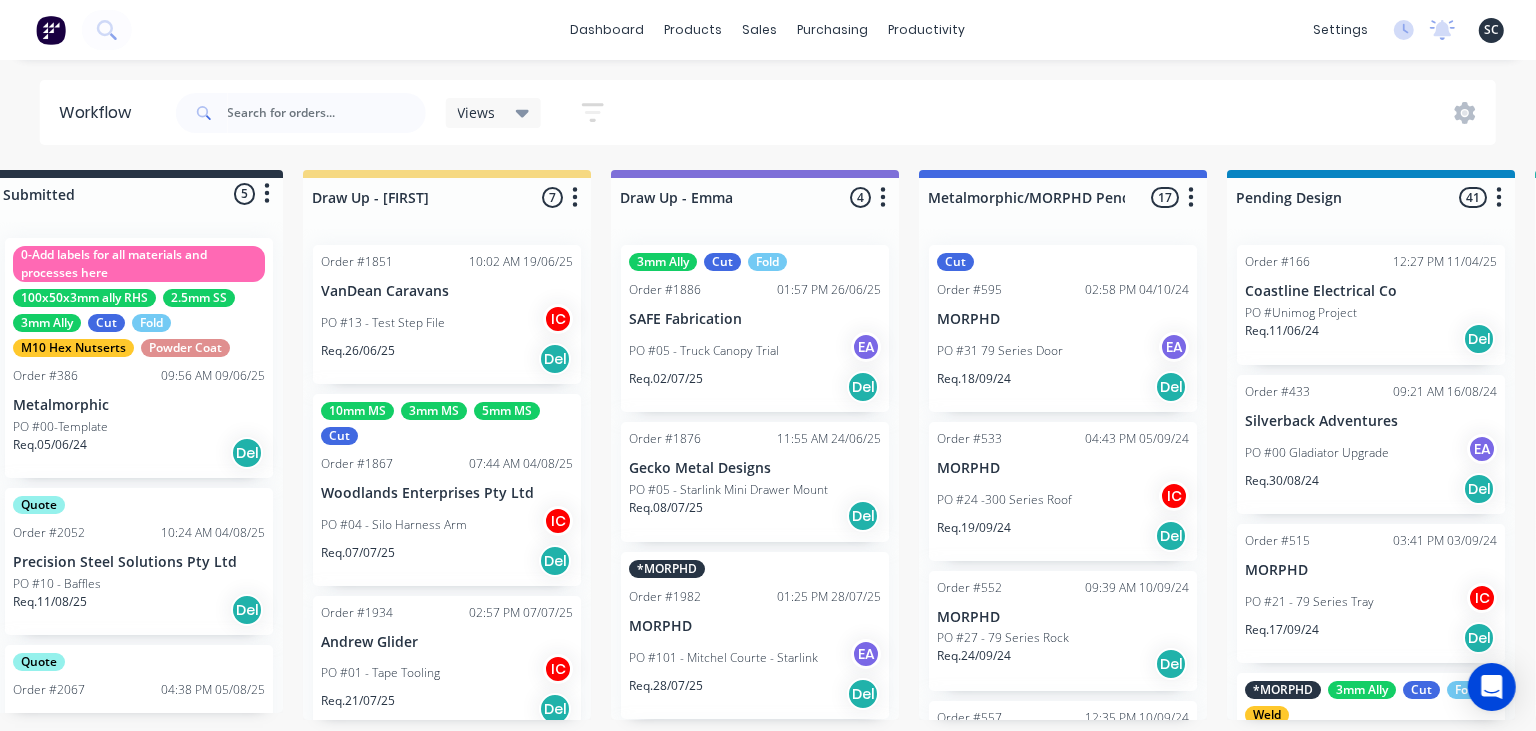 scroll, scrollTop: 0, scrollLeft: 0, axis: both 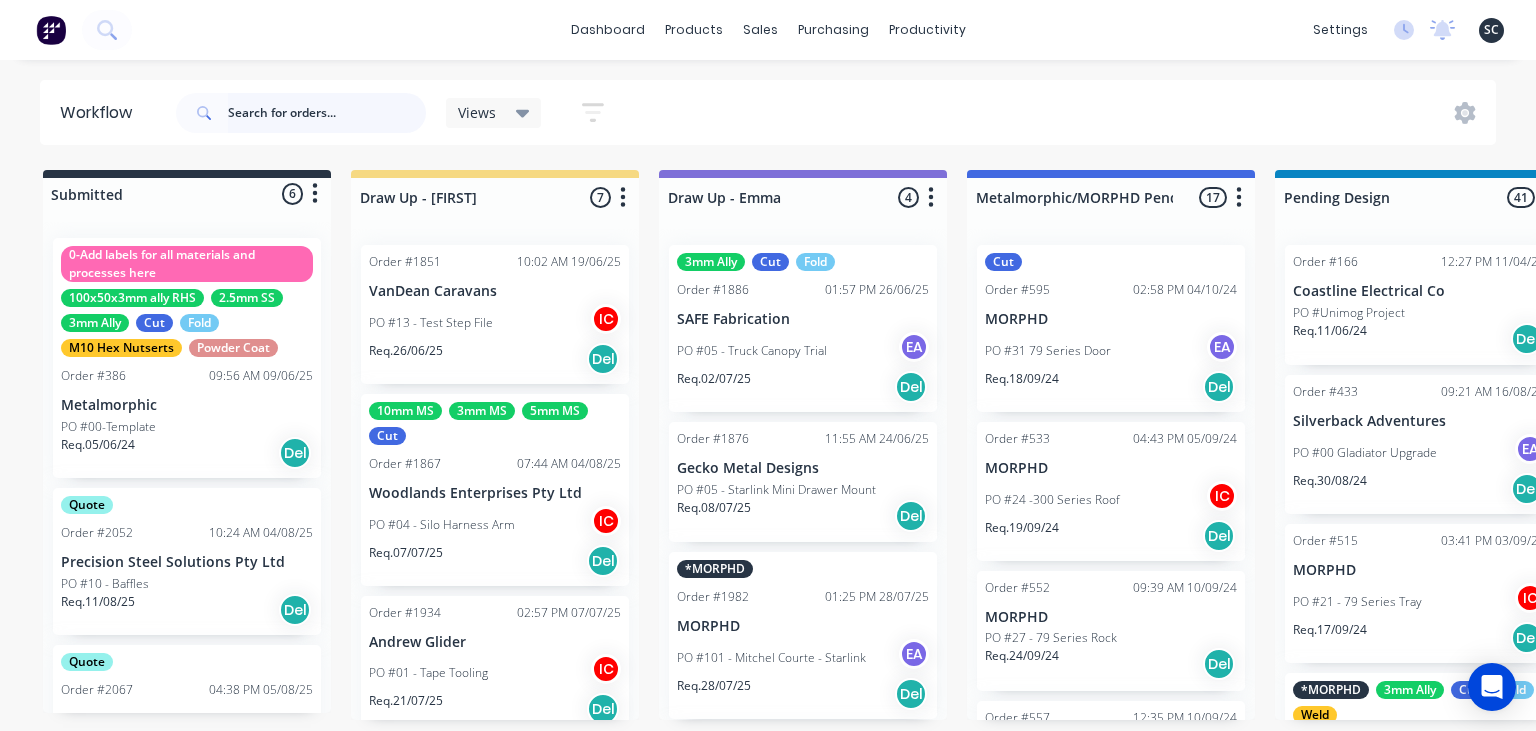 click at bounding box center (327, 113) 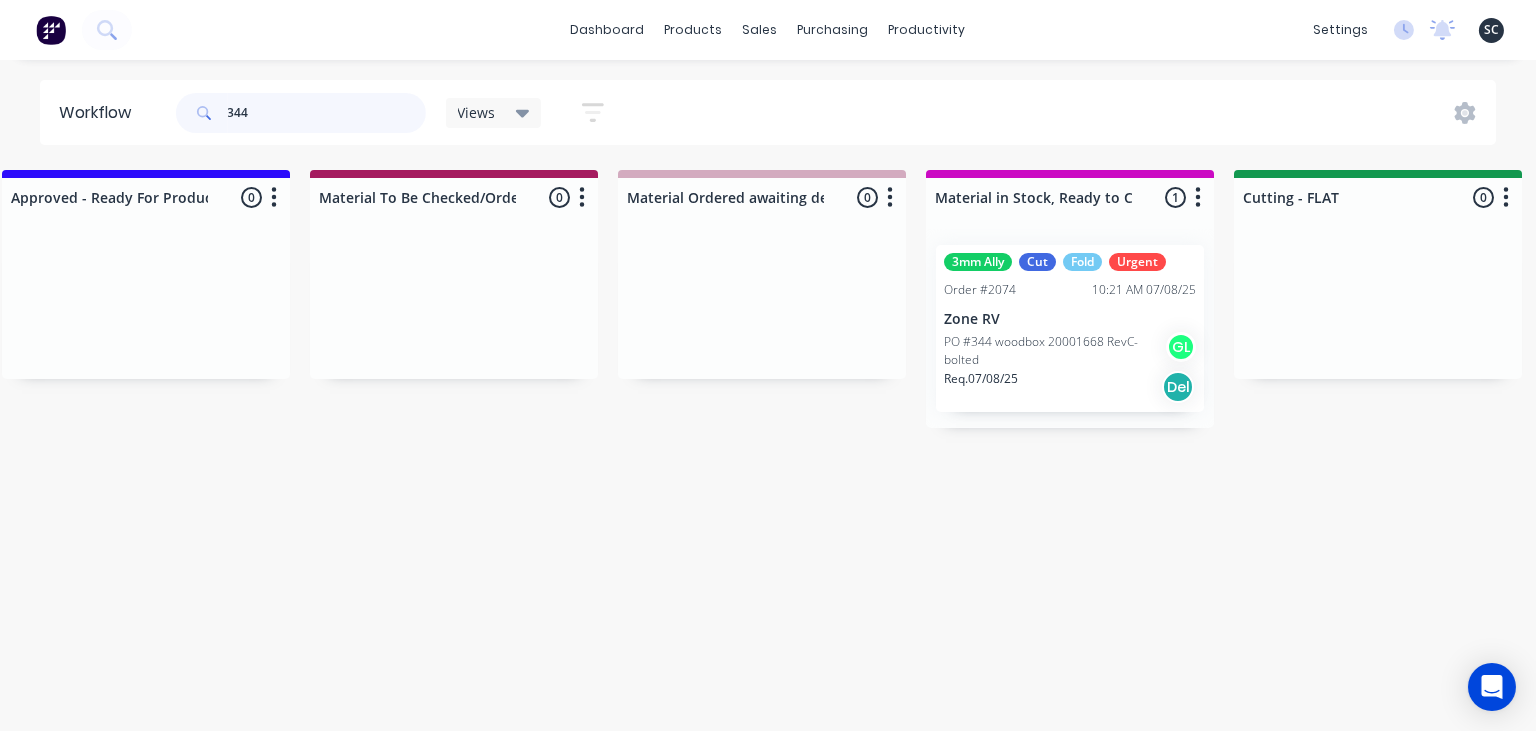scroll, scrollTop: 0, scrollLeft: 2526, axis: horizontal 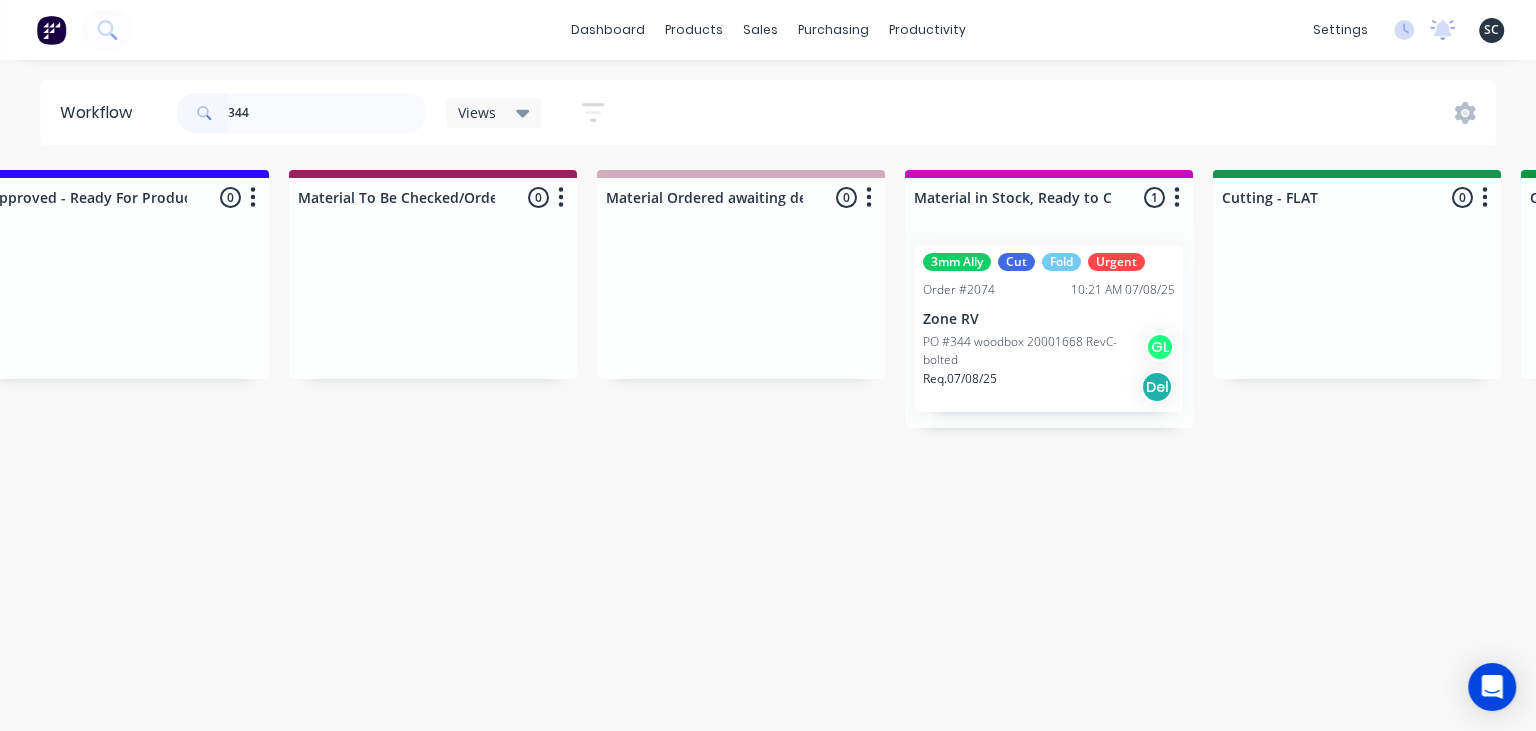 click on "Req. 07/08/25 Del" at bounding box center (1049, 387) 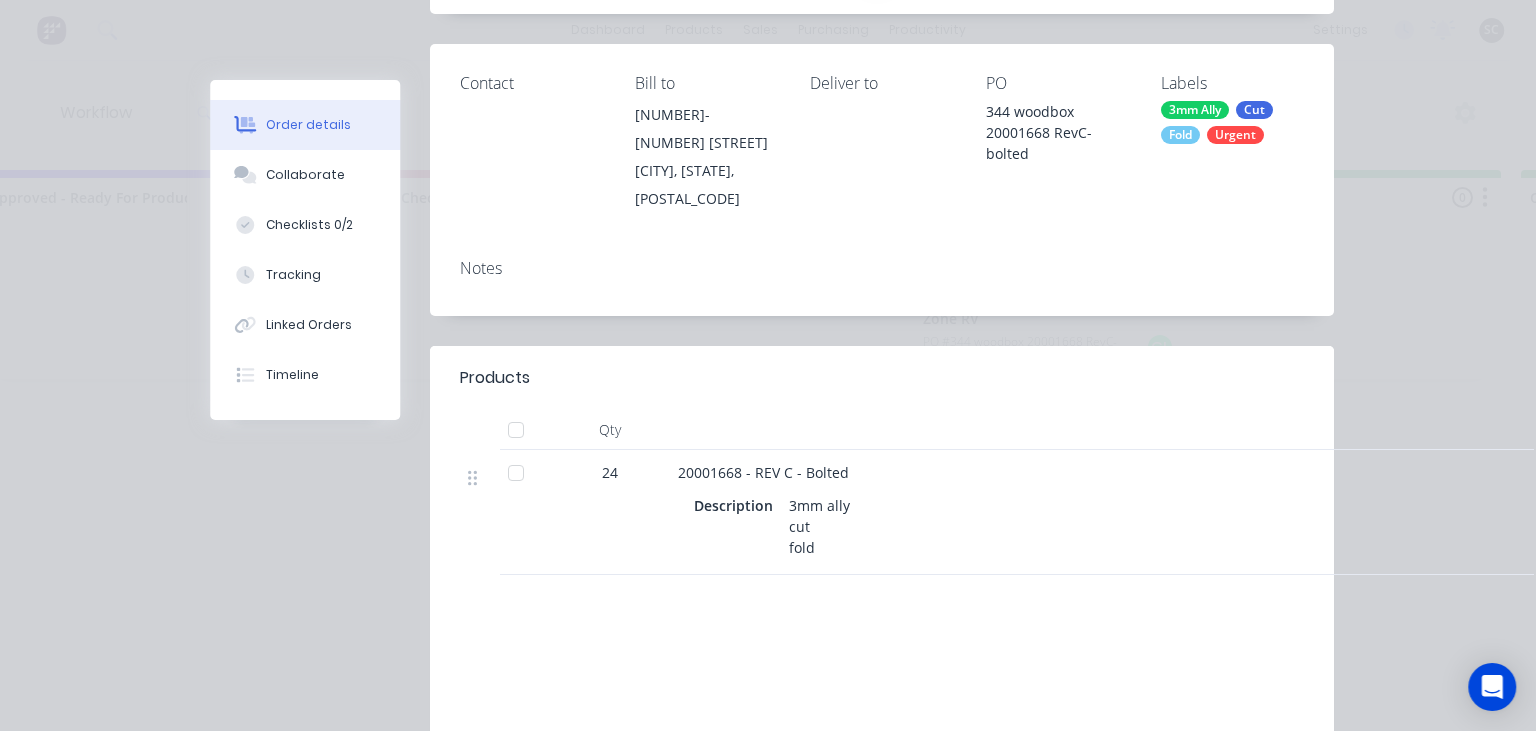 scroll, scrollTop: 230, scrollLeft: 0, axis: vertical 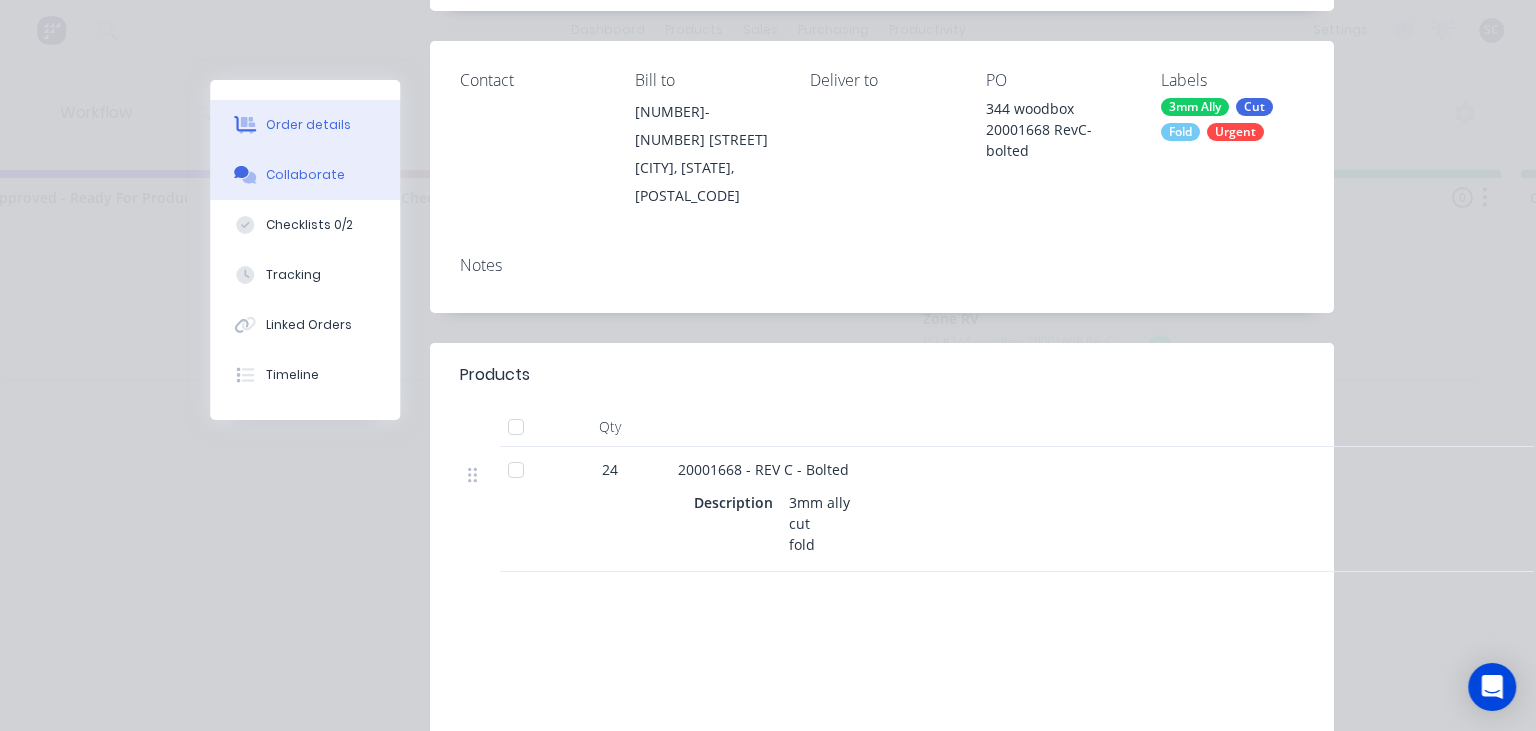 click on "Collaborate" at bounding box center (305, 175) 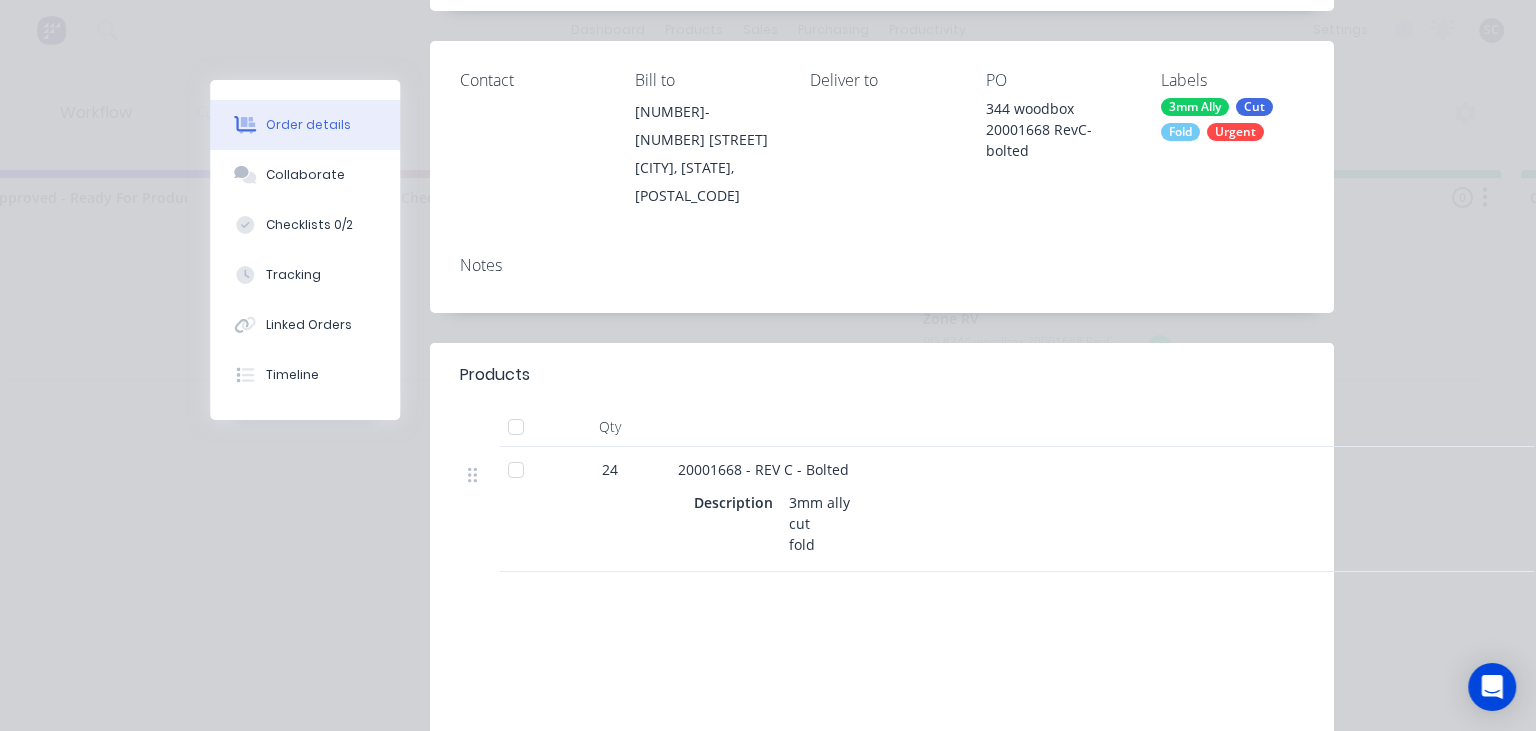 scroll, scrollTop: 0, scrollLeft: 0, axis: both 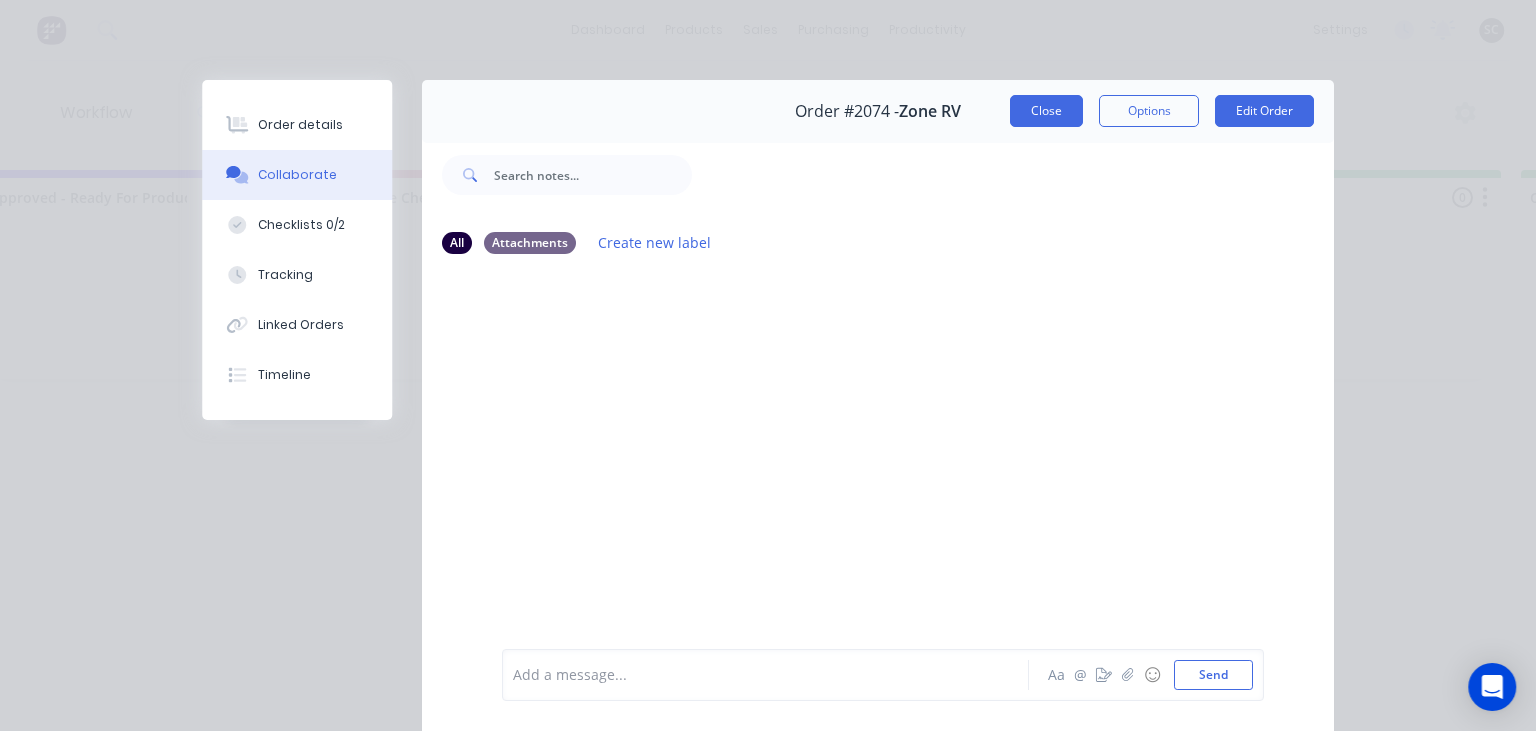 click on "Close" at bounding box center [1046, 111] 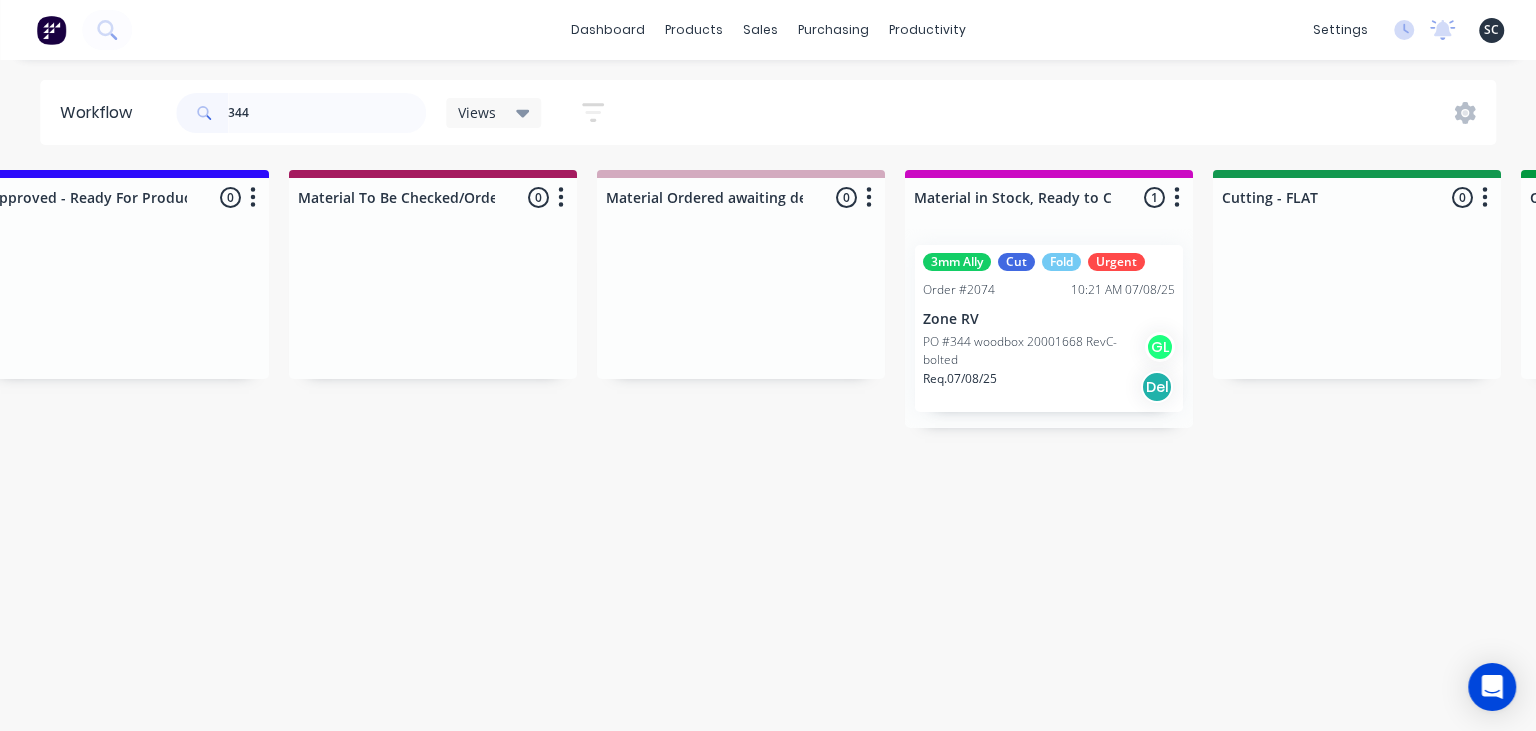 click on "PO #344 woodbox 20001668 RevC-bolted" at bounding box center [1034, 351] 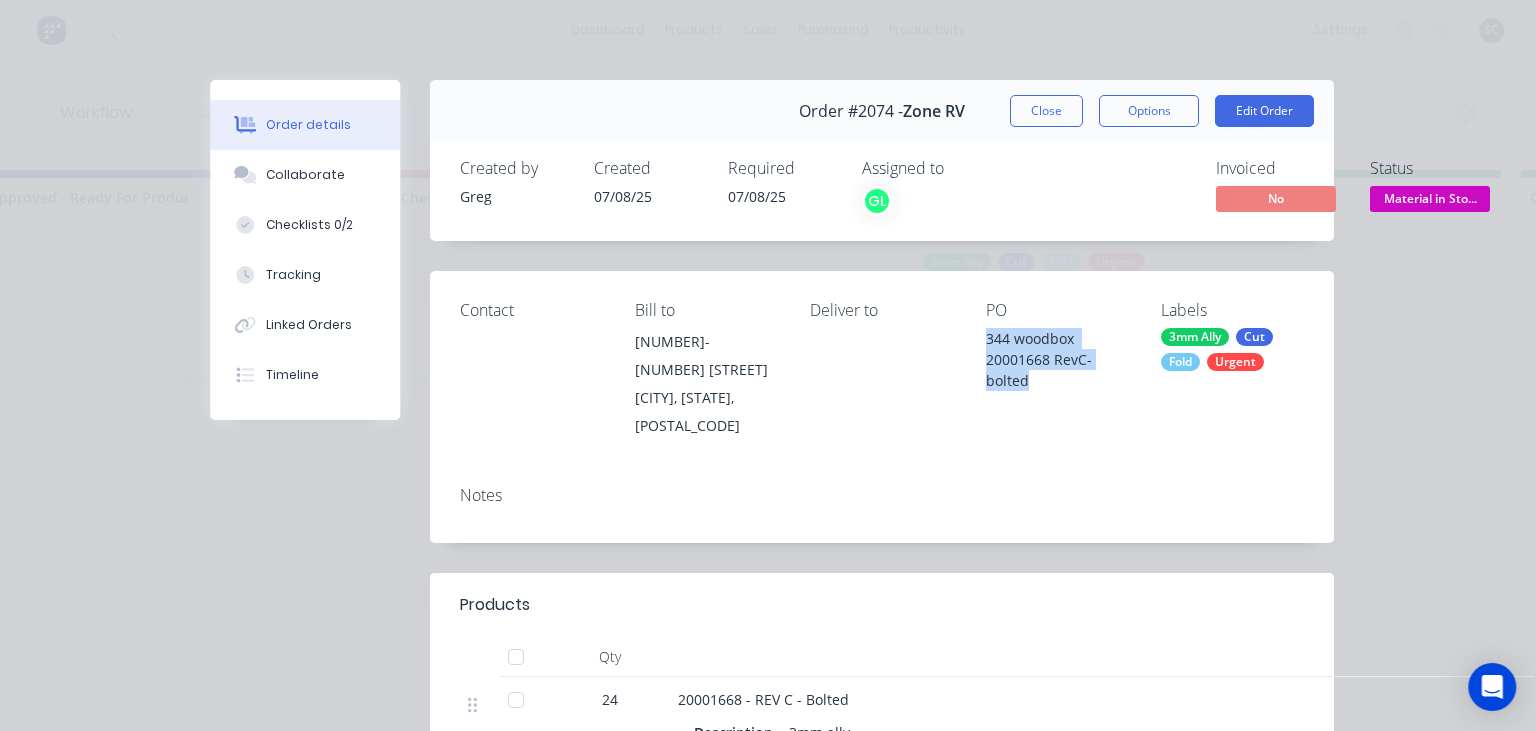 drag, startPoint x: 981, startPoint y: 343, endPoint x: 1079, endPoint y: 379, distance: 104.40307 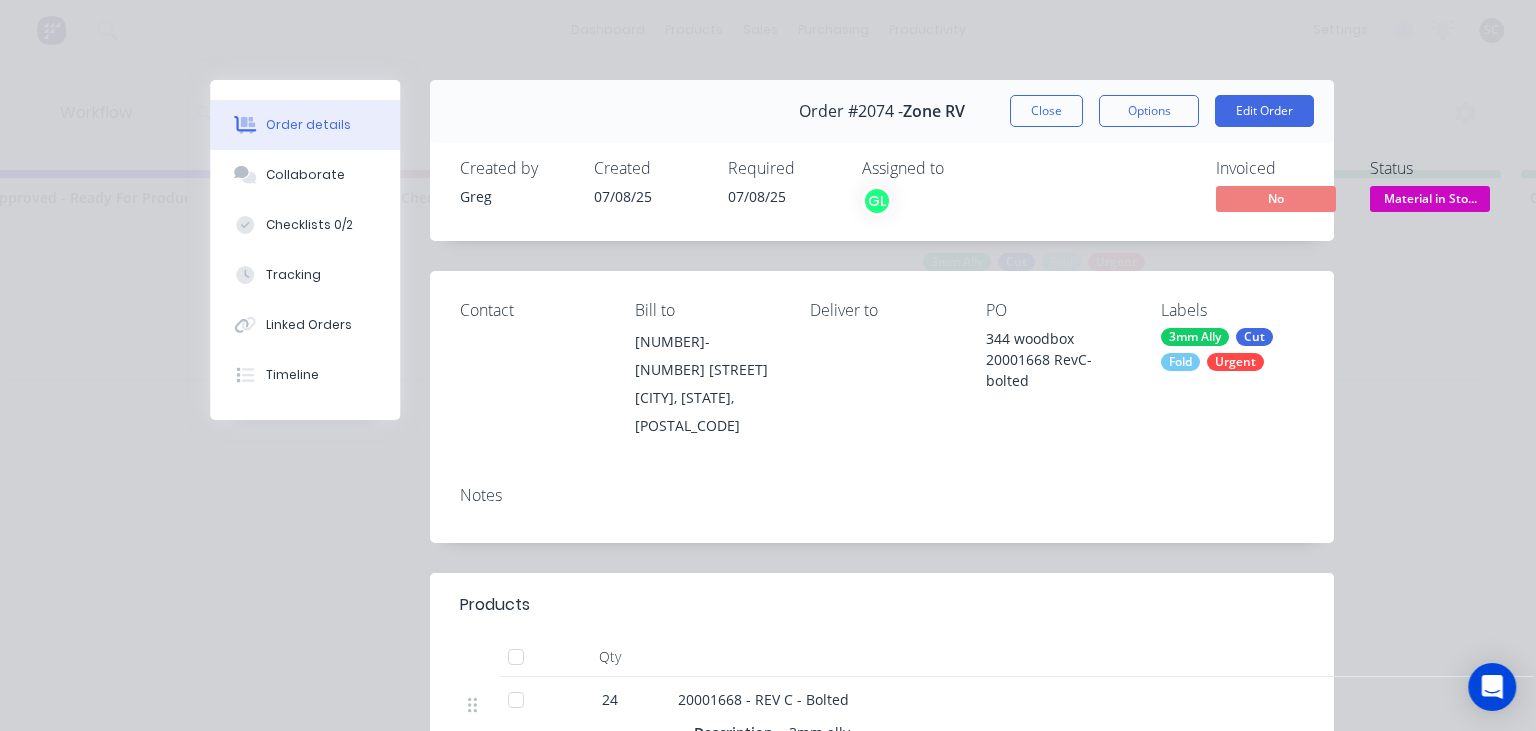 click on "Notes" at bounding box center [882, 506] 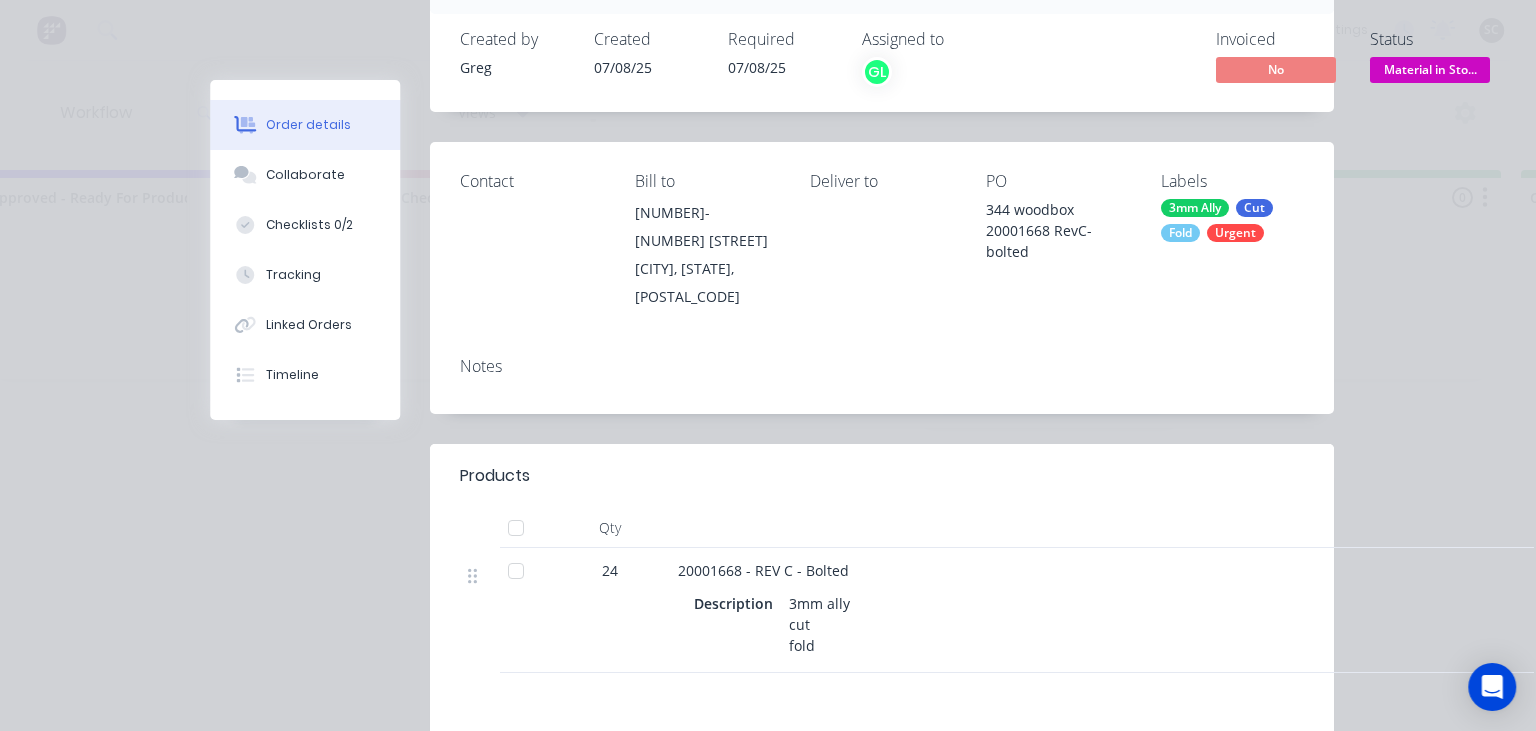 scroll, scrollTop: 115, scrollLeft: 0, axis: vertical 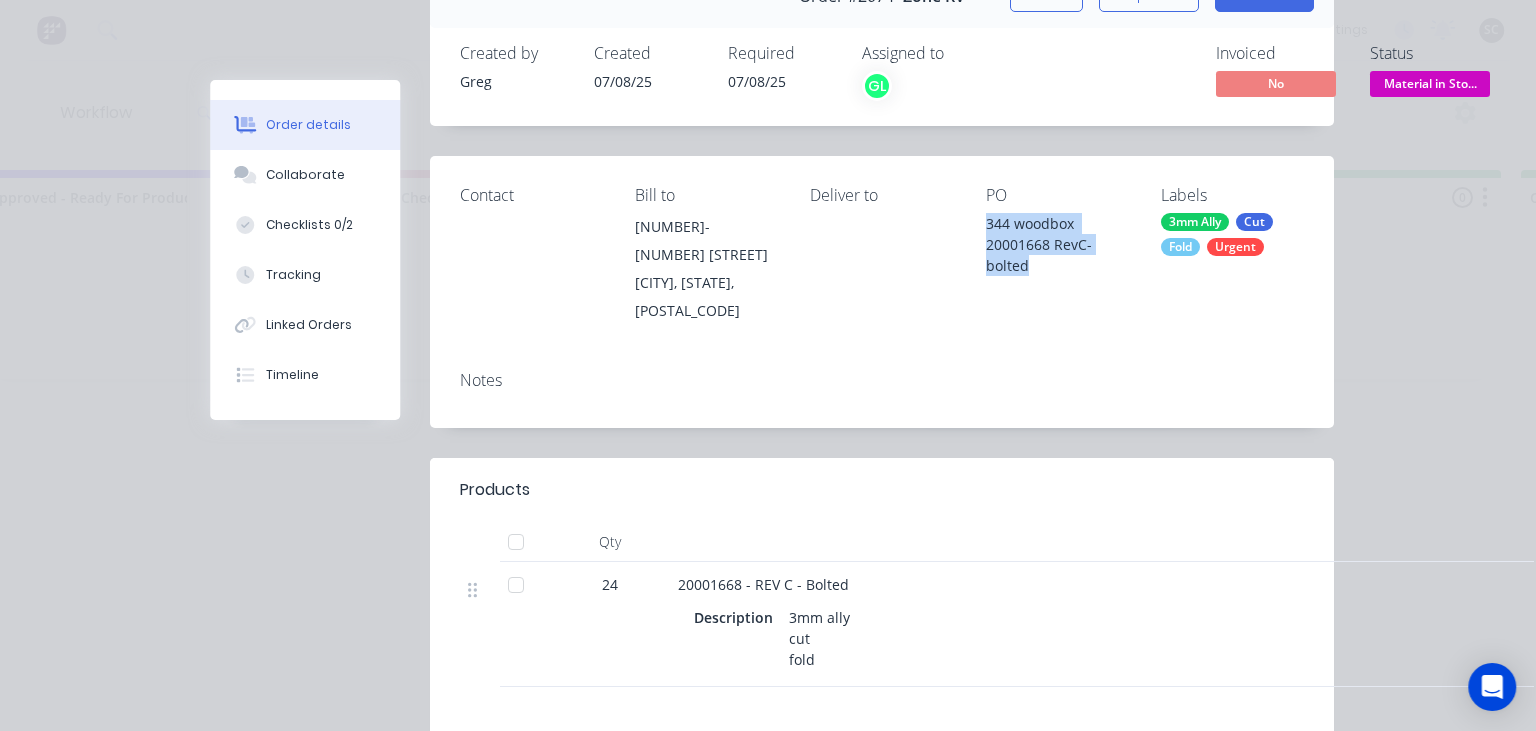 drag, startPoint x: 972, startPoint y: 222, endPoint x: 1065, endPoint y: 262, distance: 101.23734 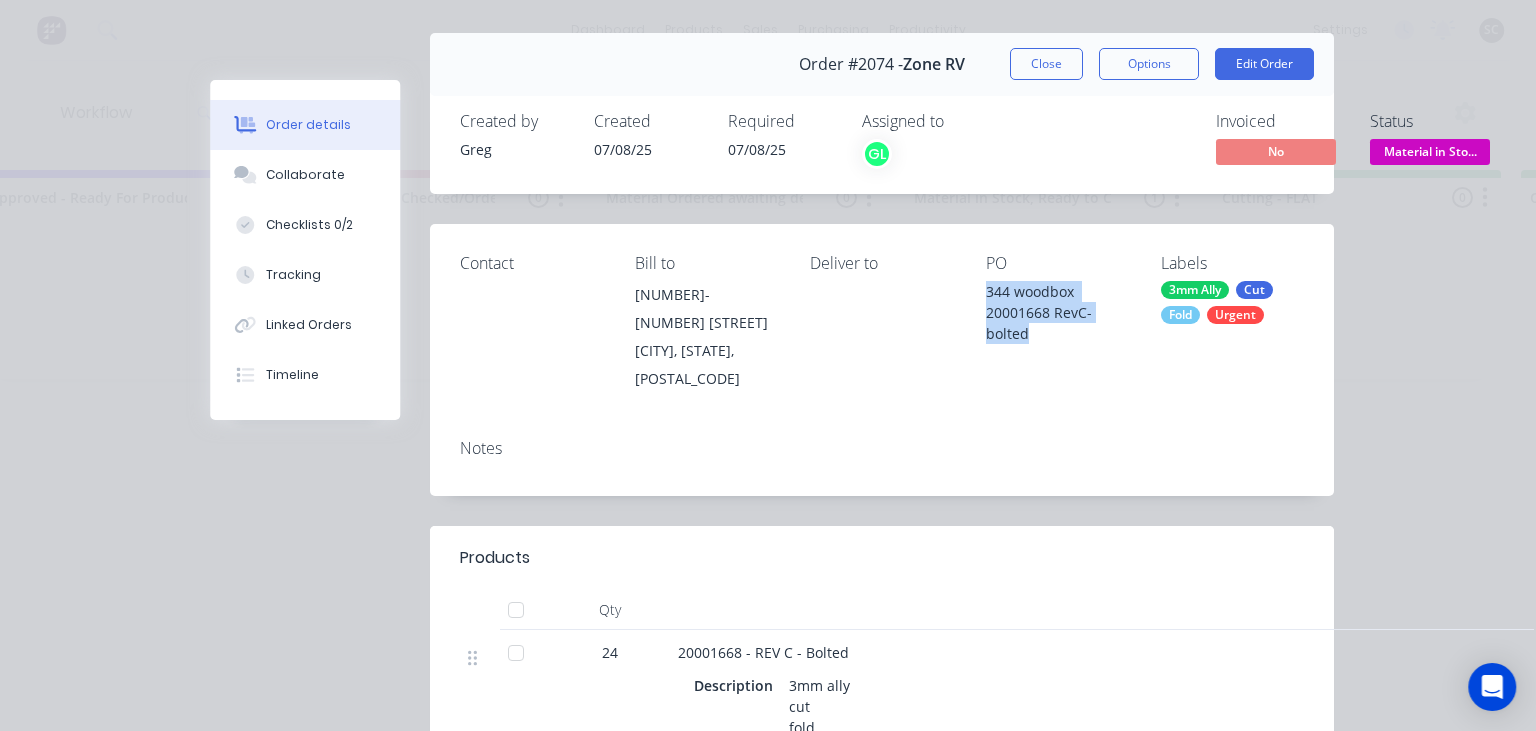 scroll, scrollTop: 0, scrollLeft: 0, axis: both 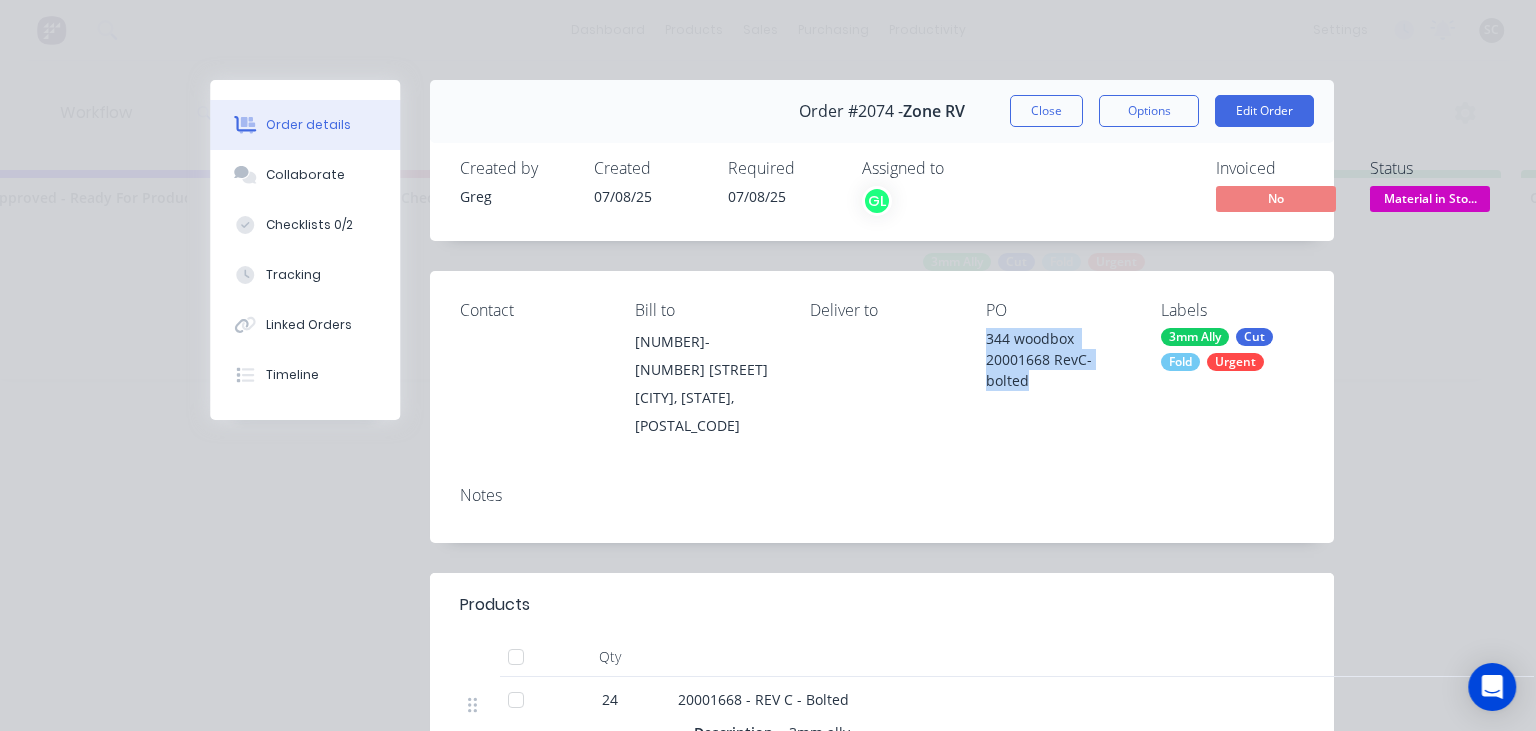 drag, startPoint x: 1047, startPoint y: 116, endPoint x: 825, endPoint y: 313, distance: 296.80466 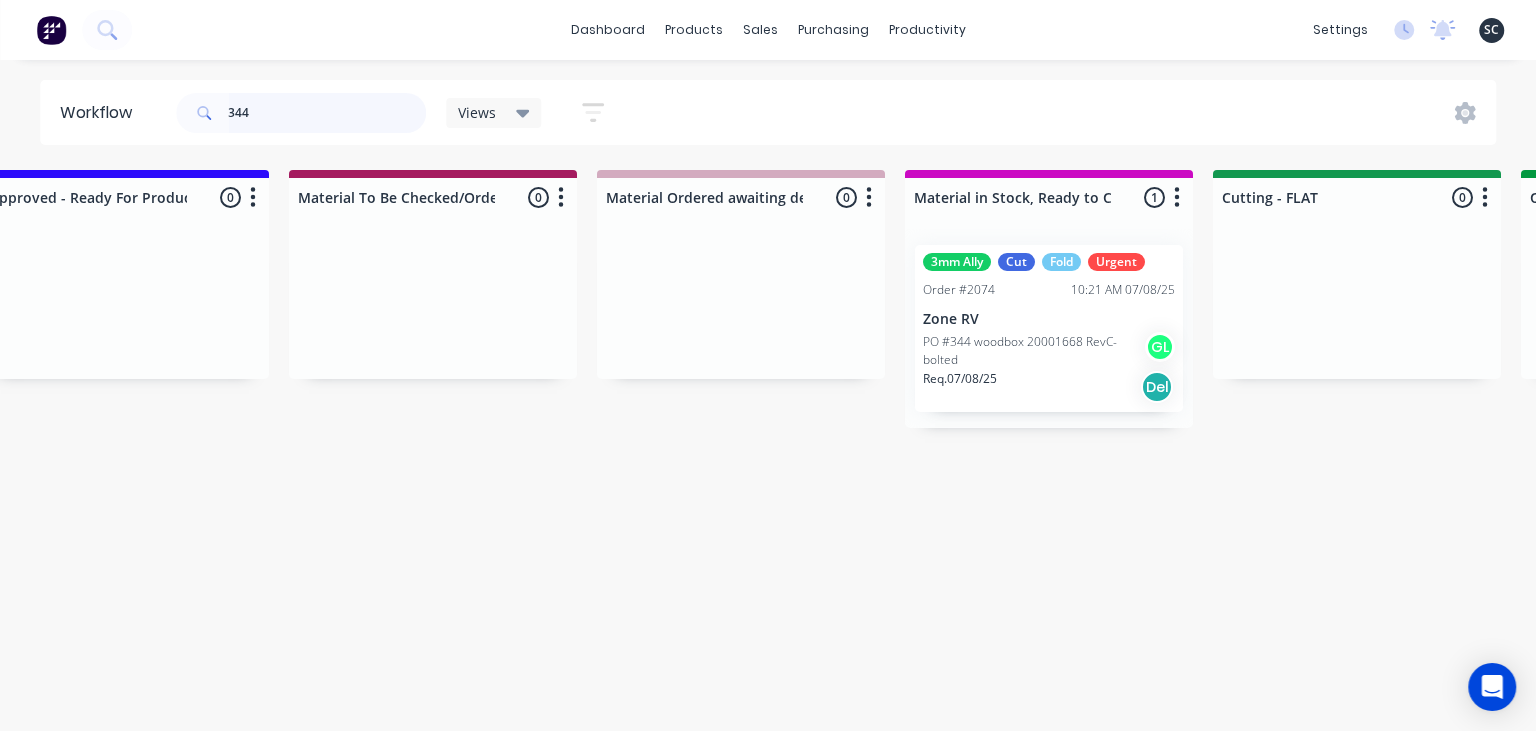 drag, startPoint x: 274, startPoint y: 102, endPoint x: 205, endPoint y: 122, distance: 71.8401 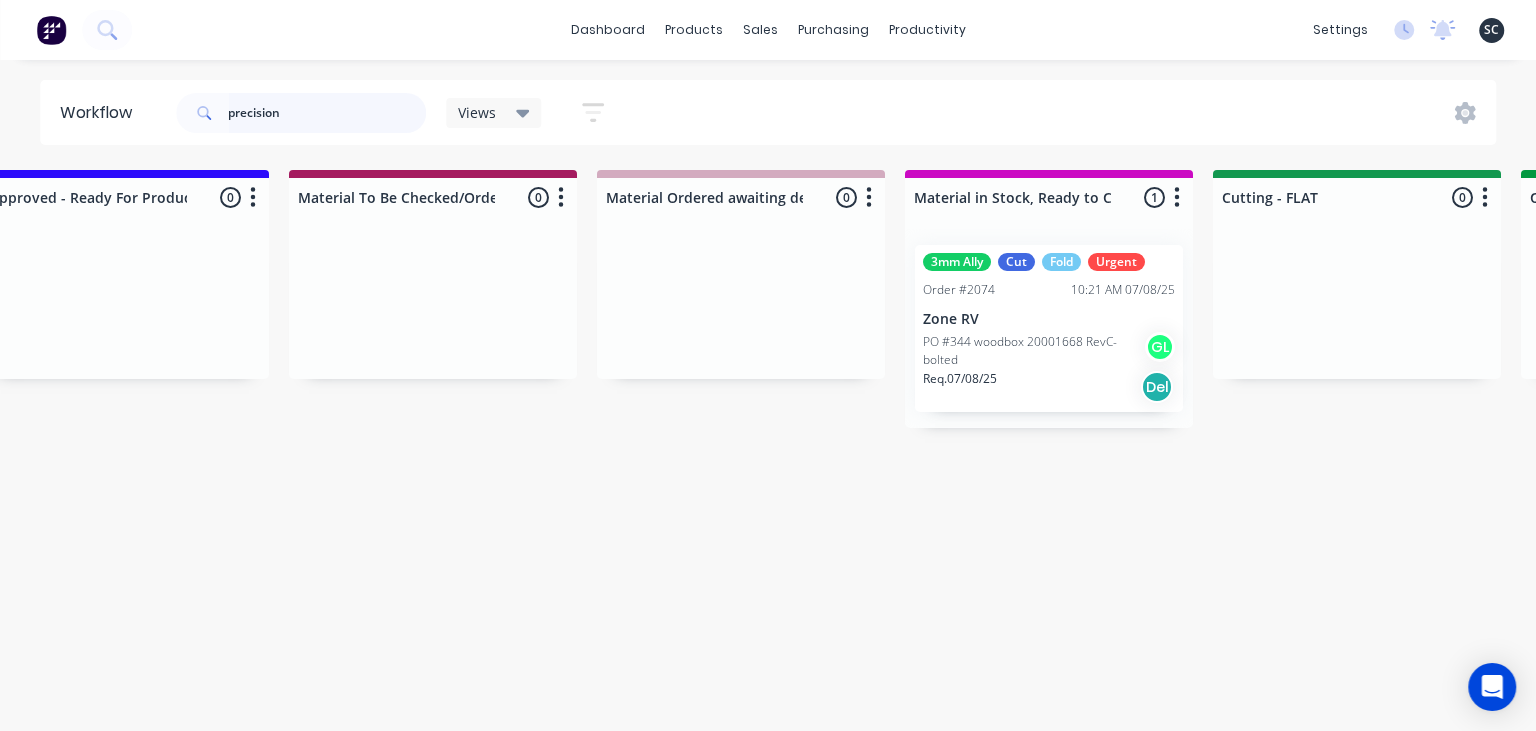 type on "precision" 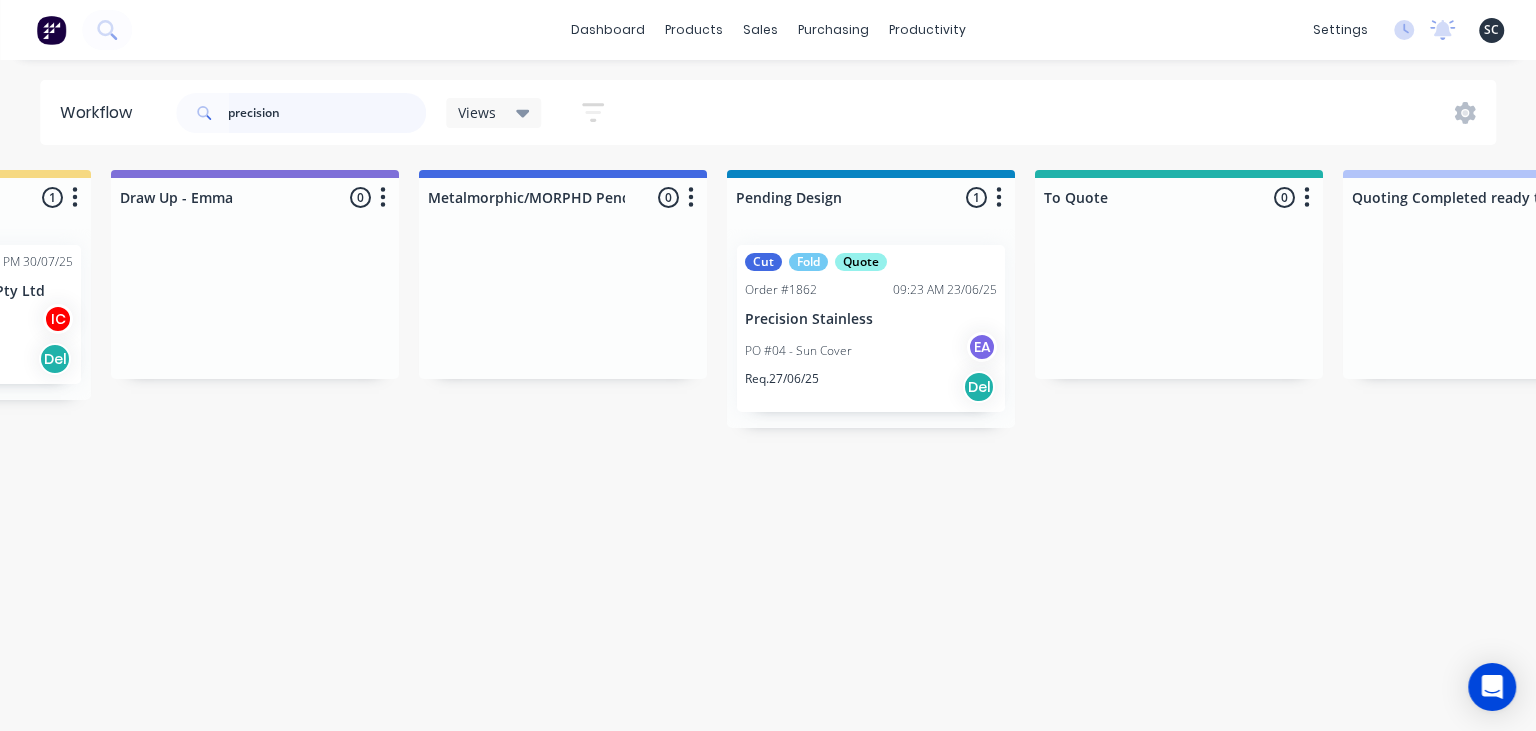 scroll, scrollTop: 0, scrollLeft: 678, axis: horizontal 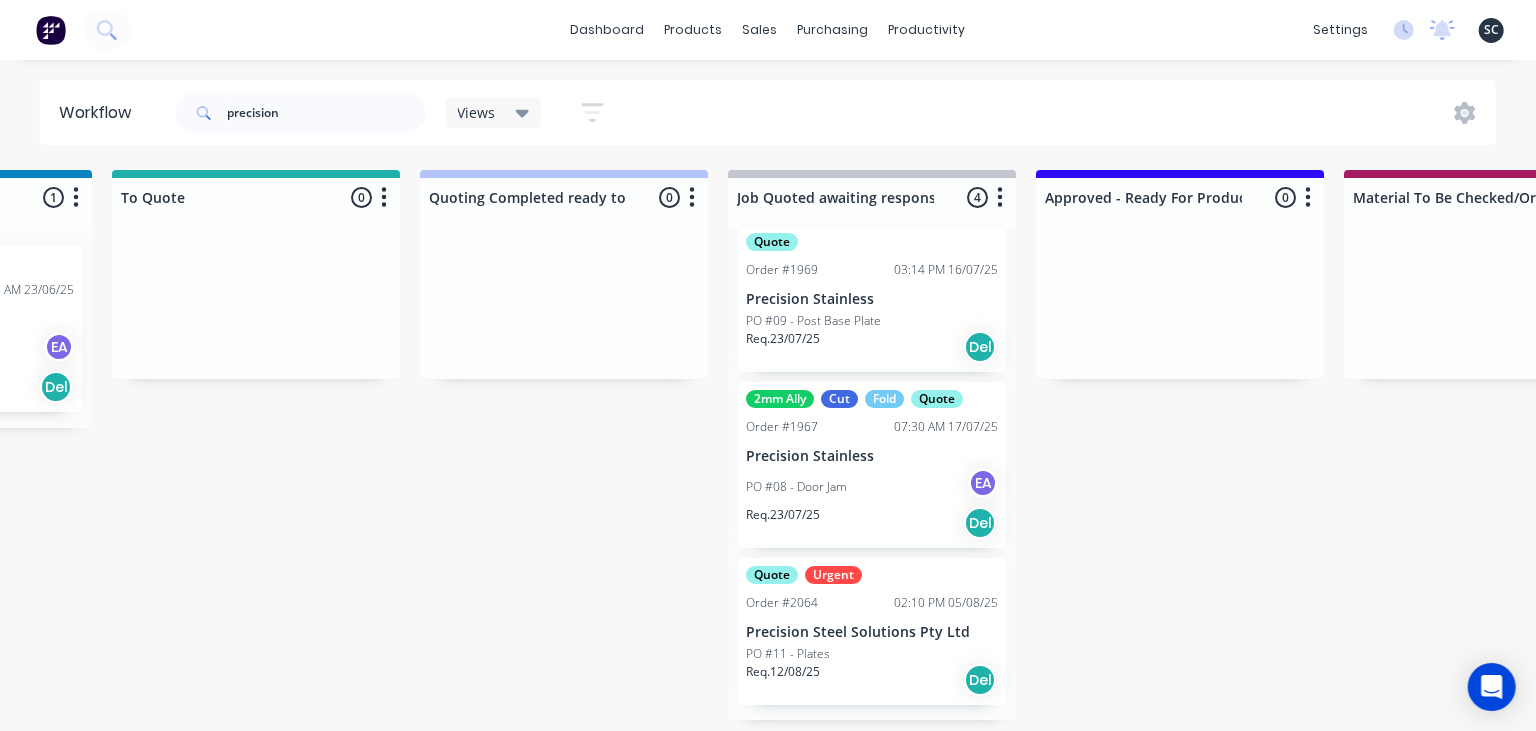 click on "PO #11 - Plates" at bounding box center [872, 654] 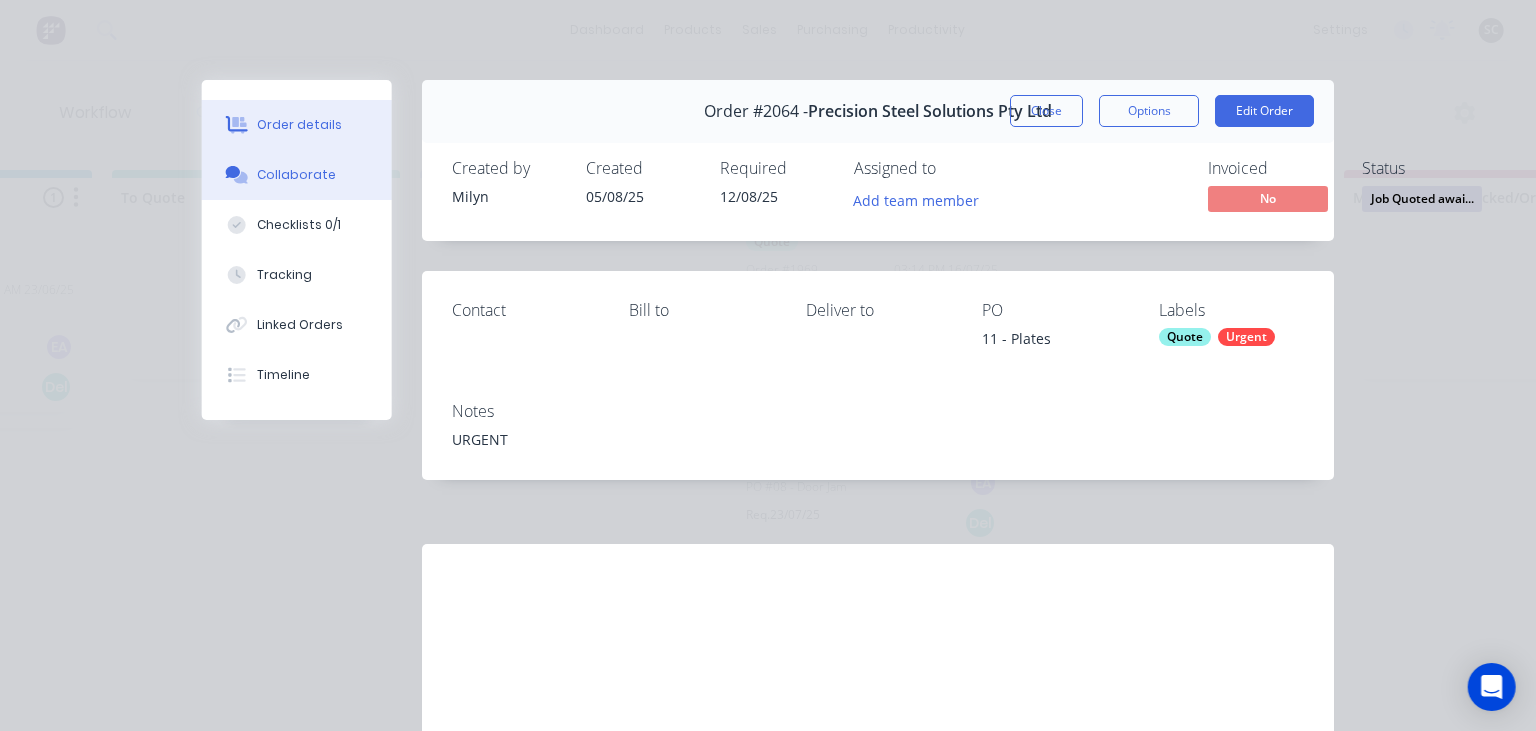 click on "Collaborate" at bounding box center (297, 175) 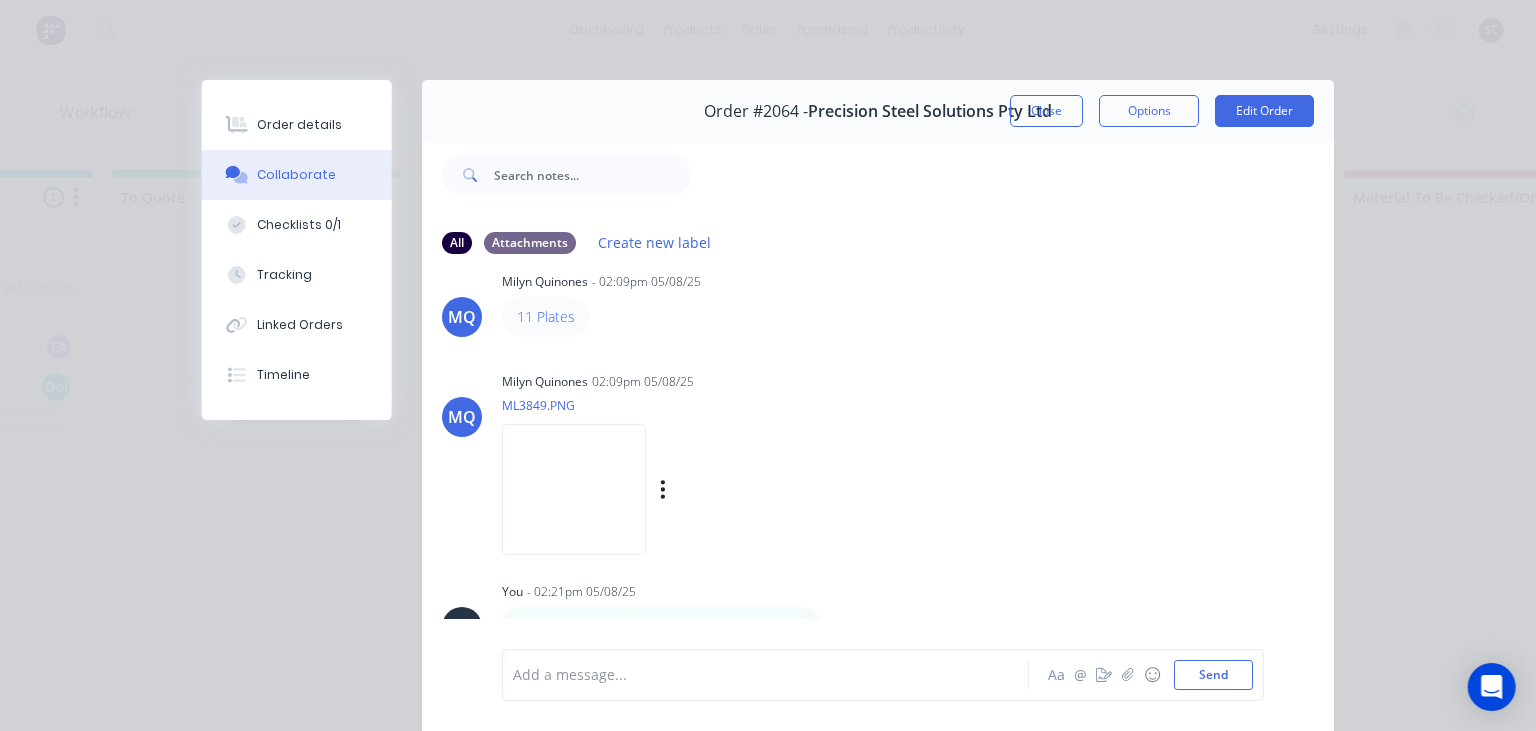 scroll, scrollTop: 74, scrollLeft: 0, axis: vertical 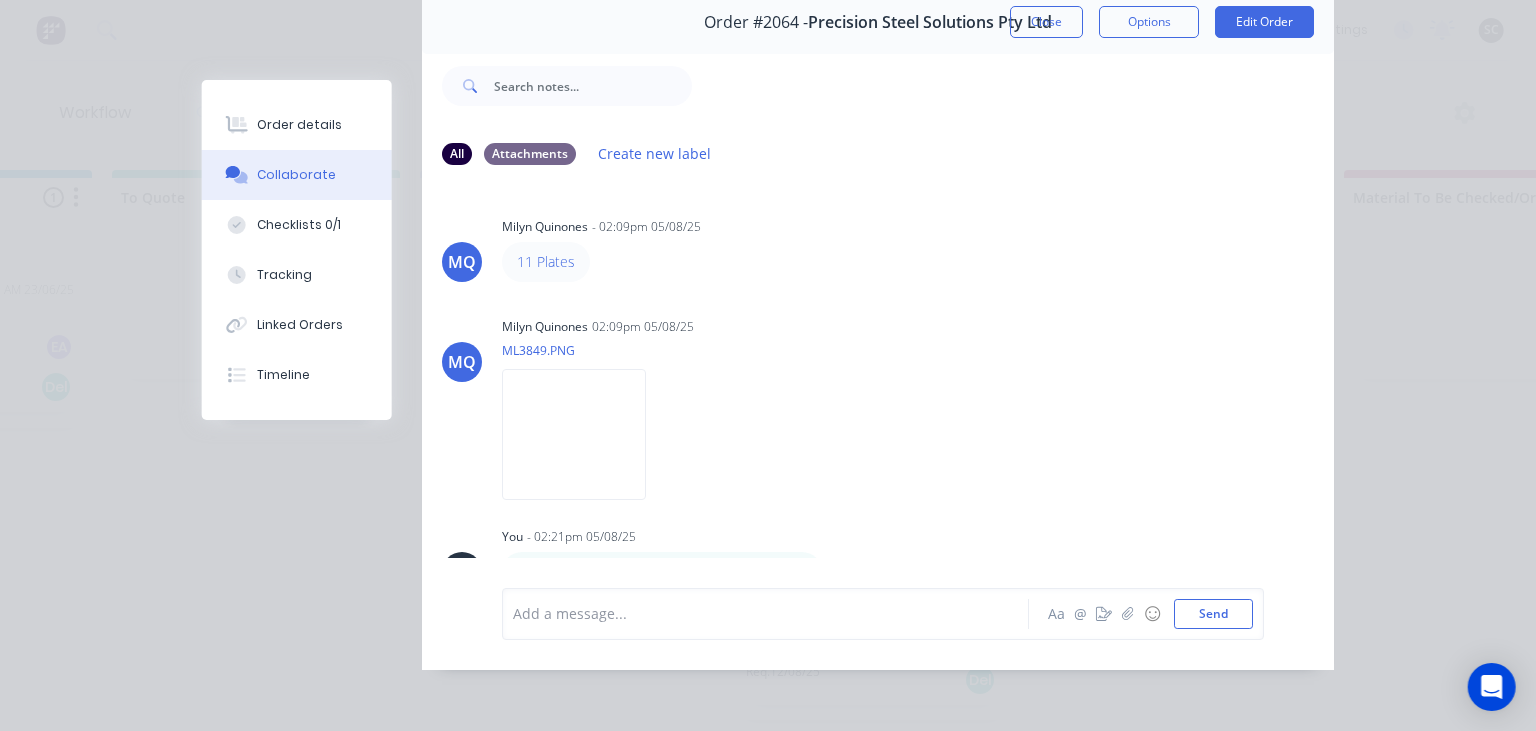 click on "MQ Milyn Quinones  - 02:09pm 05/08/25 11 Plates MQ Milyn Quinones 02:09pm 05/08/25 ML3849.PNG Labels Download SM You  - 02:21pm 05/08/25 Toolbox Net weight:  4618Kg
4618kg = 4.618 Ton
4.618 x 3000/Ton =  Calculated price:  13854 Labels Edit Delete" at bounding box center (878, 370) 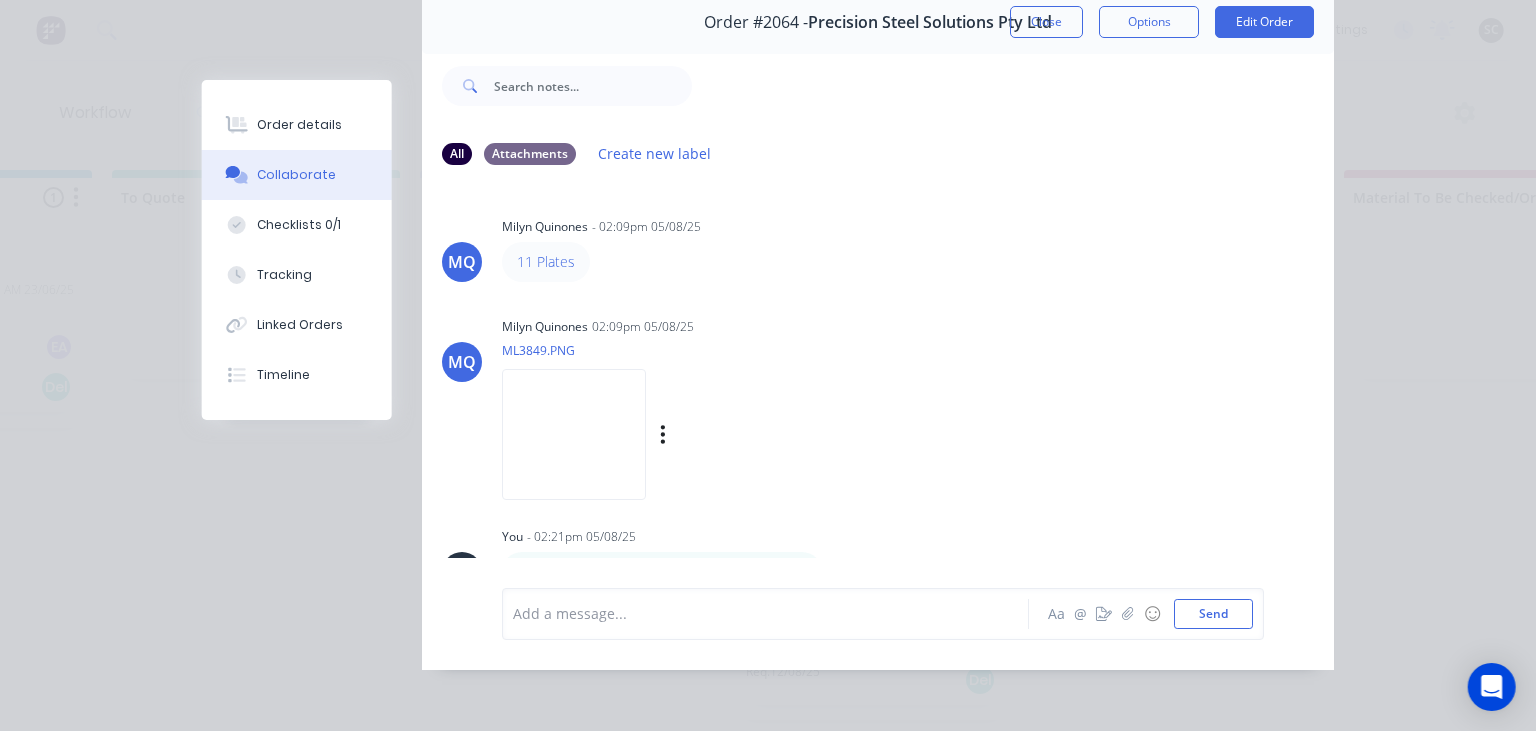 click at bounding box center [574, 434] 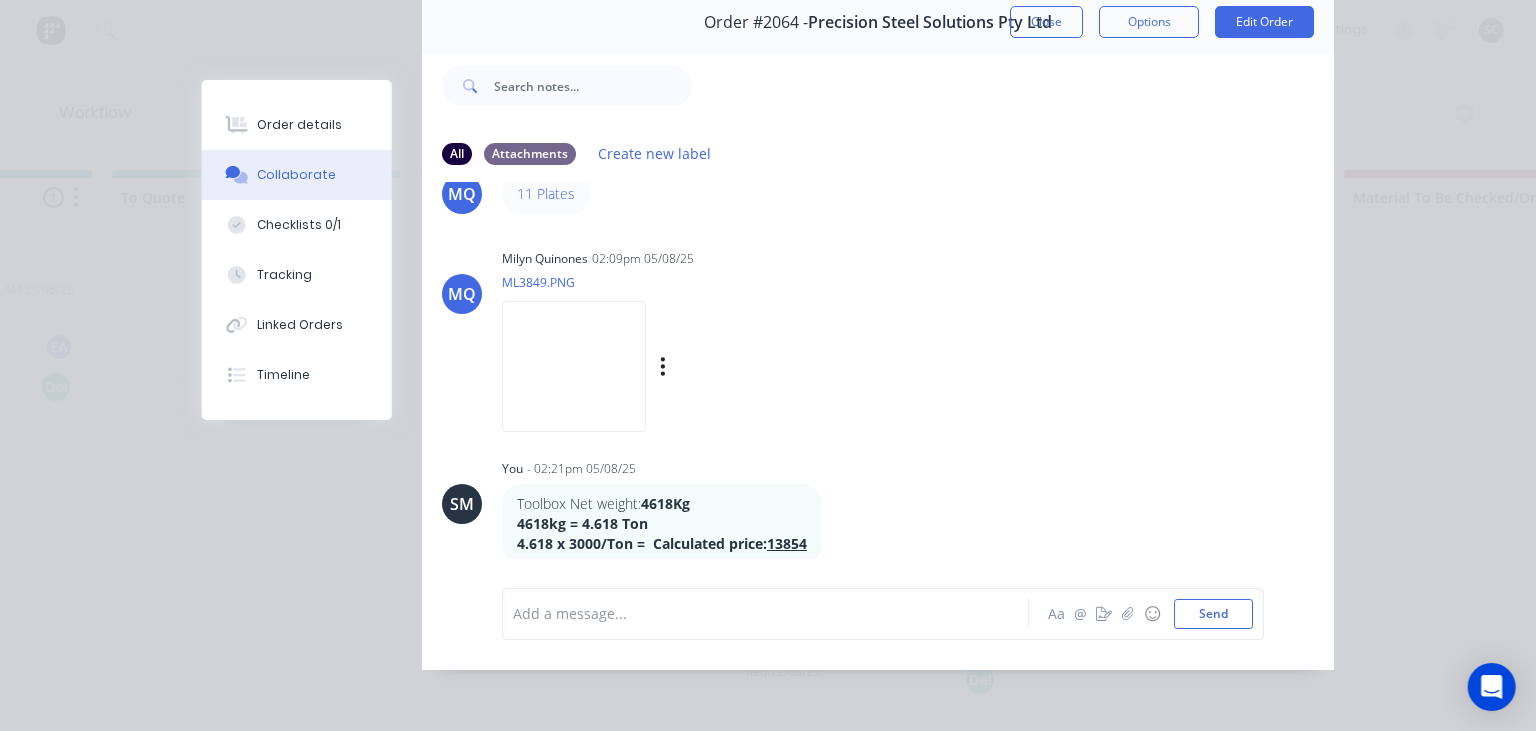 scroll, scrollTop: 74, scrollLeft: 0, axis: vertical 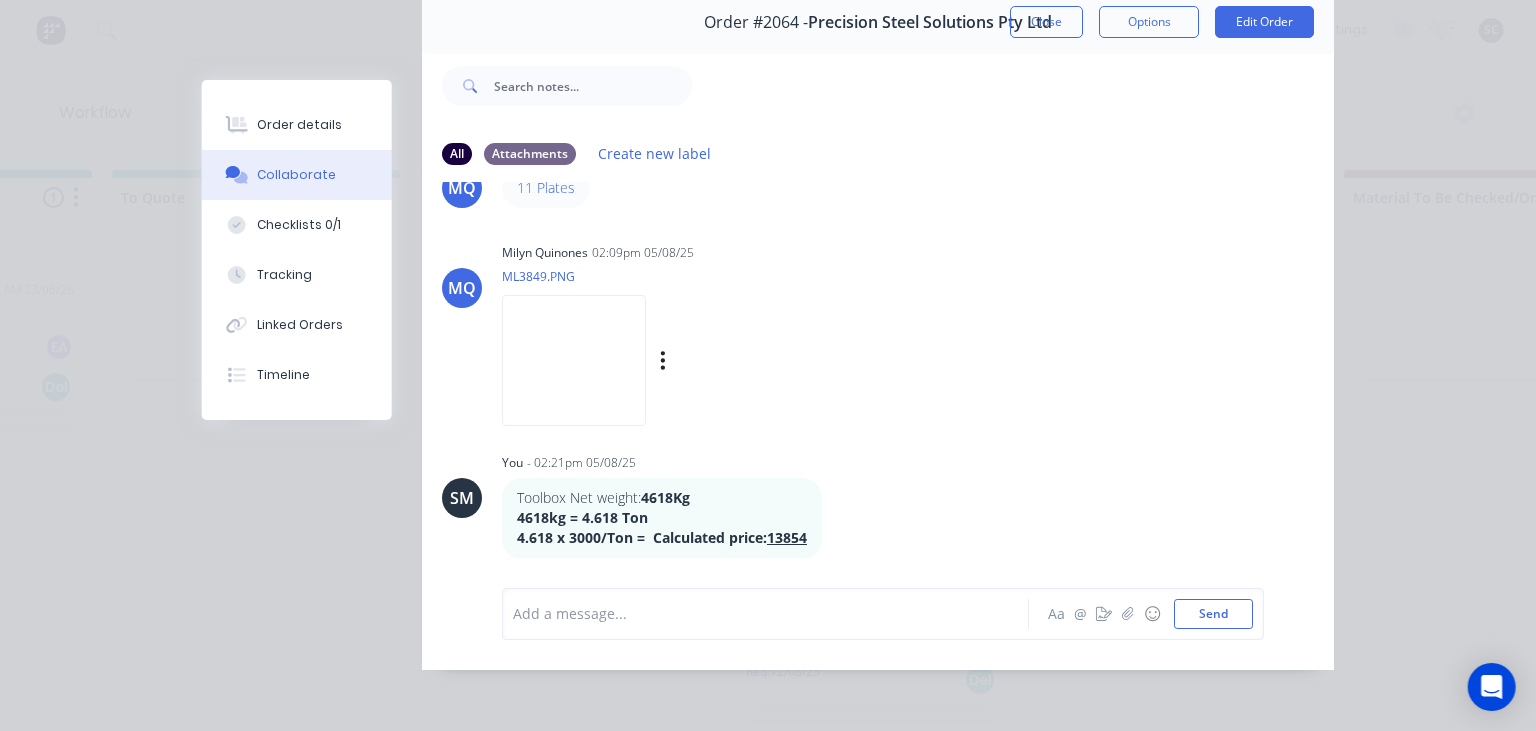 click at bounding box center [574, 360] 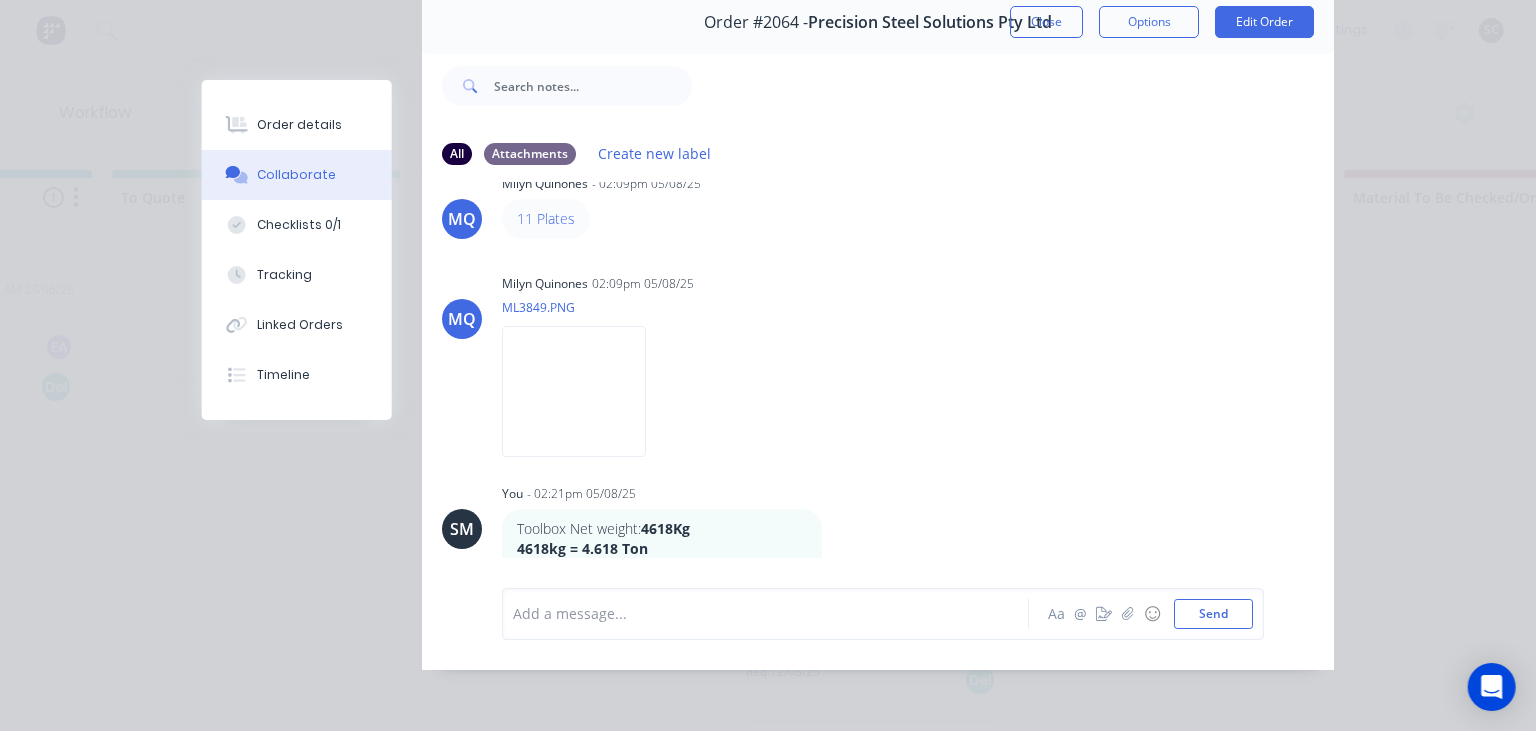 scroll, scrollTop: 74, scrollLeft: 0, axis: vertical 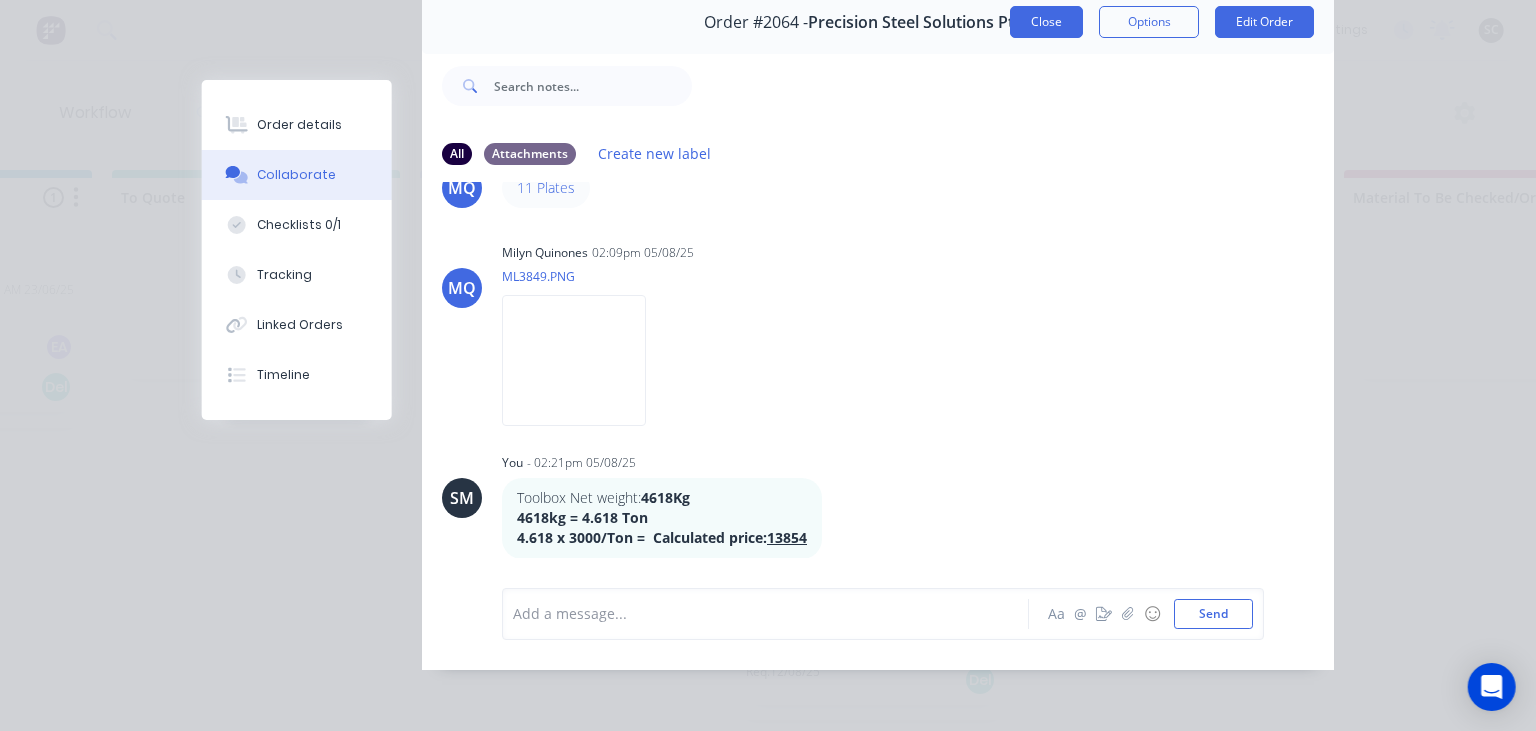 click on "Close" at bounding box center (1046, 22) 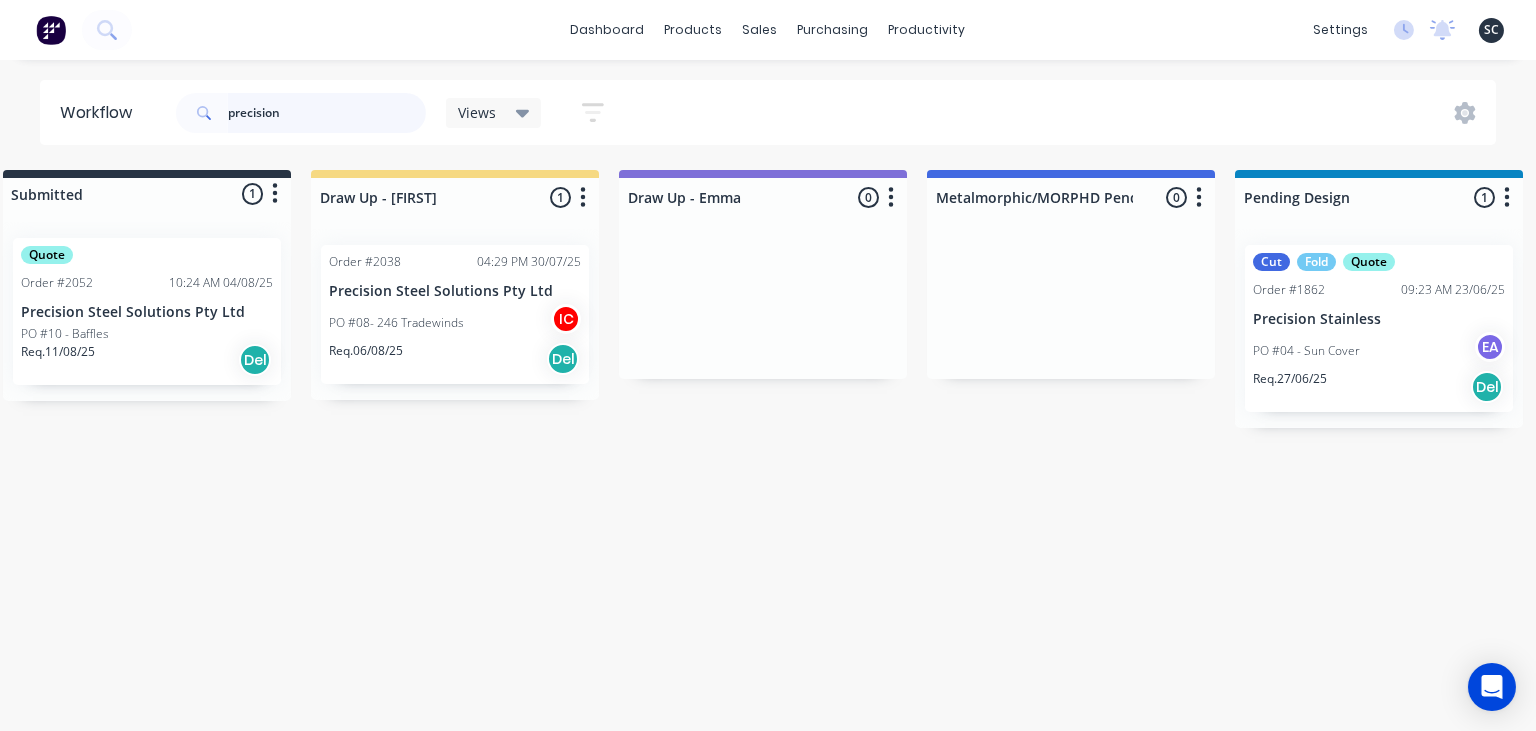 scroll, scrollTop: 0, scrollLeft: 36, axis: horizontal 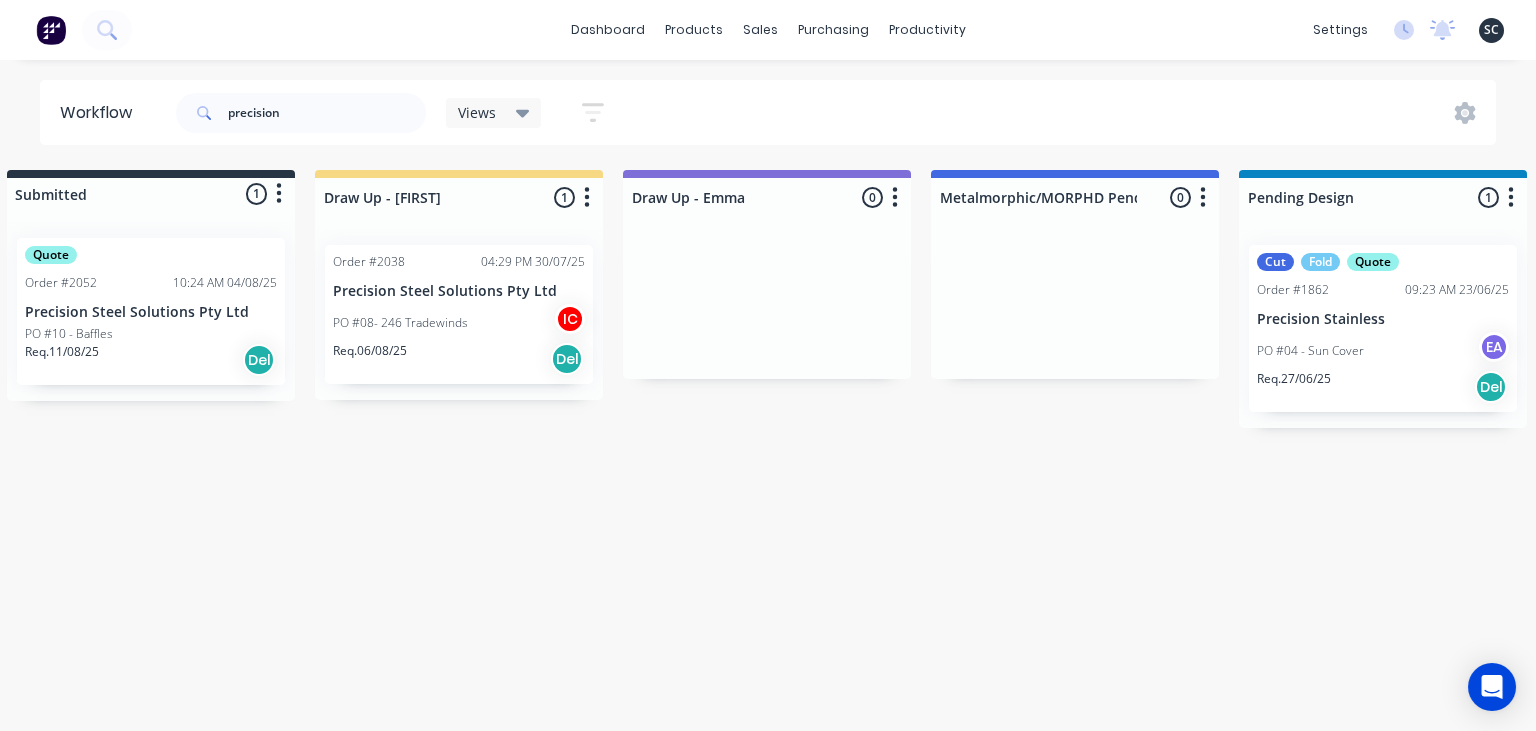 click on "PO #08- 246 Tradewinds
IC" at bounding box center (459, 323) 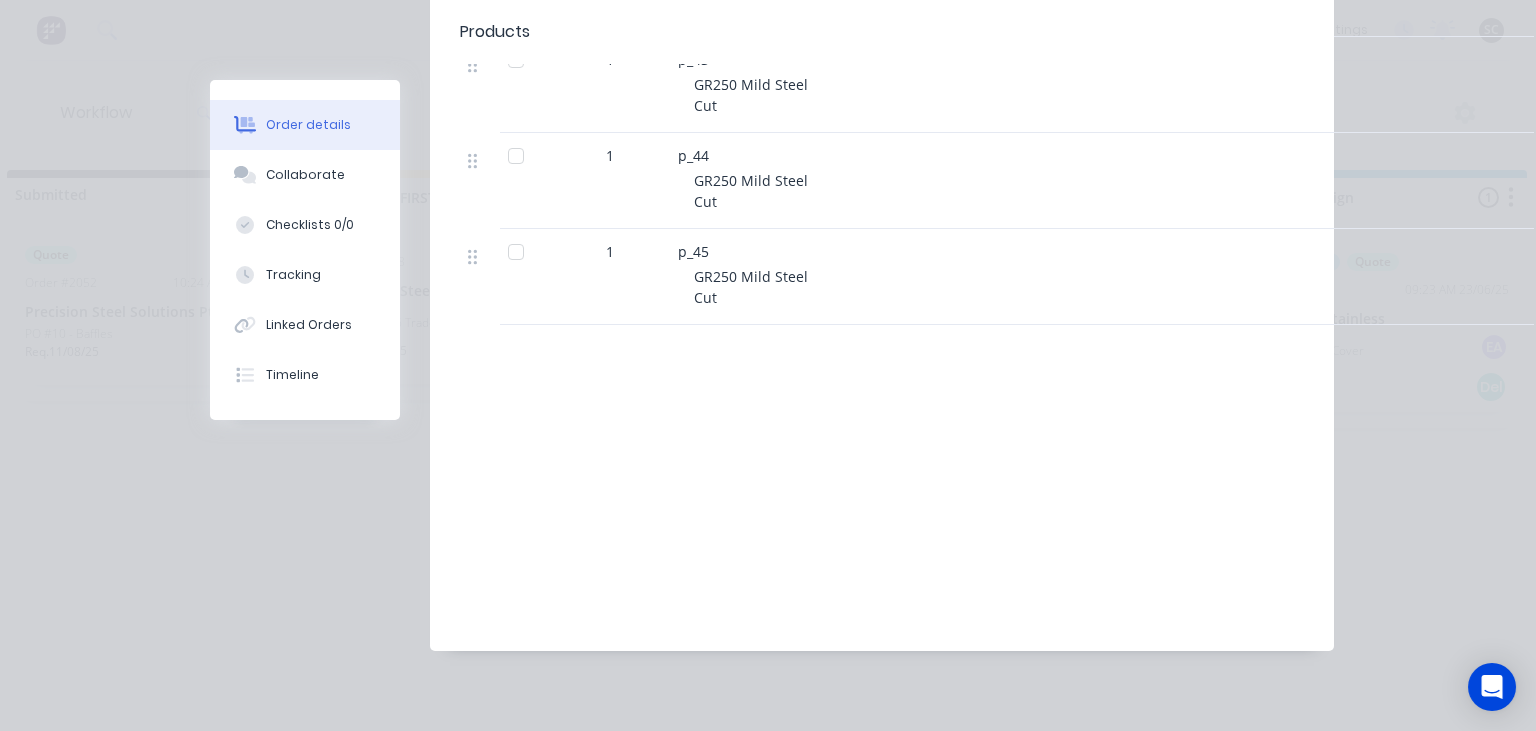 scroll, scrollTop: 4592, scrollLeft: 0, axis: vertical 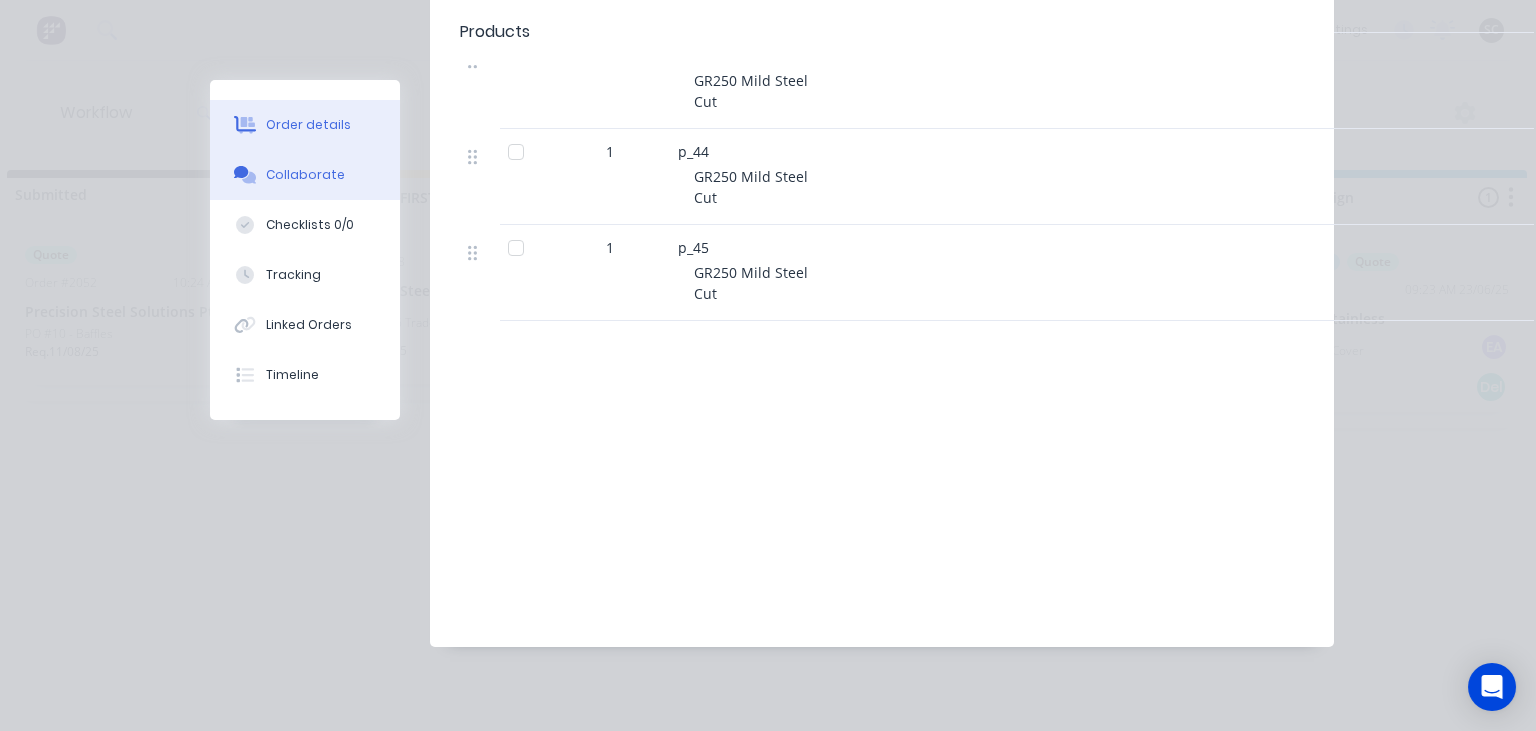 click on "Collaborate" at bounding box center (305, 175) 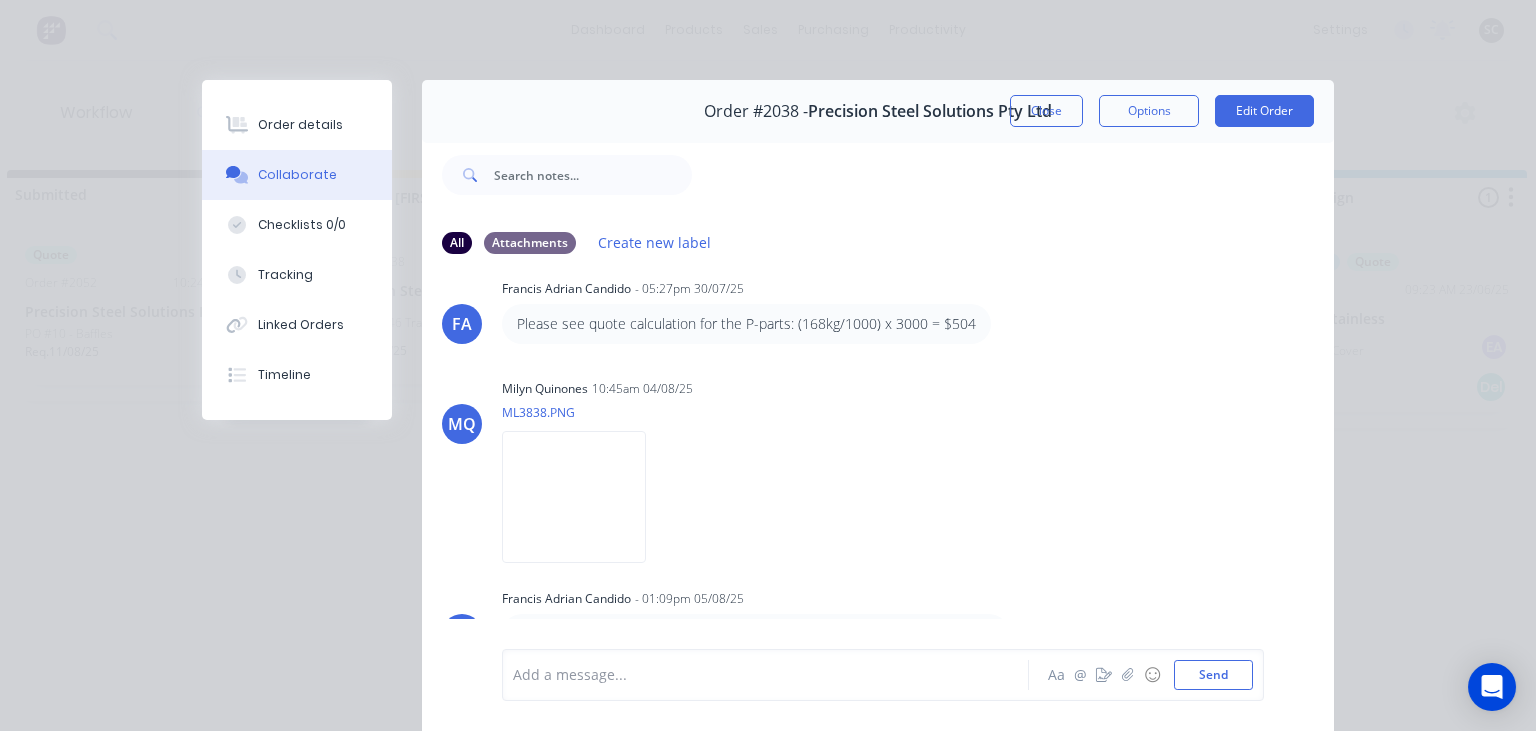 scroll, scrollTop: 654, scrollLeft: 0, axis: vertical 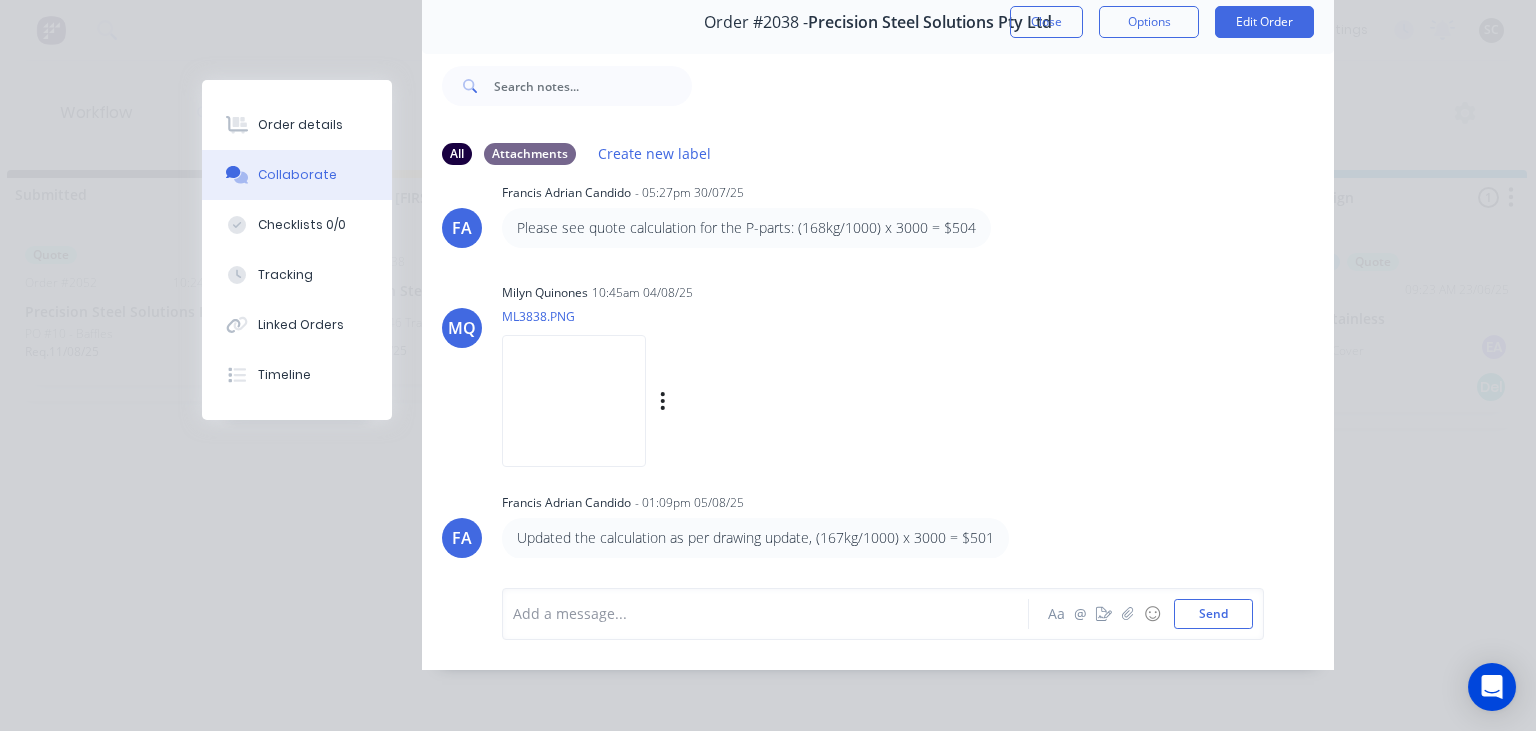 click at bounding box center (574, 400) 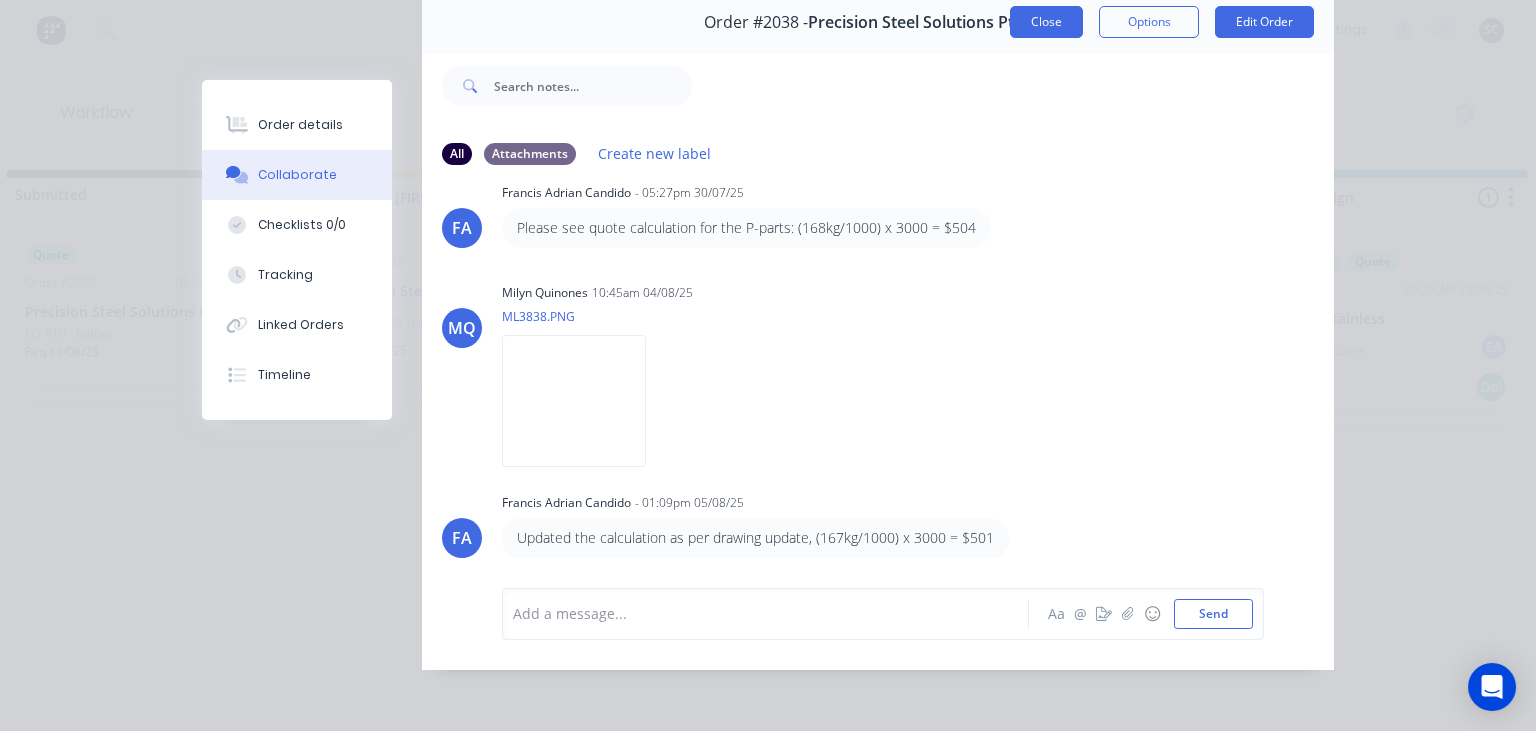 click on "Close" at bounding box center (1046, 22) 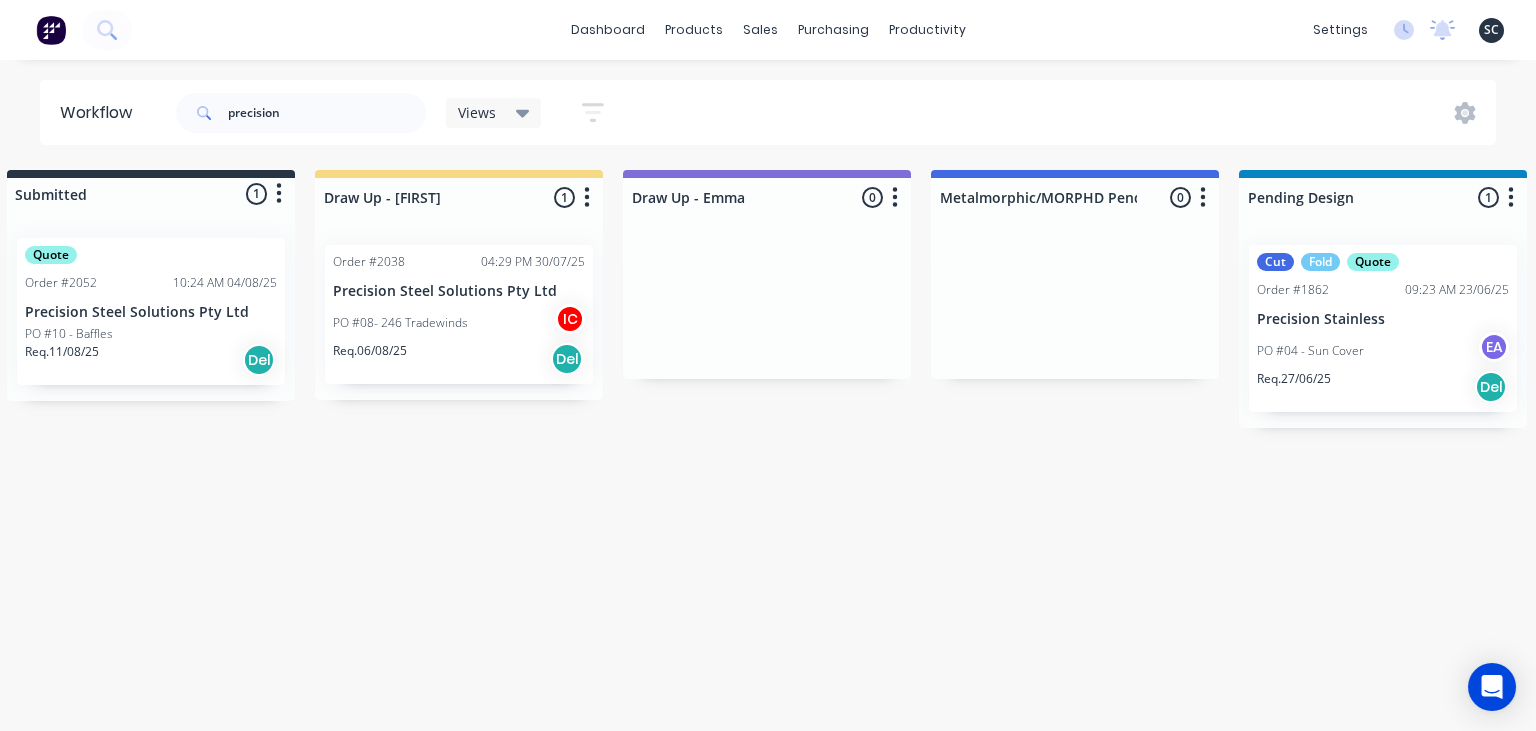 click on "PO #10 - Baffles" at bounding box center (151, 334) 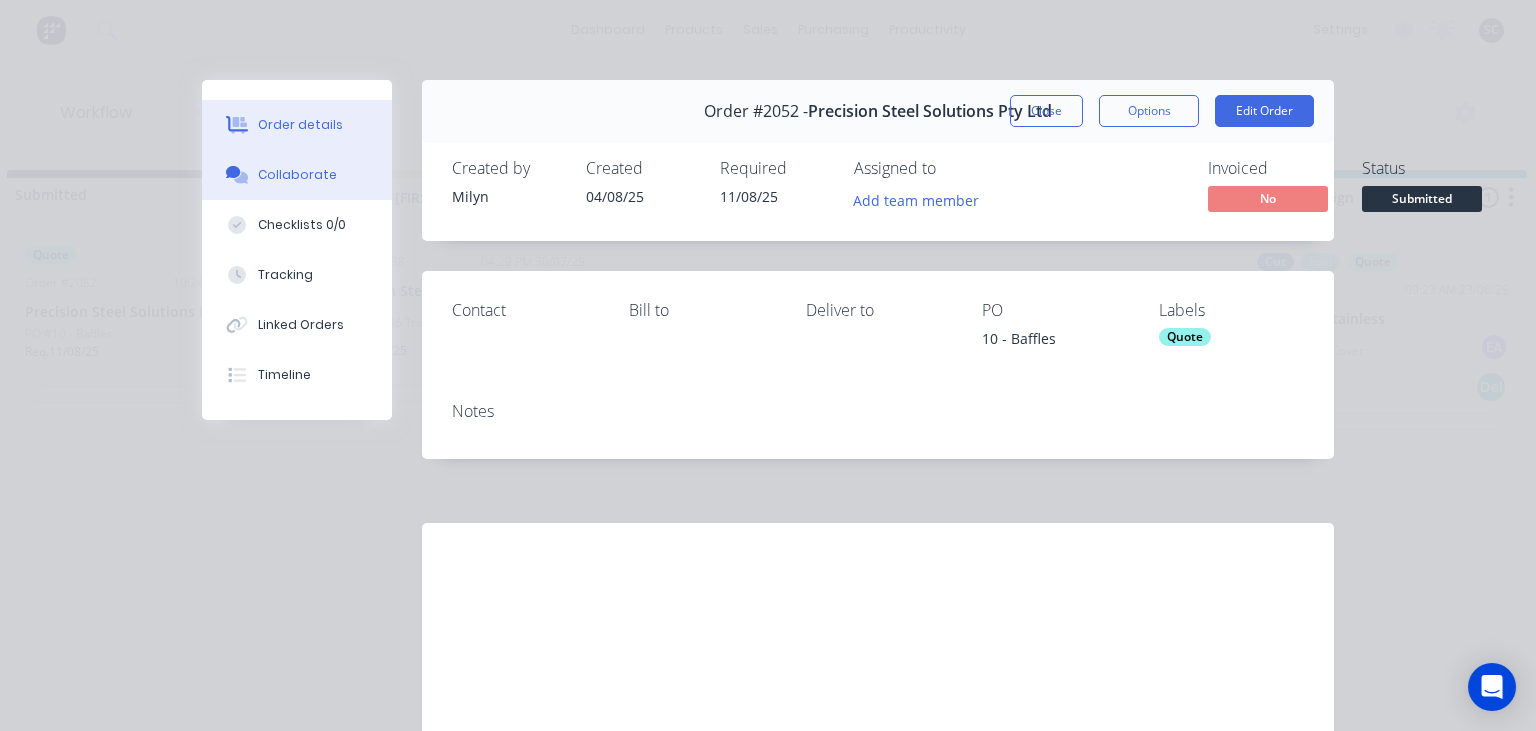 click on "Collaborate" at bounding box center [297, 175] 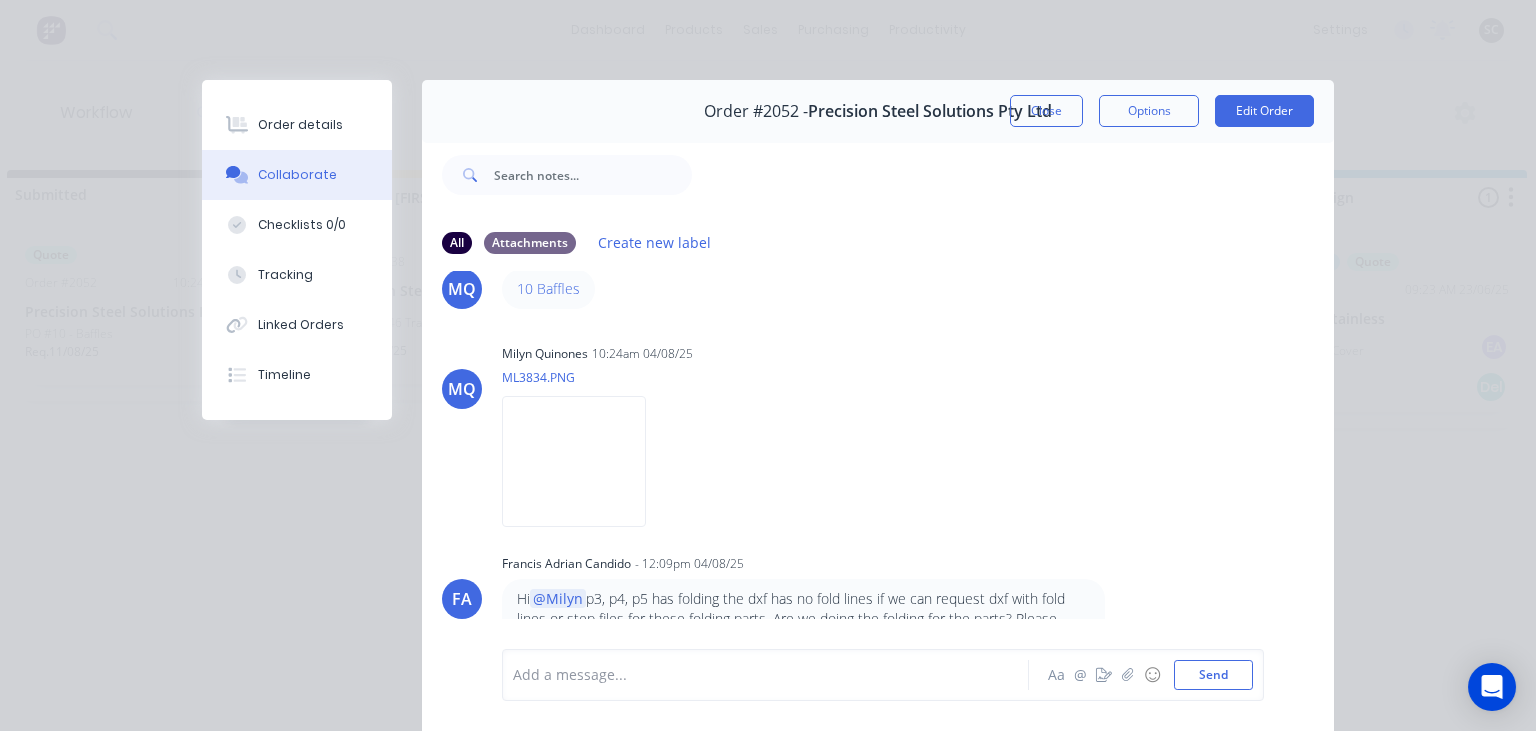 scroll, scrollTop: 175, scrollLeft: 0, axis: vertical 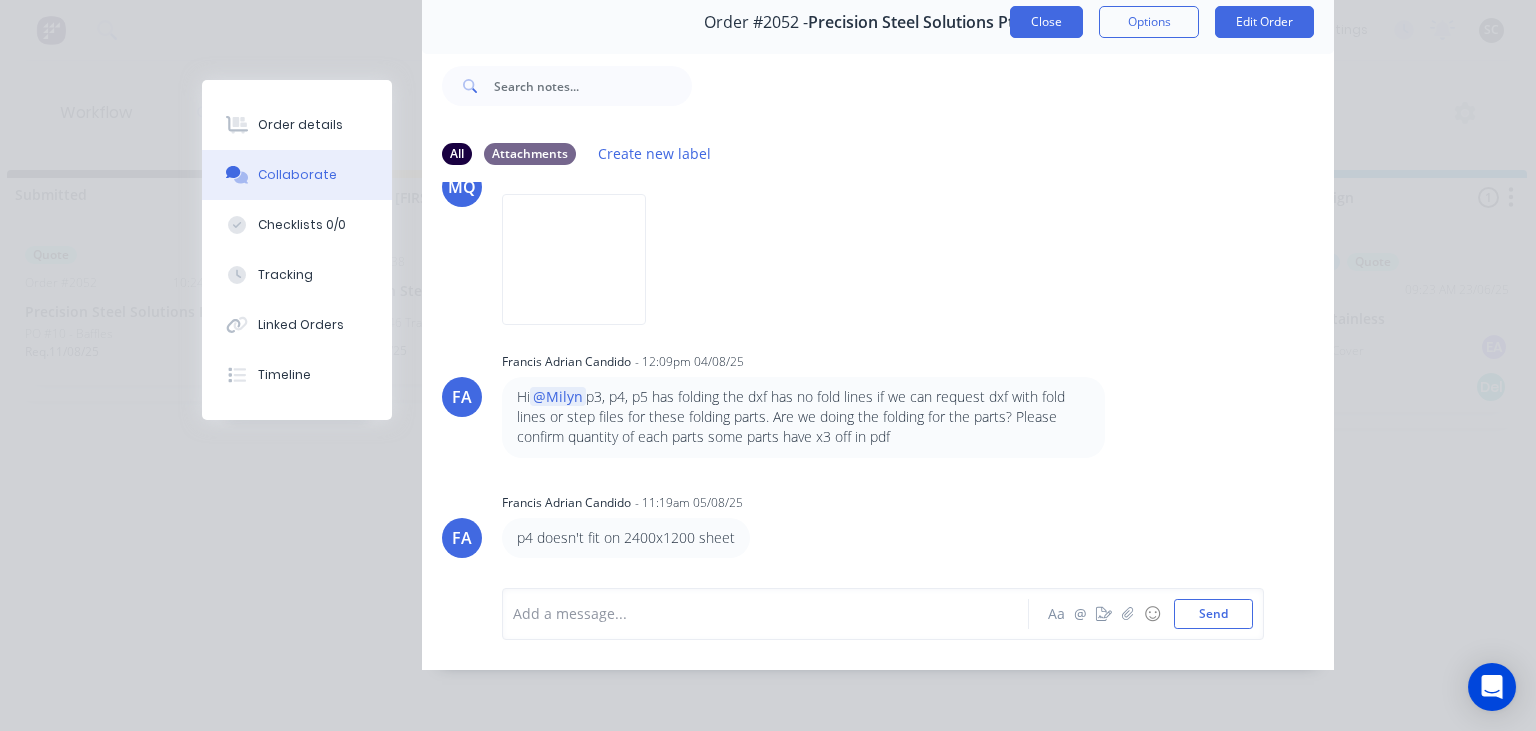 click on "Close" at bounding box center (1046, 22) 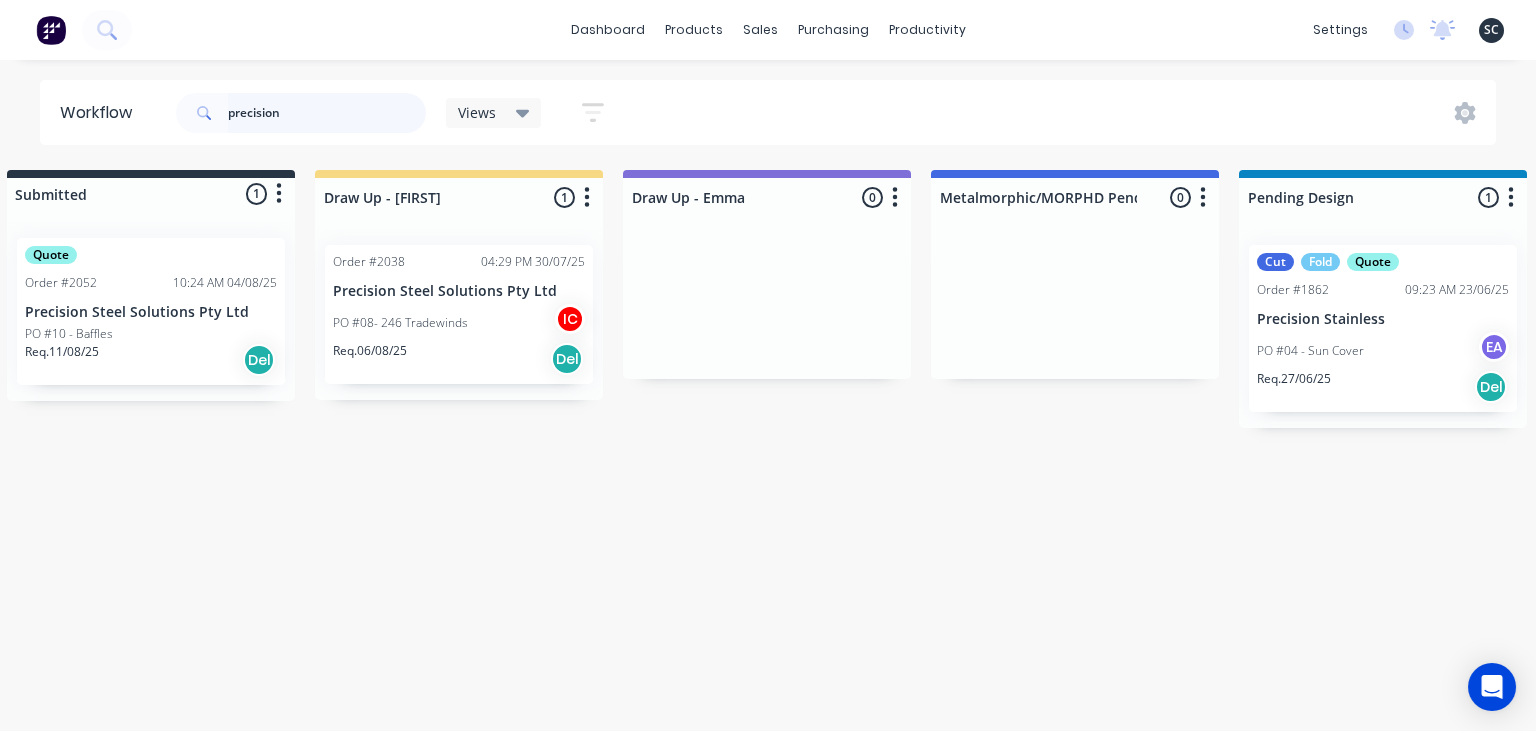 click on "precision" at bounding box center (327, 113) 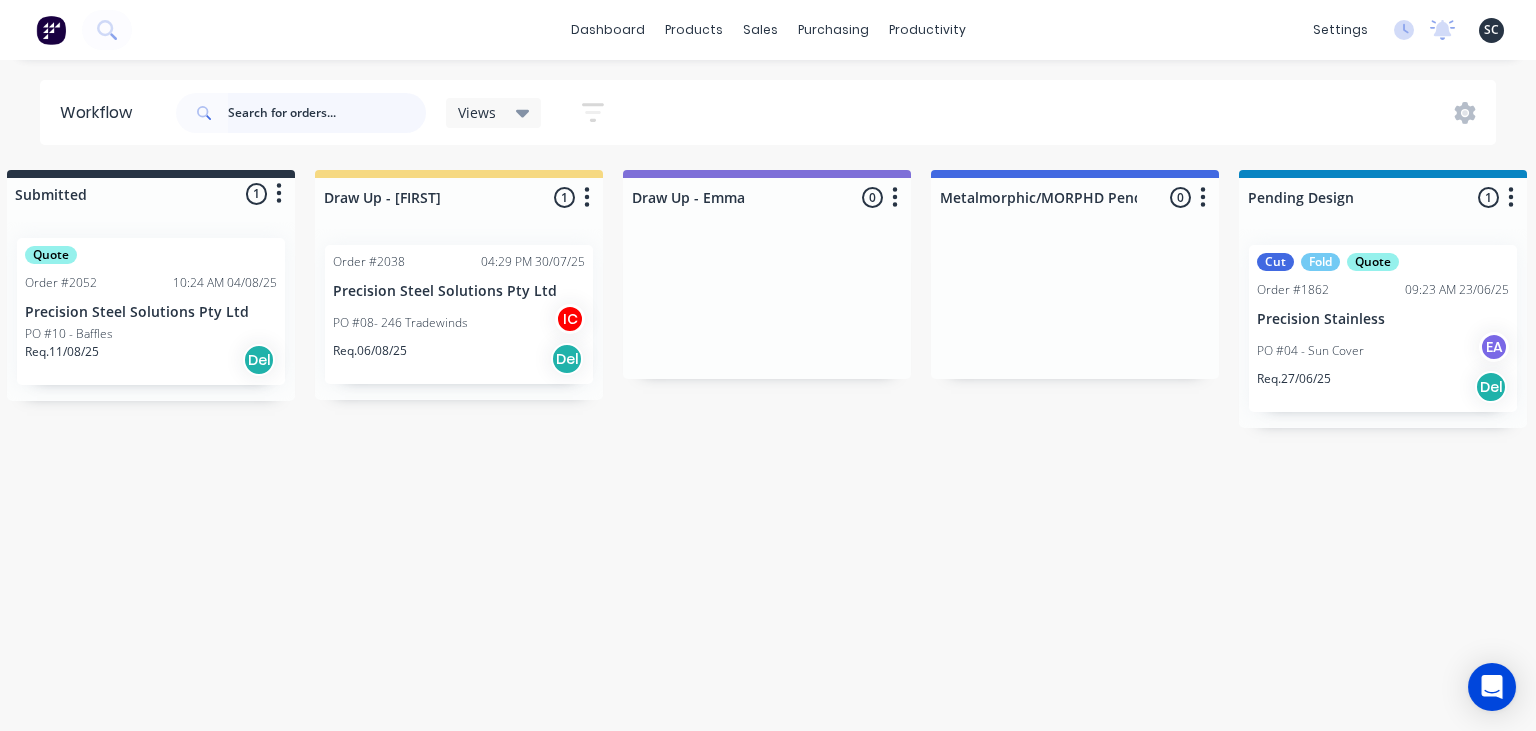 type 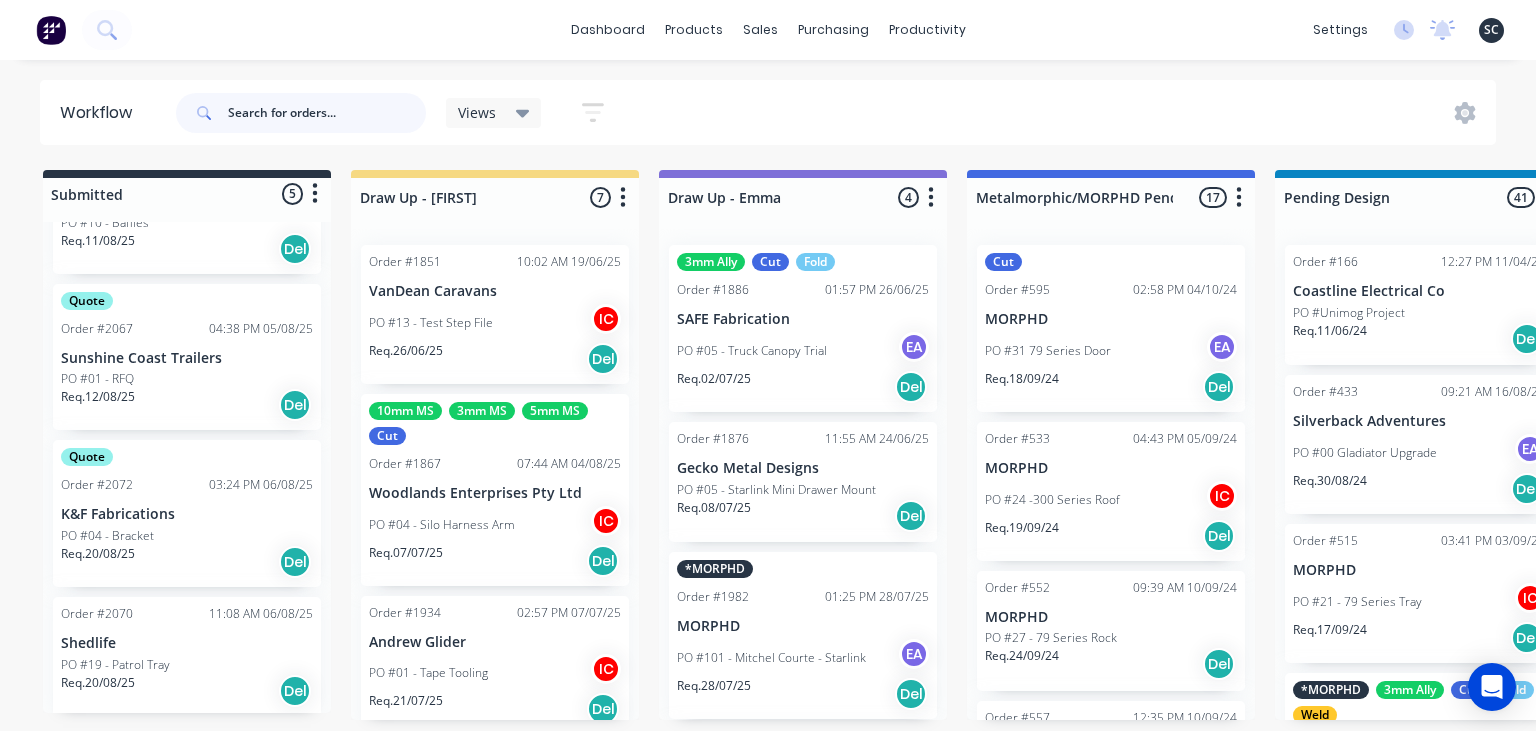 scroll, scrollTop: 380, scrollLeft: 0, axis: vertical 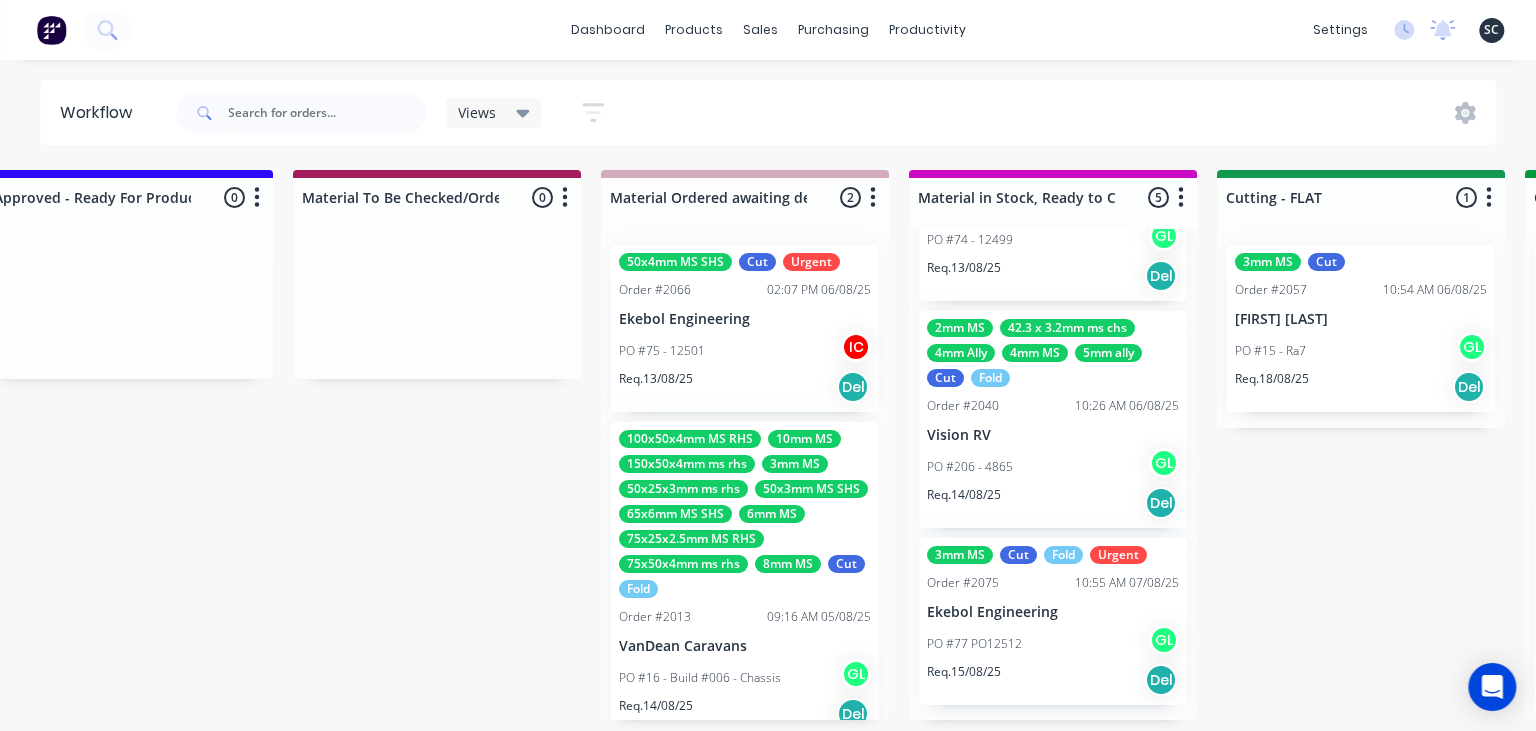 click on "Req. 15/08/25 Del" at bounding box center (1053, 680) 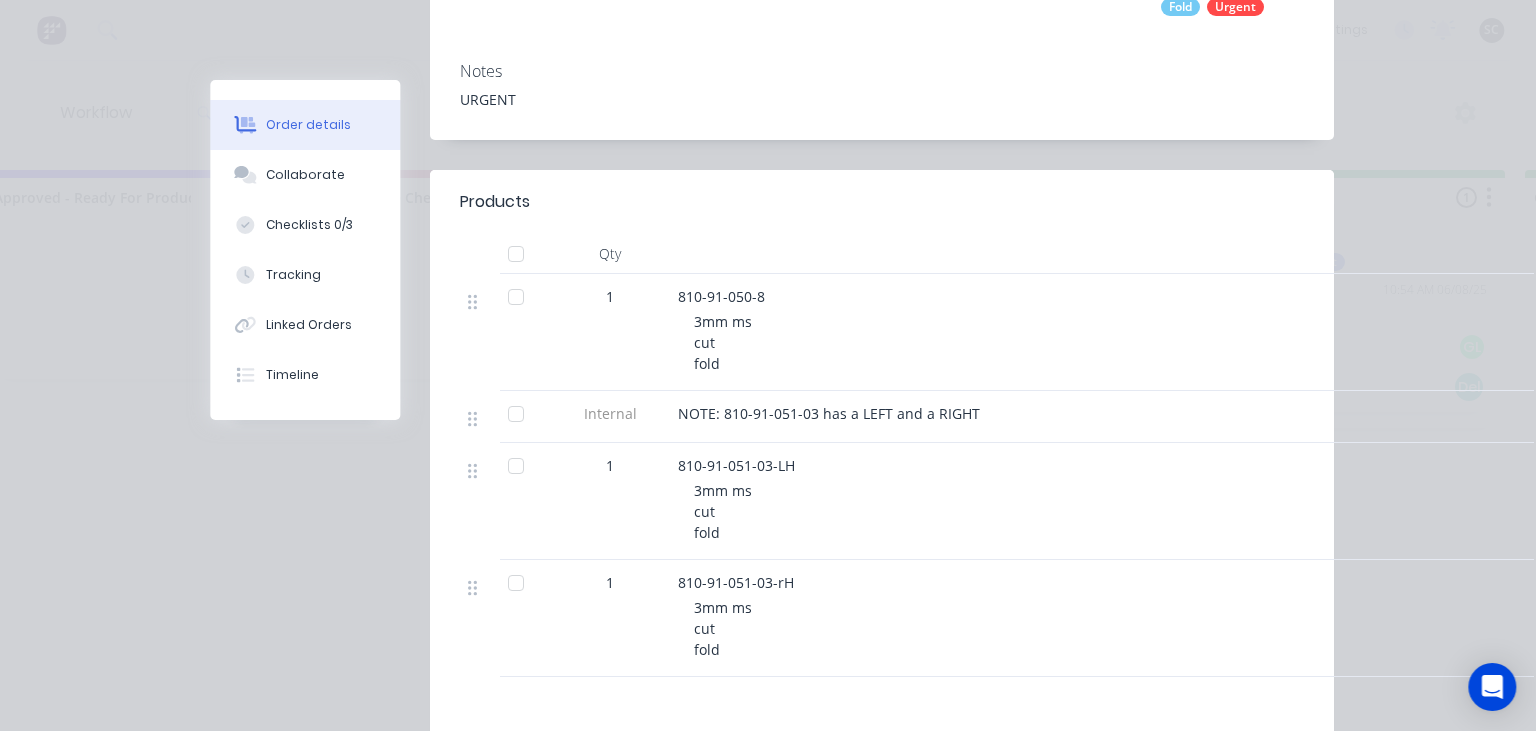 scroll, scrollTop: 345, scrollLeft: 0, axis: vertical 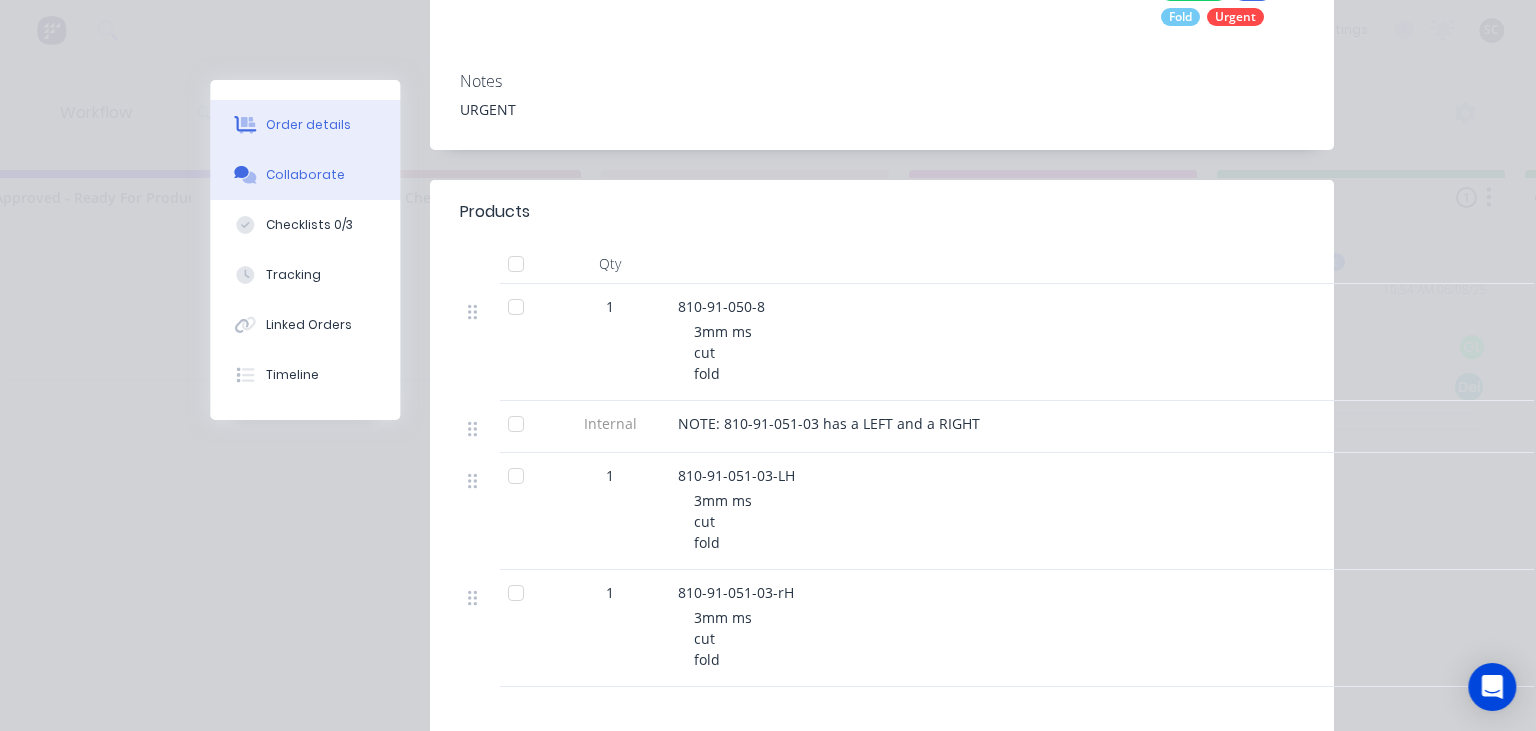 click on "Collaborate" at bounding box center [305, 175] 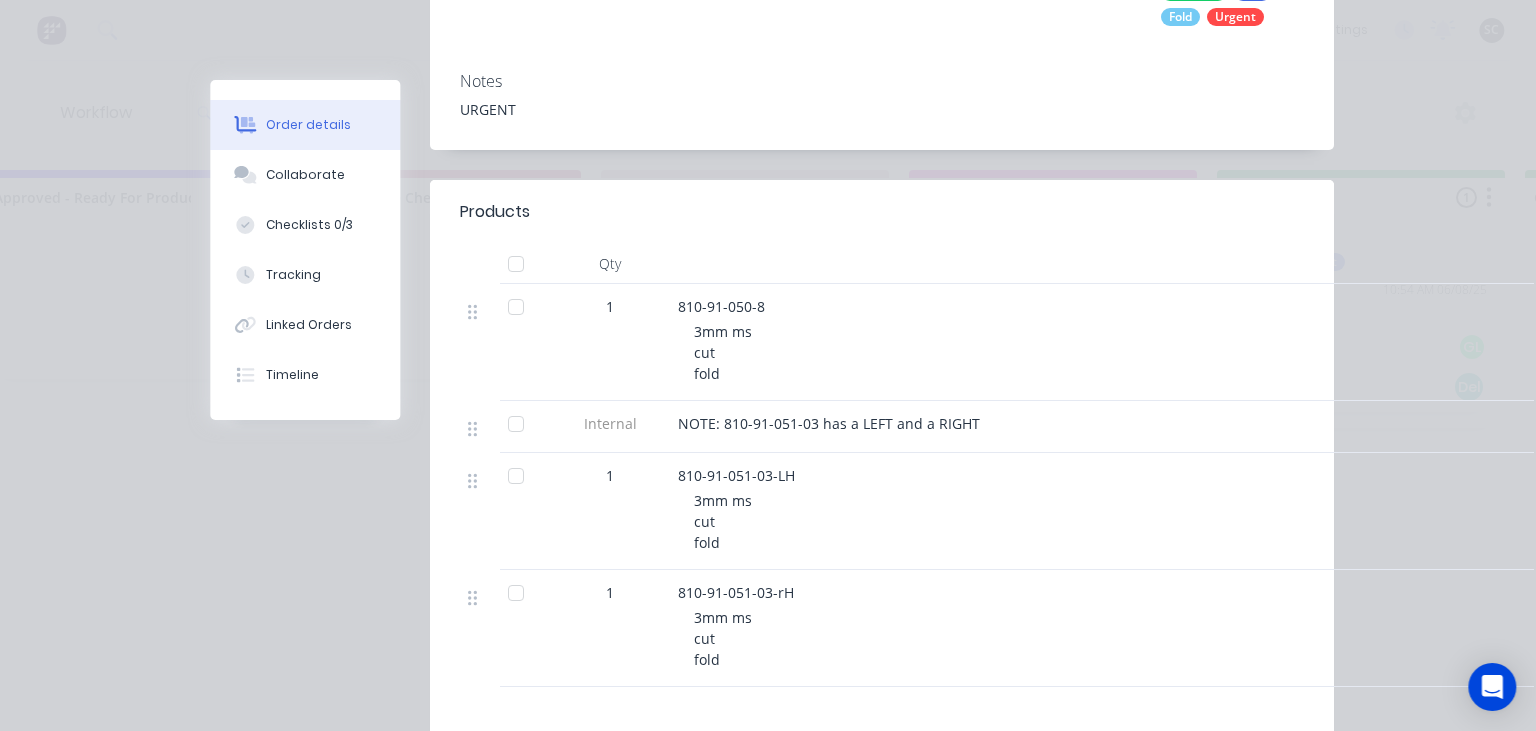 scroll, scrollTop: 0, scrollLeft: 0, axis: both 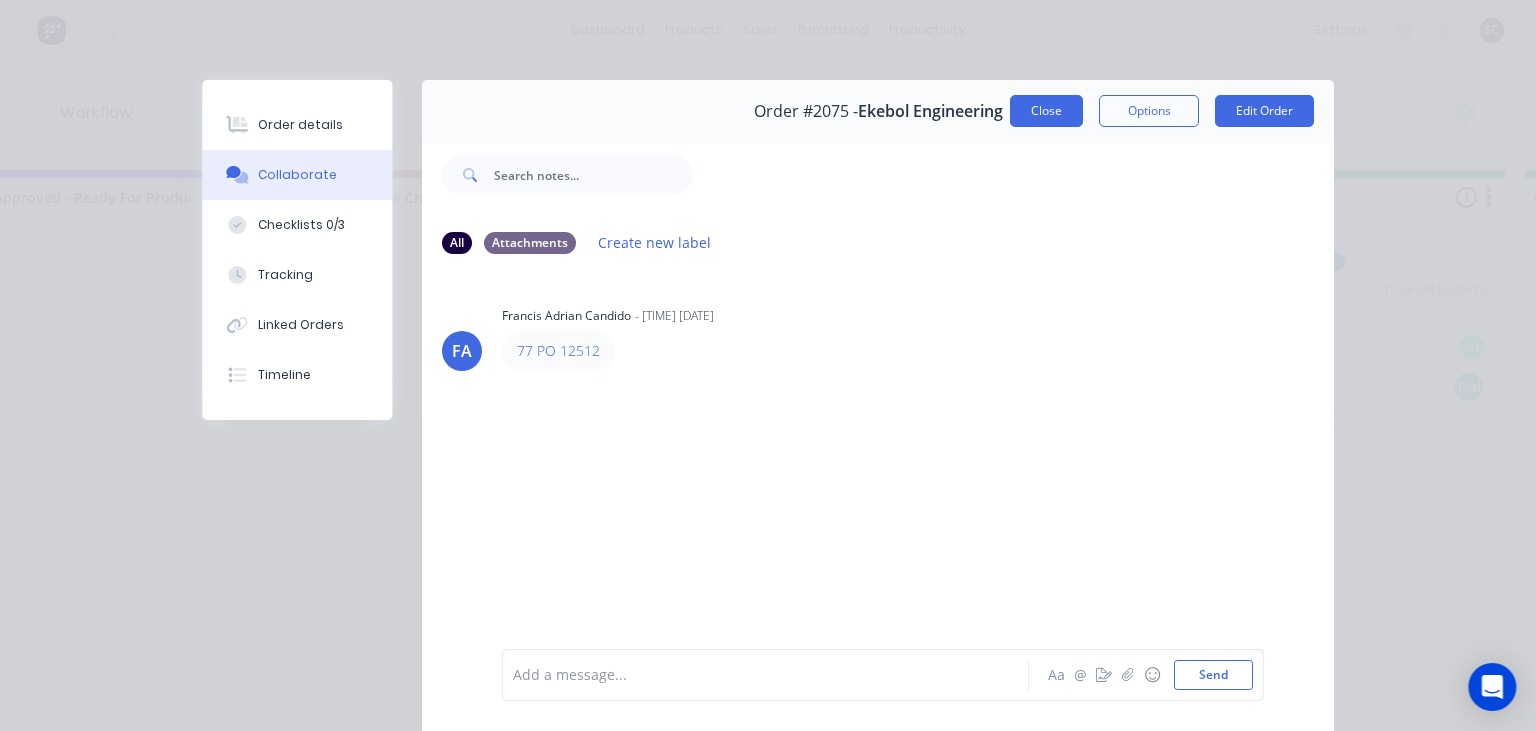 click on "Close" at bounding box center [1046, 111] 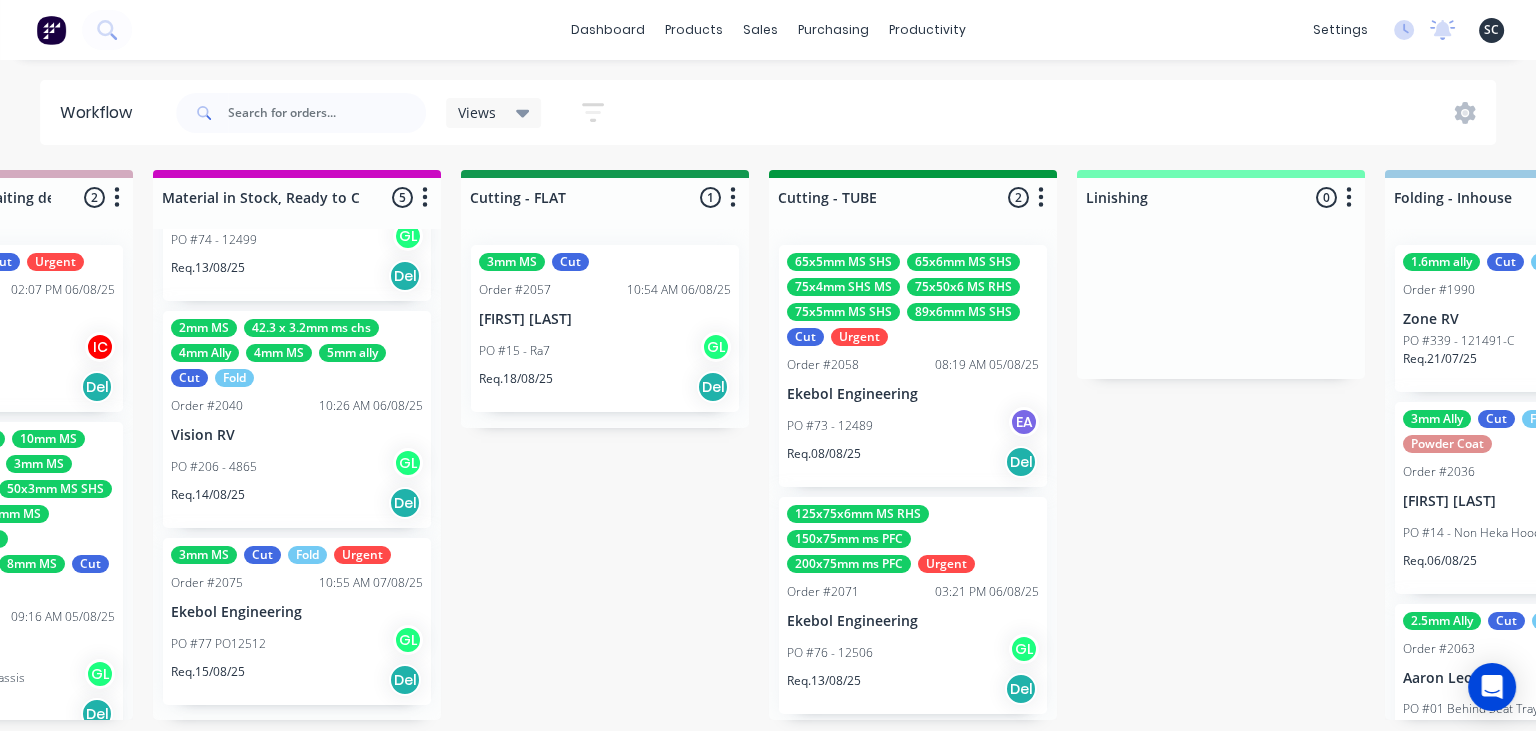 scroll, scrollTop: 0, scrollLeft: 3290, axis: horizontal 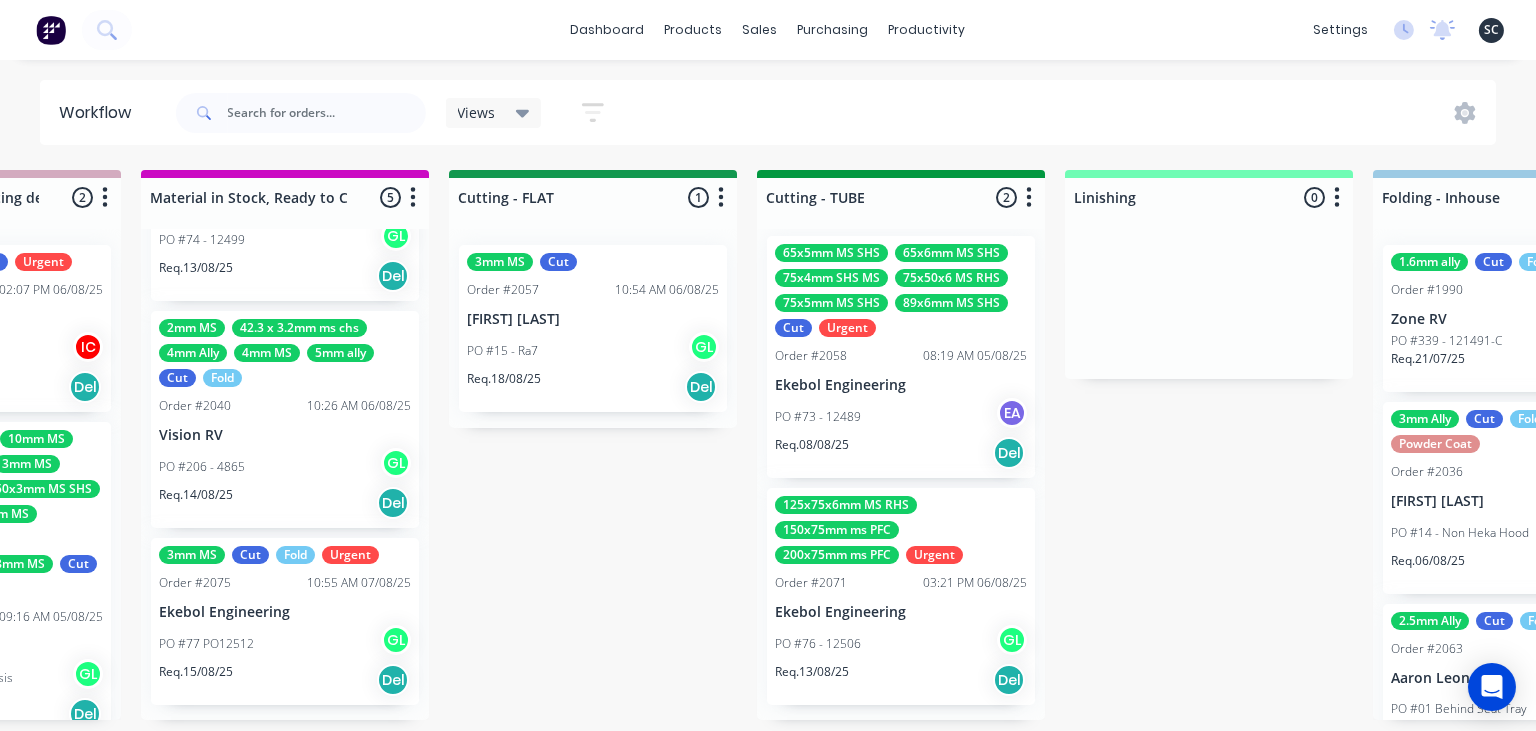 click on "Submitted 5 Status colour #273444 hex #273444 Save Cancel Summaries Total order value Invoiced to date To be invoiced Sort By Created date Required date Order number Customer name Most recent 0-Add labels for all materials and processes here 100x50x3mm ally RHS 2.5mm SS 3mm Ally Cut Fold M10 Hex Nutserts Powder Coat Order #386 09:56 AM 09/06/25 Metalmorphic PO #00-Template Req. 05/06/24 Del Quote Order #2052 10:24 AM 04/08/25 Precision Steel Solutions Pty Ltd PO #10 - Baffles Req. 11/08/25 Del Quote Order #2067 04:38 PM 05/08/25 Sunshine Coast Trailers PO #01 - RFQ Req. 12/08/25 Del Quote Order #2072 03:24 PM 06/08/25 K&F Fabrications PO #04 - Bracket Req. 20/08/25 Del Order #2070 11:08 AM 06/08/25 Shedlife PO #19 - Patrol Tray Req. 20/08/25 Del Draw Up - [FIRST] 3 Status colour #F6D982 hex #F6D982 Save Cancel Notifications Email SMS Summaries Total order value Invoiced to date To be invoiced Sort By Created date Required date Order number Customer name Most recent Delete Quote Order #2046 01:45 PM 31/07/25 IC" at bounding box center [682, 445] 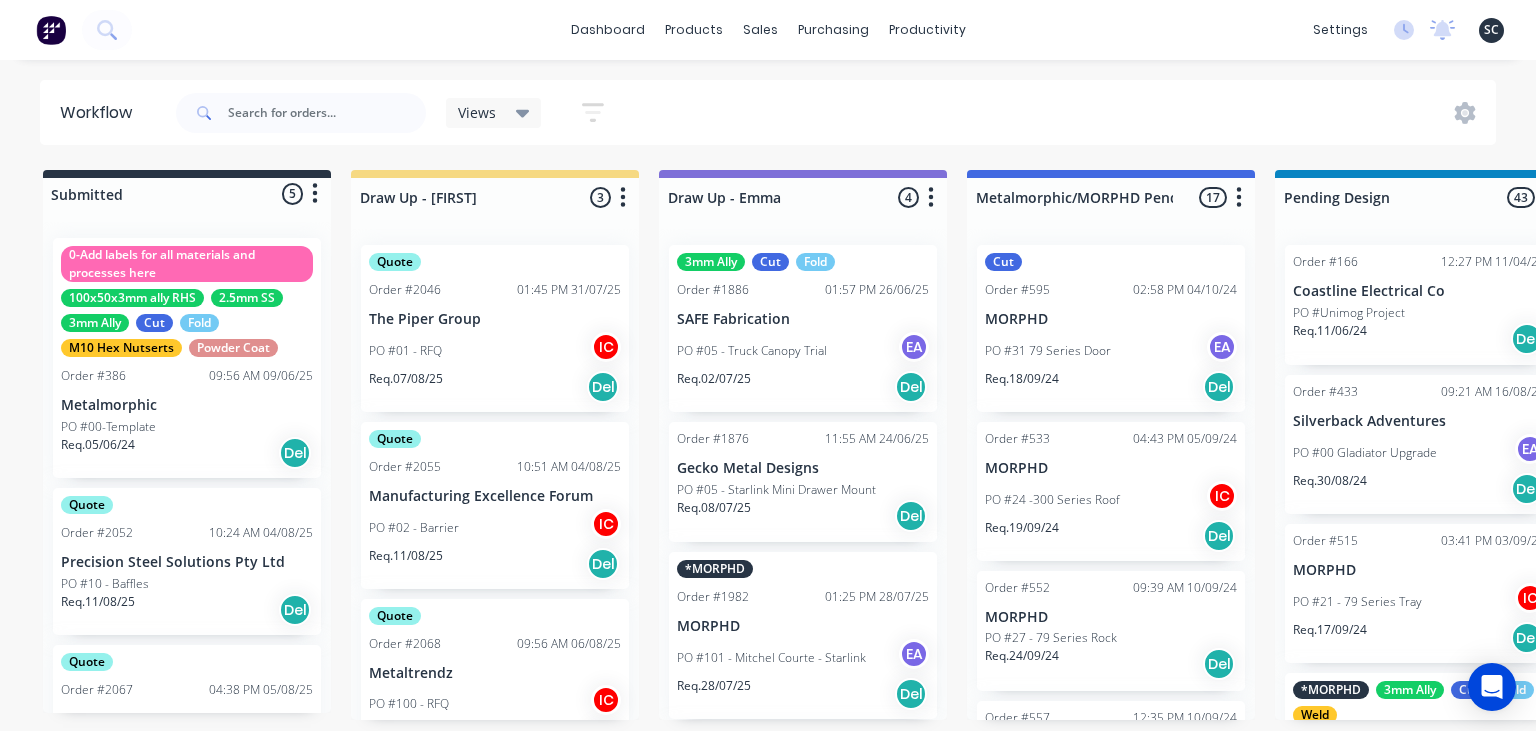 scroll, scrollTop: 0, scrollLeft: 0, axis: both 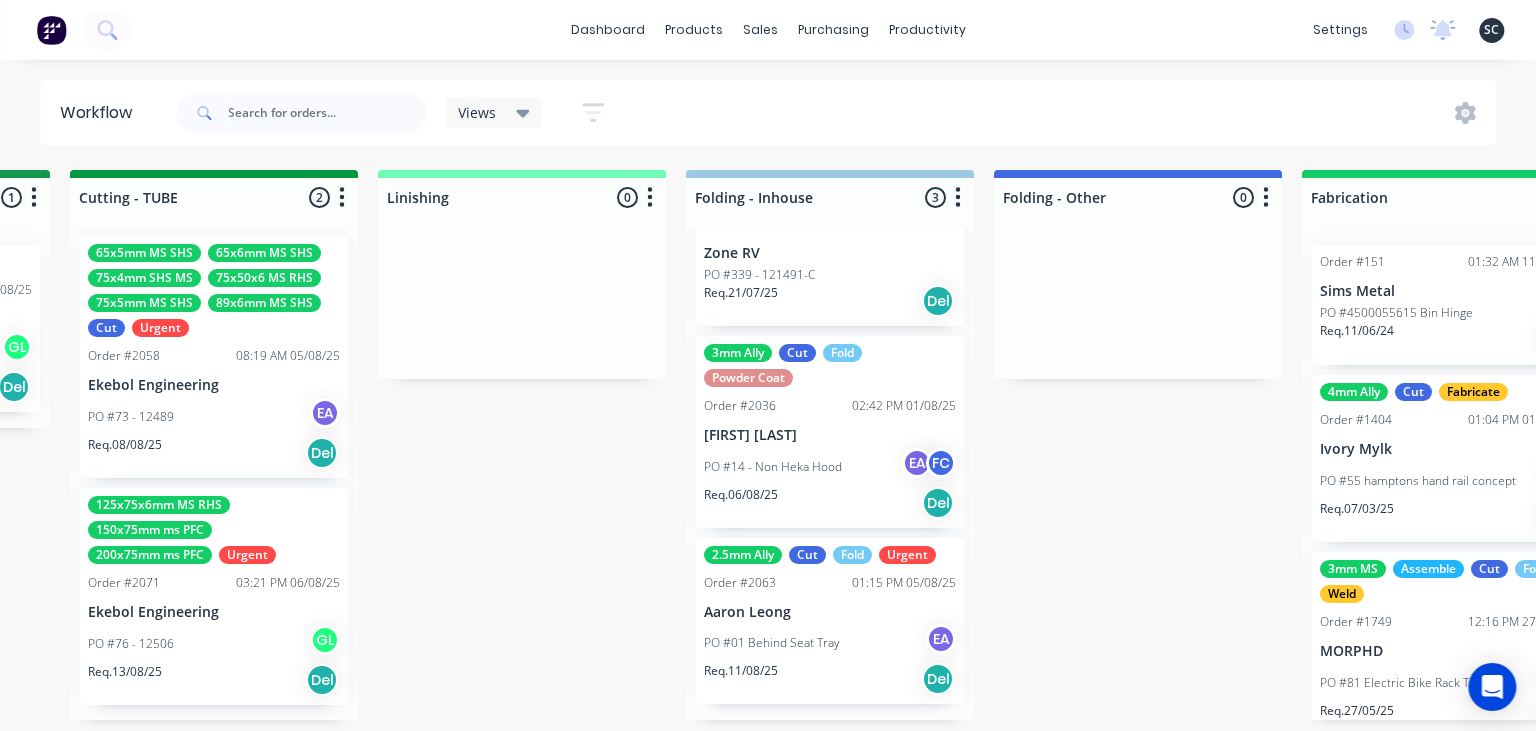 drag, startPoint x: 1228, startPoint y: 529, endPoint x: 1218, endPoint y: 526, distance: 10.440307 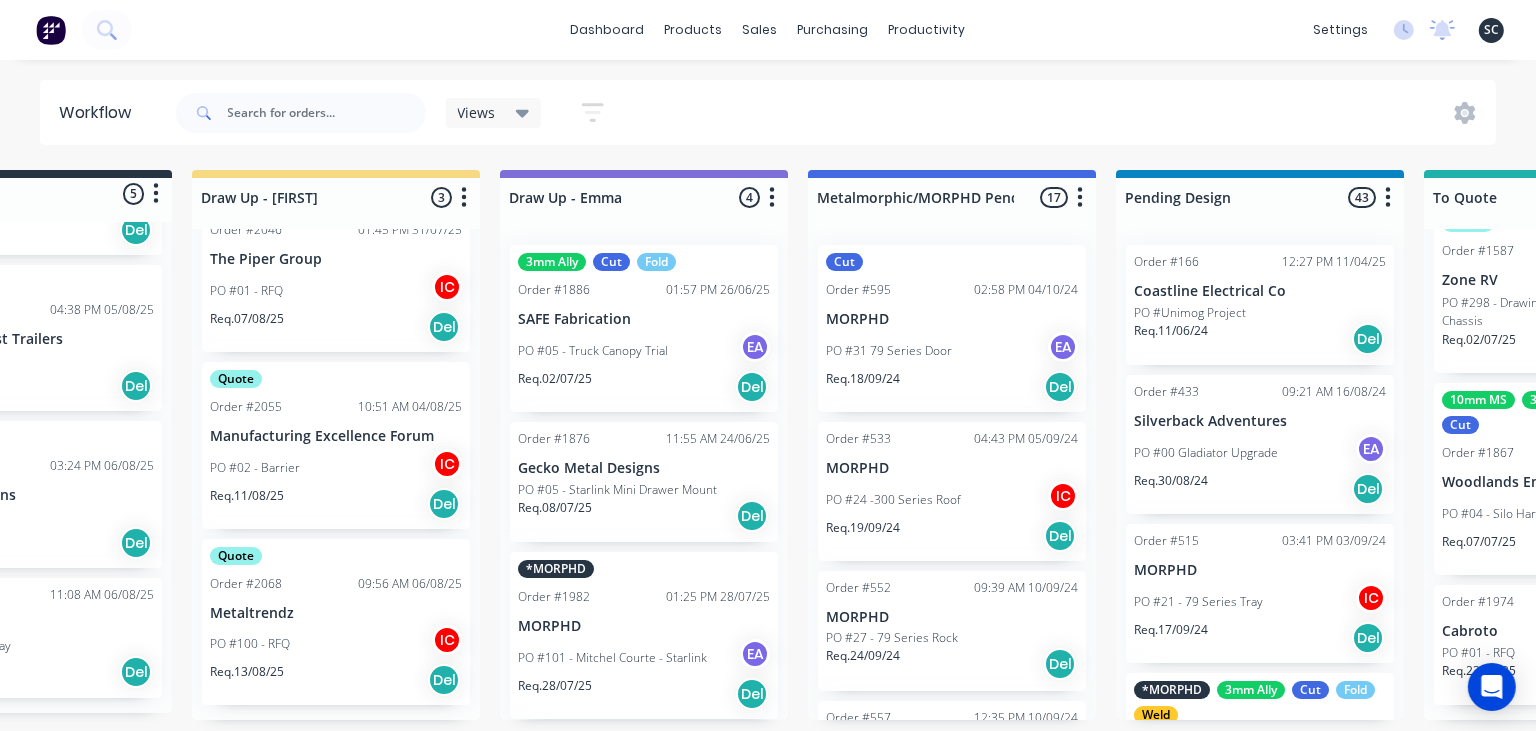 scroll, scrollTop: 0, scrollLeft: 0, axis: both 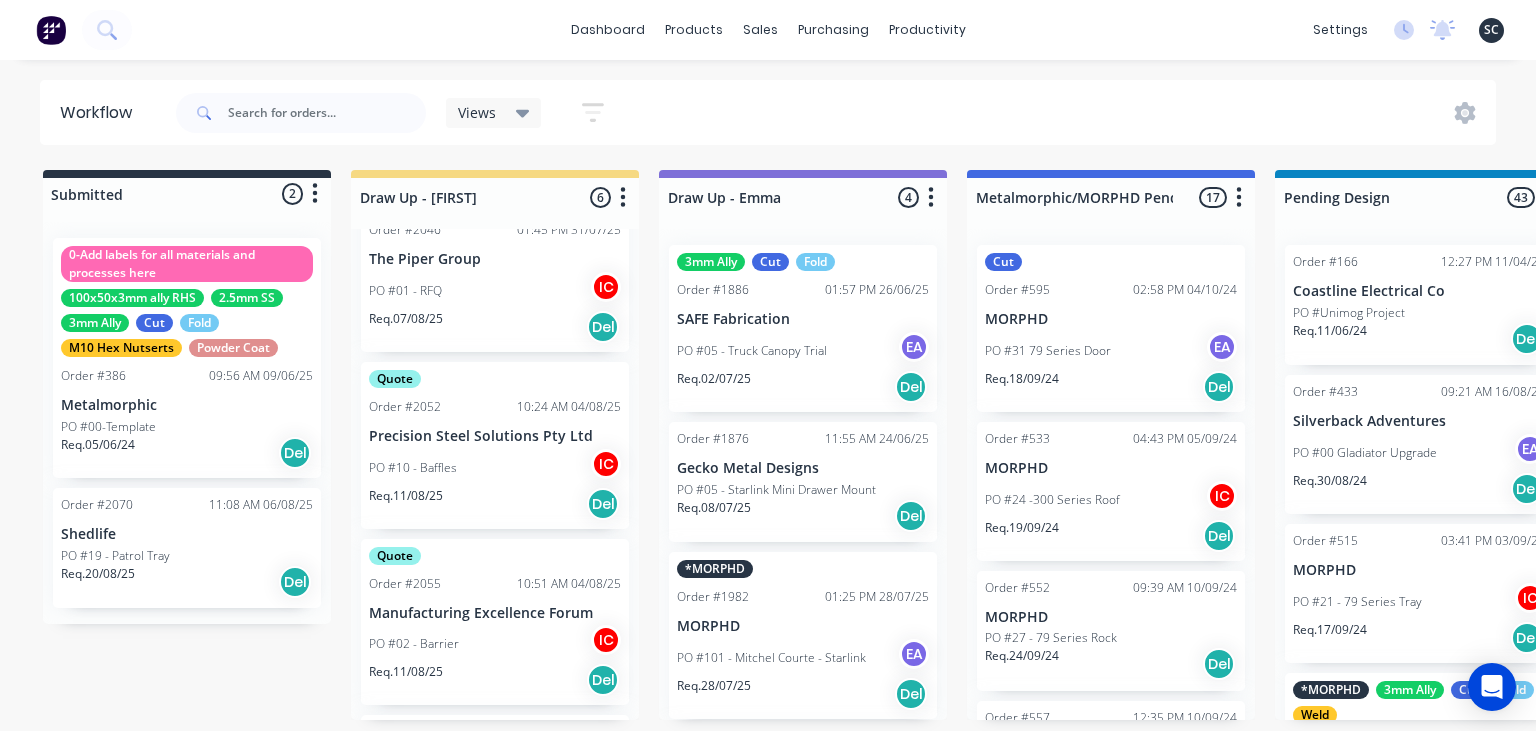 click on "Precision Steel Solutions Pty Ltd" at bounding box center (495, 436) 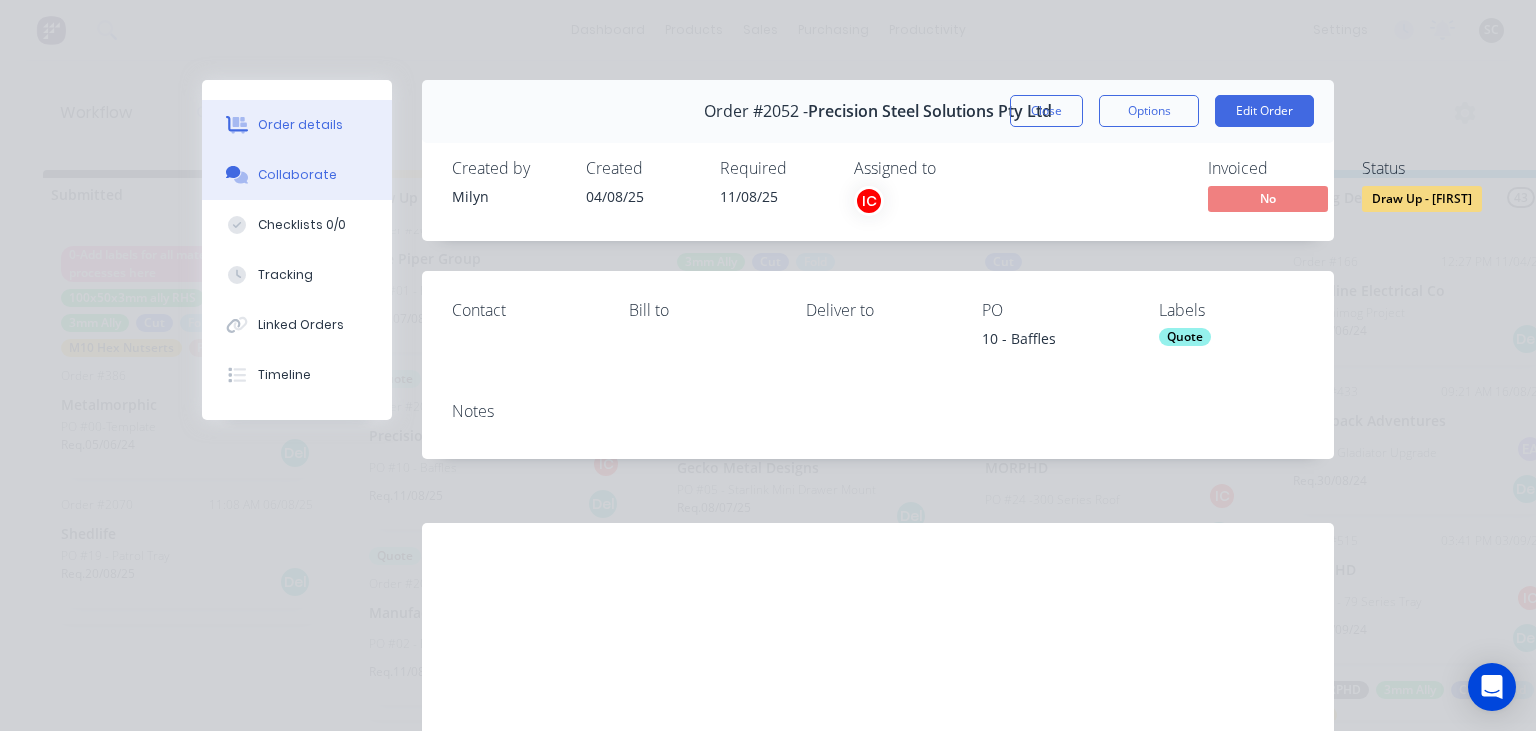 click on "Collaborate" at bounding box center (297, 175) 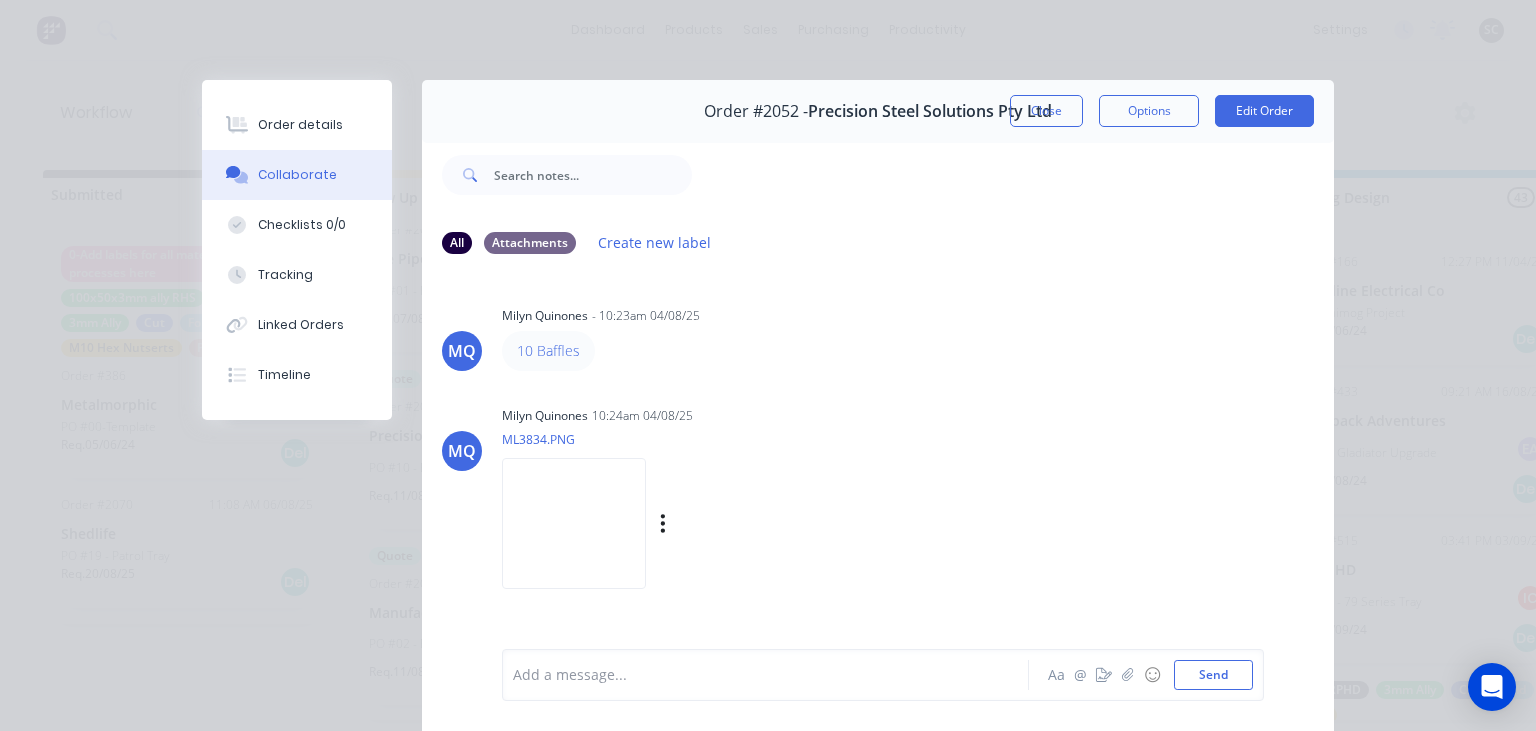scroll, scrollTop: 175, scrollLeft: 0, axis: vertical 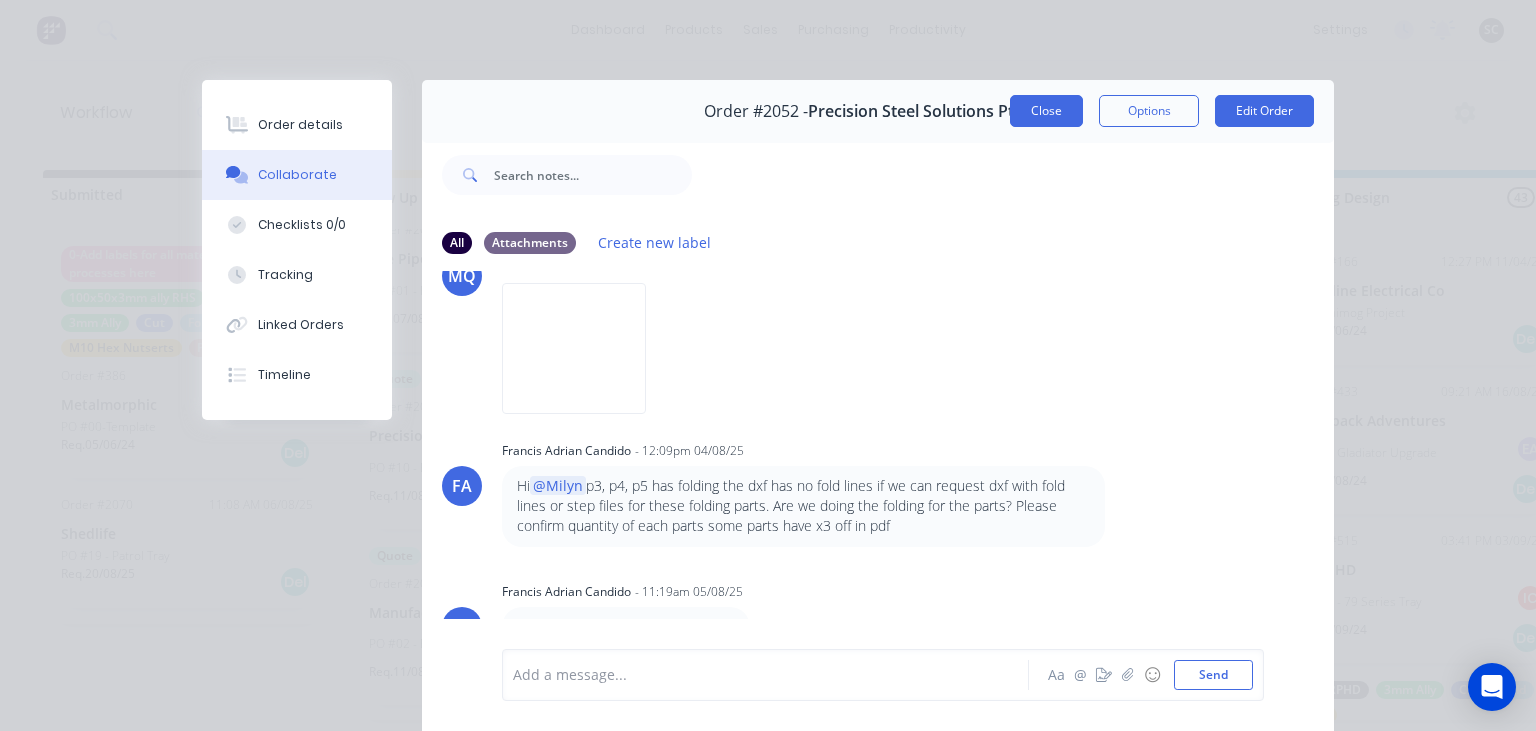 click on "Close" at bounding box center [1046, 111] 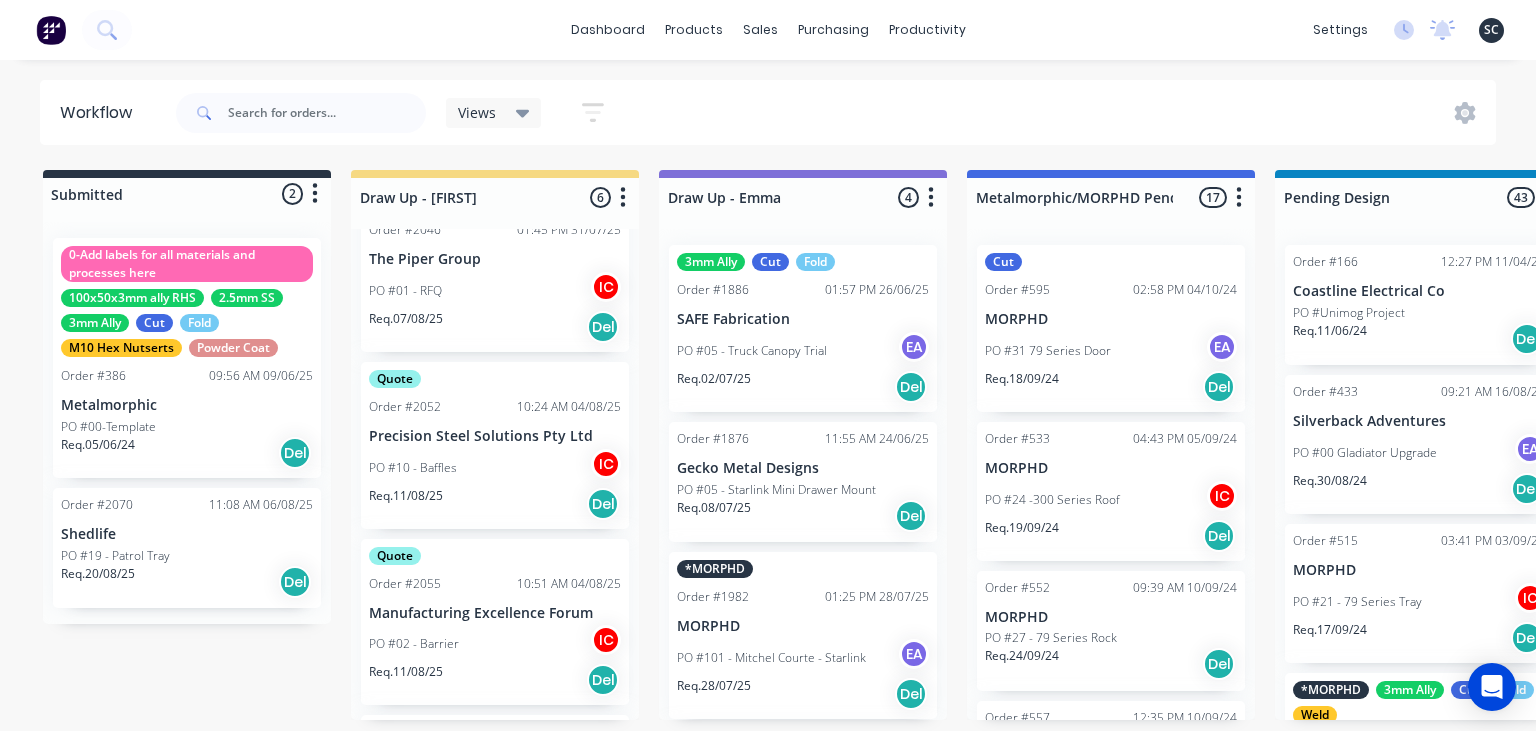 click on "Submitted 2 Status colour #273444 hex #273444 Save Cancel Summaries Total order value Invoiced to date To be invoiced Sort By Created date Required date Order number Customer name Most recent 0-Add labels for all materials and processes here 100x50x3mm ally RHS 2.5mm SS 3mm Ally Cut Fold M10 Hex Nutserts Powder Coat Order #386 09:56 AM 09/06/25 Metalmorphic PO #00-Template Req. 05/06/24 Del Order #2070 11:08 AM 06/08/25 Shedlife PO #19 - Patrol Tray Req. 20/08/25 Del Draw Up - Izaak 6 Status colour #F6D982 hex #F6D982 Save Cancel Notifications Email SMS Summaries Total order value Invoiced to date To be invoiced Sort By Created date Required date Order number Customer name Most recent Delete Quote Order #2046 01:45 PM 31/07/25 The Piper Group PO #01 - RFQ IC Req. 07/08/25 Del Quote Order #2052 10:24 AM 04/08/25 Precision Steel Solutions Pty Ltd PO #10 - Baffles IC Req. 11/08/25 Del Quote Order #2055 10:51 AM 04/08/25 Manufacturing Excellence Forum PO #02 - Barrier IC Req. 11/08/25 Del Quote Order #2067 IC Del" at bounding box center (3972, 445) 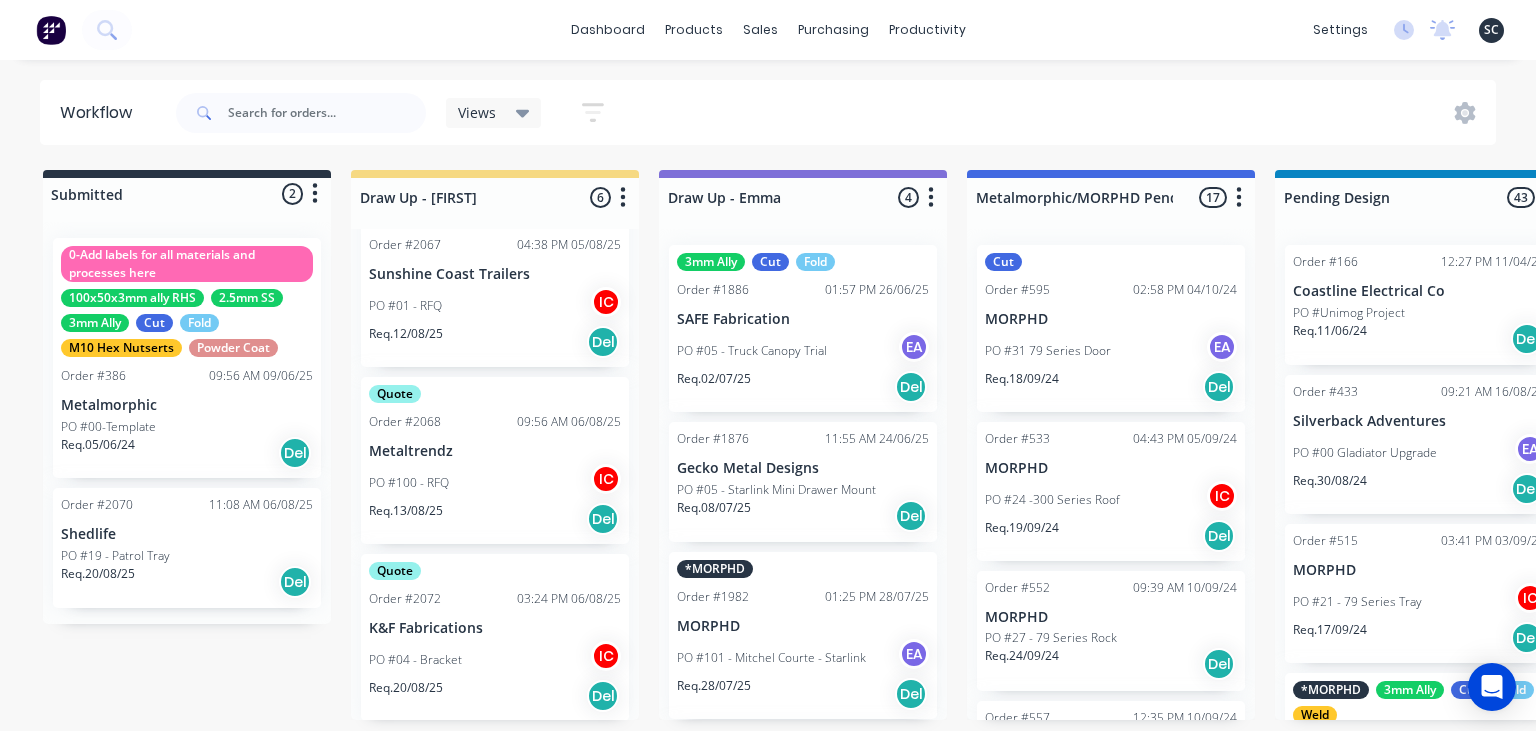 scroll, scrollTop: 591, scrollLeft: 0, axis: vertical 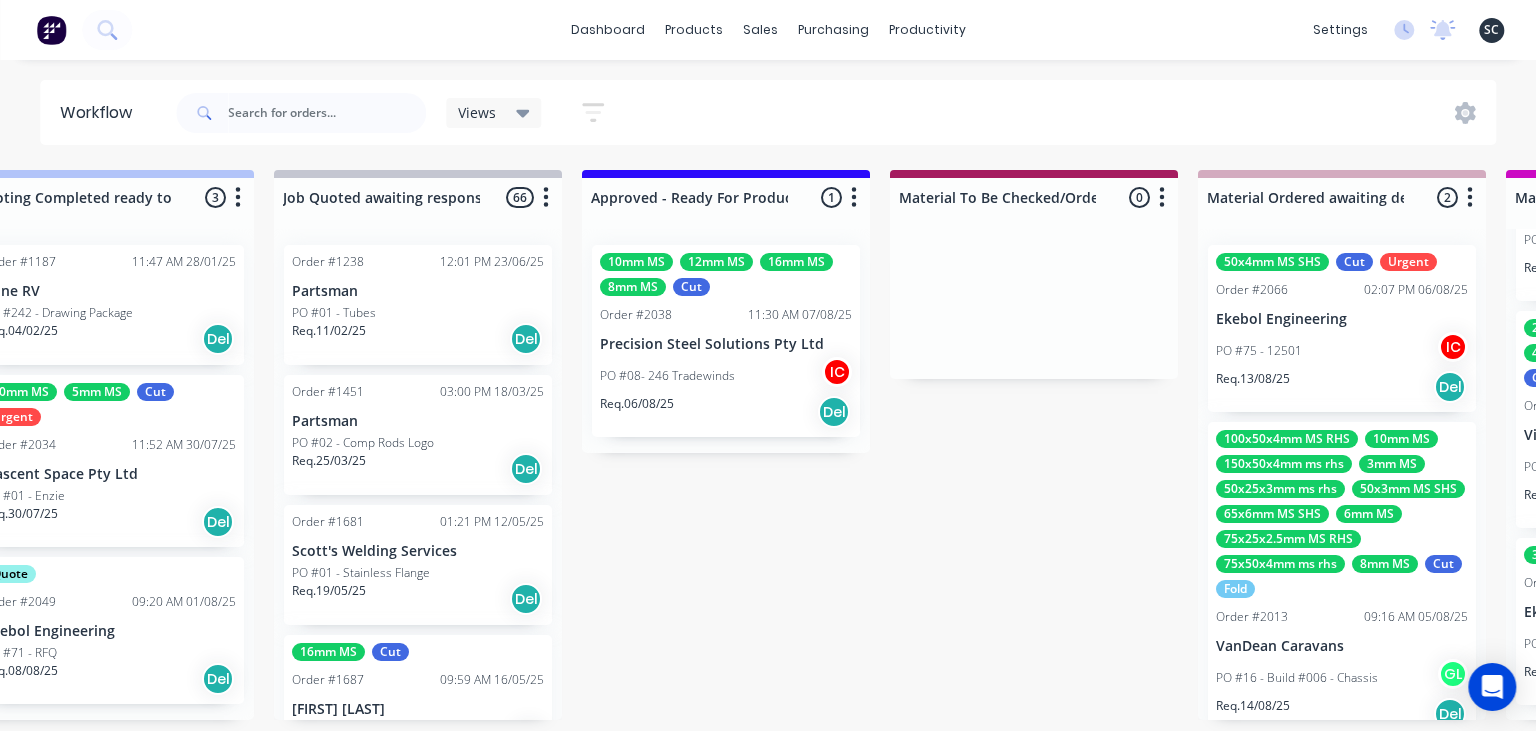 click on "Req. 06/08/25 Del" at bounding box center (726, 412) 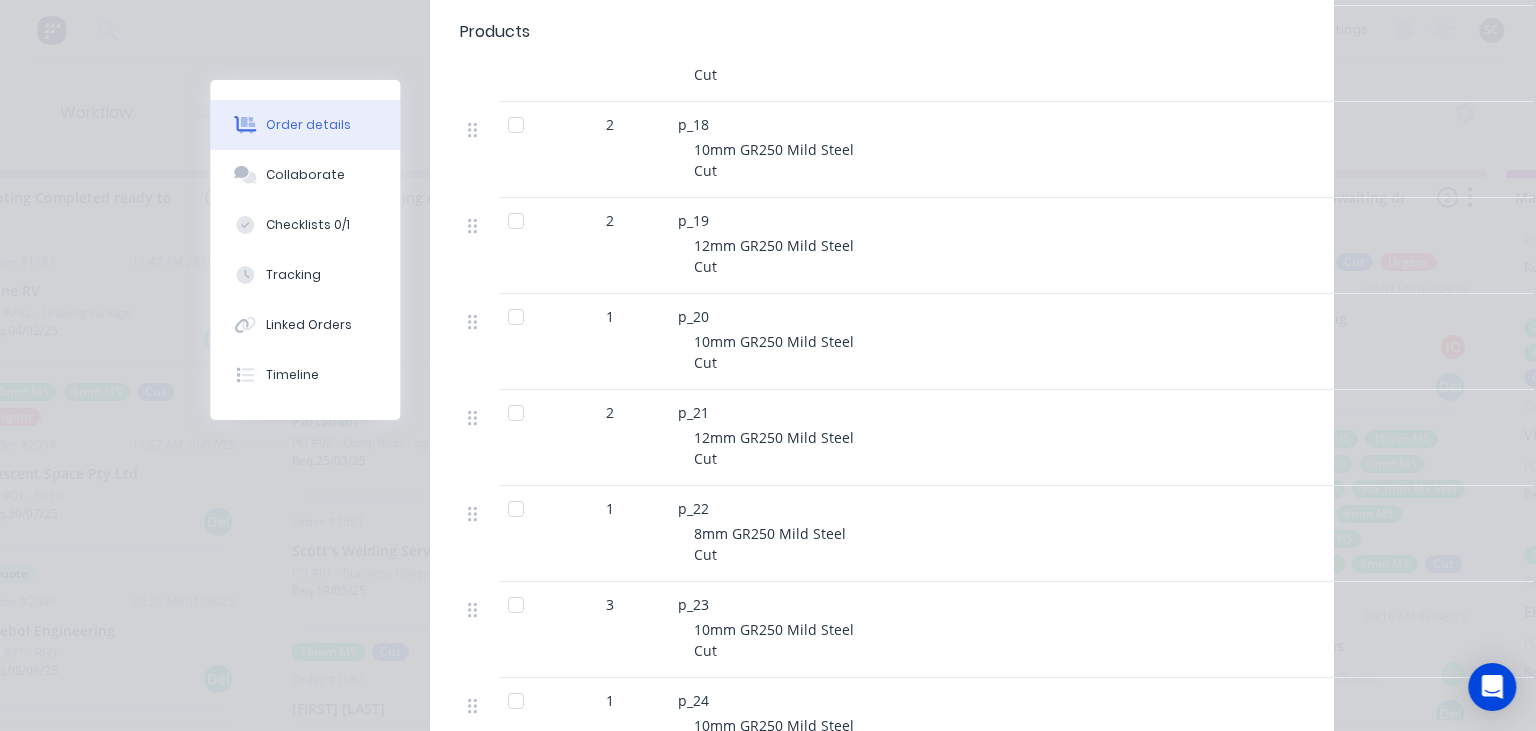 scroll, scrollTop: 2649, scrollLeft: 0, axis: vertical 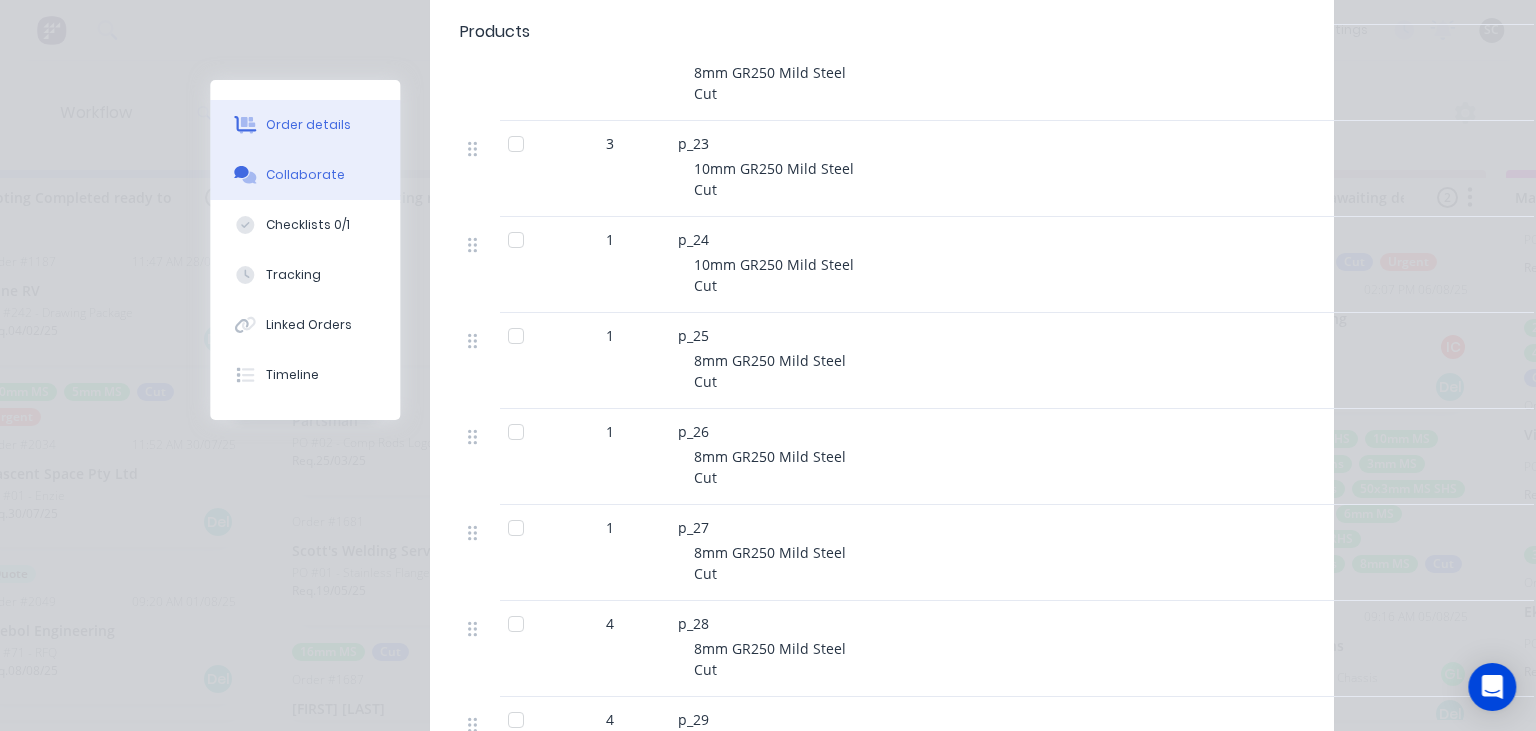 click on "Collaborate" at bounding box center [305, 175] 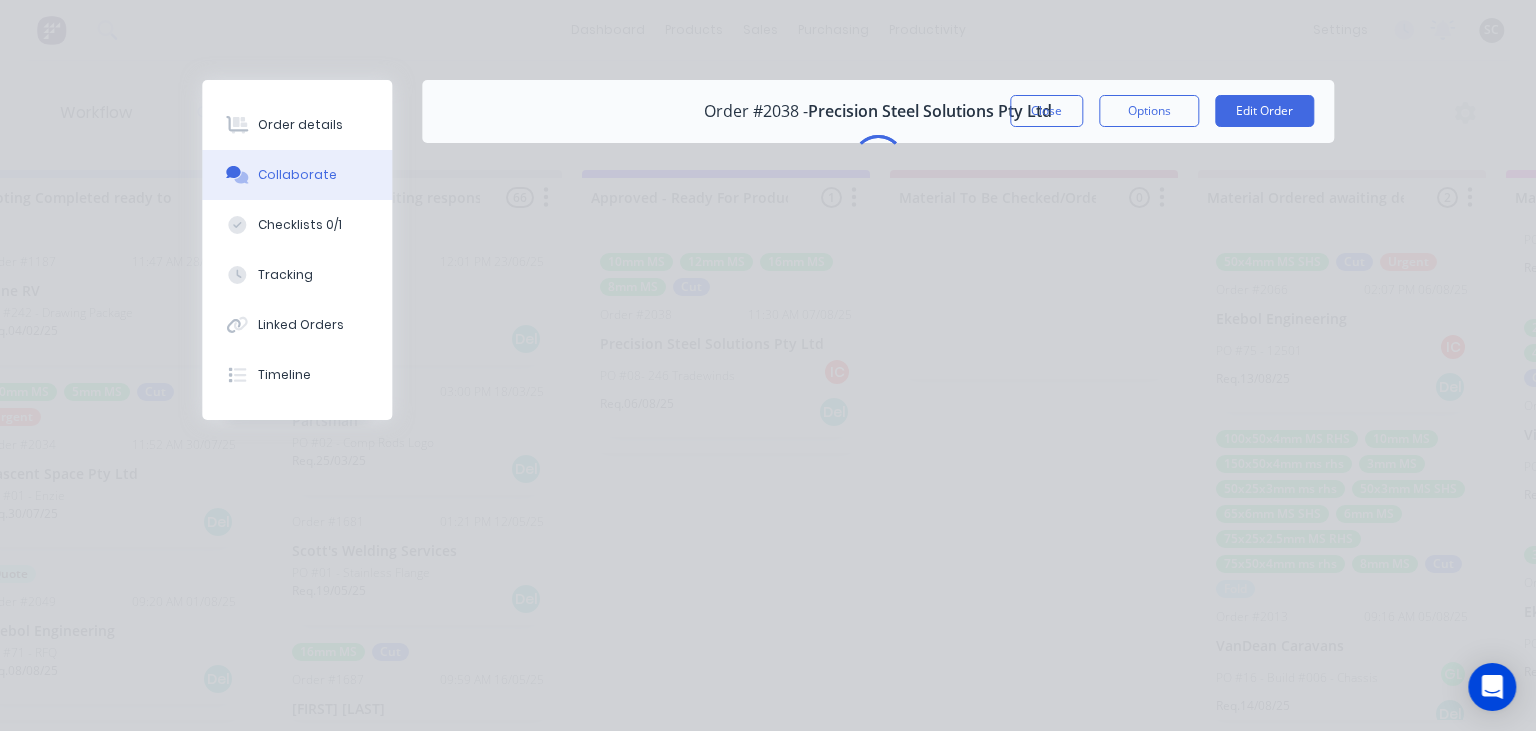 scroll, scrollTop: 0, scrollLeft: 0, axis: both 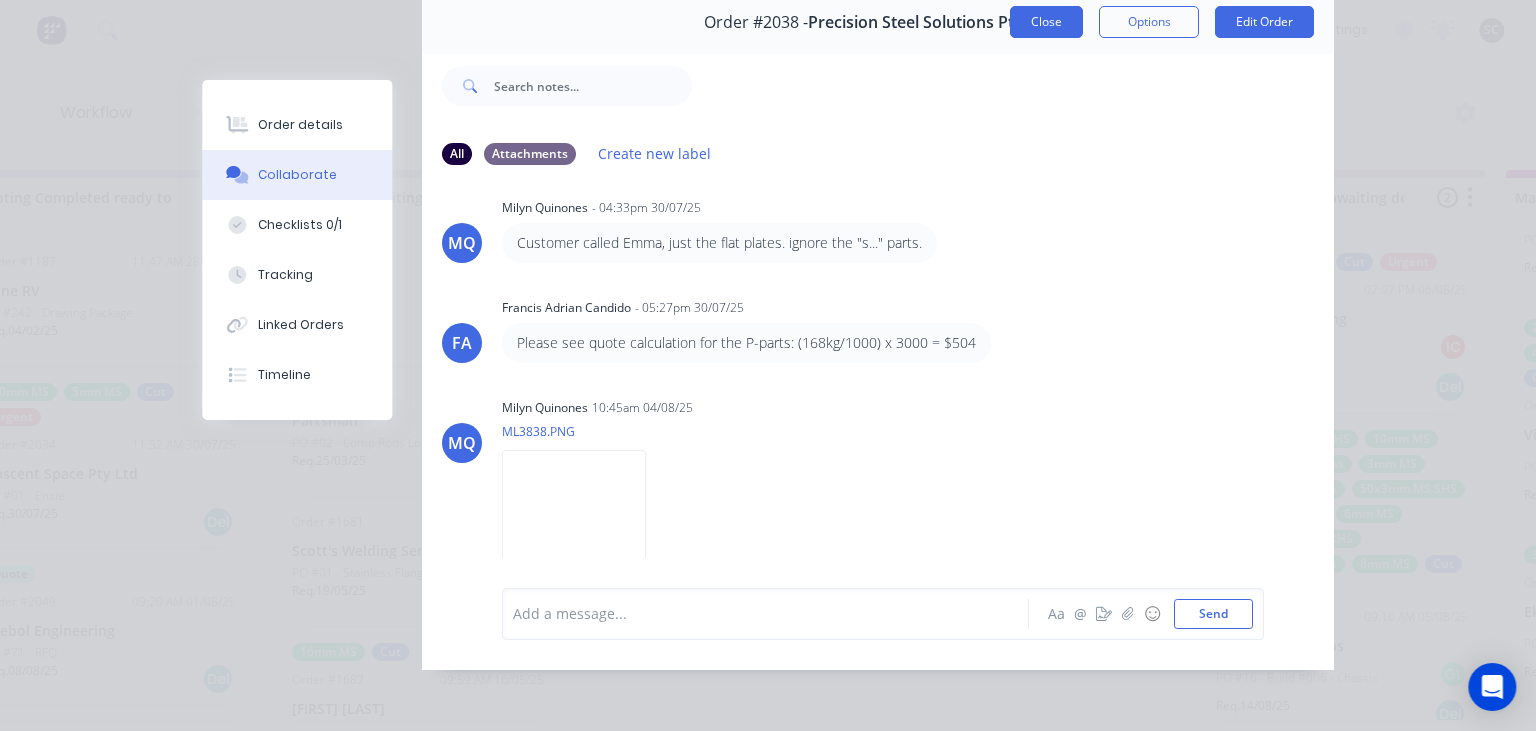 click on "Close" at bounding box center (1046, 22) 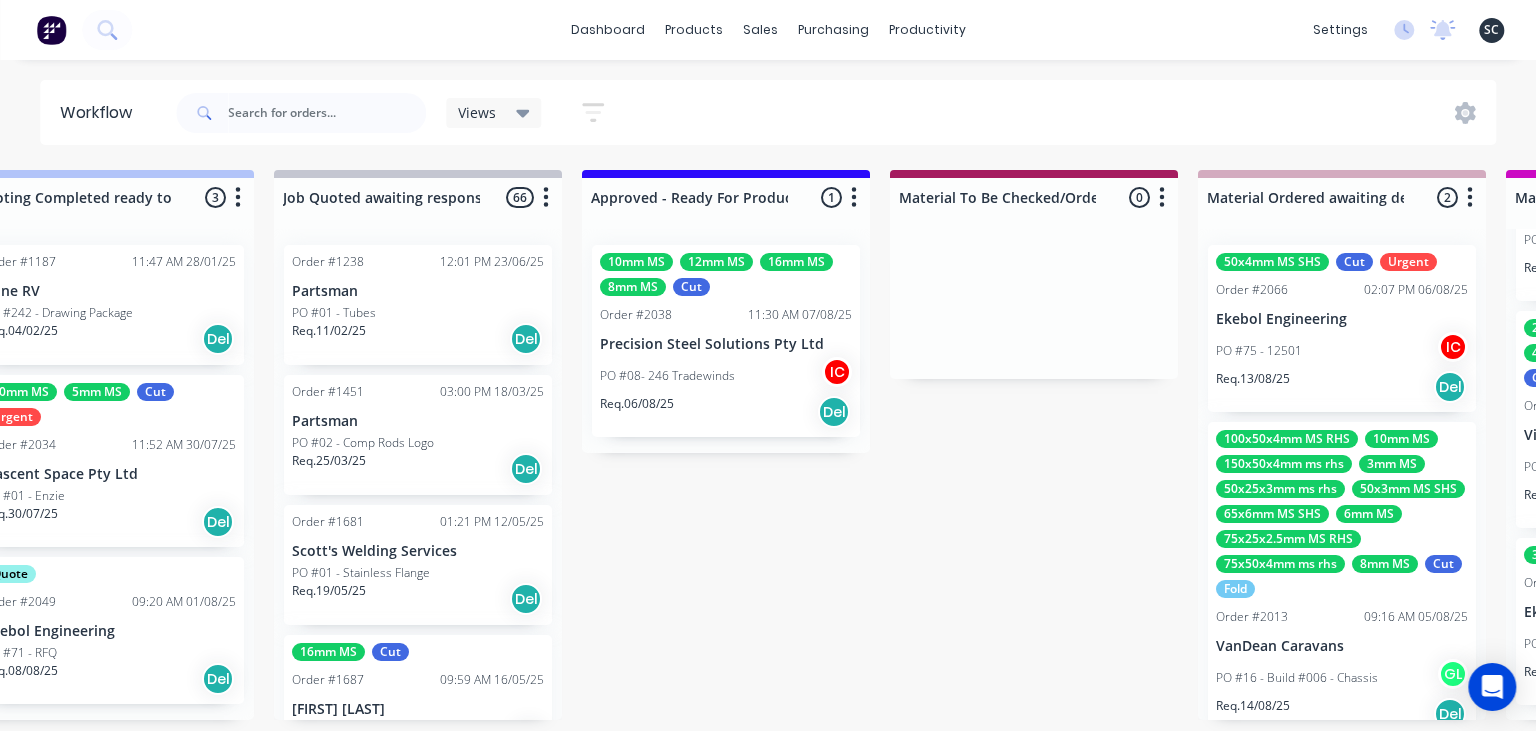click on "Submitted 2 Status colour #273444 hex #273444 Save Cancel Summaries Total order value Invoiced to date To be invoiced Sort By Created date Required date Order number Customer name Most recent 0-Add labels for all materials and processes here 100x50x3mm ally RHS 2.5mm SS 3mm Ally Cut Fold M10 Hex Nutserts Powder Coat Order #386 09:56 AM 09/06/25 Metalmorphic PO #00-Template Req. 05/06/24 Del Order #2070 11:08 AM 06/08/25 Shedlife PO #19 - Patrol Tray Req. 20/08/25 Del Draw Up - Izaak 6 Status colour #F6D982 hex #F6D982 Save Cancel Notifications Email SMS Summaries Total order value Invoiced to date To be invoiced Sort By Created date Required date Order number Customer name Most recent Delete Quote Order #2046 01:45 PM 31/07/25 The Piper Group PO #01 - RFQ IC Req. 07/08/25 Del Quote Order #2052 10:24 AM 04/08/25 Precision Steel Solutions Pty Ltd PO #10 - Baffles IC Req. 11/08/25 Del Quote Order #2055 10:51 AM 04/08/25 Manufacturing Excellence Forum PO #02 - Barrier IC Req. 11/08/25 Del Quote Order #2067 IC Del" at bounding box center (2047, 445) 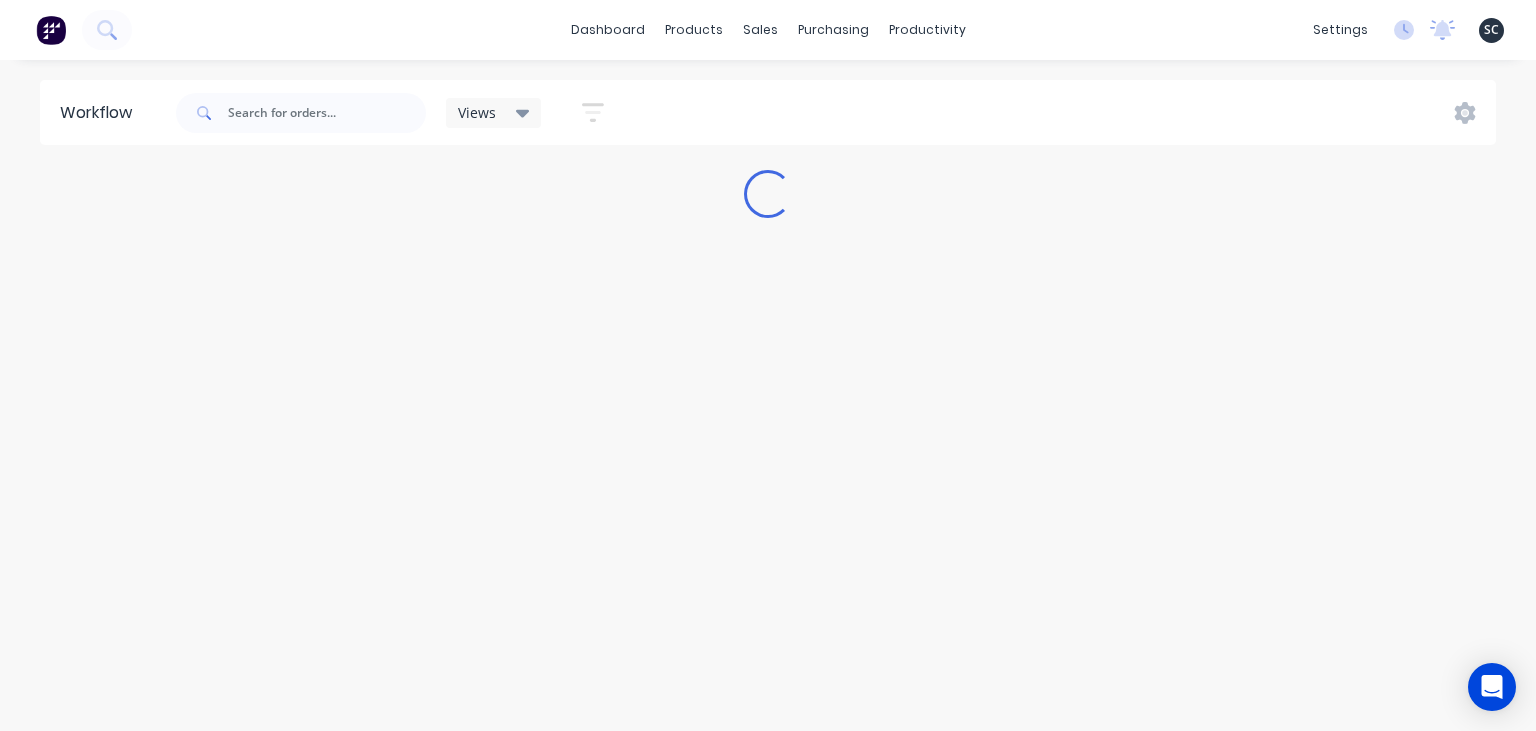 scroll, scrollTop: 0, scrollLeft: 0, axis: both 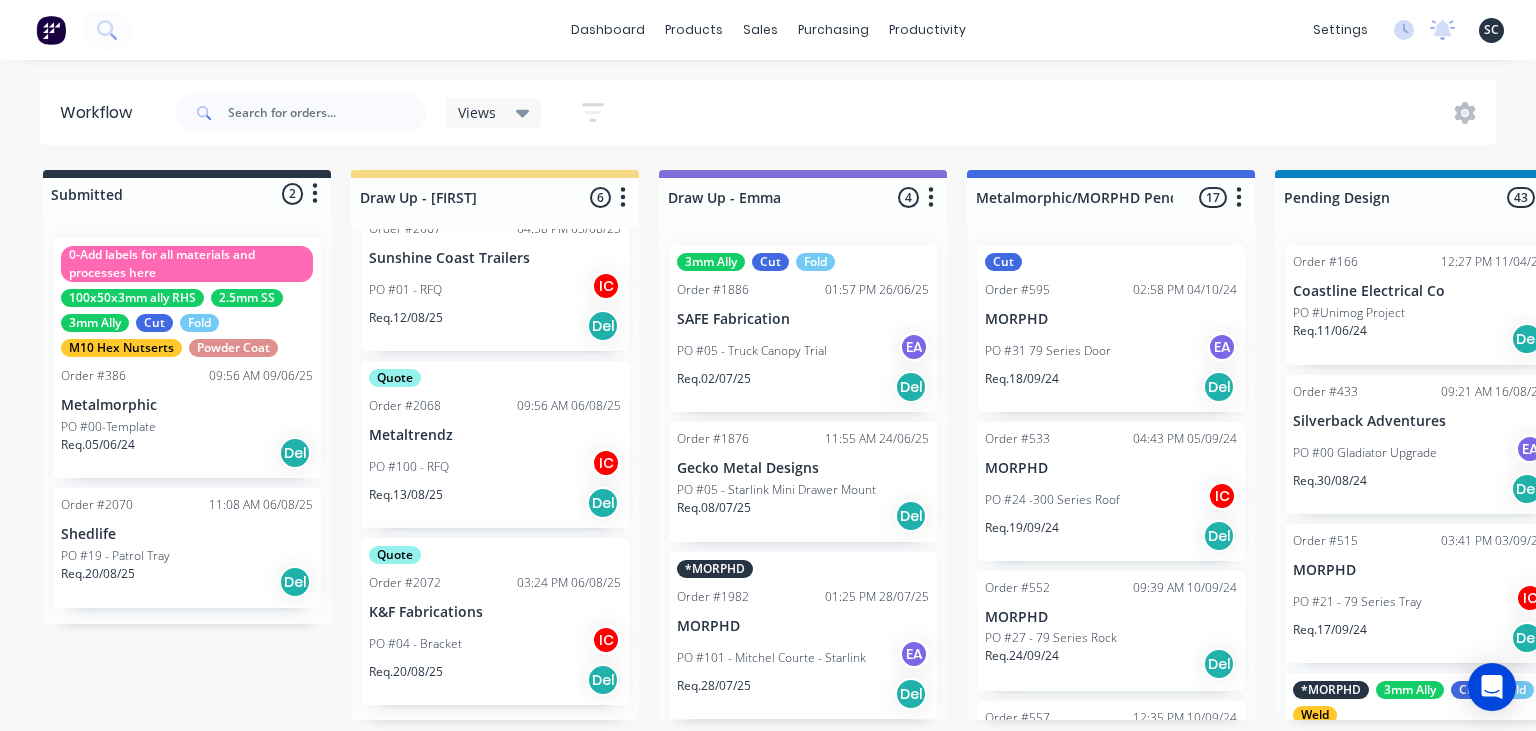 click on "PO #04 - Bracket" at bounding box center (415, 644) 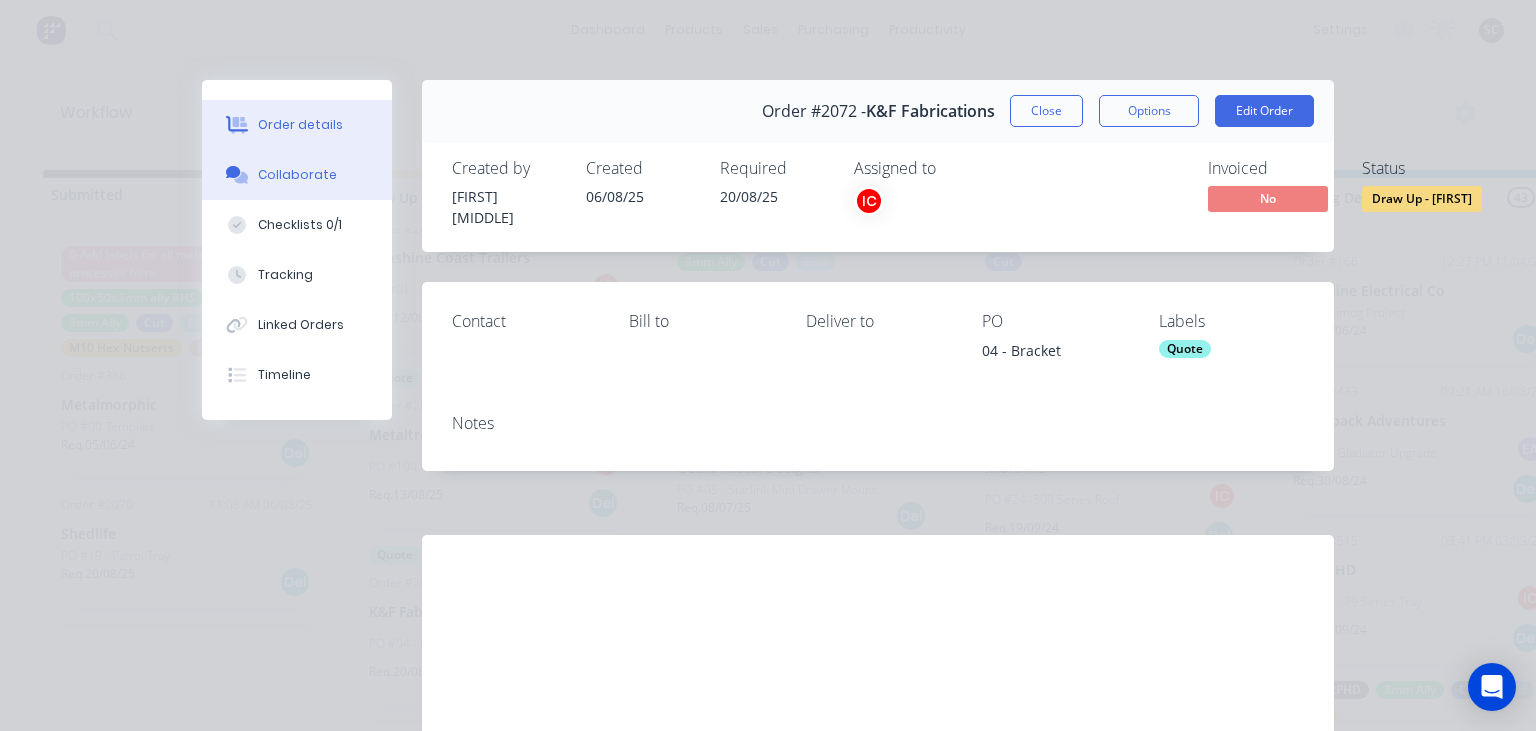 click on "Collaborate" at bounding box center [297, 175] 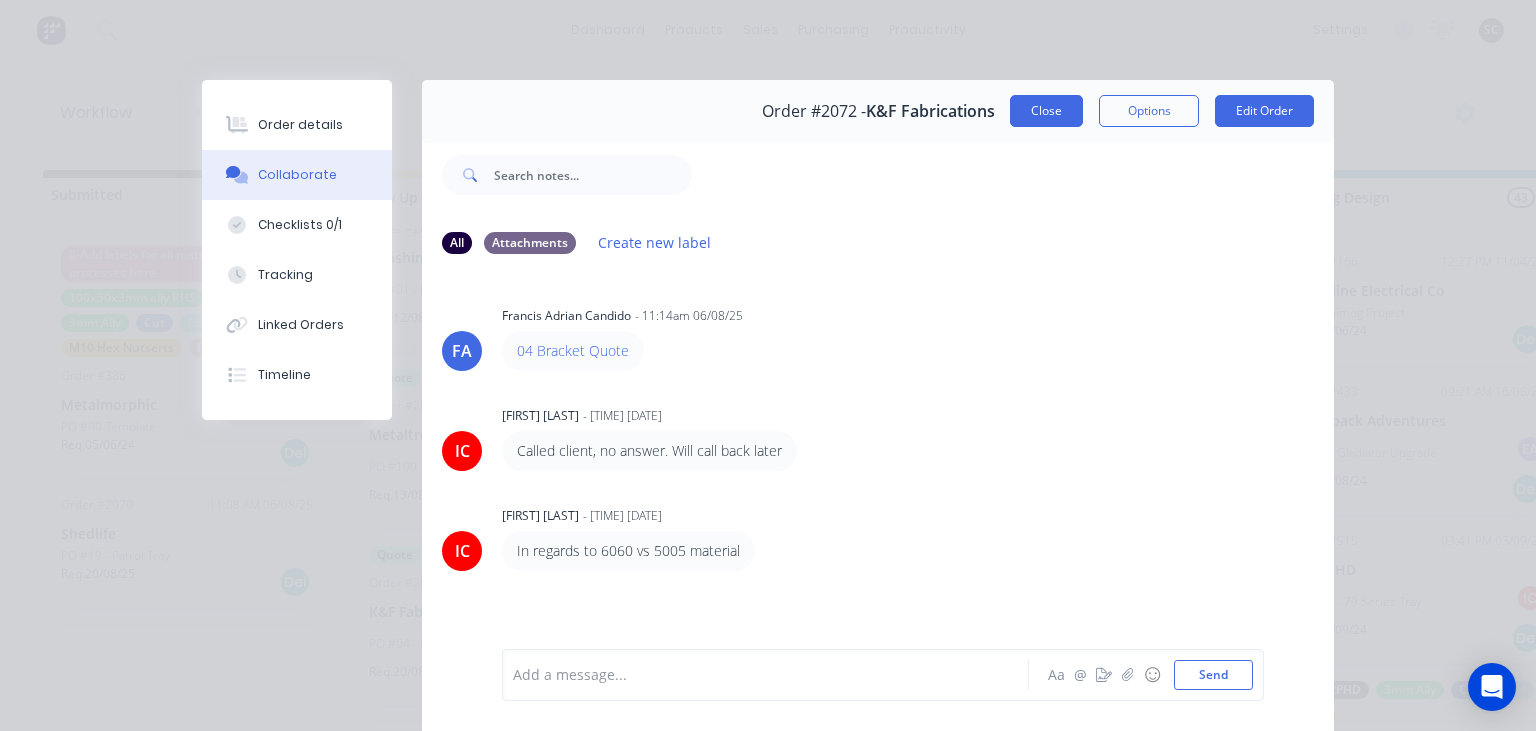 click on "Close" at bounding box center (1046, 111) 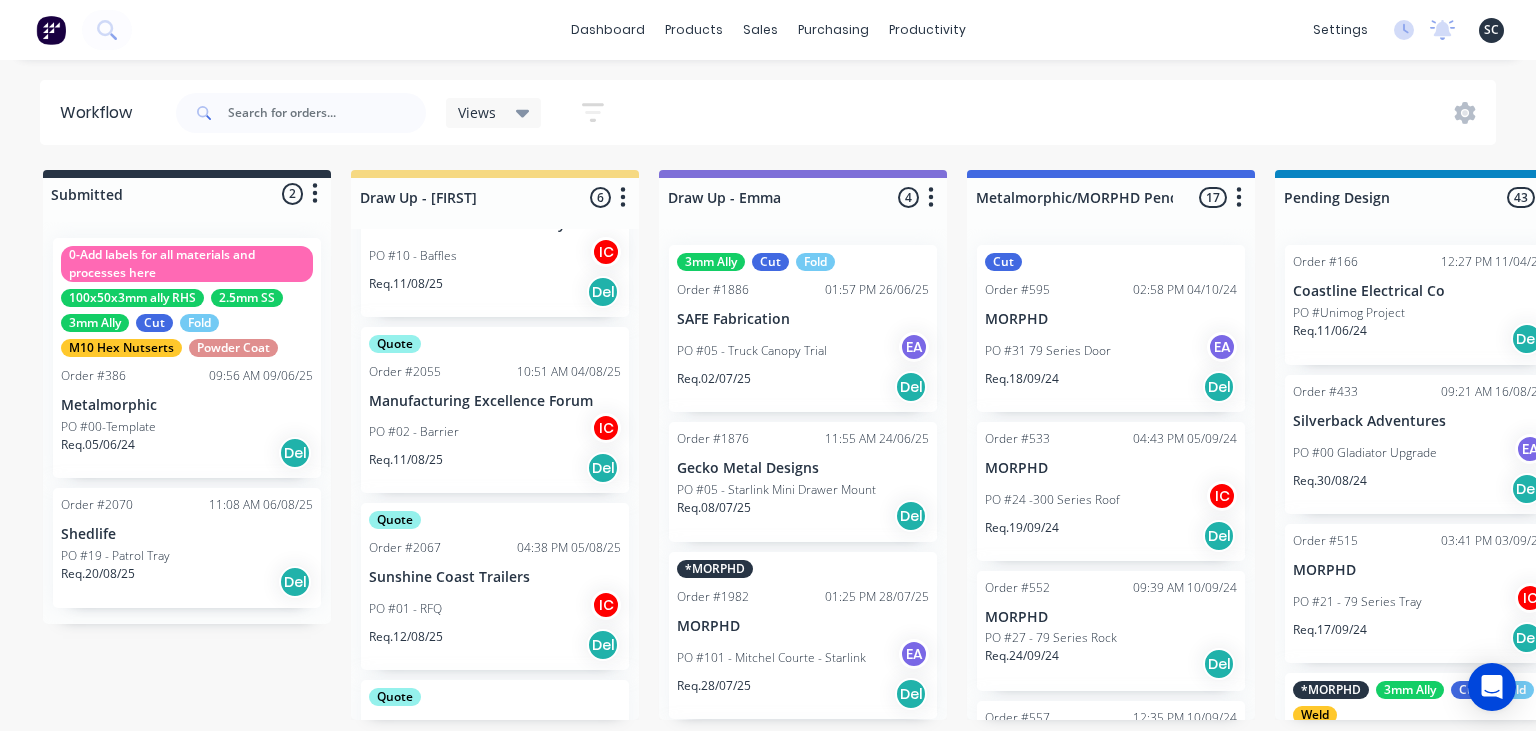 scroll, scrollTop: 245, scrollLeft: 0, axis: vertical 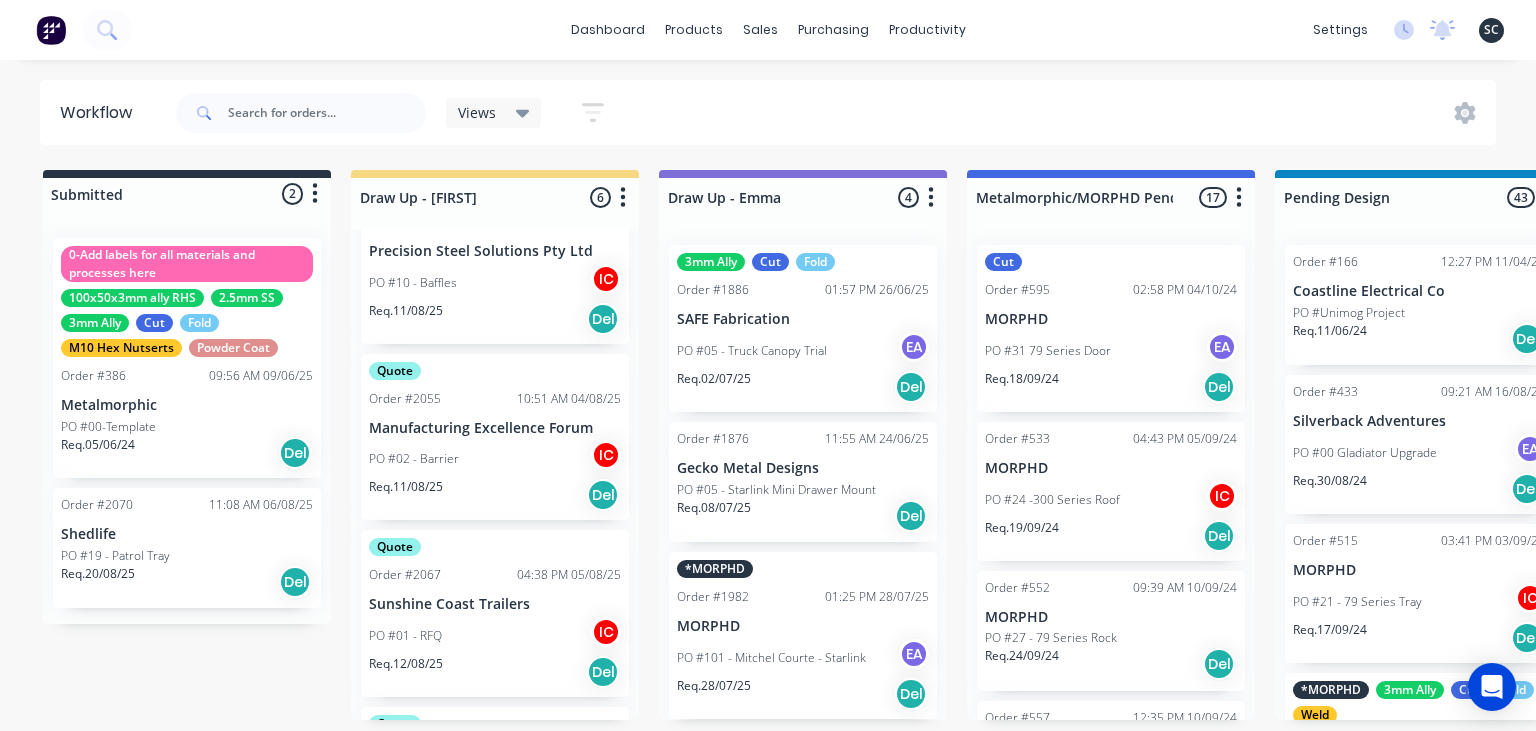 click on "Sunshine Coast Trailers" at bounding box center [495, 604] 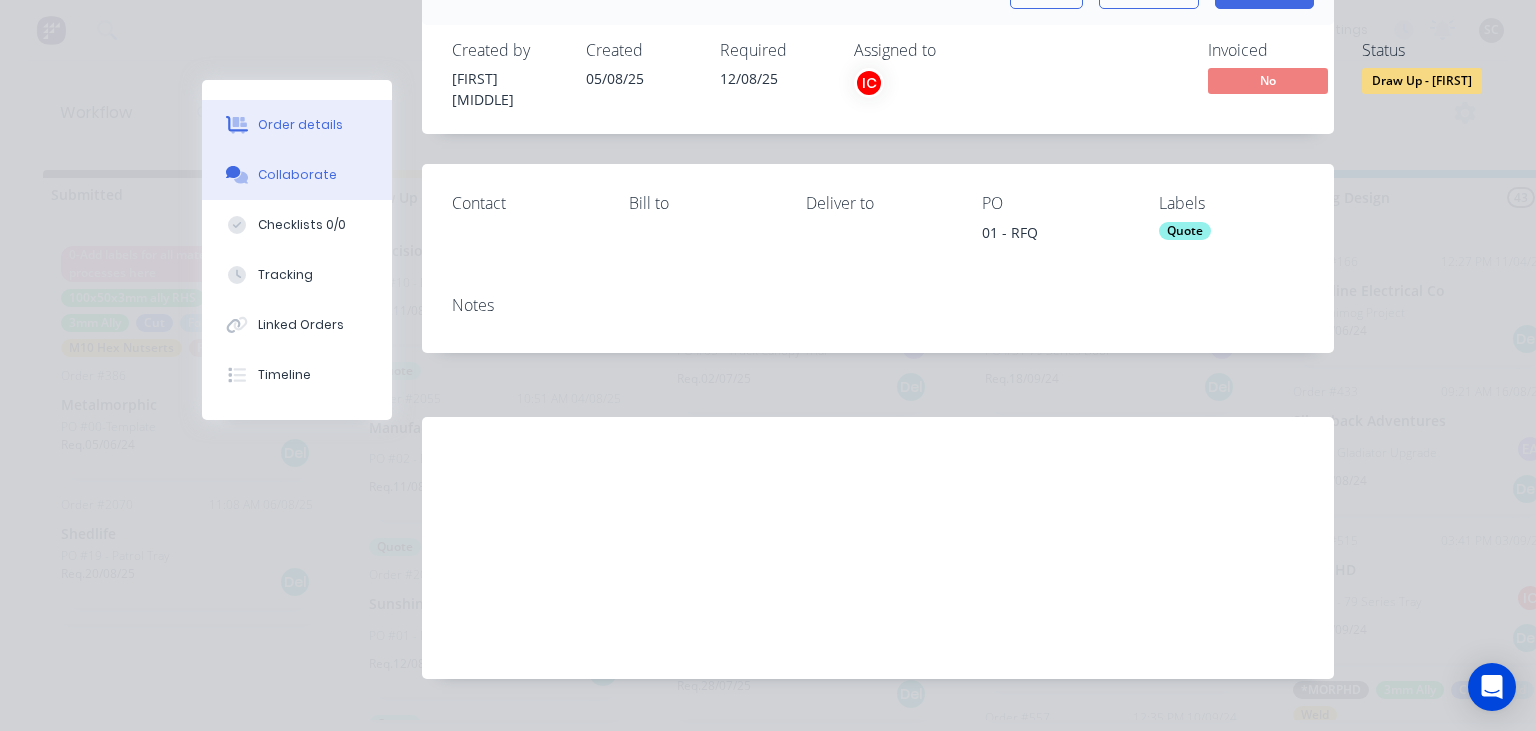 scroll, scrollTop: 147, scrollLeft: 0, axis: vertical 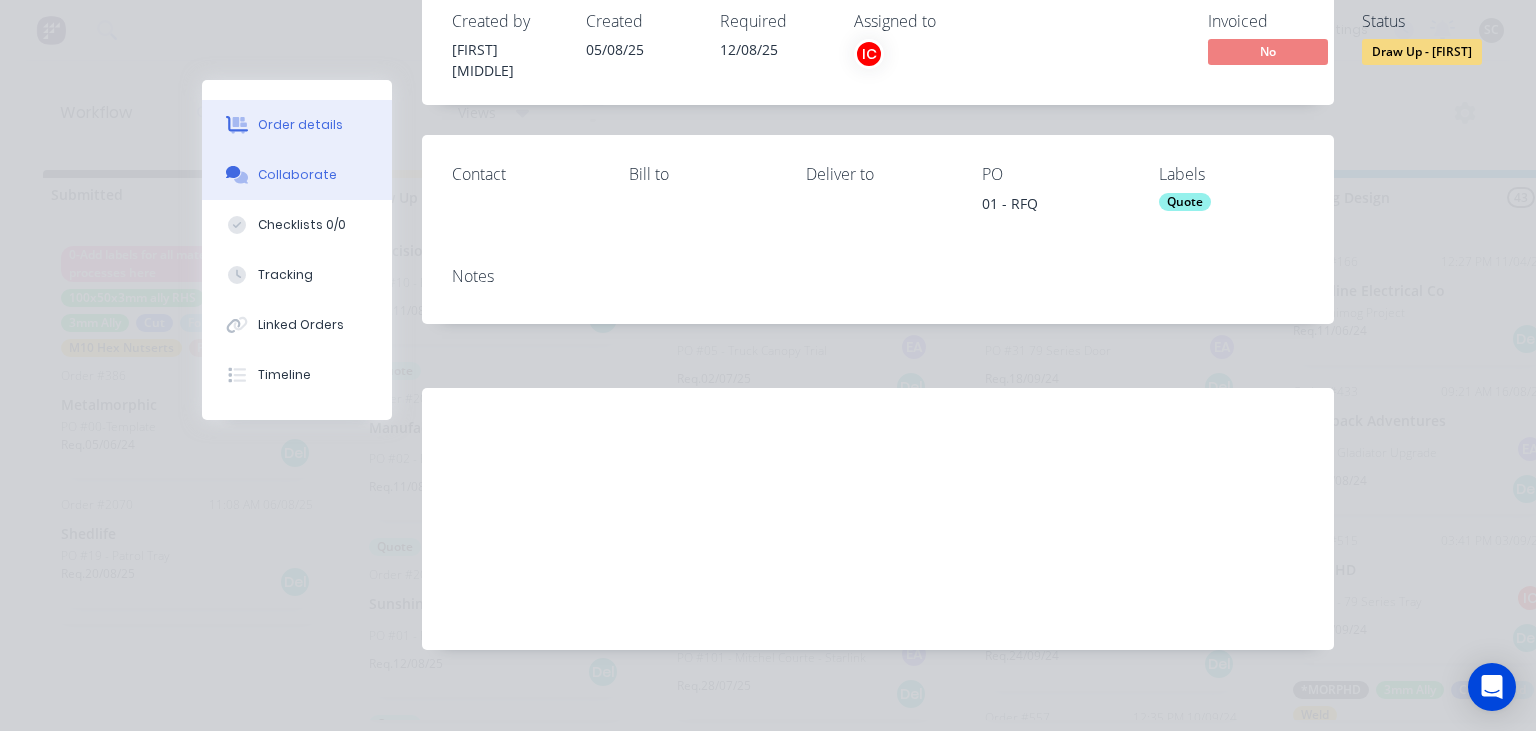 click on "Collaborate" at bounding box center (297, 175) 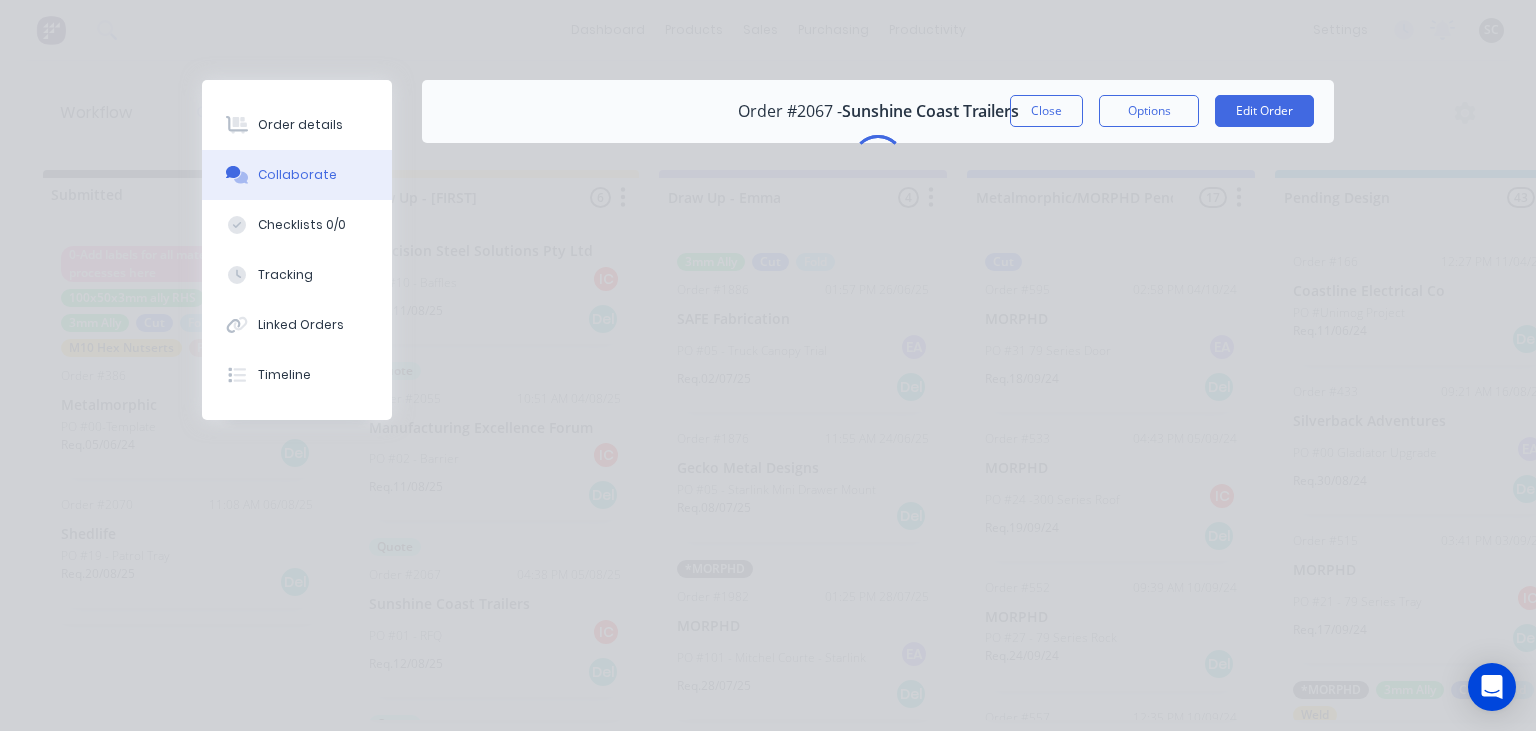 scroll, scrollTop: 0, scrollLeft: 0, axis: both 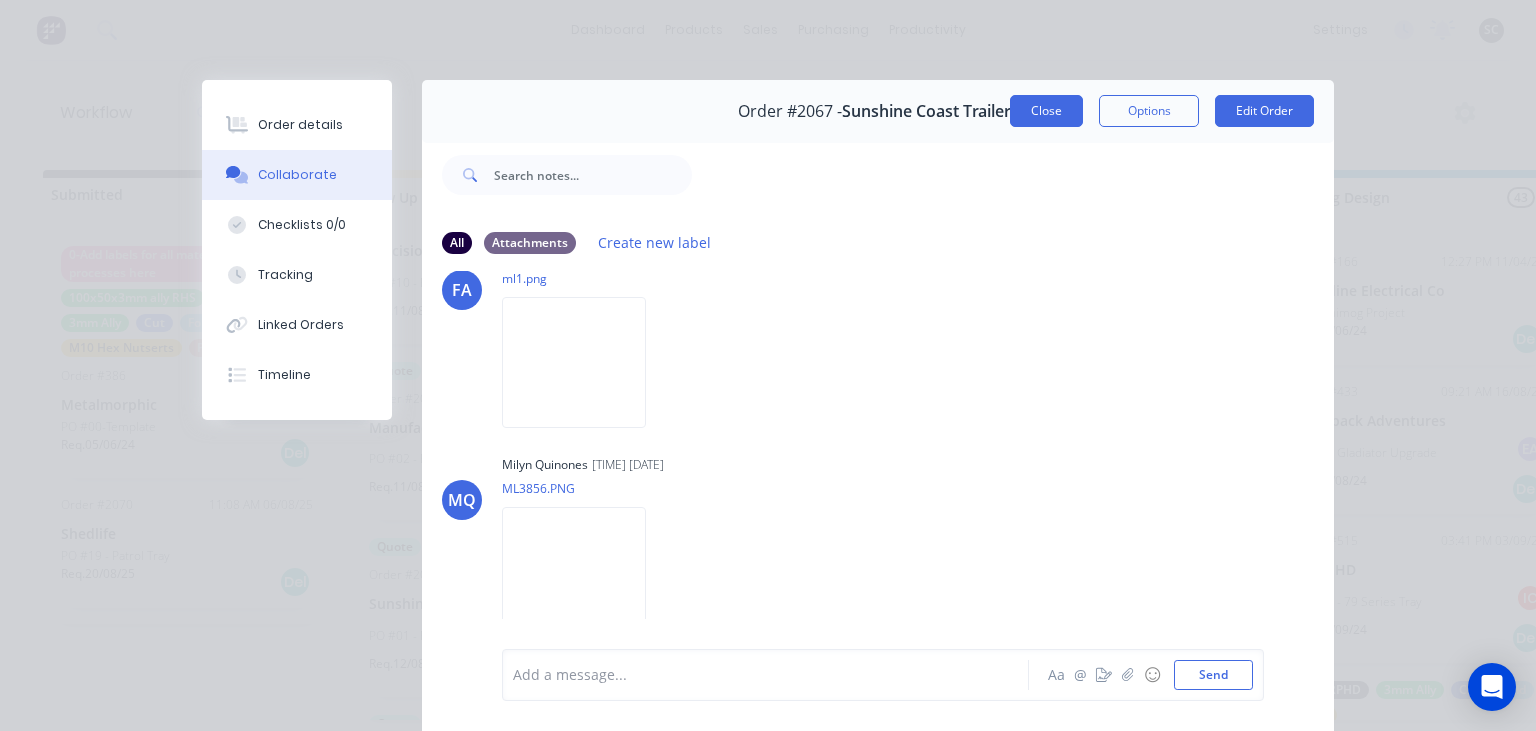 click on "Close" at bounding box center (1046, 111) 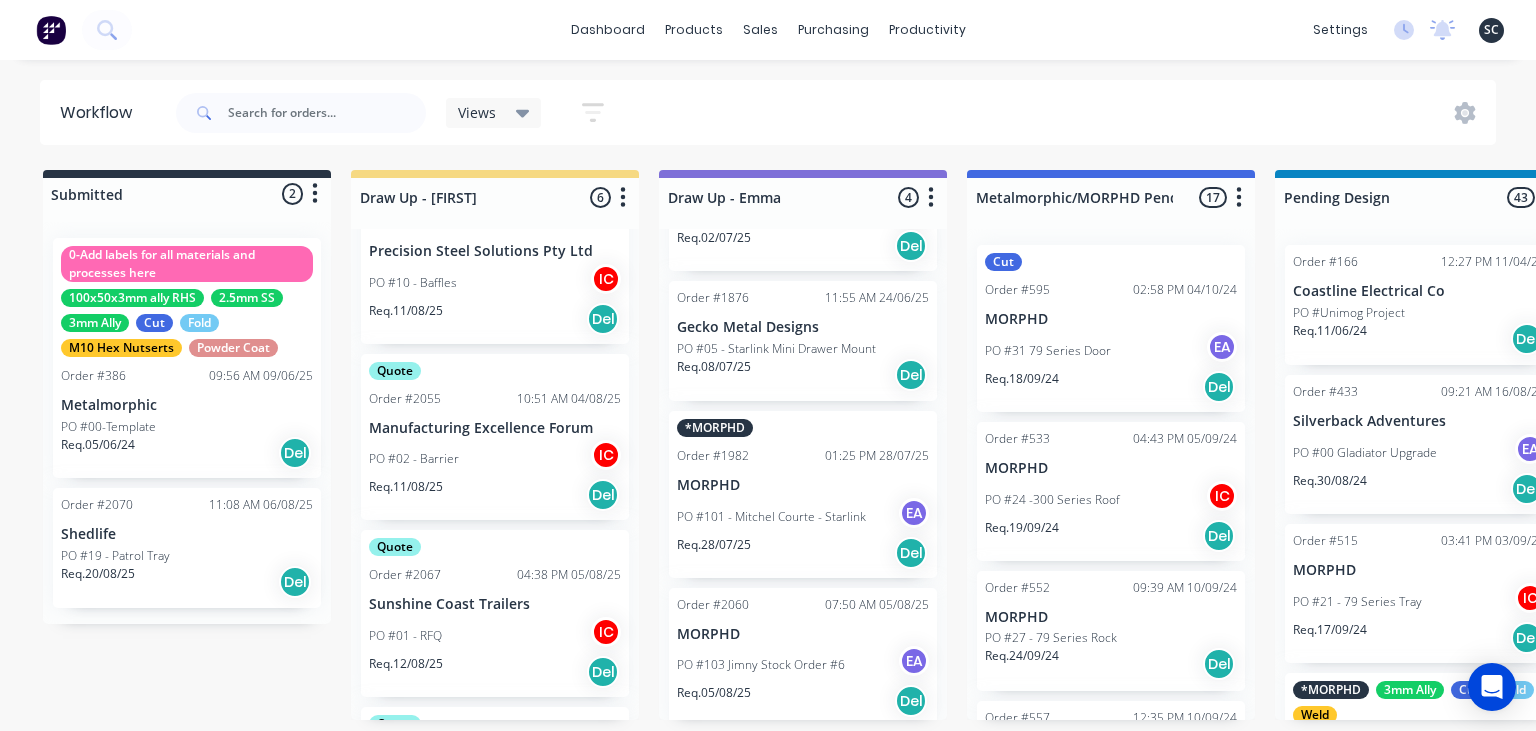 scroll, scrollTop: 163, scrollLeft: 0, axis: vertical 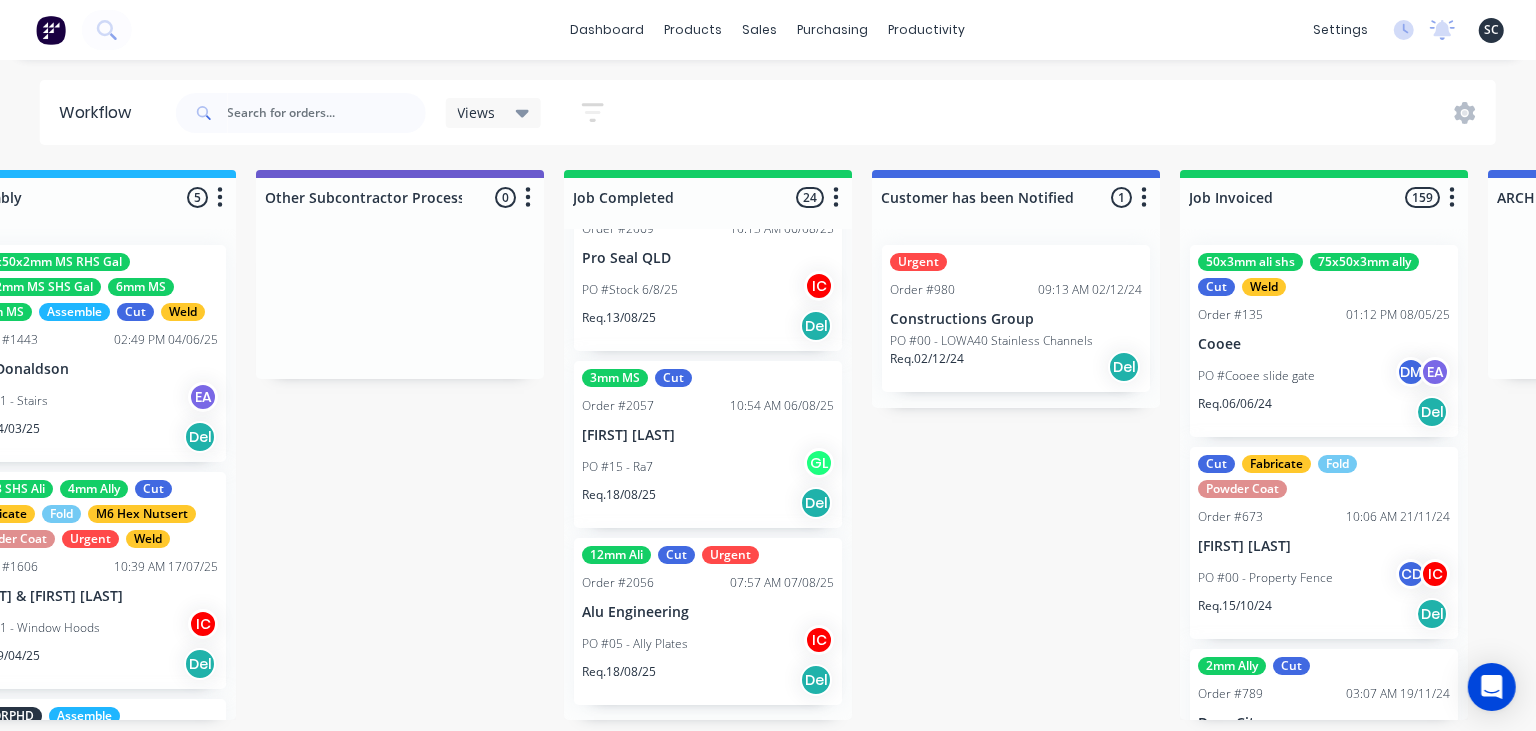 click on "Submitted 2 Status colour #273444 hex #273444 Save Cancel Summaries Total order value Invoiced to date To be invoiced Sort By Created date Required date Order number Customer name Most recent 0-Add labels for all materials and processes here 100x50x3mm ally RHS 2.5mm SS 3mm Ally Cut Fold M10 Hex Nutserts Powder Coat Order #386 09:56 AM 09/06/25 Metalmorphic PO #00-Template Req. 05/06/24 Del Order #2070 11:08 AM 06/08/25 Shedlife PO #19 - Patrol Tray Req. 20/08/25 Del Draw Up - [NAME] 6 Status colour #F6D982 hex #F6D982 Save Cancel Notifications Email SMS Summaries Total order value Invoiced to date To be invoiced Sort By Created date Required date Order number Customer name Most recent Delete Quote Order #2046 01:45 PM 31/07/25 The Piper Group PO #01 - RFQ IC Req. 07/08/25 Del Quote Order #2052 10:24 AM 04/08/25 Precision Steel Solutions Pty Ltd PO #10 - Baffles IC Req. 11/08/25 Del Quote Order #2055 10:51 AM 04/08/25 Manufacturing Excellence Forum PO #02 - Barrier IC Req. 11/08/25 Del Quote Order #2067 IC Del" at bounding box center [-1975, 445] 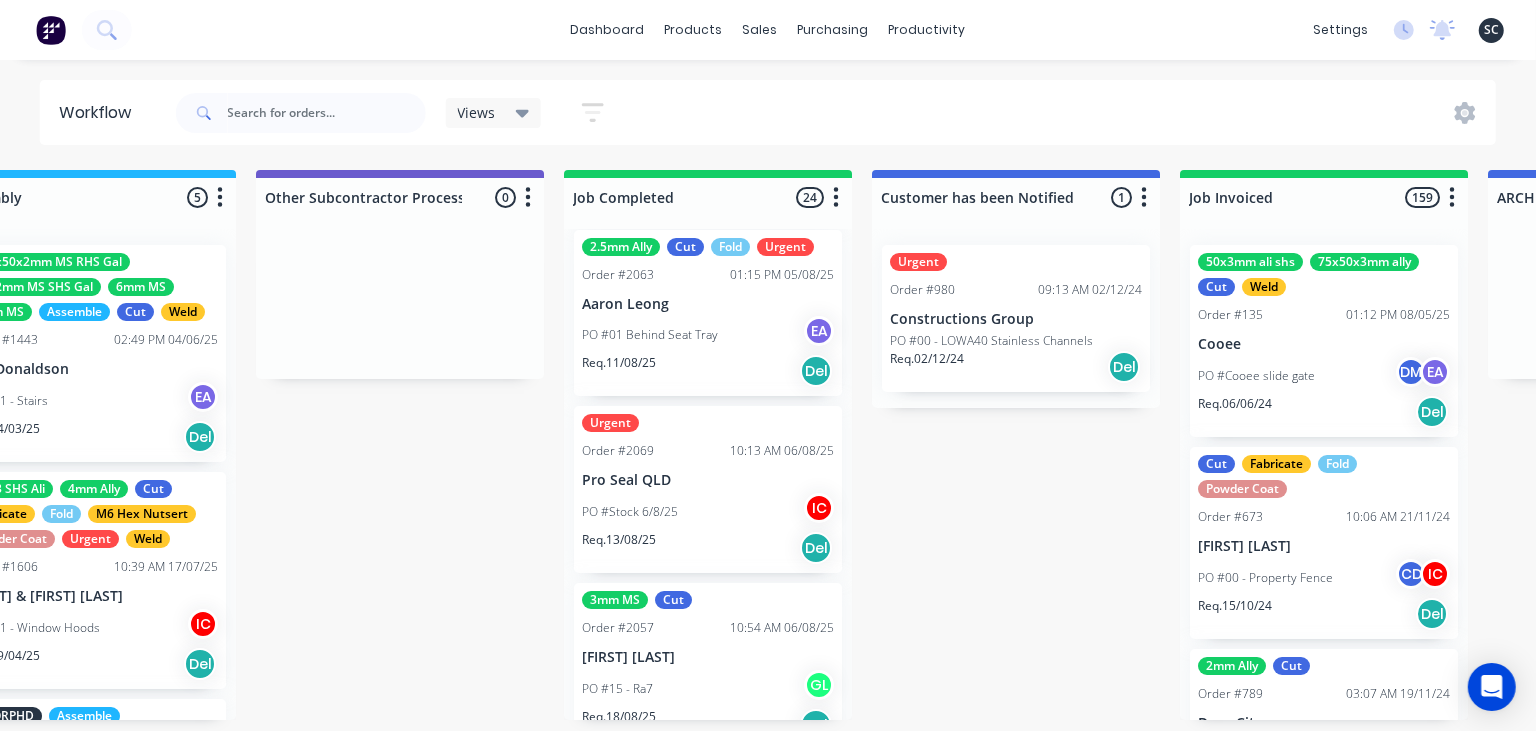 scroll, scrollTop: 3996, scrollLeft: 0, axis: vertical 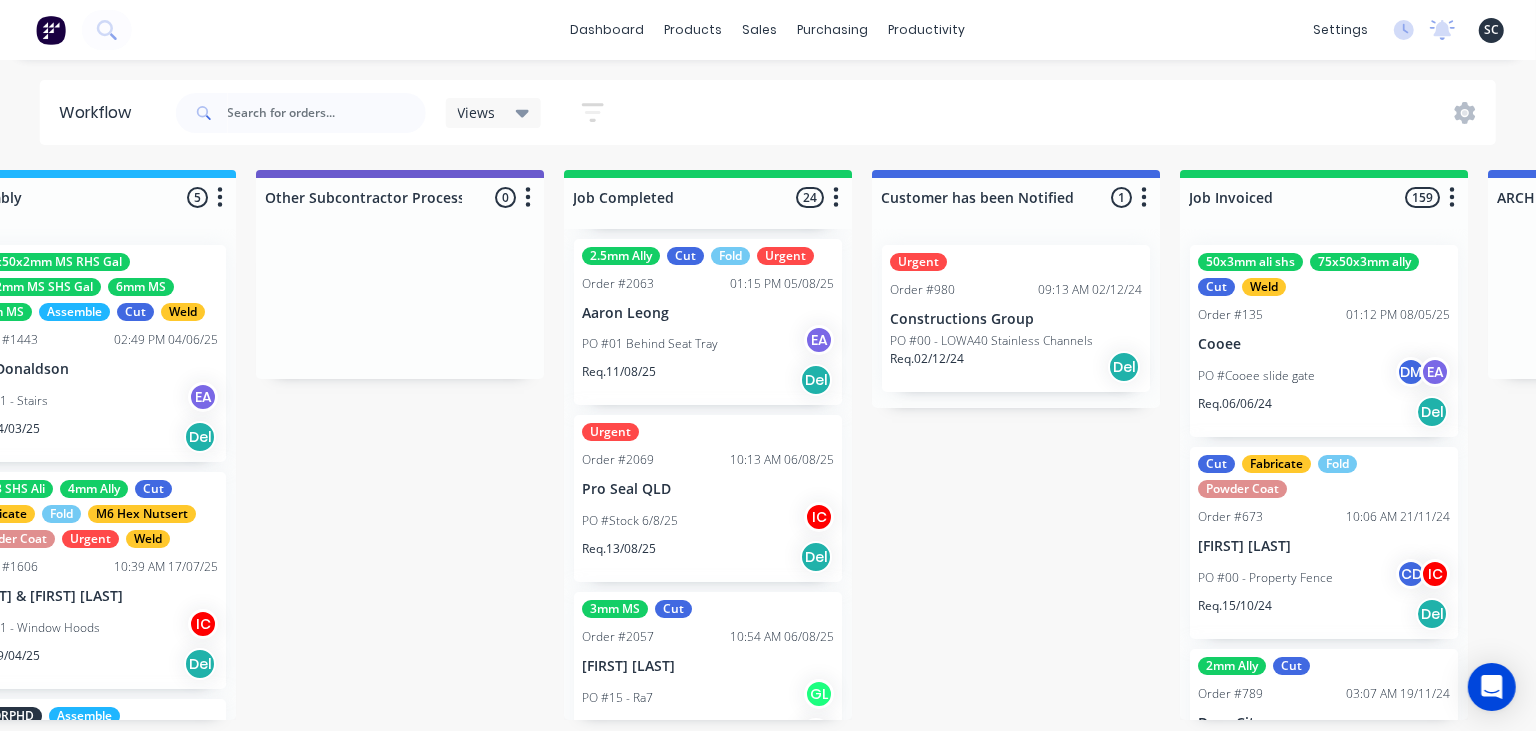 click on "PO #Stock 6/8/25
IC" at bounding box center (708, 521) 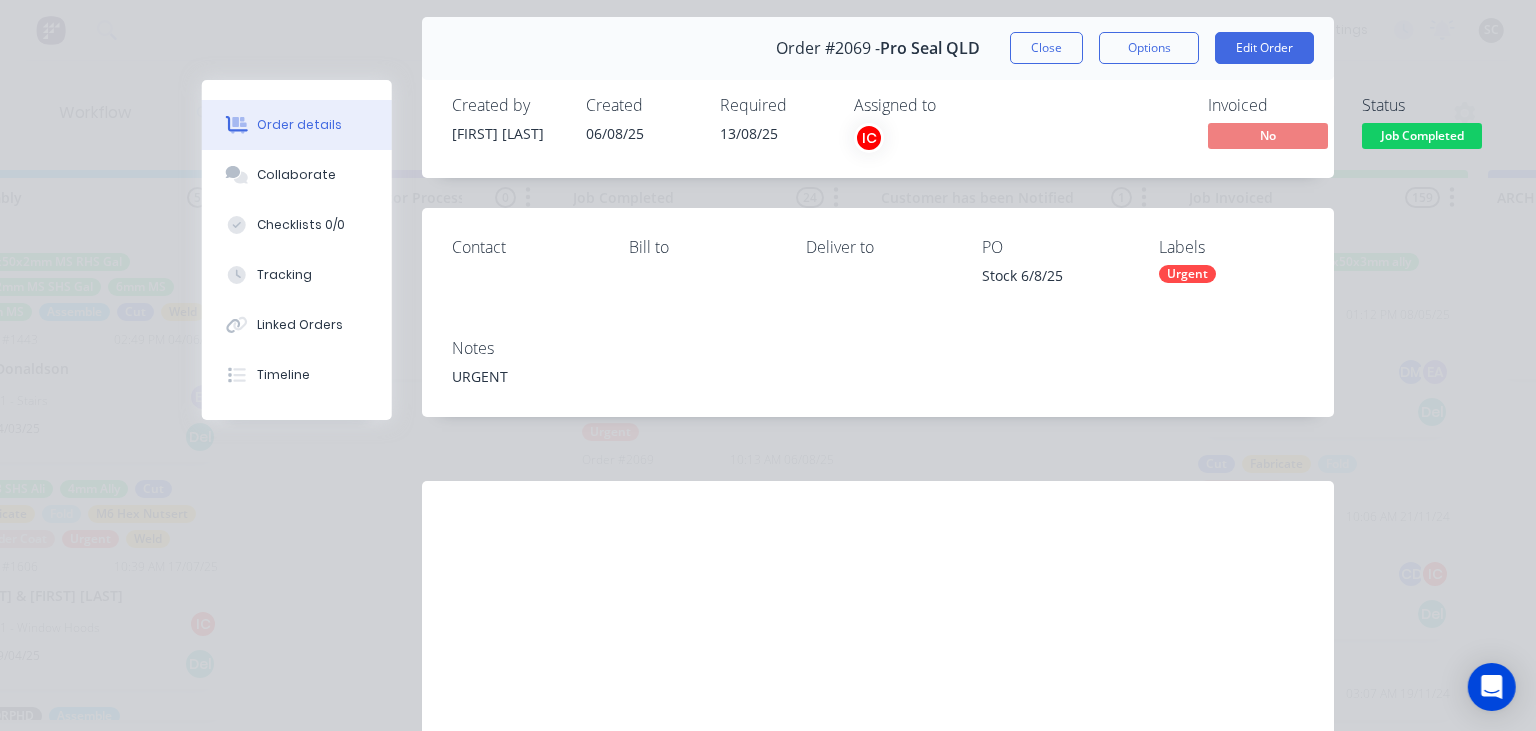 scroll, scrollTop: 168, scrollLeft: 0, axis: vertical 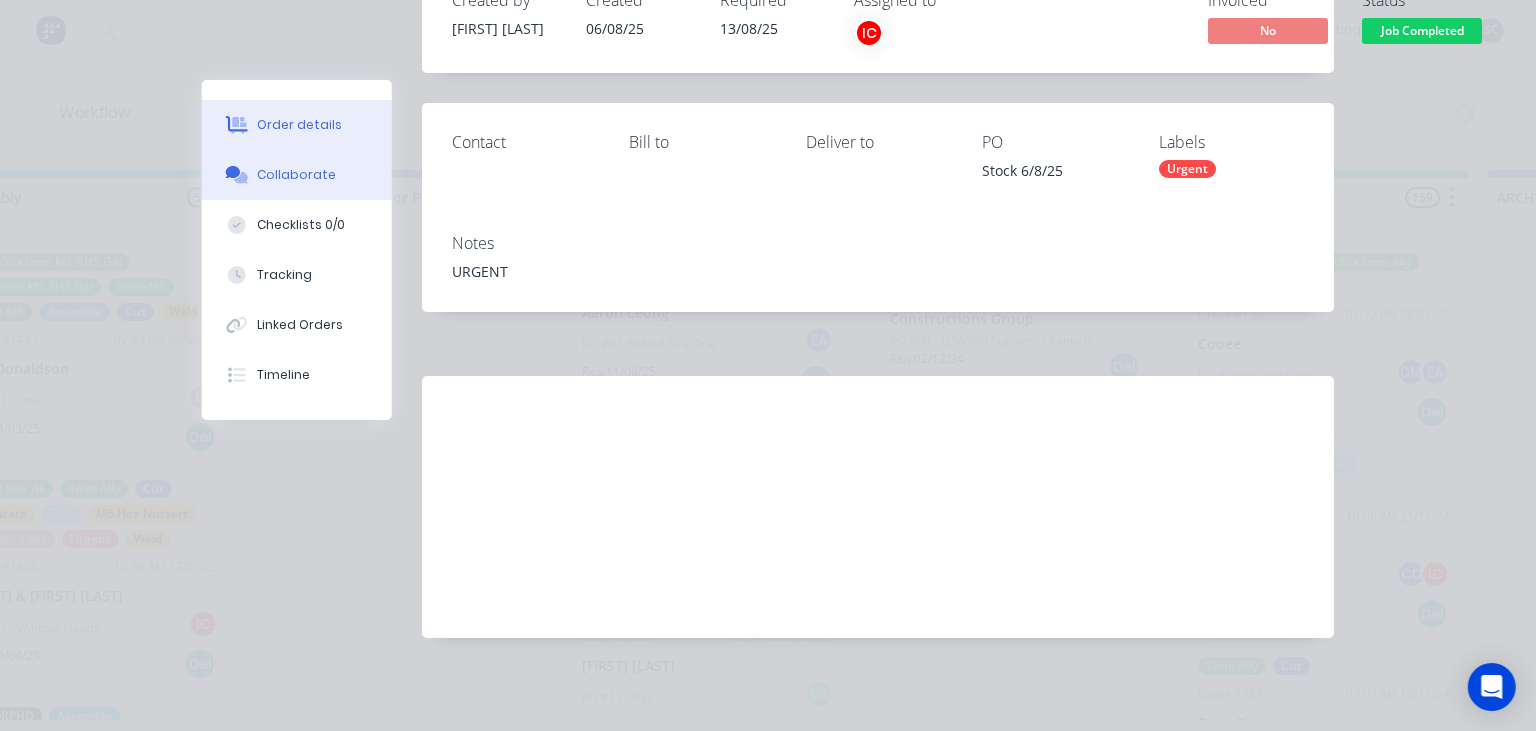 click on "Collaborate" at bounding box center [297, 175] 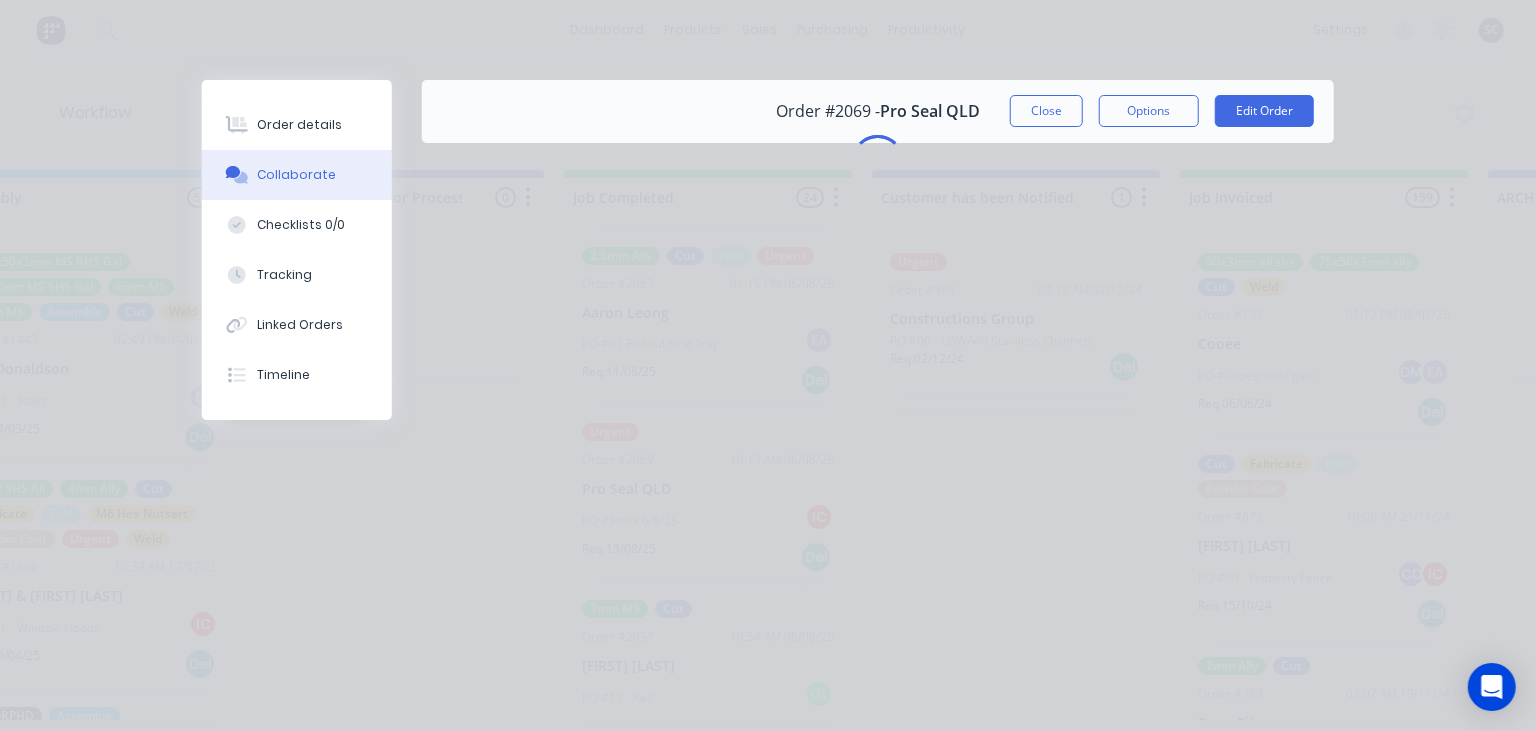 scroll, scrollTop: 0, scrollLeft: 0, axis: both 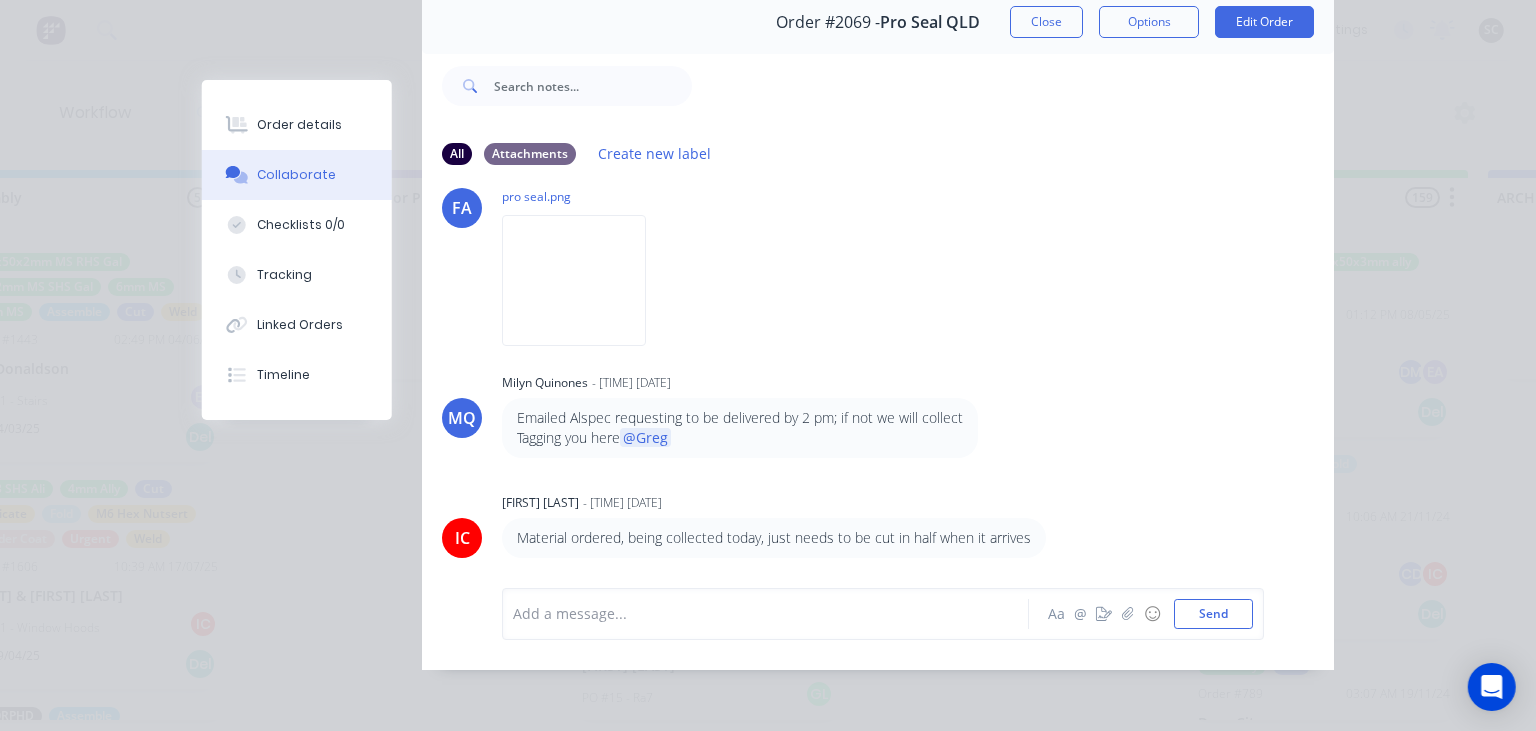 drag, startPoint x: 1032, startPoint y: 18, endPoint x: 935, endPoint y: 379, distance: 373.80475 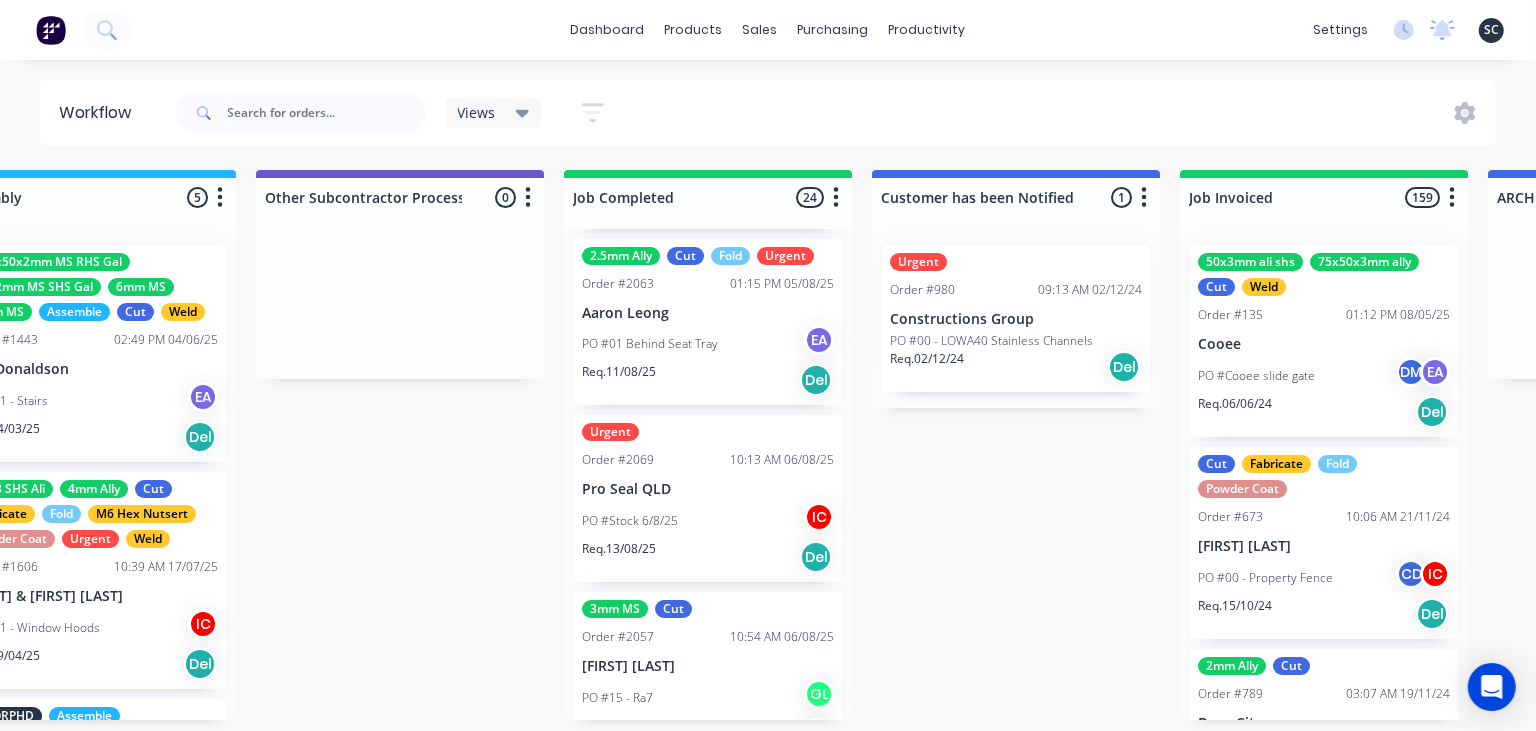 click on "PO #01 Behind Seat Tray EA" at bounding box center (708, 344) 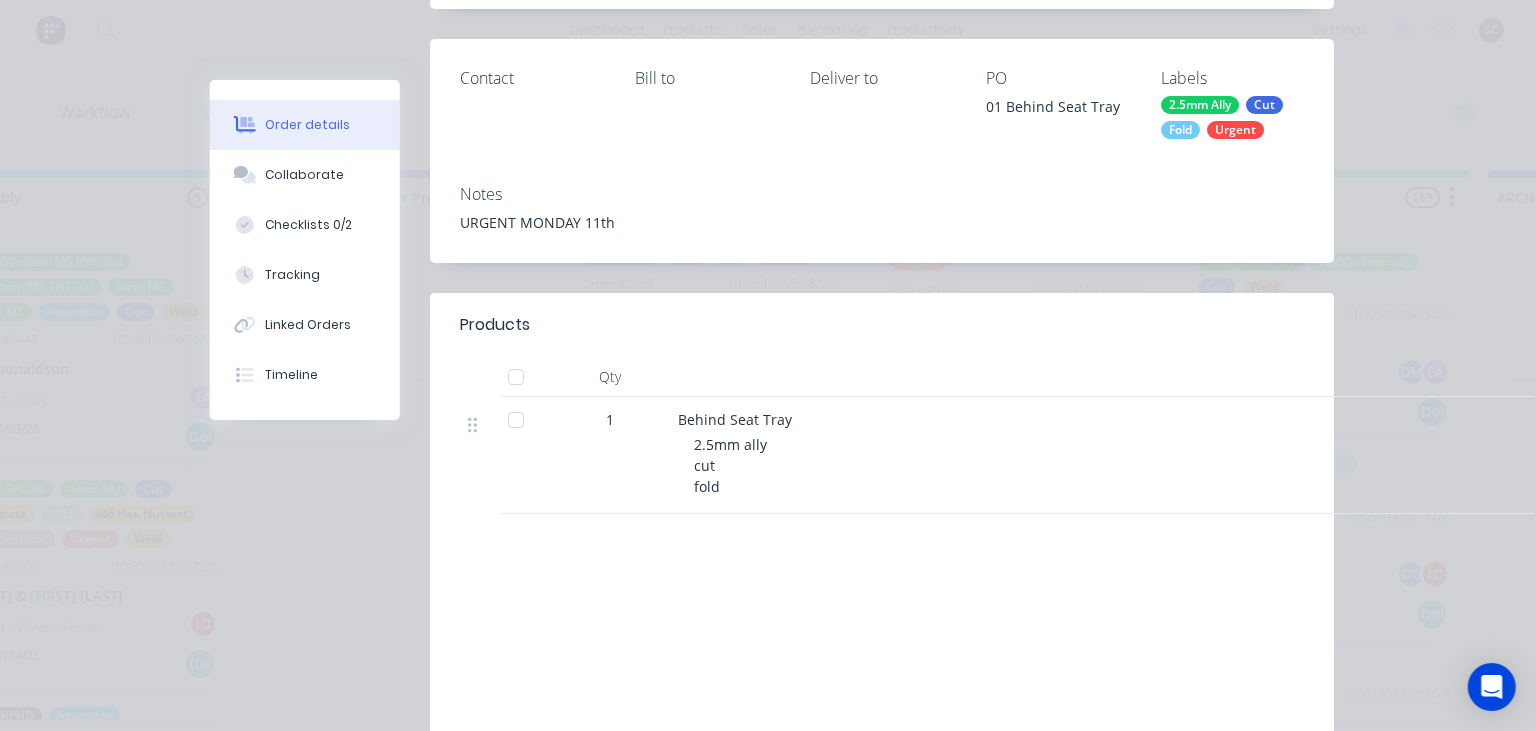 scroll, scrollTop: 345, scrollLeft: 0, axis: vertical 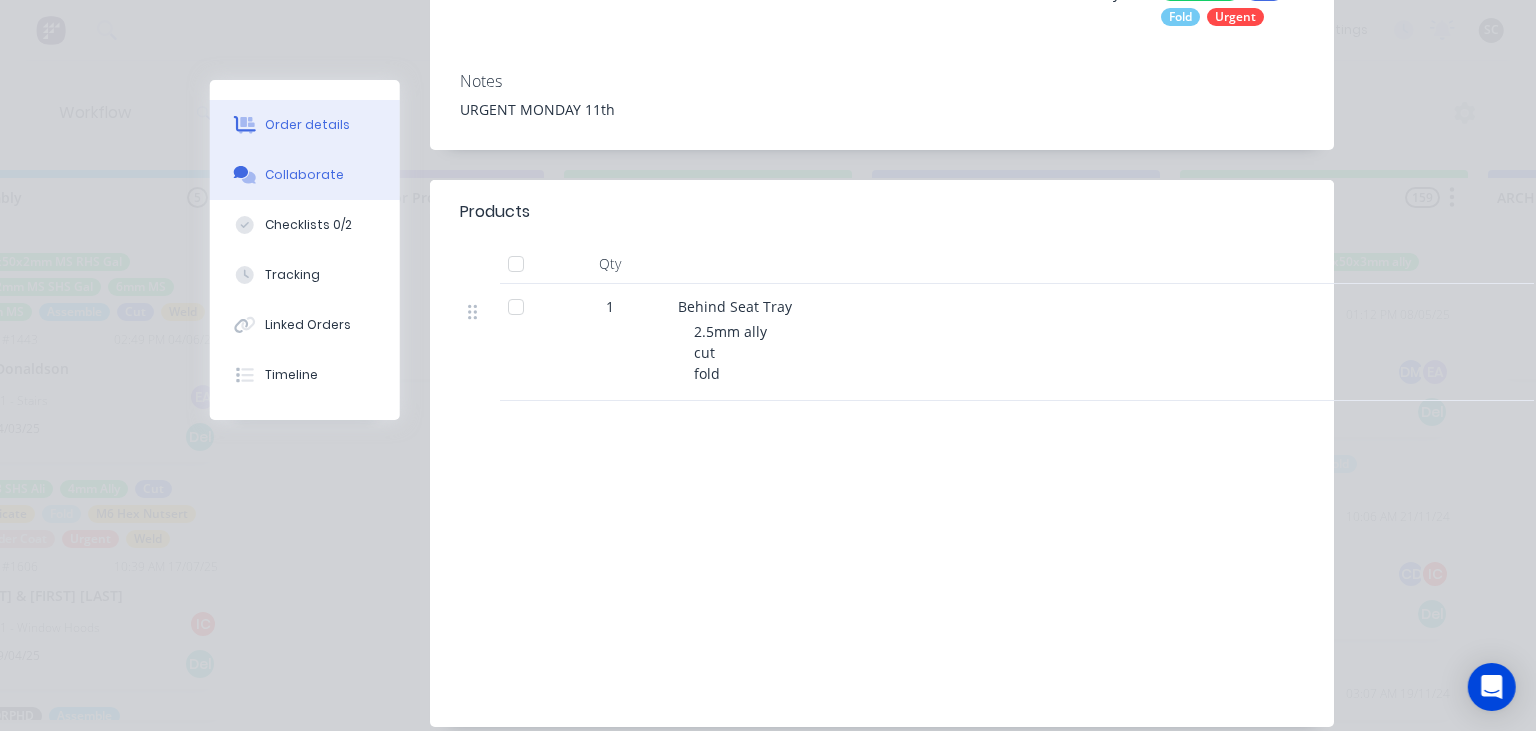 click on "Collaborate" at bounding box center (305, 175) 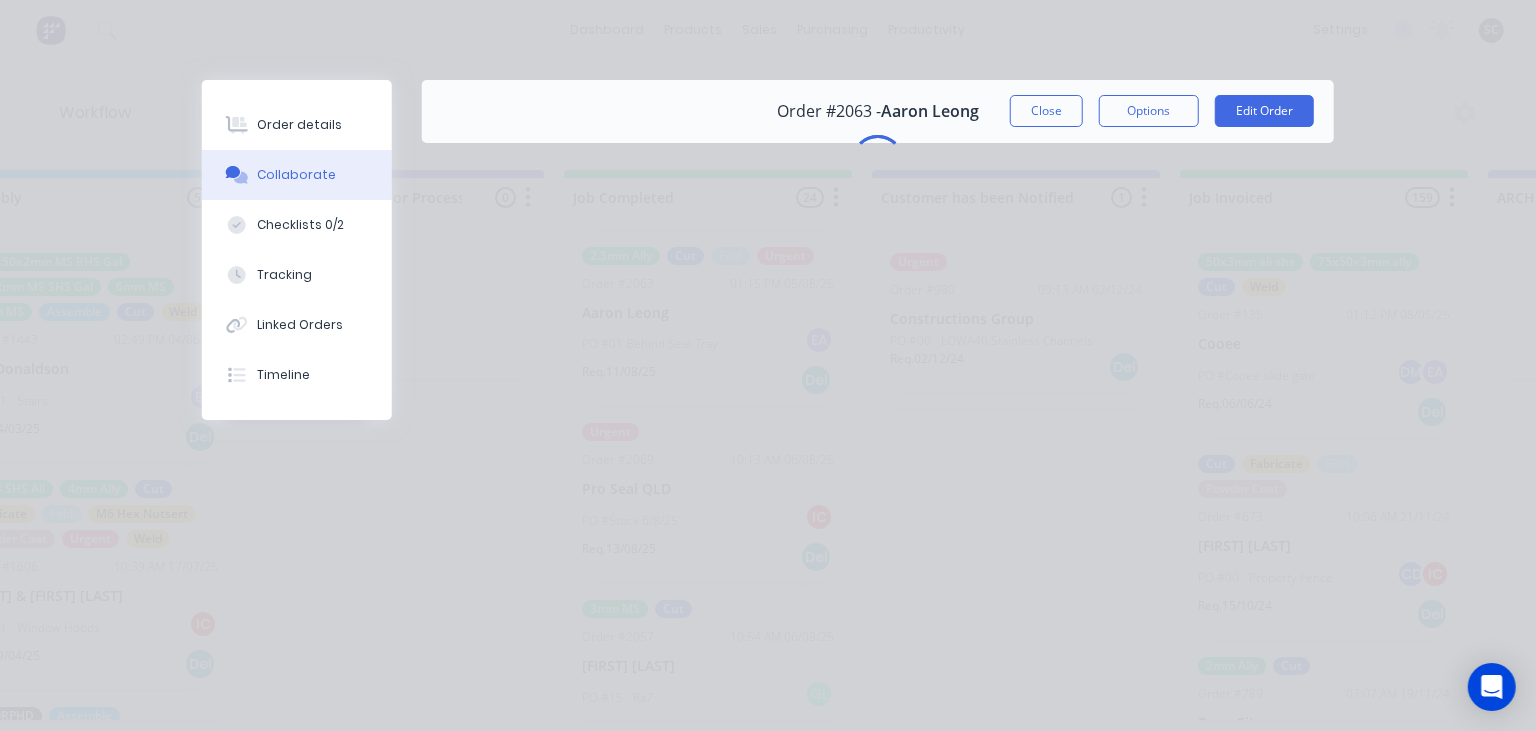 scroll, scrollTop: 0, scrollLeft: 0, axis: both 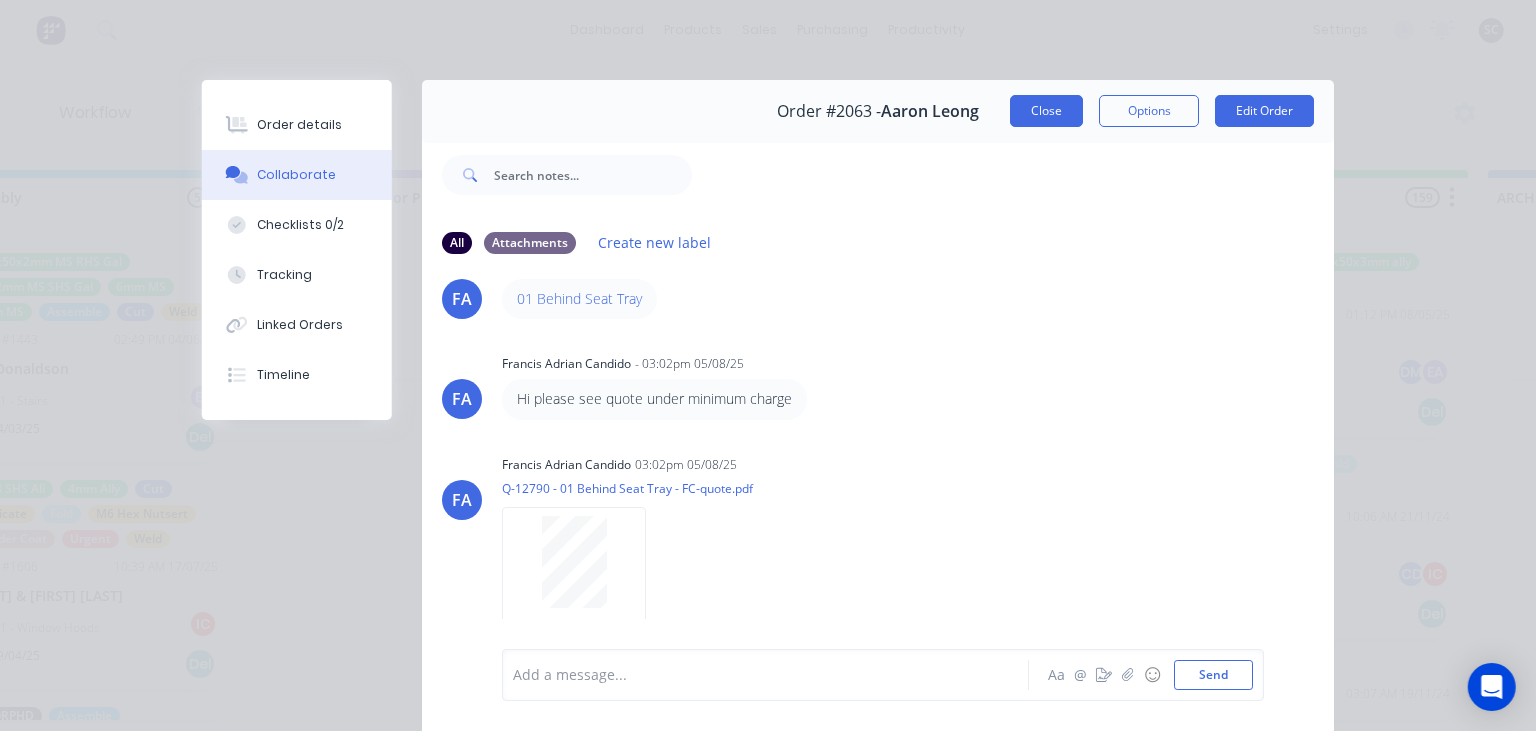 click on "Close" at bounding box center (1046, 111) 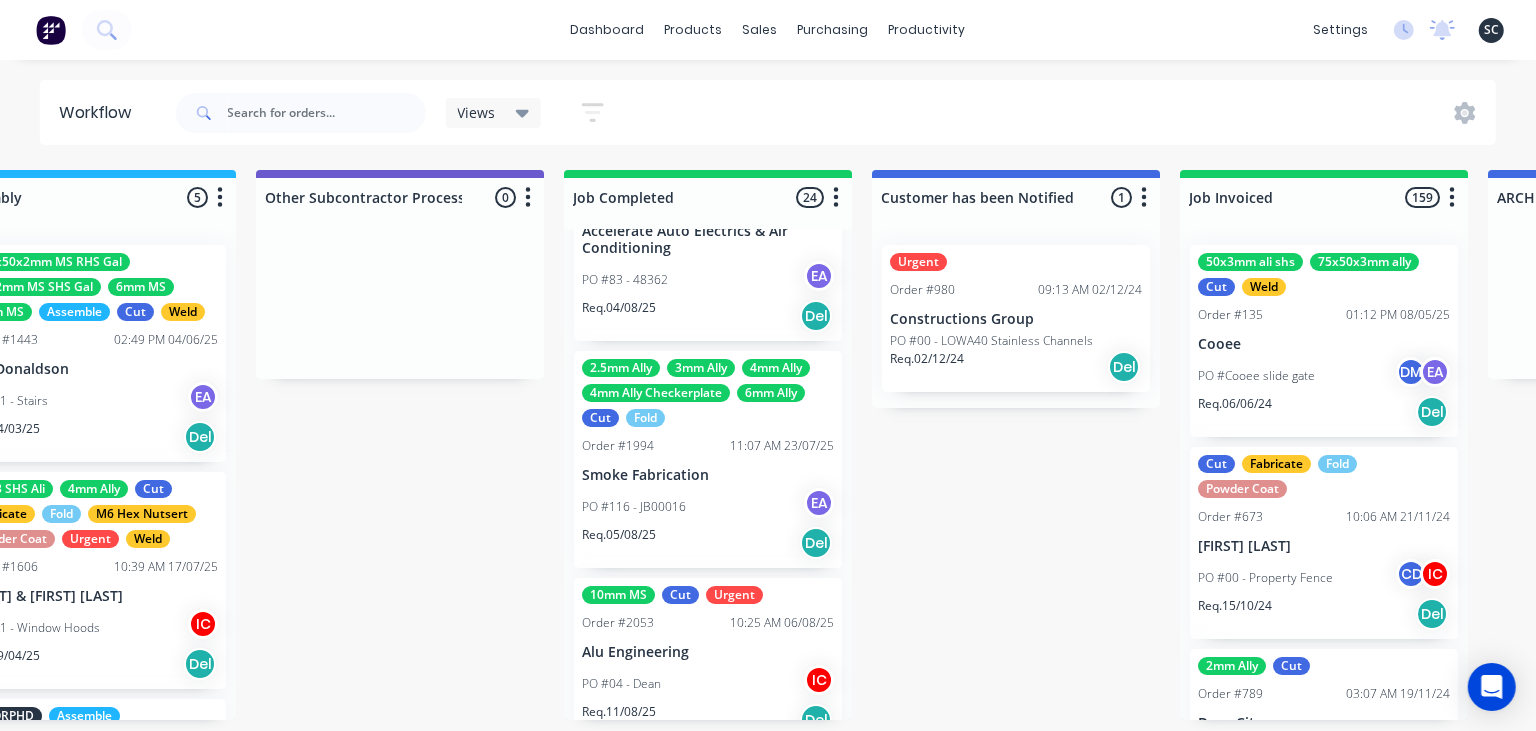 scroll, scrollTop: 3420, scrollLeft: 0, axis: vertical 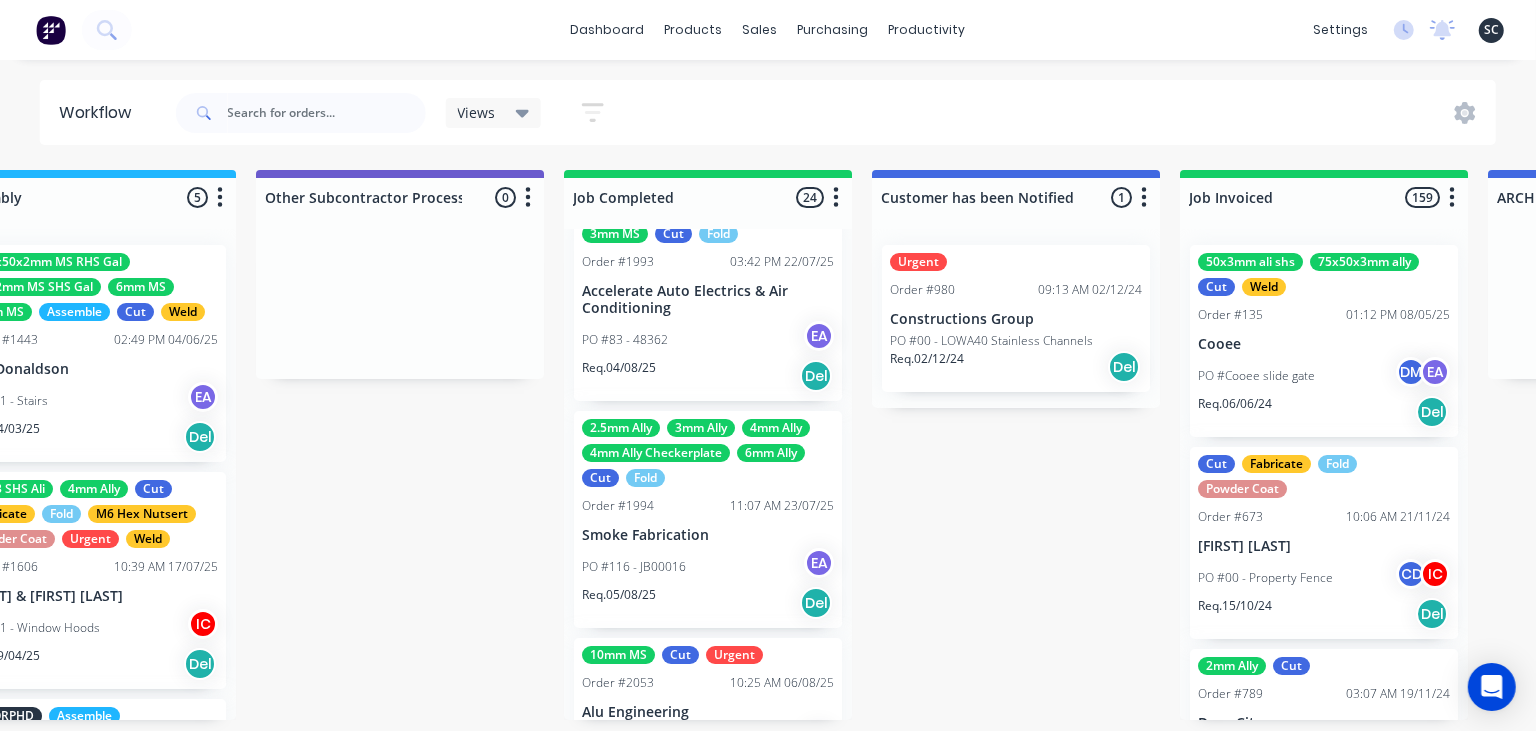 click on "Smoke Fabrication" at bounding box center (708, 535) 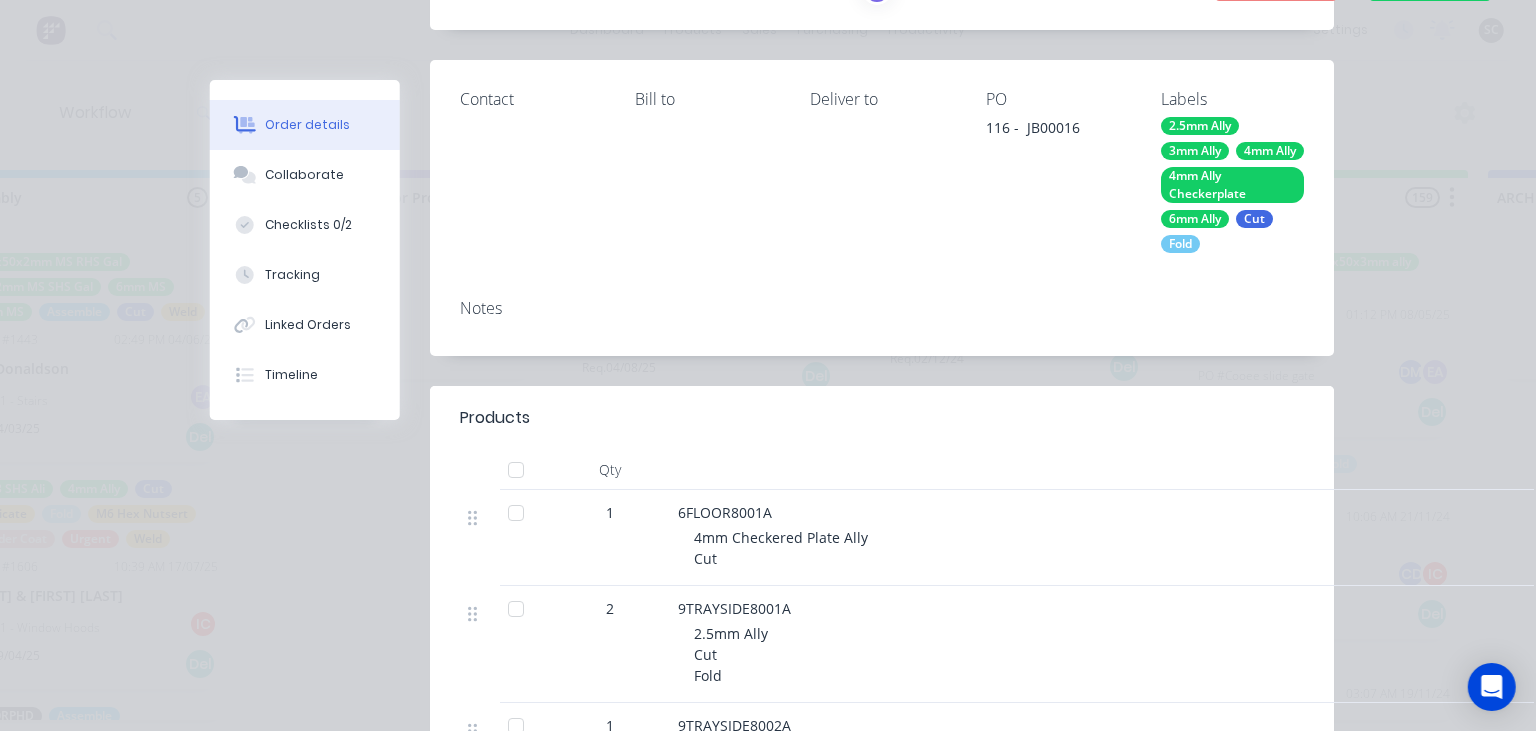 scroll, scrollTop: 230, scrollLeft: 0, axis: vertical 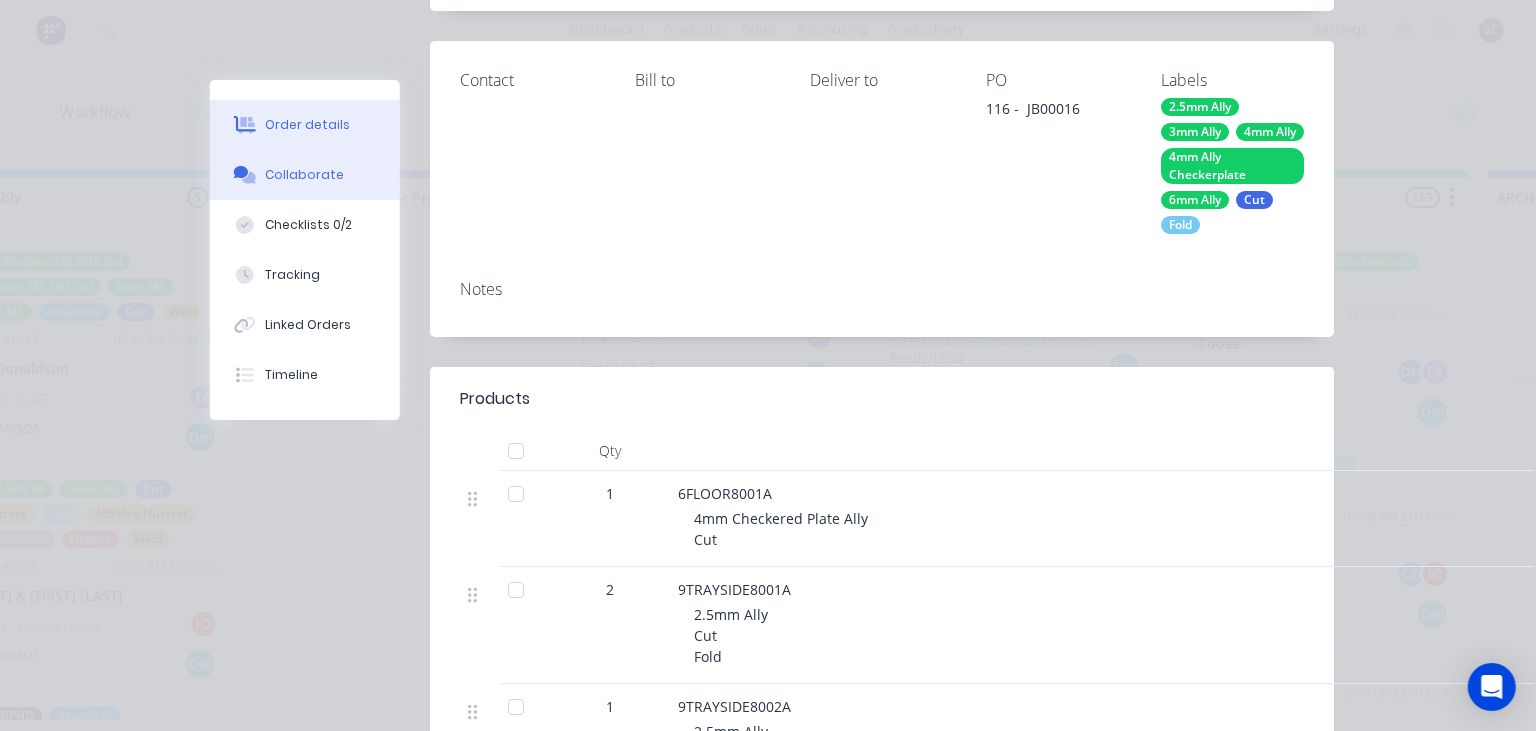click on "Collaborate" at bounding box center (305, 175) 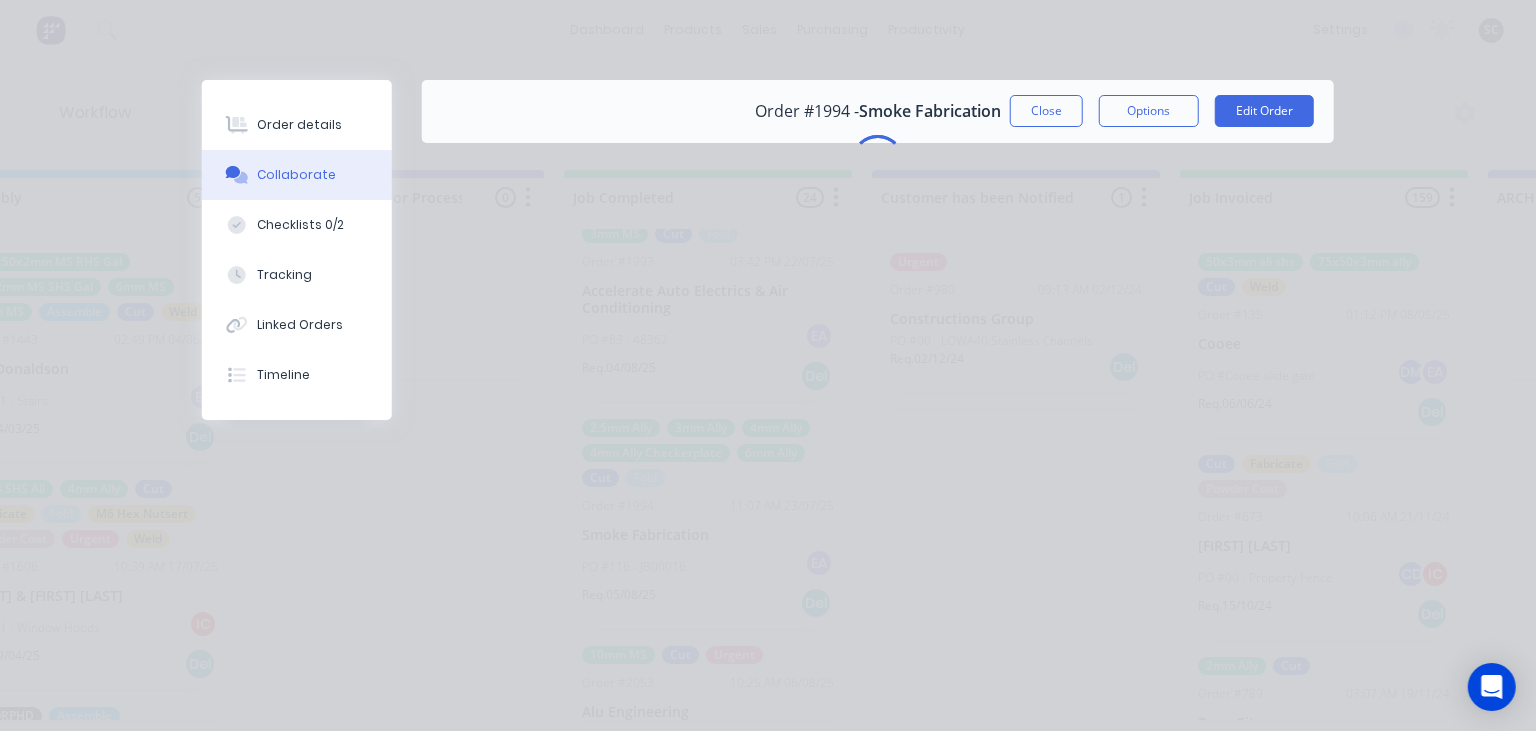 scroll, scrollTop: 0, scrollLeft: 0, axis: both 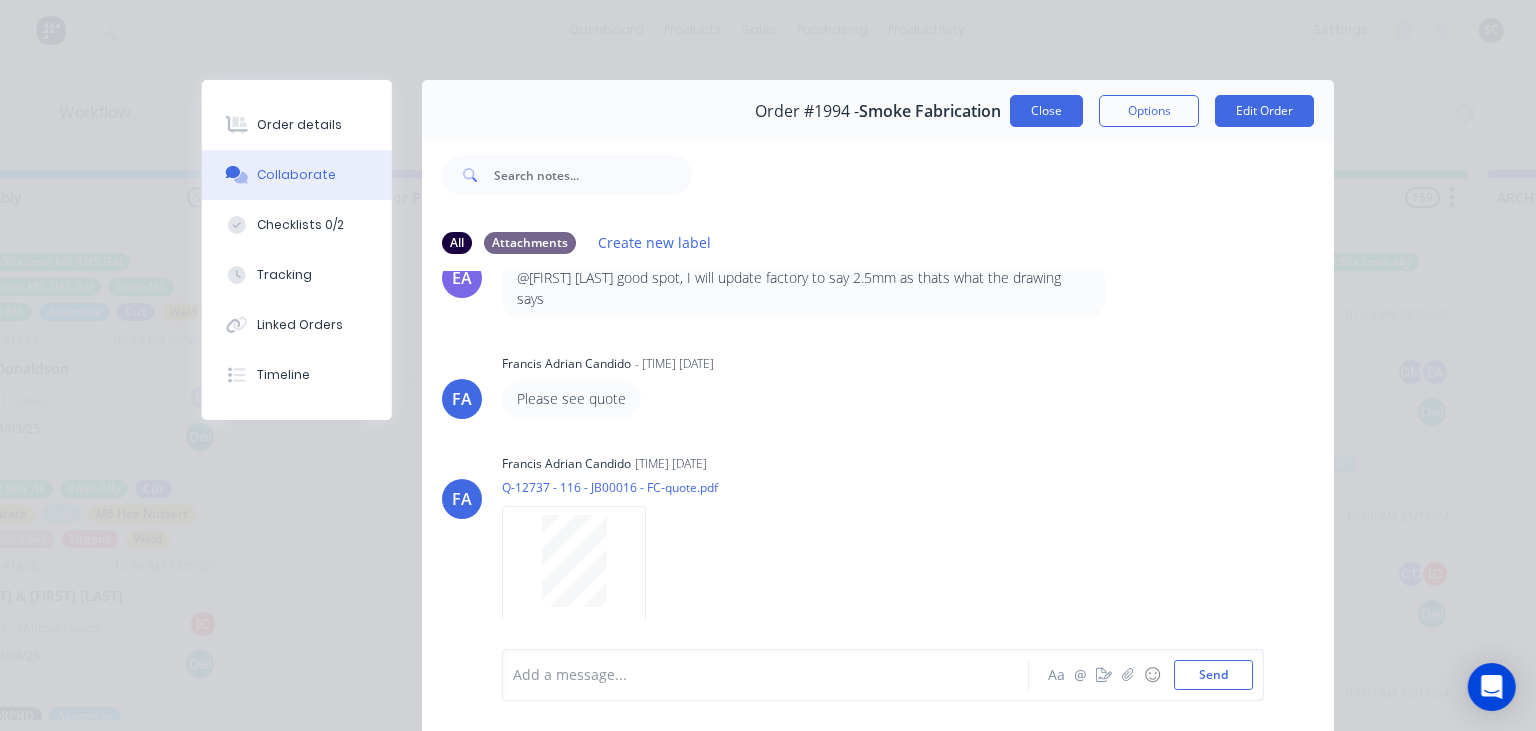 click on "Close" at bounding box center (1046, 111) 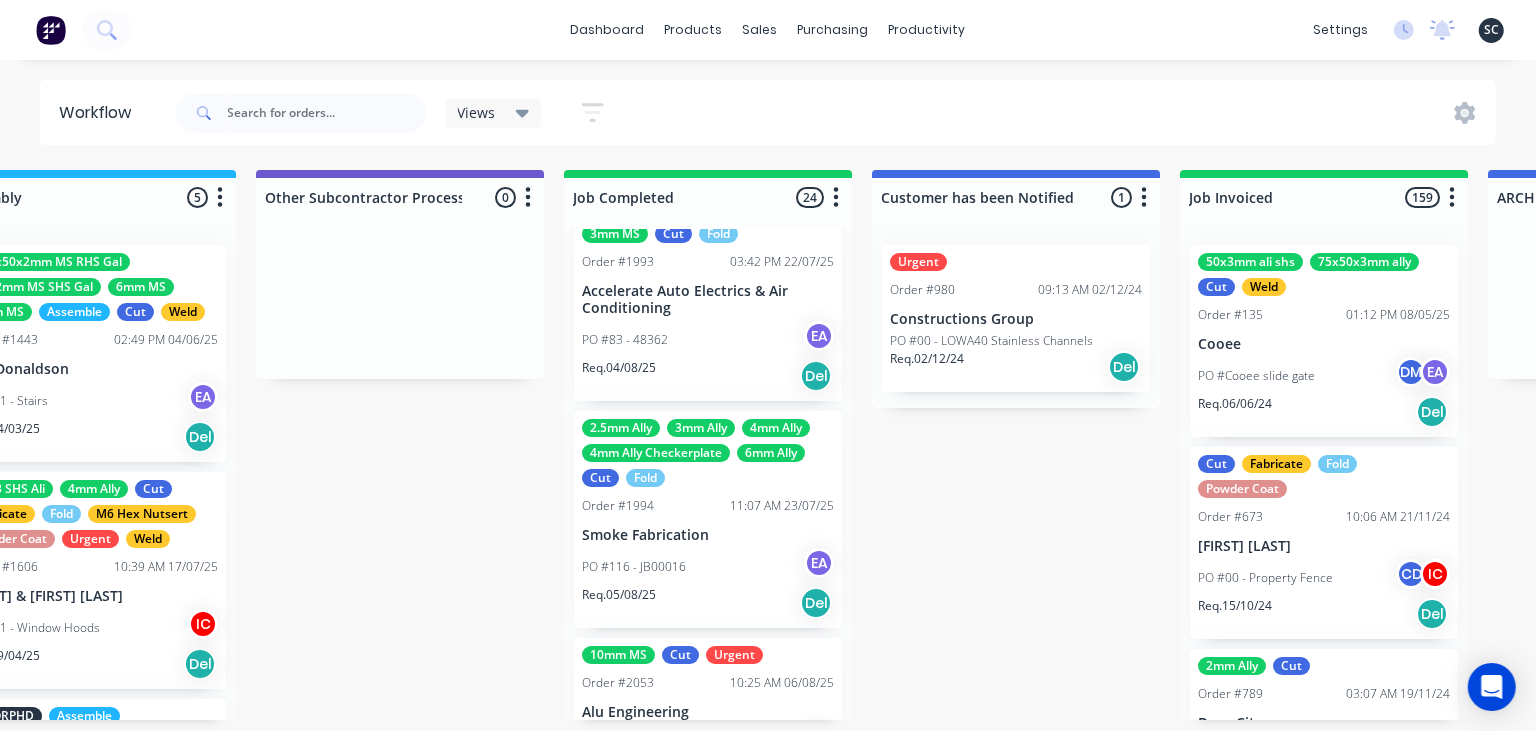 click on "Submitted 2 Status colour #273444 hex #273444 Save Cancel Summaries Total order value Invoiced to date To be invoiced Sort By Created date Required date Order number Customer name Most recent 0-Add labels for all materials and processes here 100x50x3mm ally RHS 2.5mm SS 3mm Ally Cut Fold M10 Hex Nutserts Powder Coat Order #386 09:56 AM 09/06/25 Metalmorphic PO #00-Template Req. 05/06/24 Del Order #2070 11:08 AM 06/08/25 Shedlife PO #19 - Patrol Tray Req. 20/08/25 Del Draw Up - [NAME] 6 Status colour #F6D982 hex #F6D982 Save Cancel Notifications Email SMS Summaries Total order value Invoiced to date To be invoiced Sort By Created date Required date Order number Customer name Most recent Delete Quote Order #2046 01:45 PM 31/07/25 The Piper Group PO #01 - RFQ IC Req. 07/08/25 Del Quote Order #2052 10:24 AM 04/08/25 Precision Steel Solutions Pty Ltd PO #10 - Baffles IC Req. 11/08/25 Del Quote Order #2055 10:51 AM 04/08/25 Manufacturing Excellence Forum PO #02 - Barrier IC Req. 11/08/25 Del Quote Order #2067 IC Del" at bounding box center [-1975, 445] 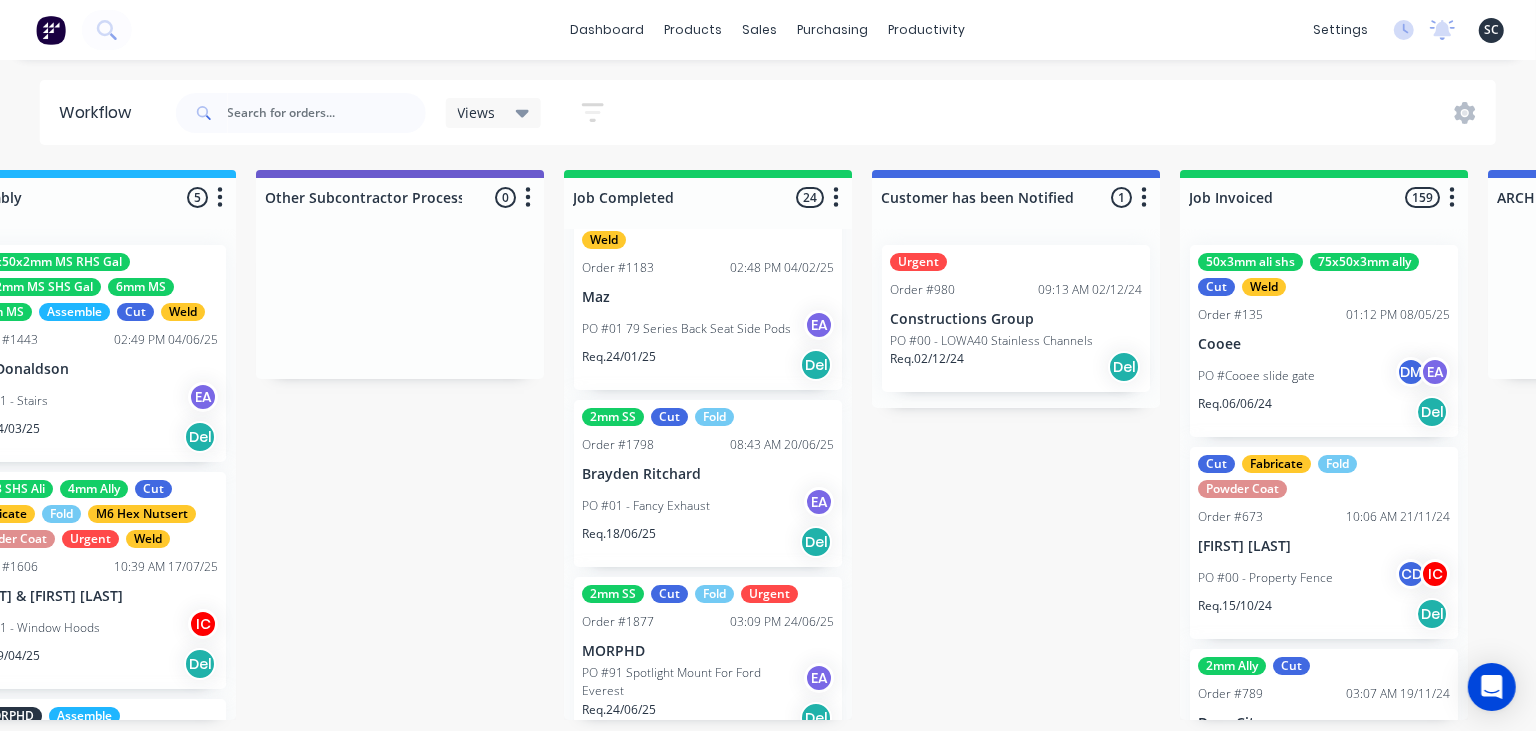 scroll, scrollTop: 56, scrollLeft: 0, axis: vertical 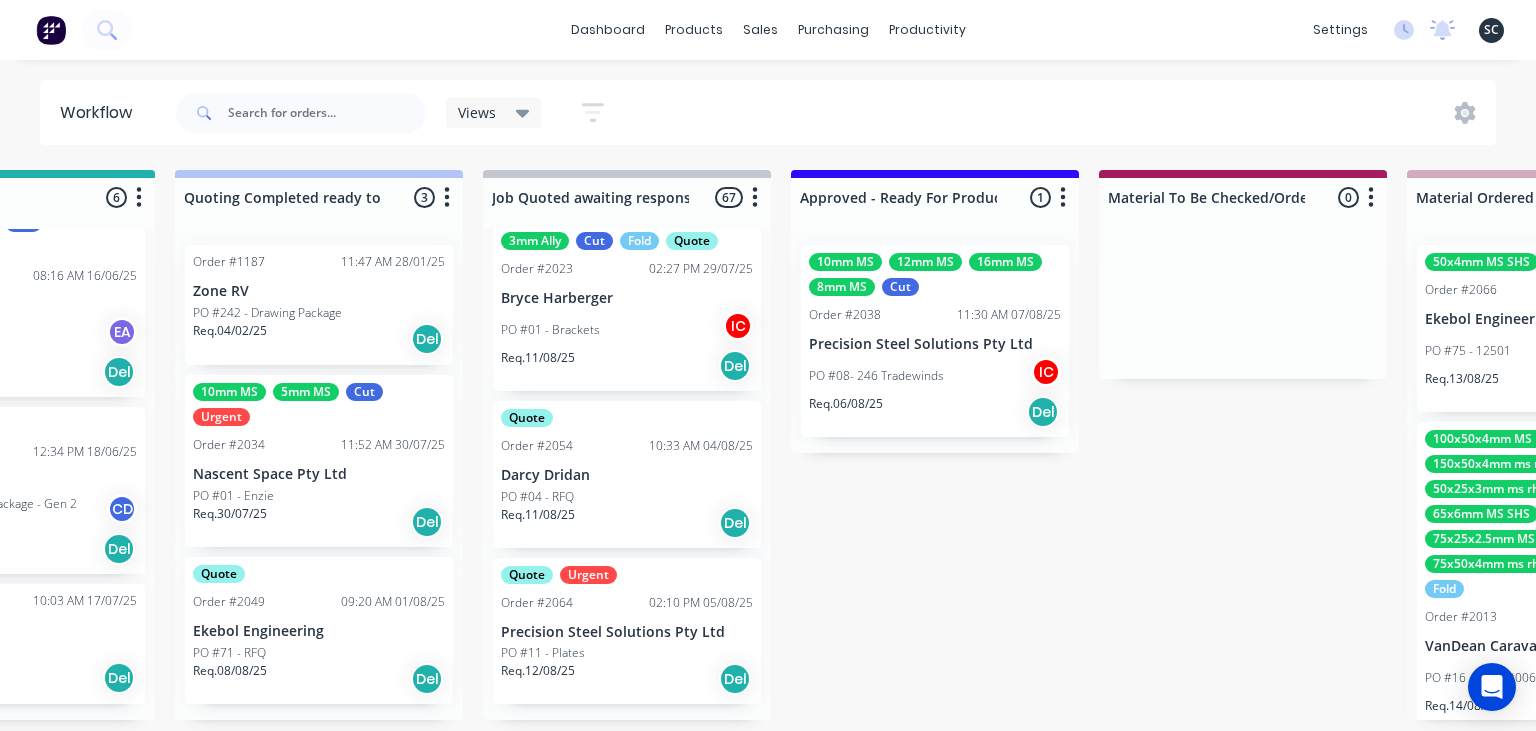 click on "Submitted 2 Status colour #273444 hex #273444 Save Cancel Summaries Total order value Invoiced to date To be invoiced Sort By Created date Required date Order number Customer name Most recent 0-Add labels for all materials and processes here 100x50x3mm ally RHS 2.5mm SS 3mm Ally Cut Fold M10 Hex Nutserts Powder Coat Order #386 09:56 AM 09/06/25 Metalmorphic PO #00-Template Req. 05/06/24 Del Order #2070 11:08 AM 06/08/25 Shedlife PO #19 - Patrol Tray Req. 20/08/25 Del Draw Up - [NAME] 6 Status colour #F6D982 hex #F6D982 Save Cancel Notifications Email SMS Summaries Total order value Invoiced to date To be invoiced Sort By Created date Required date Order number Customer name Most recent Delete Quote Order #2046 01:45 PM 31/07/25 The Piper Group PO #01 - RFQ IC Req. 07/08/25 Del Quote Order #2052 10:24 AM 04/08/25 Precision Steel Solutions Pty Ltd PO #10 - Baffles IC Req. 11/08/25 Del Quote Order #2055 10:51 AM 04/08/25 Manufacturing Excellence Forum PO #02 - Barrier IC Req. 11/08/25 Del Quote Order #2067 IC Del" at bounding box center [2256, 445] 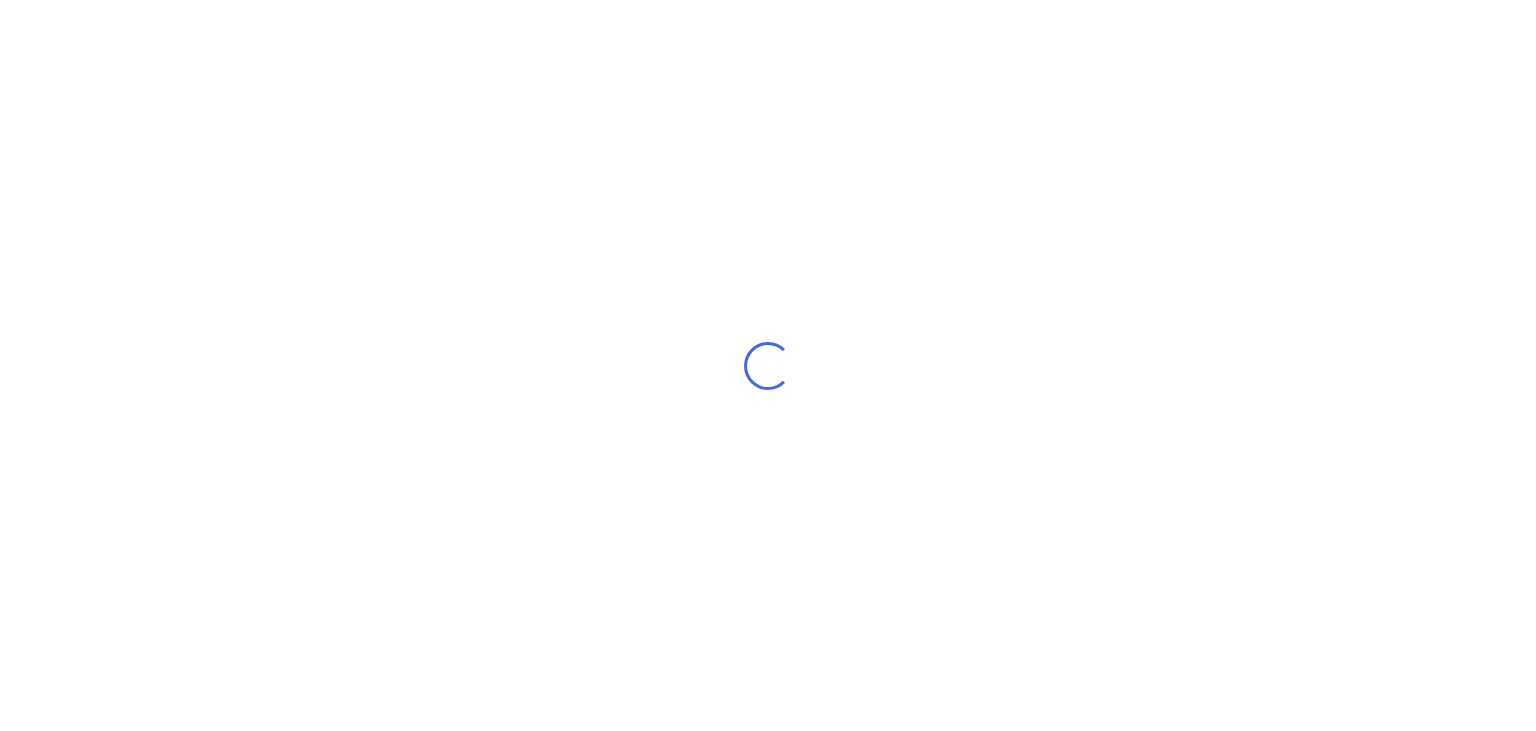 scroll, scrollTop: 0, scrollLeft: 0, axis: both 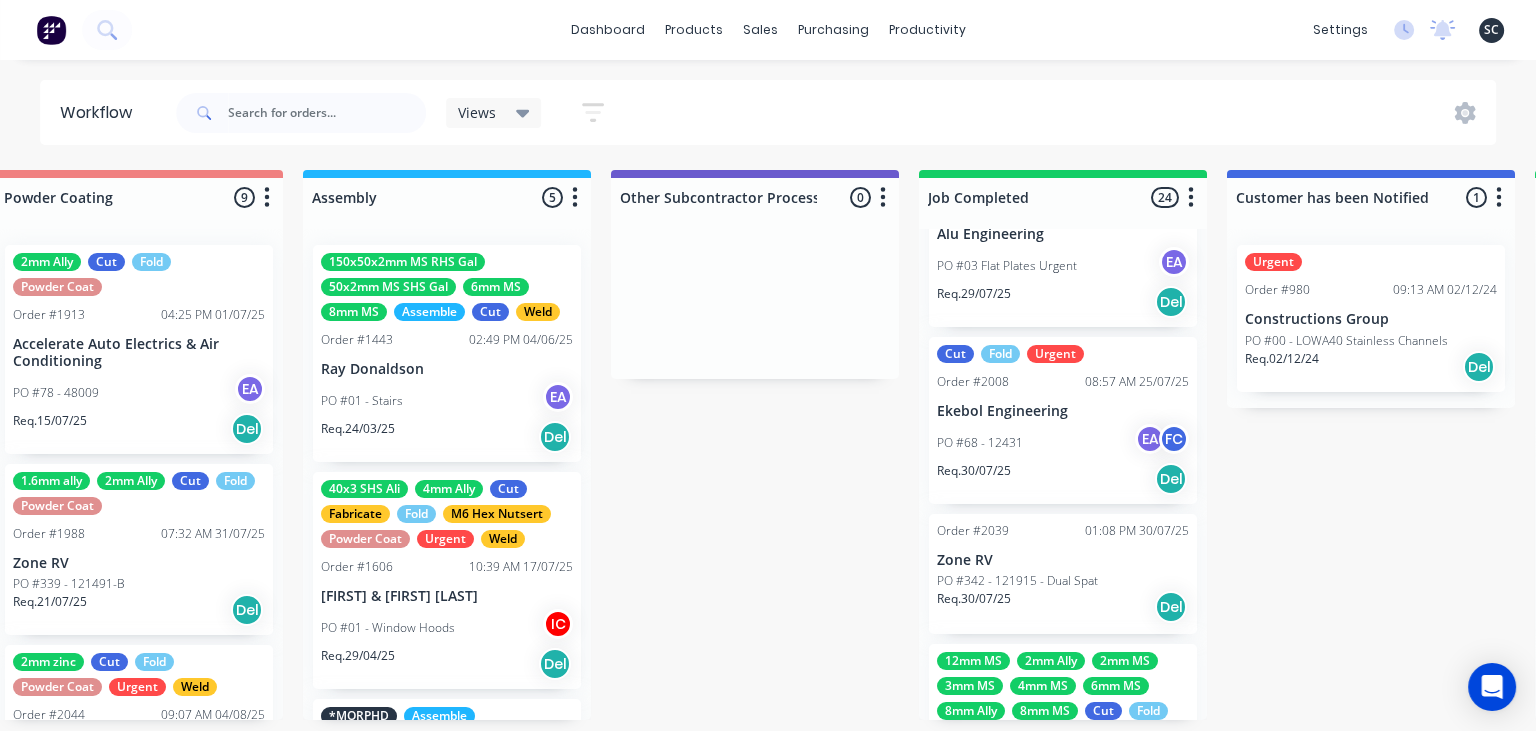click on "Req. 30/07/25 Del" at bounding box center (1063, 479) 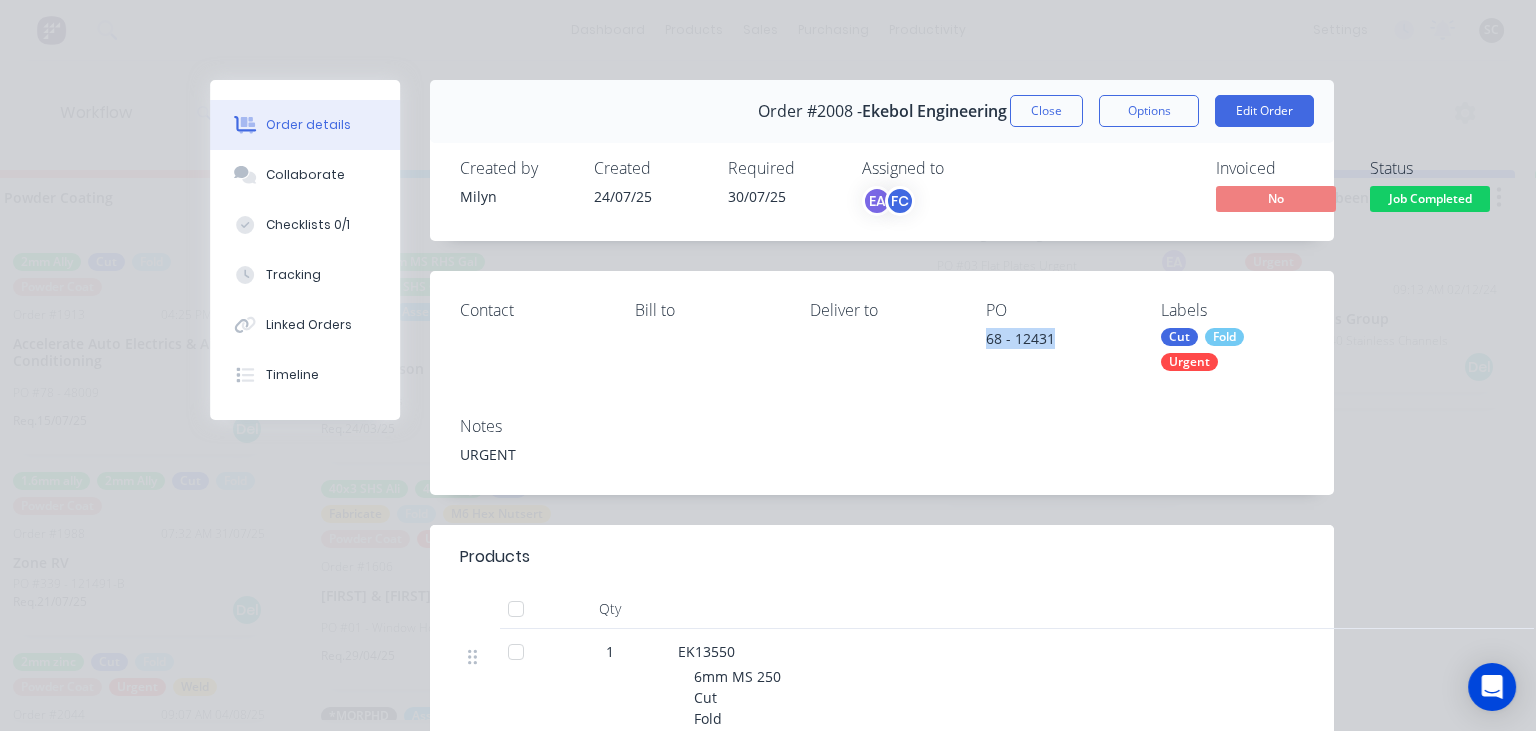 drag, startPoint x: 979, startPoint y: 337, endPoint x: 1055, endPoint y: 337, distance: 76 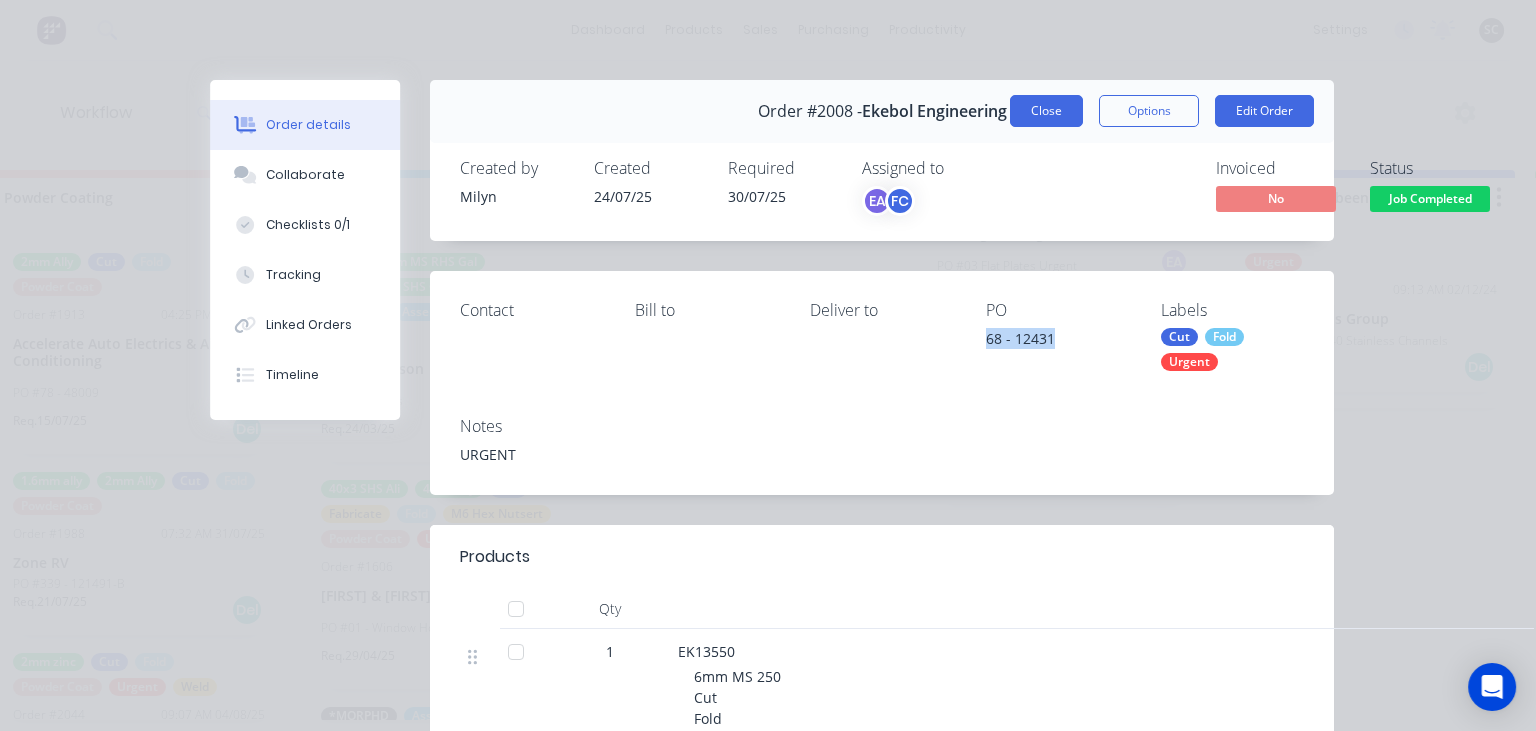 click on "Close" at bounding box center [1046, 111] 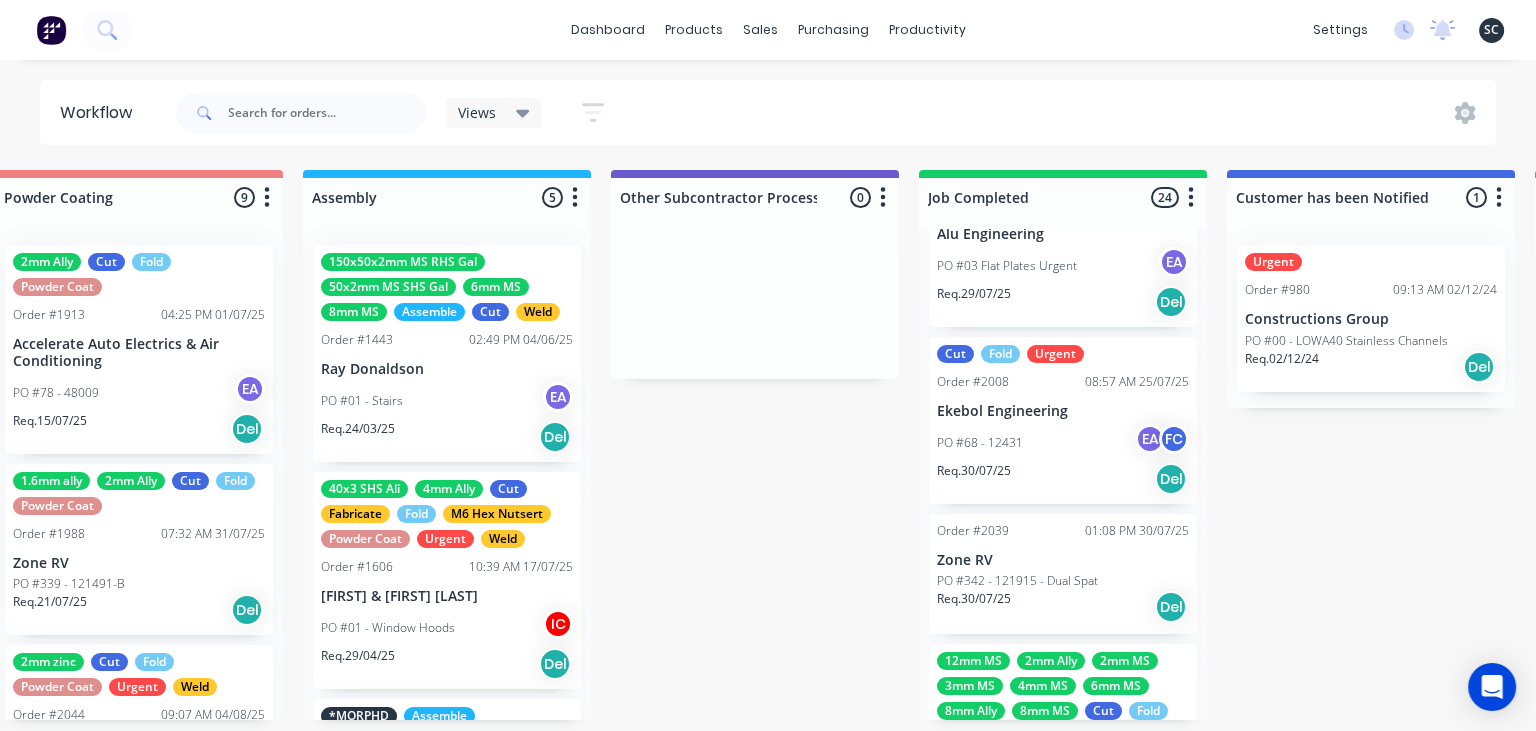 click on "PO #68 - 12431
EA FC" at bounding box center (1063, 443) 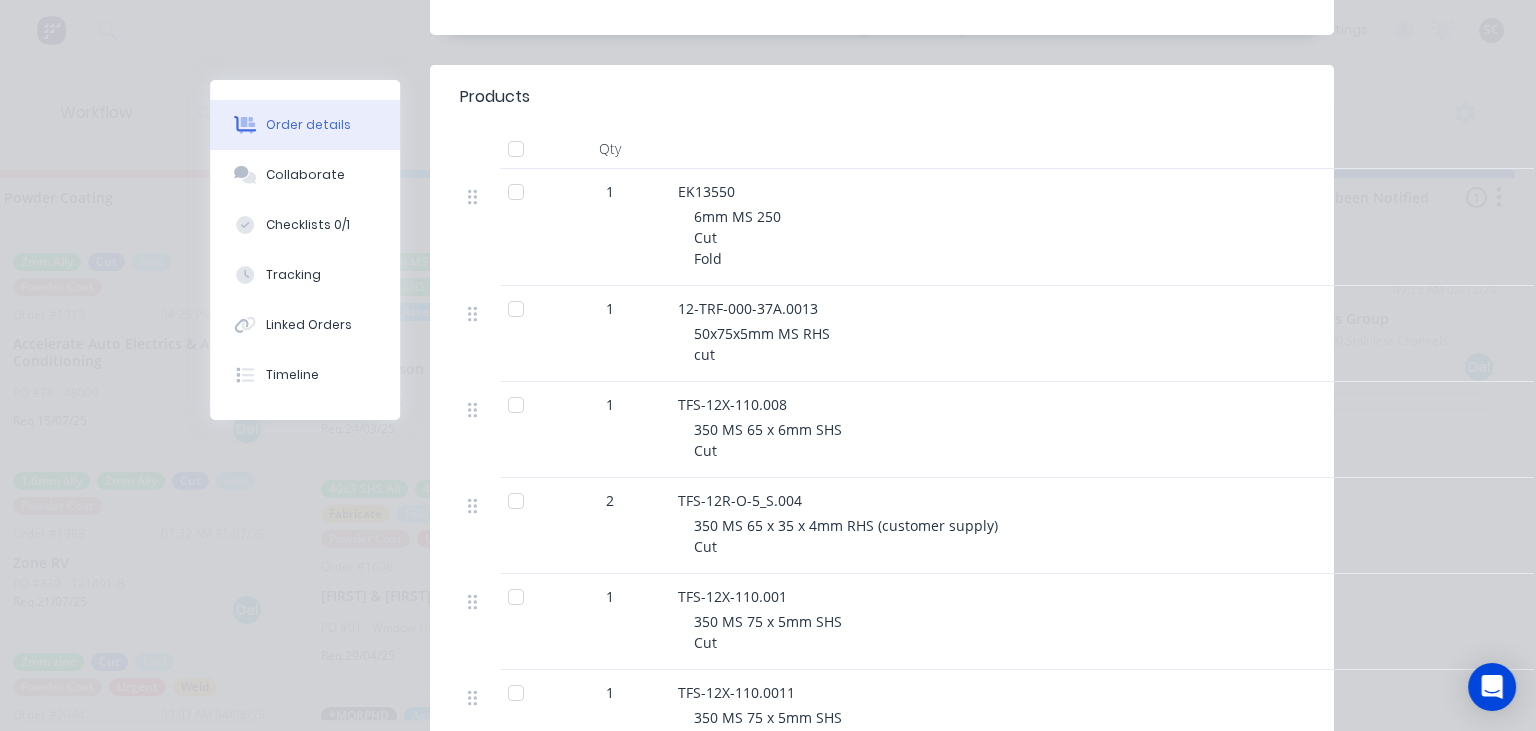 scroll, scrollTop: 0, scrollLeft: 0, axis: both 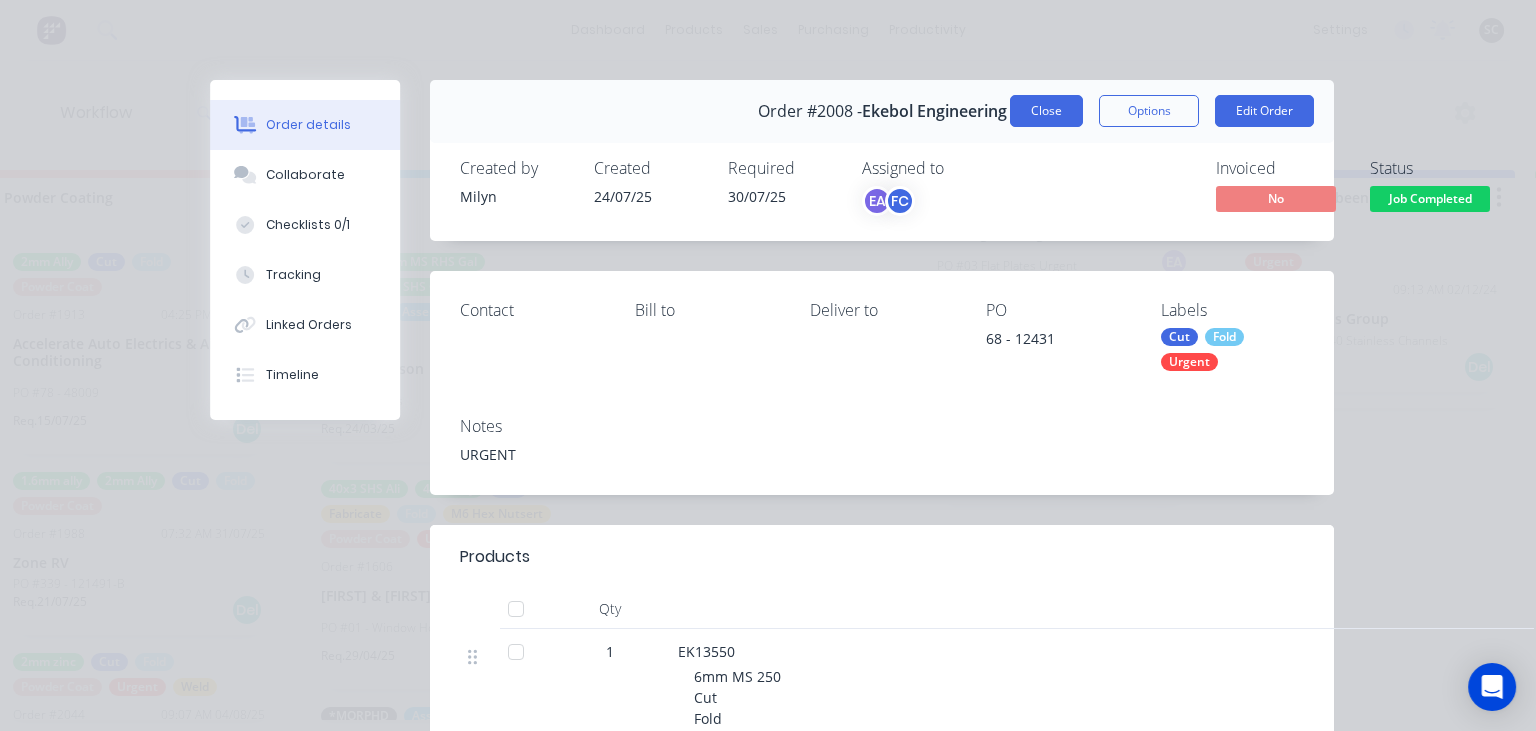 click on "Close" at bounding box center (1046, 111) 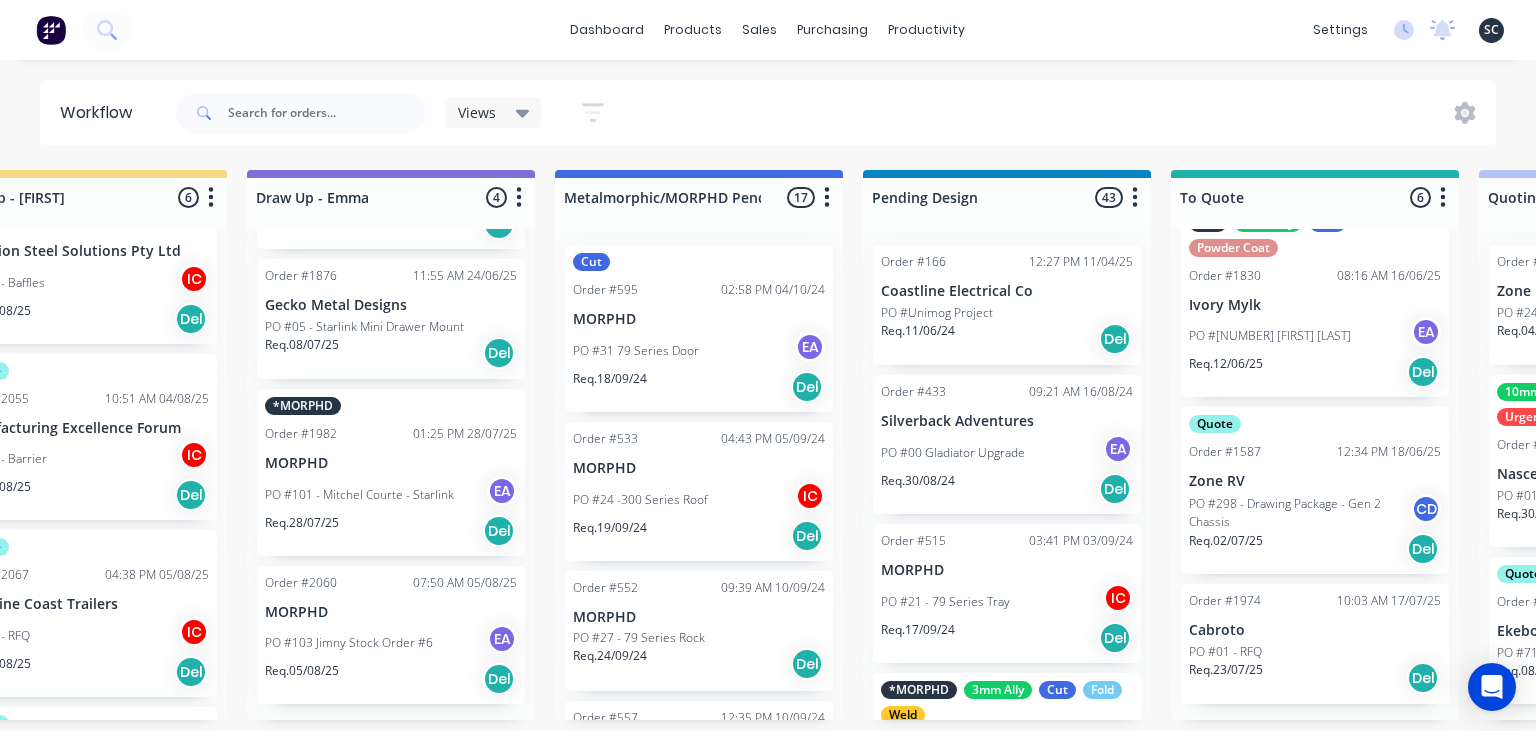 scroll, scrollTop: 0, scrollLeft: 0, axis: both 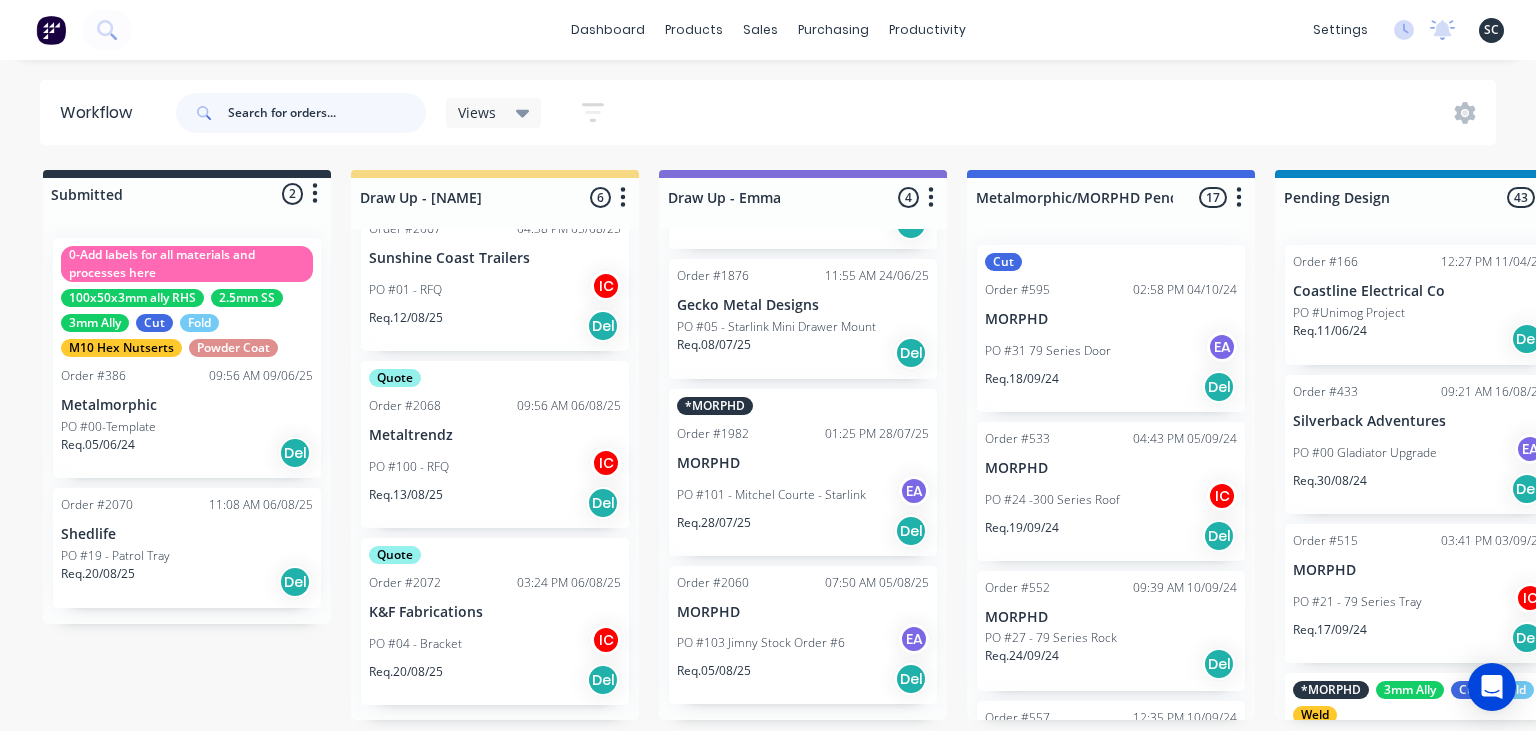 click at bounding box center (327, 113) 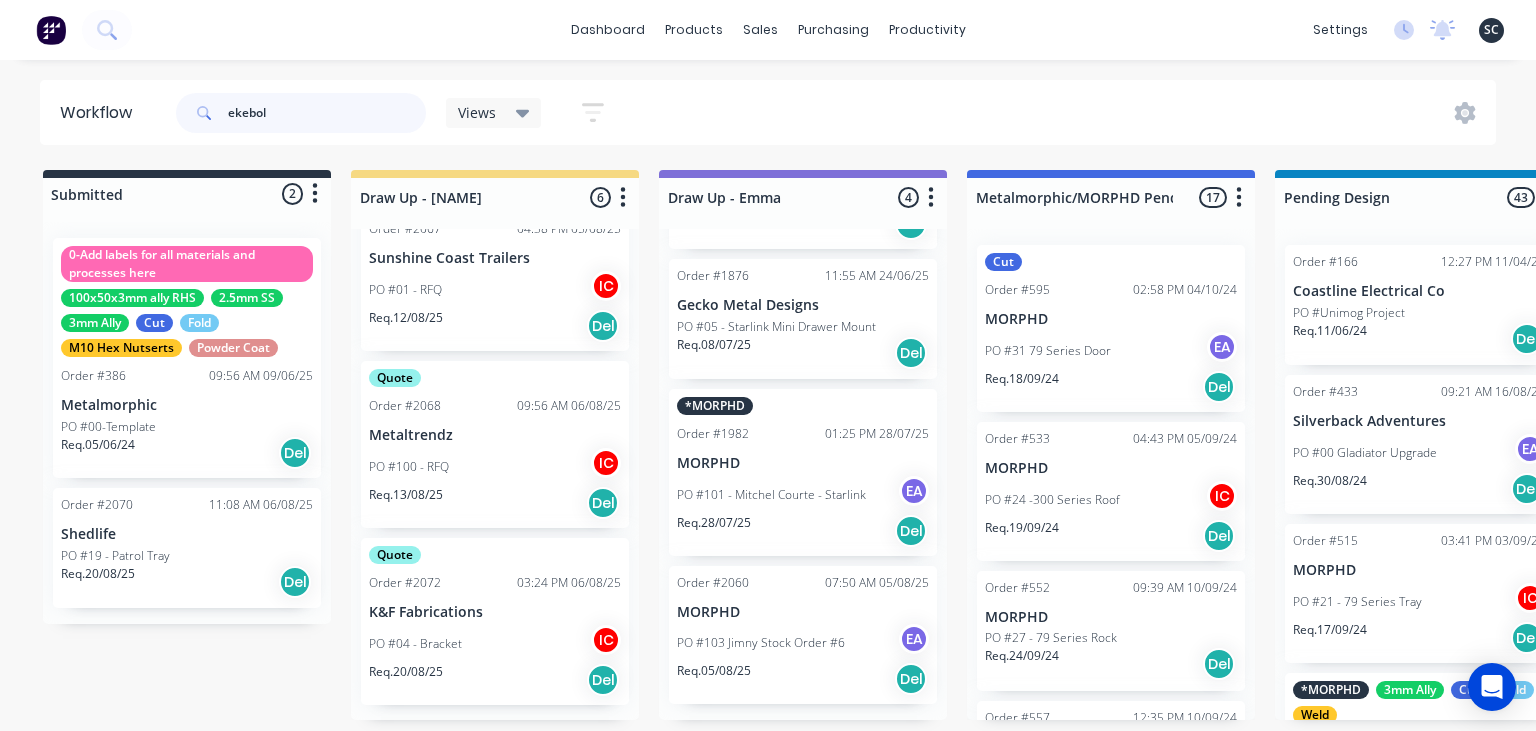 type on "ekebol" 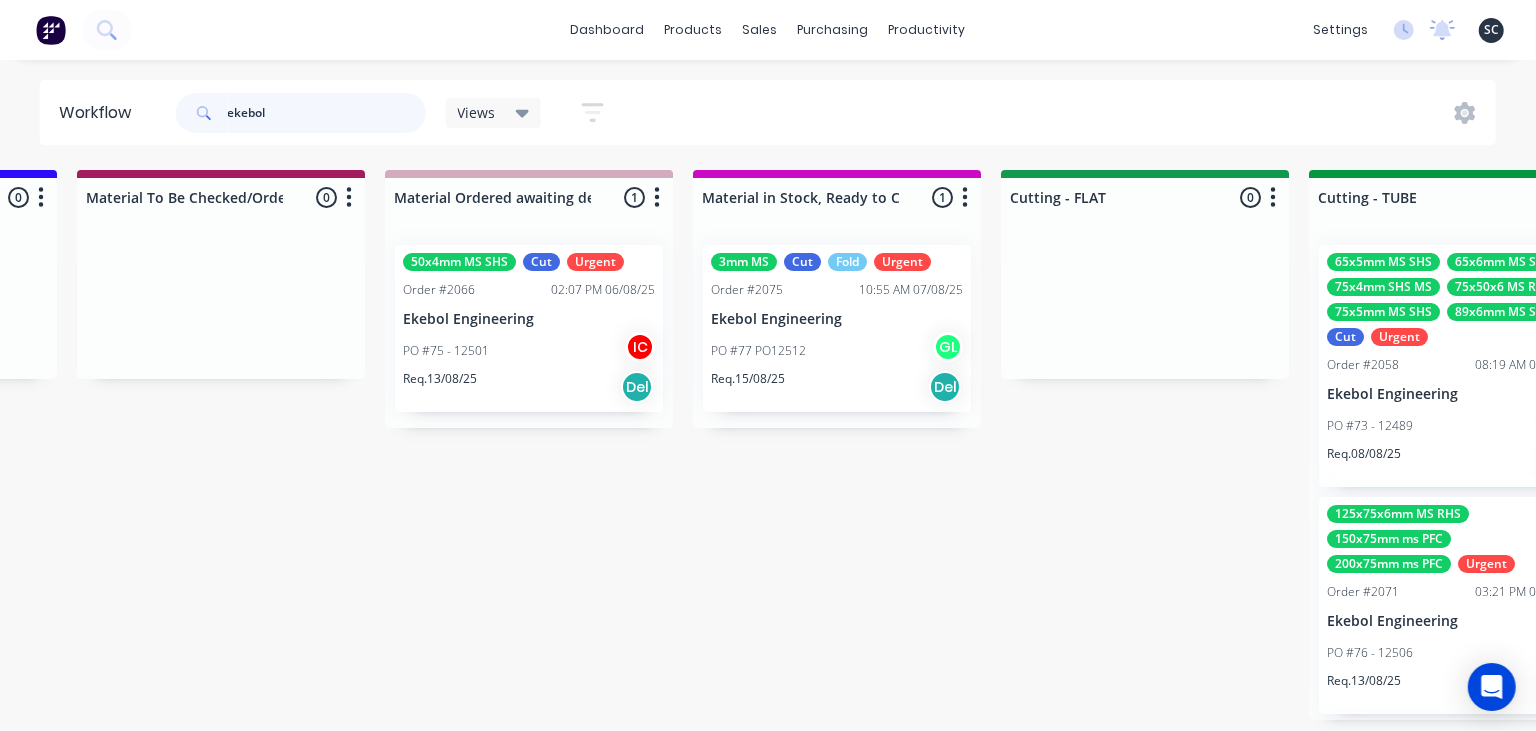 scroll, scrollTop: 0, scrollLeft: 2796, axis: horizontal 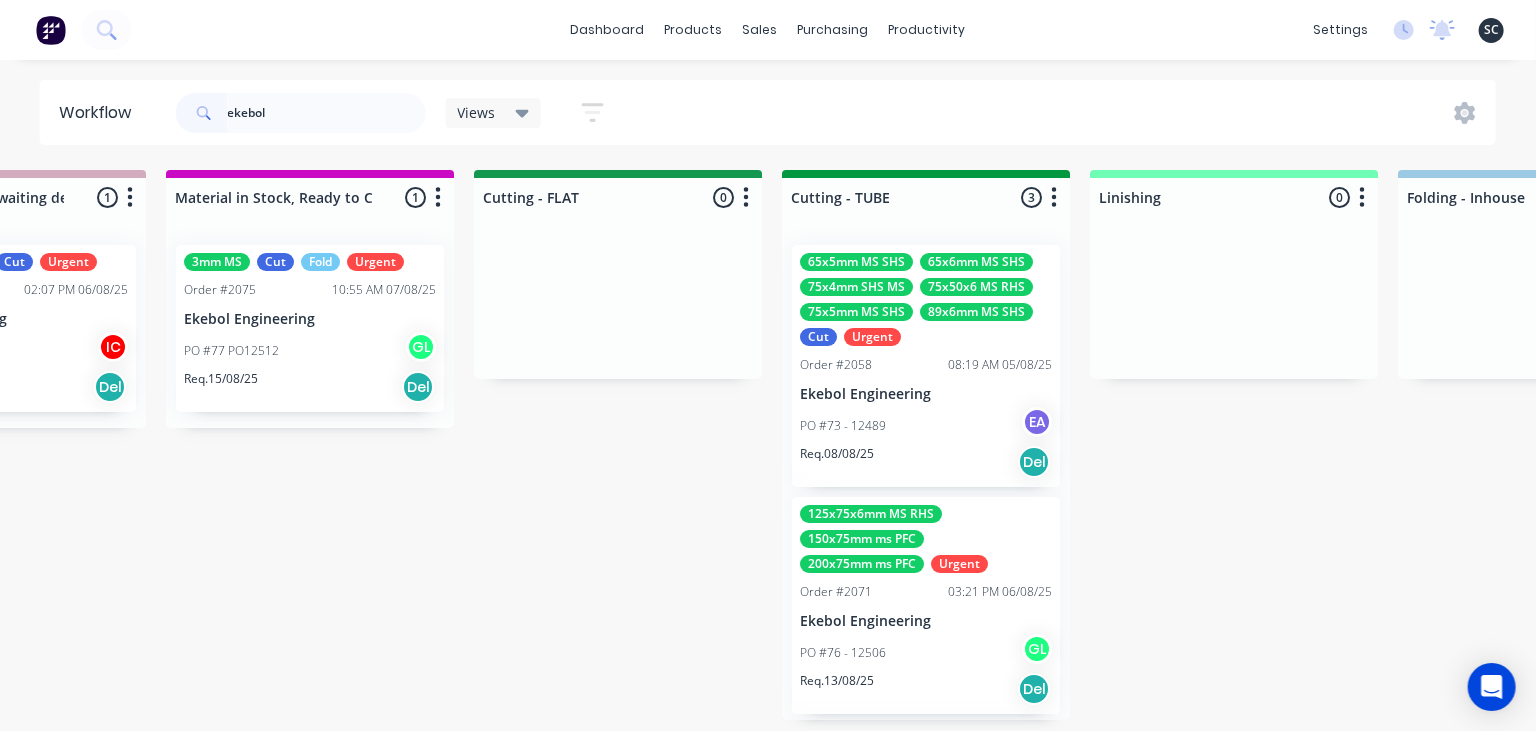 click on "PO #77 PO12512 GL" at bounding box center (310, 351) 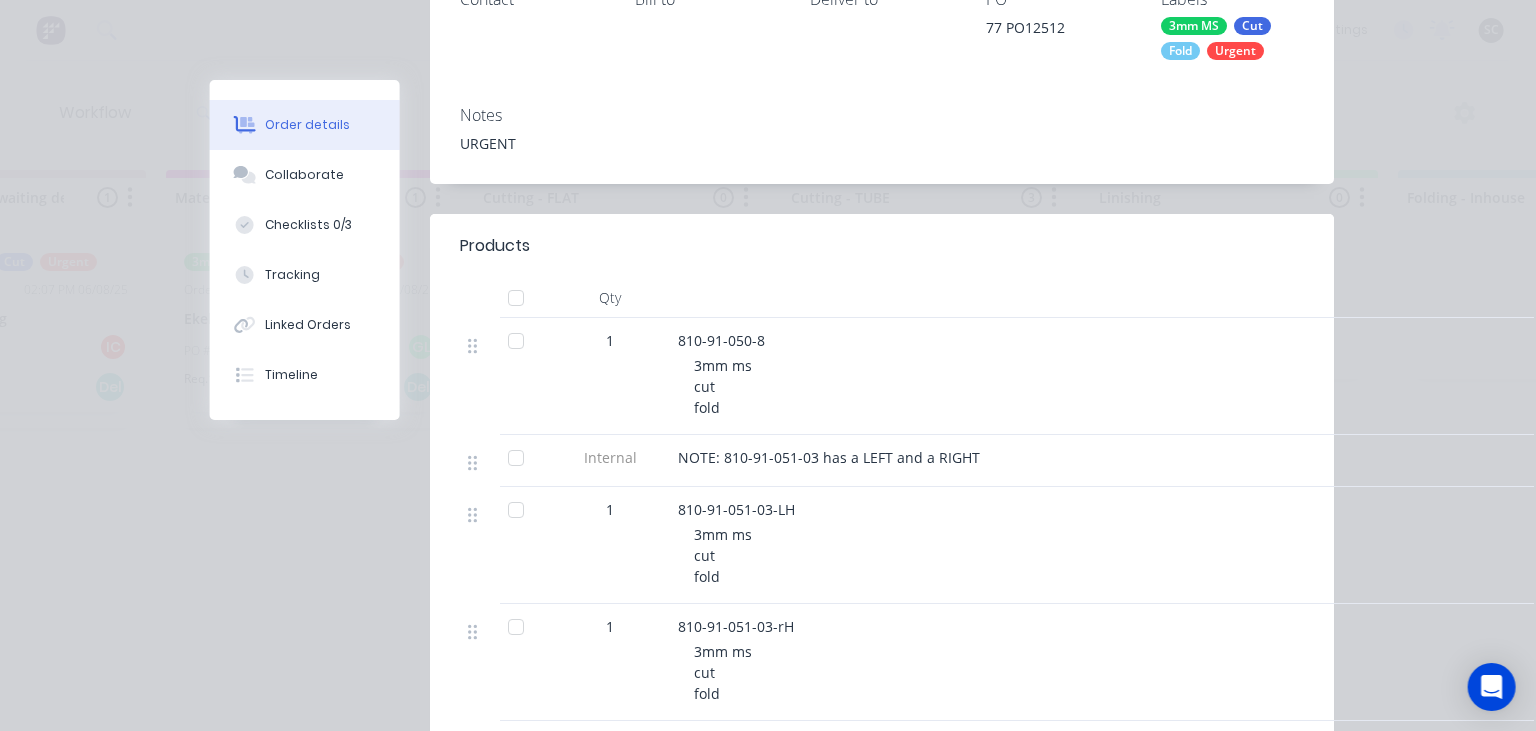 scroll, scrollTop: 460, scrollLeft: 0, axis: vertical 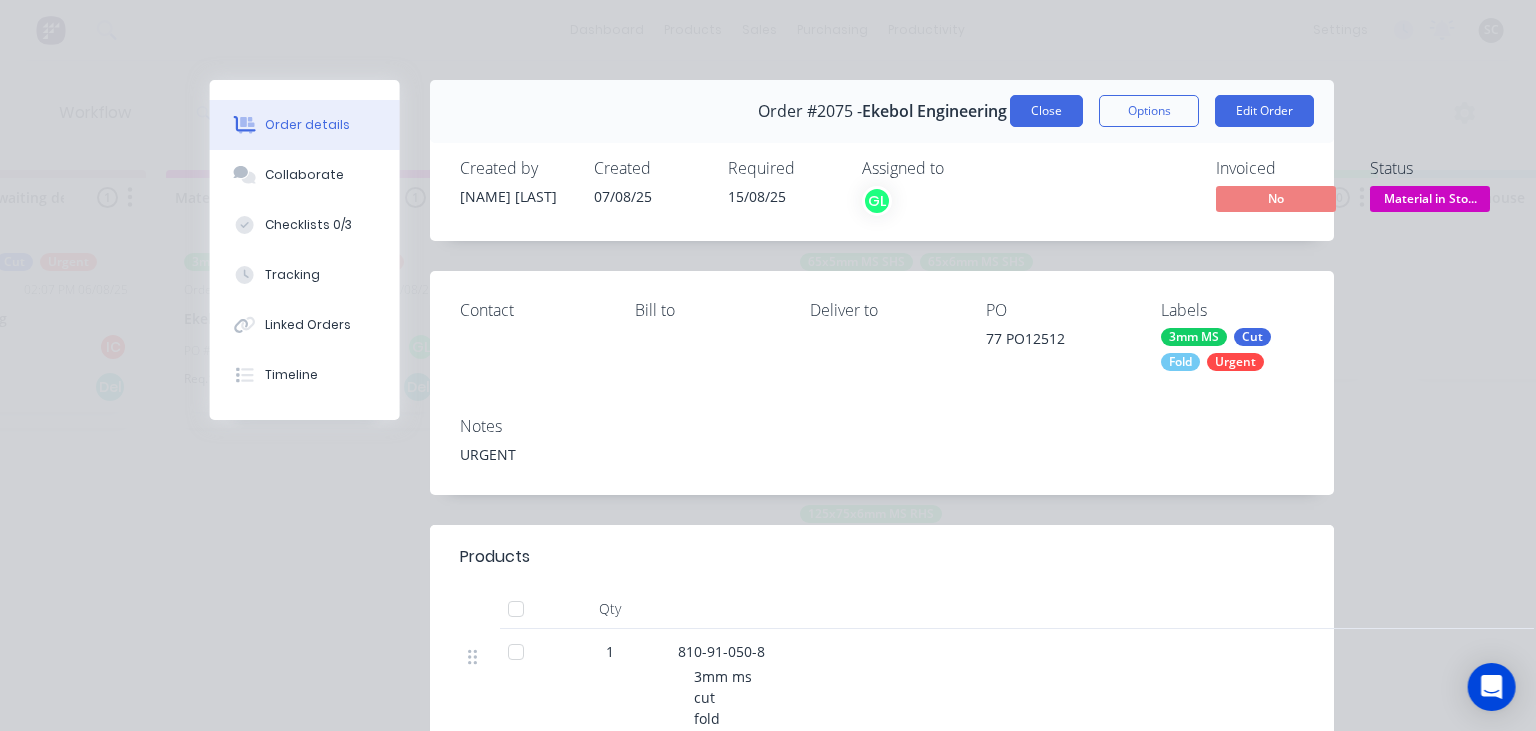 click on "Close" at bounding box center (1046, 111) 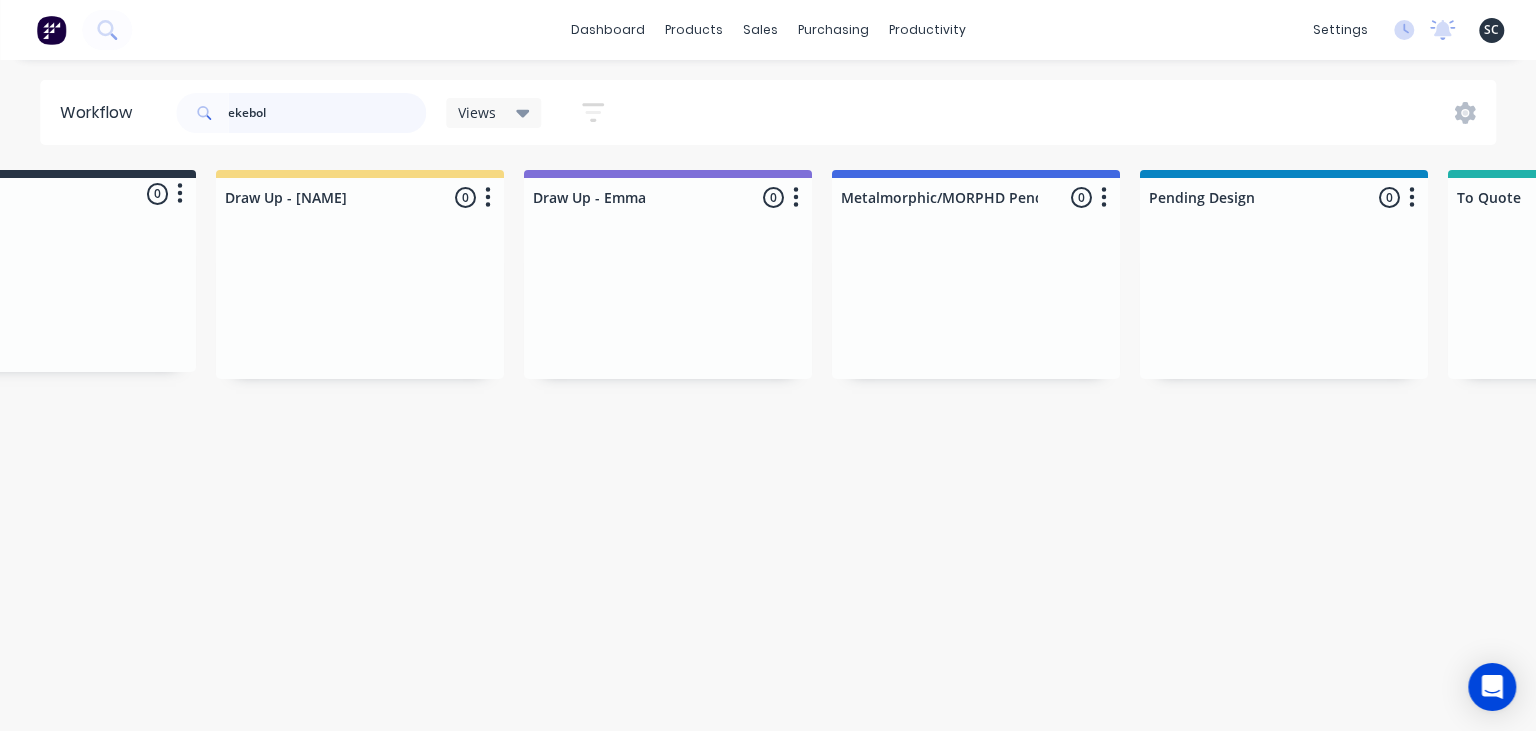 scroll, scrollTop: 0, scrollLeft: 0, axis: both 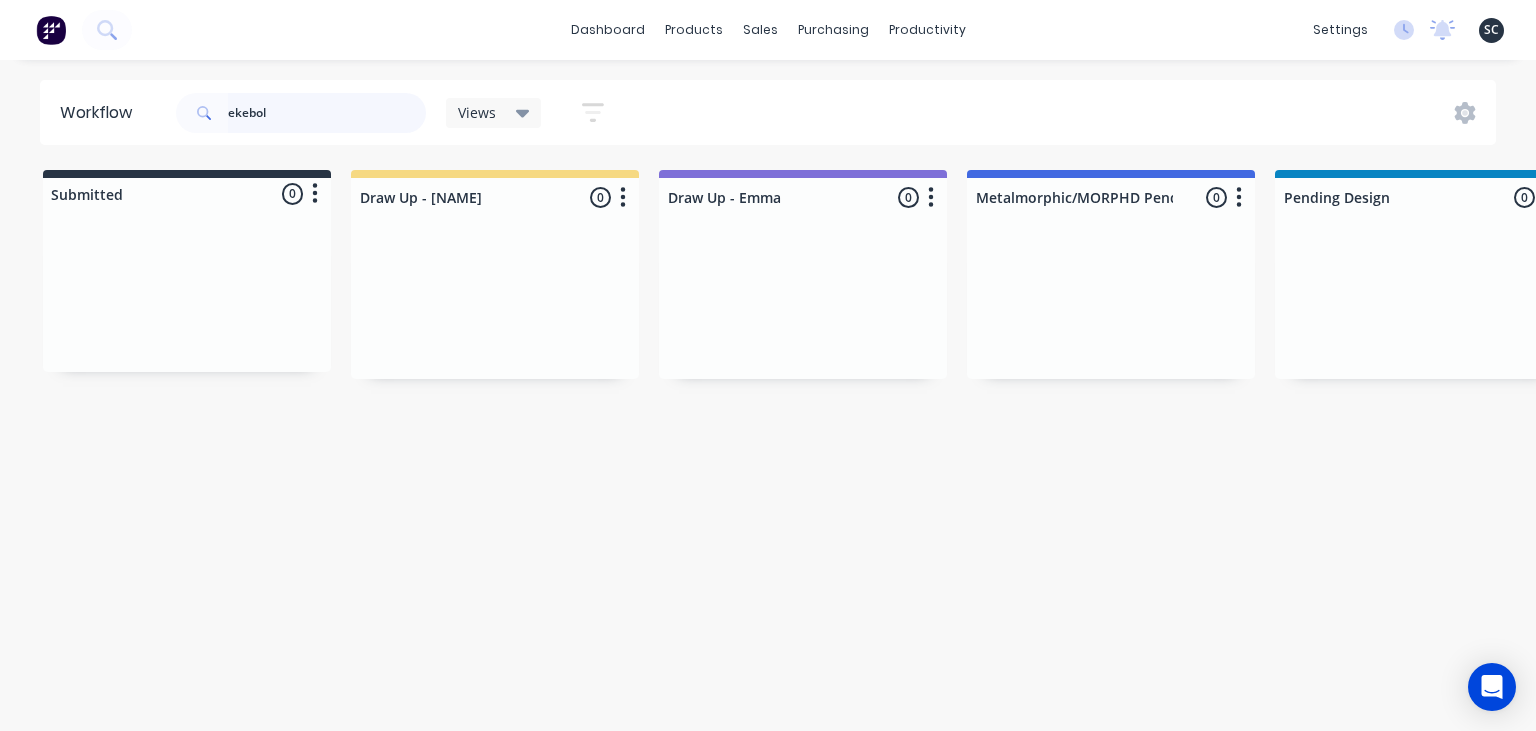 drag, startPoint x: 299, startPoint y: 111, endPoint x: 85, endPoint y: 122, distance: 214.28252 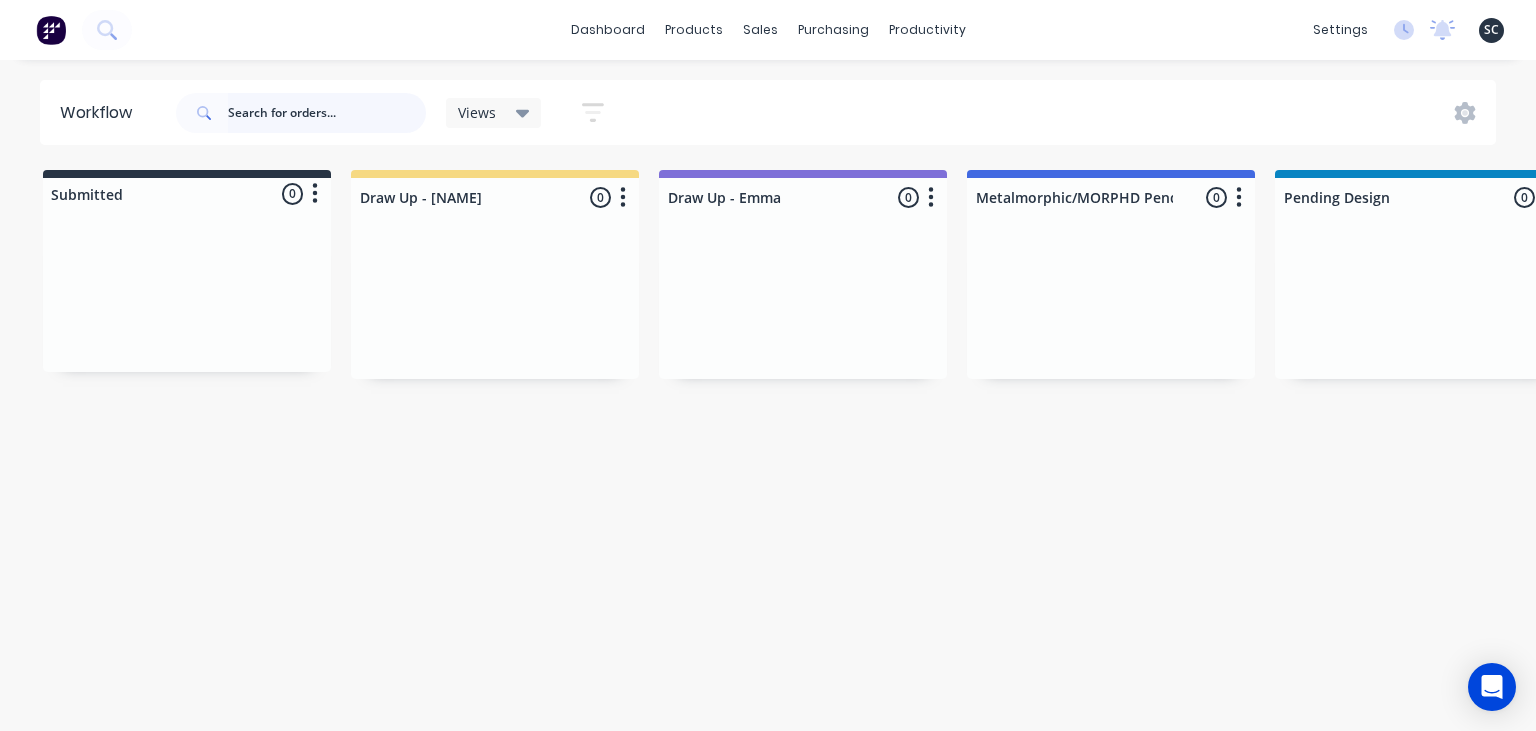 type 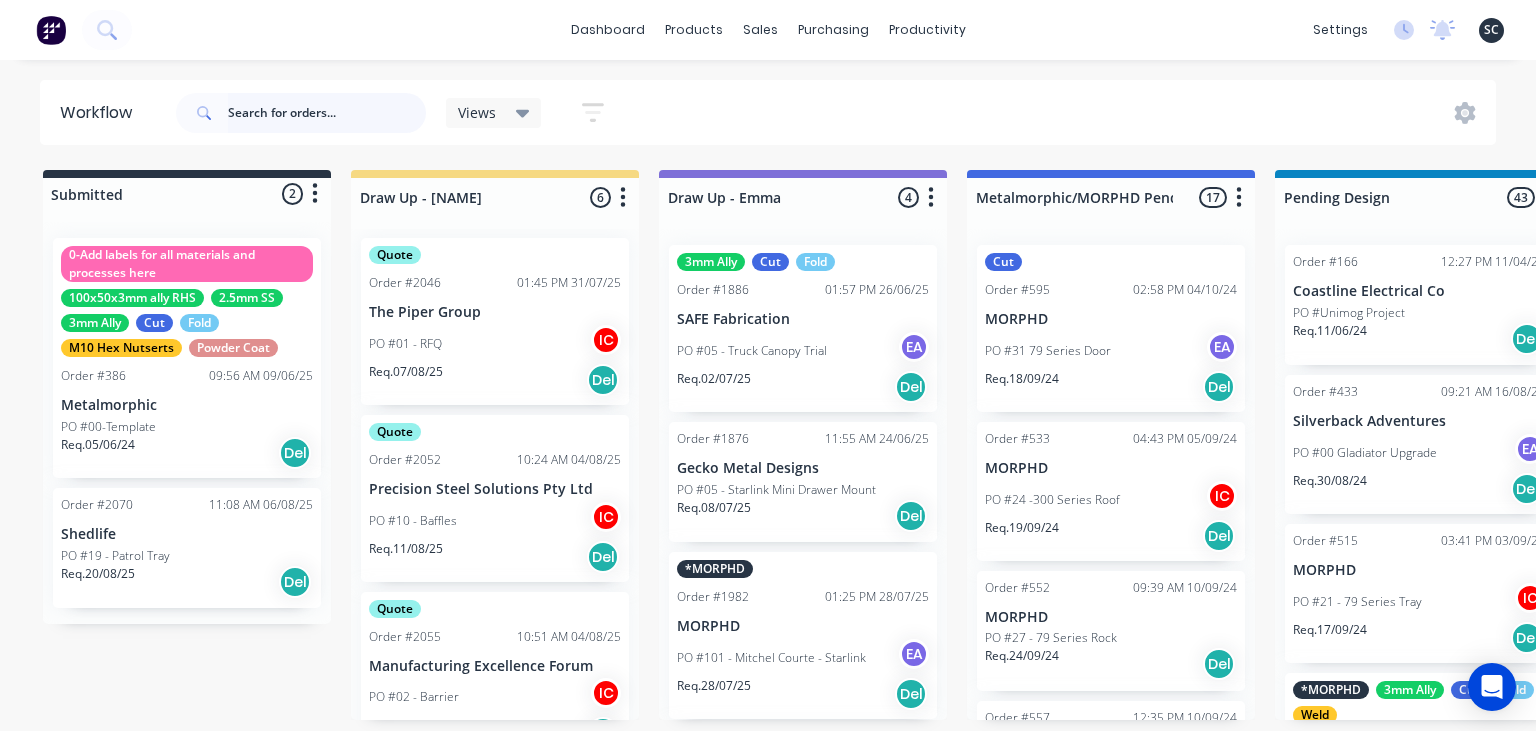 scroll, scrollTop: 0, scrollLeft: 0, axis: both 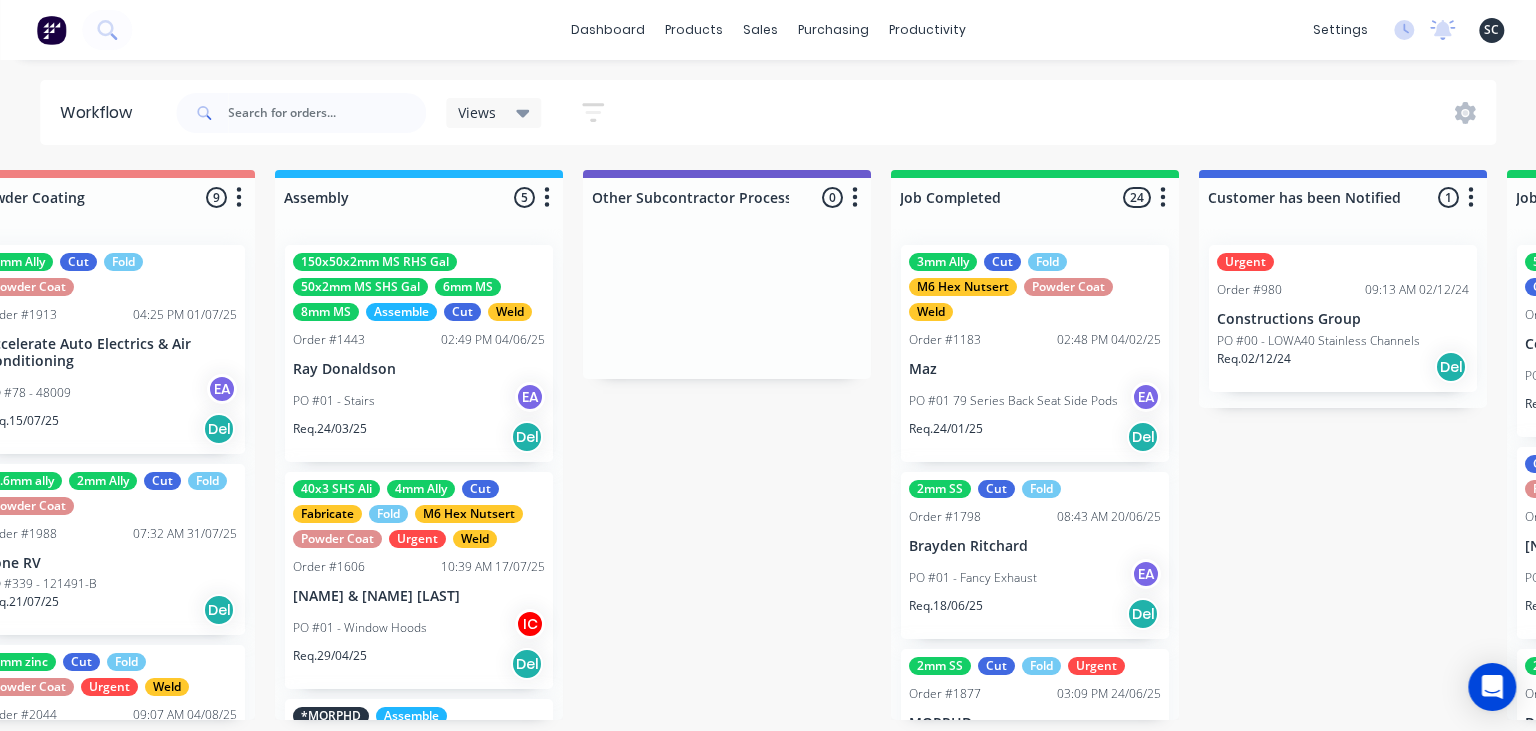 click on "Submitted 2 Status colour #273444 hex #273444 Save Cancel Summaries Total order value Invoiced to date To be invoiced Sort By Created date Required date Order number Customer name Most recent 0-Add labels for all materials and processes here 100x50x3mm ally RHS 2.5mm SS 3mm Ally Cut Fold M10 Hex Nutserts Powder Coat Order #386 09:56 AM 09/06/25 Metalmorphic PO #00-Template Req. 05/06/24 Del Order #2070 11:08 AM 06/08/25 Shedlife PO #19 - Patrol Tray Req. 20/08/25 Del Draw Up - Izaak 6 Status colour #F6D982 hex #F6D982 Save Cancel Notifications Email SMS Summaries Total order value Invoiced to date To be invoiced Sort By Created date Required date Order number Customer name Most recent Delete Quote Order #2046 01:45 PM 31/07/25 The Piper Group PO #01 - RFQ IC Req. 07/08/25 Del Quote Order #2052 10:24 AM 04/08/25 Precision Steel Solutions Pty Ltd PO #10 - Baffles IC Req. 11/08/25 Del Quote Order #2055 10:51 AM 04/08/25 Manufacturing Excellence Forum PO #02 - Barrier IC Req. 11/08/25 Del Quote Order #2067 IC Del" at bounding box center (-1648, 445) 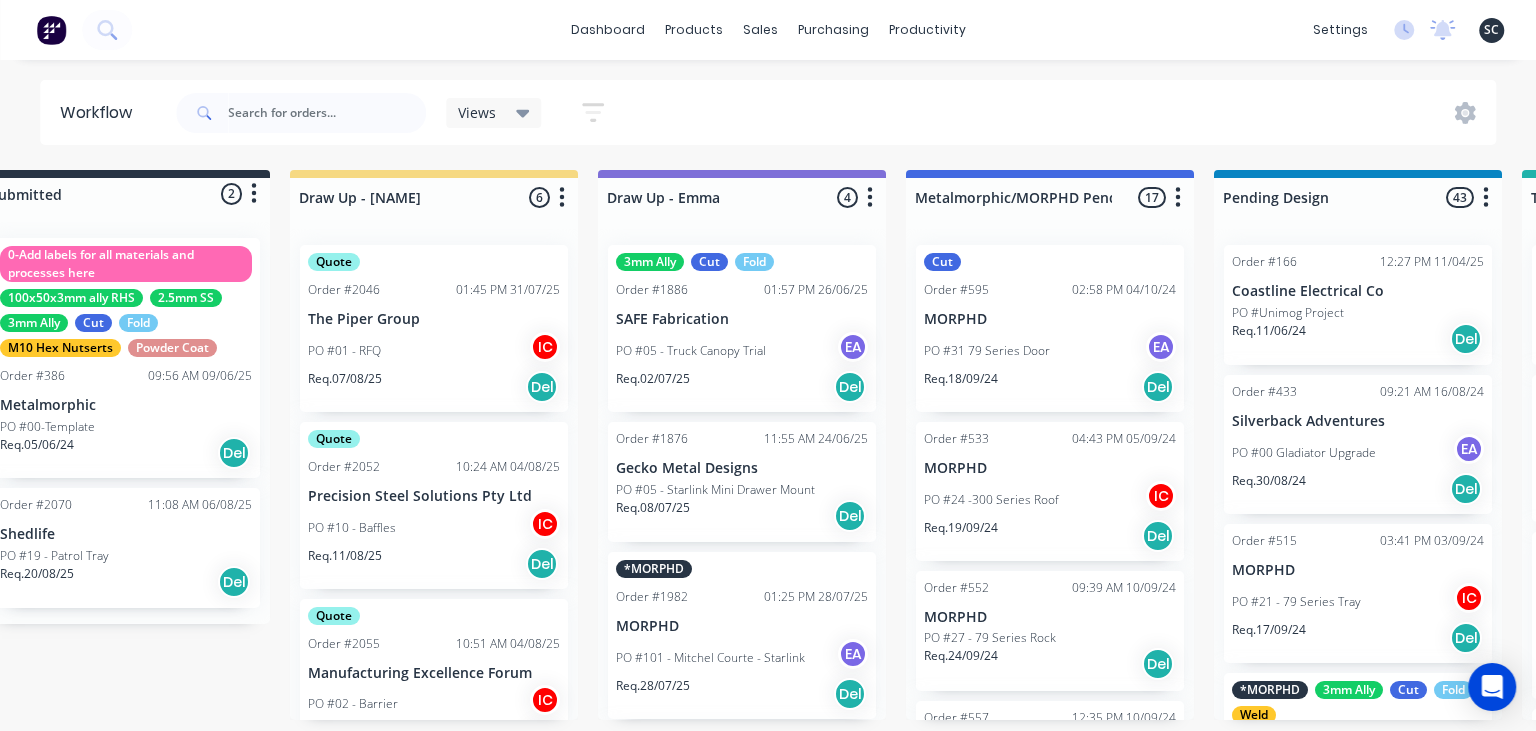 scroll, scrollTop: 0, scrollLeft: 0, axis: both 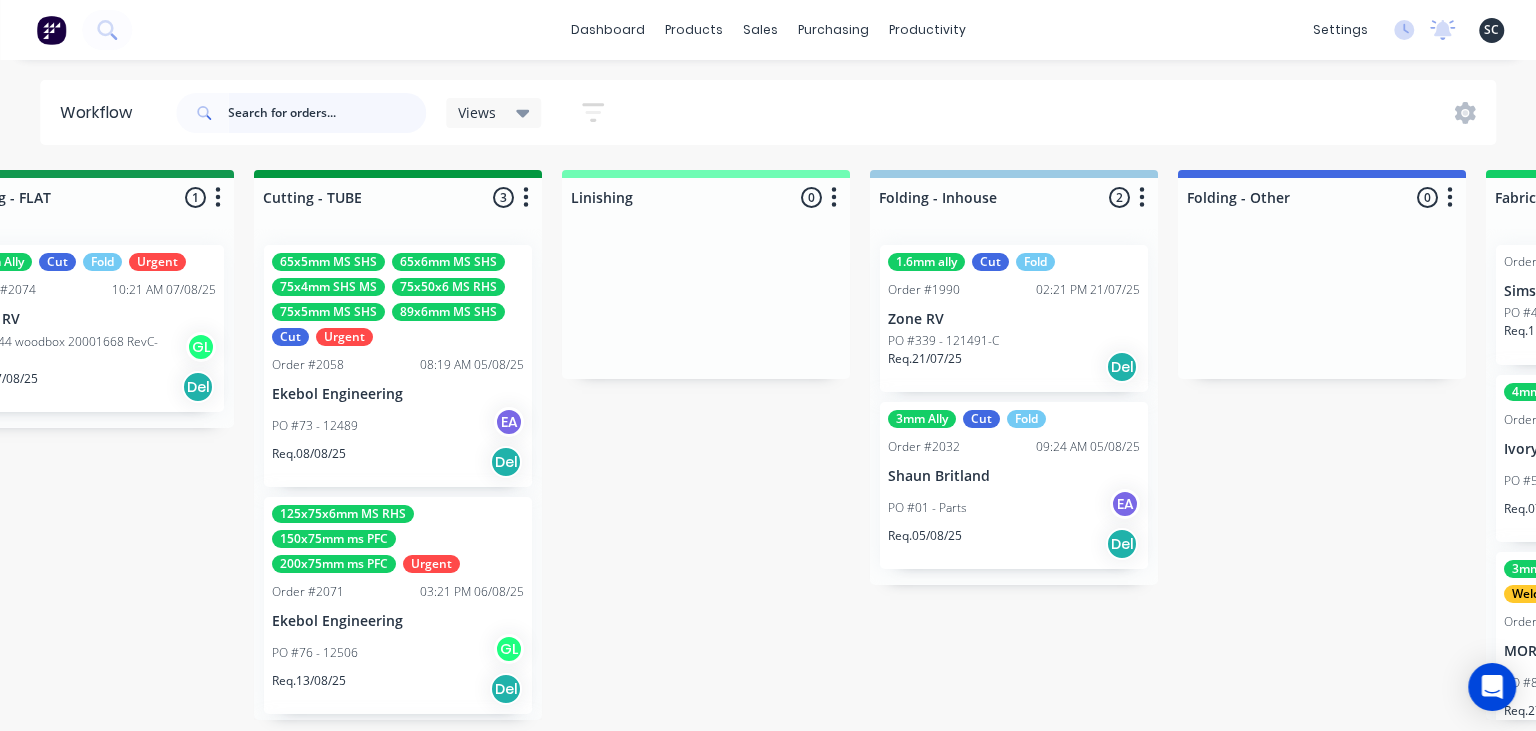 click at bounding box center (327, 113) 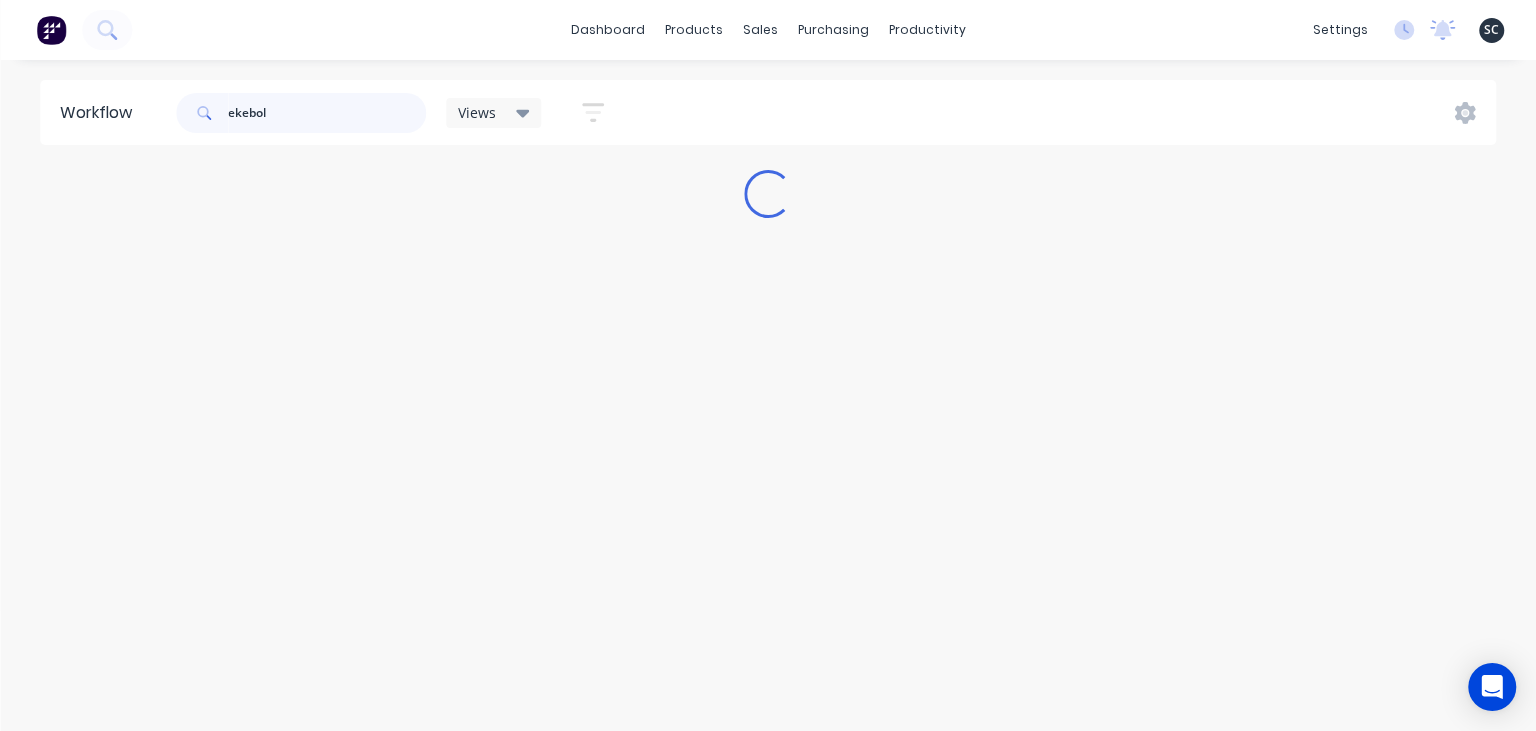 scroll, scrollTop: 0, scrollLeft: 0, axis: both 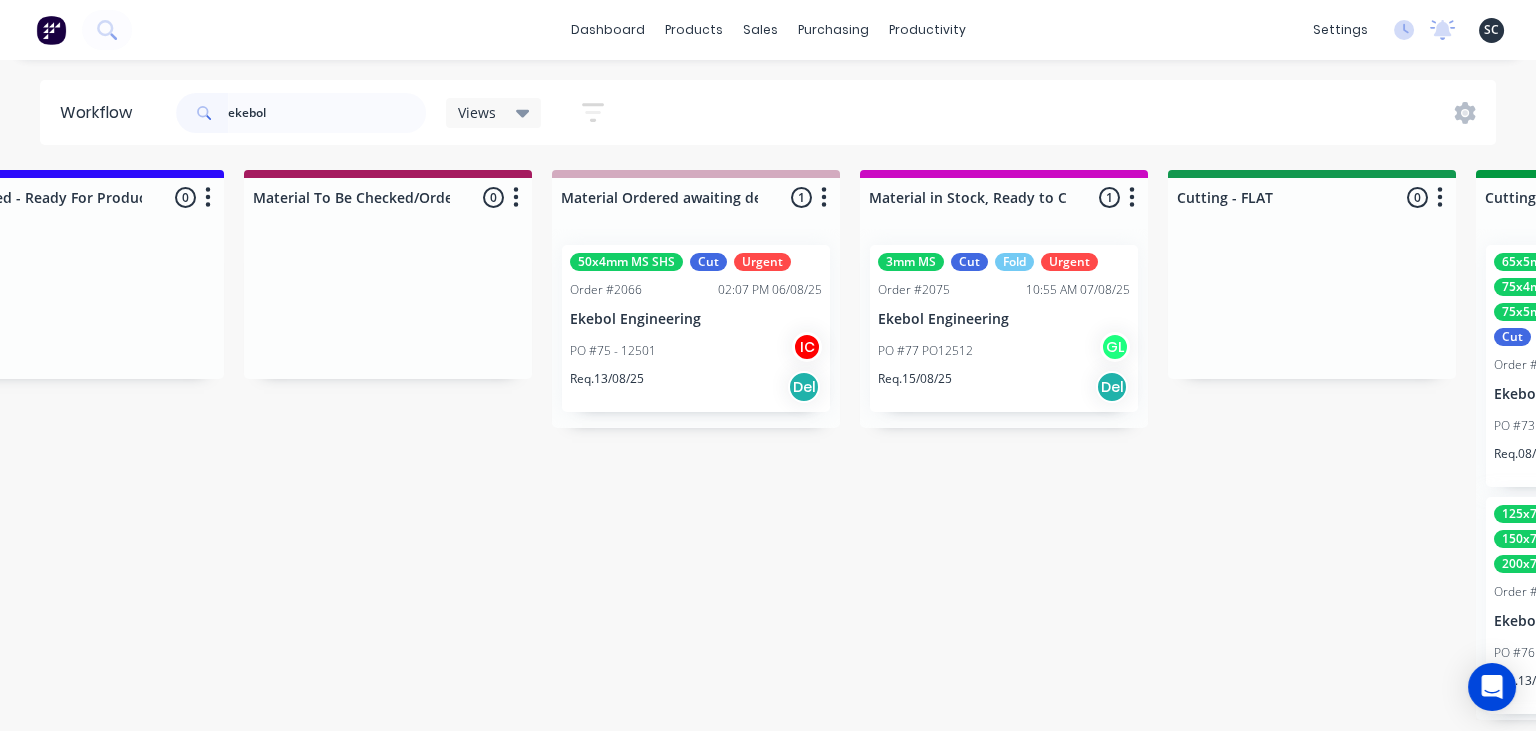 click on "PO #75 - 12501
IC" at bounding box center (696, 351) 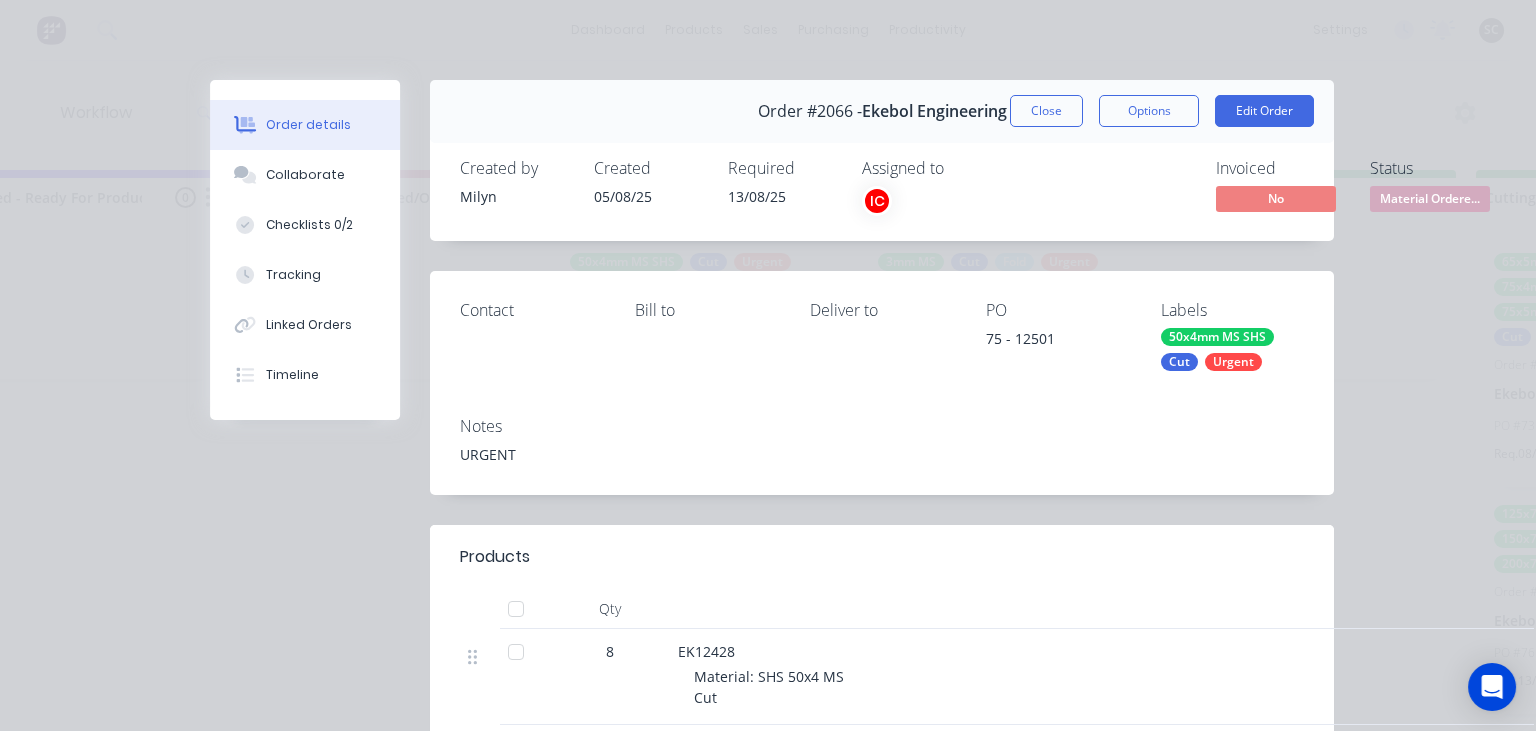 scroll, scrollTop: 345, scrollLeft: 0, axis: vertical 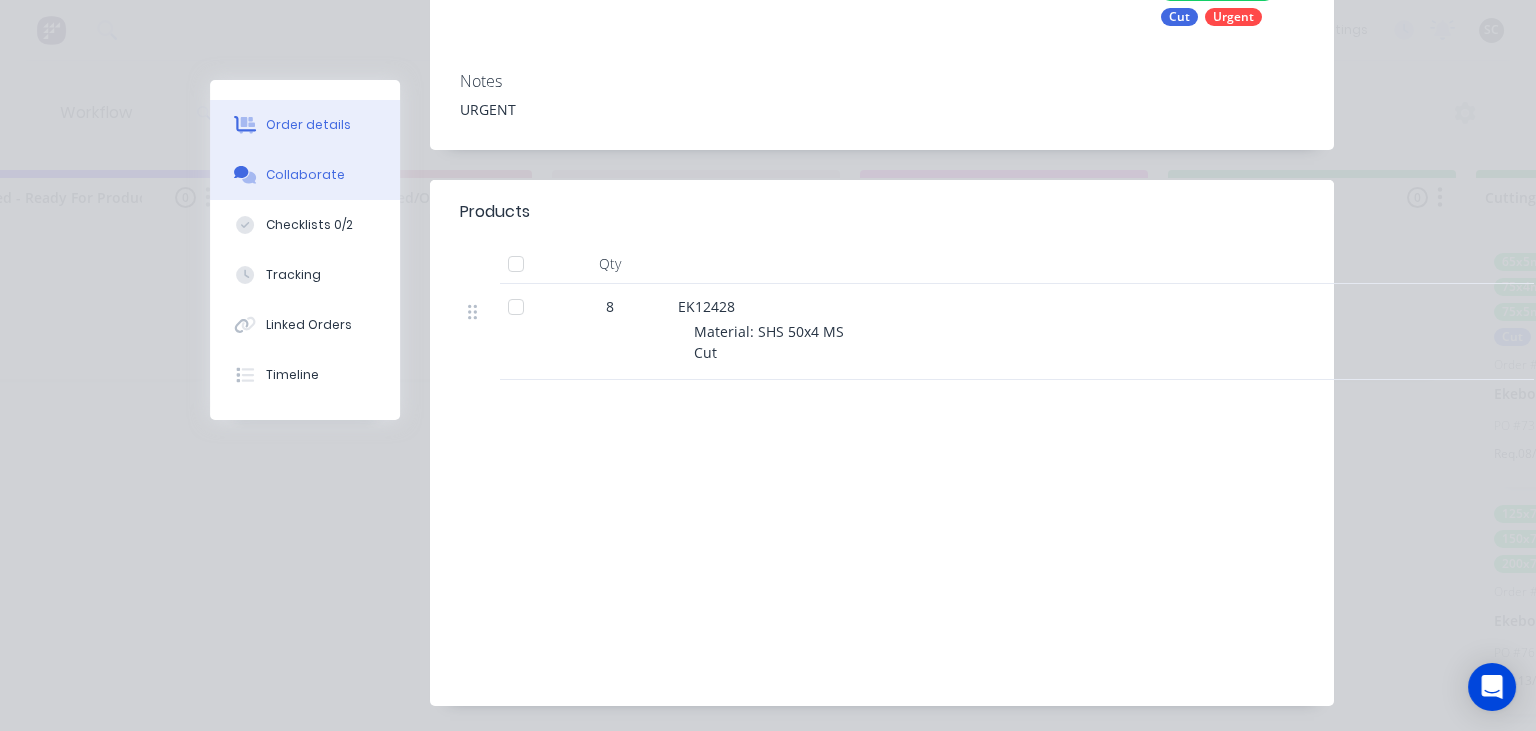 click on "Collaborate" at bounding box center [305, 175] 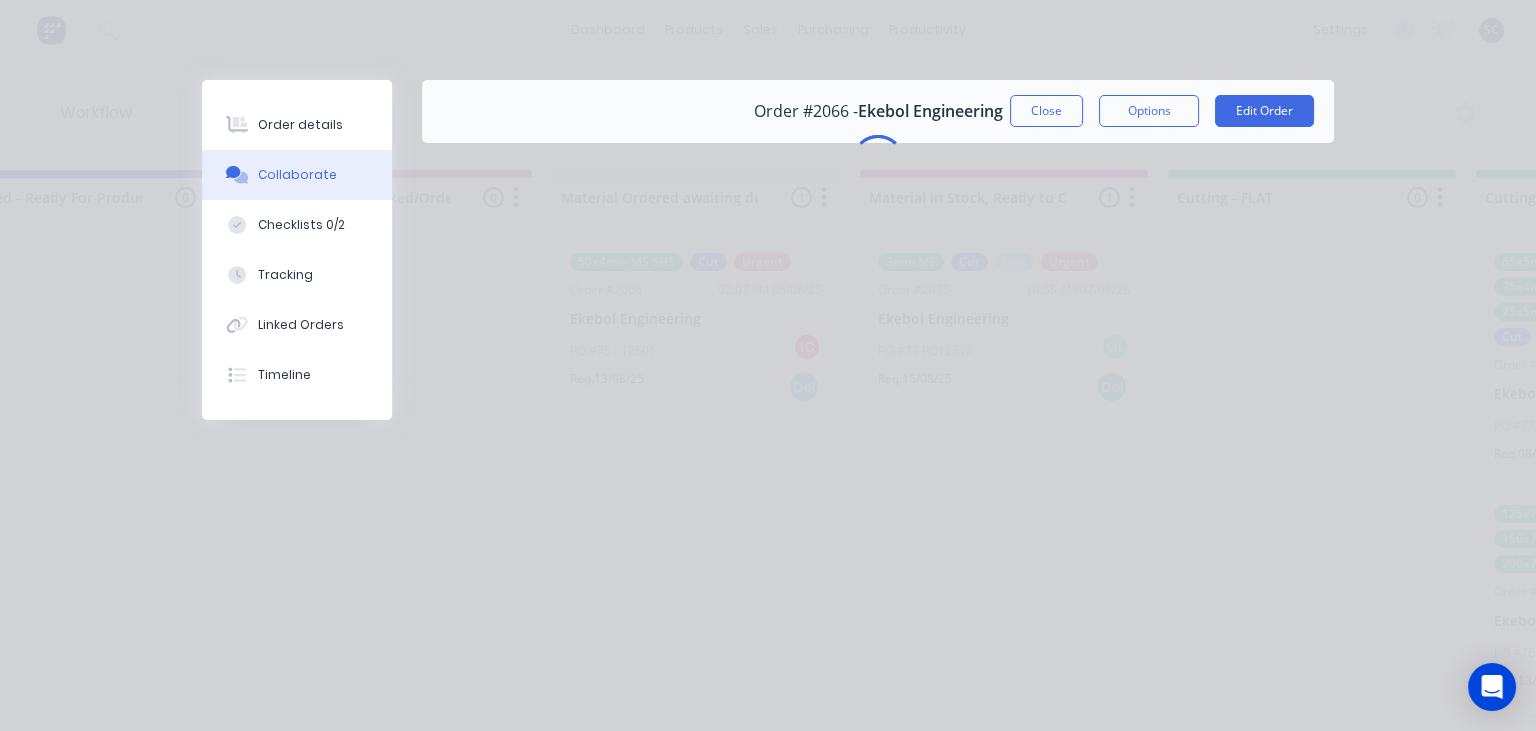 scroll, scrollTop: 0, scrollLeft: 0, axis: both 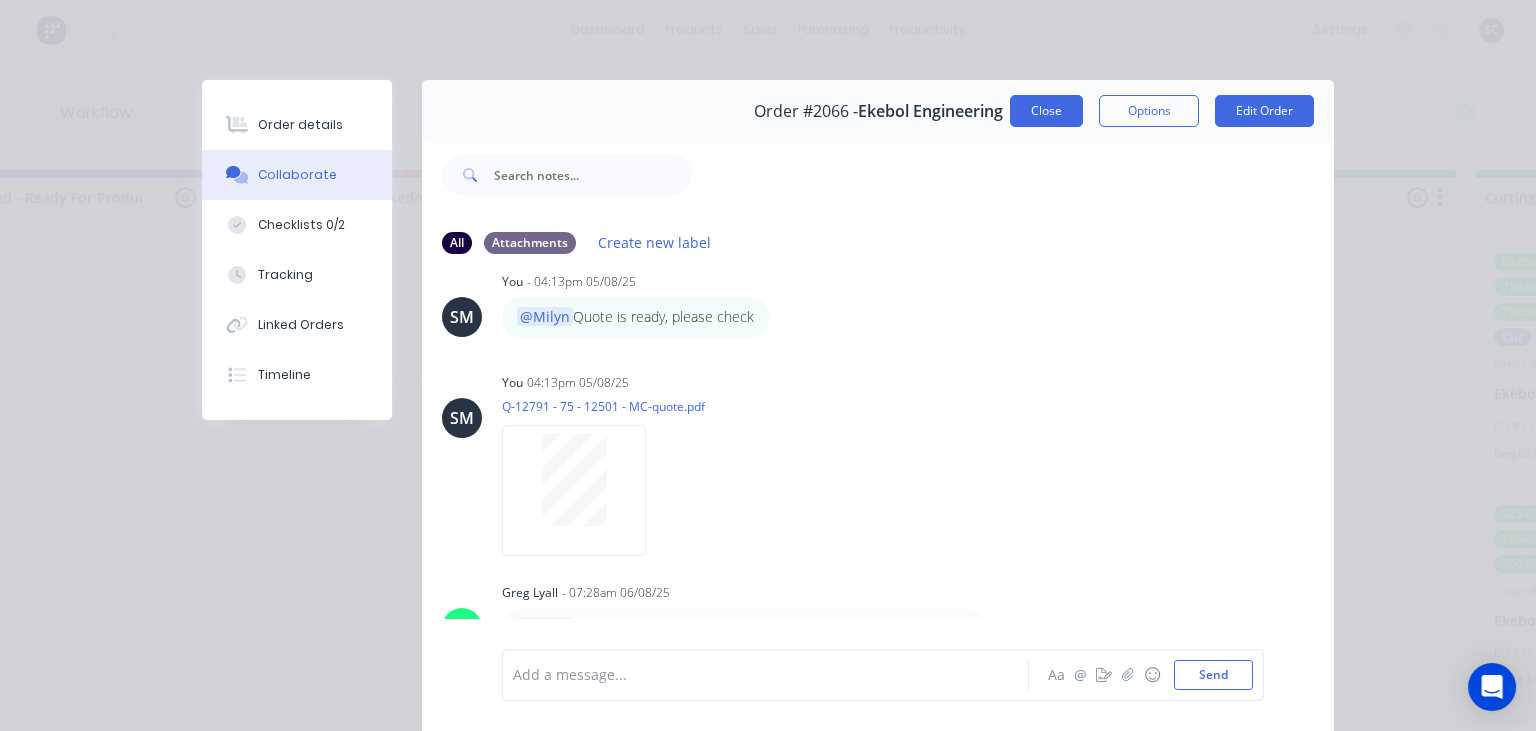 click on "Close" at bounding box center [1046, 111] 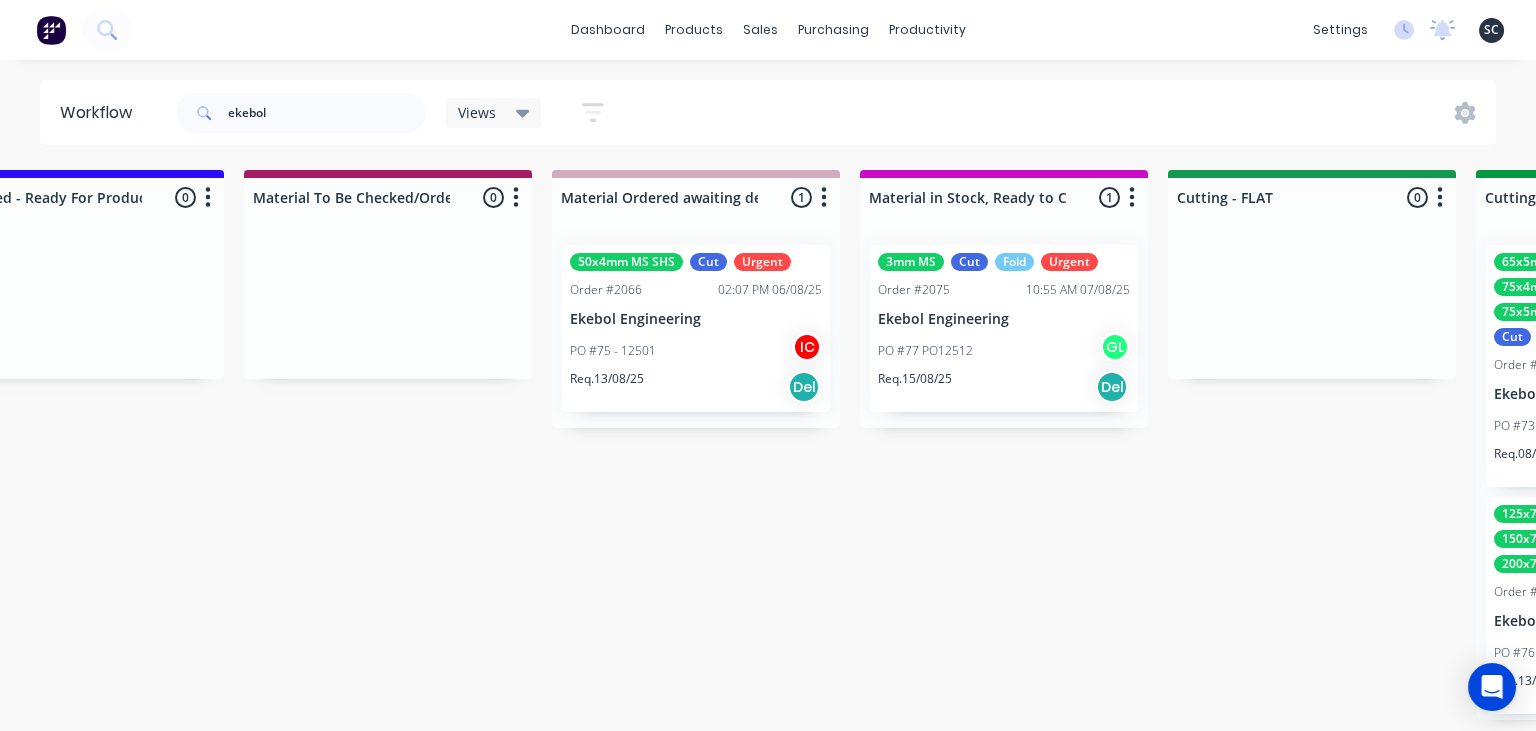 click on "PO #77 PO12512 GL" at bounding box center (1004, 351) 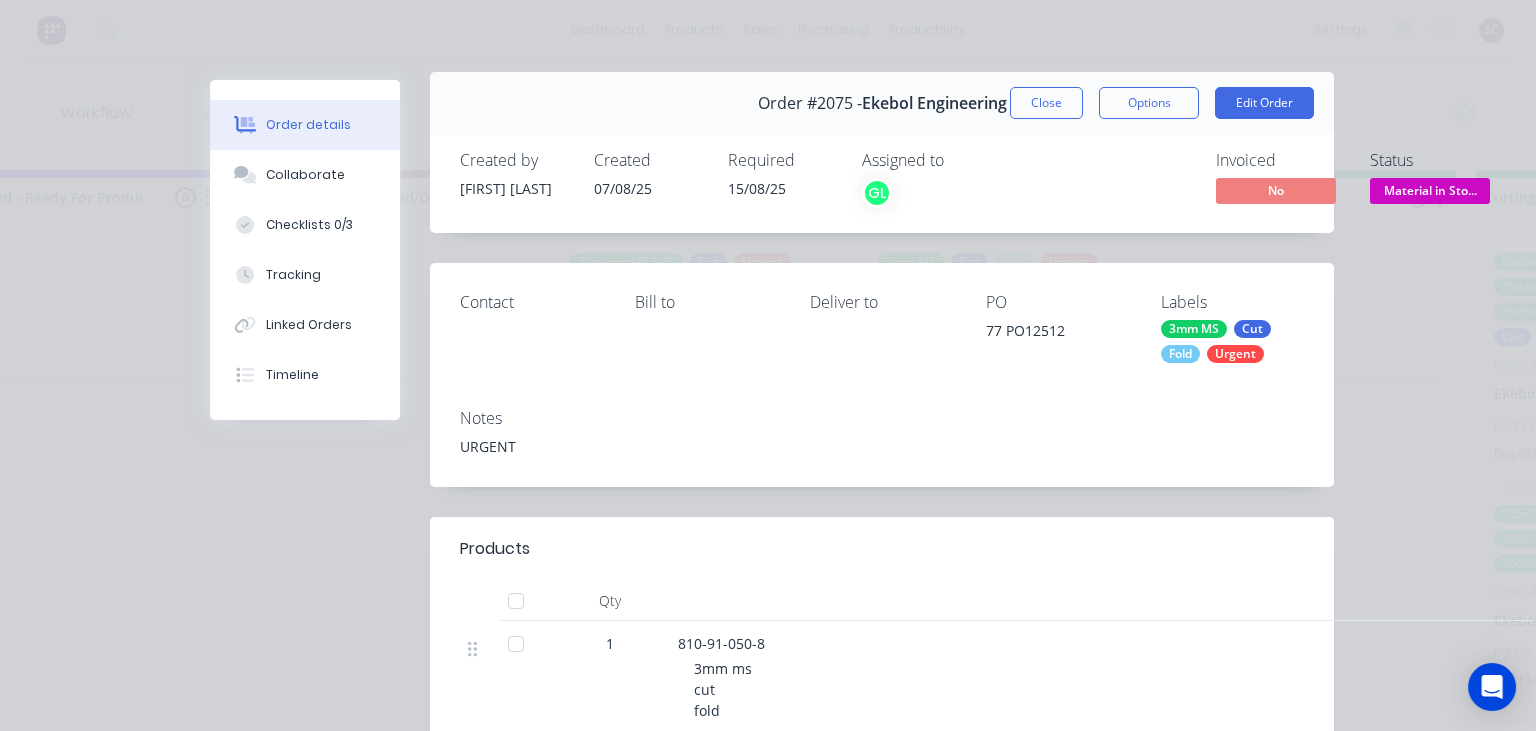 scroll, scrollTop: 0, scrollLeft: 0, axis: both 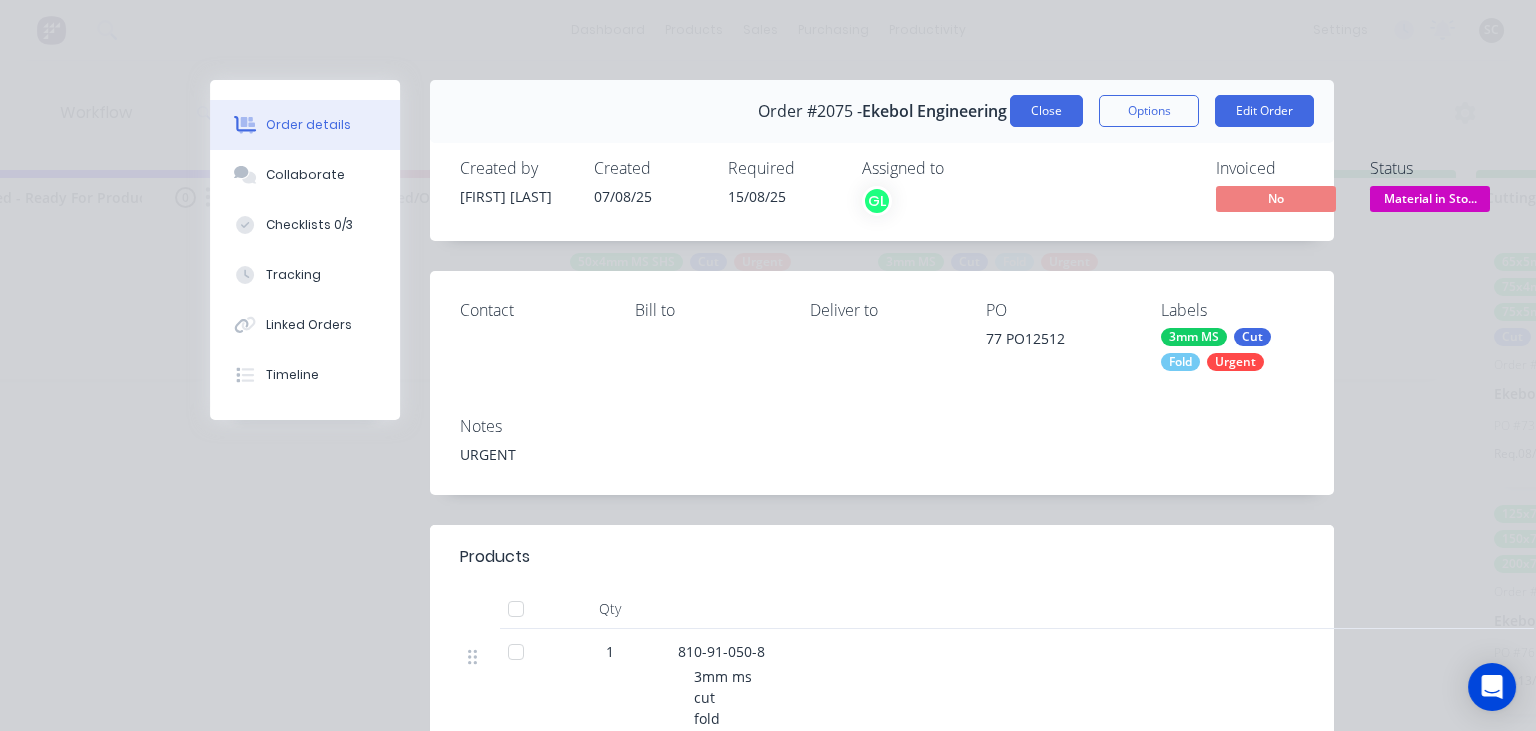 click on "Close" at bounding box center [1046, 111] 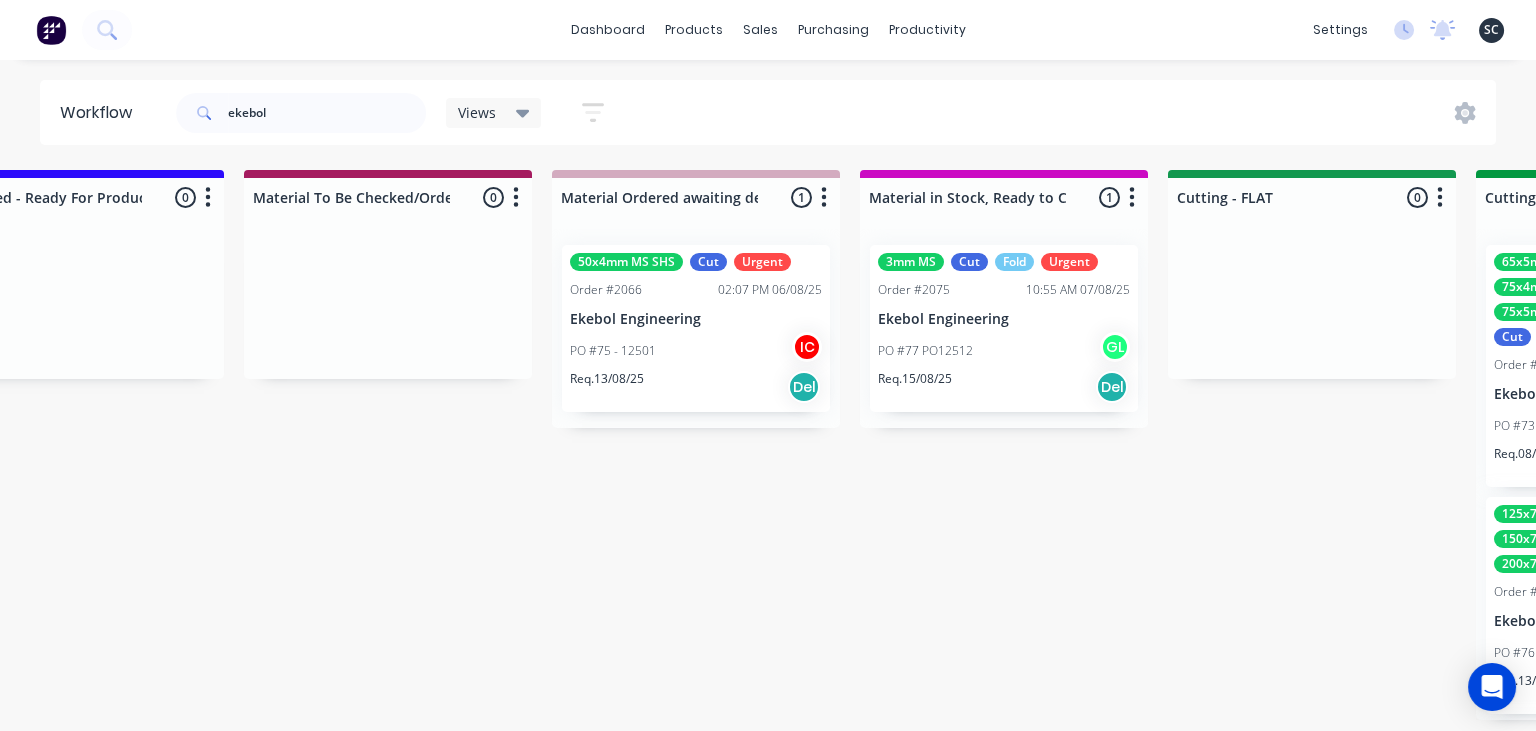 drag, startPoint x: 642, startPoint y: 718, endPoint x: 675, endPoint y: 718, distance: 33 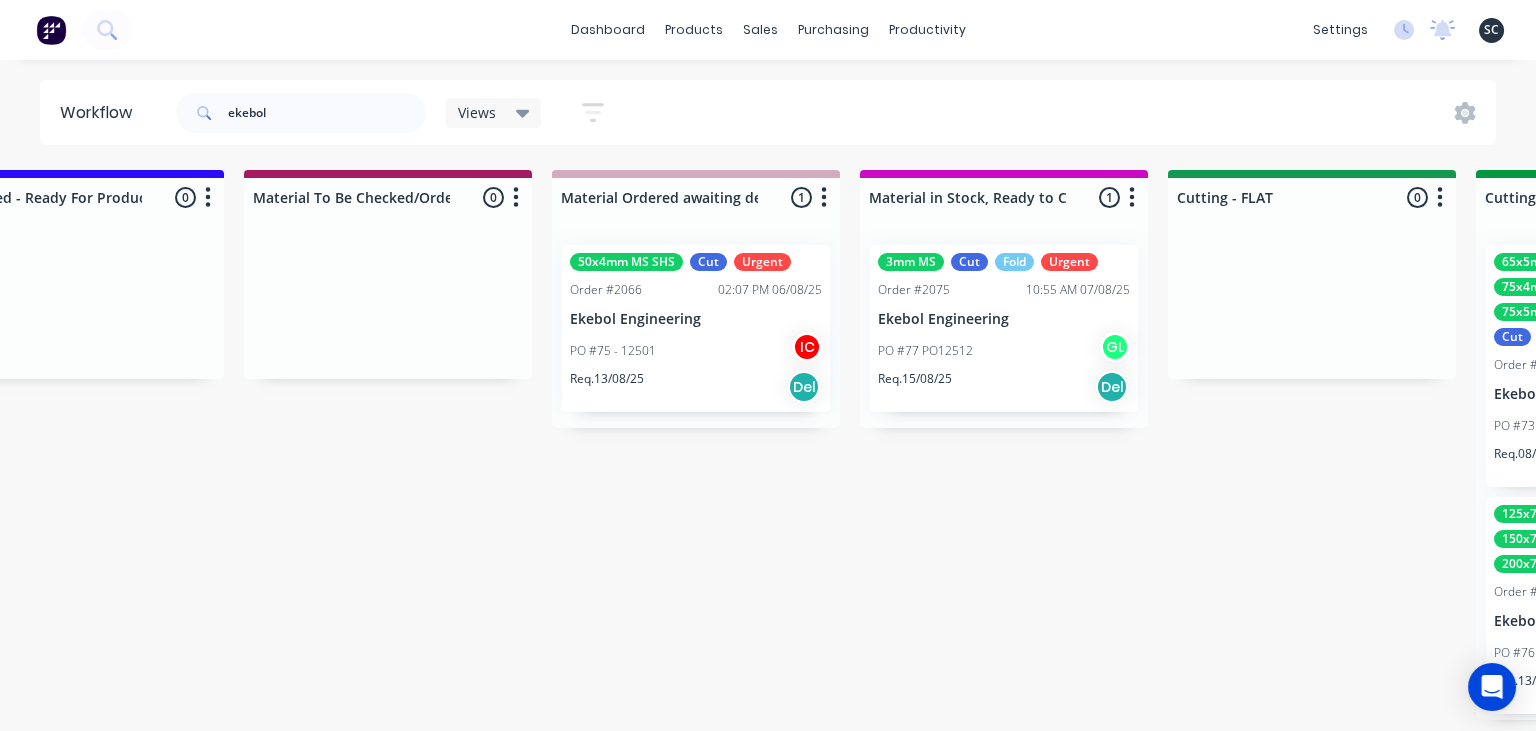 click on "Submitted 0 Status colour #273444 hex #273444 Save Cancel Summaries Total order value Invoiced to date To be invoiced Sort By Created date Required date Order number Customer name Most recent Draw Up - Izaak 0 Status colour #F6D982 hex #F6D982 Save Cancel Notifications Email SMS Summaries Total order value Invoiced to date To be invoiced Sort By Created date Required date Order number Customer name Most recent Delete Draw Up - Emma 0 Status colour #7E6FD8 hex #7E6FD8 Save Cancel Notifications Email SMS Summaries Total order value Invoiced to date To be invoiced Sort By Created date Required date Order number Customer name Most recent Delete Metalmorphic/MORPHD Pending 0 Status colour #4169E1 hex #4169E1 Save Cancel Notifications Email SMS Summaries Total order value Invoiced to date To be invoiced Sort By Created date Required date Order number Customer name Most recent Delete Pending Design 0 Status colour #0884C2 hex #0884C2 Save Cancel Notifications Email SMS Summaries Total order value Invoiced to date 0" at bounding box center [1401, 445] 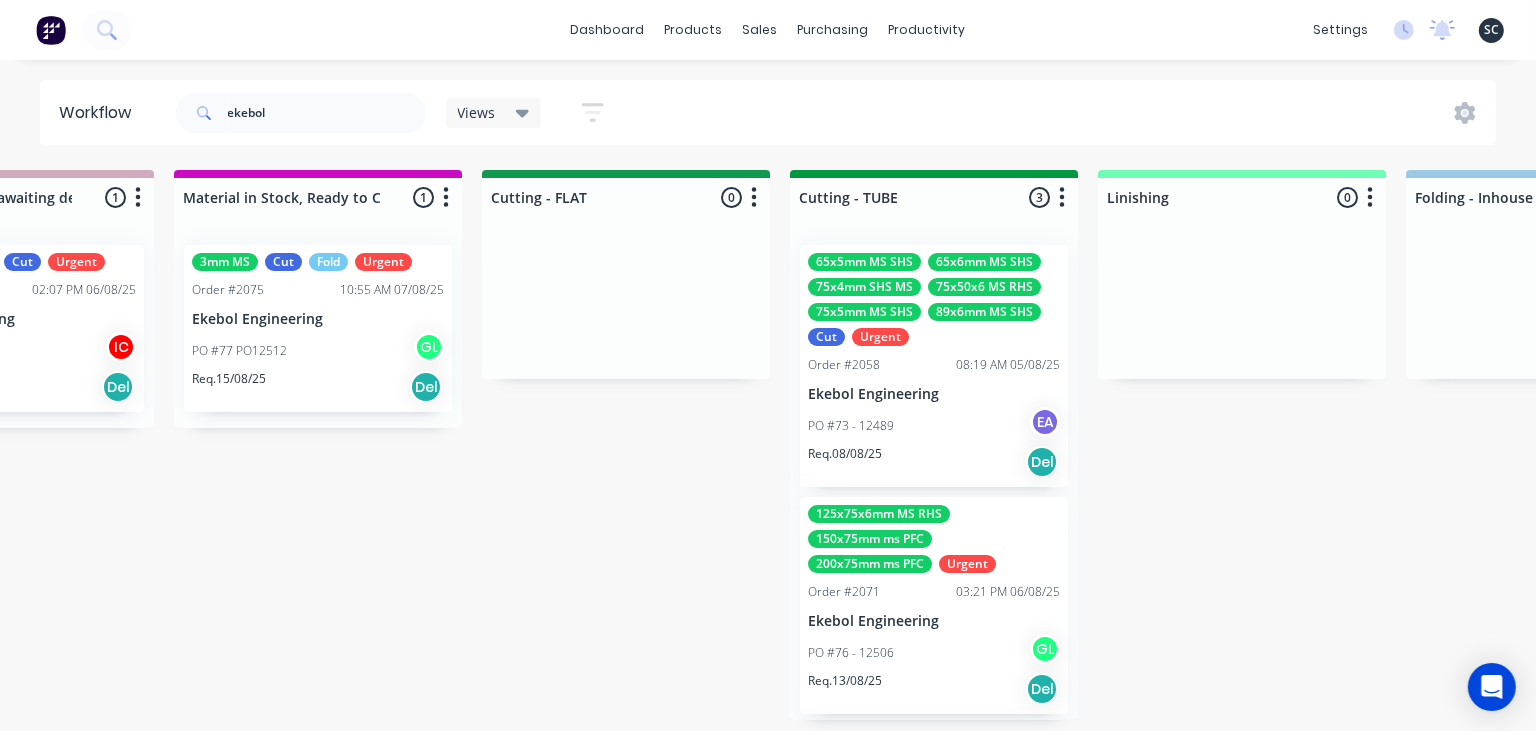 scroll, scrollTop: 0, scrollLeft: 3261, axis: horizontal 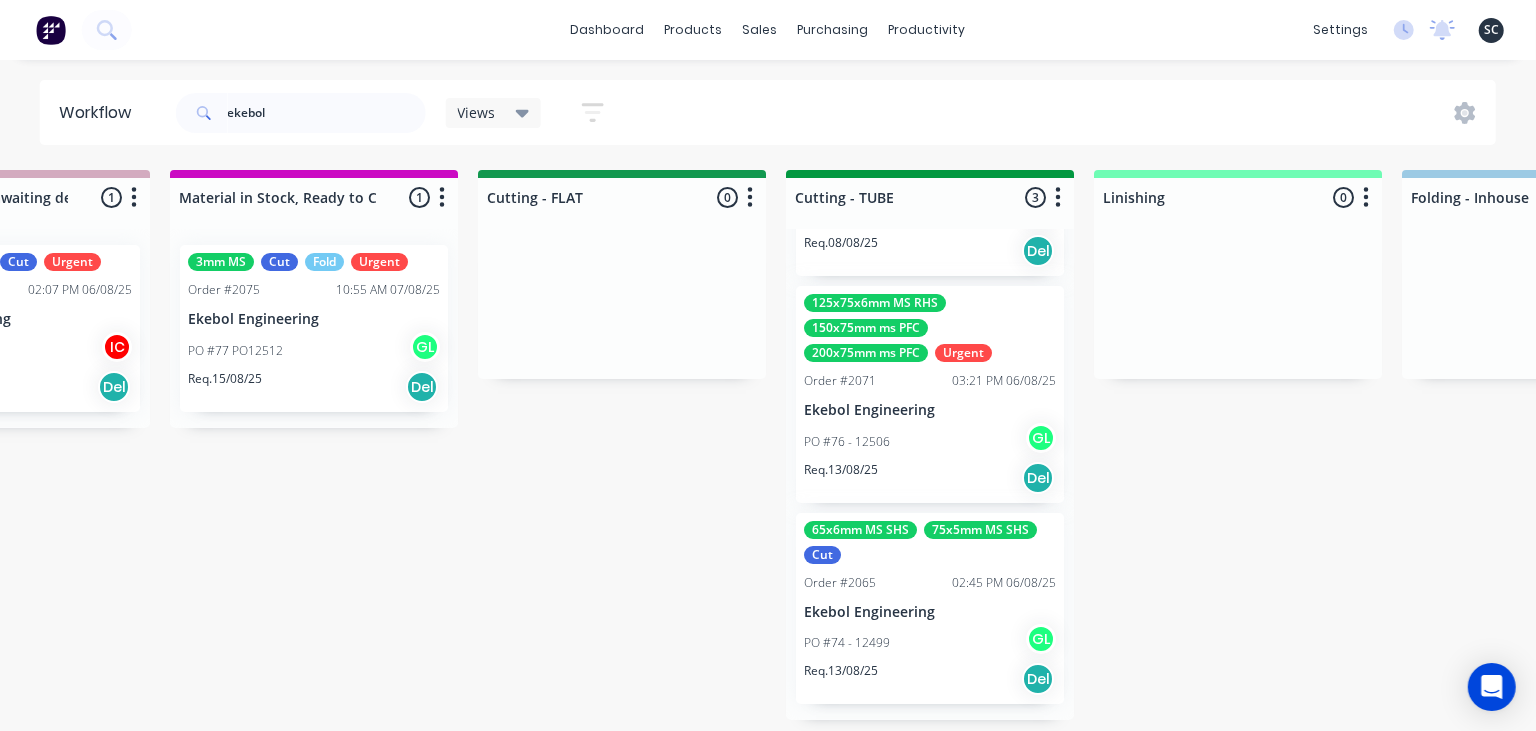 click on "PO #74 - 12499
GL" at bounding box center [930, 643] 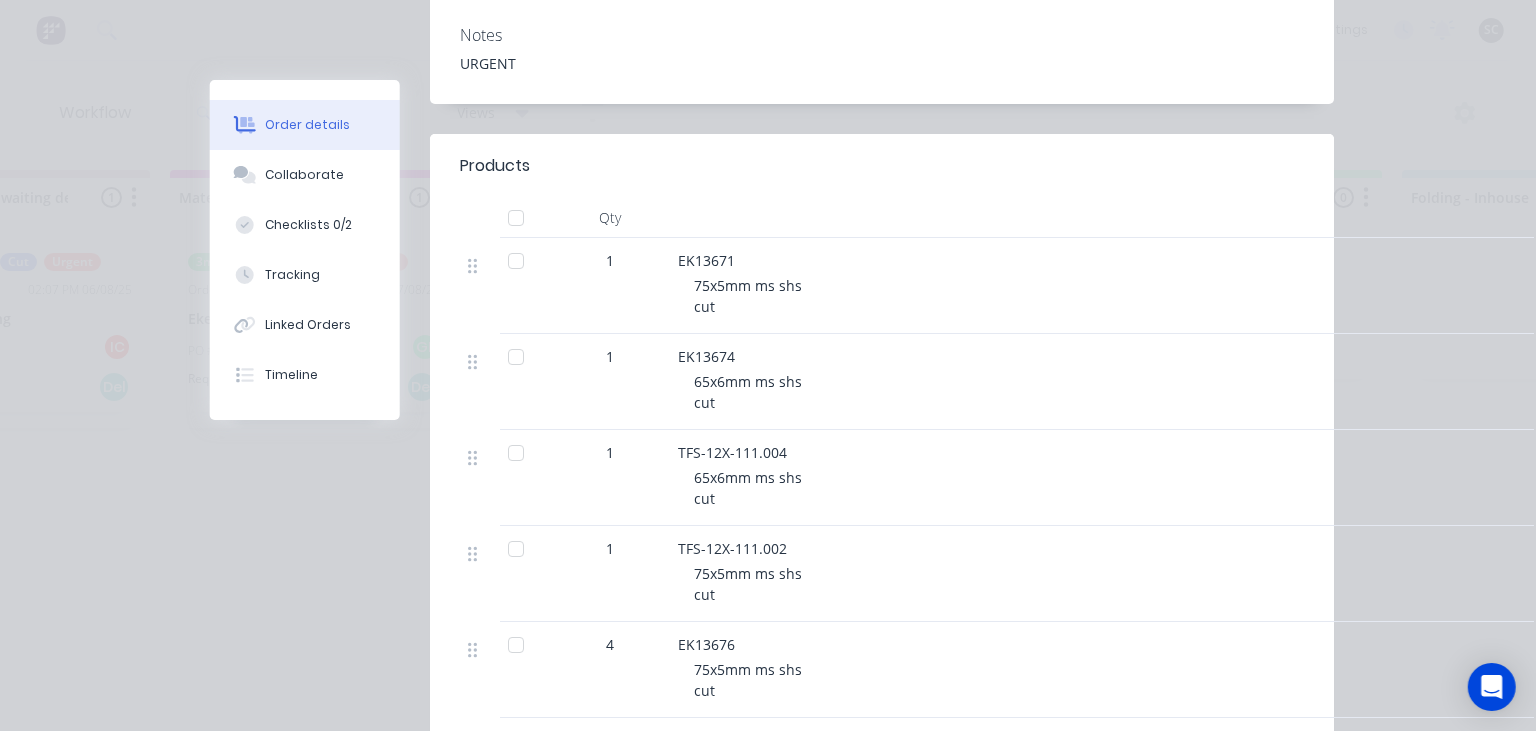 scroll, scrollTop: 345, scrollLeft: 0, axis: vertical 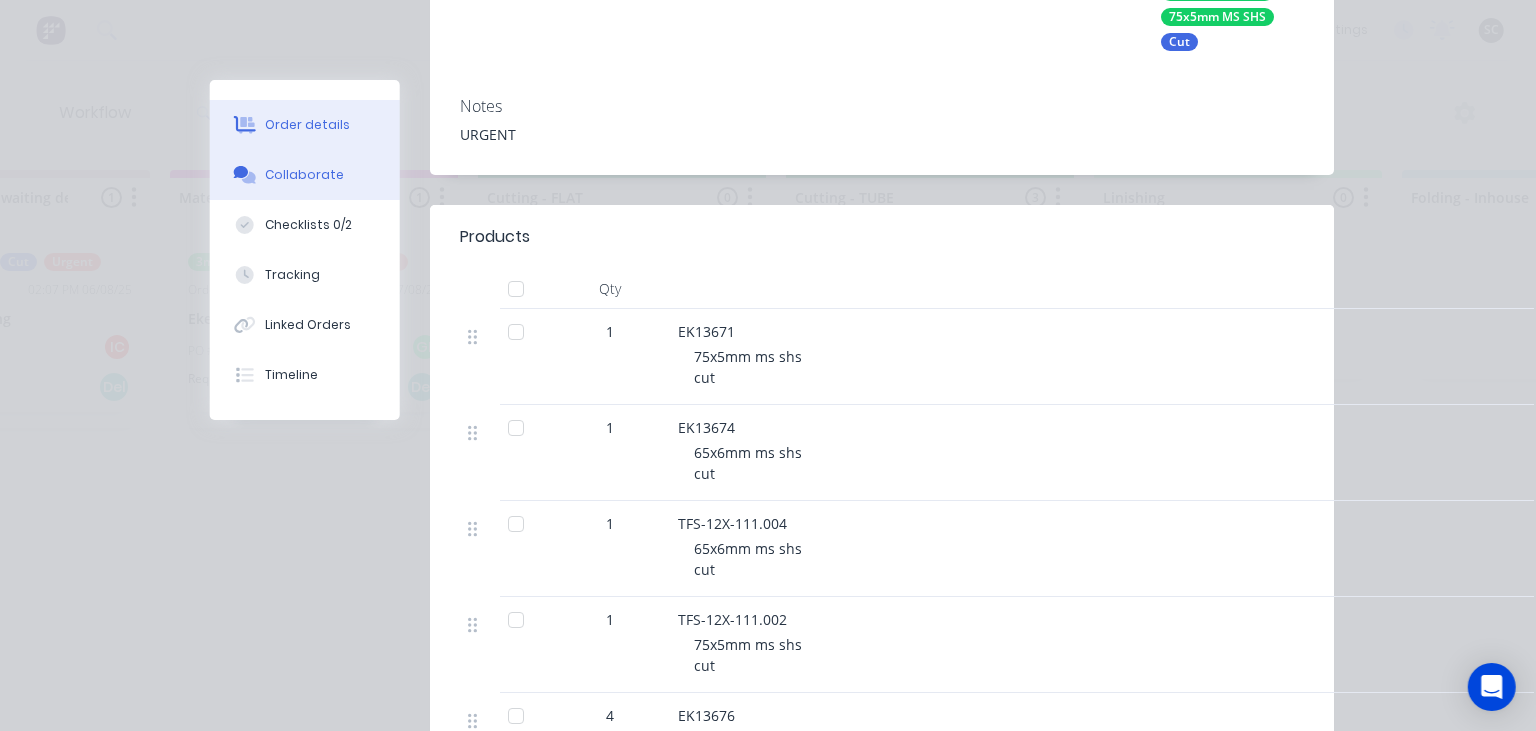 click on "Collaborate" at bounding box center (305, 175) 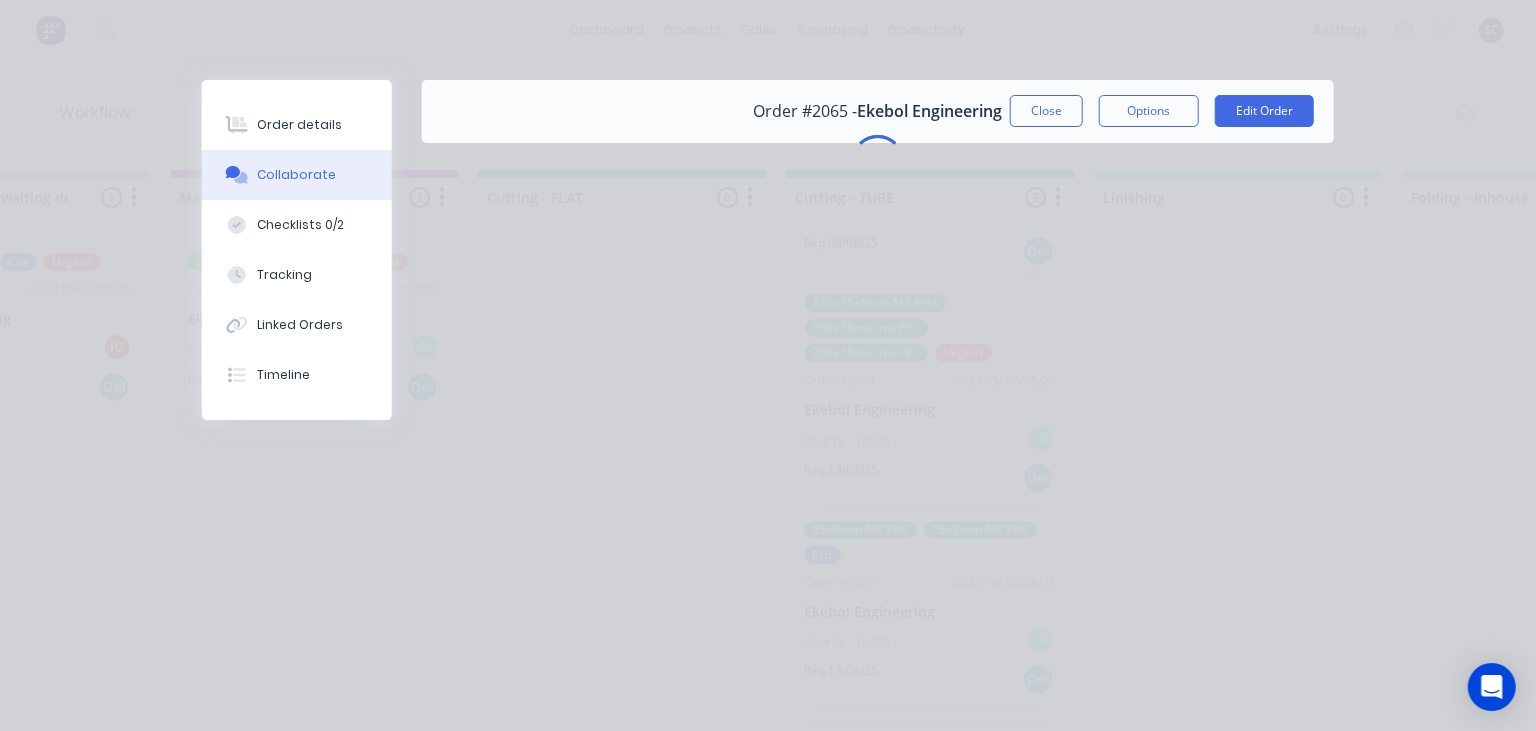 scroll, scrollTop: 0, scrollLeft: 0, axis: both 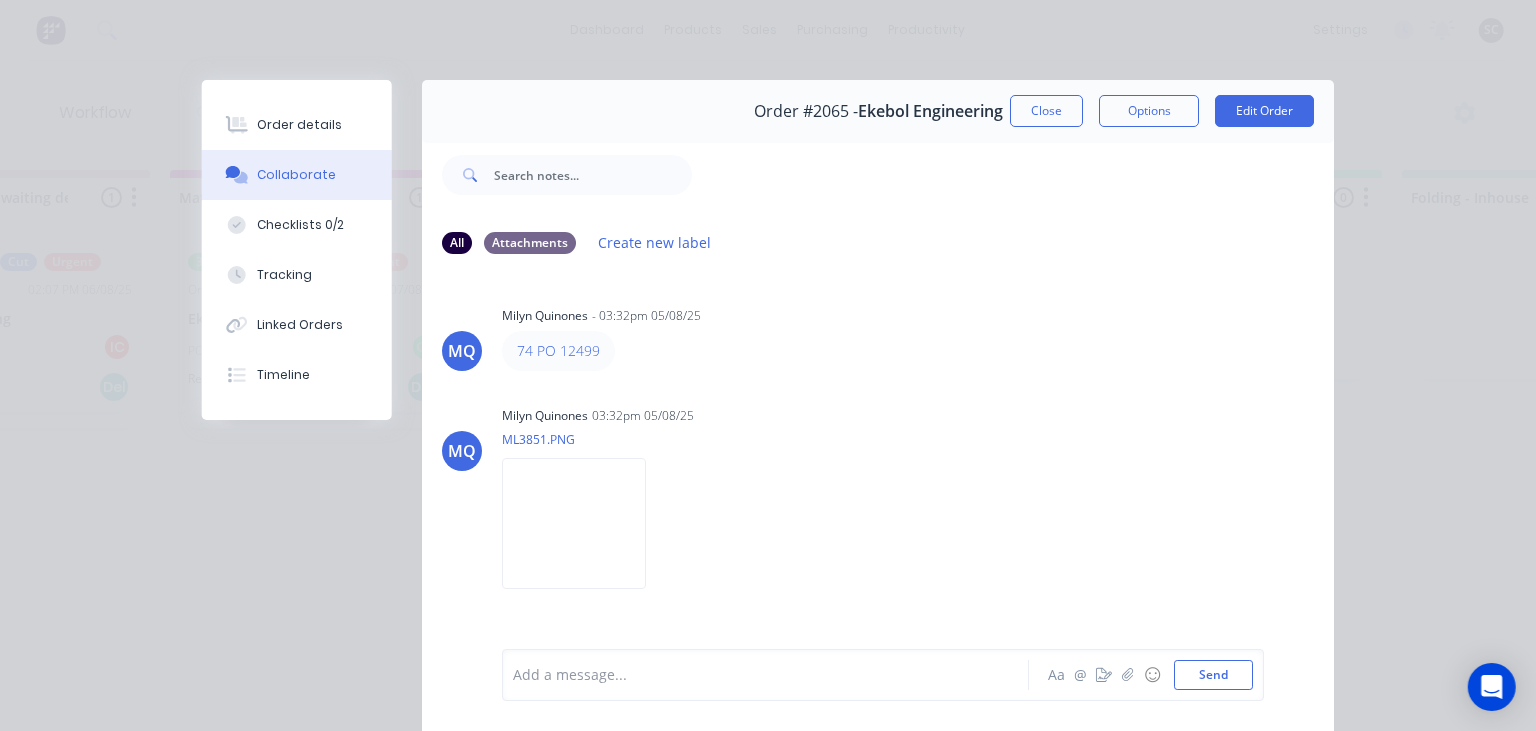 click on "MQ Milyn Quinones  - 03:32pm 05/08/25 74 PO 12499 MQ Milyn Quinones 03:32pm 05/08/25 ML3851.PNG Labels Download MQ Milyn Quinones  - 03:35pm 05/08/25 @Izaak   @Emma   @Greg  Required by next Wed, 13th Aug, pls. Thank you FA Francis Adrian Candido  - 04:12pm 05/08/25 @Milyn  EK13676 not in the excel file, is it included? FA Francis Adrian Candido  - 05:05pm 05/08/25 @Milyn  EK13676 quantity MQ Milyn Quinones 09:01am 06/08/25 ML3855.PNG Labels Download" at bounding box center [878, 459] 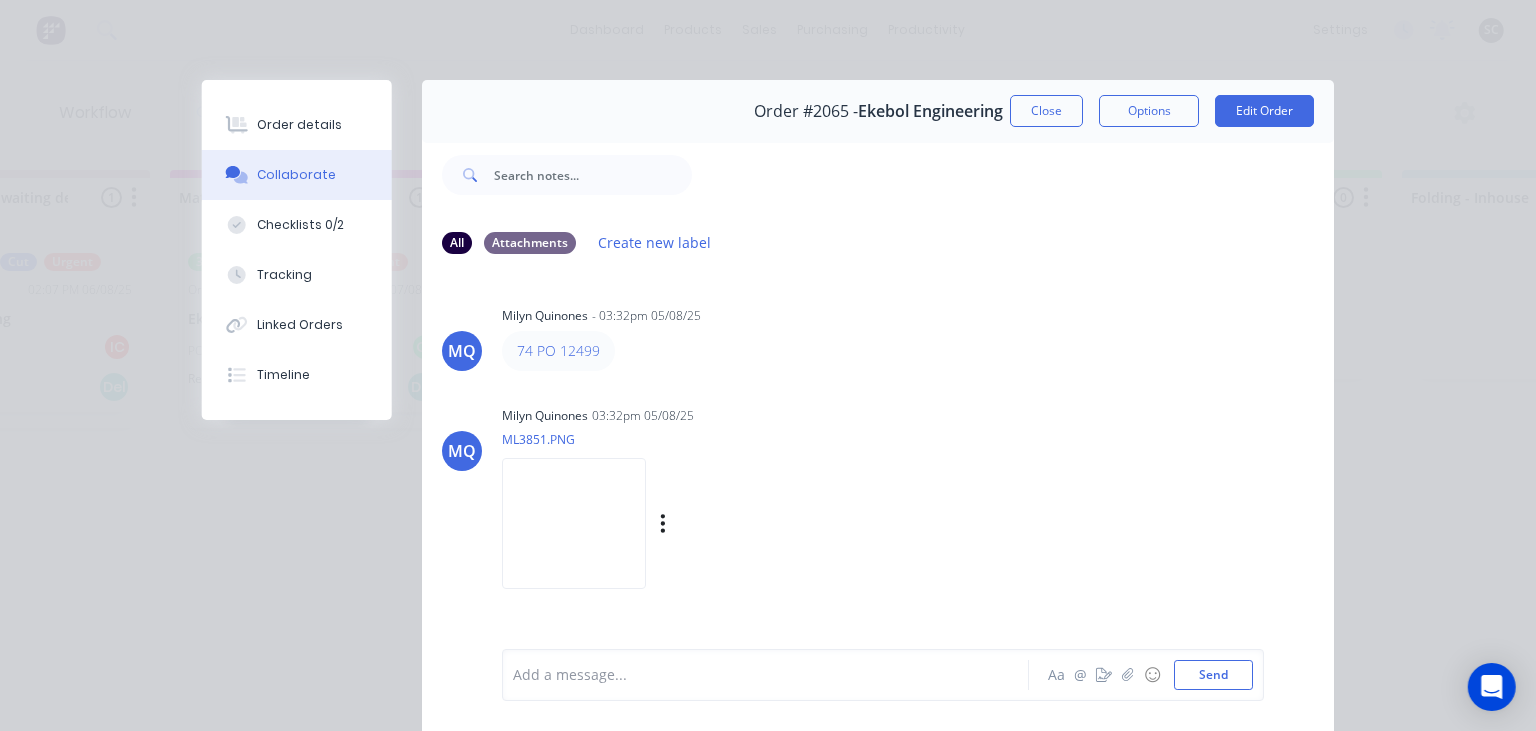 click on "Milyn Quinones 03:32pm 05/08/25 ML3851.PNG Labels Download" at bounding box center [753, 491] 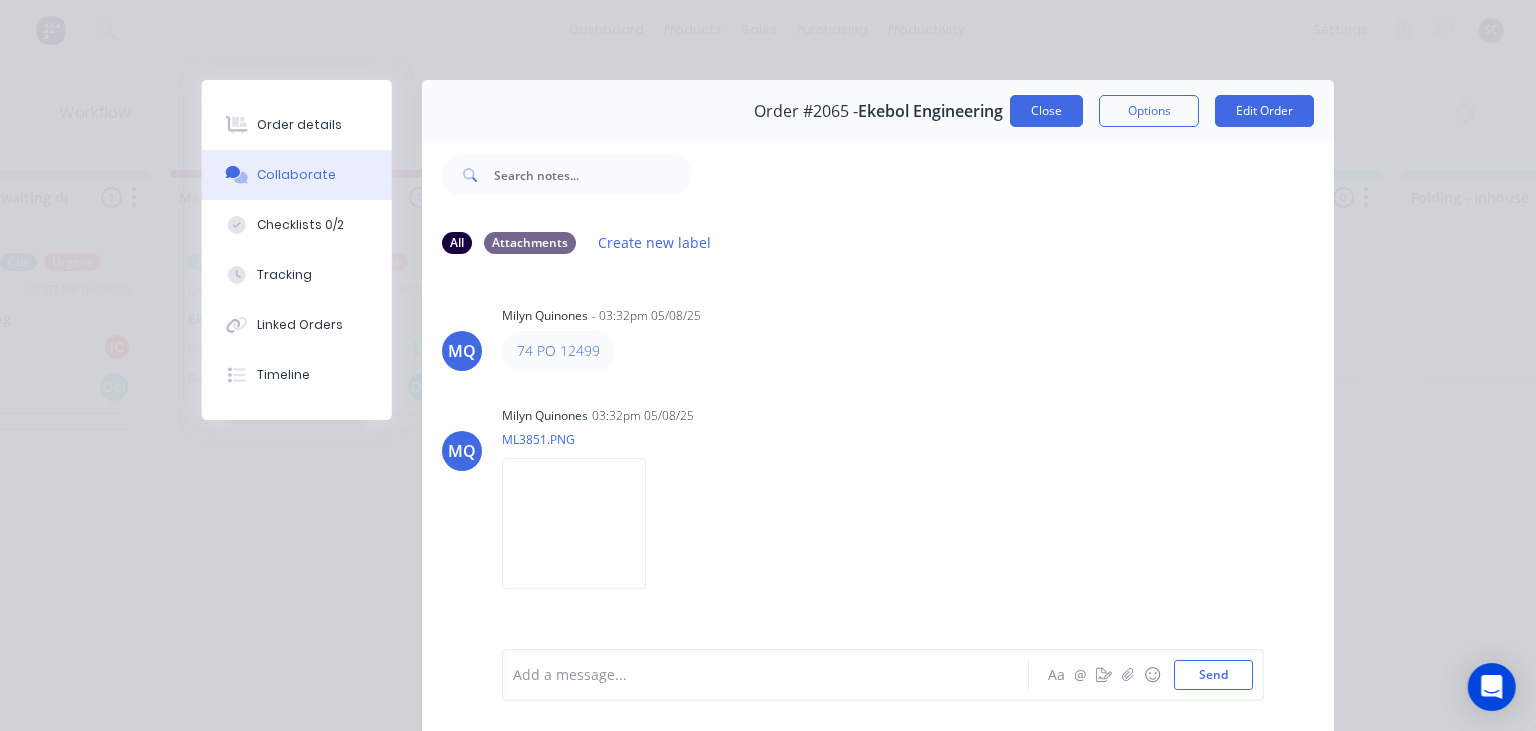 click on "Close" at bounding box center [1046, 111] 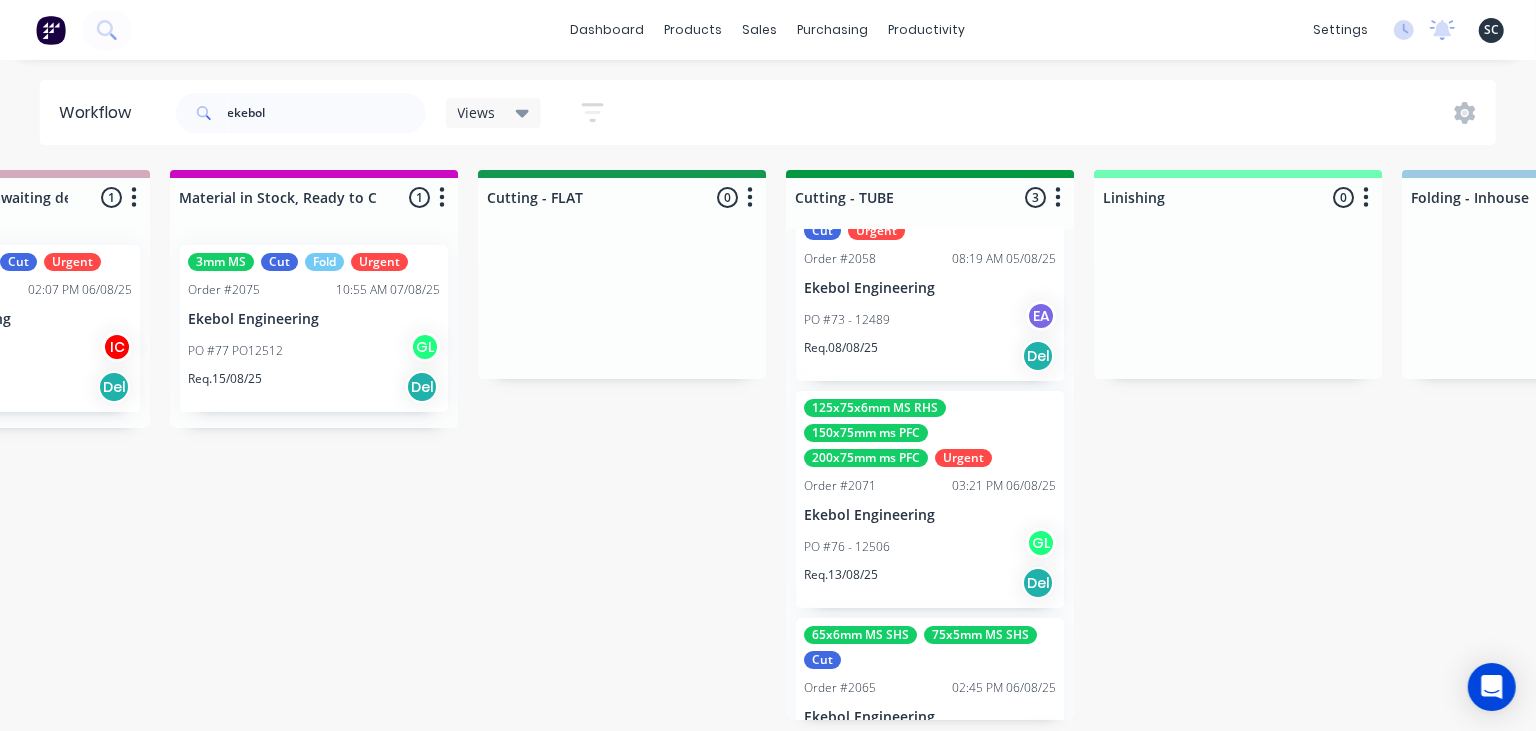 scroll, scrollTop: 96, scrollLeft: 0, axis: vertical 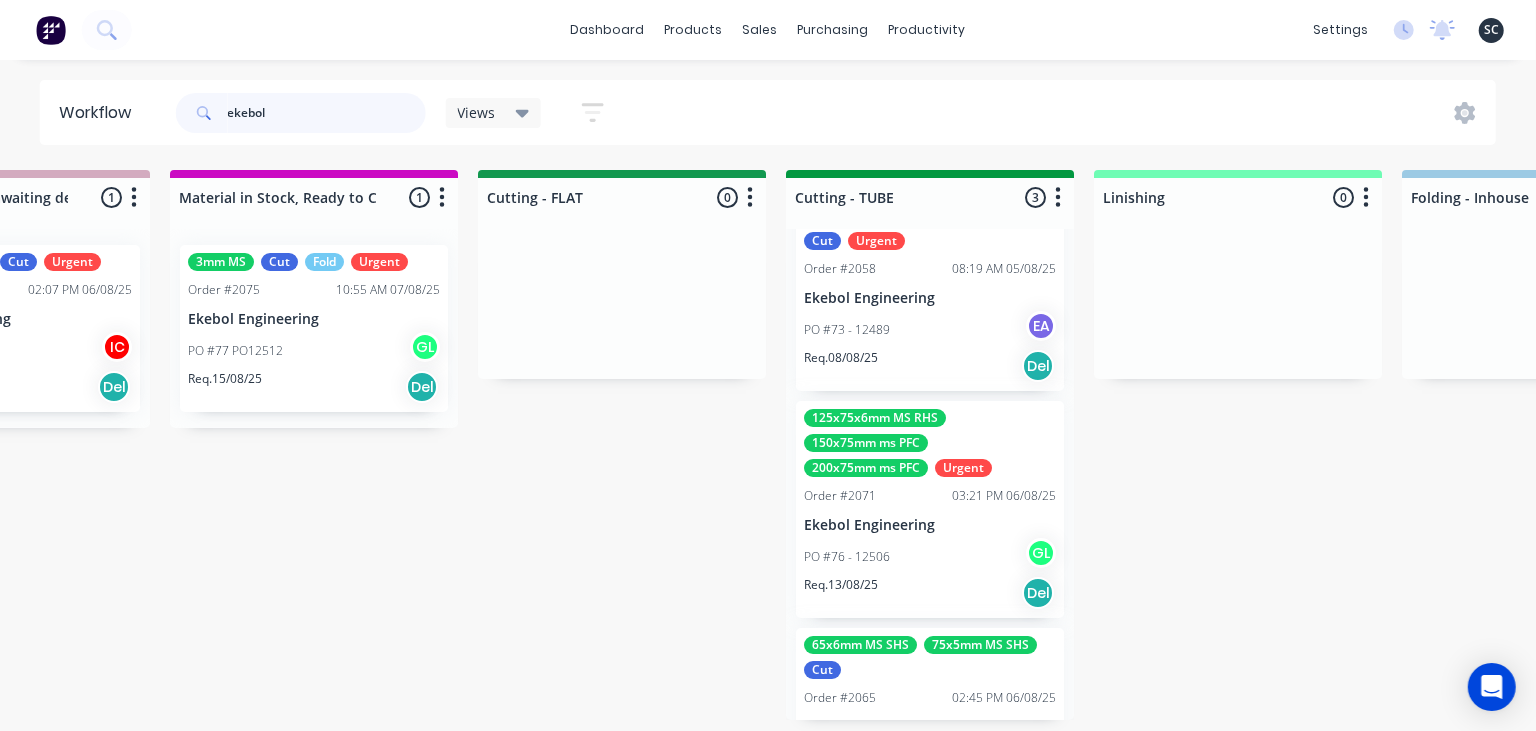 drag, startPoint x: 285, startPoint y: 113, endPoint x: 56, endPoint y: 131, distance: 229.70633 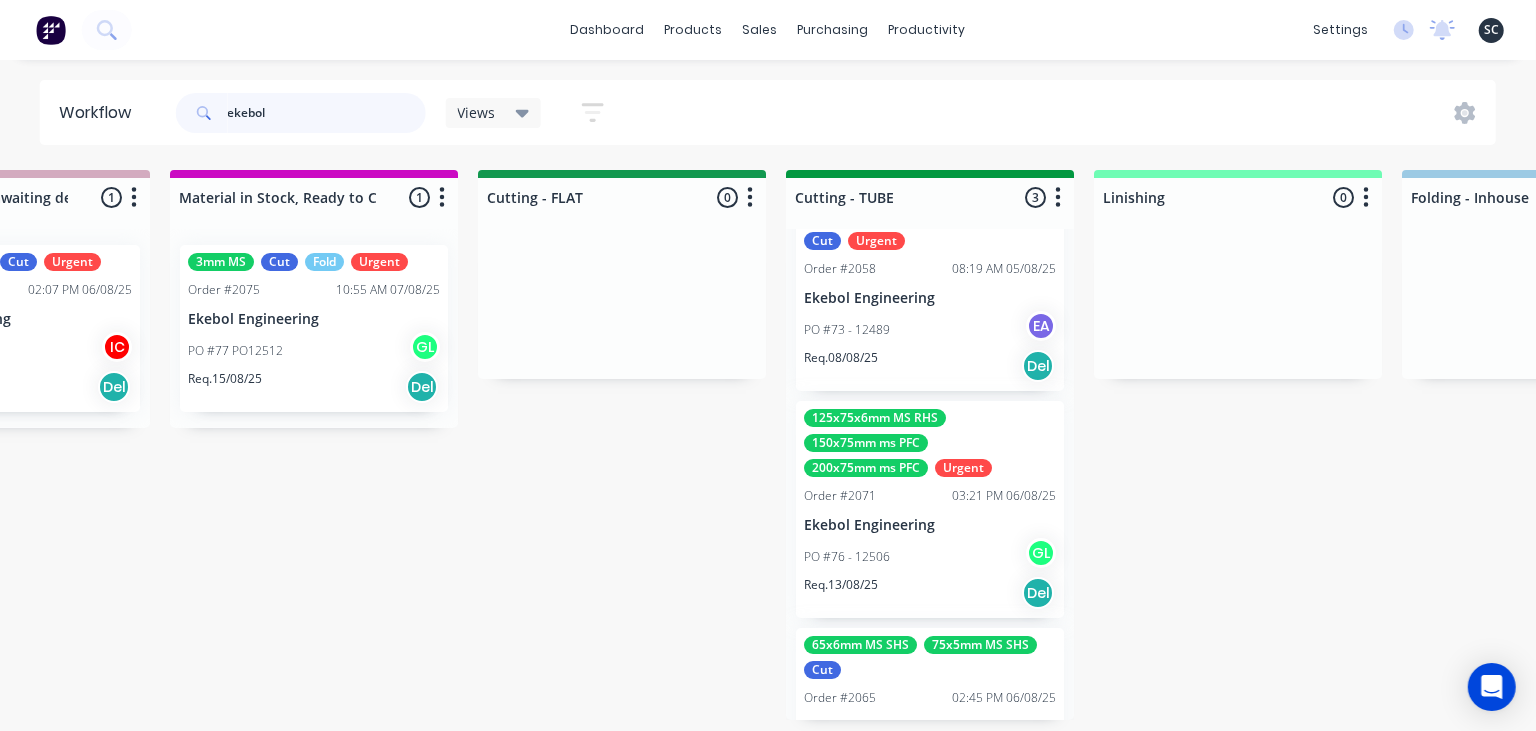 click on "ekebol" at bounding box center [327, 113] 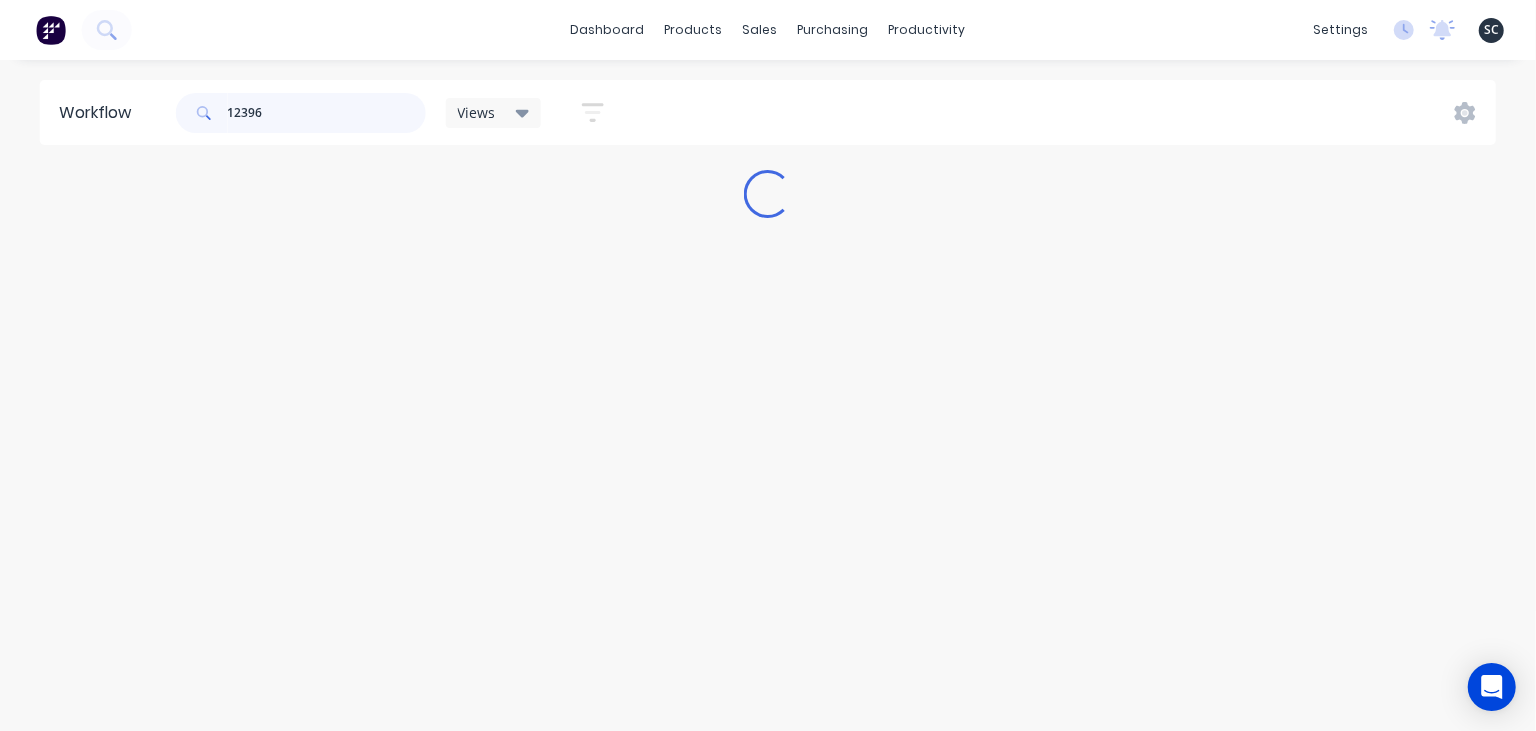 scroll, scrollTop: 0, scrollLeft: 0, axis: both 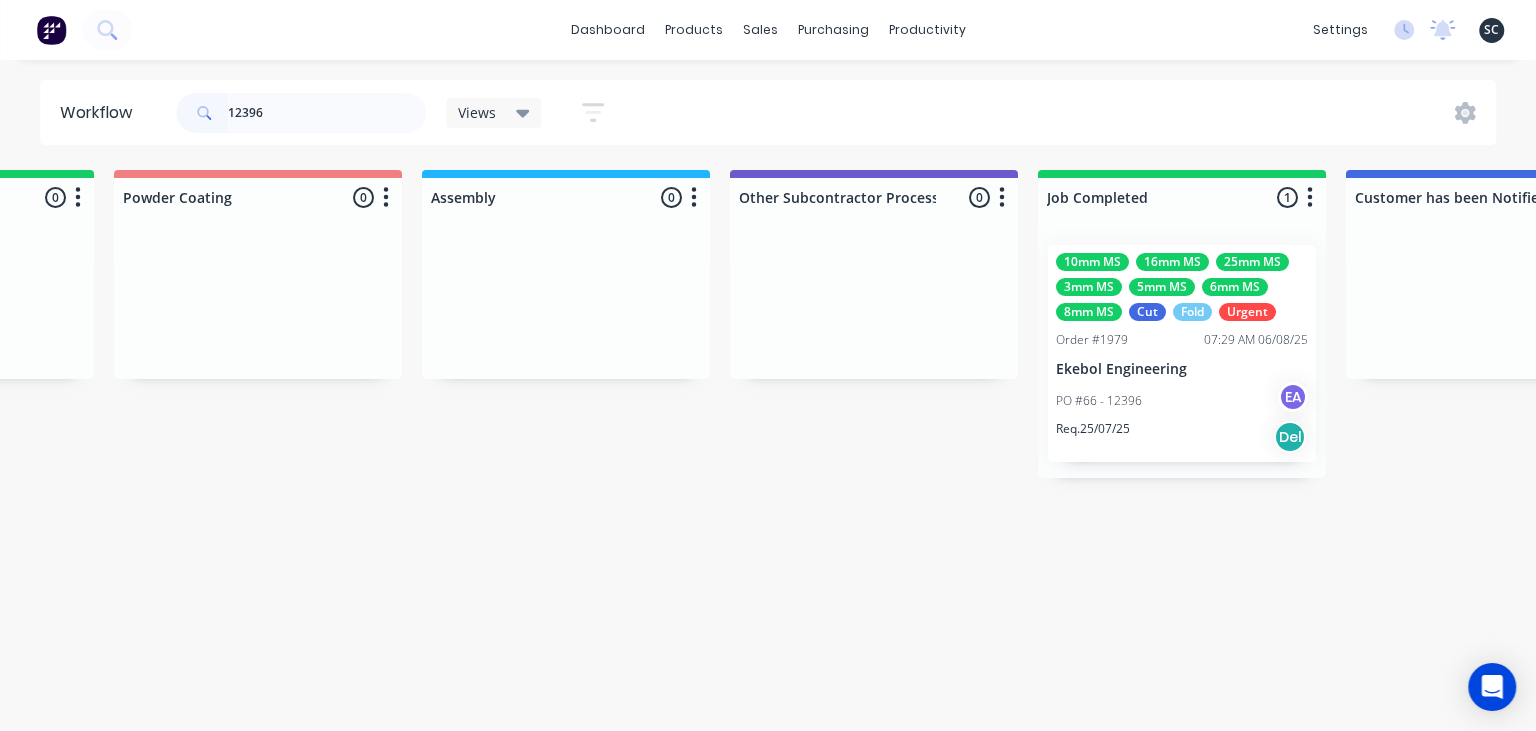 click on "PO #66 - 12396 EA" at bounding box center [1182, 401] 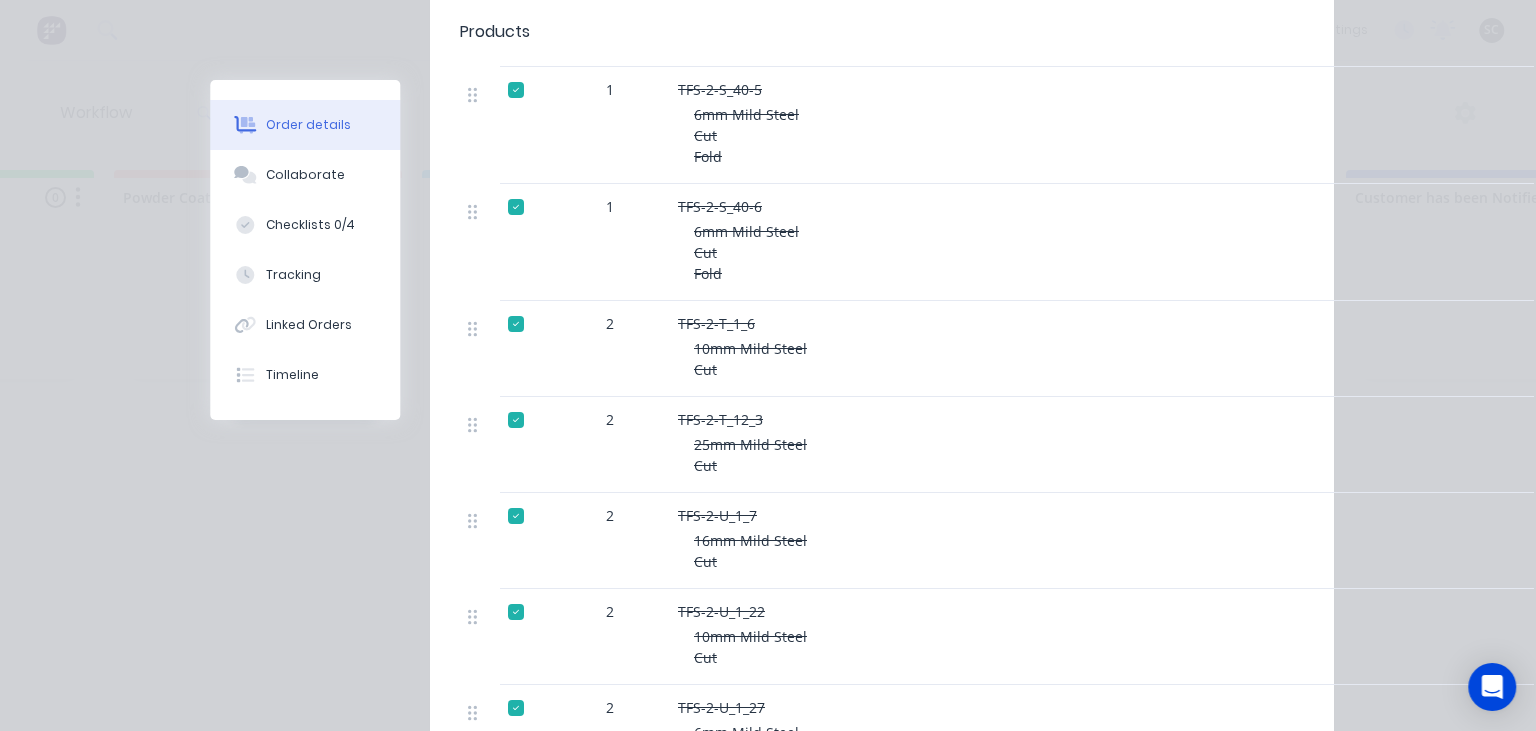 scroll, scrollTop: 3916, scrollLeft: 0, axis: vertical 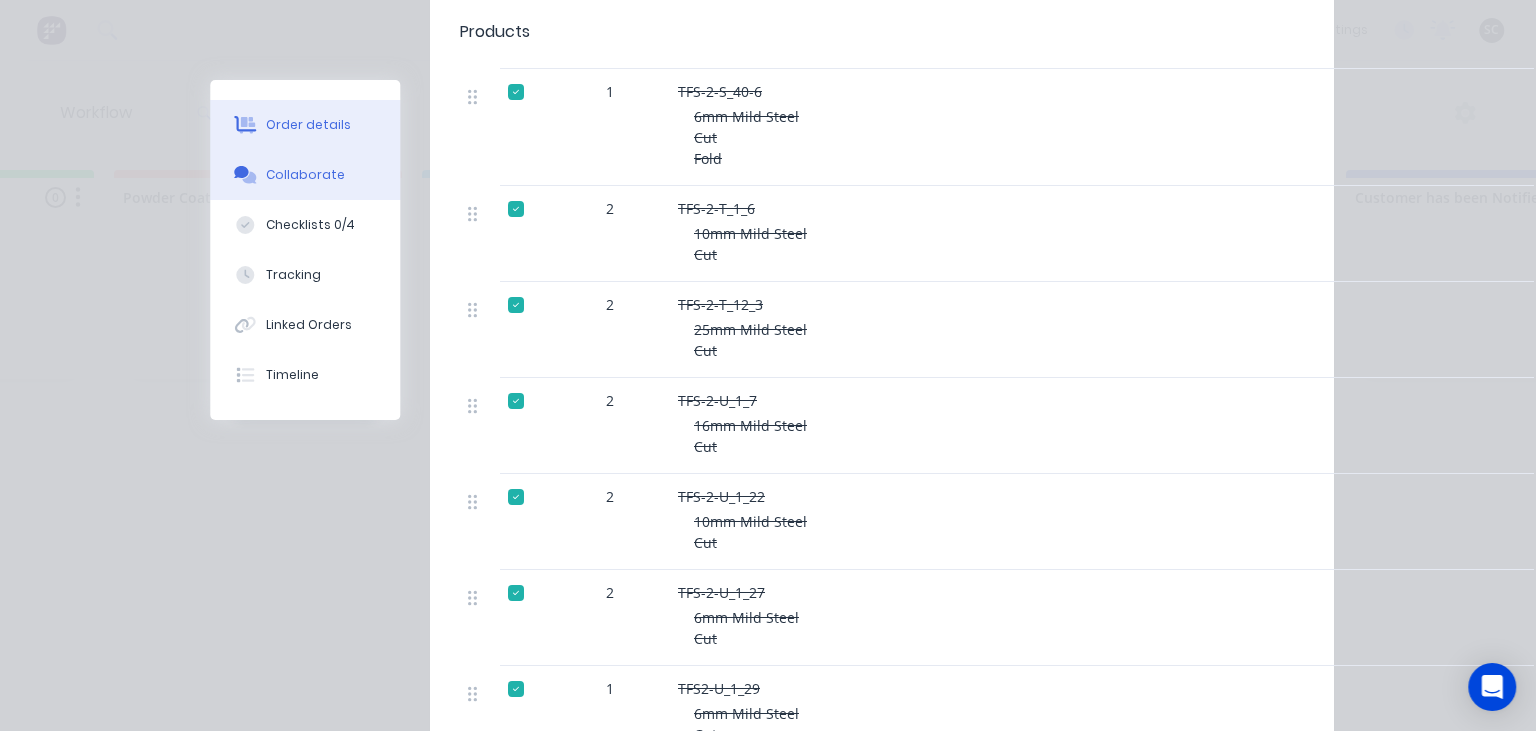 click on "Collaborate" at bounding box center (305, 175) 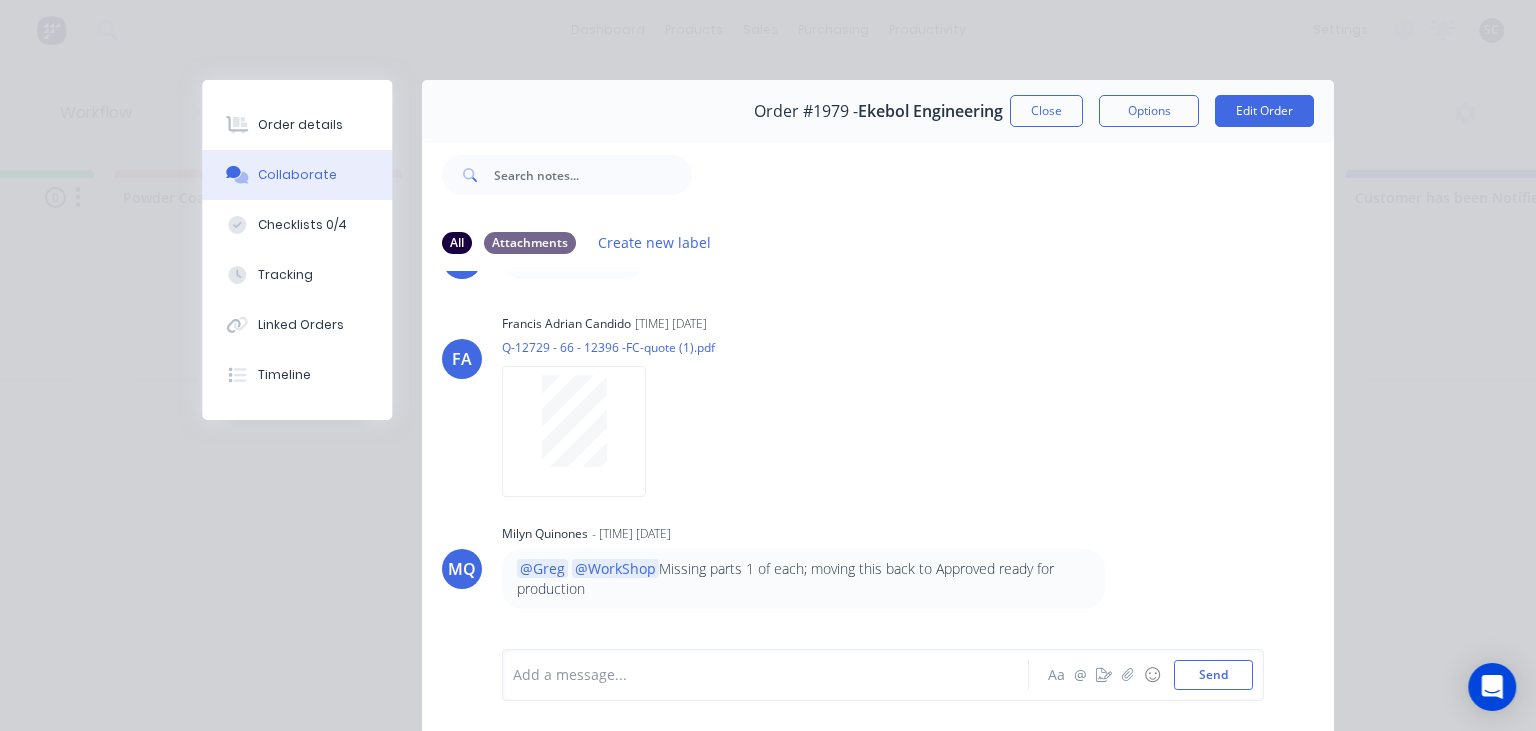 scroll, scrollTop: 1075, scrollLeft: 0, axis: vertical 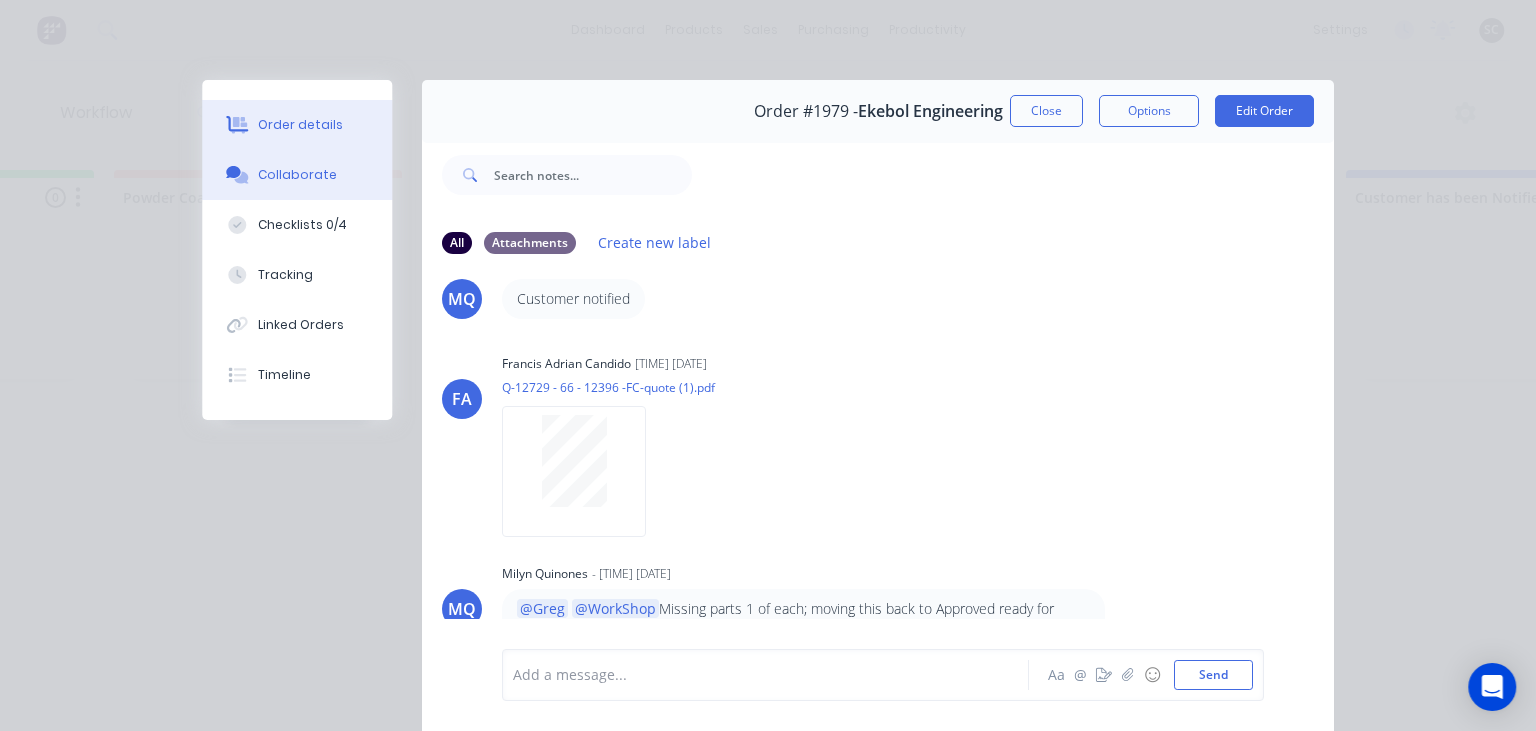 click on "Order details" at bounding box center [300, 125] 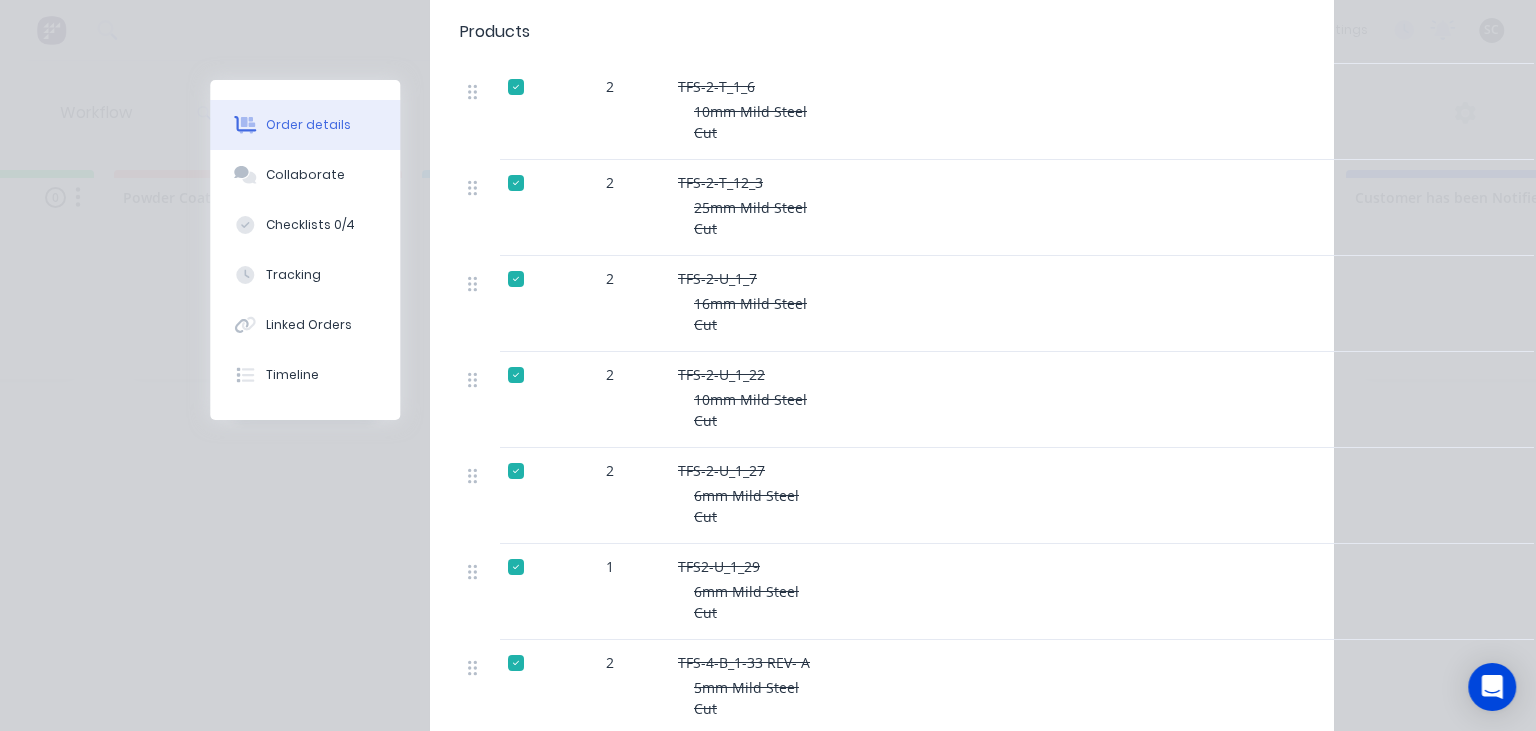 scroll, scrollTop: 4032, scrollLeft: 0, axis: vertical 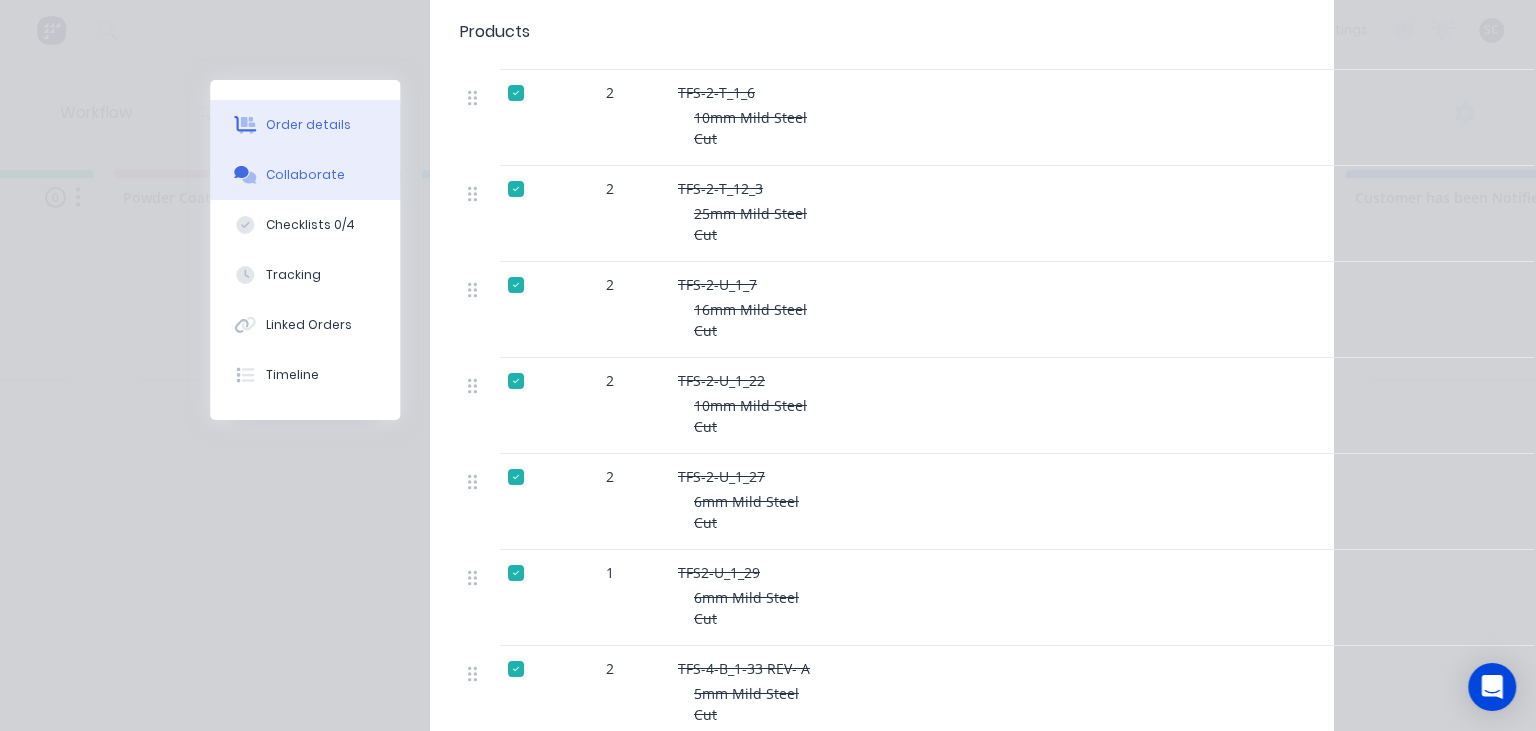 click on "Collaborate" at bounding box center (305, 175) 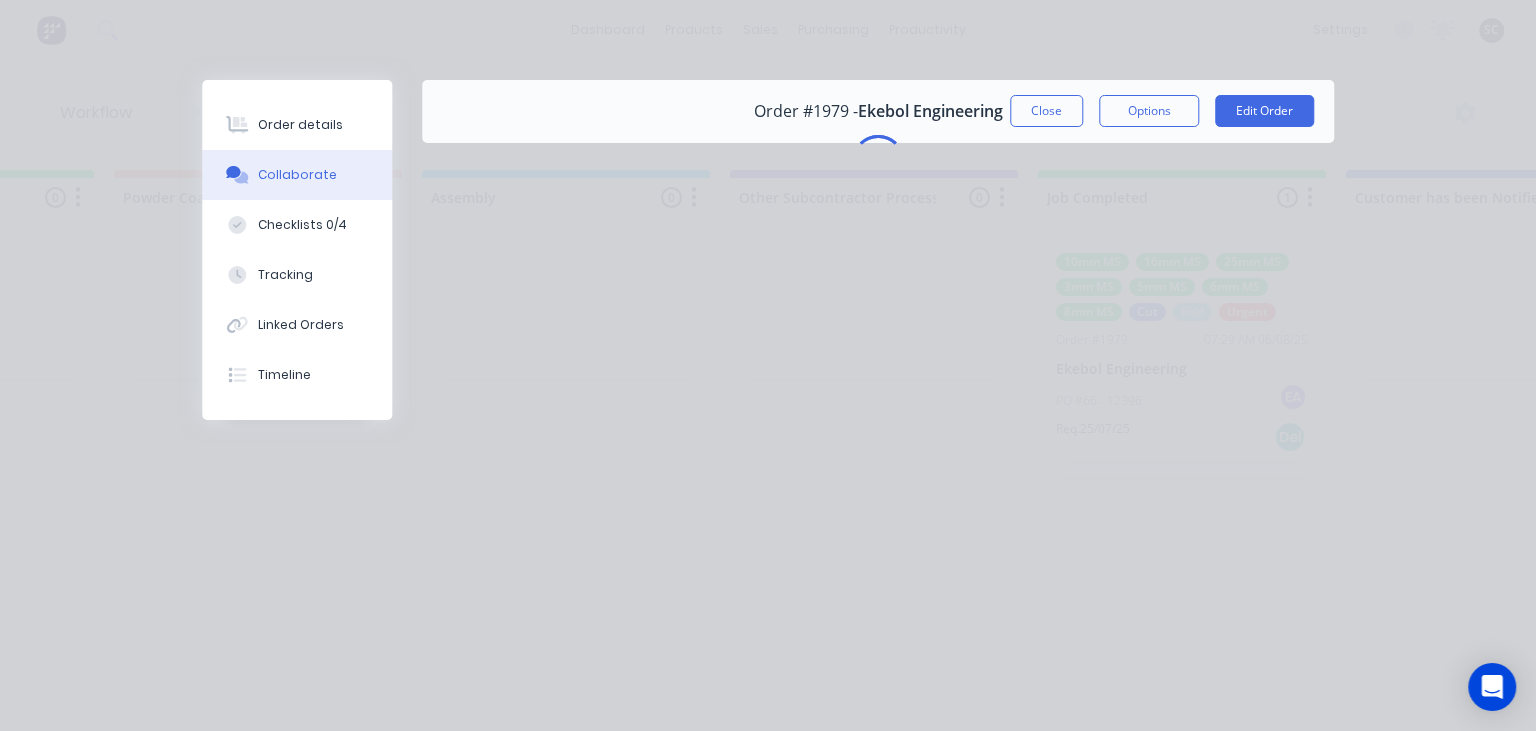 scroll, scrollTop: 0, scrollLeft: 0, axis: both 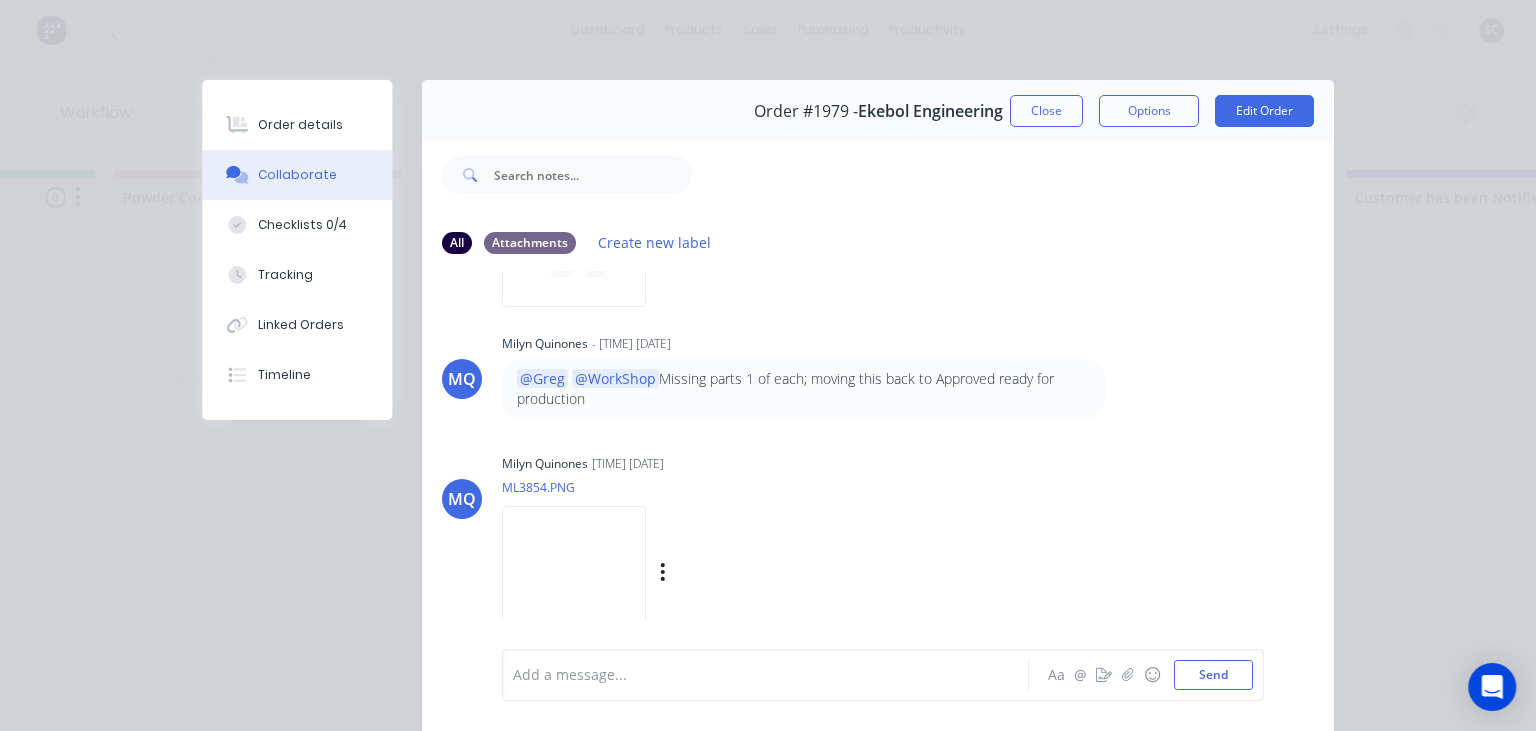 click at bounding box center (574, 571) 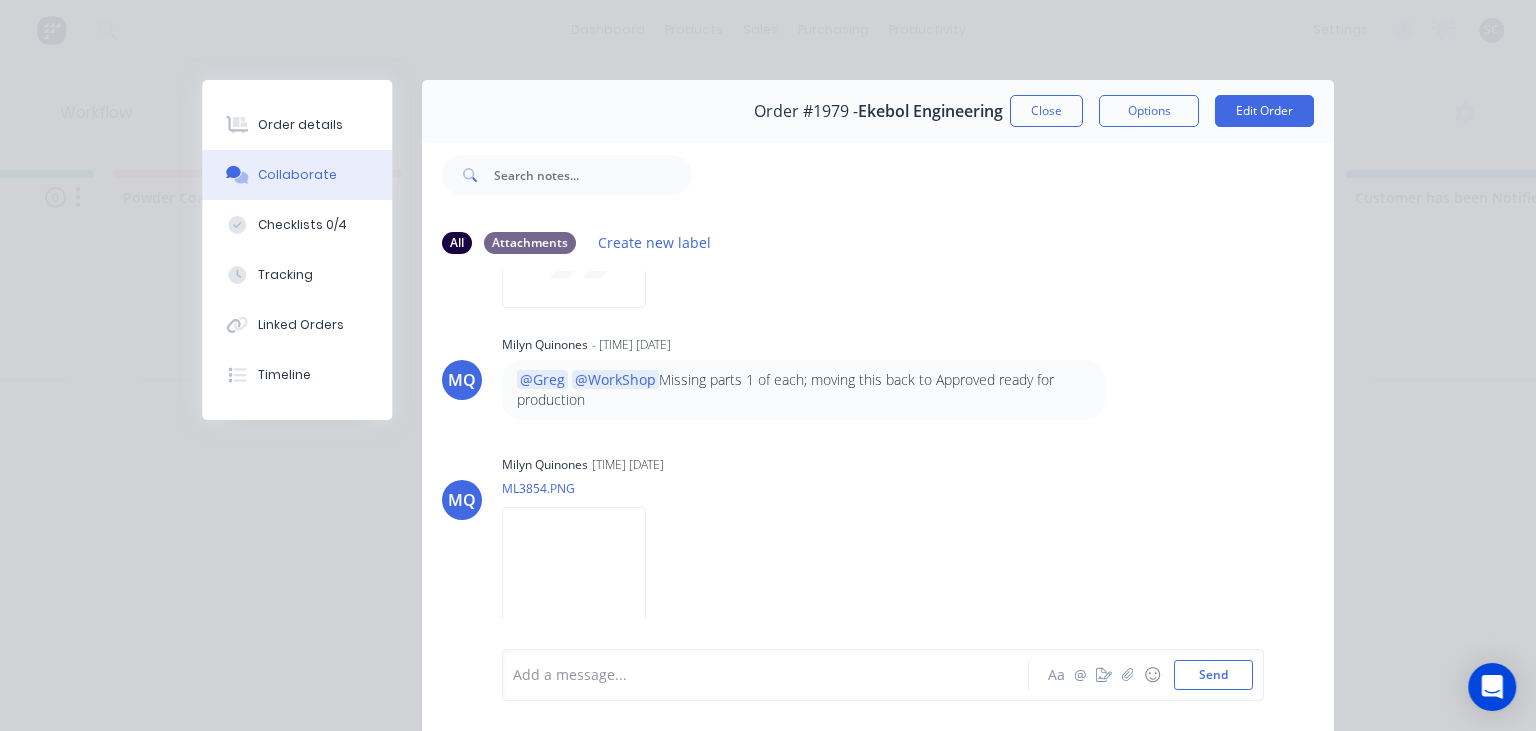 scroll, scrollTop: 1305, scrollLeft: 0, axis: vertical 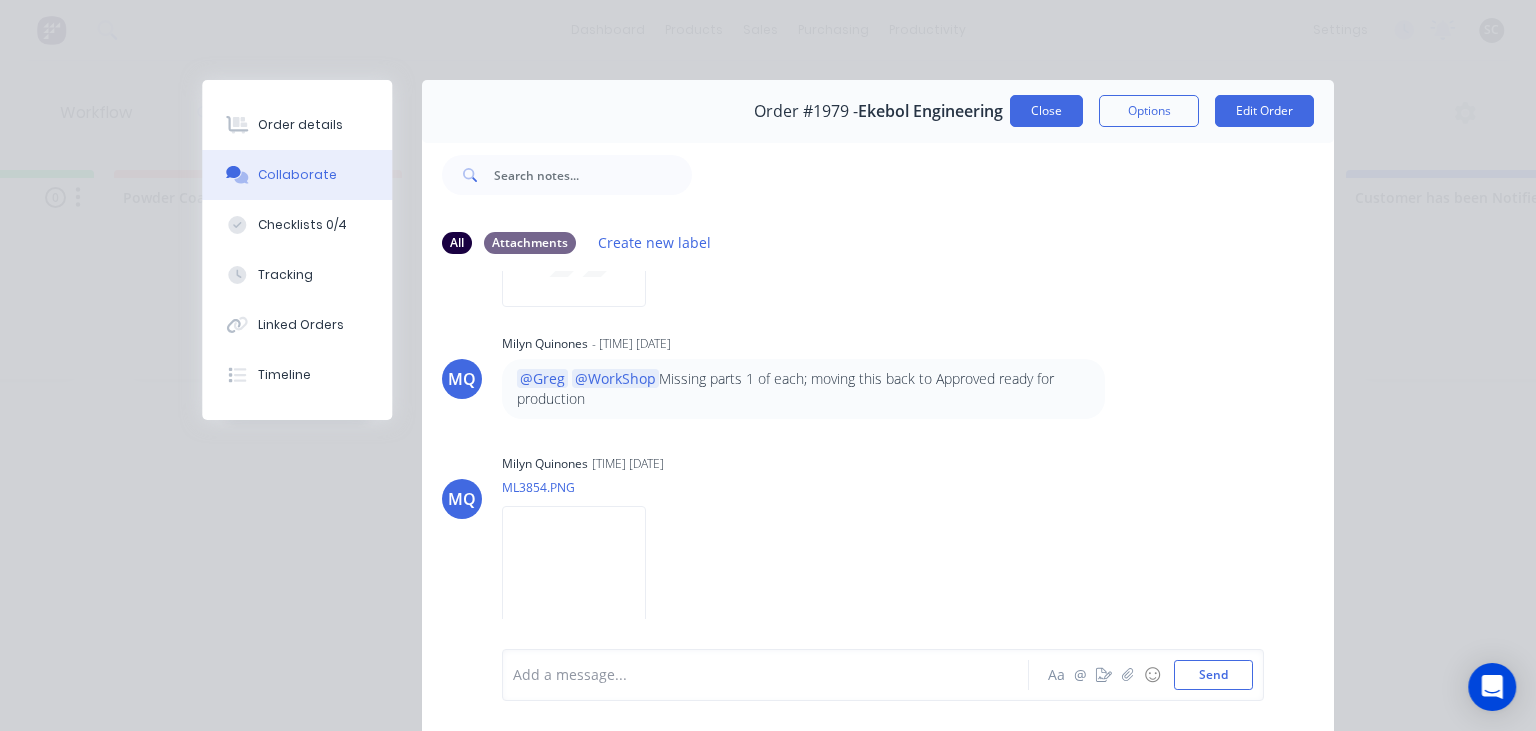 click on "Close" at bounding box center (1046, 111) 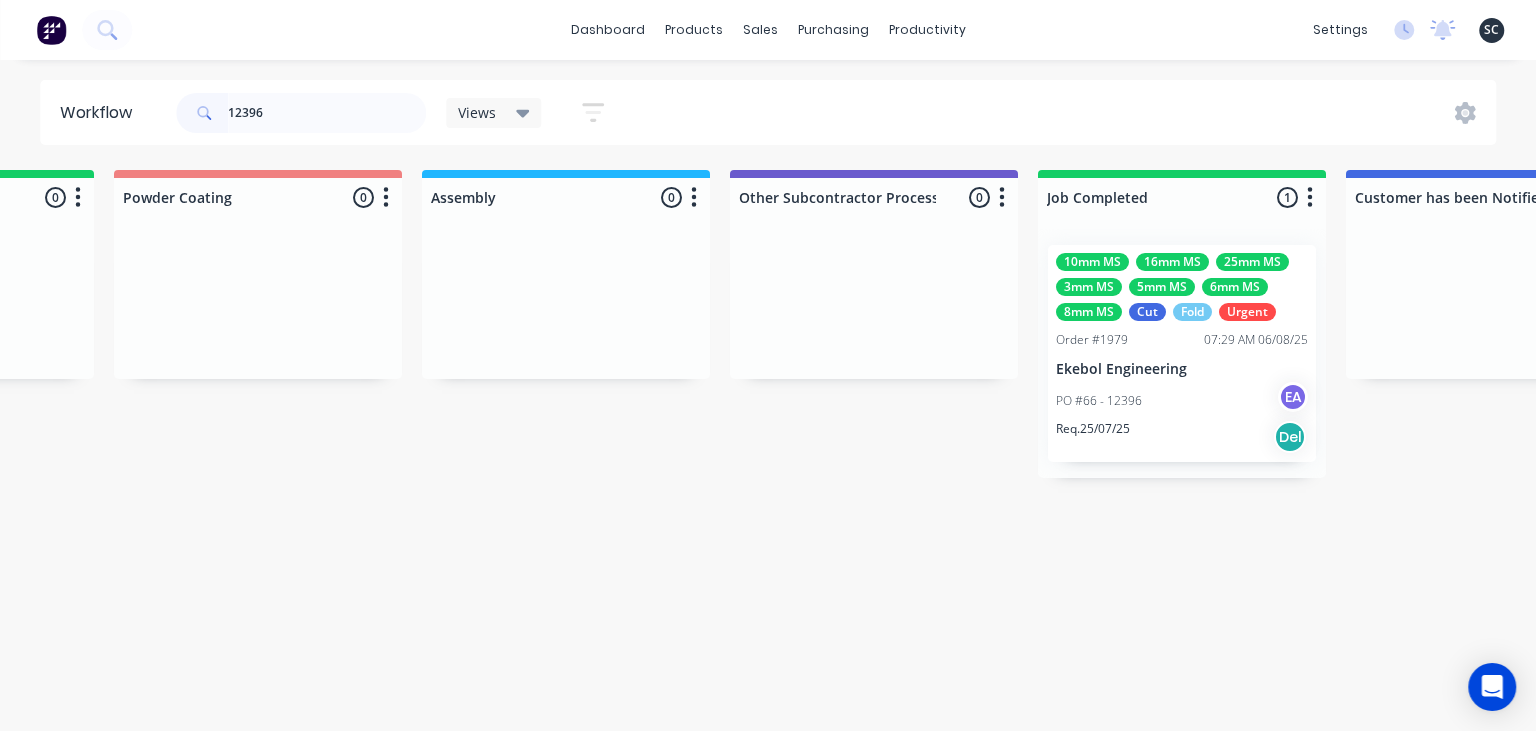 click on "dashboard products sales purchasing productivity dashboard products Product Catalogue Materials sales Sales Orders Customers Price Level Manager purchasing Purchase Orders Suppliers productivity Workflow Planner Delivery Scheduling Timesheets settings No new notifications Mark all as read Milyn  mentioned you in a message Smartline Medical Order  # 2047 PO  02 - RFQ 11:55am 01/08/25   Milyn  mentioned you in a message Precision Stainless Order  # 1850 PO  03 - Bench 02:00pm 24/07/25   Milyn  mentioned you in a message HC Design Consulting Order  # 1666 PO  01 - Plates 01:33pm 24/07/25   Milyn  mentioned you in a message Precision Stainless Order  # 1950 PO  07 - Tray Shelves
12:51pm 24/07/25   Emma  mentioned you in a message Smoke Fabrication Order  # 1994 PO  116 -  JB00016
11:07am 23/07/25   Sean Marc  mentioned you in a message Fast Lane Fabrication Order  # 1992 PO  13 - Order 22/7/25
08:59am 23/07/25   Emma  mentioned you in a message SAFE Fabrication Order  # 1973 PO  06 - Locker Set
Emma Order" at bounding box center (-4705, 305) 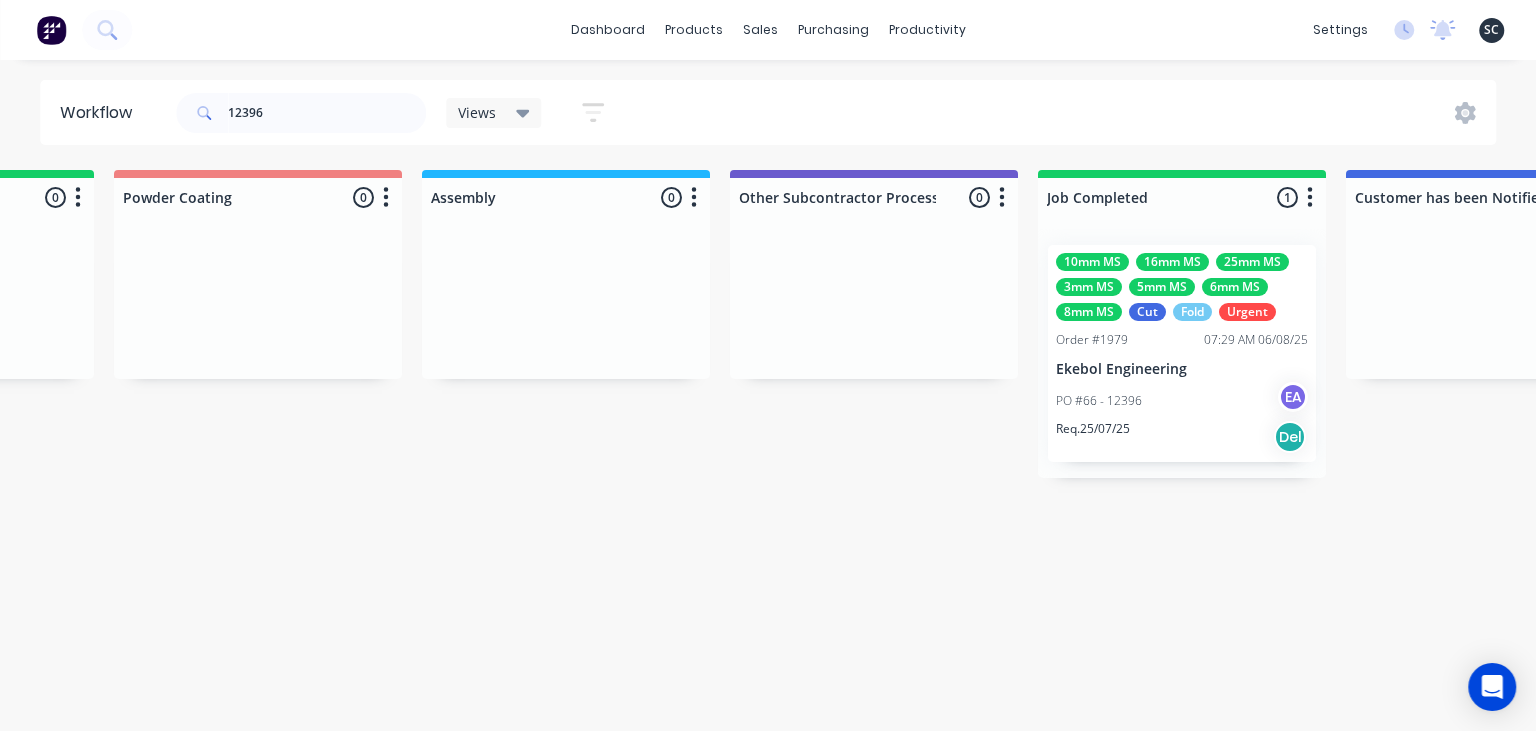 click on "dashboard products sales purchasing productivity dashboard products Product Catalogue Materials sales Sales Orders Customers Price Level Manager purchasing Purchase Orders Suppliers productivity Workflow Planner Delivery Scheduling Timesheets settings No new notifications Mark all as read Milyn  mentioned you in a message Smartline Medical Order  # 2047 PO  02 - RFQ 11:55am 01/08/25   Milyn  mentioned you in a message Precision Stainless Order  # 1850 PO  03 - Bench 02:00pm 24/07/25   Milyn  mentioned you in a message HC Design Consulting Order  # 1666 PO  01 - Plates 01:33pm 24/07/25   Milyn  mentioned you in a message Precision Stainless Order  # 1950 PO  07 - Tray Shelves
12:51pm 24/07/25   Emma  mentioned you in a message Smoke Fabrication Order  # 1994 PO  116 -  JB00016
11:07am 23/07/25   Sean Marc  mentioned you in a message Fast Lane Fabrication Order  # 1992 PO  13 - Order 22/7/25
08:59am 23/07/25   Emma  mentioned you in a message SAFE Fabrication Order  # 1973 PO  06 - Locker Set
Emma Order" at bounding box center [-4705, 305] 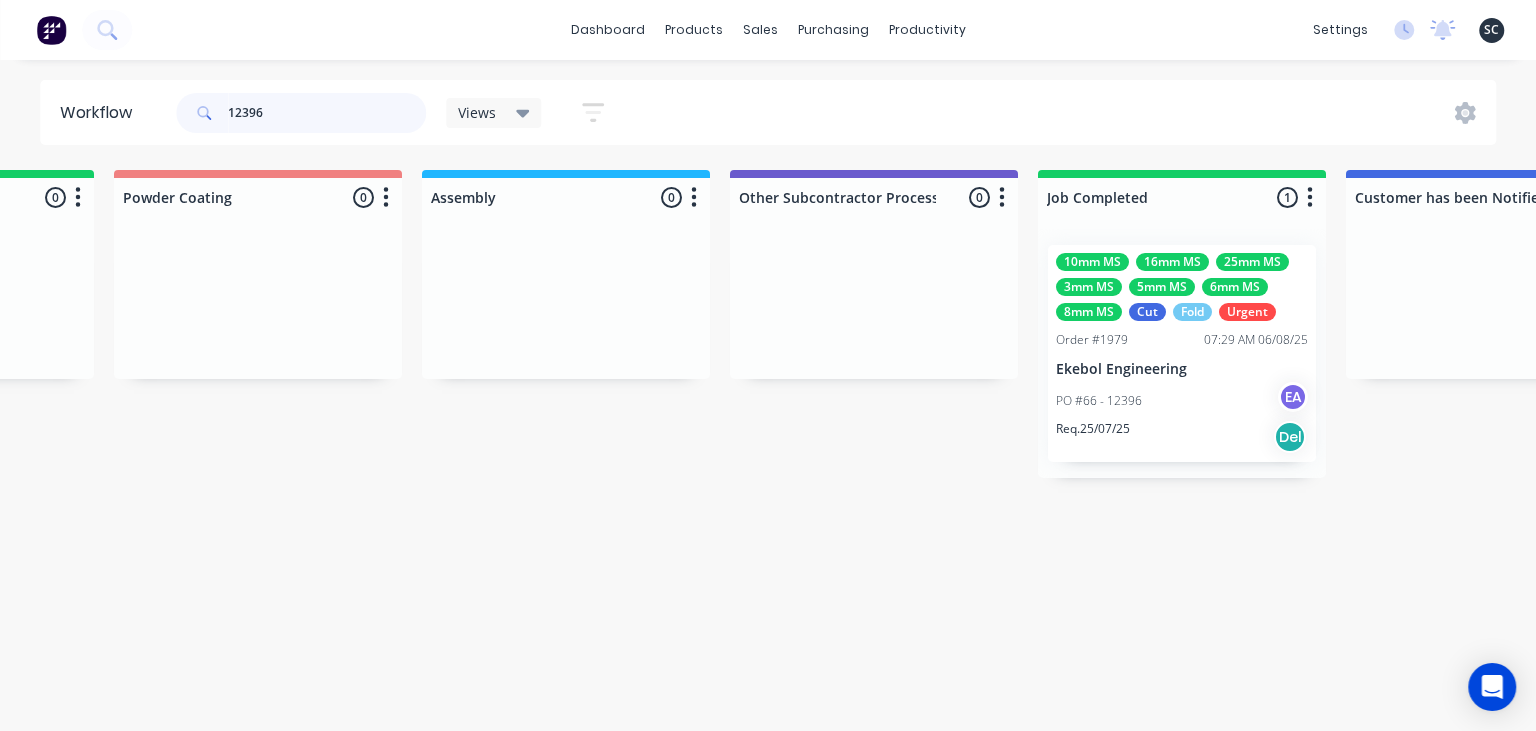drag, startPoint x: 287, startPoint y: 113, endPoint x: 56, endPoint y: 109, distance: 231.03462 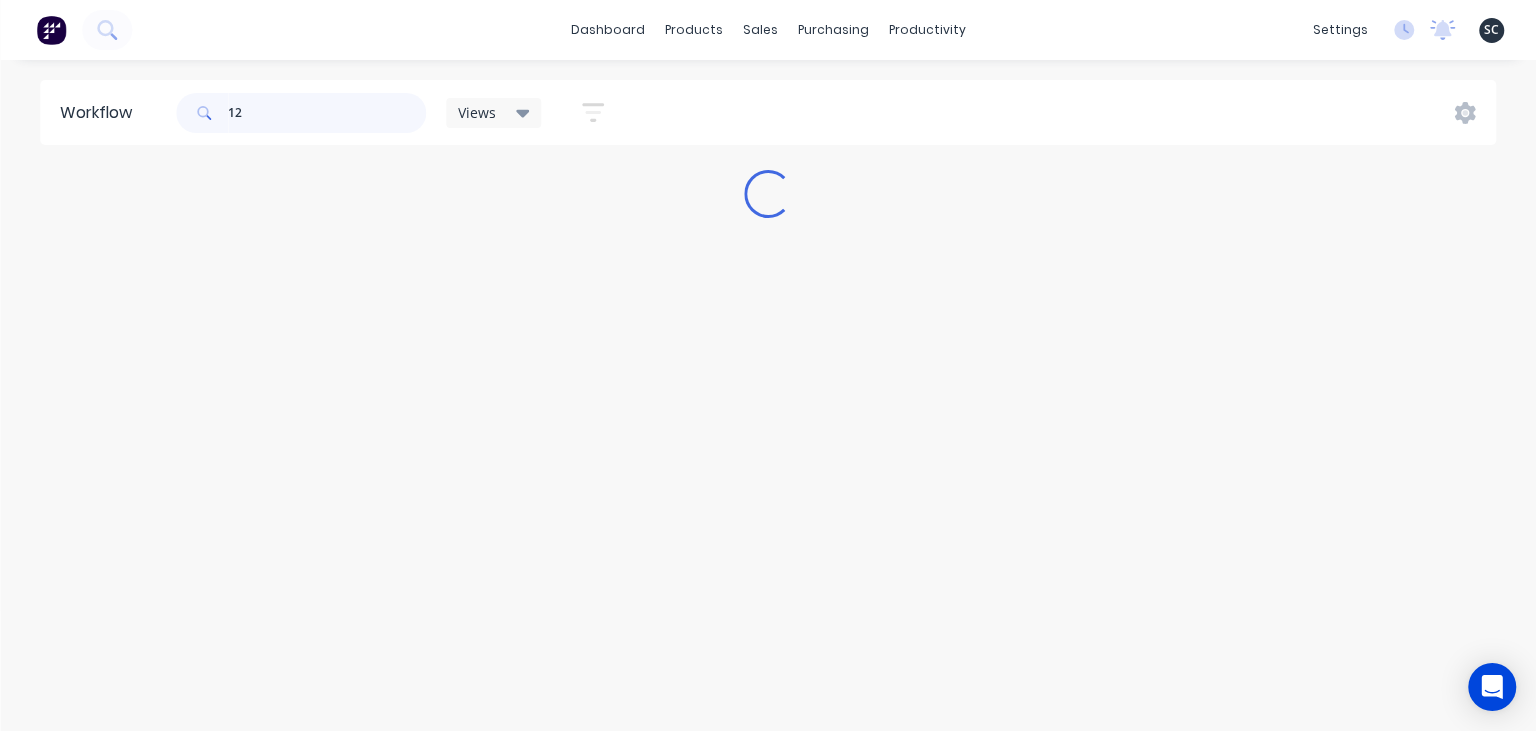 scroll, scrollTop: 0, scrollLeft: 0, axis: both 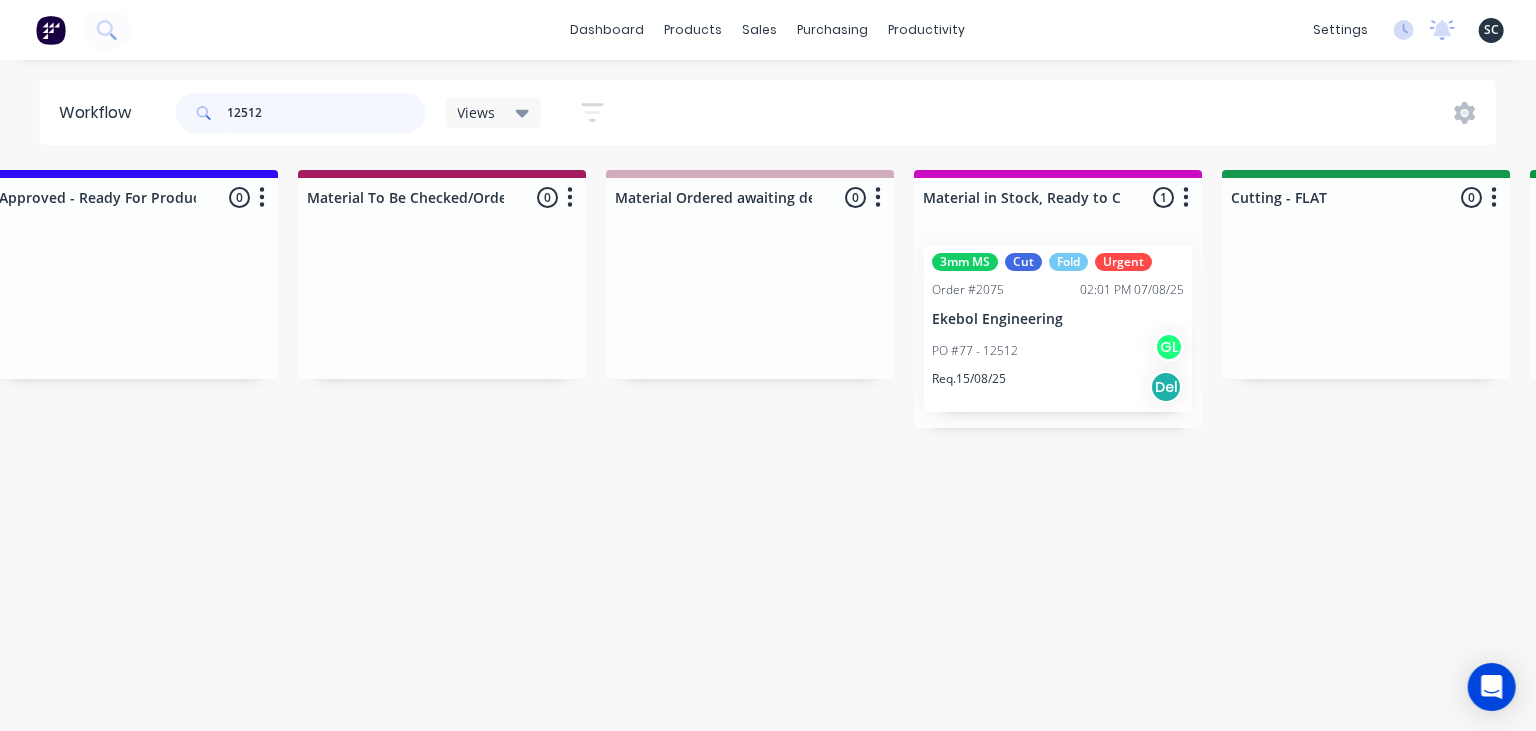 type on "12512" 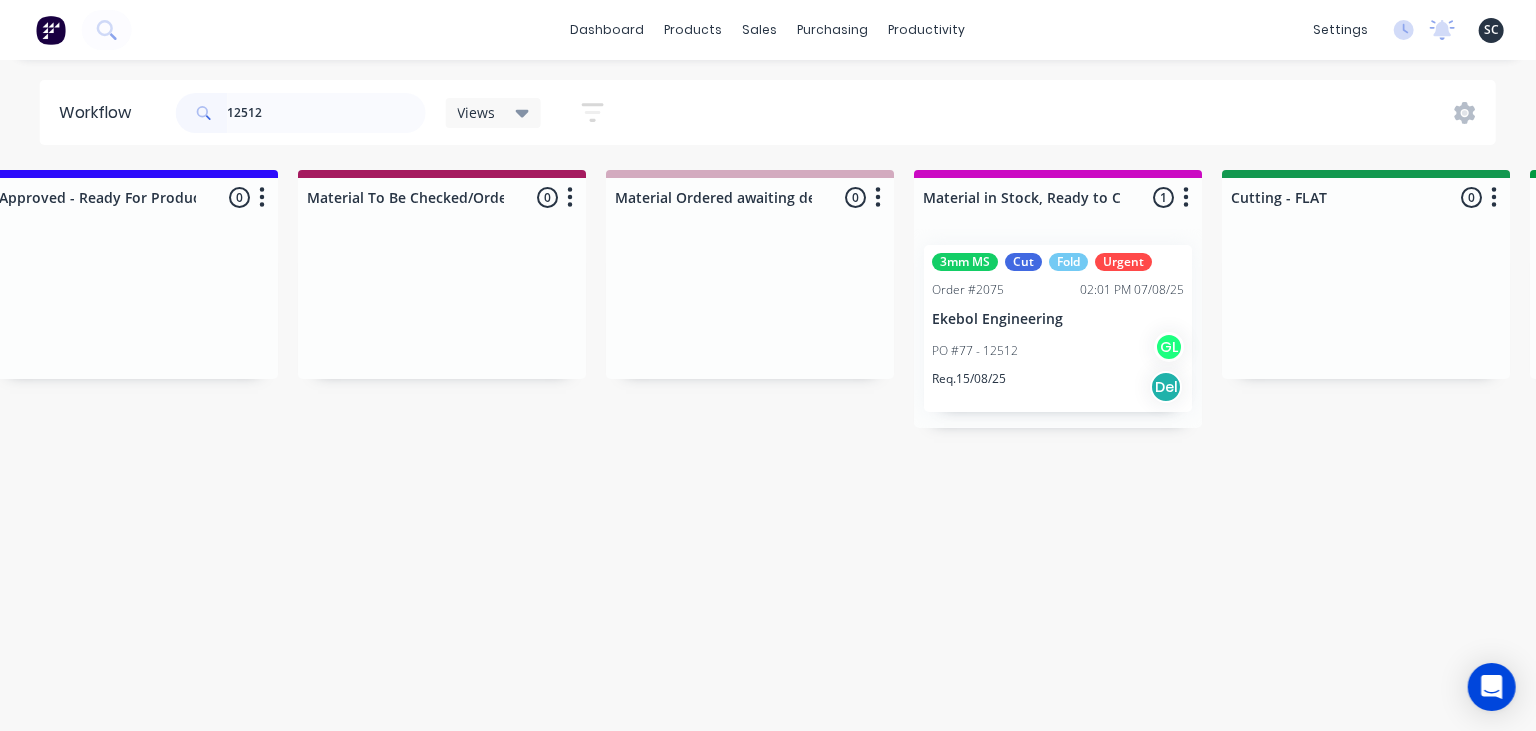 click on "PO #77 - 12512 GL" at bounding box center [1058, 351] 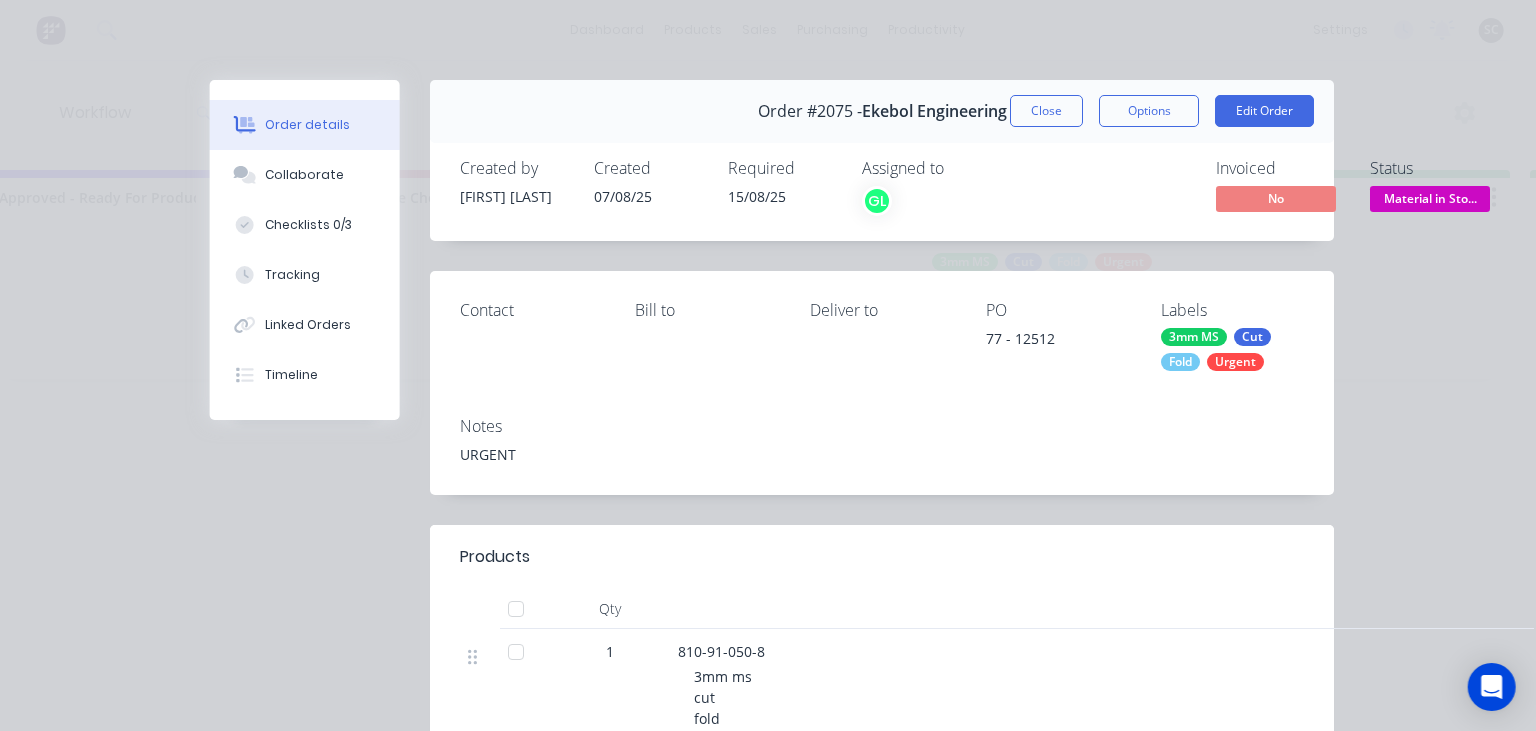 scroll, scrollTop: 576, scrollLeft: 0, axis: vertical 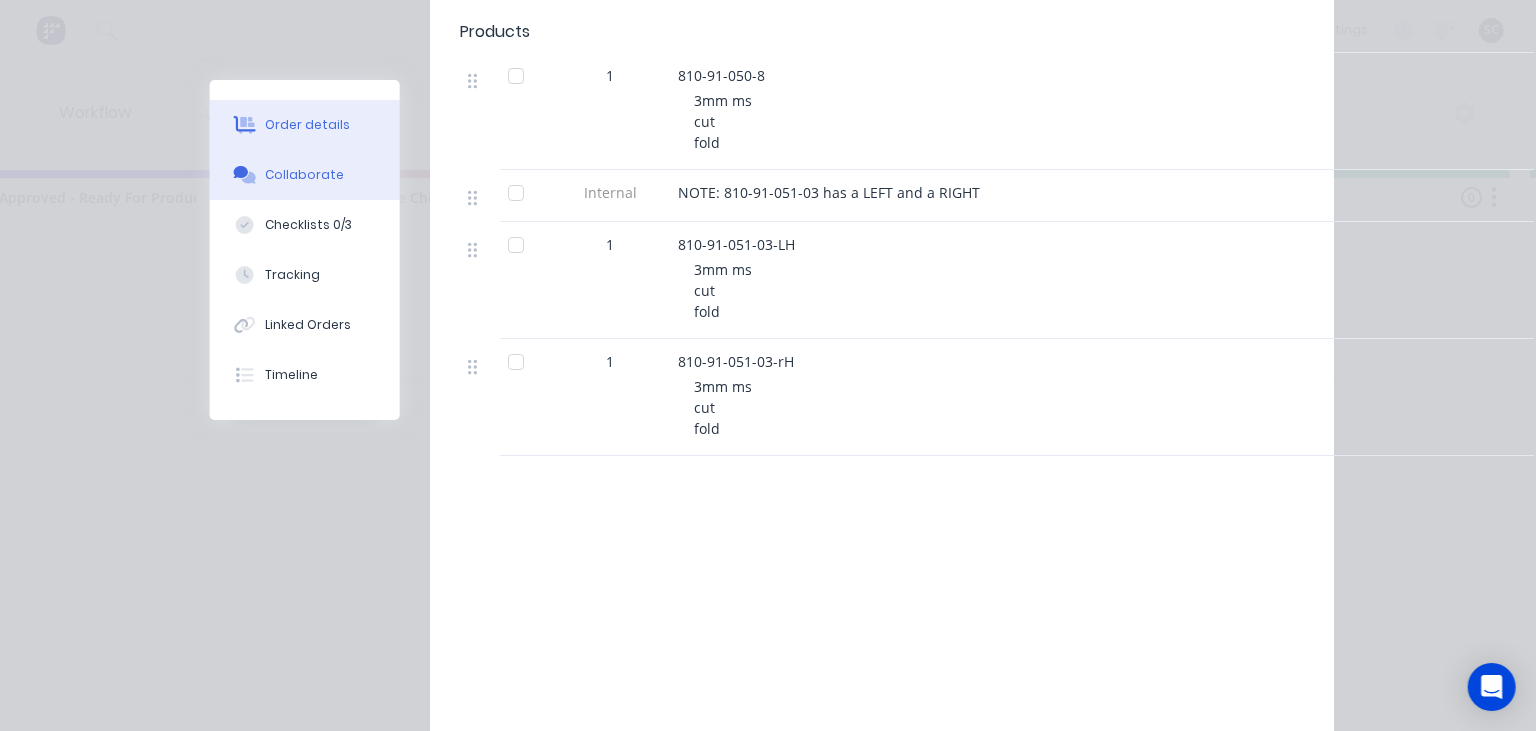 click on "Collaborate" at bounding box center (305, 175) 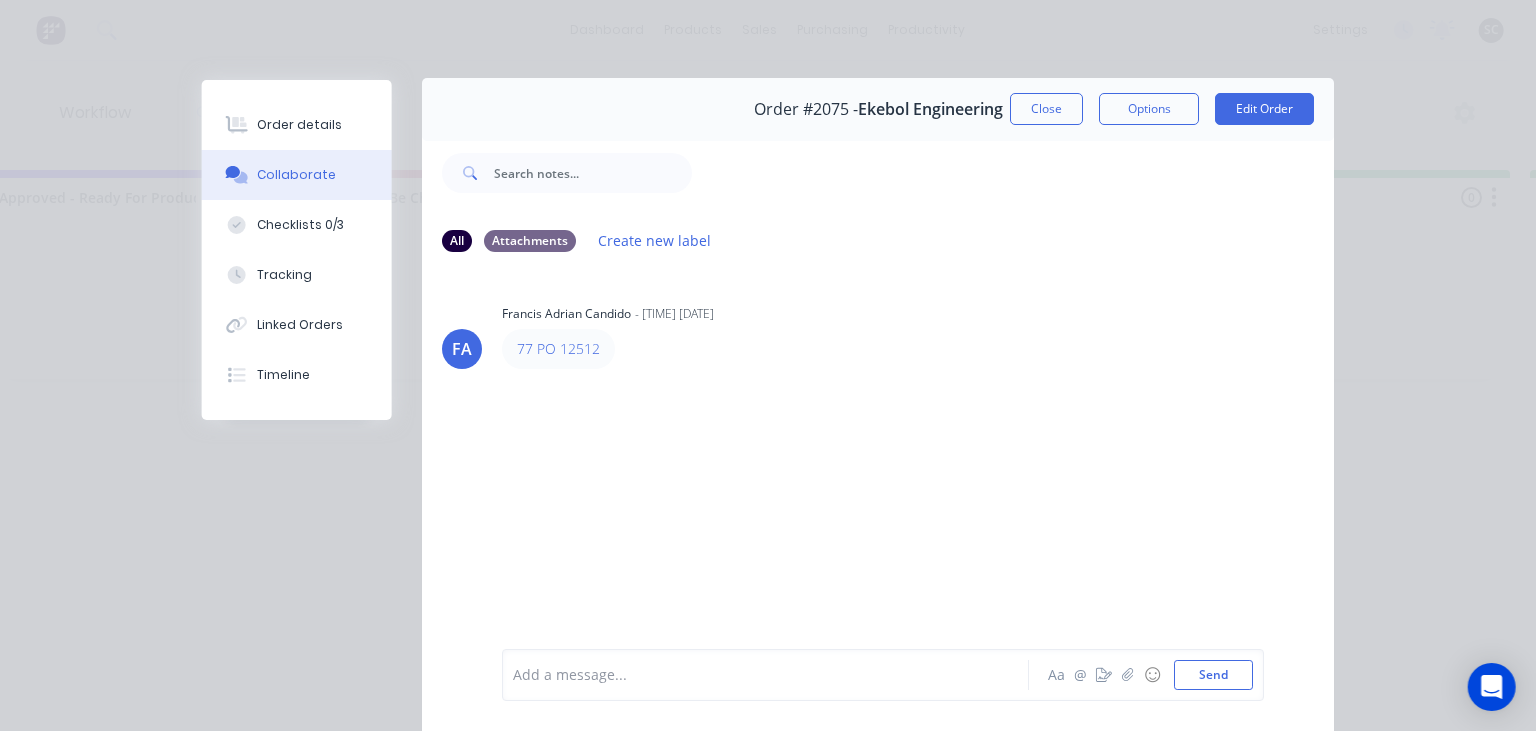 scroll, scrollTop: 0, scrollLeft: 0, axis: both 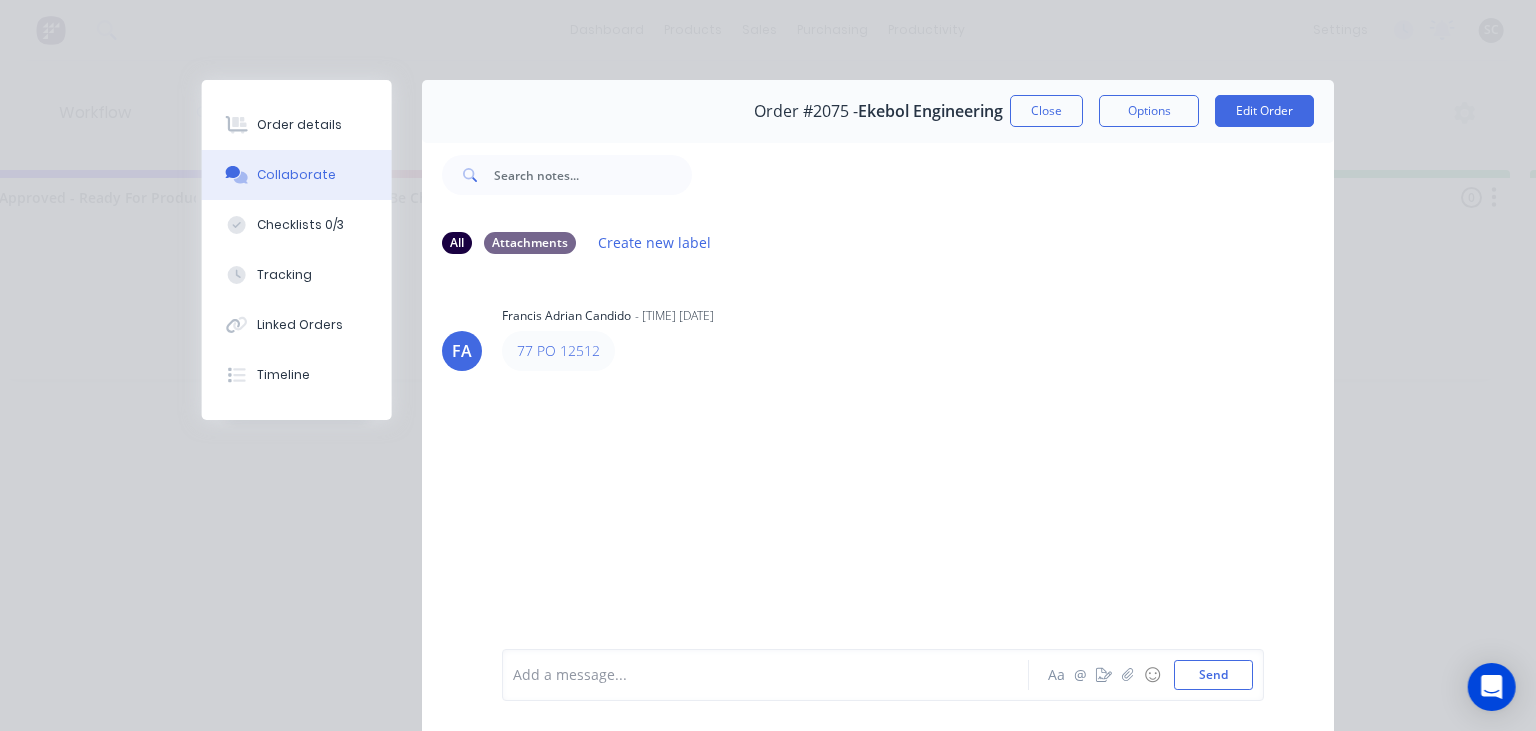 click on "FA Francis Adrian Candido  - 10:21am 07/08/25 77 PO 12512" at bounding box center [878, 459] 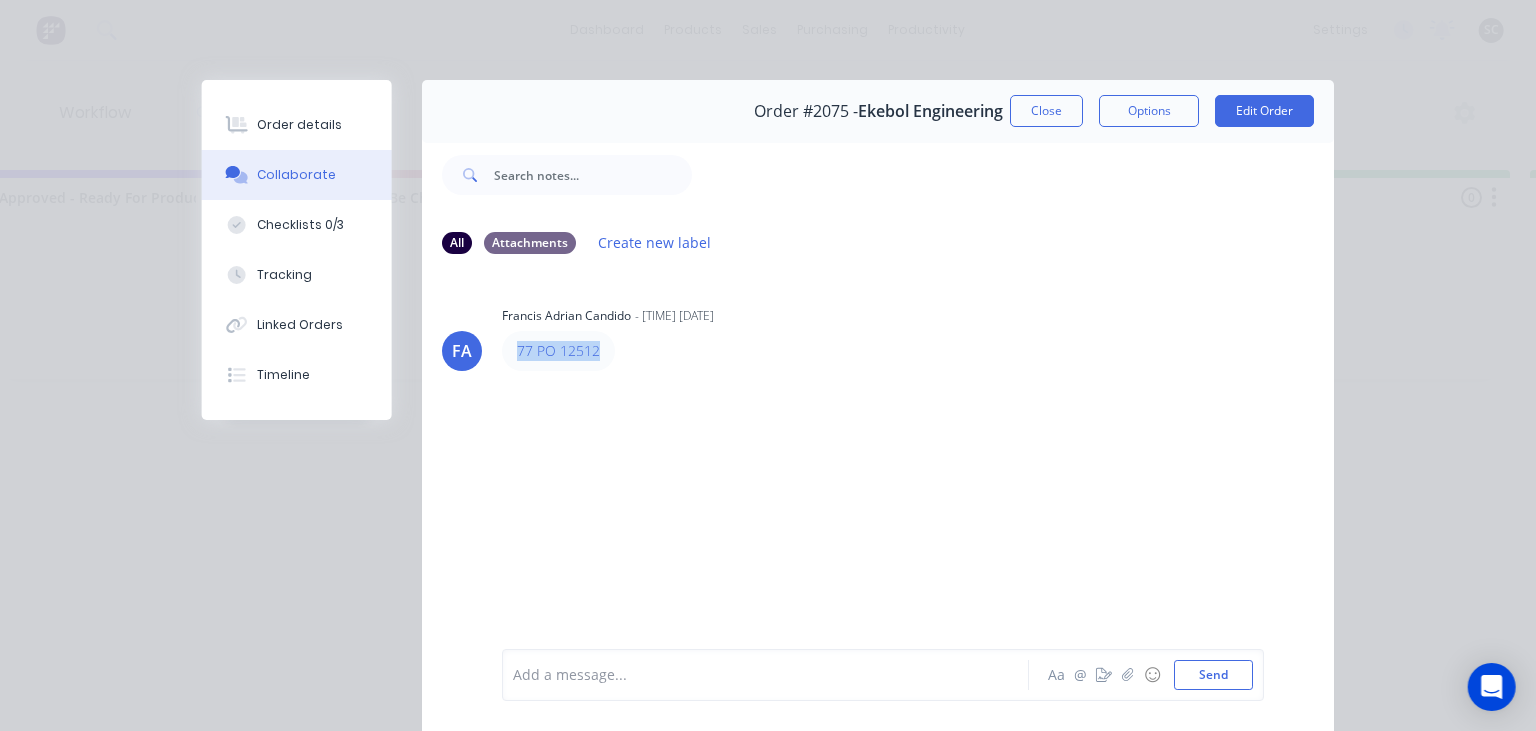 drag, startPoint x: 512, startPoint y: 347, endPoint x: 698, endPoint y: 351, distance: 186.043 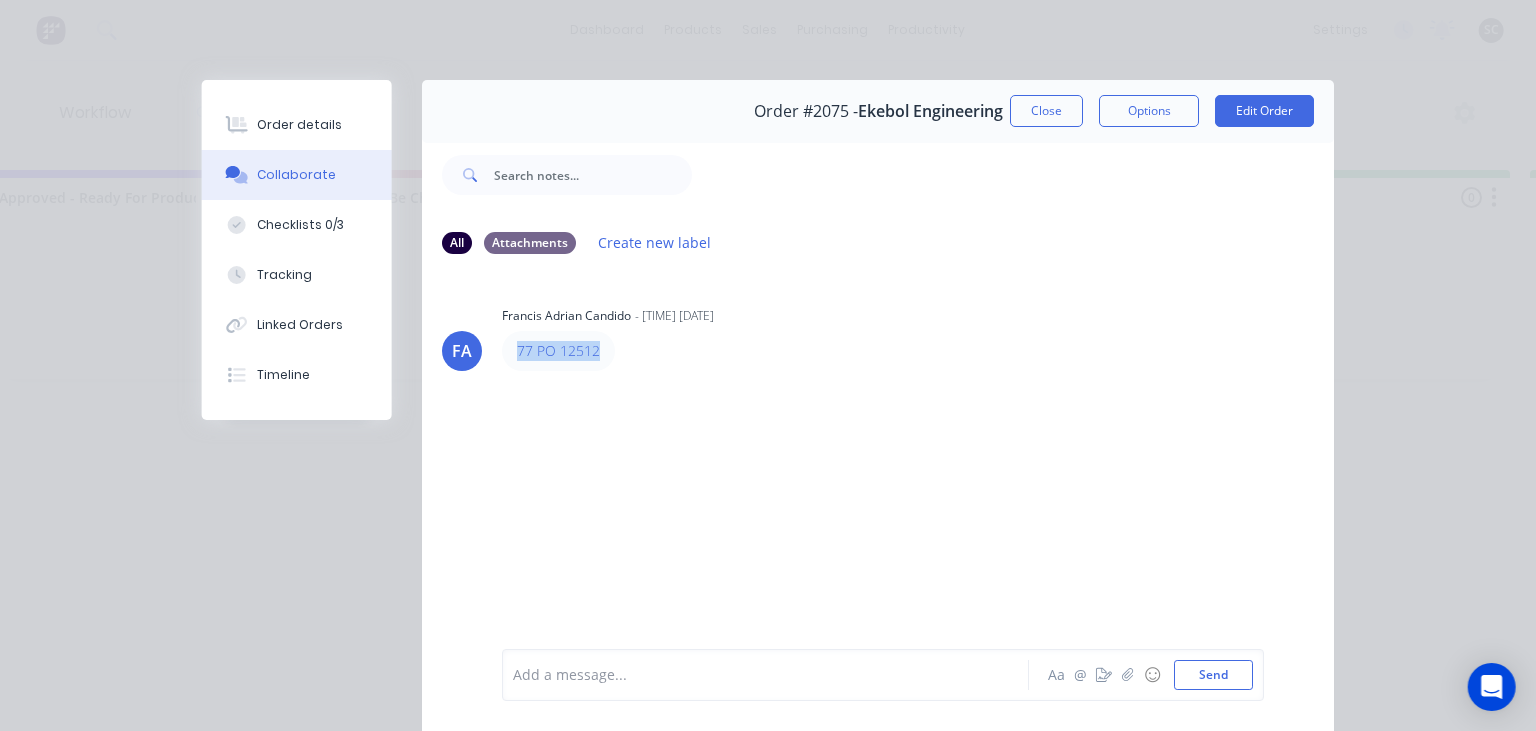 copy on "77 PO 12512" 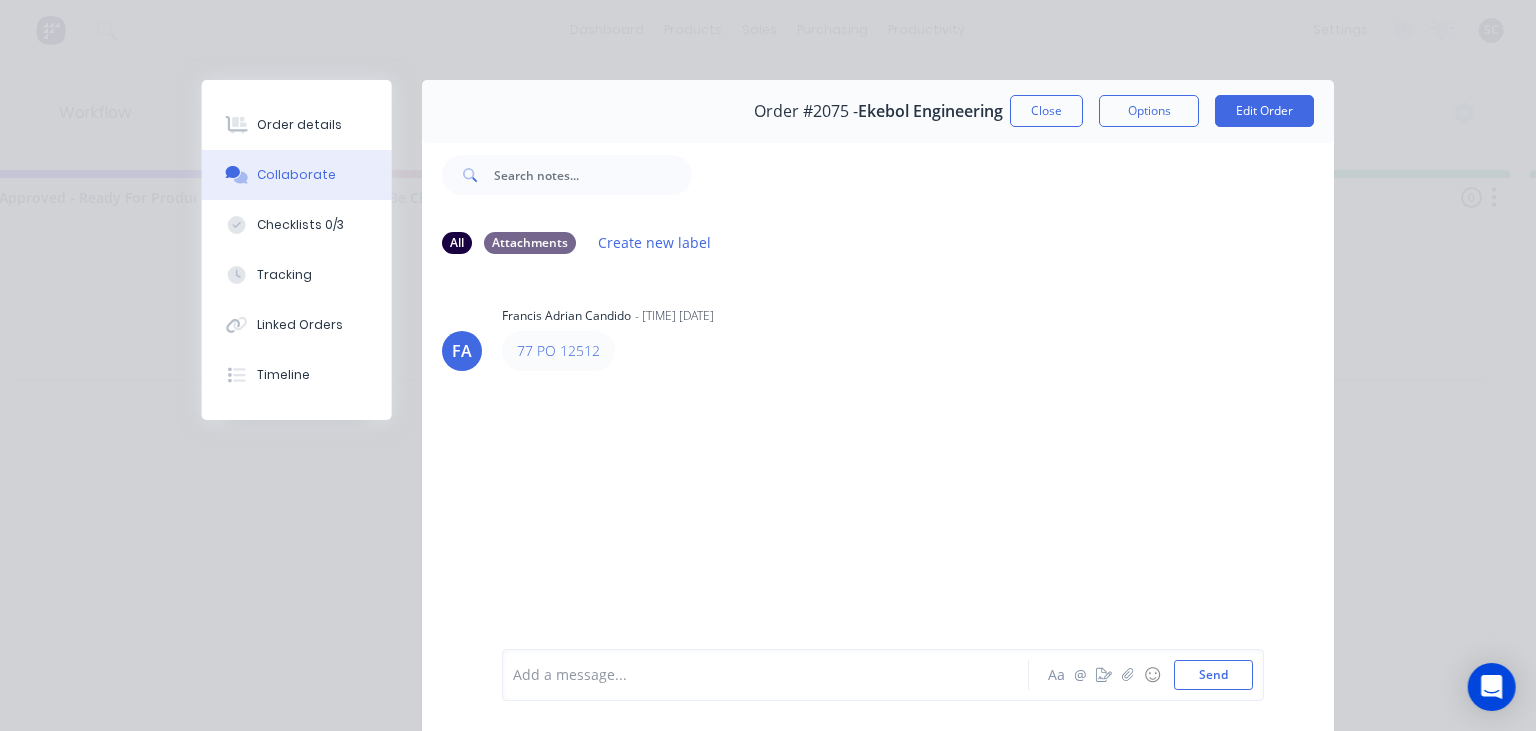 drag, startPoint x: 1005, startPoint y: 294, endPoint x: 1000, endPoint y: 256, distance: 38.327538 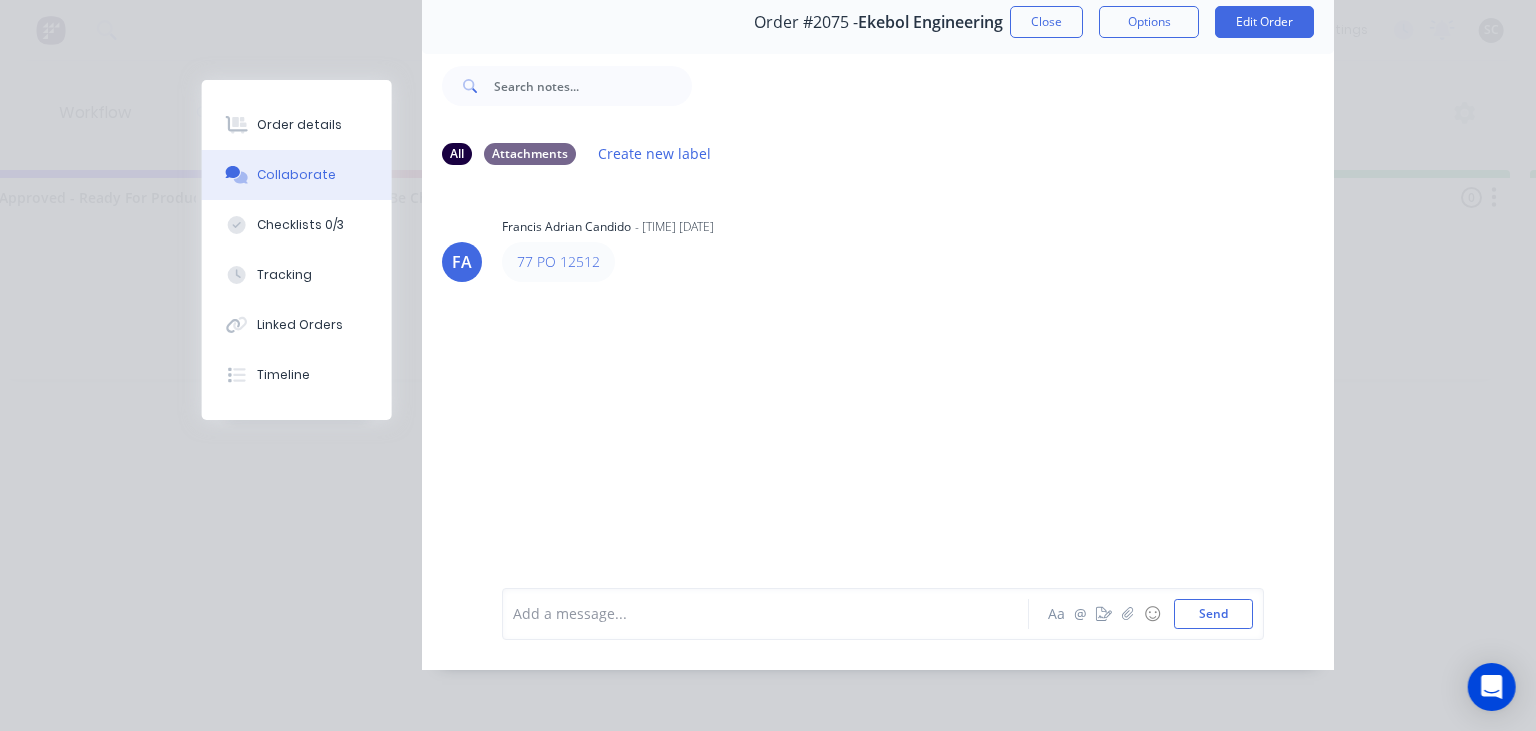 scroll, scrollTop: 0, scrollLeft: 0, axis: both 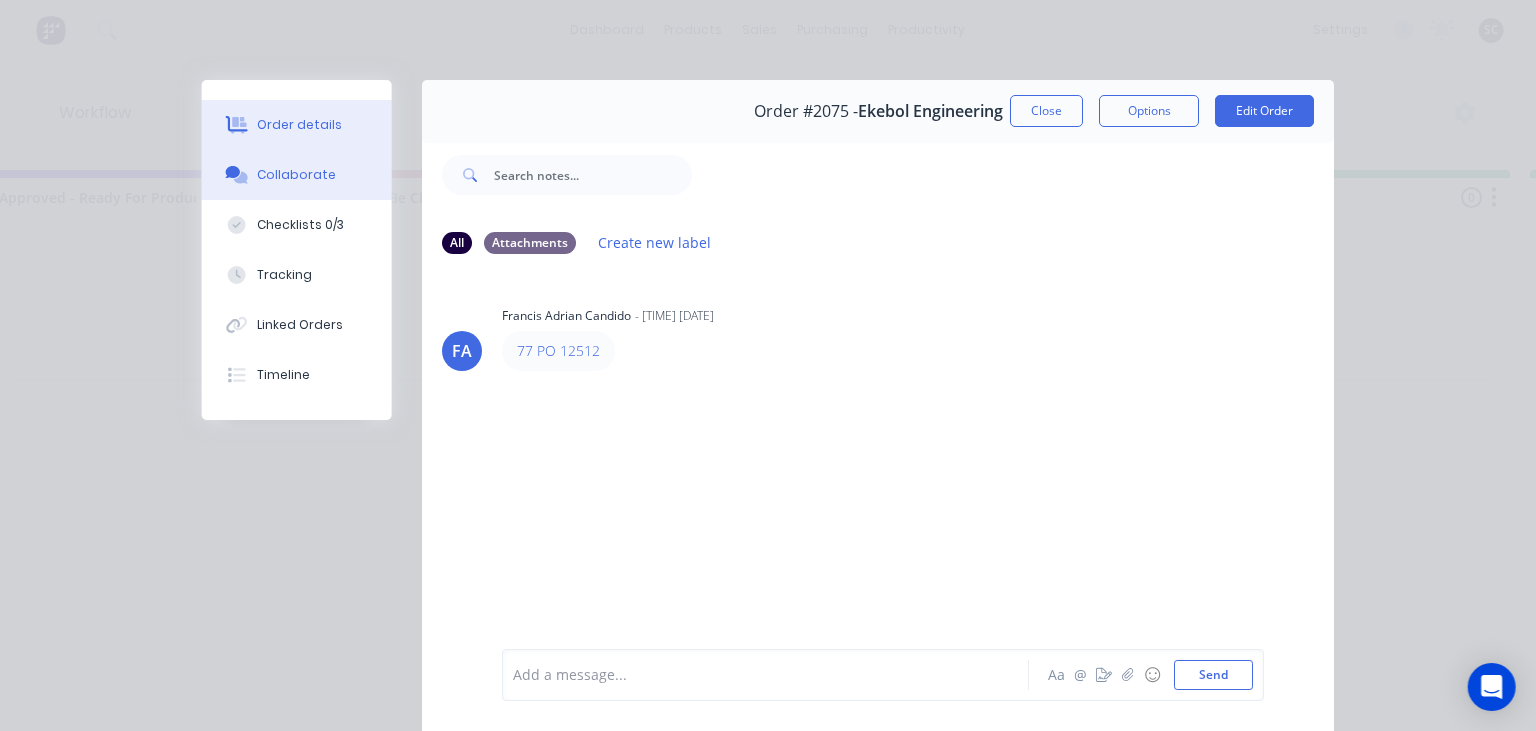 click on "Order details" at bounding box center [300, 125] 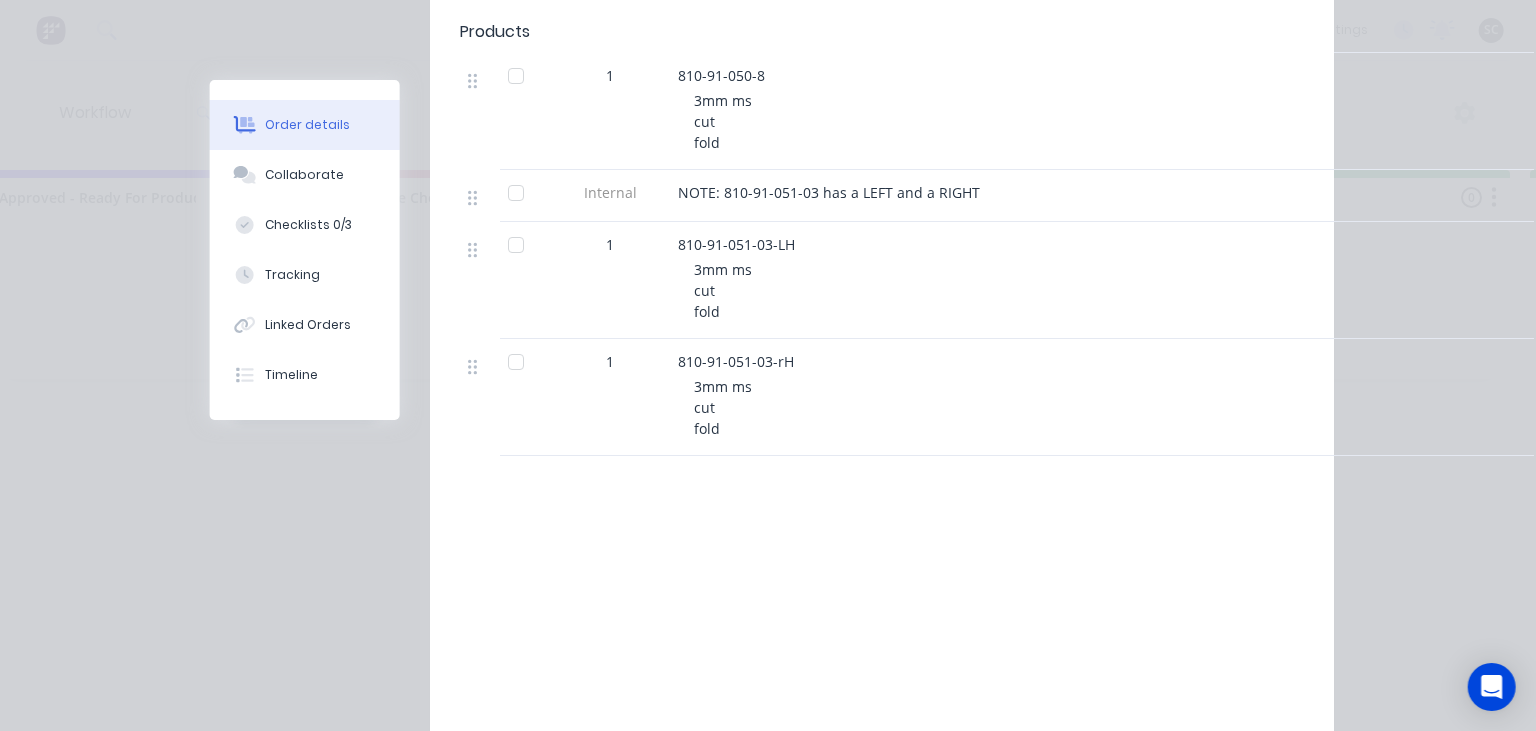scroll, scrollTop: 230, scrollLeft: 0, axis: vertical 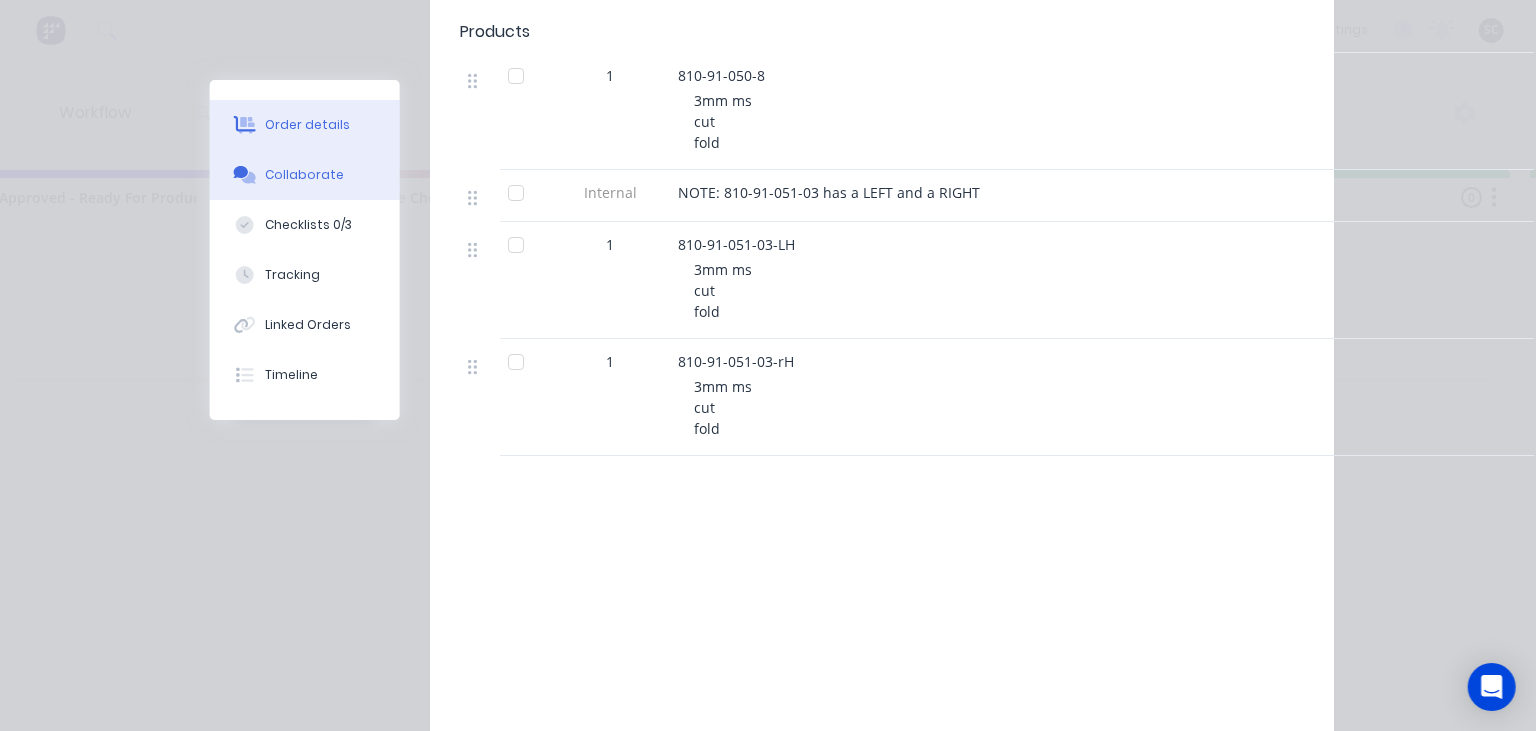 click on "Collaborate" at bounding box center [305, 175] 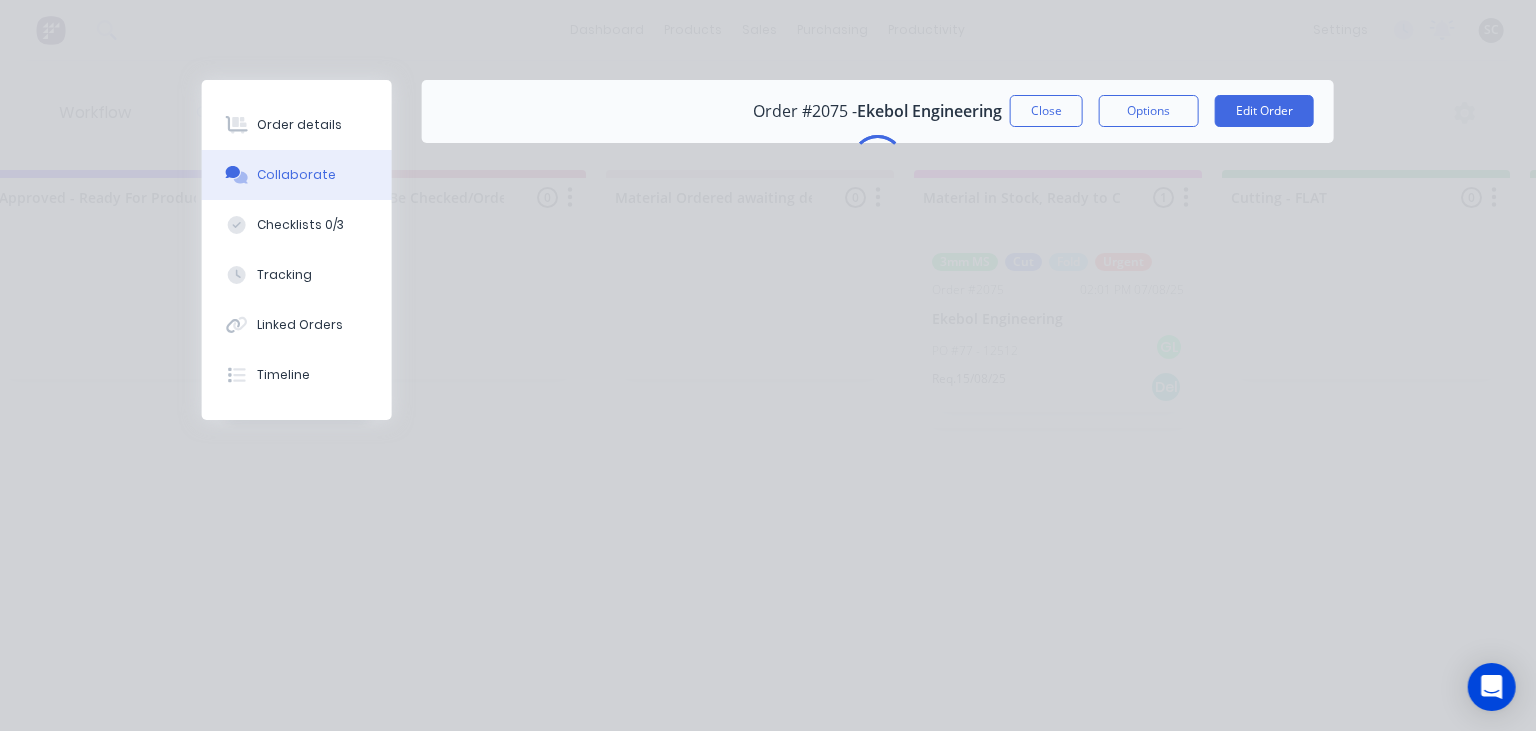scroll, scrollTop: 0, scrollLeft: 0, axis: both 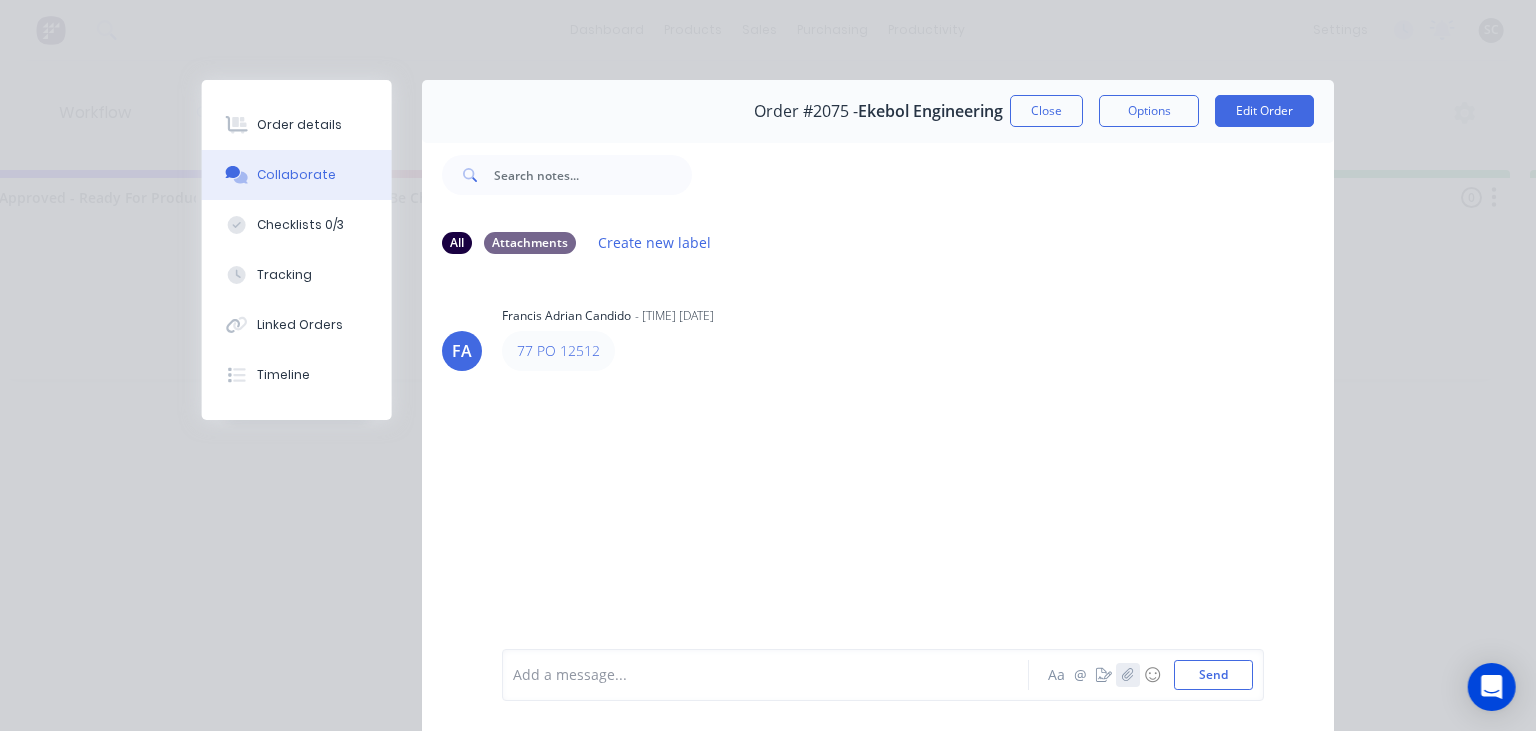 click at bounding box center [1128, 675] 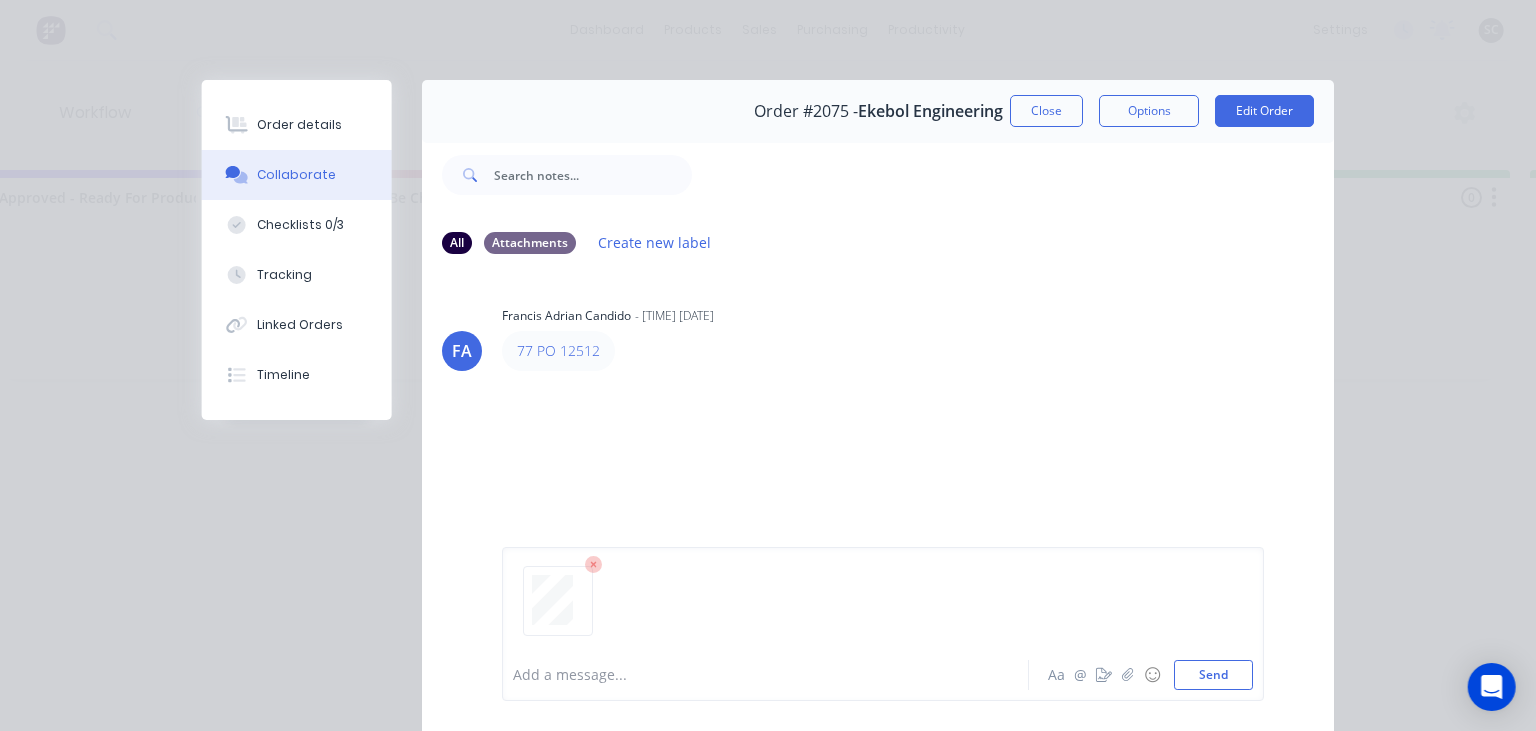 click at bounding box center (771, 675) 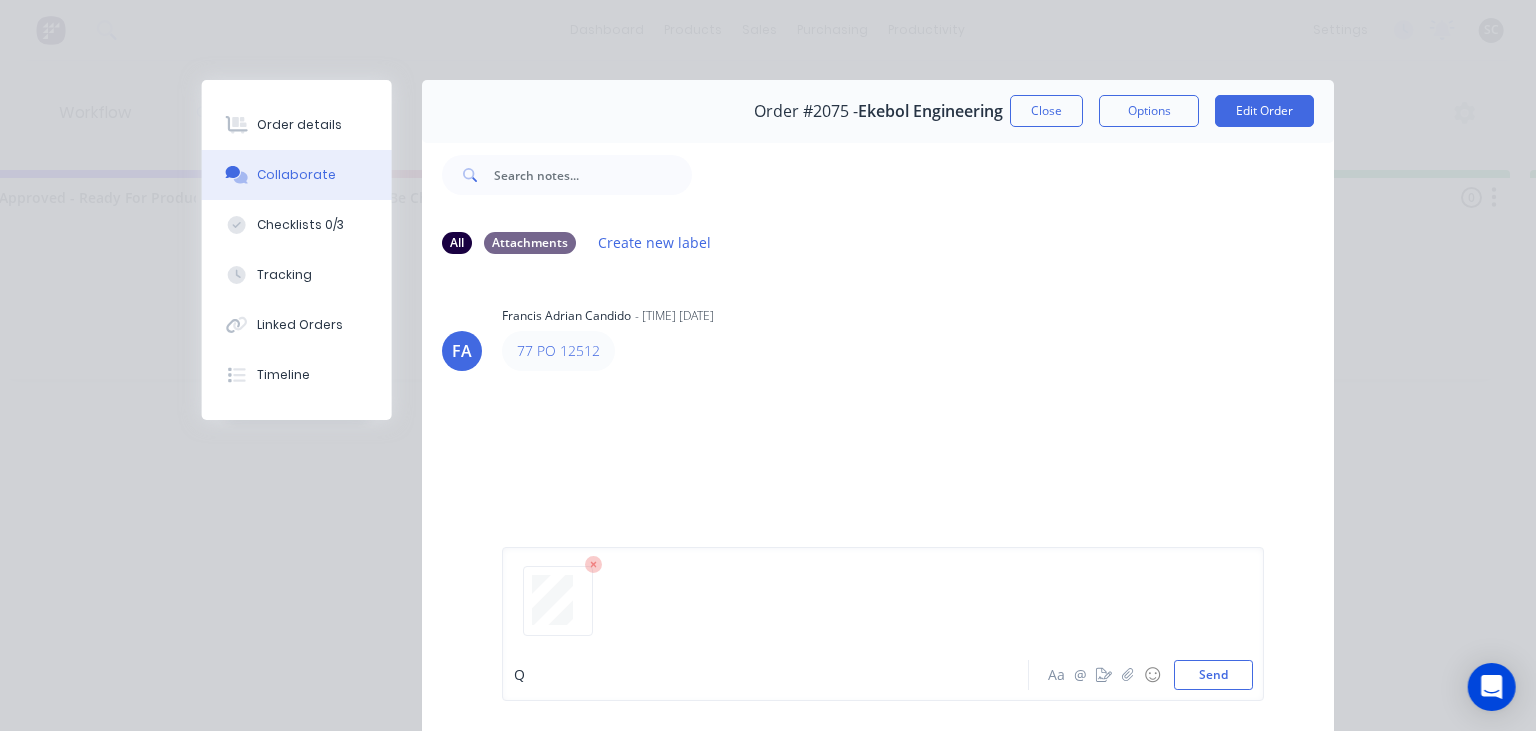 type 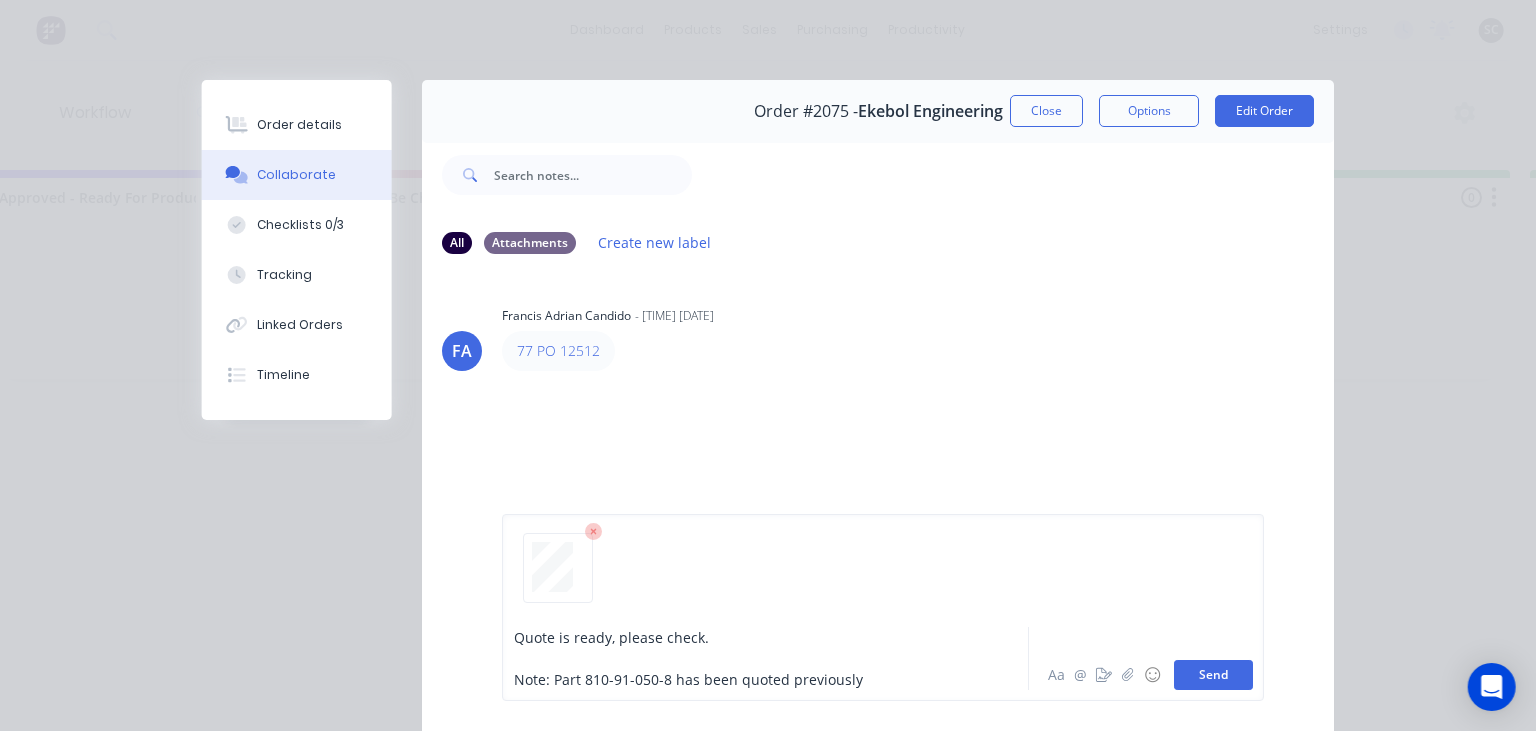 click on "Send" at bounding box center (1213, 675) 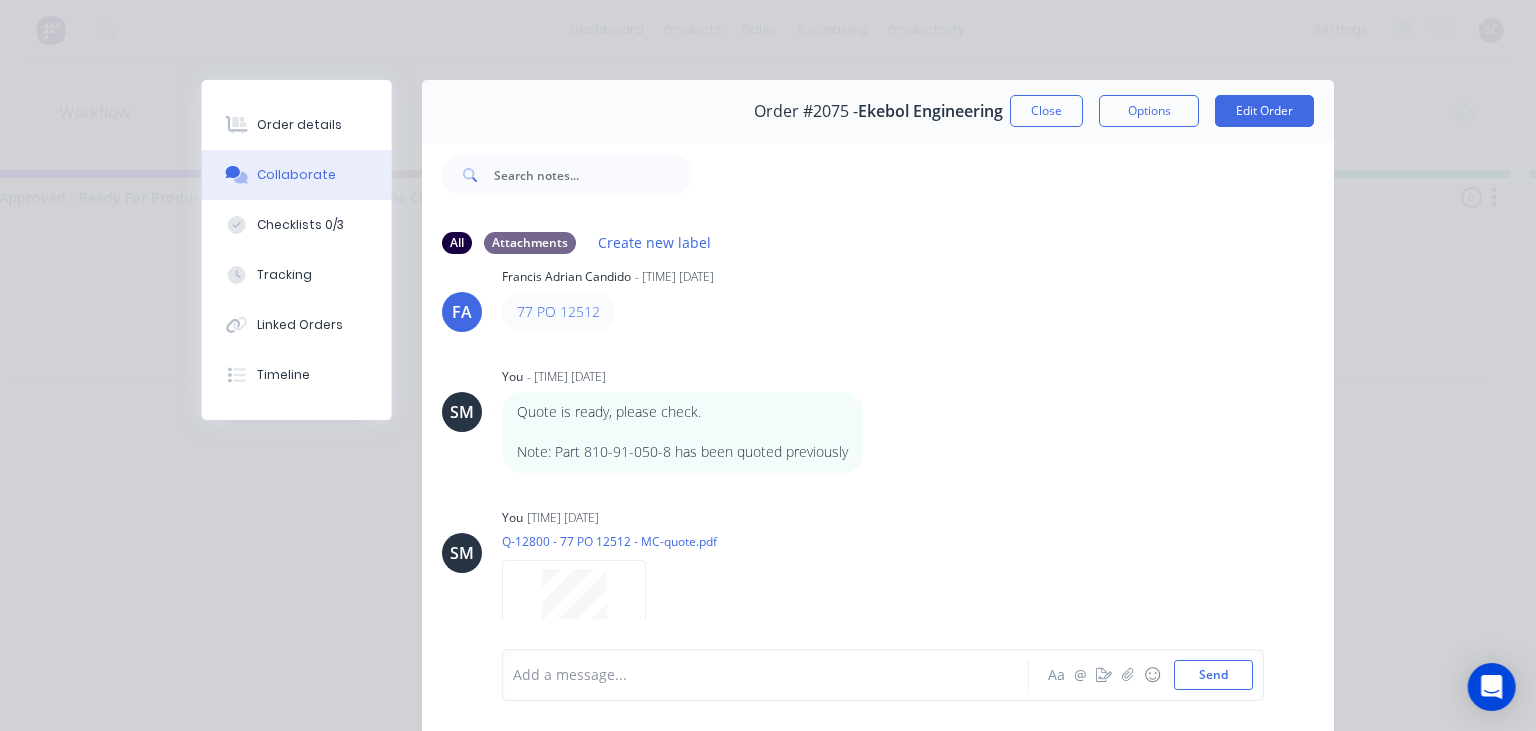scroll, scrollTop: 92, scrollLeft: 0, axis: vertical 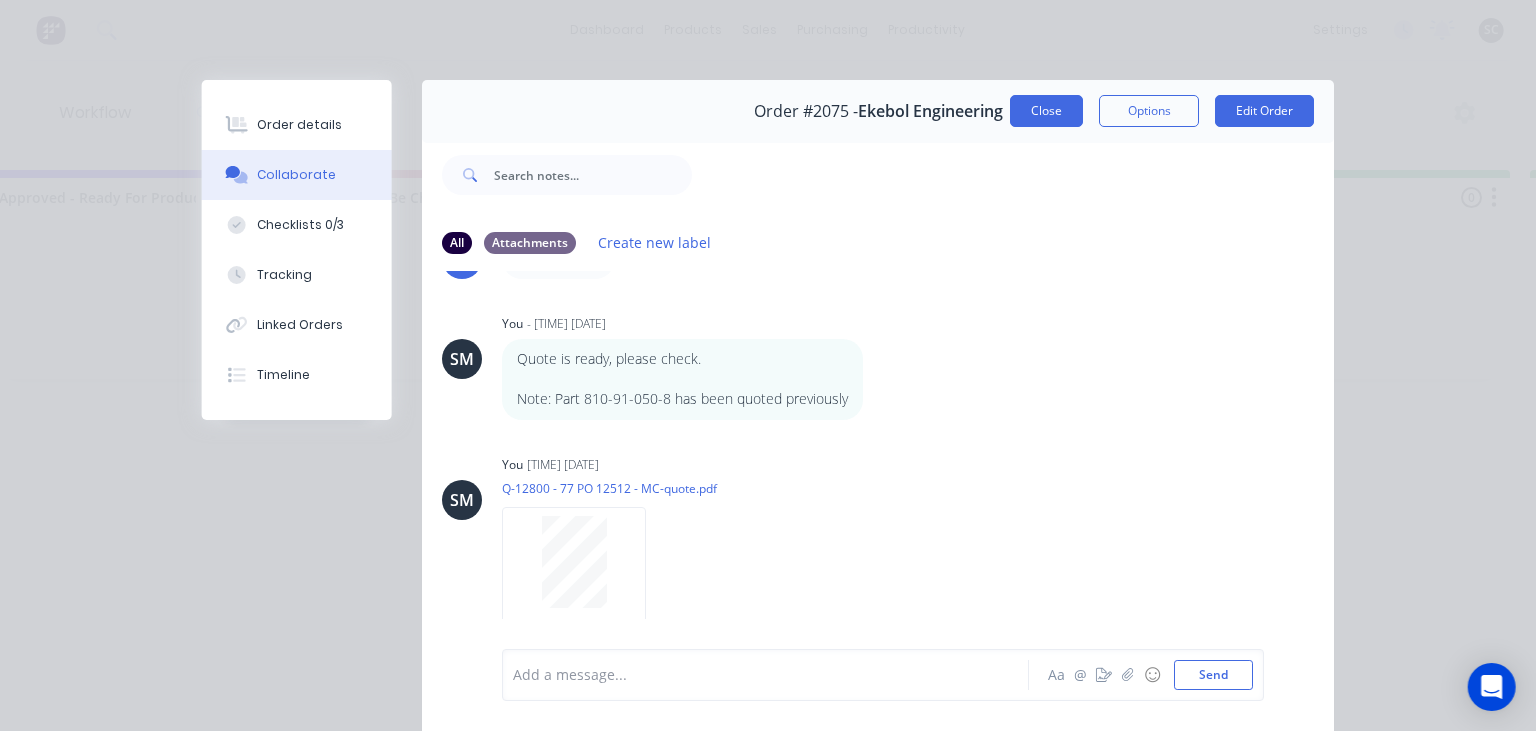 click on "Close" at bounding box center (1046, 111) 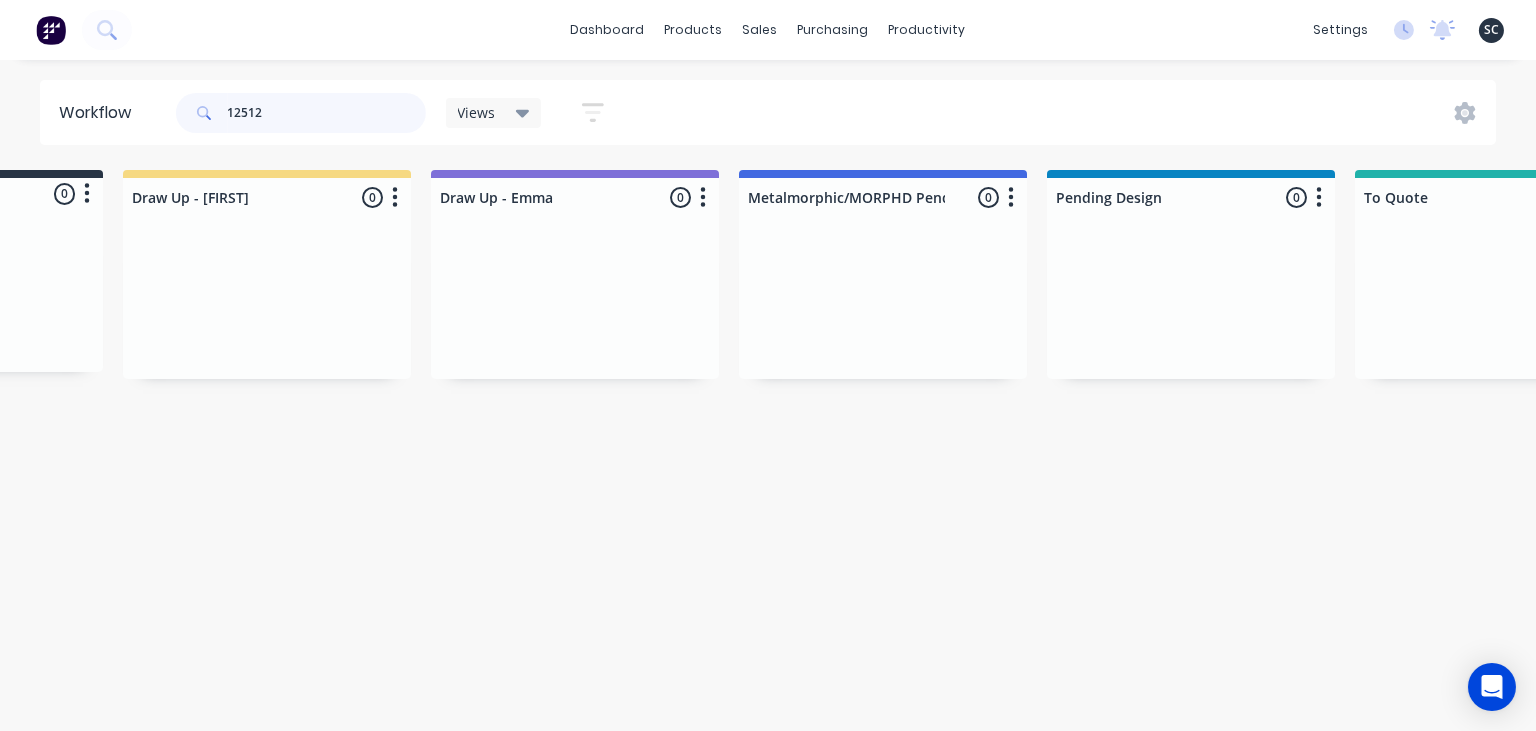 scroll, scrollTop: 0, scrollLeft: 184, axis: horizontal 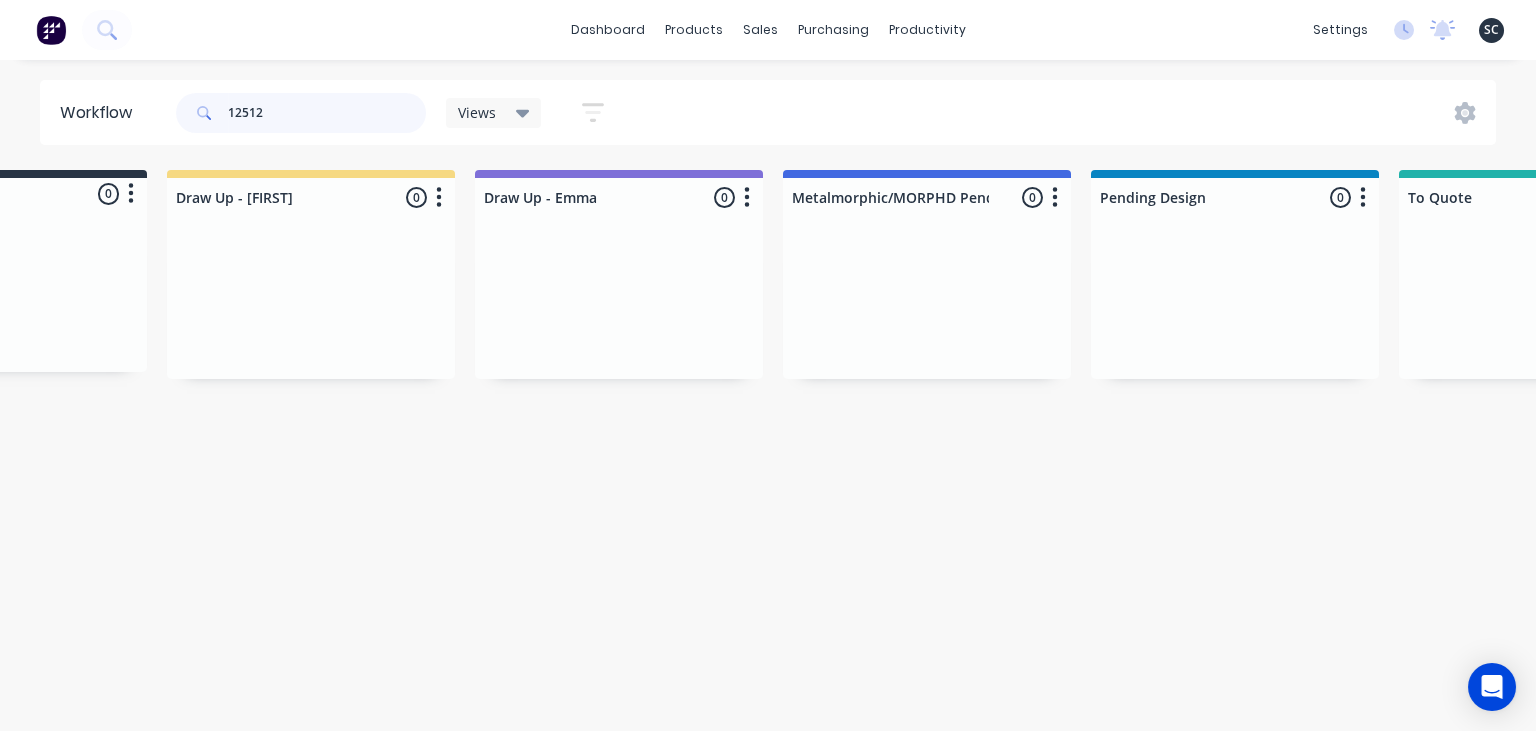 drag, startPoint x: 123, startPoint y: 119, endPoint x: 111, endPoint y: 122, distance: 12.369317 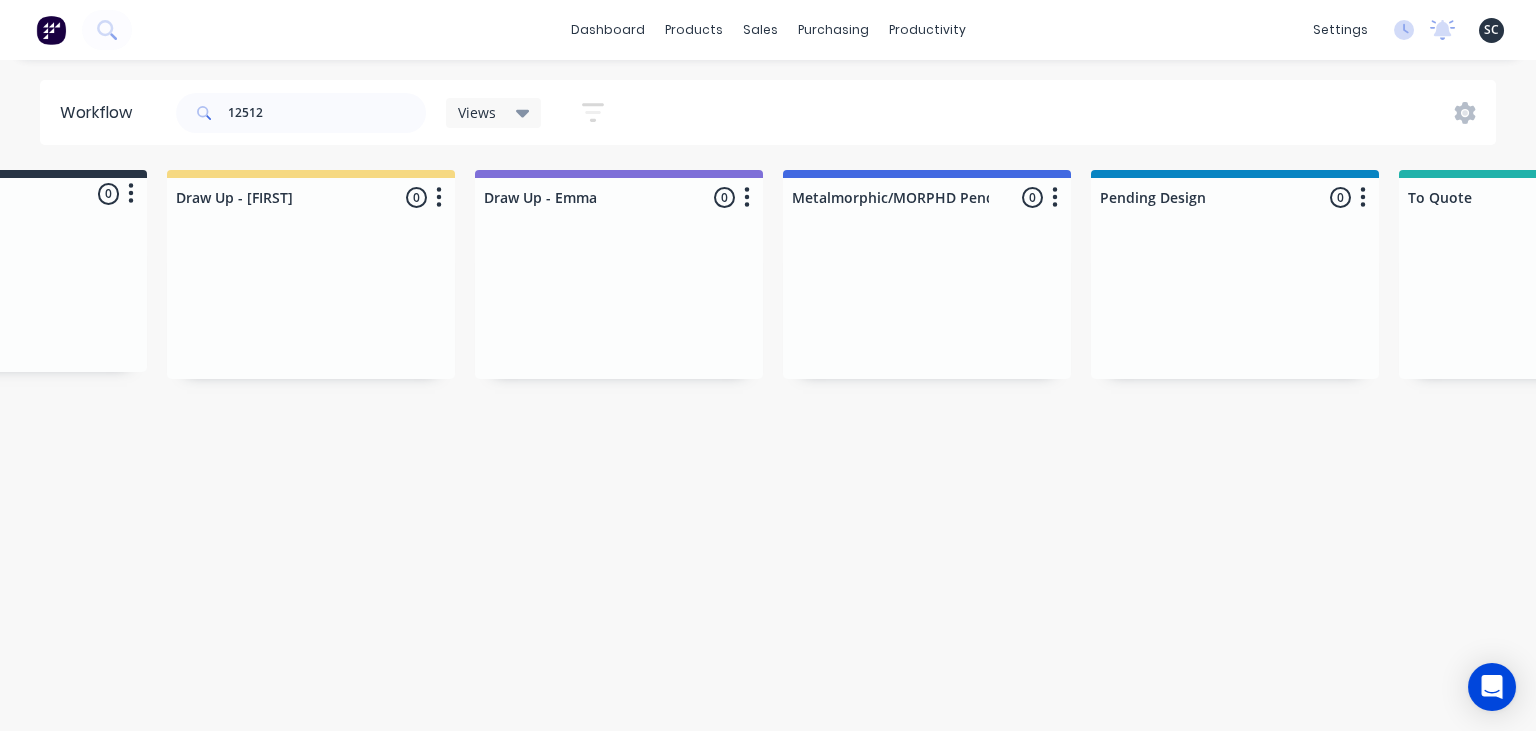 click on "Workflow" at bounding box center (101, 113) 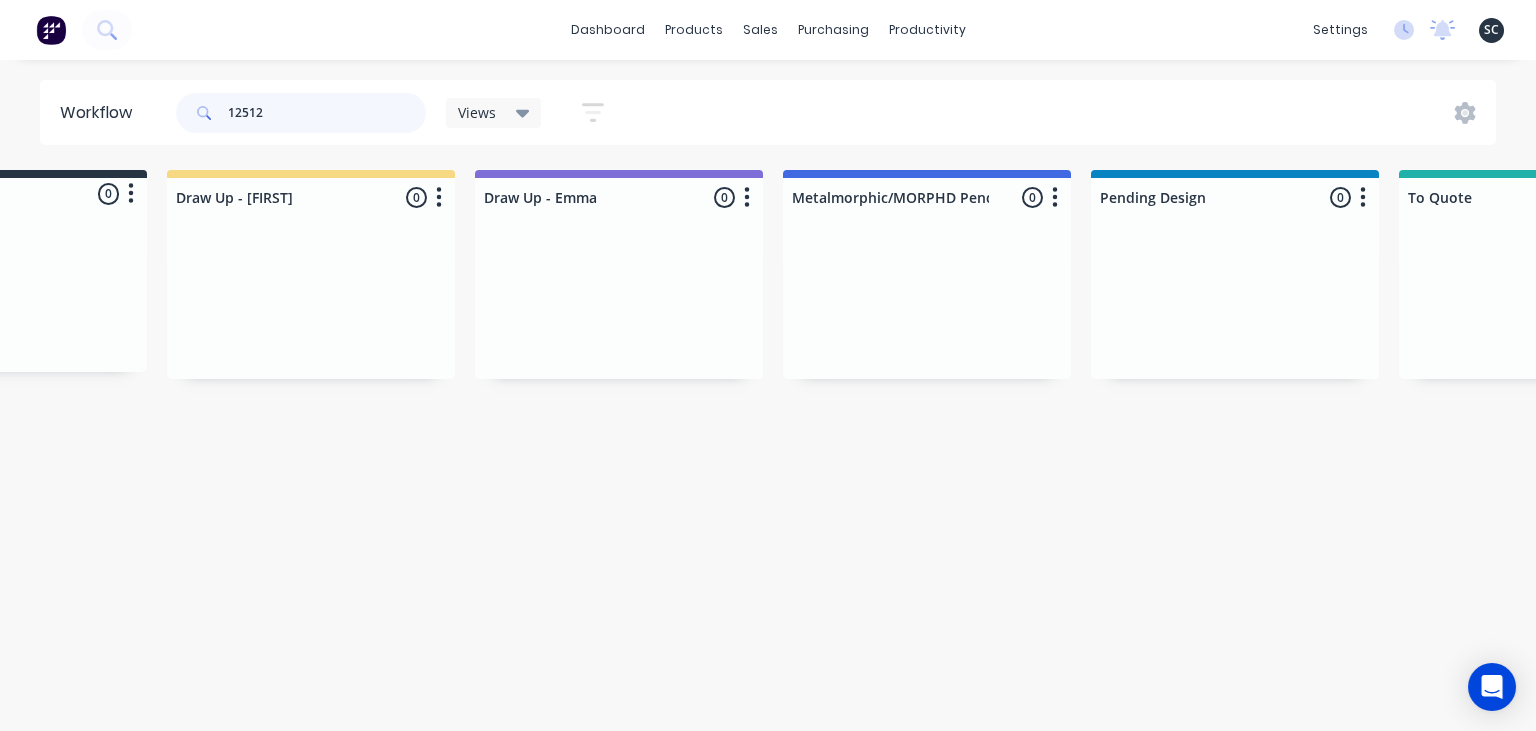 drag, startPoint x: 299, startPoint y: 112, endPoint x: 166, endPoint y: 116, distance: 133.06013 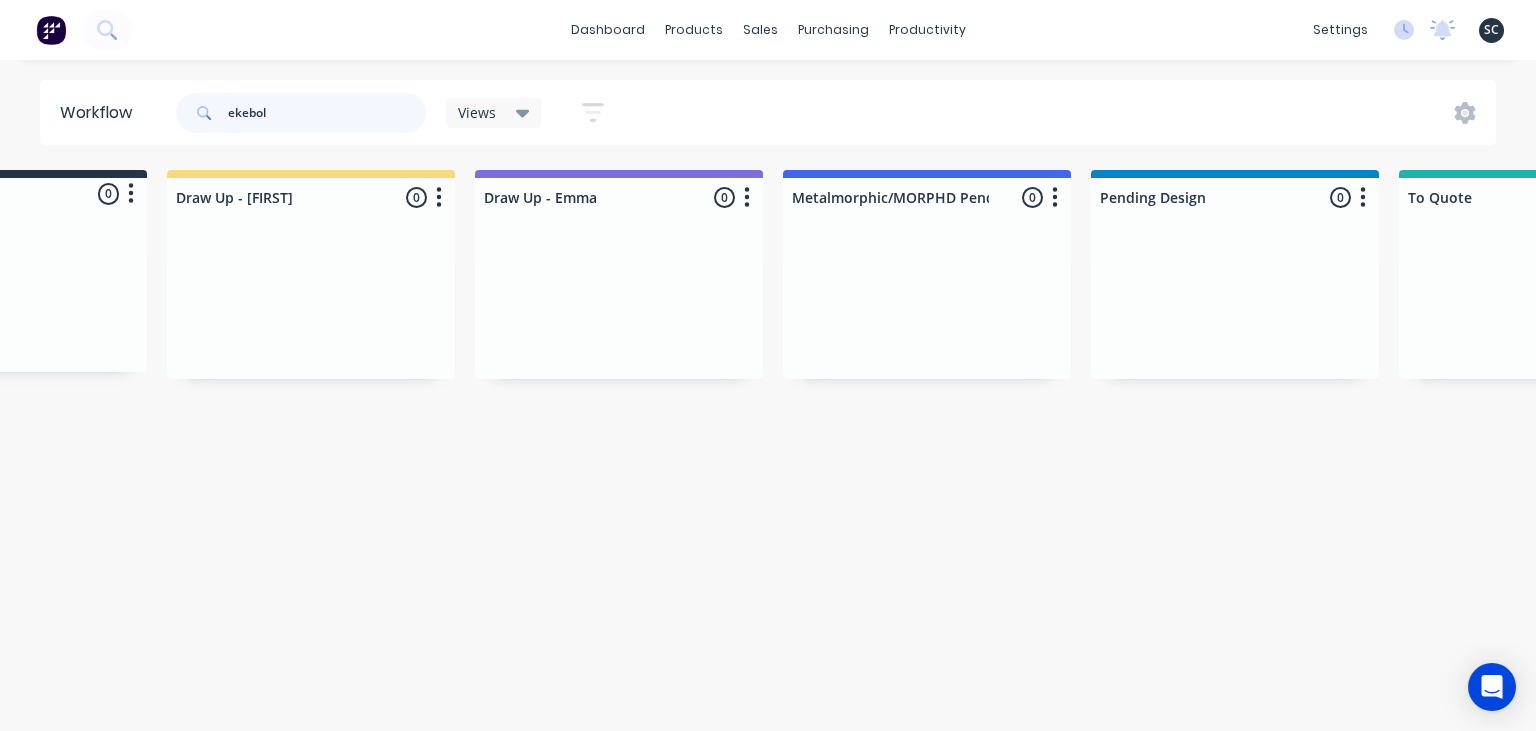 type on "ekebol" 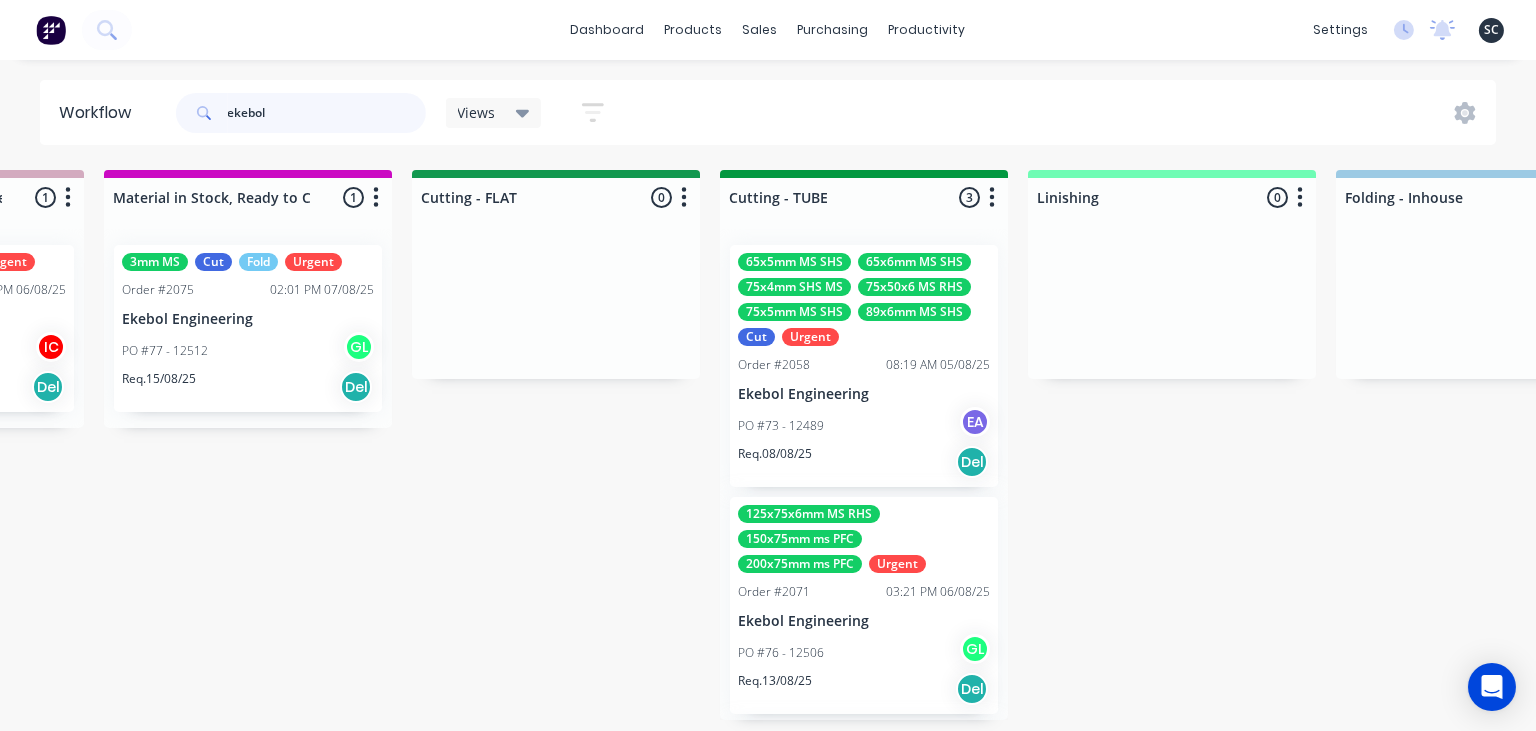 scroll, scrollTop: 0, scrollLeft: 3458, axis: horizontal 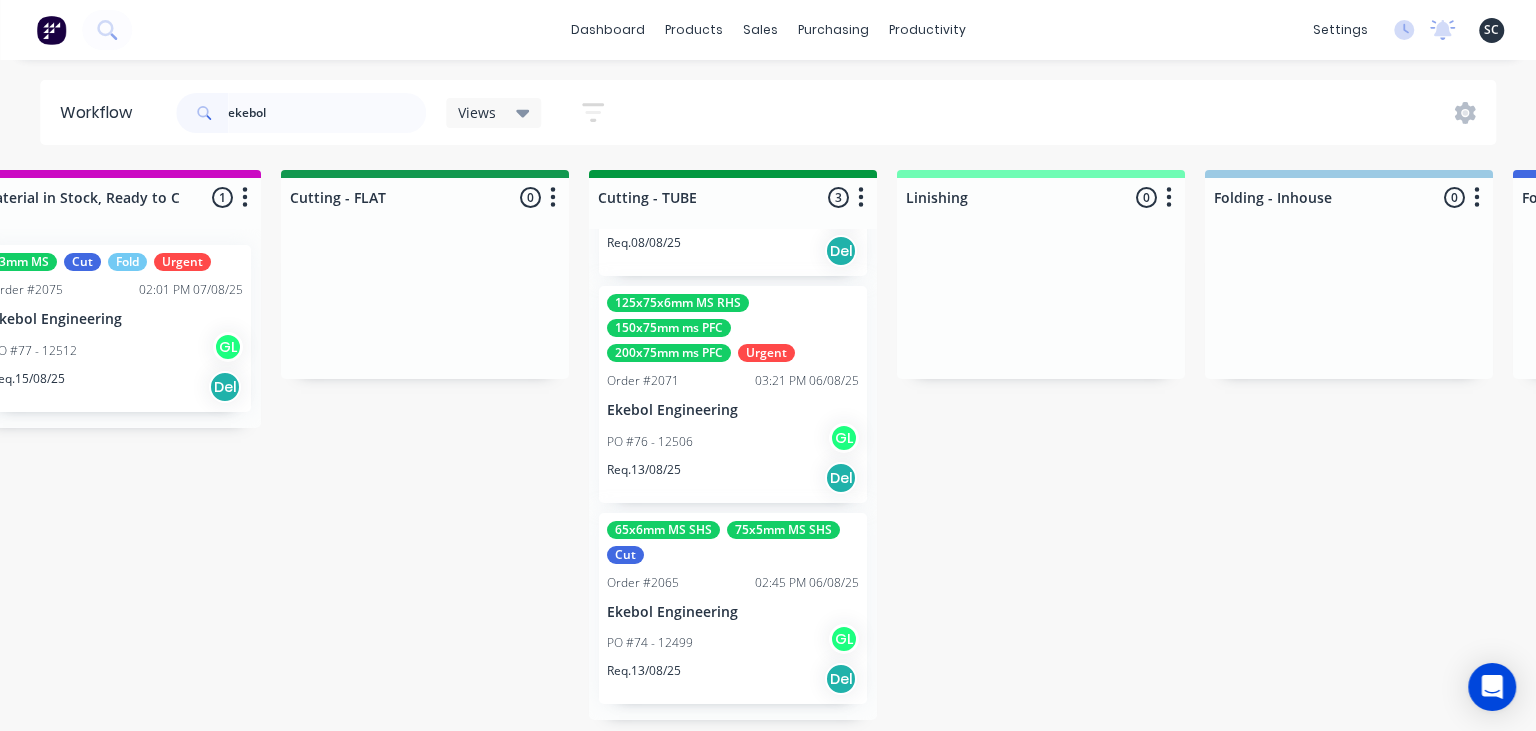 click on "PO #74 - 12499
GL" at bounding box center [733, 643] 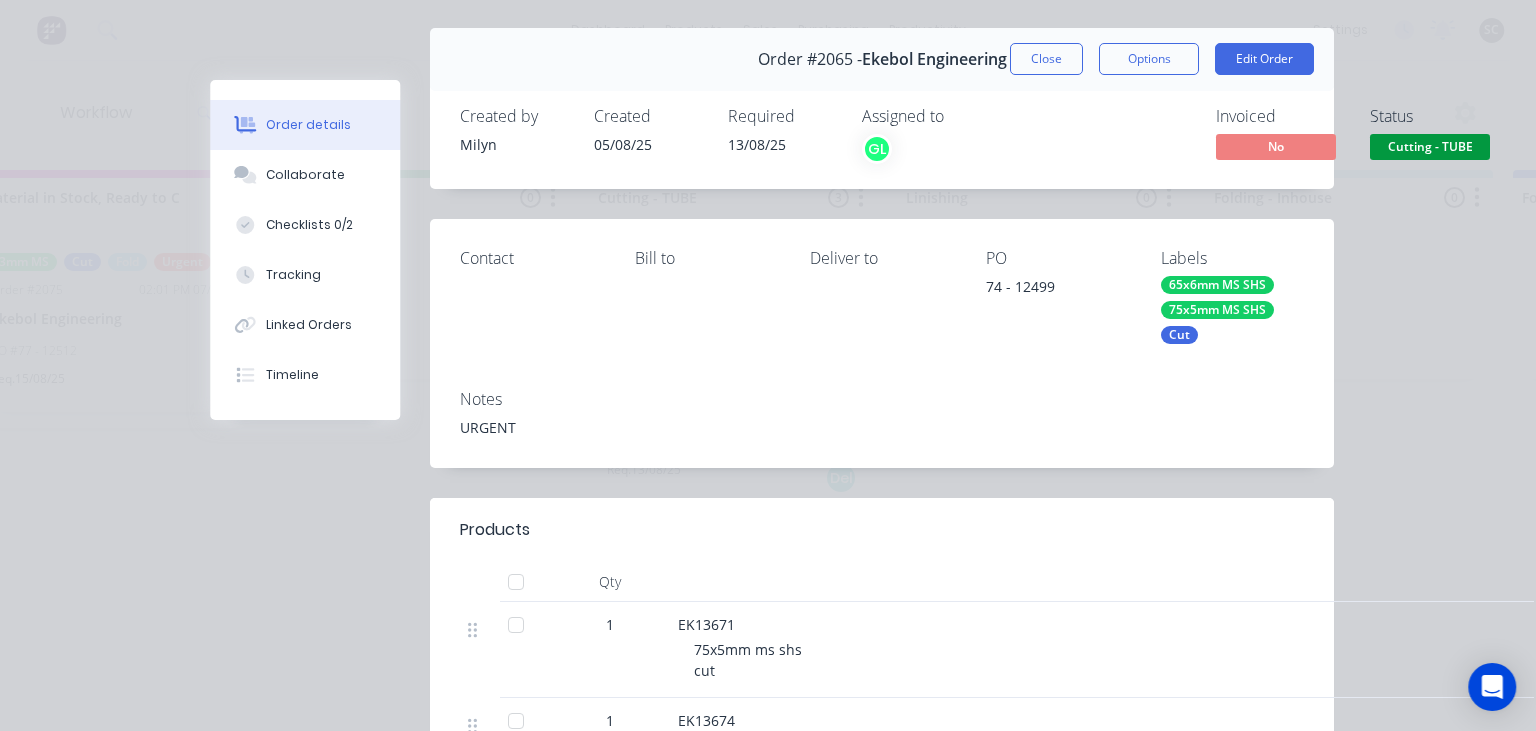 scroll, scrollTop: 0, scrollLeft: 0, axis: both 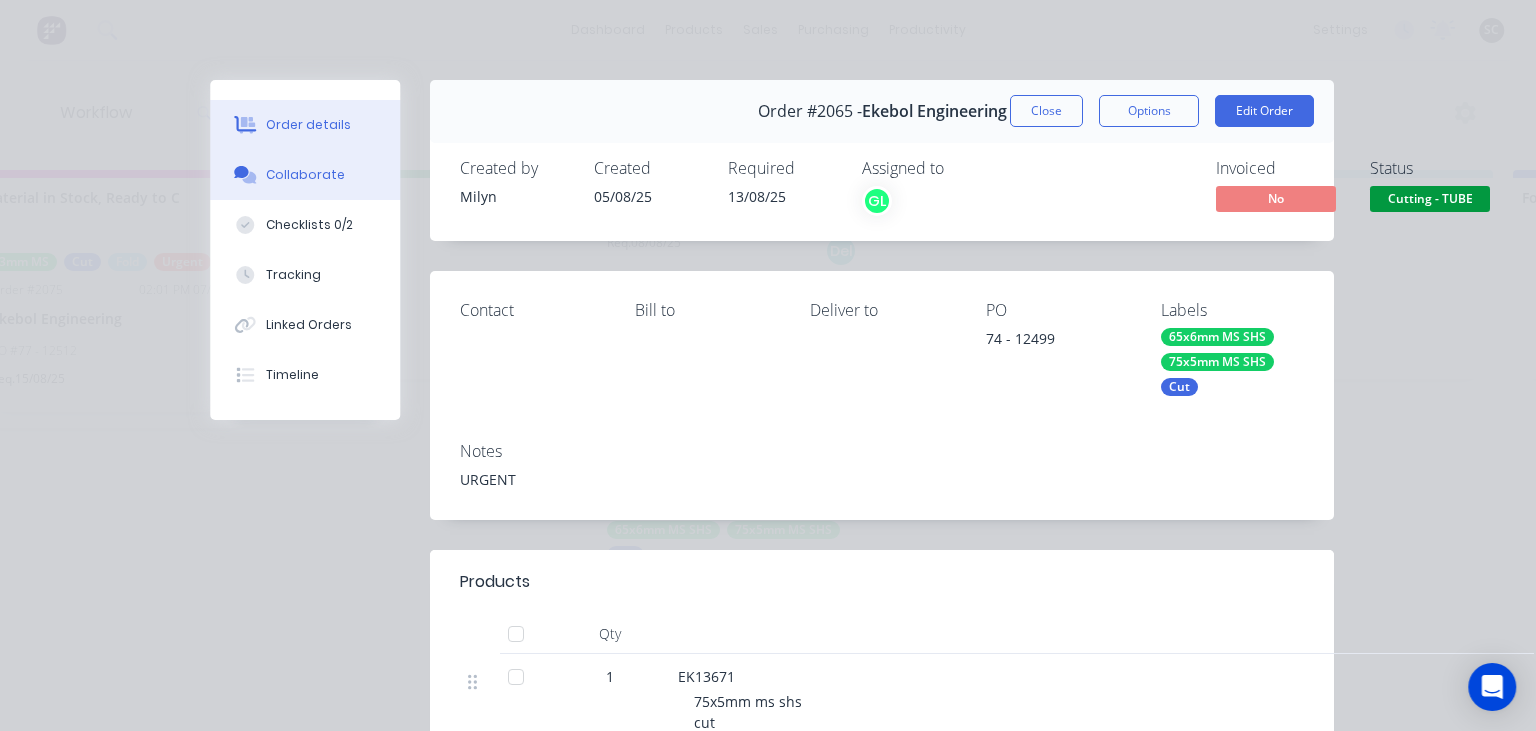 click on "Collaborate" at bounding box center (305, 175) 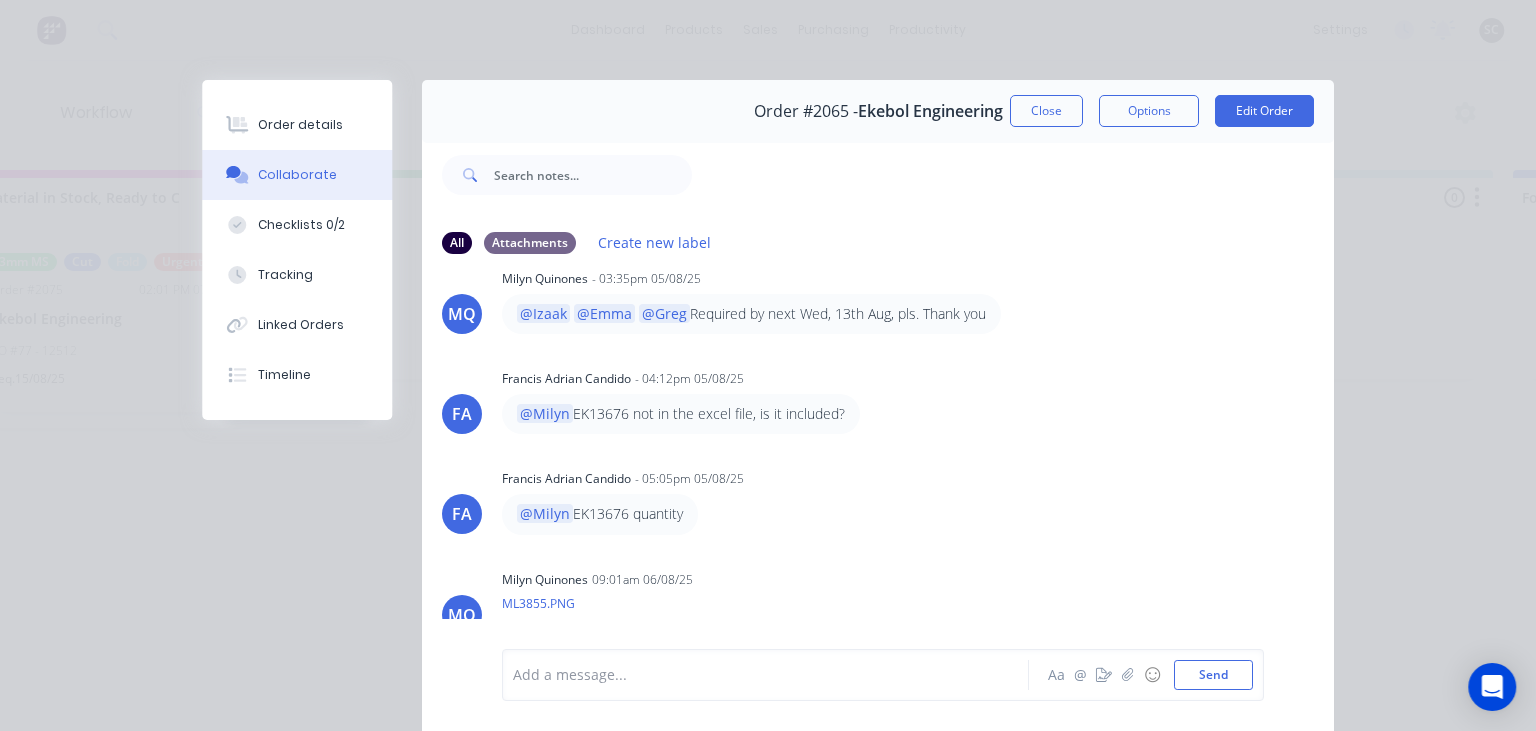scroll, scrollTop: 462, scrollLeft: 0, axis: vertical 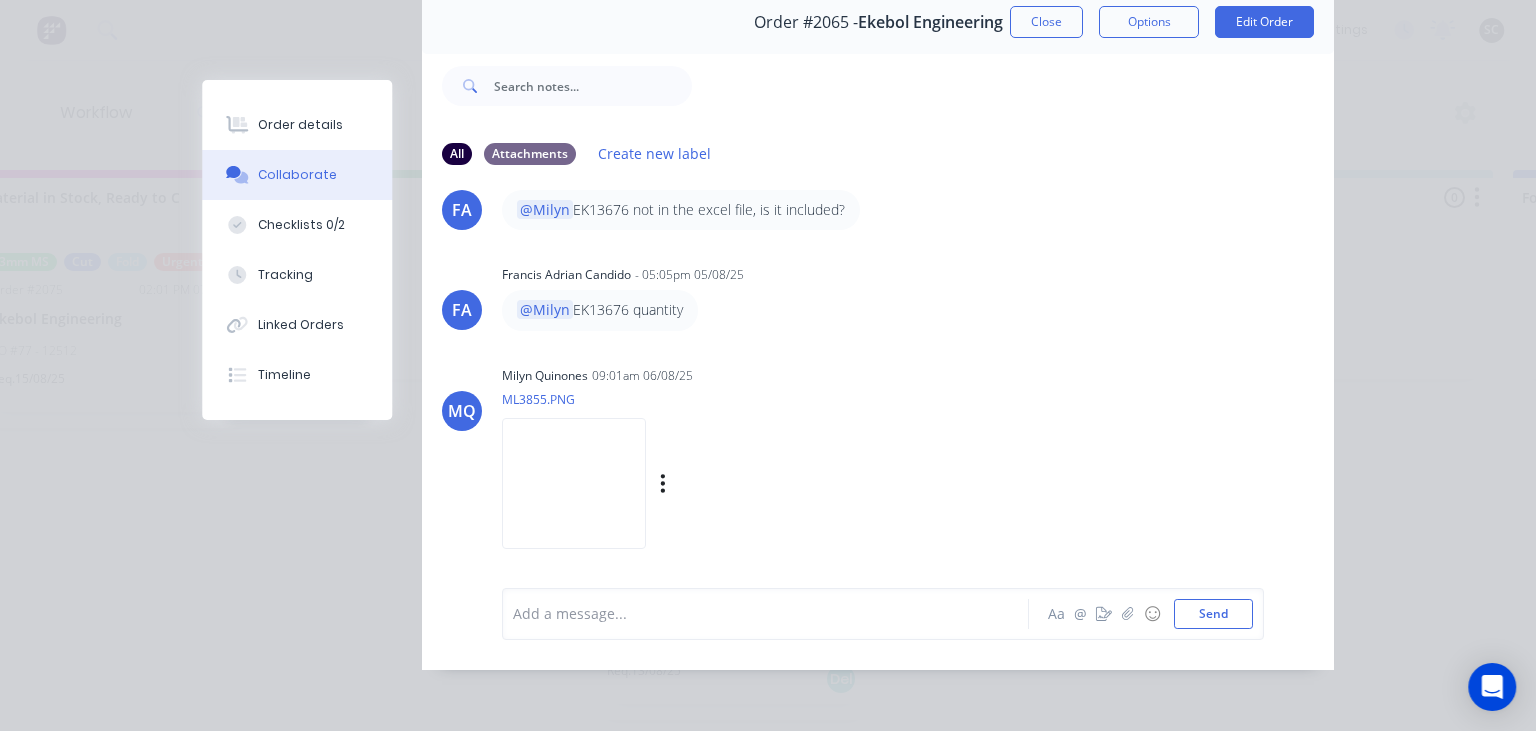 type 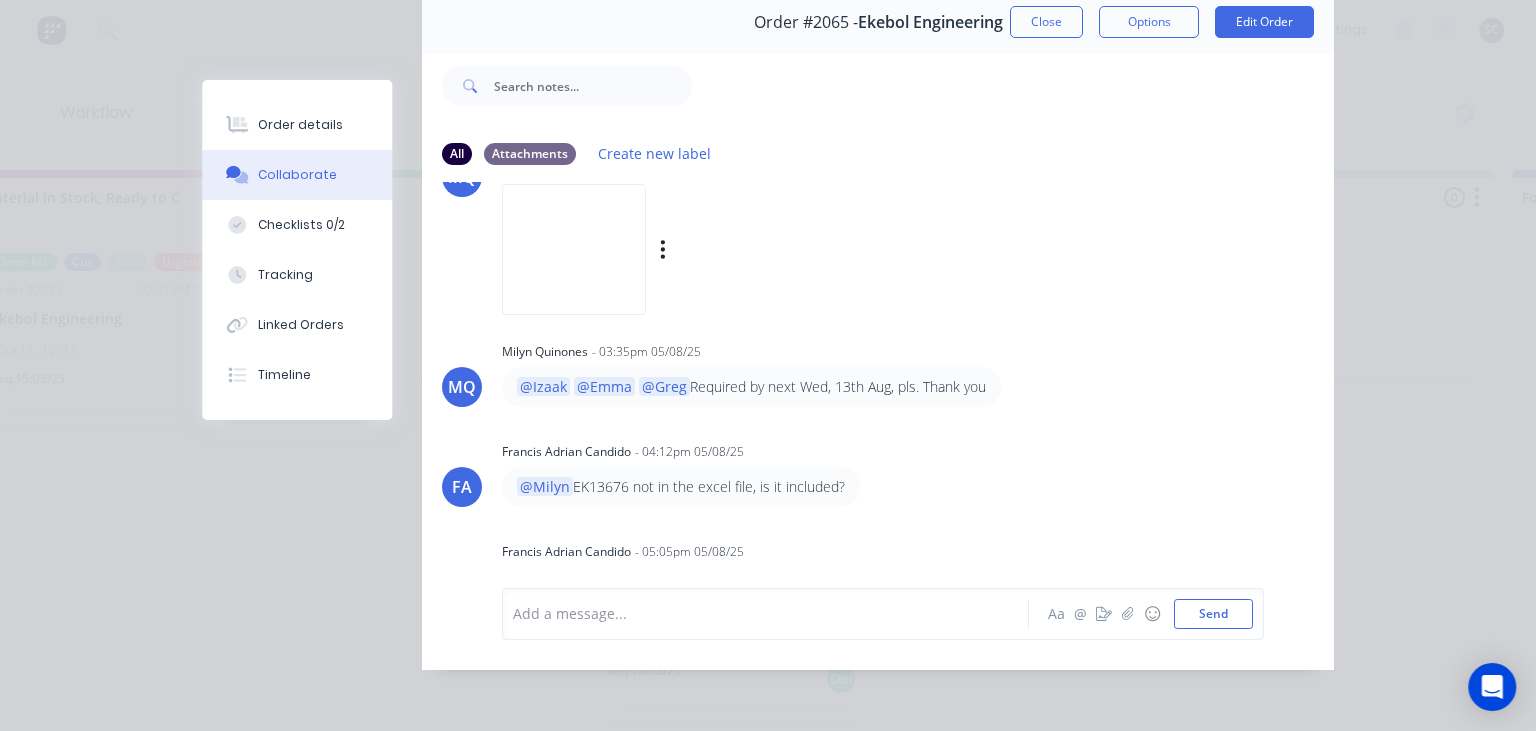 scroll, scrollTop: 116, scrollLeft: 0, axis: vertical 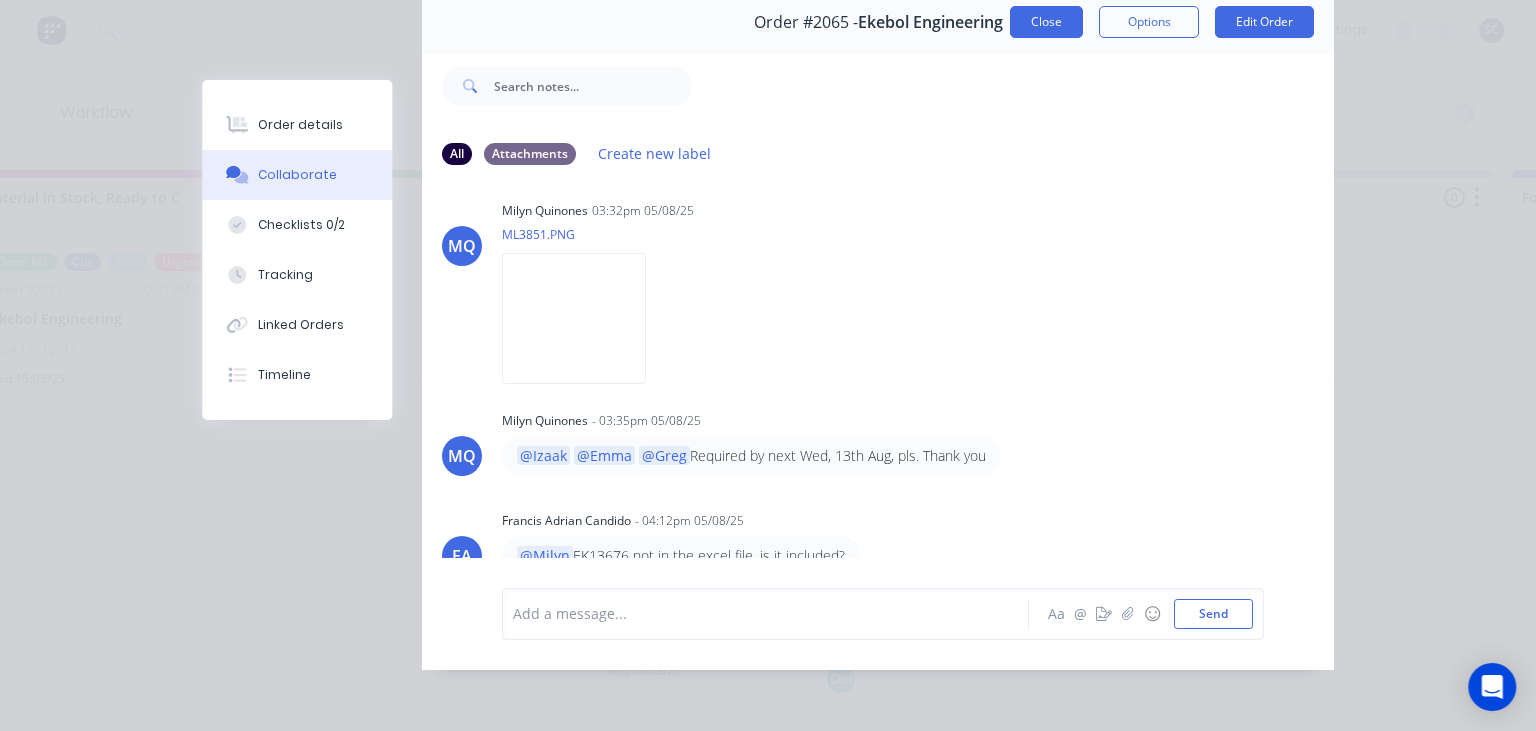 click on "Close" at bounding box center [1046, 22] 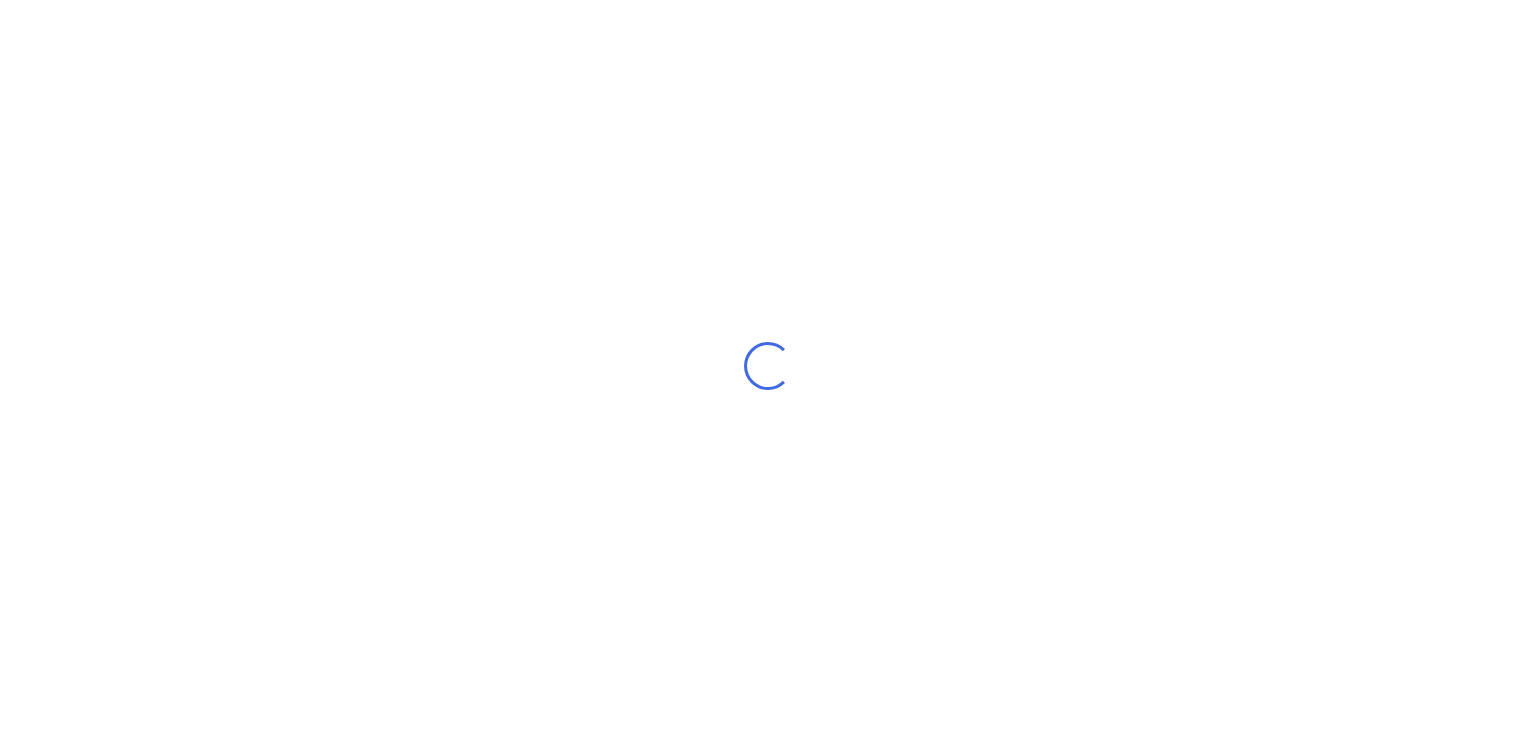scroll, scrollTop: 0, scrollLeft: 0, axis: both 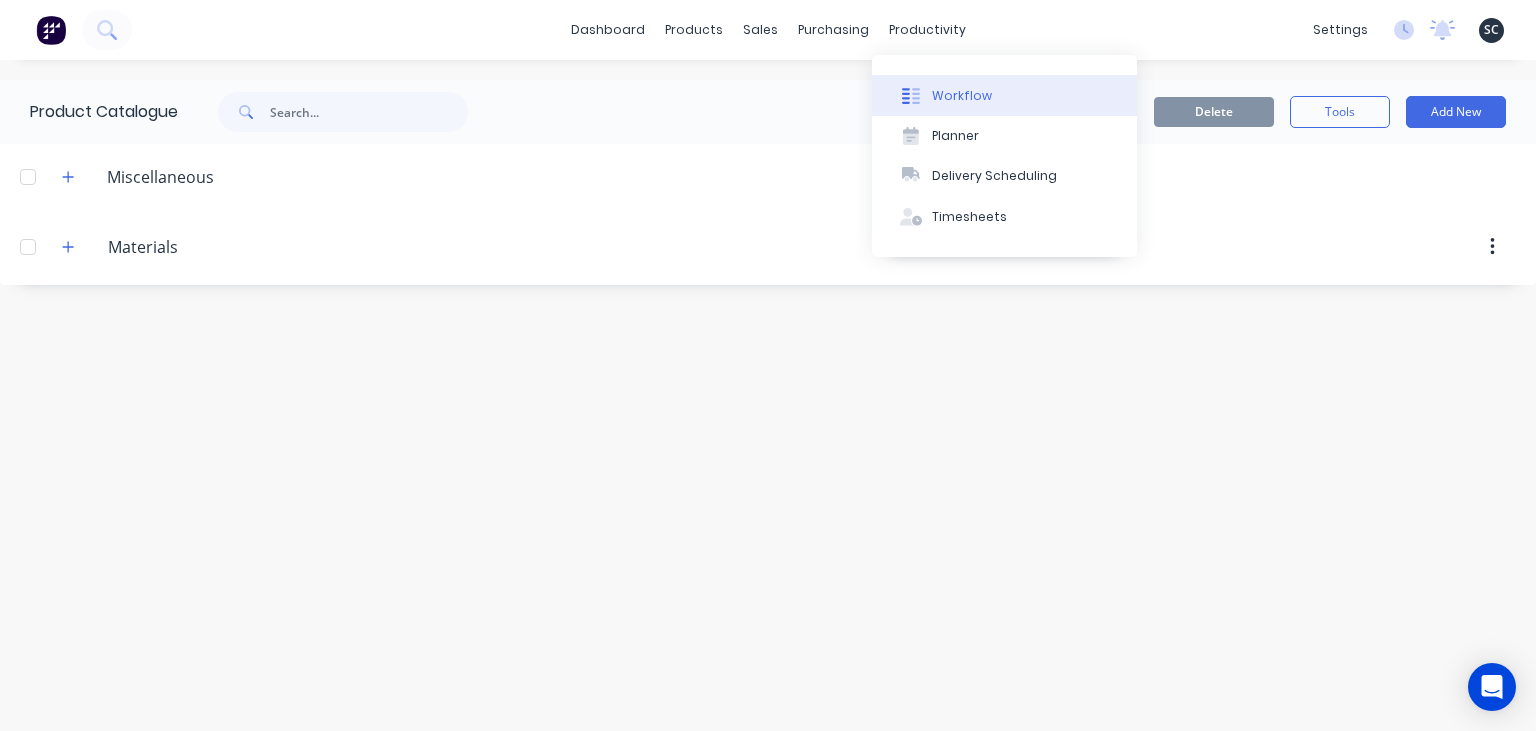 click on "Workflow" at bounding box center (1004, 95) 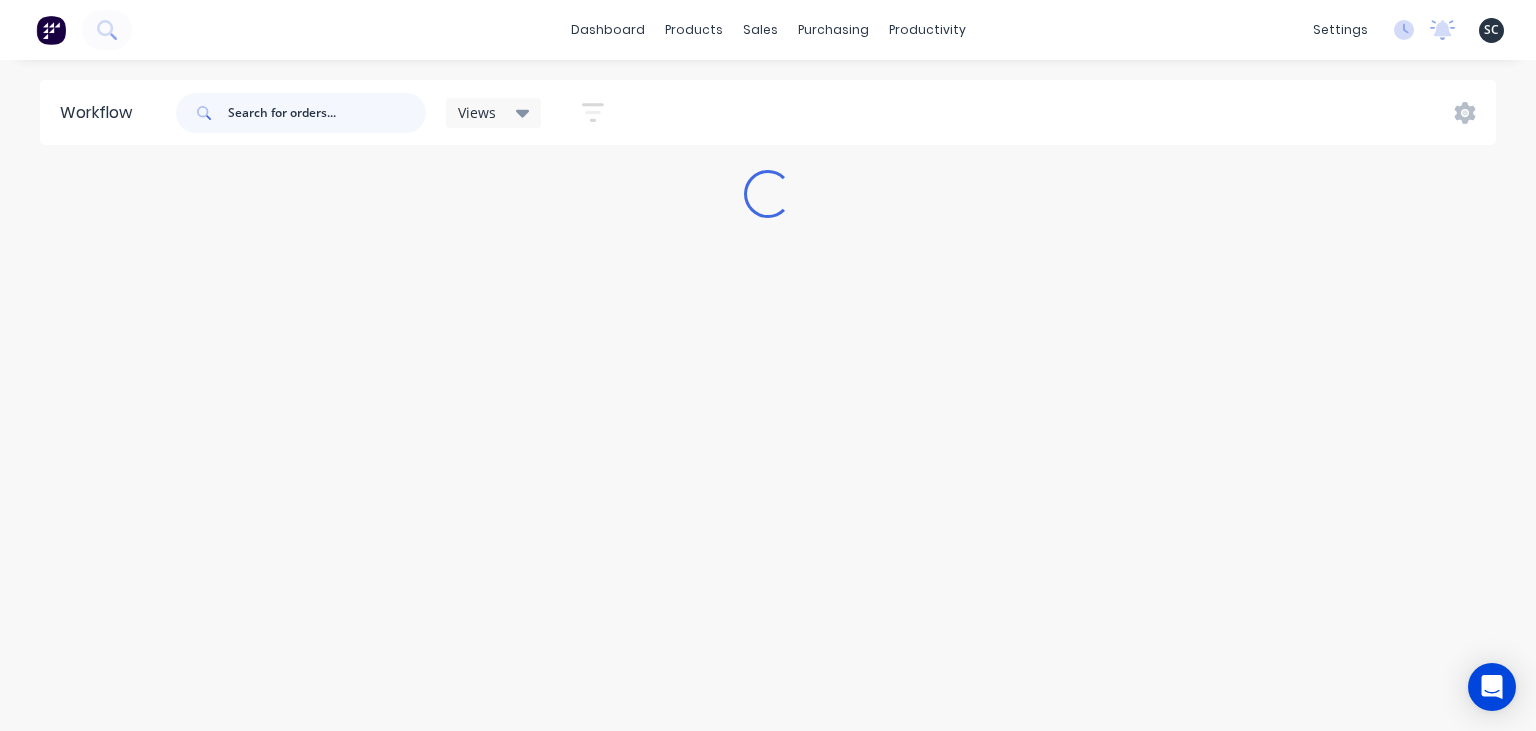 click at bounding box center [327, 113] 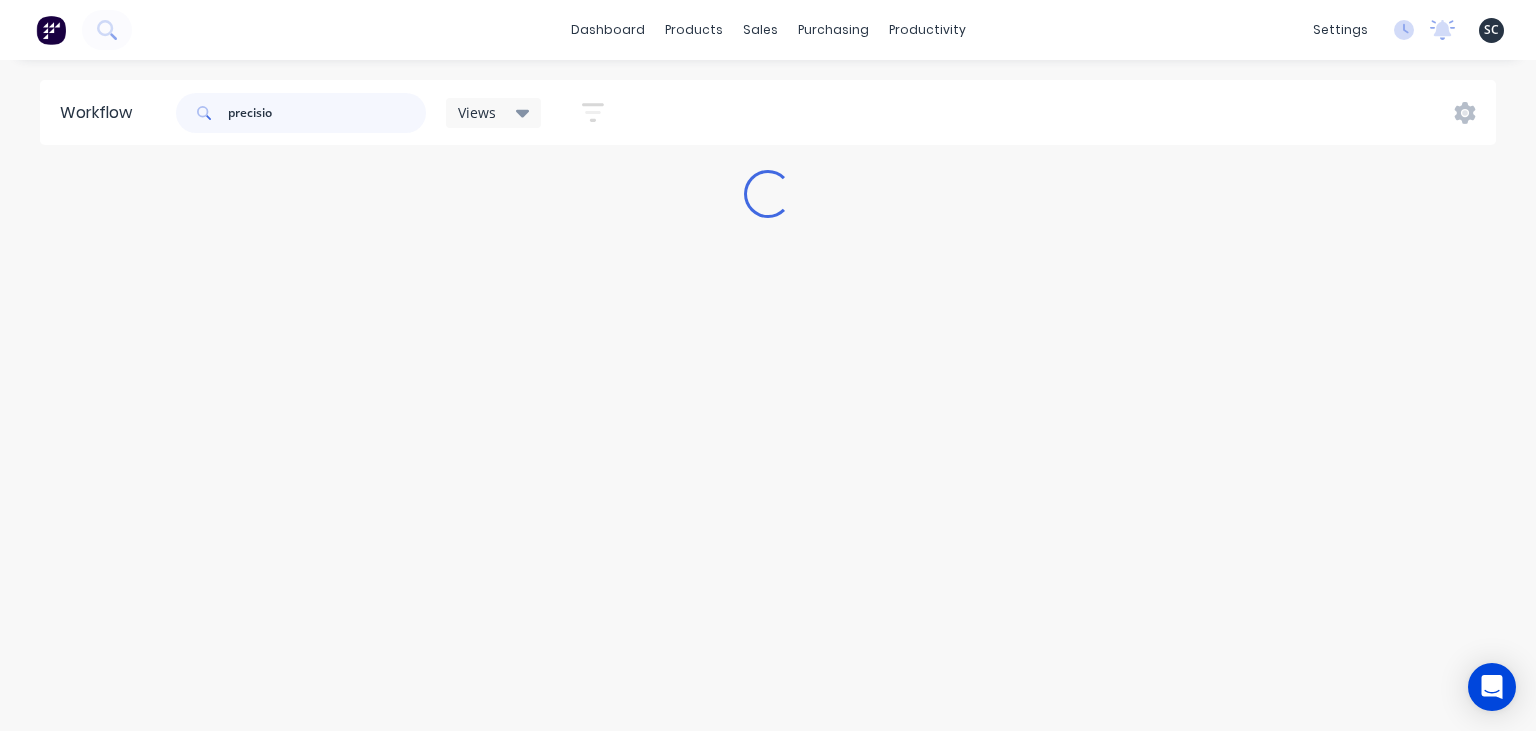 type on "precision" 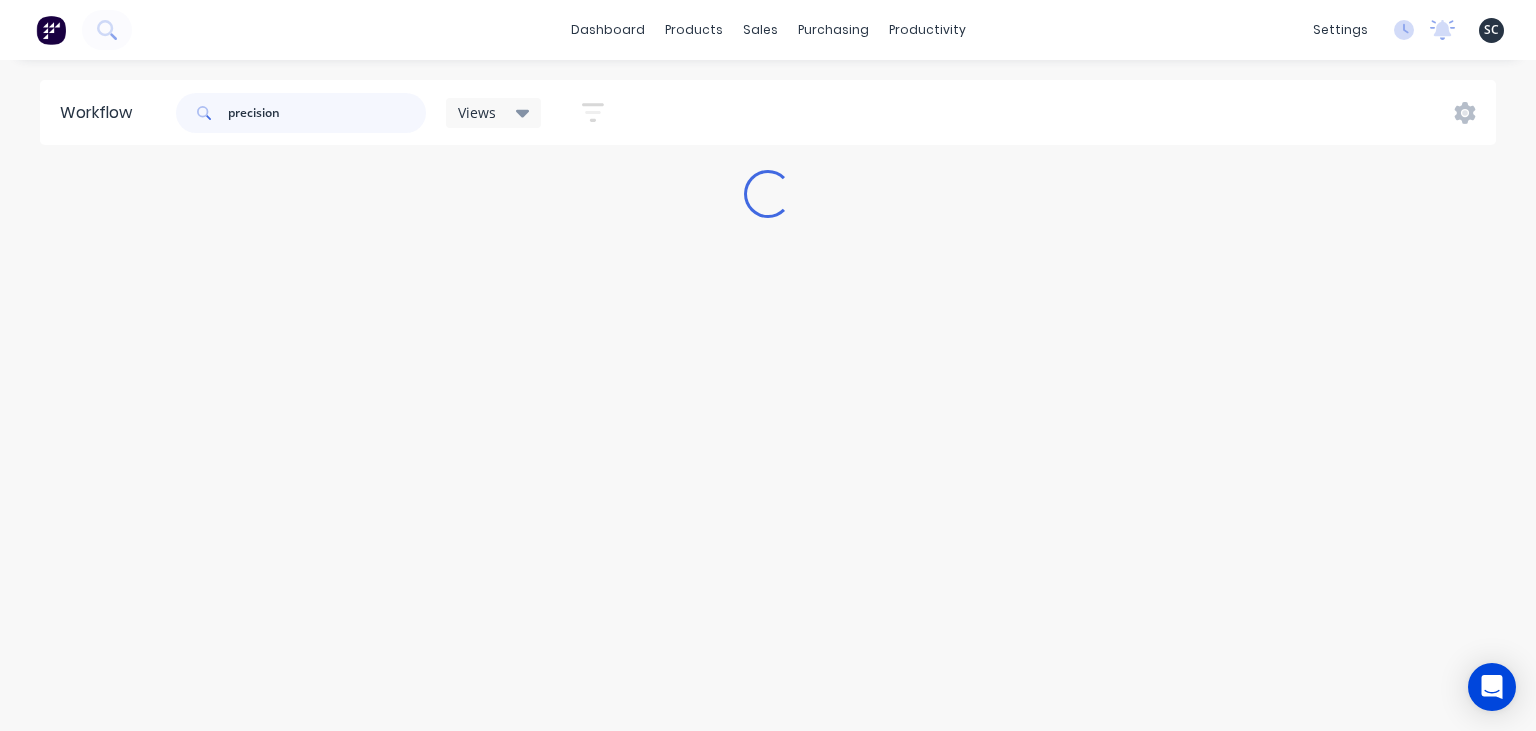 drag, startPoint x: 133, startPoint y: 98, endPoint x: 111, endPoint y: 103, distance: 22.561028 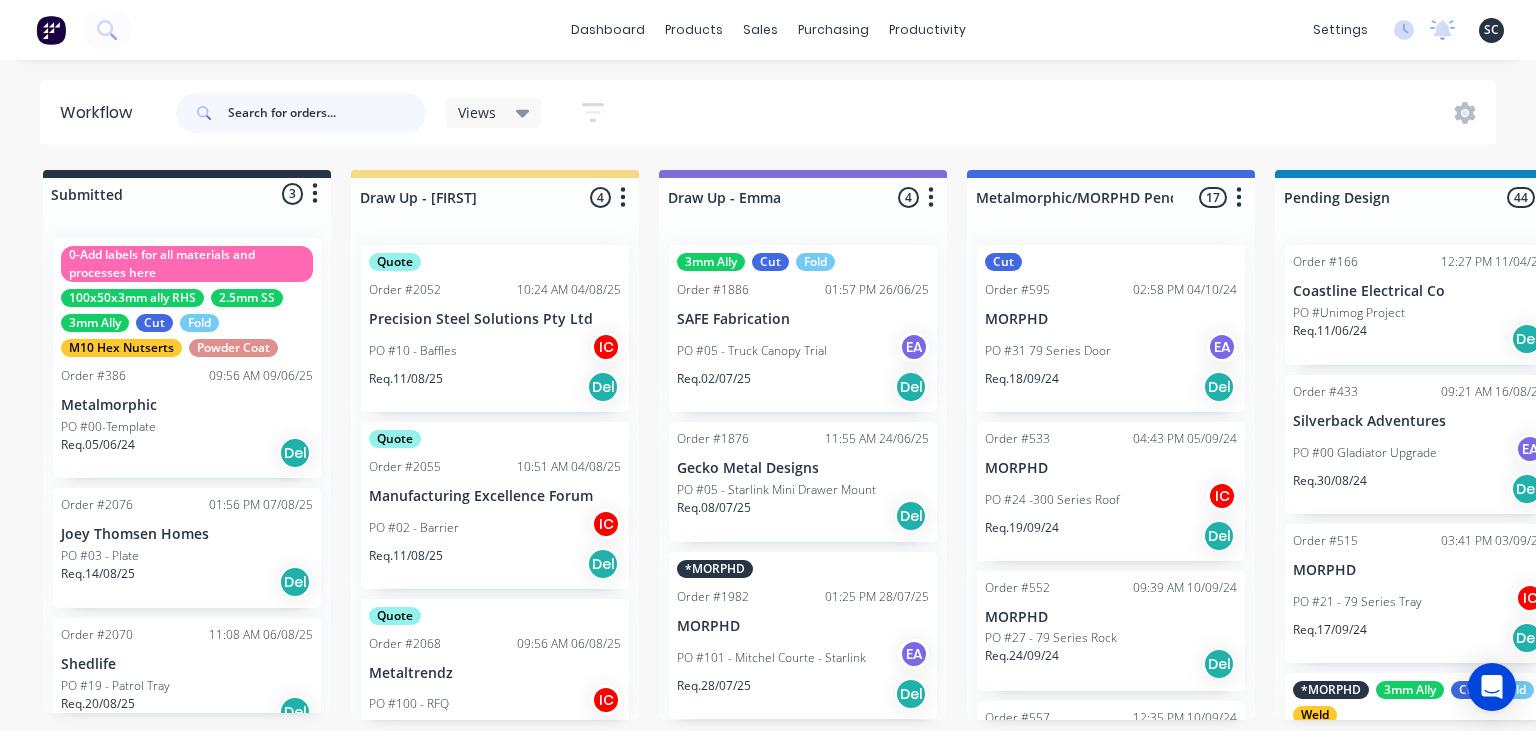 click at bounding box center [327, 113] 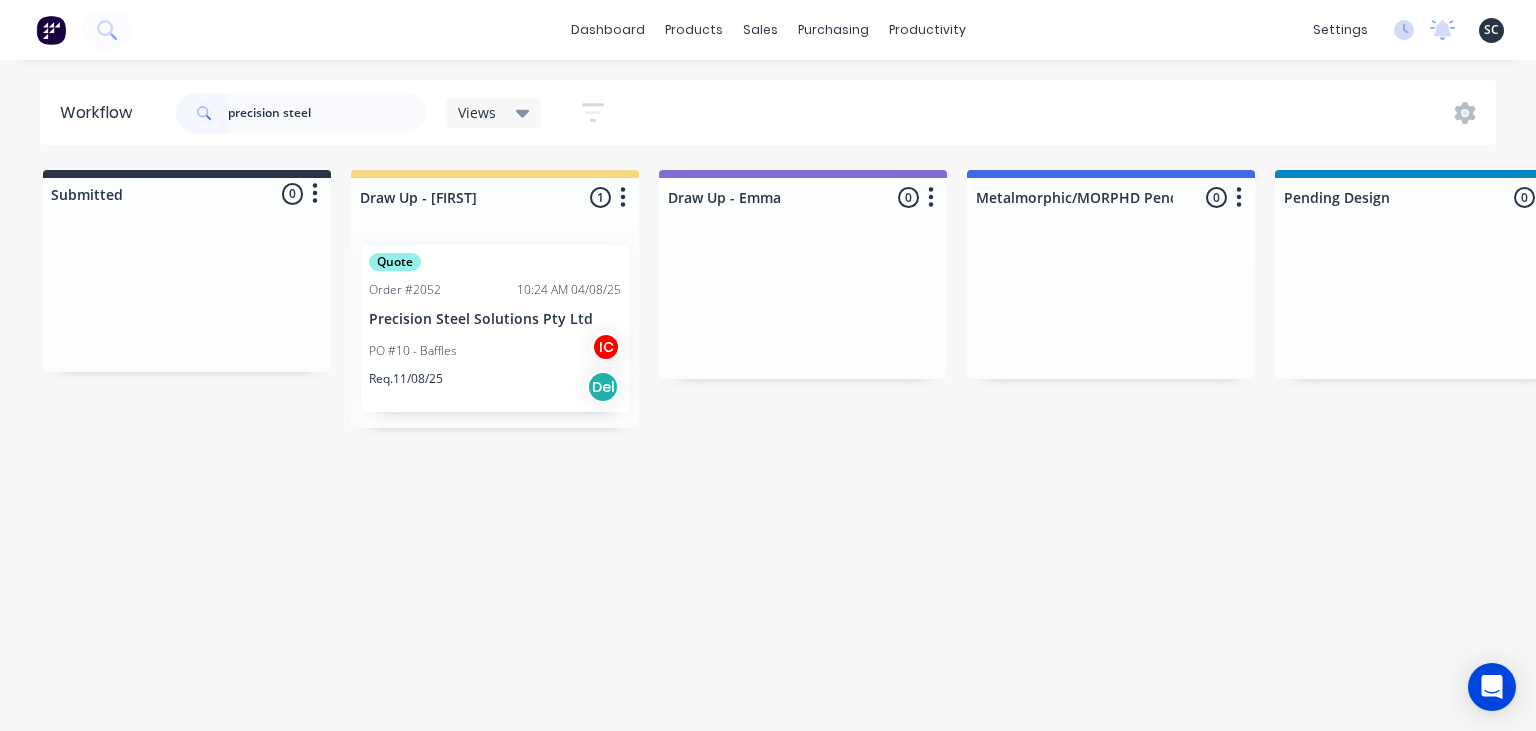 click on "PO #10 - Baffles IC" at bounding box center [495, 351] 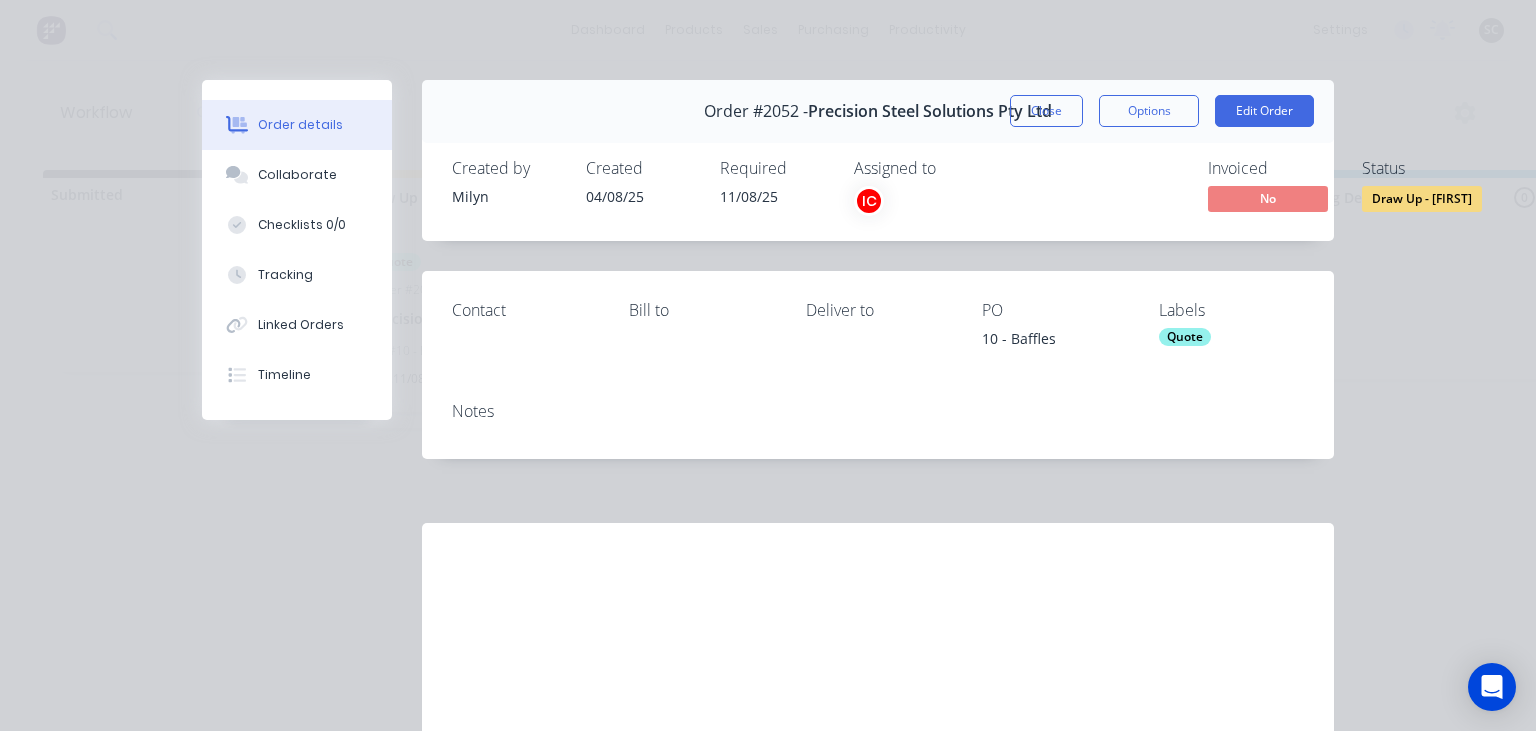 scroll, scrollTop: 147, scrollLeft: 0, axis: vertical 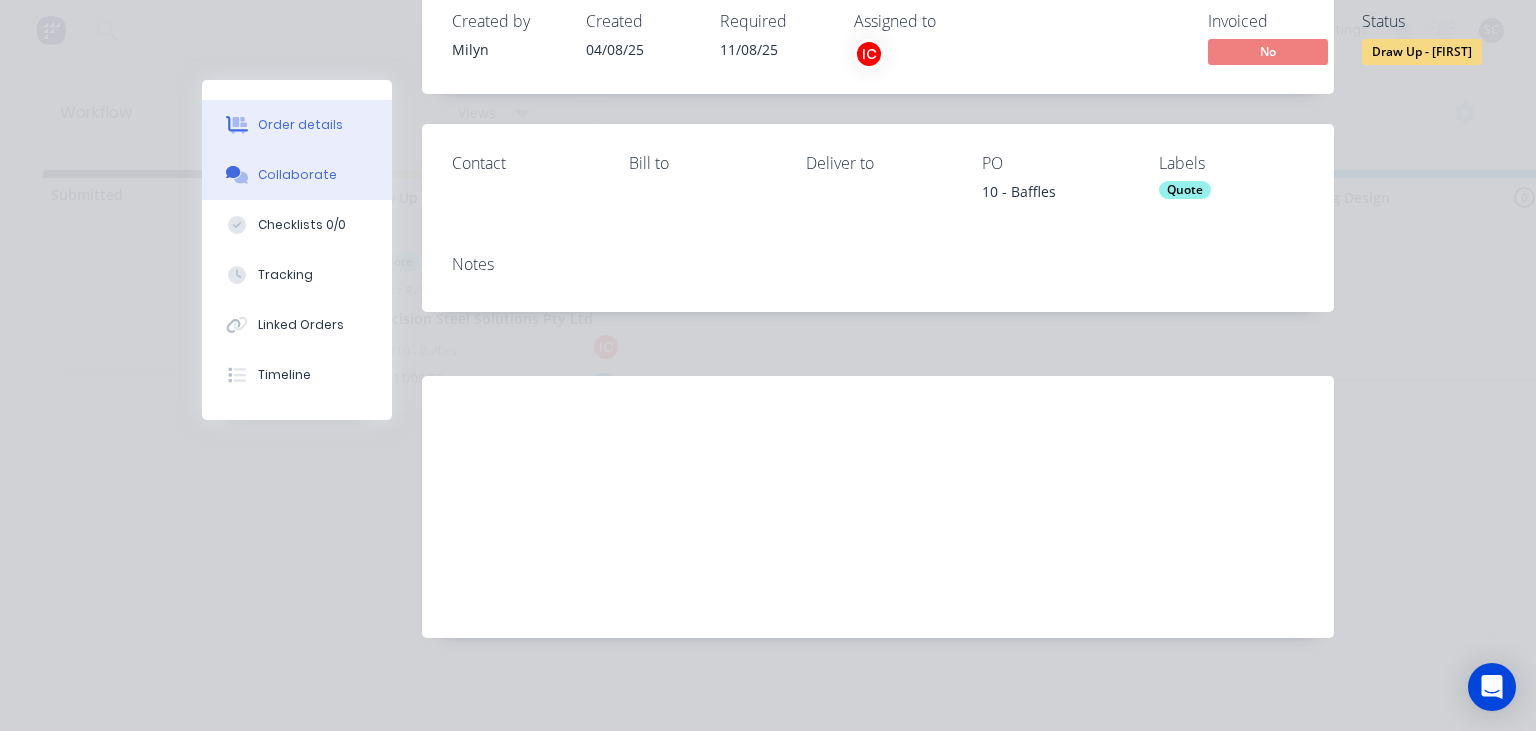 click on "Collaborate" at bounding box center (297, 175) 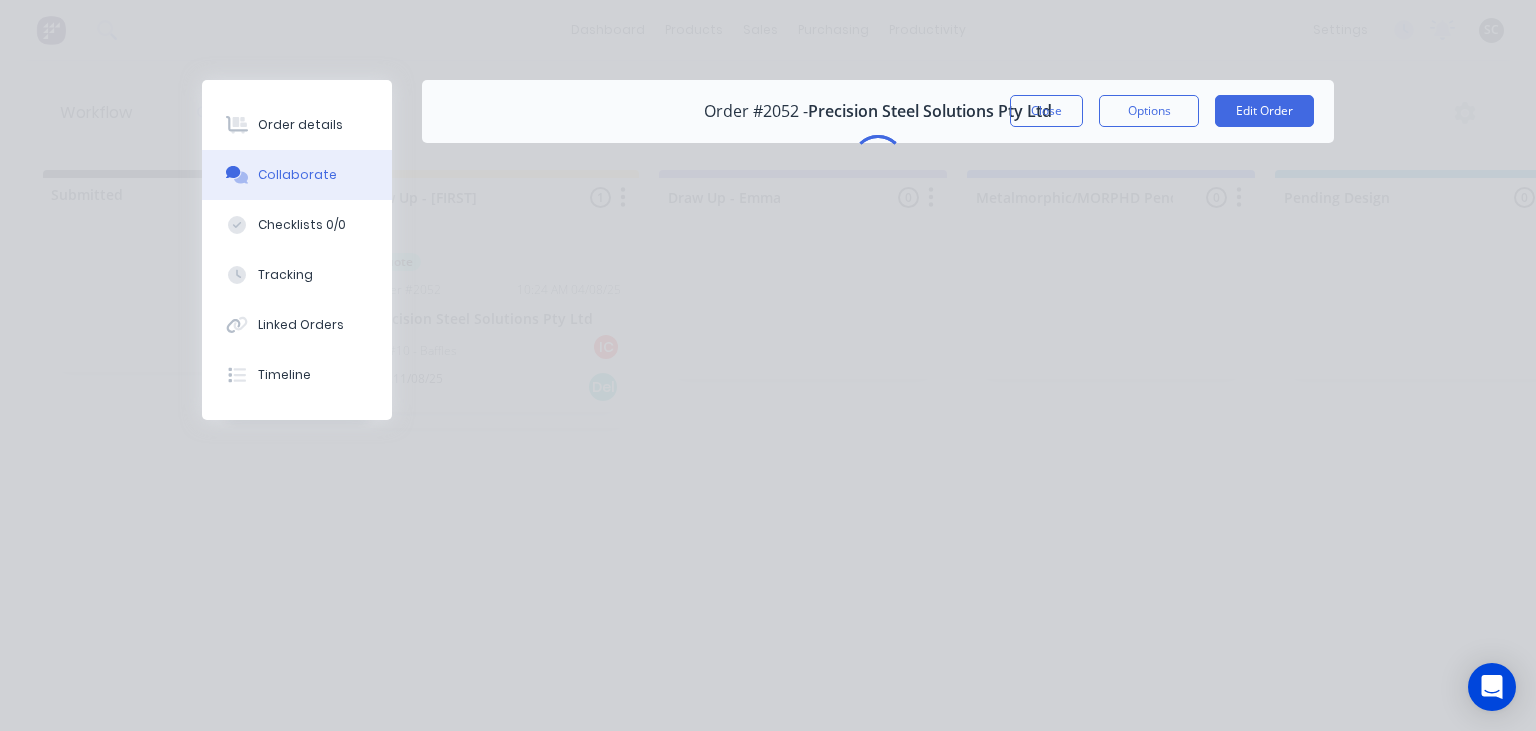 scroll, scrollTop: 0, scrollLeft: 0, axis: both 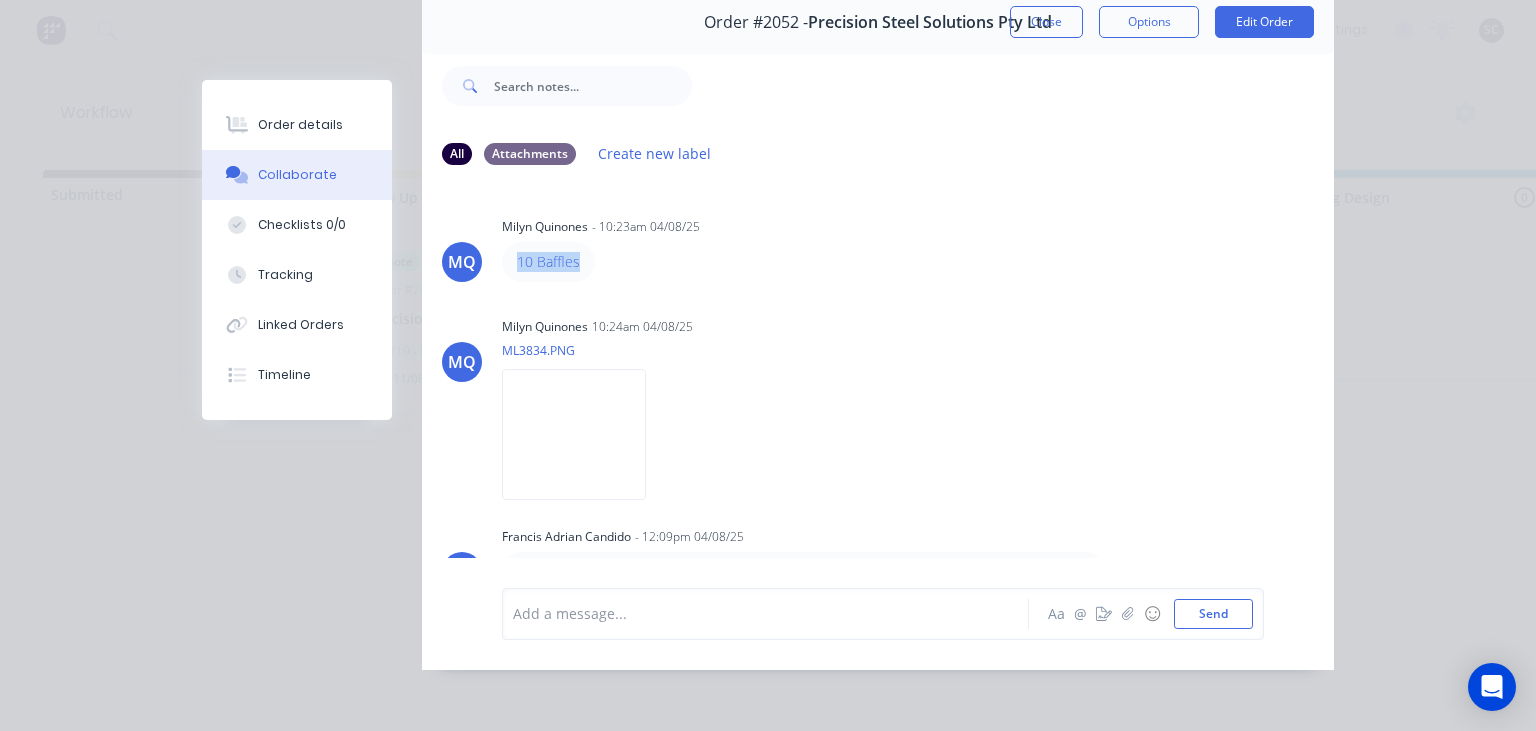 drag, startPoint x: 506, startPoint y: 259, endPoint x: 652, endPoint y: 258, distance: 146.00342 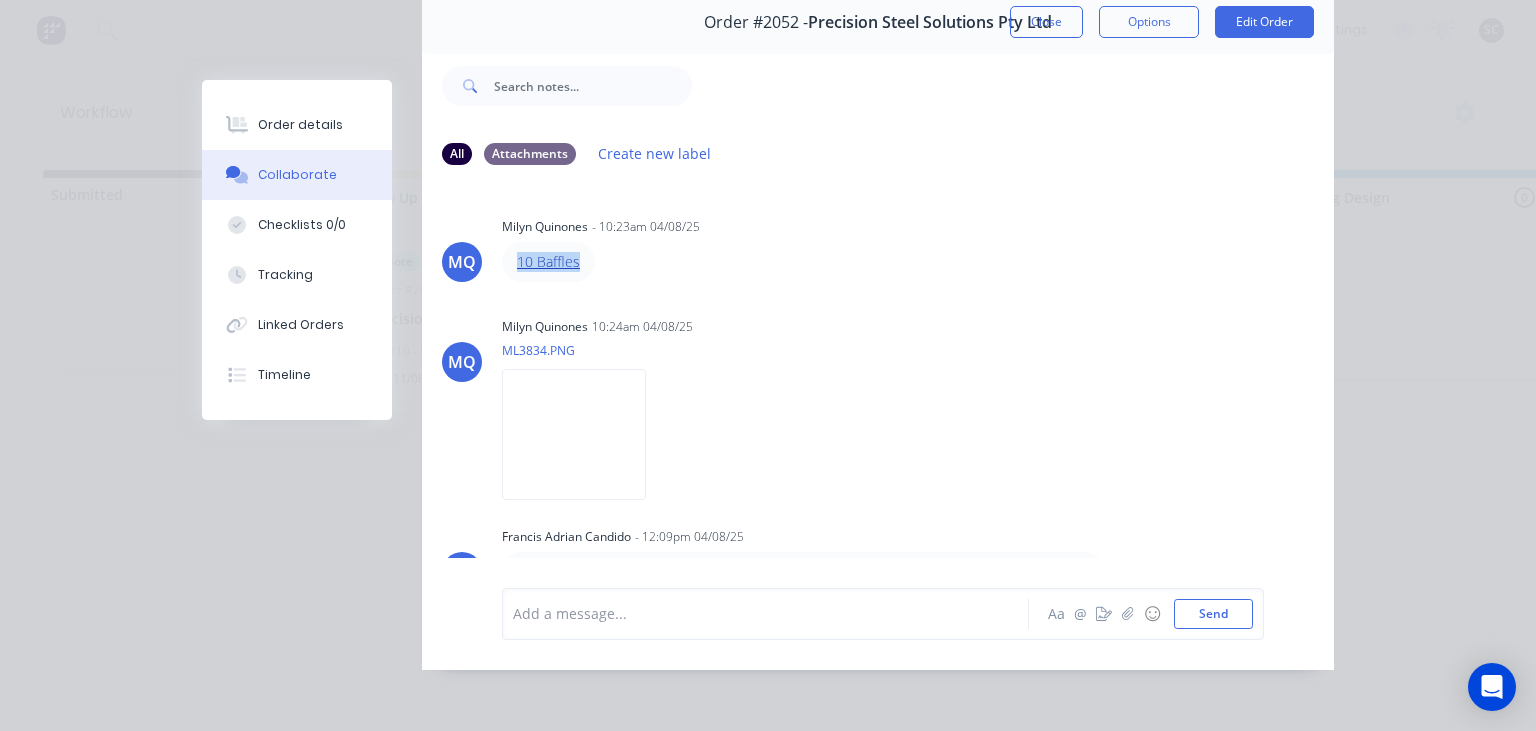 copy on "10 Baffles" 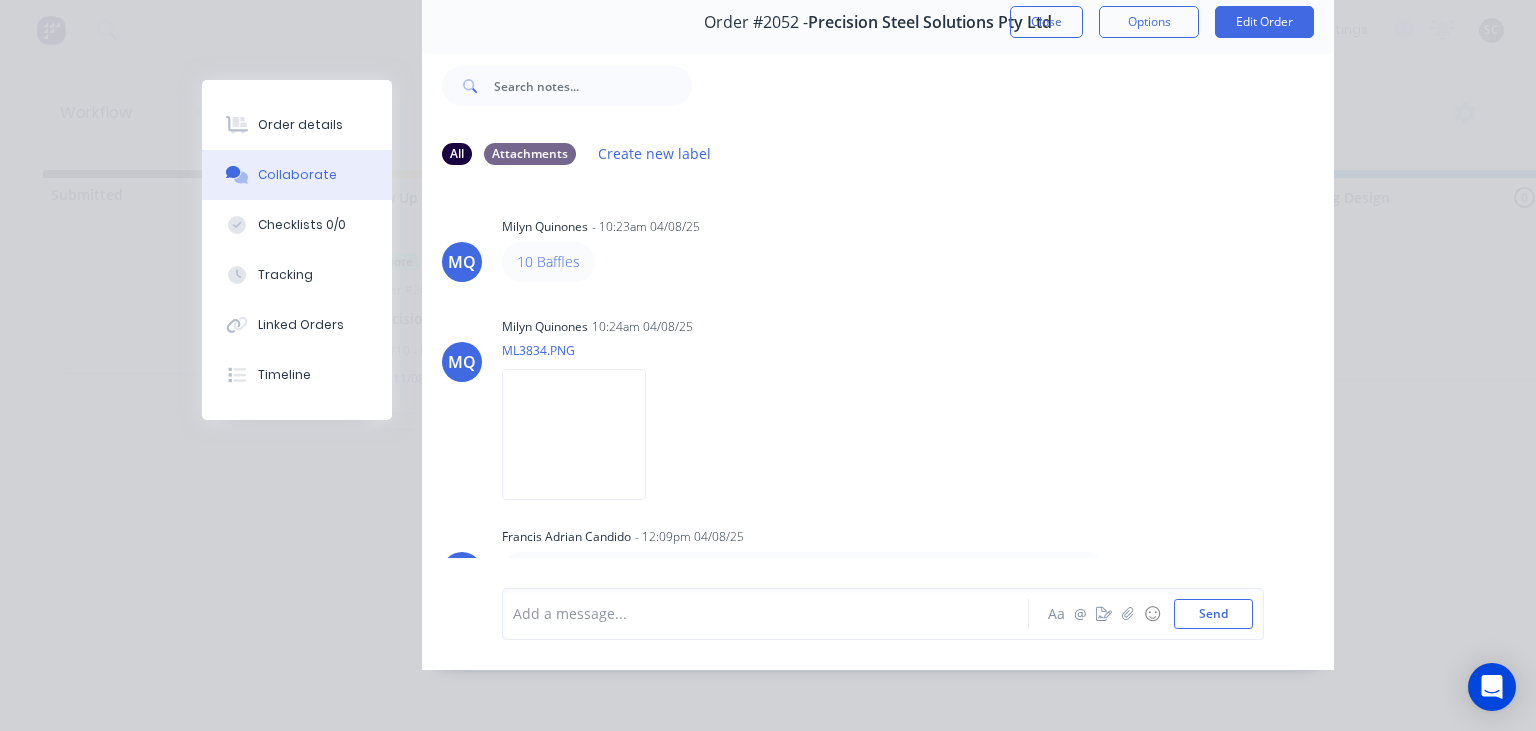 click on "10 Baffles" at bounding box center (814, 262) 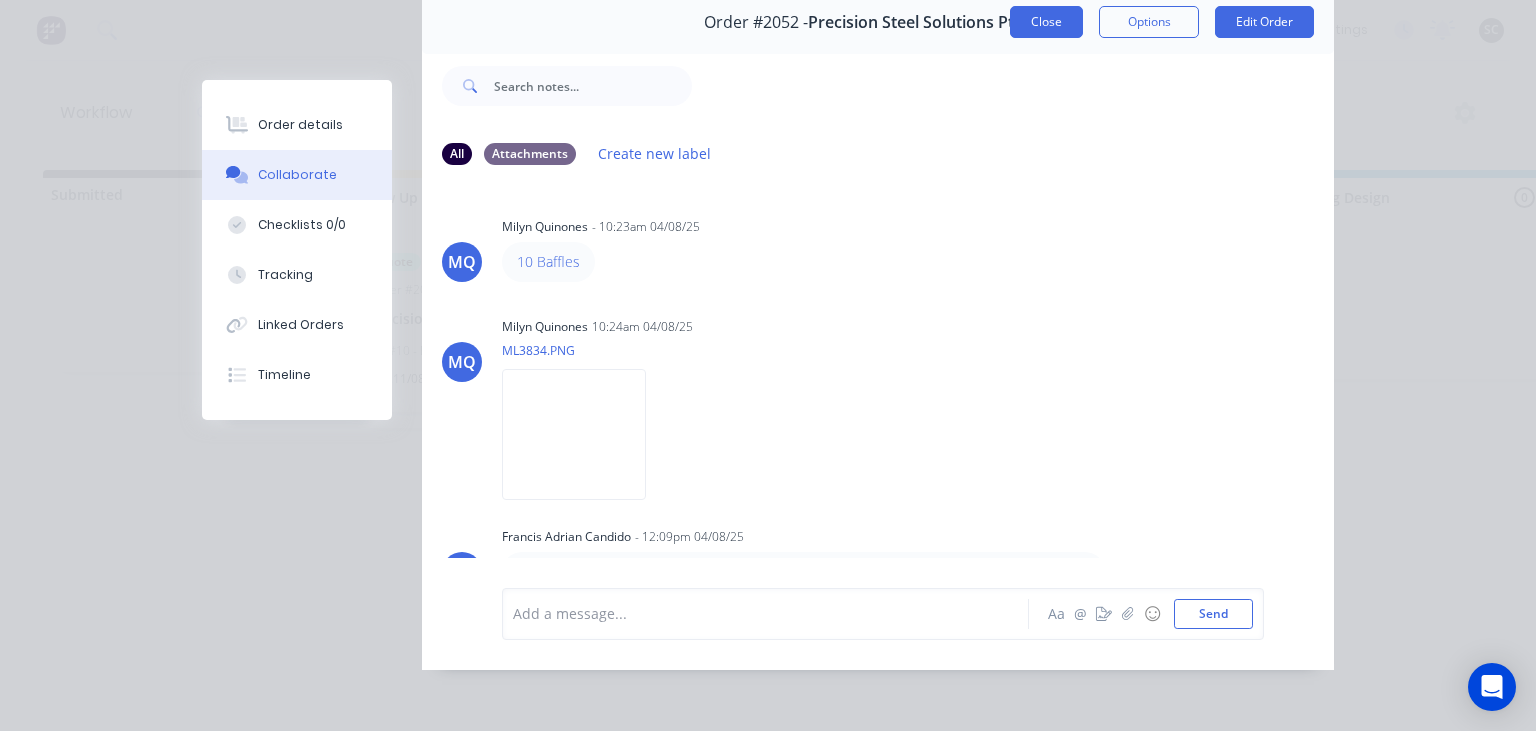 click on "Close" at bounding box center (1046, 22) 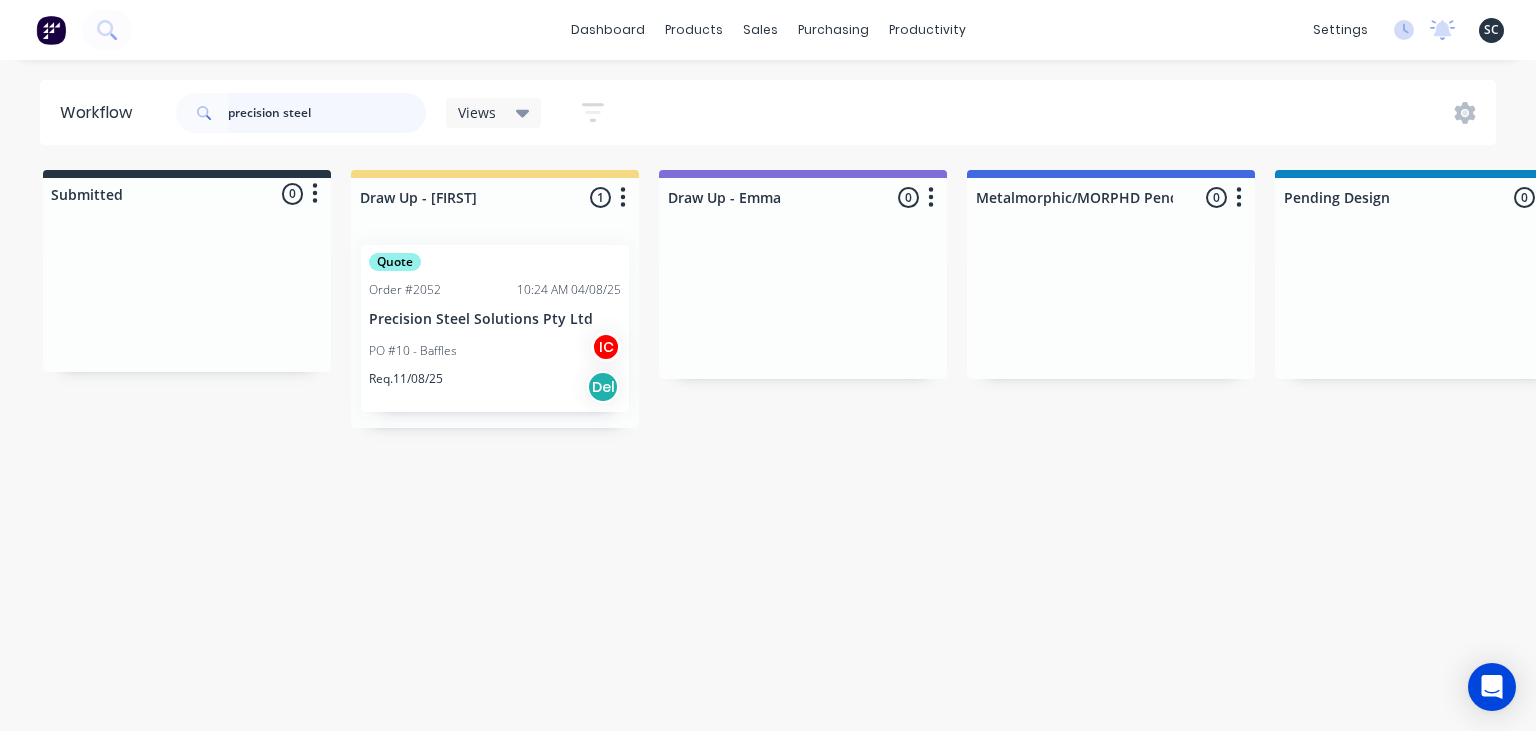 drag, startPoint x: 180, startPoint y: 122, endPoint x: 57, endPoint y: 124, distance: 123.01626 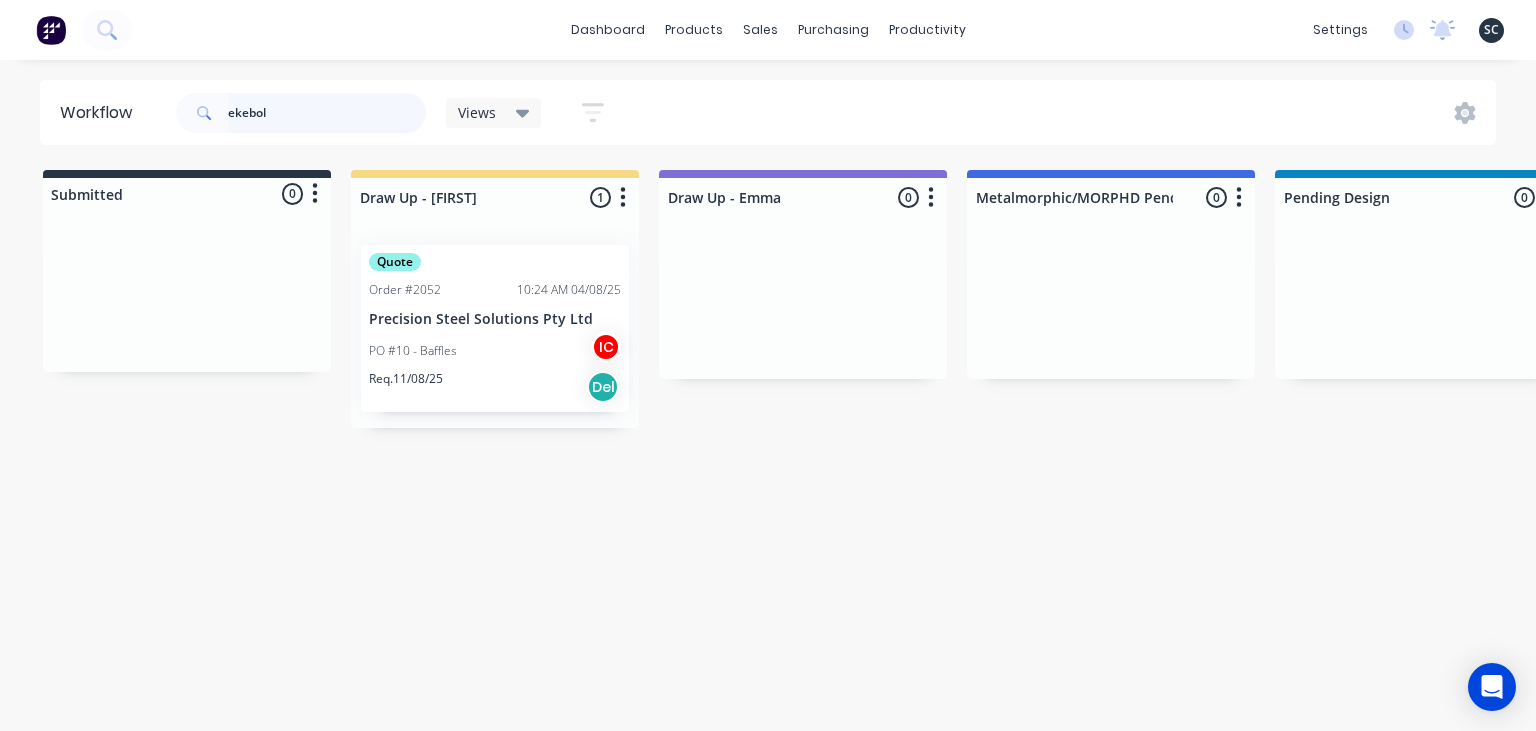 type on "ekebol" 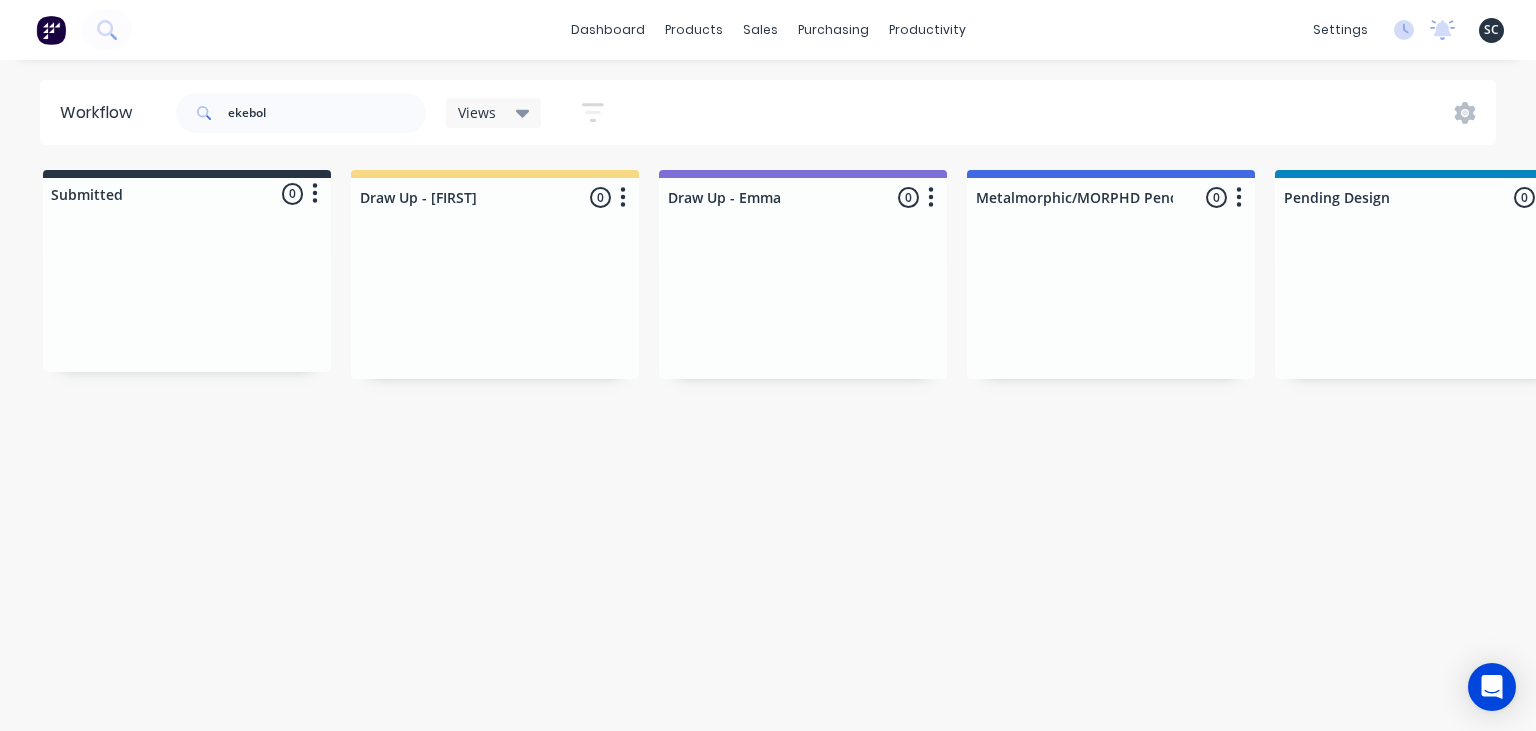 click on "Submitted 0 Status colour #273444 hex #273444 Save Cancel Summaries Total order value Invoiced to date To be invoiced Sort By Created date Required date Order number Customer name Most recent Draw Up - Izaak 0 Status colour #F6D982 hex #F6D982 Save Cancel Notifications Email SMS Summaries Total order value Invoiced to date To be invoiced Sort By Created date Required date Order number Customer name Most recent Delete Draw Up - Emma 0 Status colour #7E6FD8 hex #7E6FD8 Save Cancel Notifications Email SMS Summaries Total order value Invoiced to date To be invoiced Sort By Created date Required date Order number Customer name Most recent Delete Metalmorphic/MORPHD Pending 0 Status colour #4169E1 hex #4169E1 Save Cancel Notifications Email SMS Summaries Total order value Invoiced to date To be invoiced Sort By Created date Required date Order number Customer name Most recent Delete Pending Design 0 Status colour #0884C2 hex #0884C2 Save Cancel Notifications Email SMS Summaries Total order value Invoiced to date 0" at bounding box center (3972, 445) 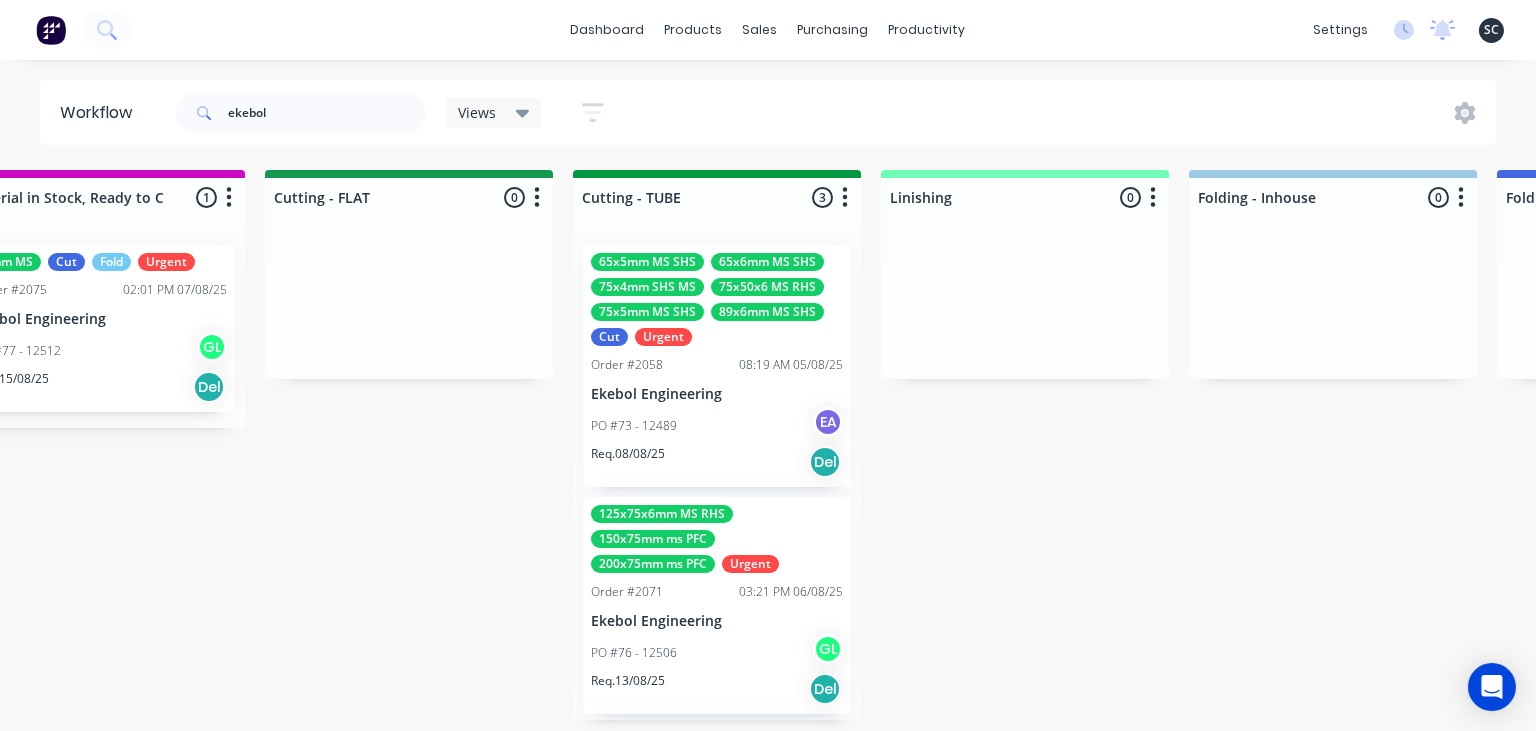 scroll, scrollTop: 0, scrollLeft: 3515, axis: horizontal 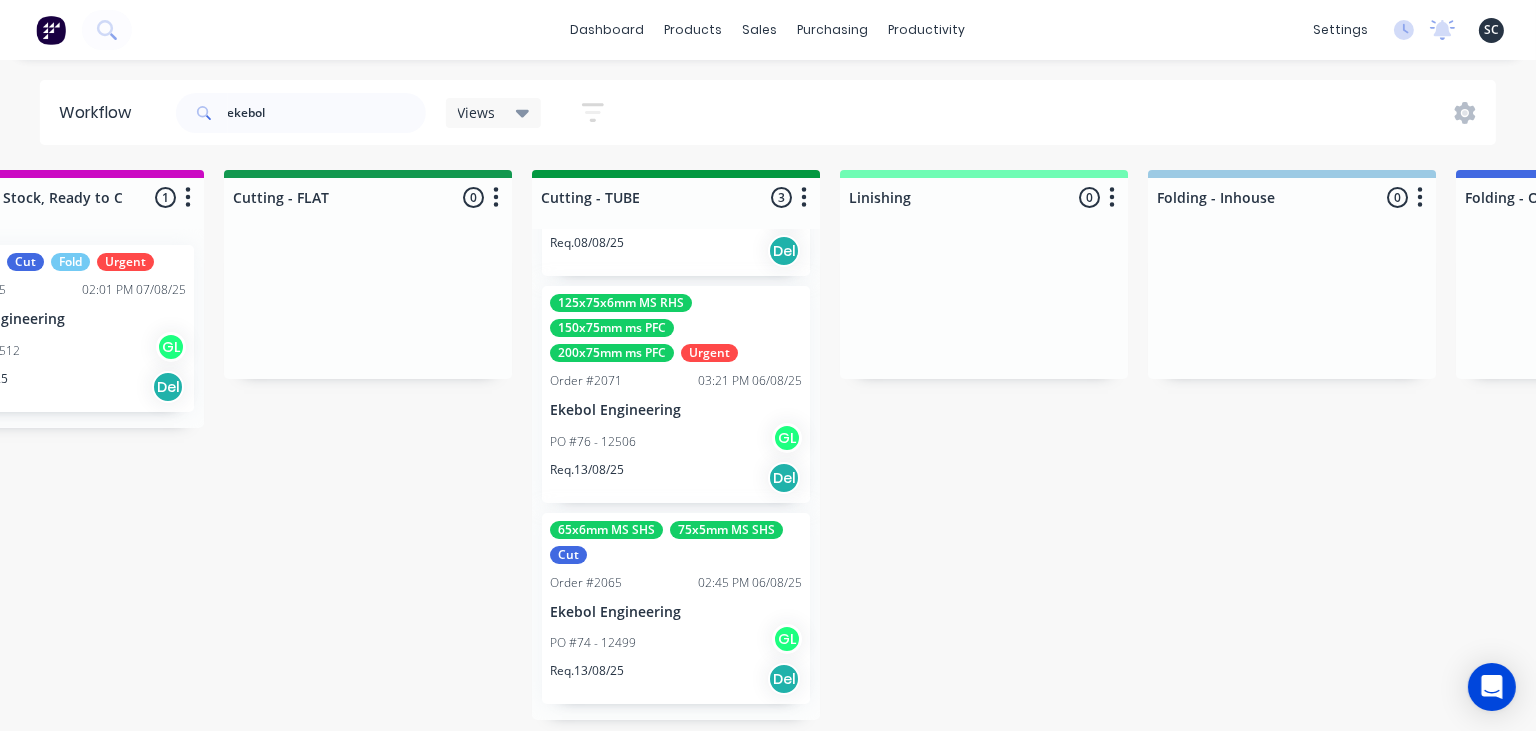 click on "PO #76 - 12506 GL" at bounding box center [676, 442] 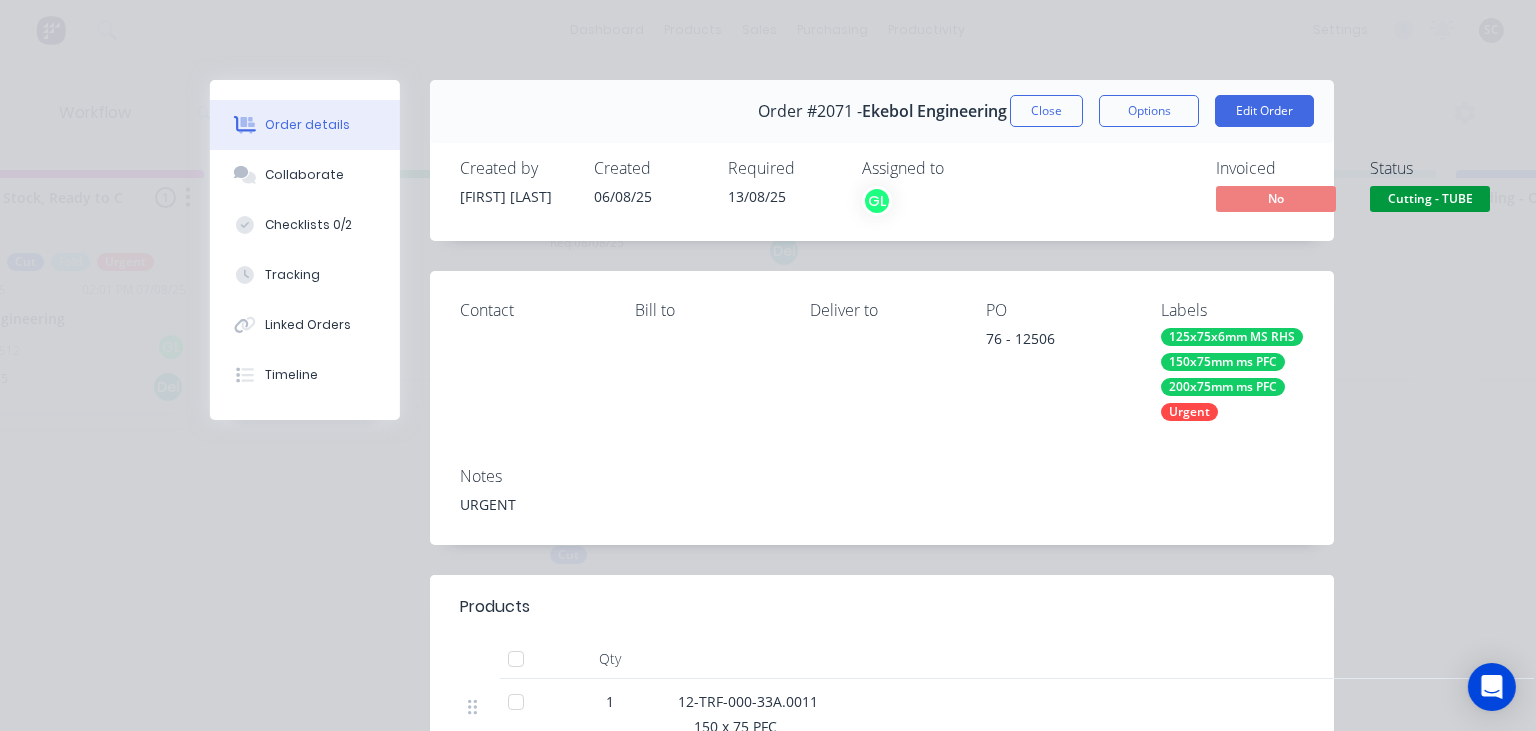click on "76 - 12506" at bounding box center (1057, 342) 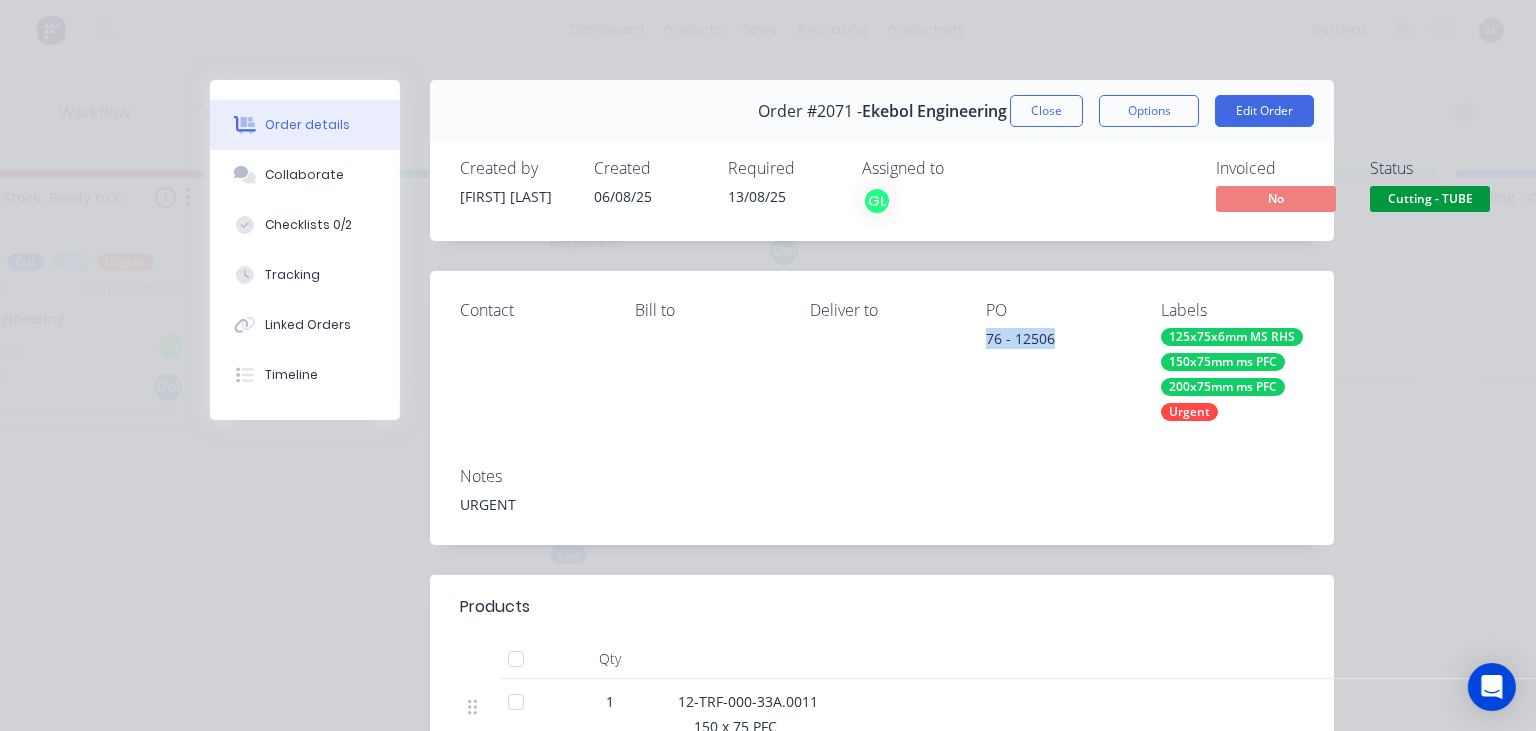 drag, startPoint x: 987, startPoint y: 340, endPoint x: 1051, endPoint y: 340, distance: 64 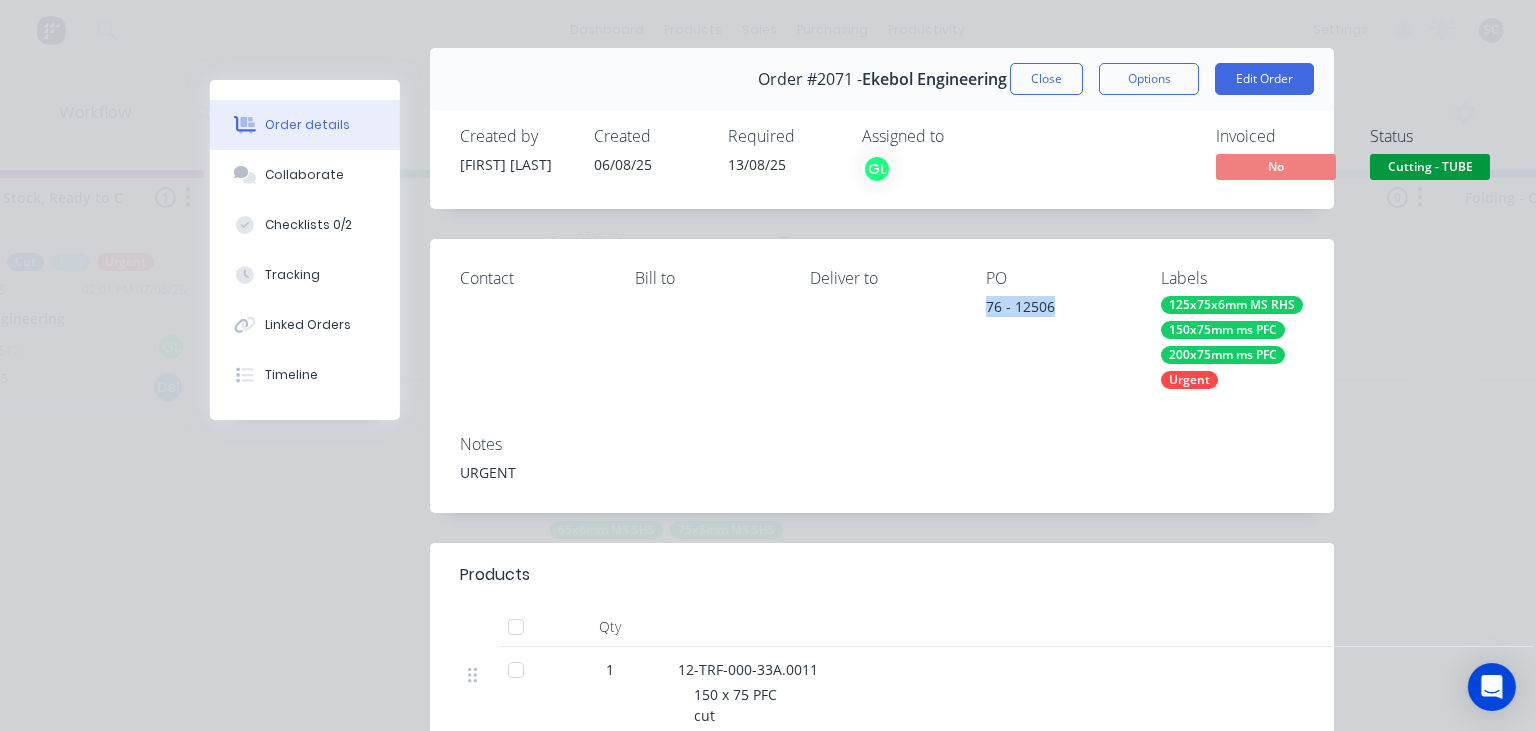 scroll, scrollTop: 0, scrollLeft: 0, axis: both 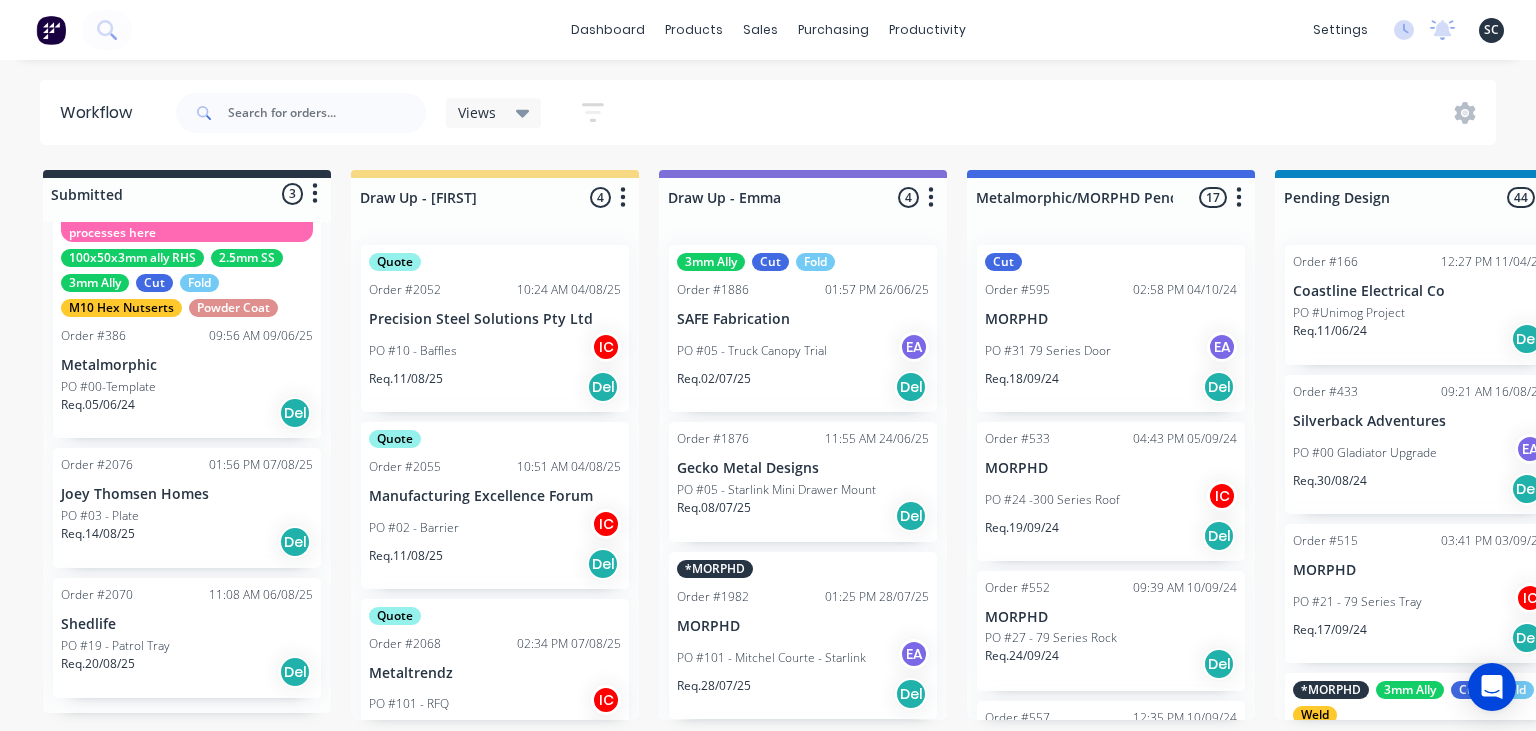 click on "PO #03 - Plate" at bounding box center [100, 516] 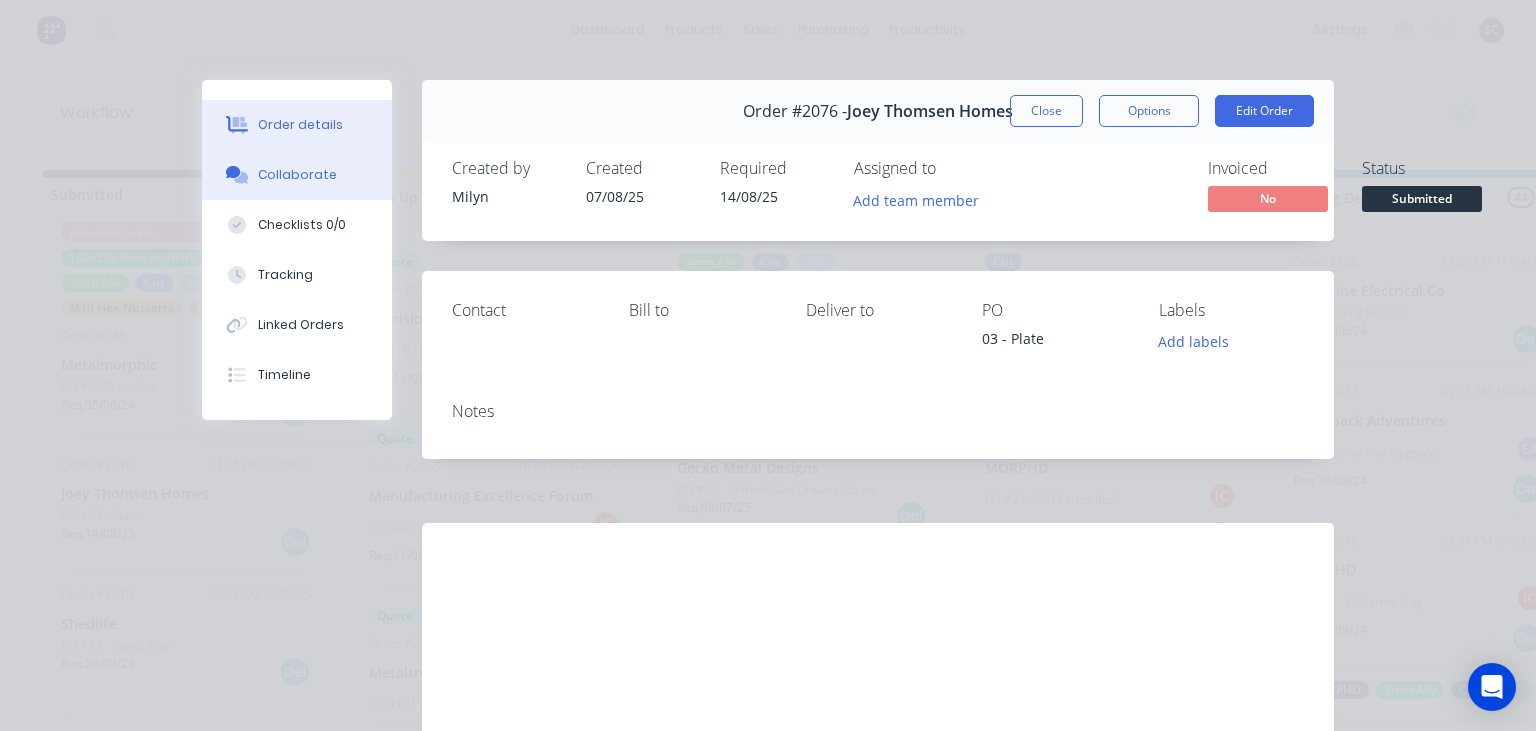 click on "Collaborate" at bounding box center (297, 175) 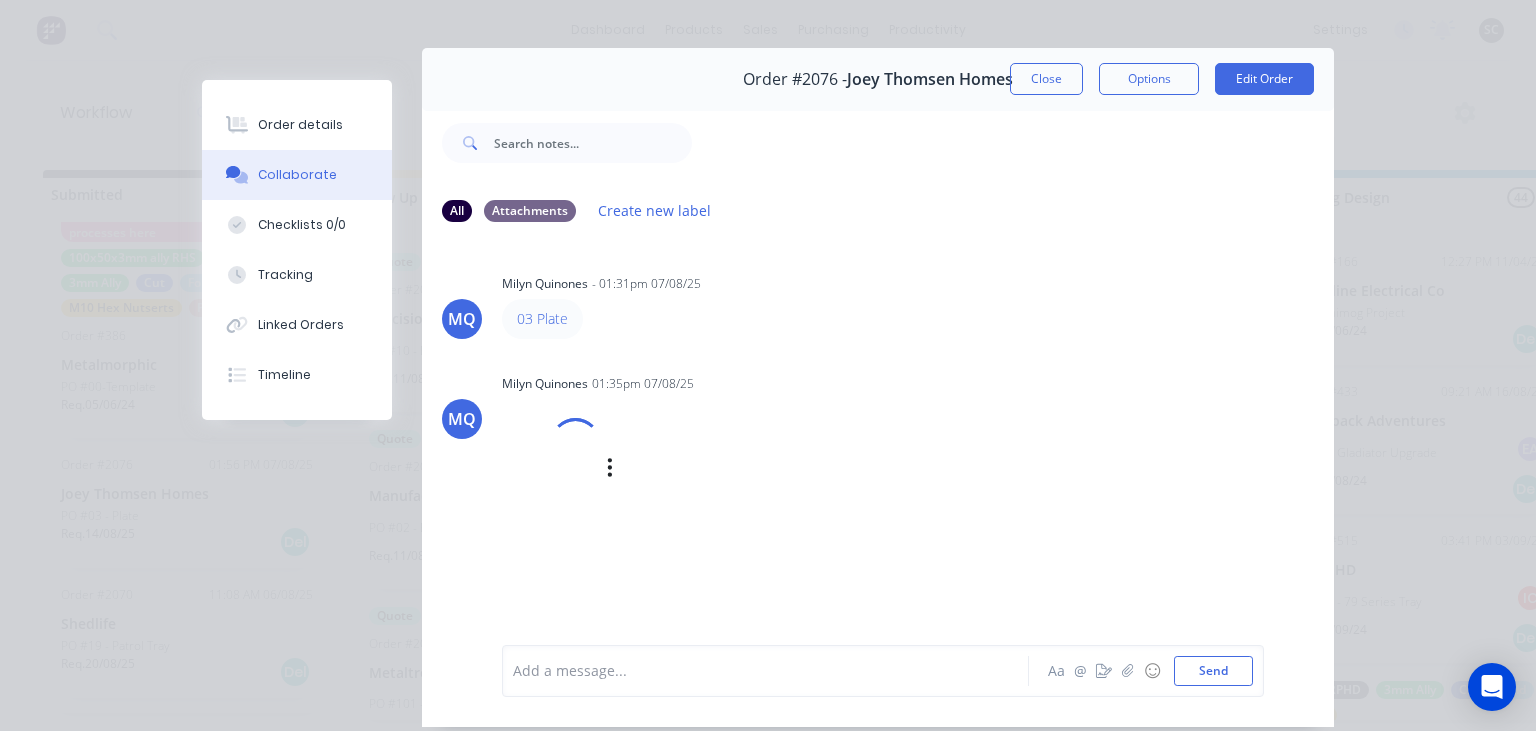 scroll, scrollTop: 89, scrollLeft: 0, axis: vertical 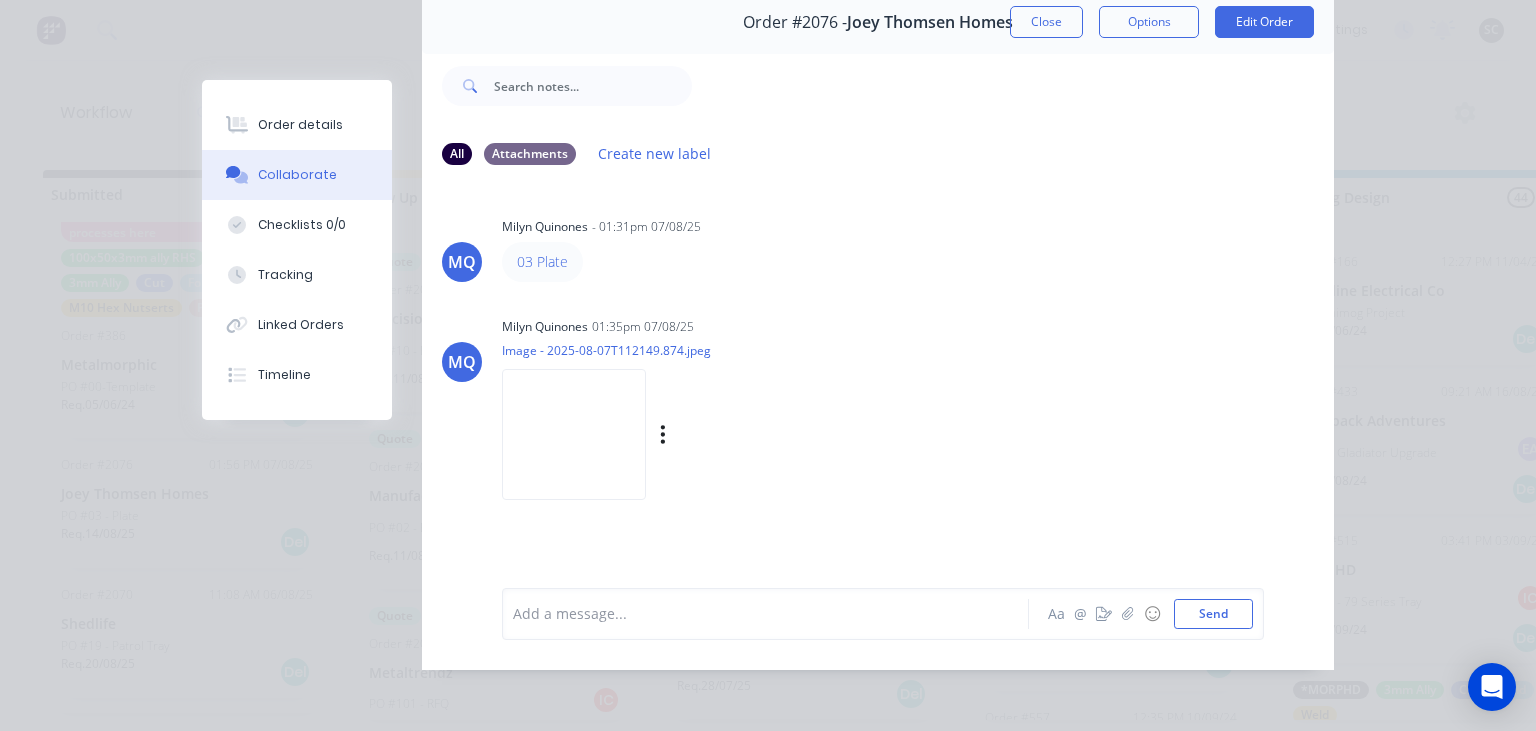 click at bounding box center (574, 434) 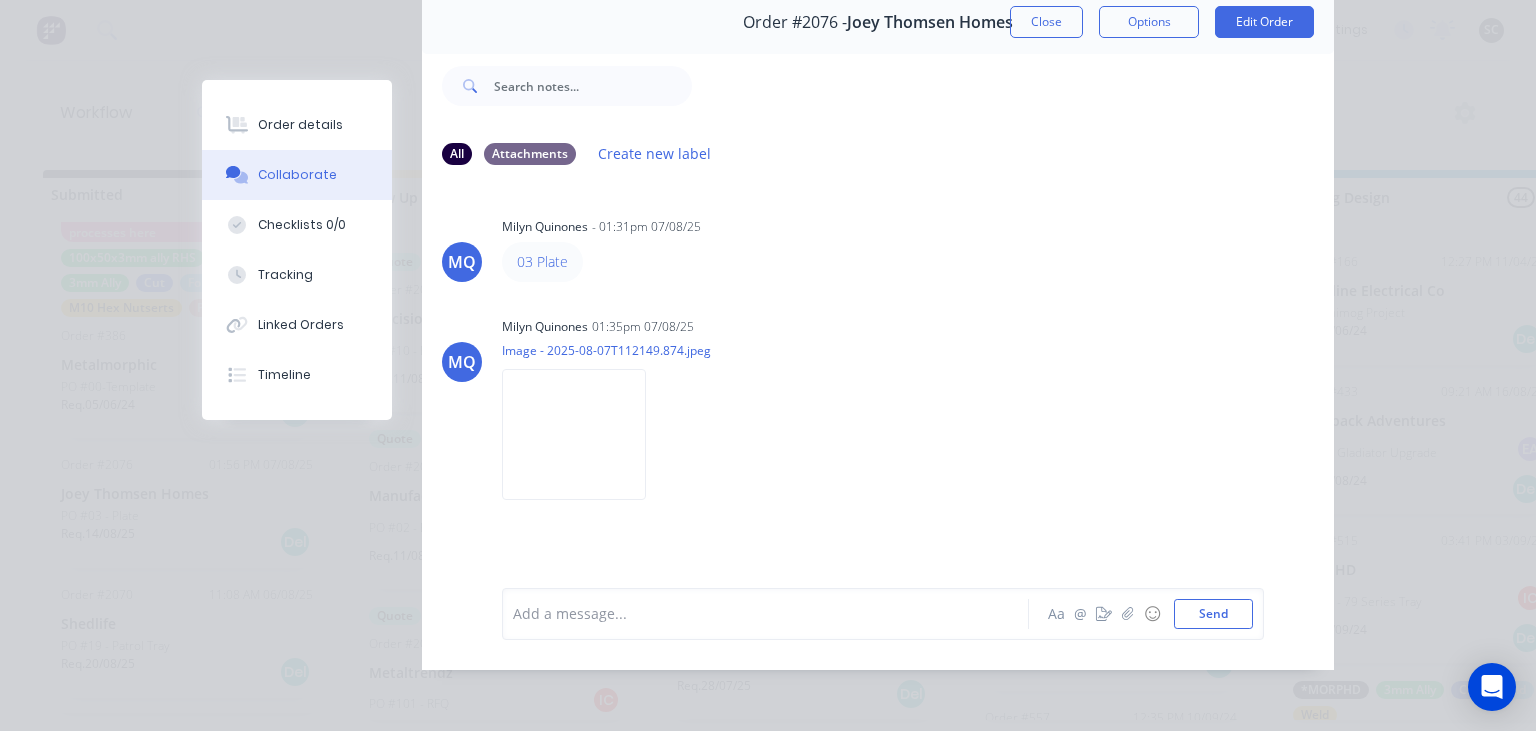 click at bounding box center (1013, 86) 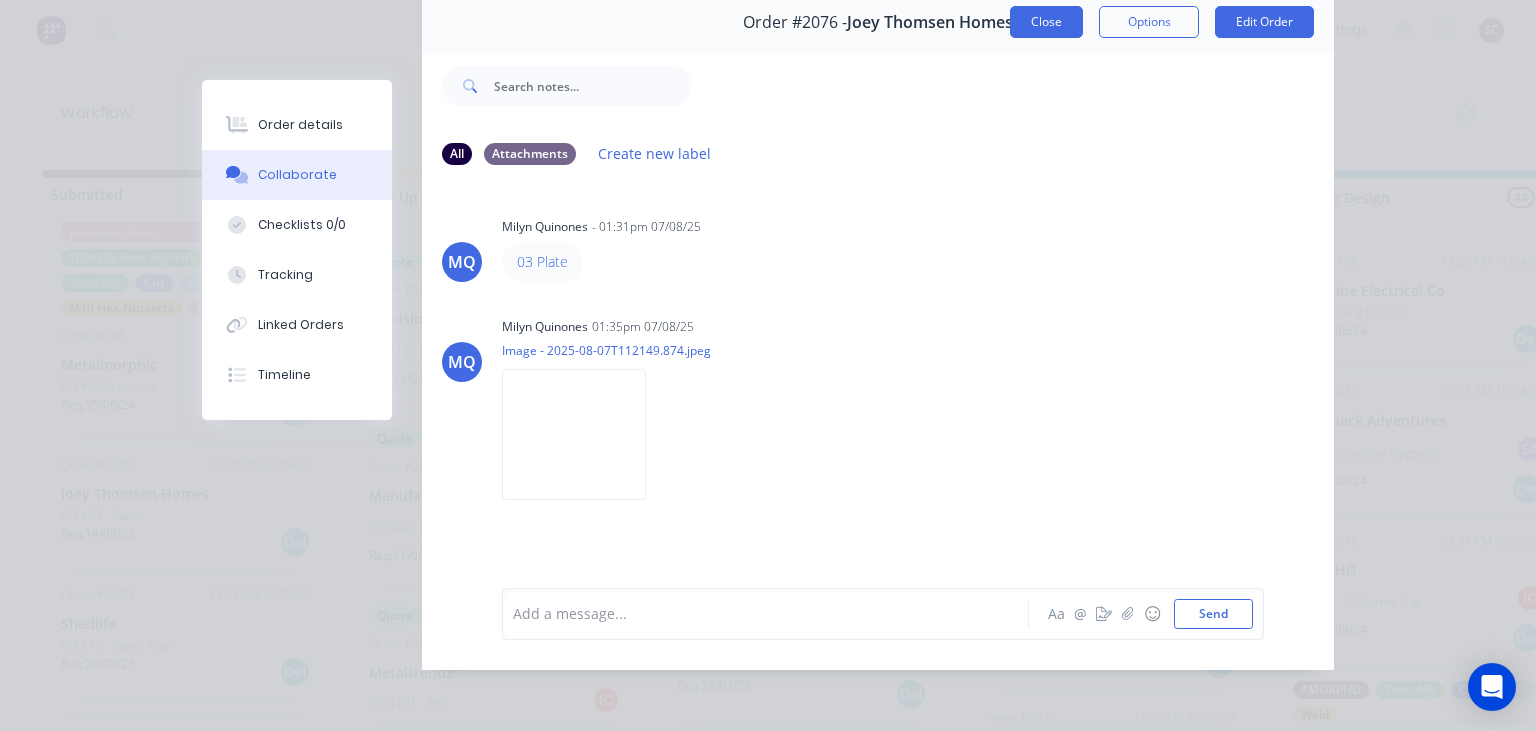 click on "Close" at bounding box center (1046, 22) 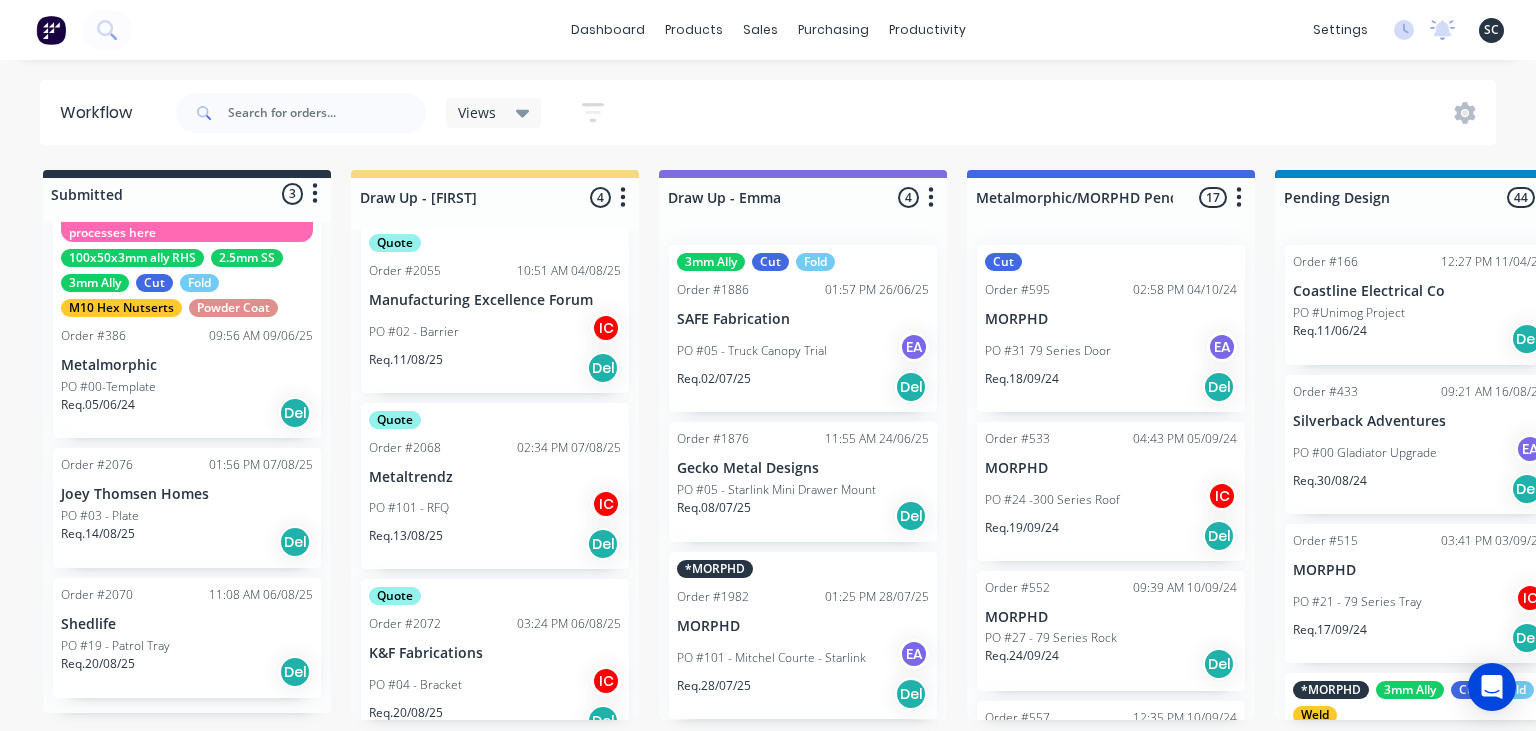 scroll, scrollTop: 237, scrollLeft: 0, axis: vertical 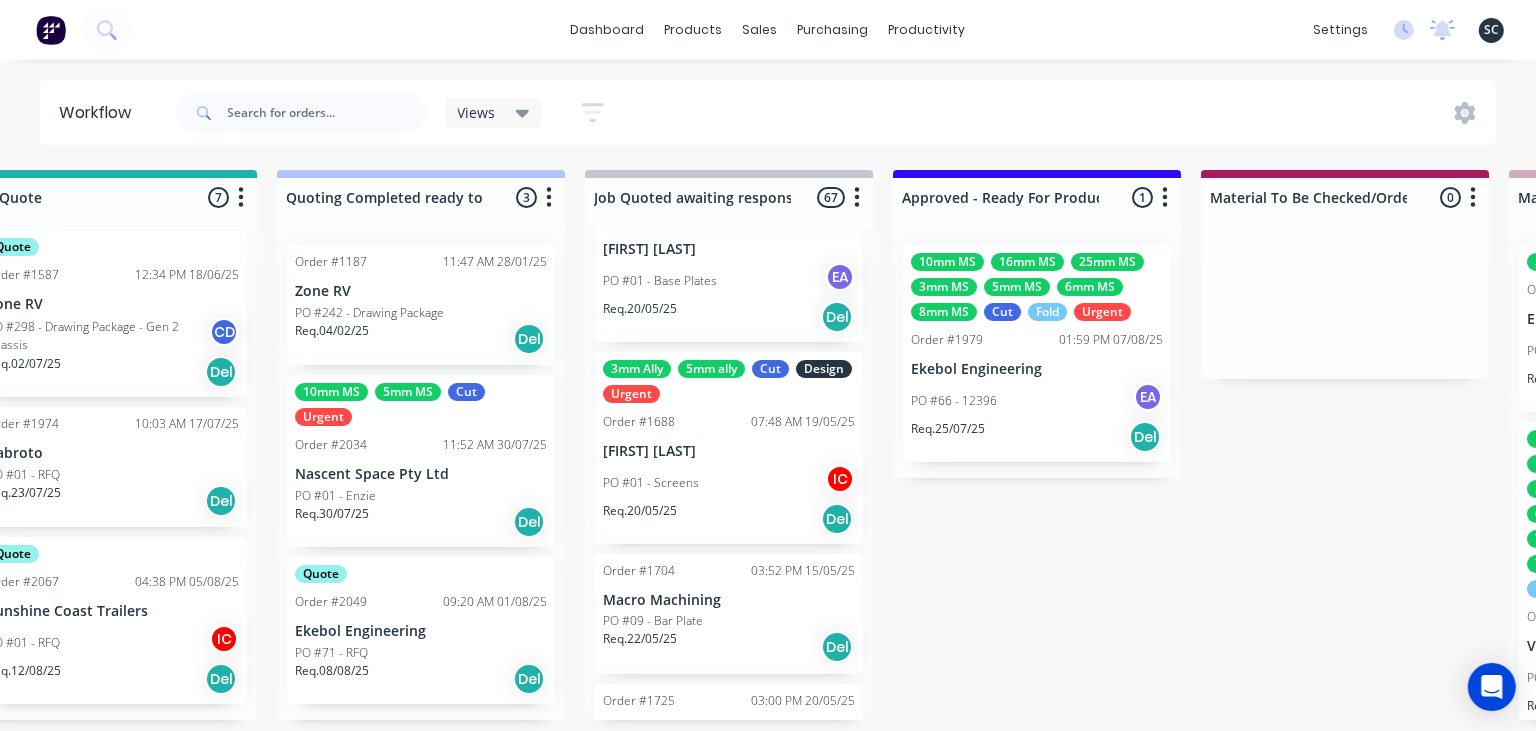 click on "Req. 25/07/25 Del" at bounding box center (1037, 437) 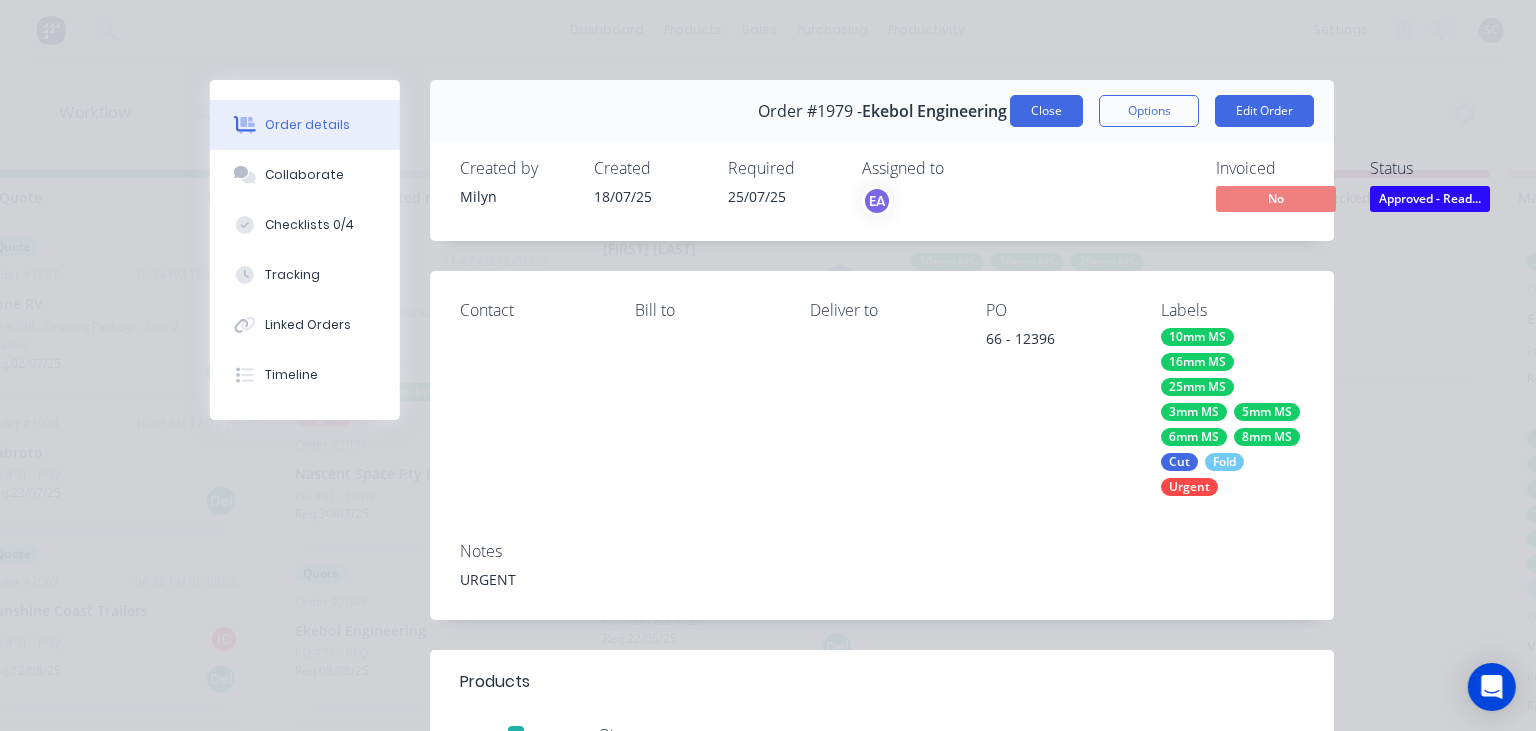 click on "Close" at bounding box center (1046, 111) 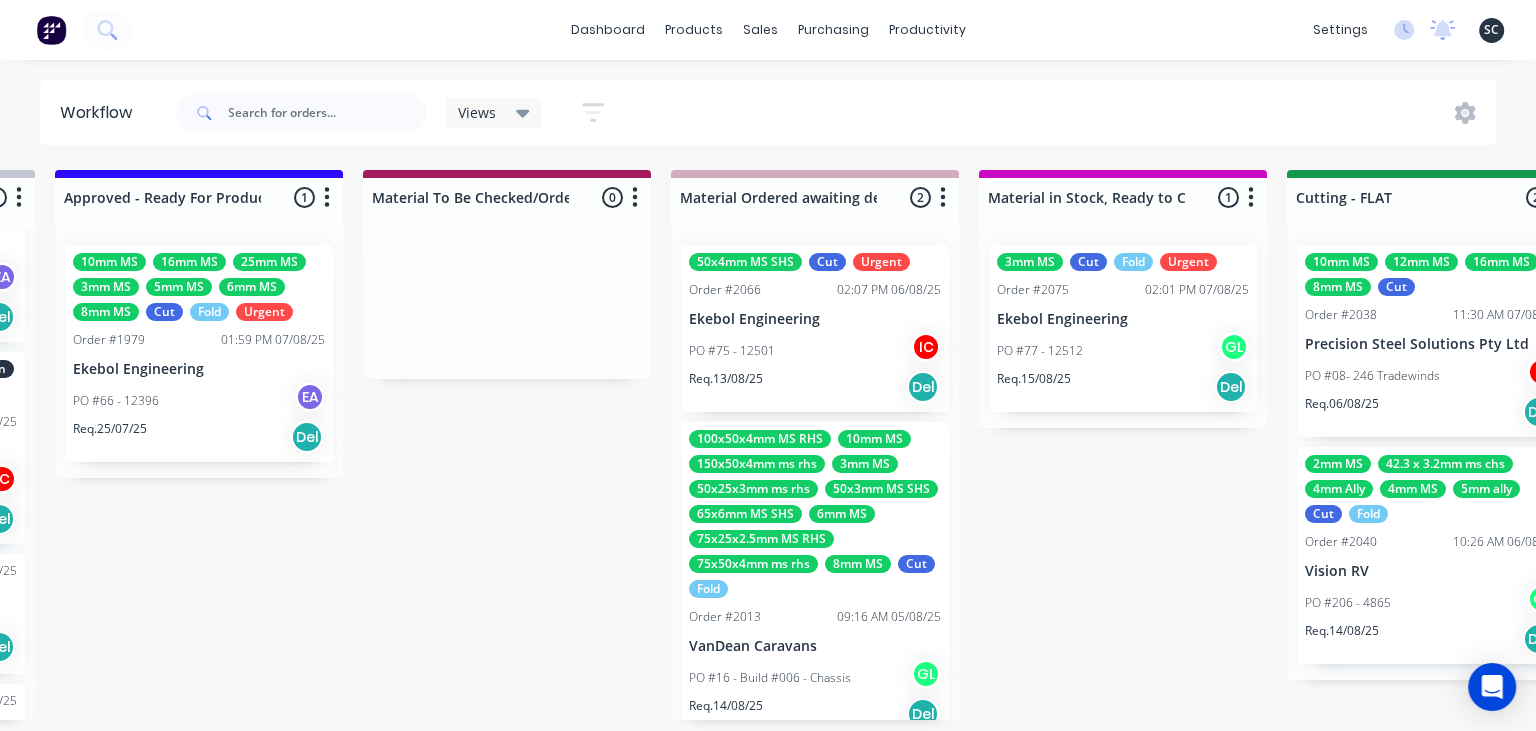 scroll, scrollTop: 0, scrollLeft: 2460, axis: horizontal 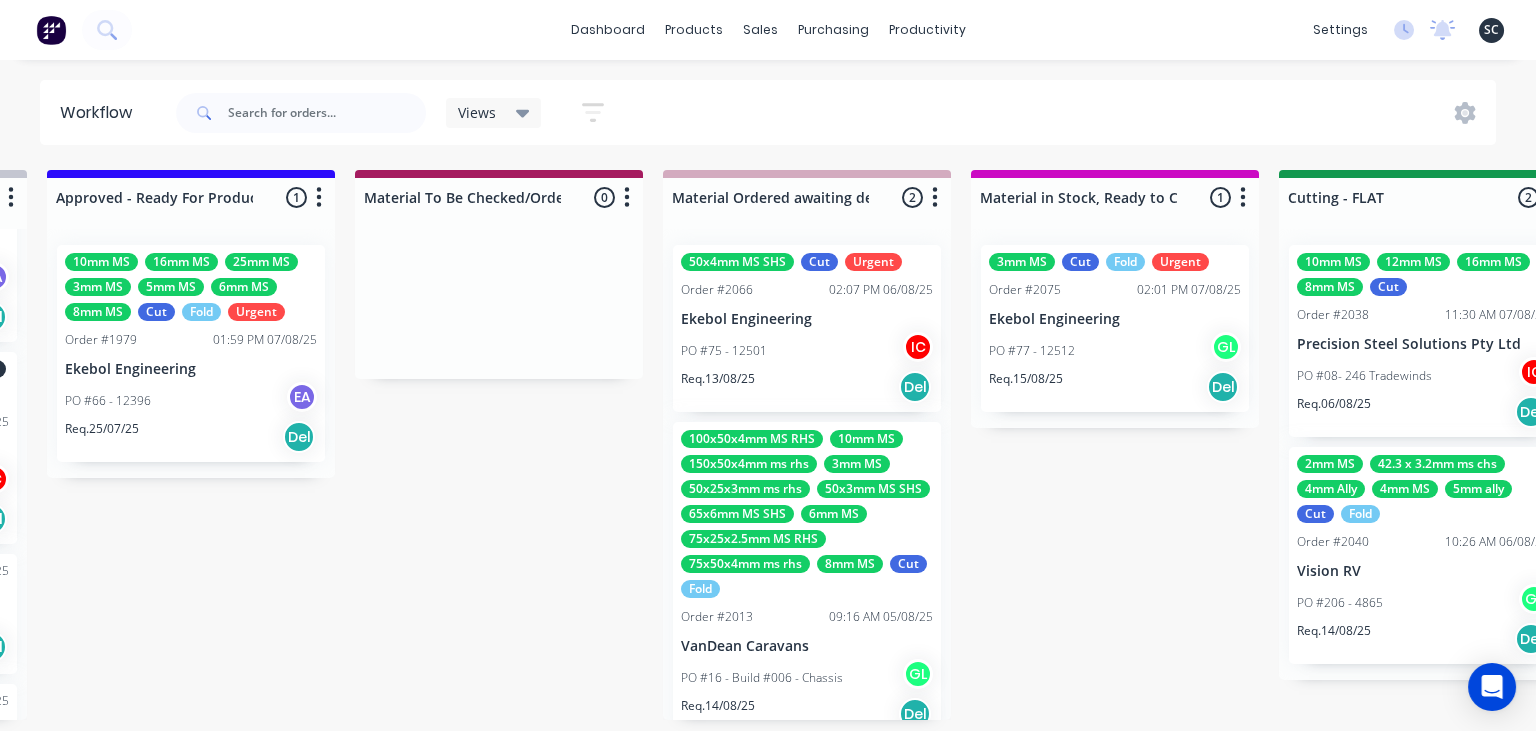 click on "Submitted 3 Status colour #273444 hex #273444 Save Cancel Summaries Total order value Invoiced to date To be invoiced Sort By Created date Required date Order number Customer name Most recent 0-Add labels for all materials and processes here 100x50x3mm ally RHS 2.5mm SS 3mm Ally Cut Fold M10 Hex Nutserts Powder Coat Order #386 09:56 AM 09/06/25 Metalmorphic PO #00-Template Req. 05/06/24 Del Order #2076 01:56 PM 07/08/25 Joey Thomsen Homes PO #03 - Plate
Req. 14/08/25 Del Order #2070 11:08 AM 06/08/25 Shedlife PO #19 - Patrol Tray Req. 20/08/25 Del Draw Up - Izaak 4 Status colour #F6D982 hex #F6D982 Save Cancel Notifications Email SMS Summaries Total order value Invoiced to date To be invoiced Sort By Created date Required date Order number Customer name Most recent Delete Quote Order #2052 10:24 AM 04/08/25 Precision Steel Solutions Pty Ltd PO #10 - Baffles IC Req. 11/08/25 Del Quote Order #2055 10:51 AM 04/08/25 Manufacturing Excellence Forum PO #02 - Barrier IC Req. 11/08/25 Del Quote Order #2068 IC Req. 4" at bounding box center [1512, 445] 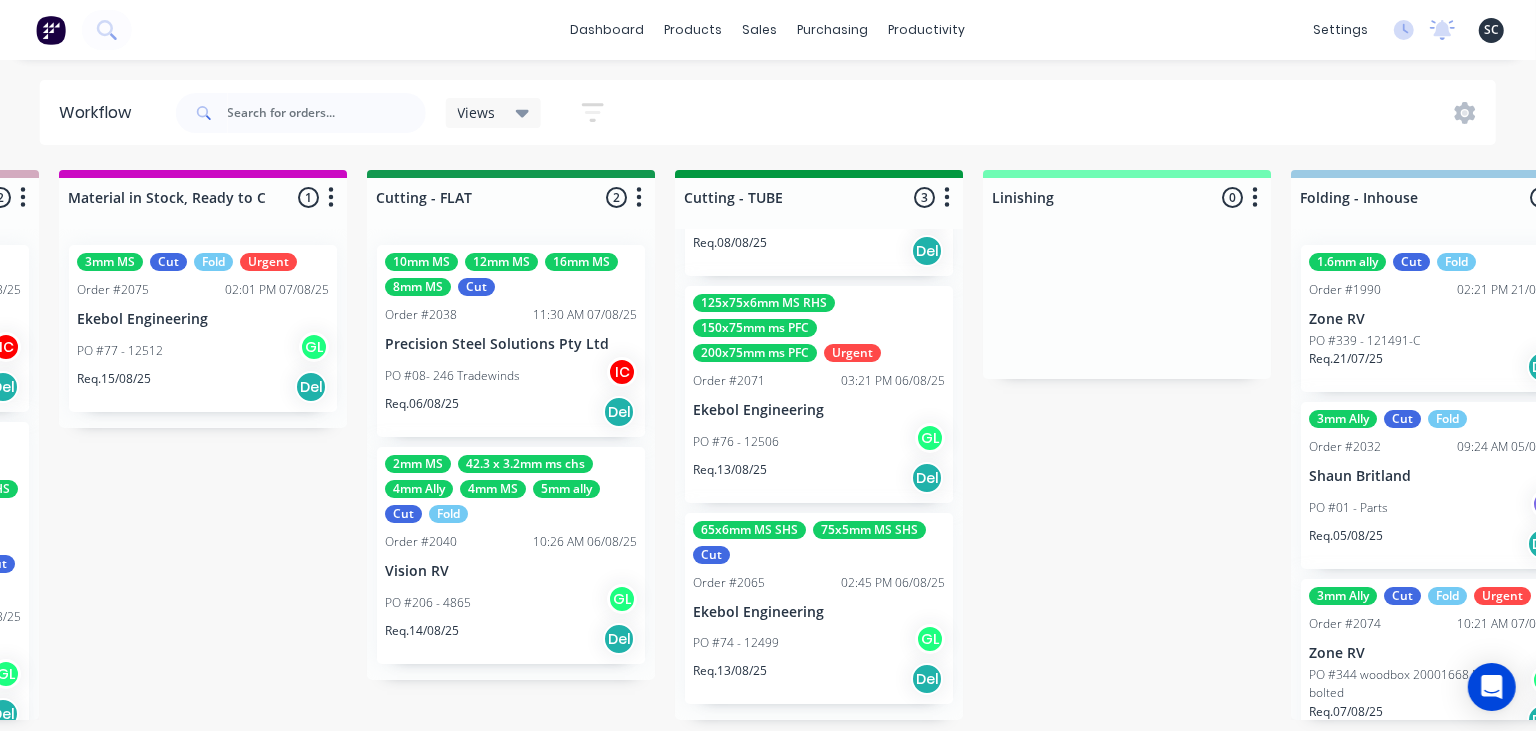 scroll, scrollTop: 0, scrollLeft: 3286, axis: horizontal 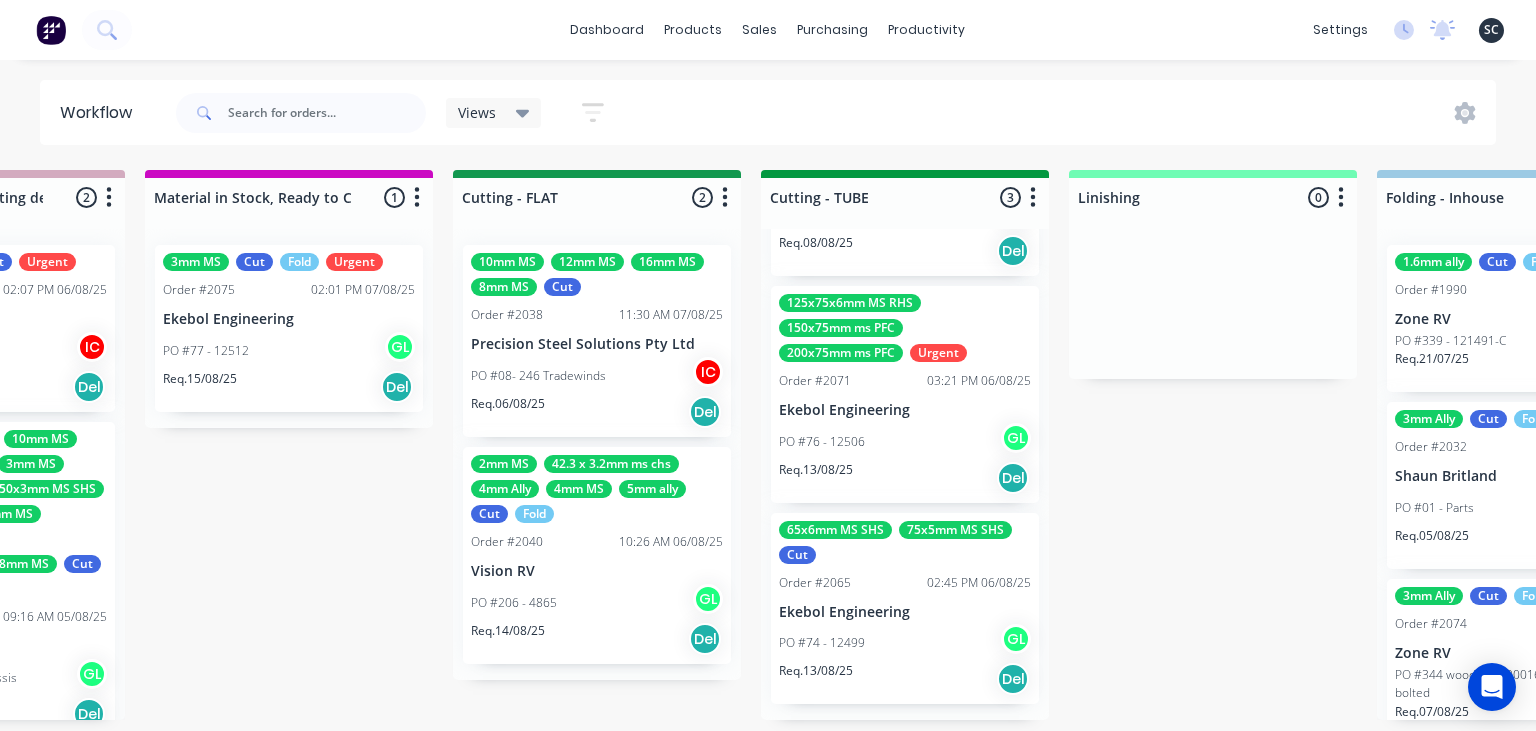 click on "65x6mm MS SHS 75x5mm MS SHS Cut Order #2065 02:45 PM 06/08/25 Ekebol Engineering PO #74 - 12499
GL Req. 13/08/25 Del" at bounding box center [905, 609] 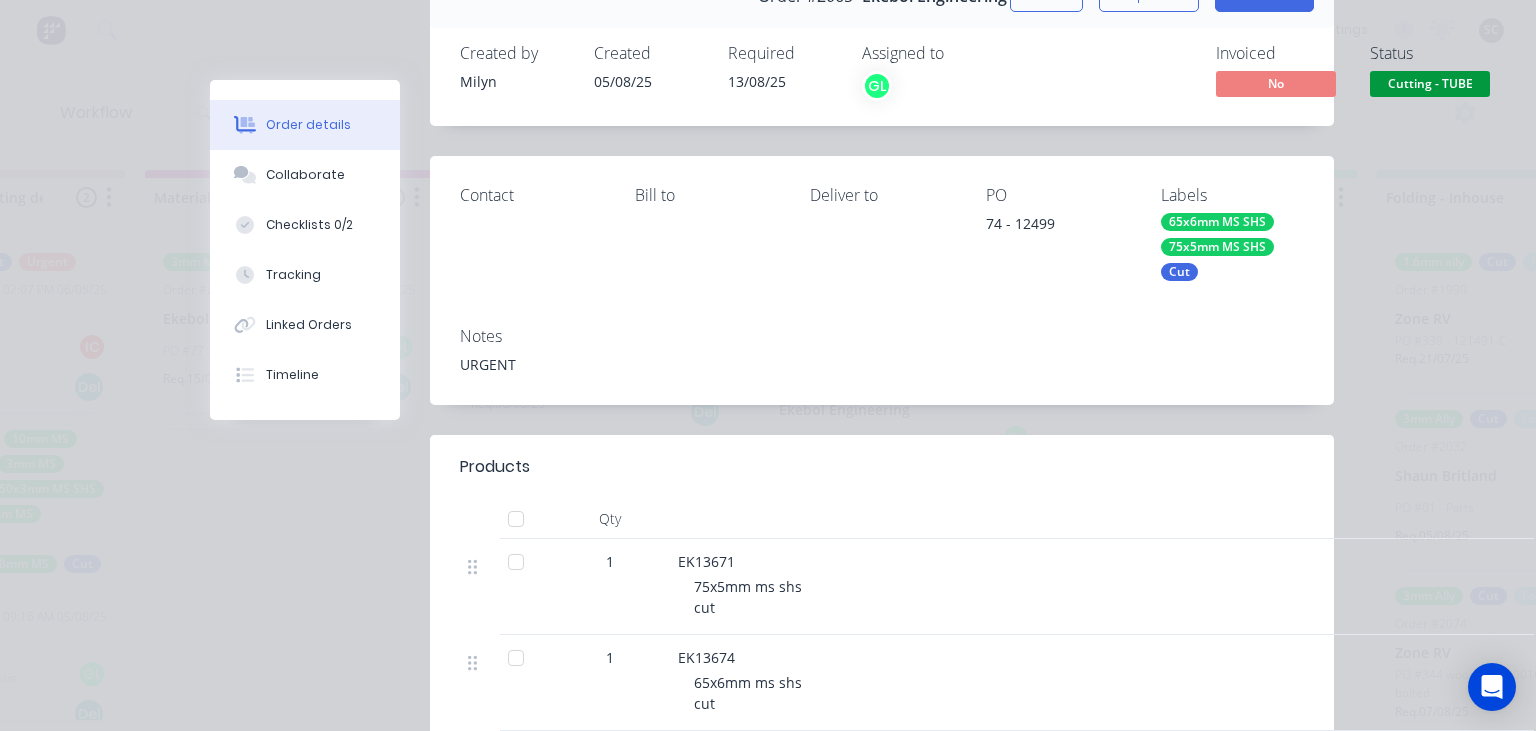 scroll, scrollTop: 0, scrollLeft: 0, axis: both 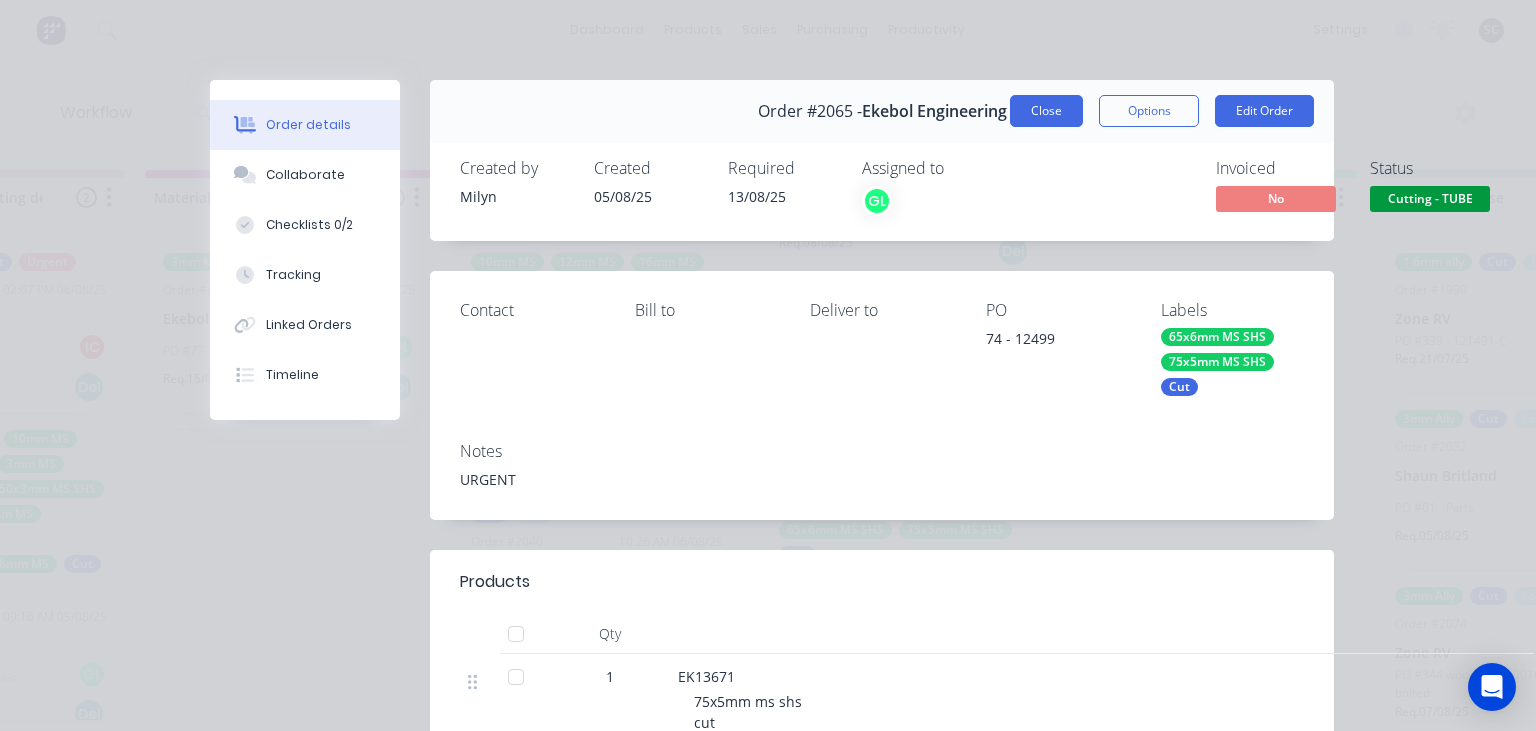click on "Close" at bounding box center [1046, 111] 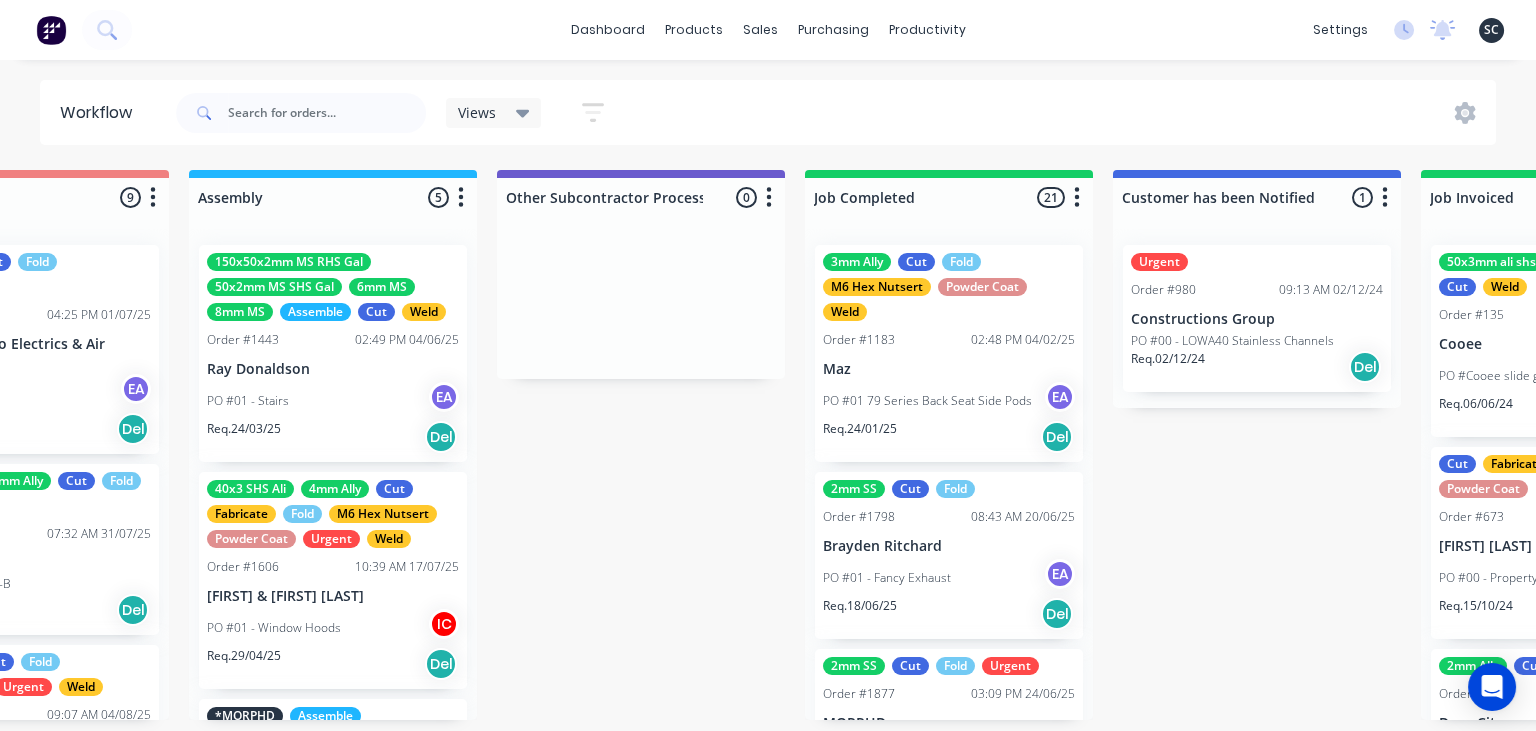 scroll, scrollTop: 0, scrollLeft: 5731, axis: horizontal 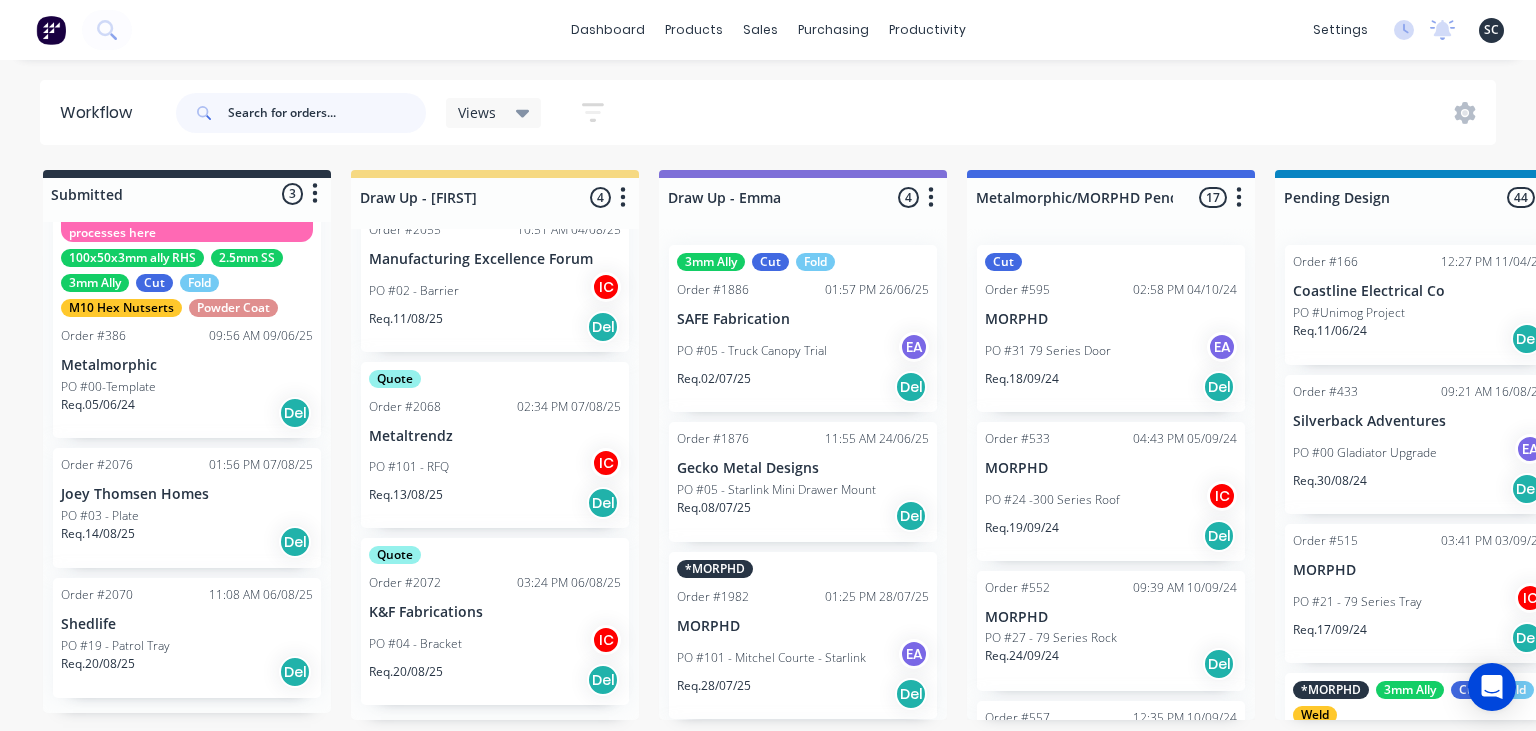 click at bounding box center [327, 113] 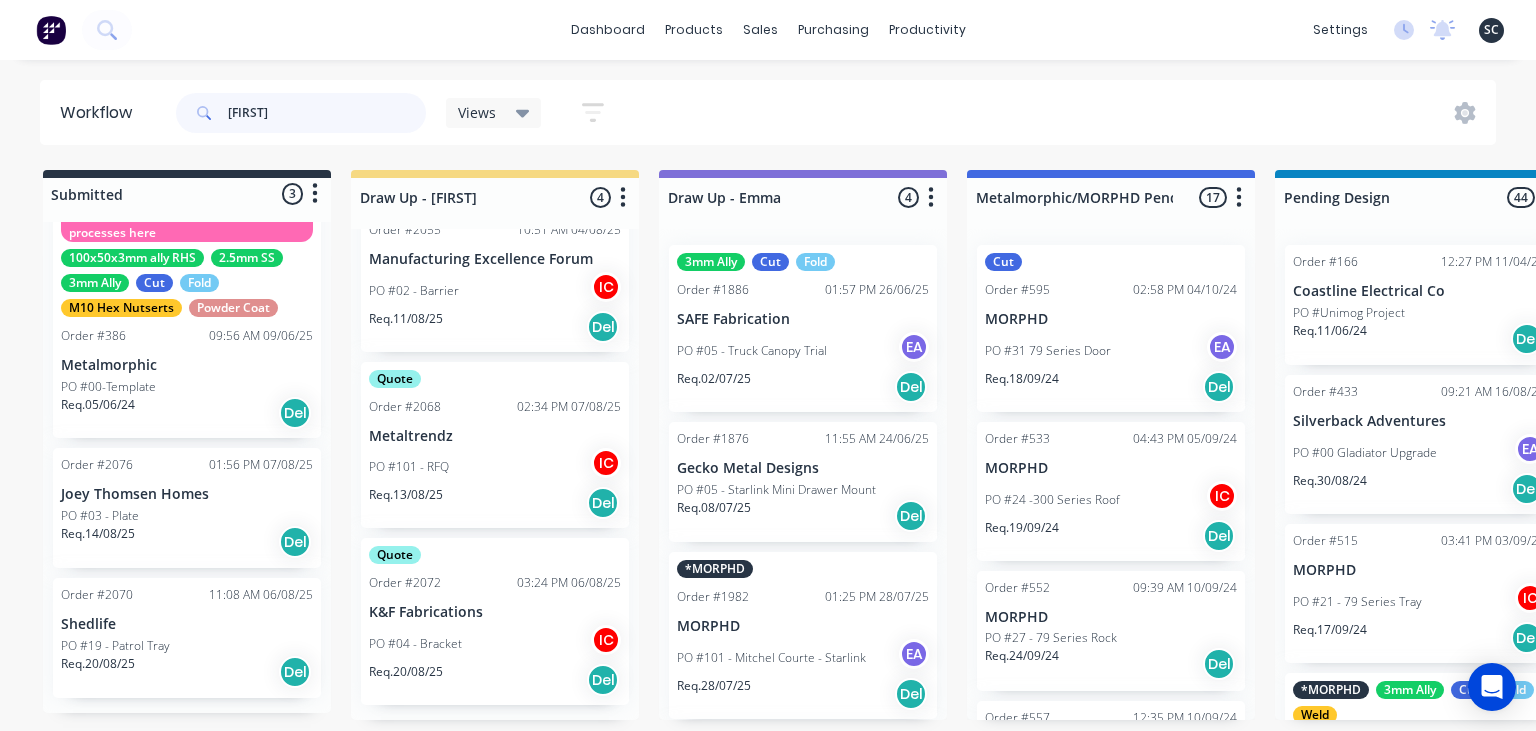 type on "[FIRST]" 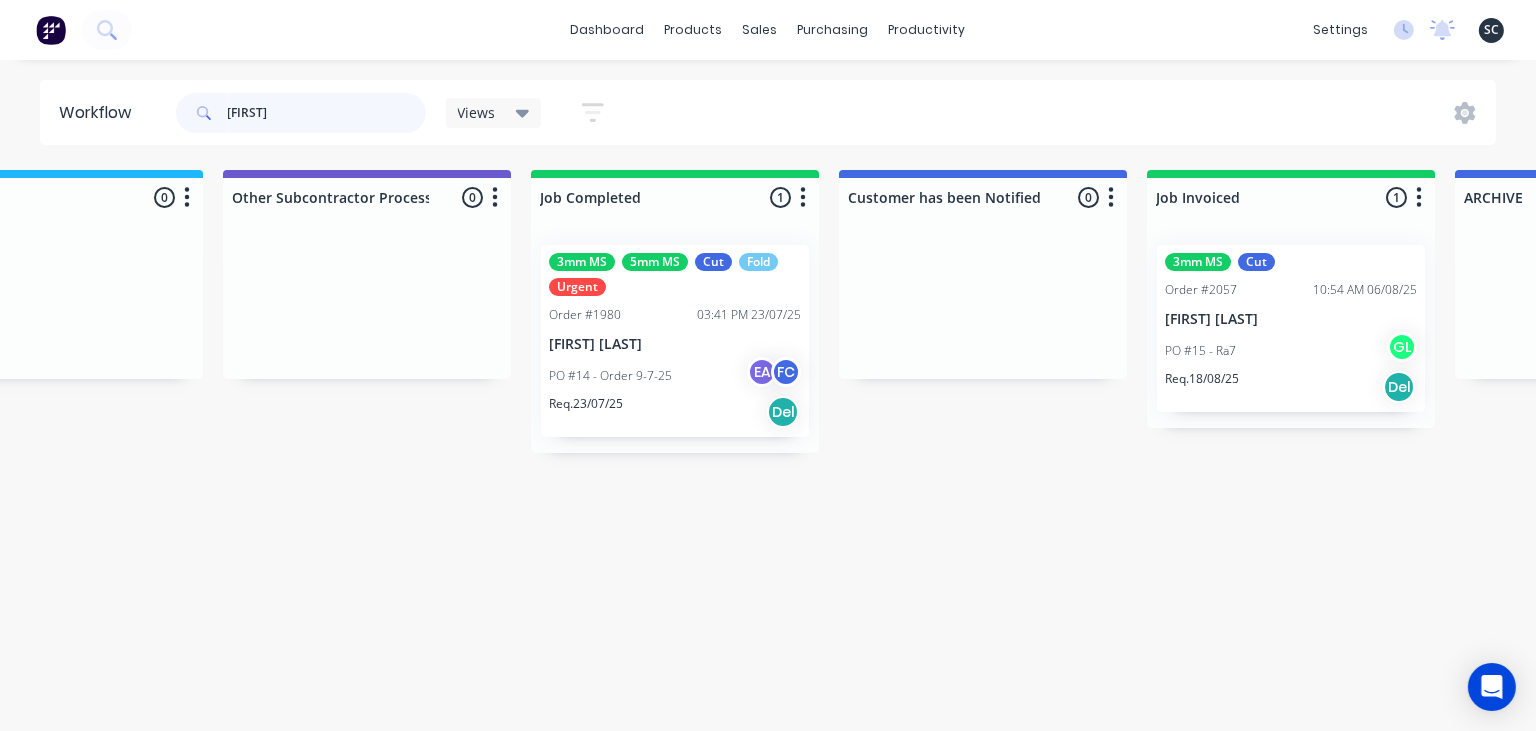 scroll, scrollTop: 0, scrollLeft: 5988, axis: horizontal 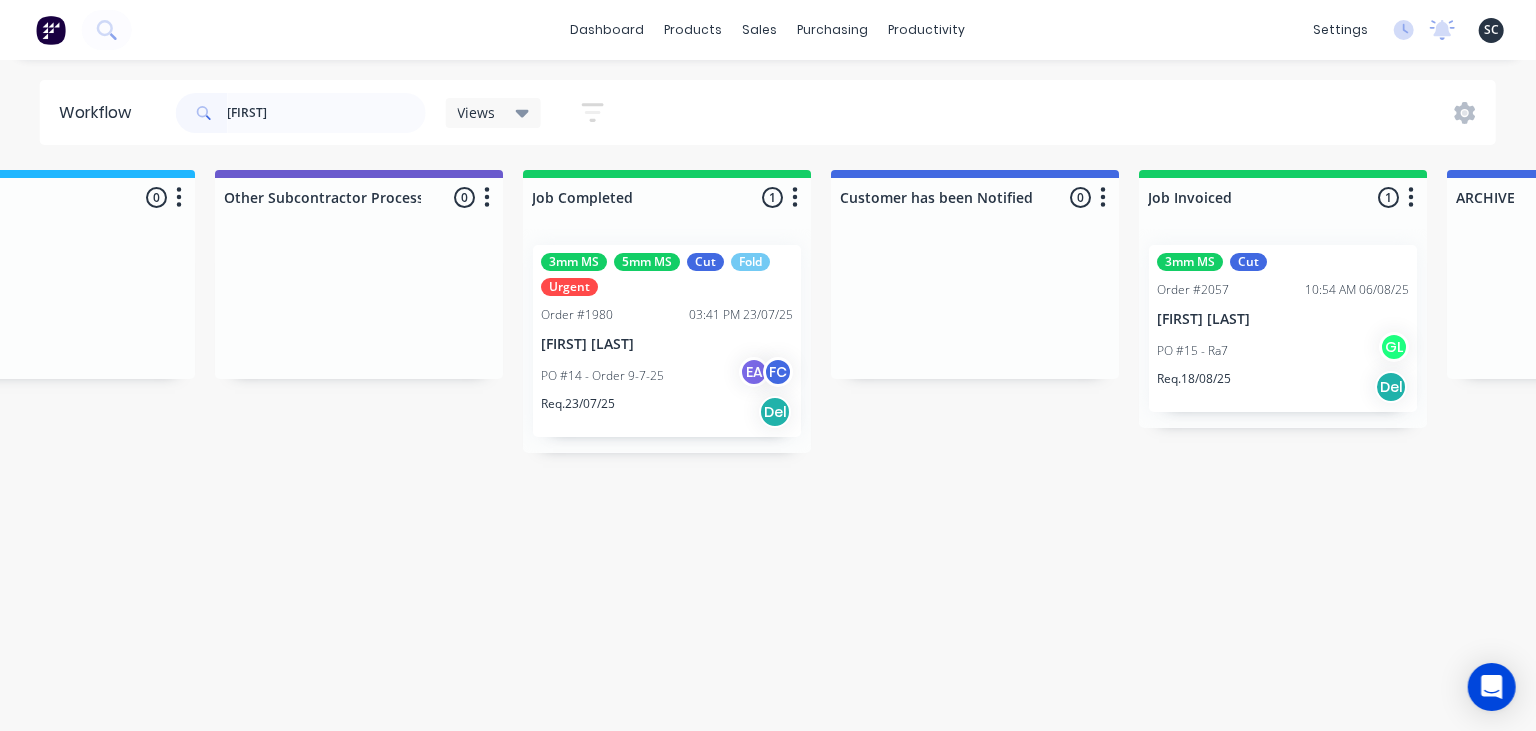 click on "PO #[NUMBER] - Order [DATE]
EA FC" at bounding box center (667, 376) 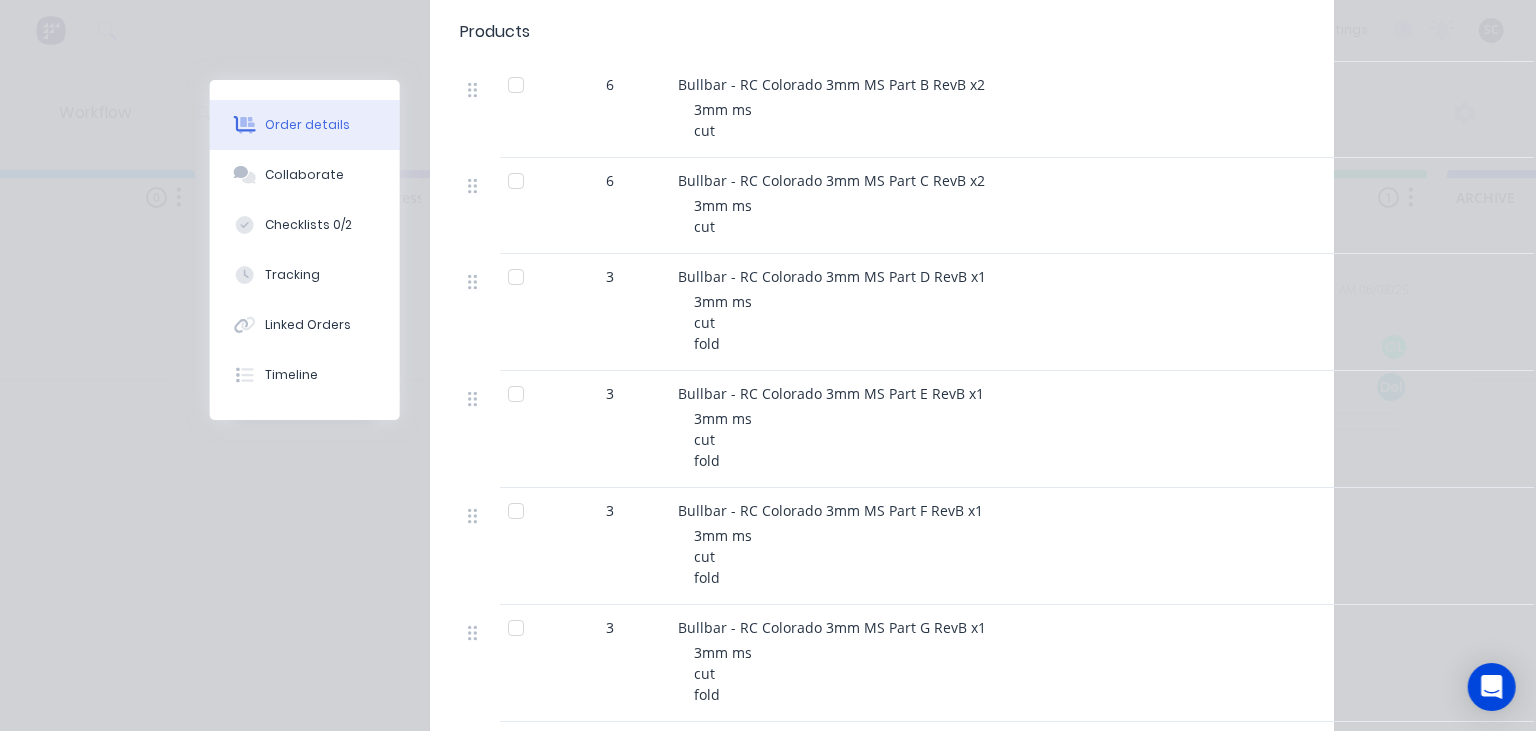 scroll, scrollTop: 691, scrollLeft: 0, axis: vertical 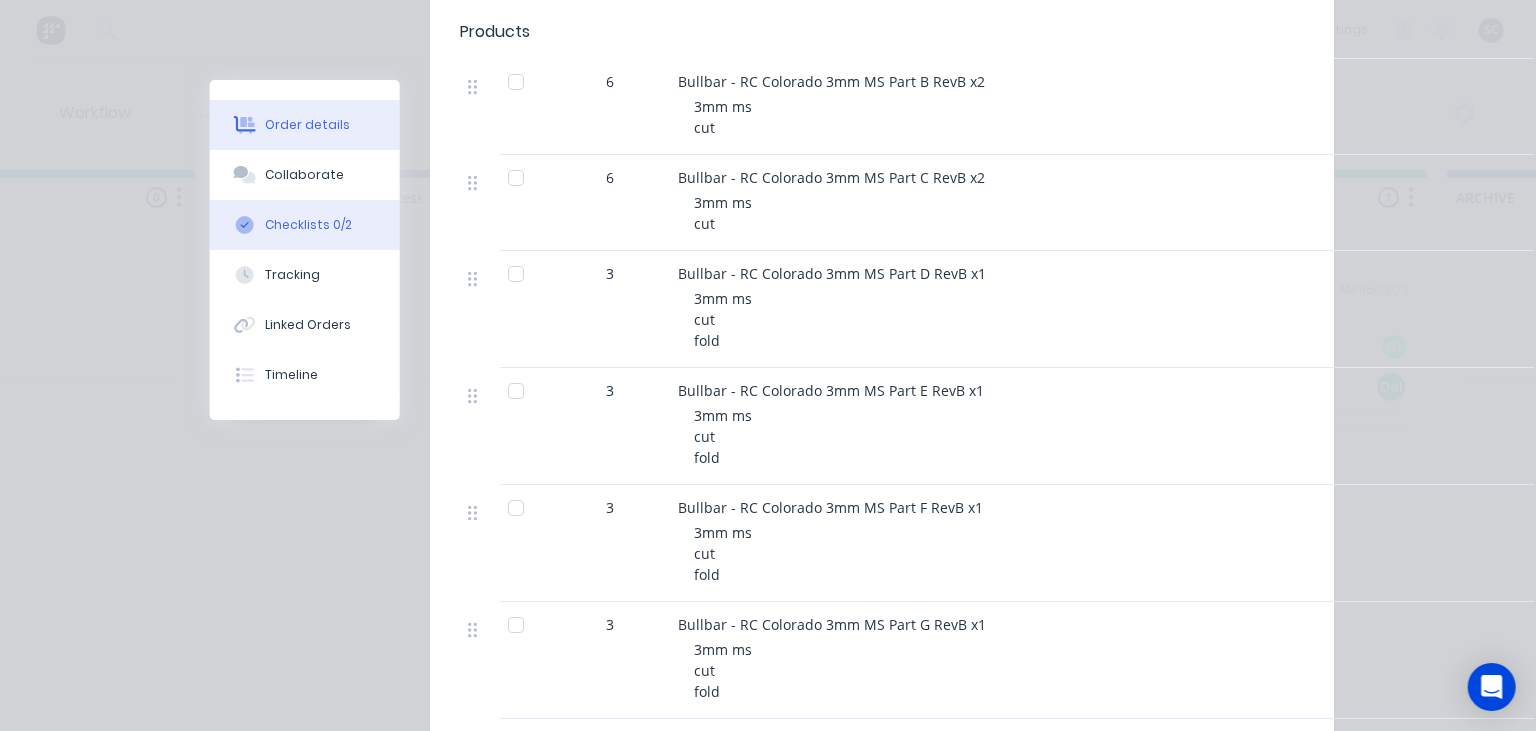 click on "Checklists 0/2" at bounding box center [305, 225] 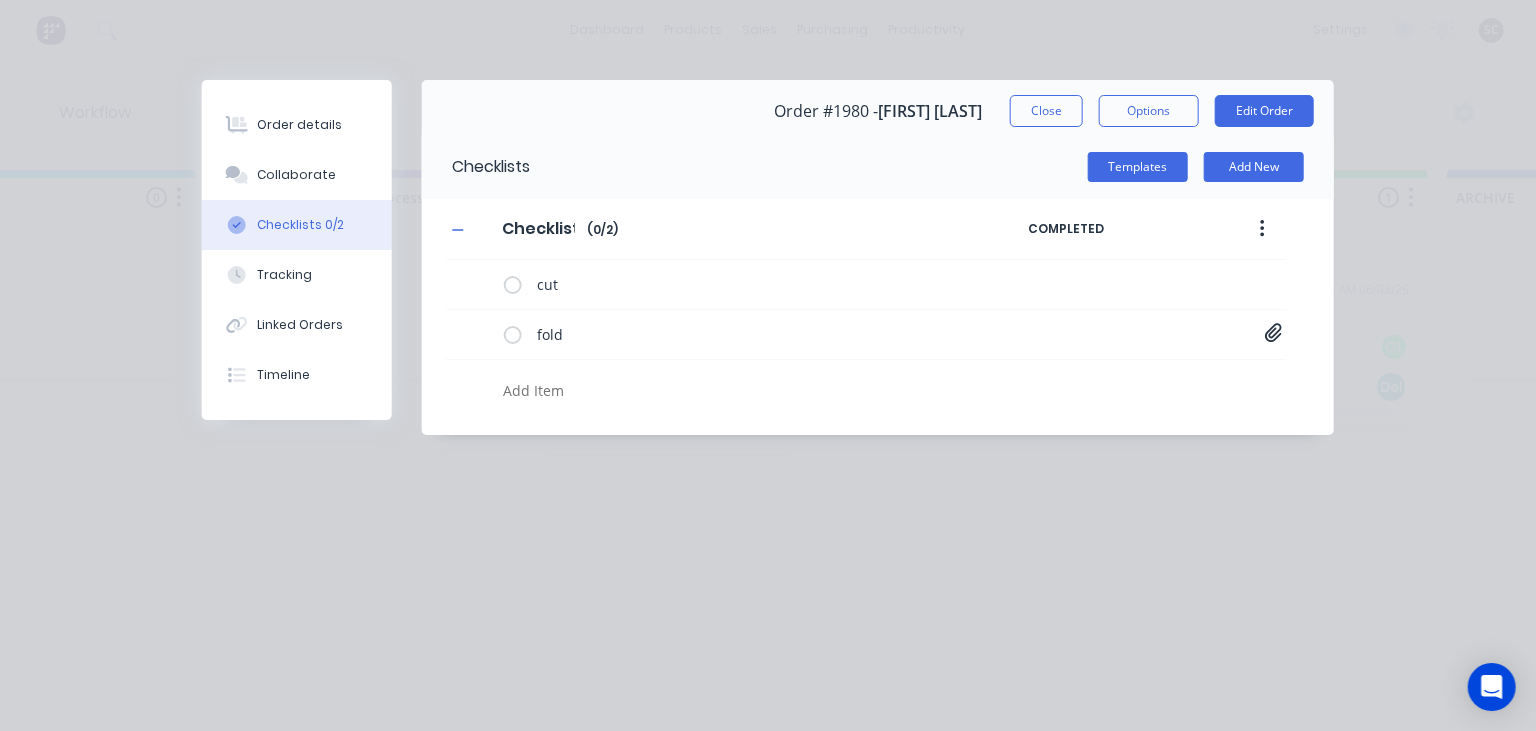 type on "x" 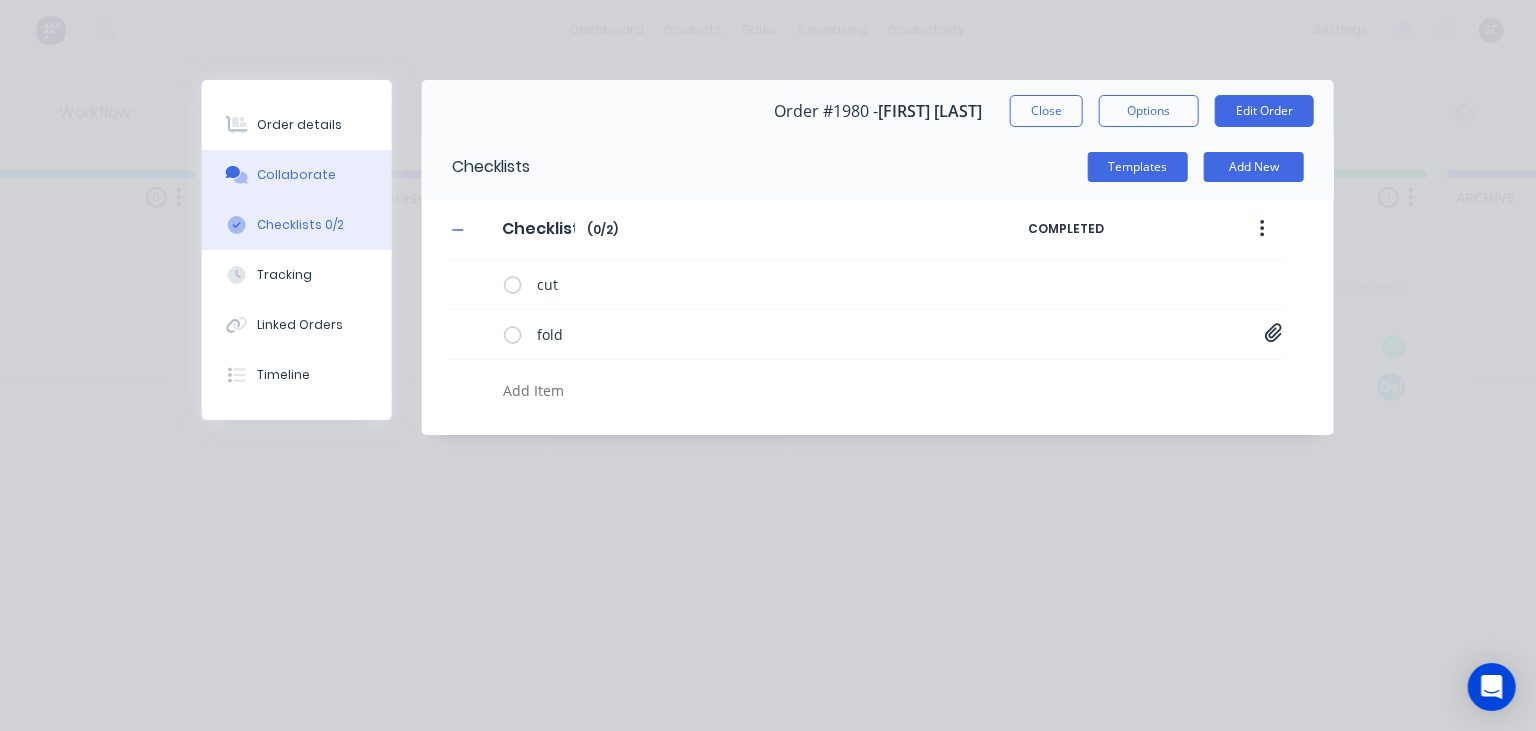 click on "Collaborate" at bounding box center [297, 175] 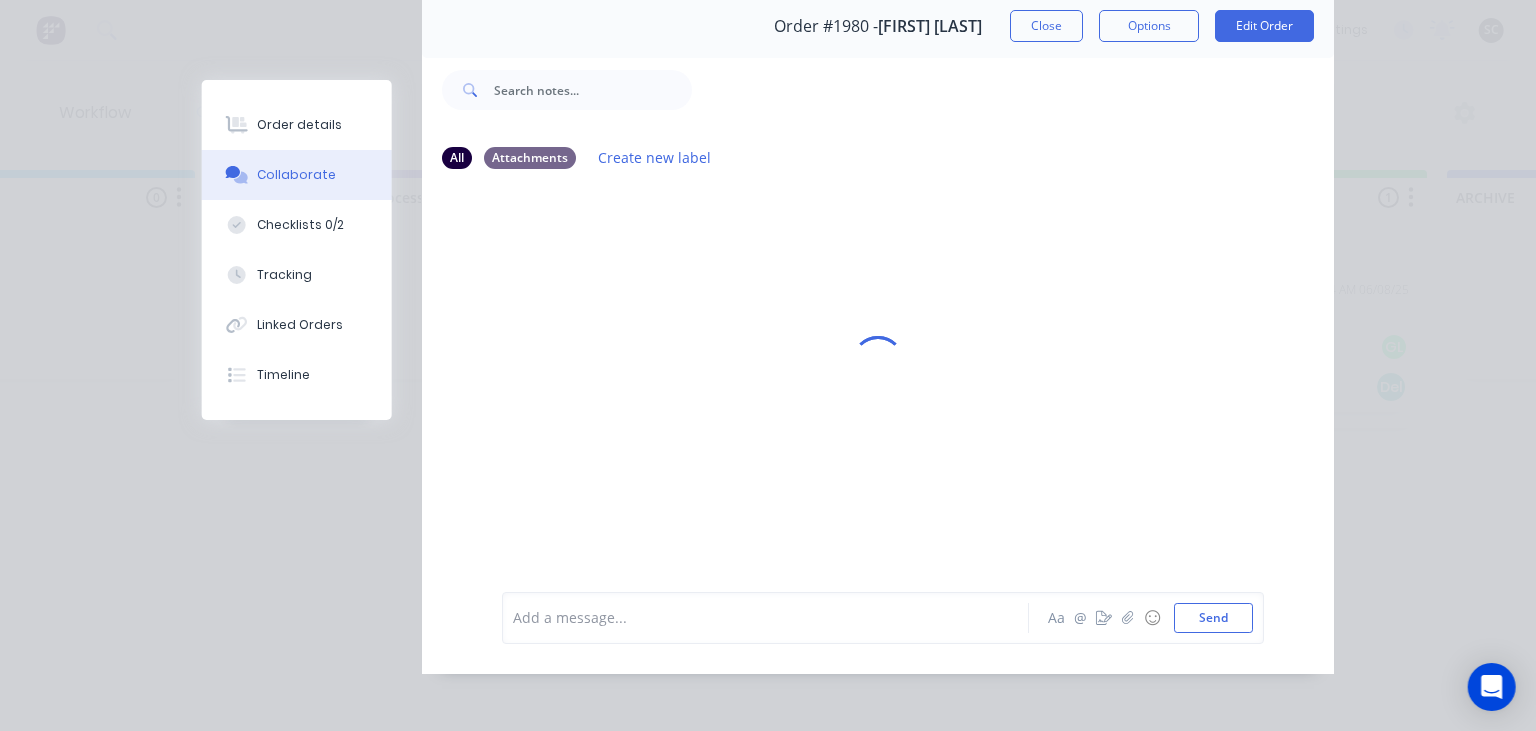 scroll, scrollTop: 89, scrollLeft: 0, axis: vertical 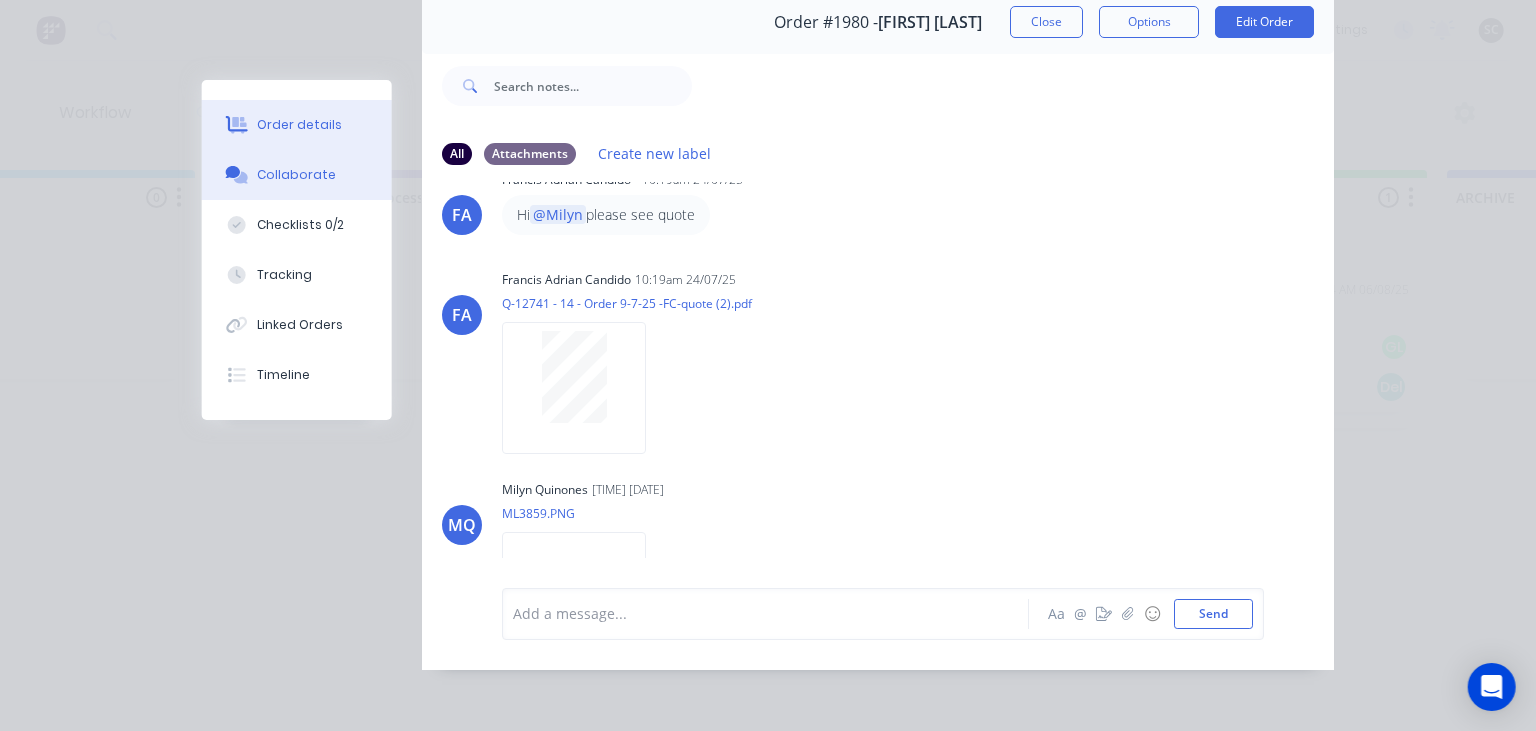 click on "Order details" at bounding box center (297, 125) 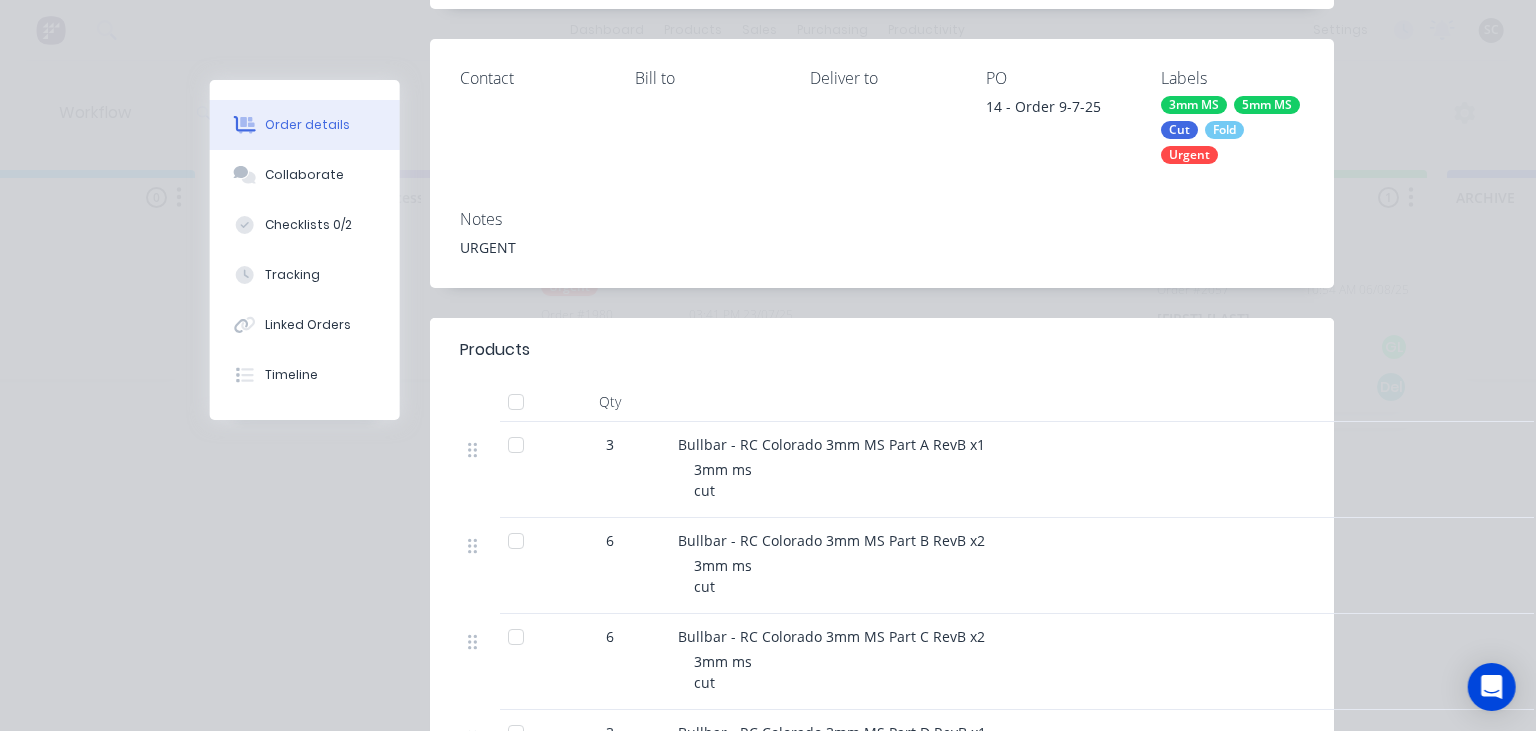 scroll, scrollTop: 204, scrollLeft: 0, axis: vertical 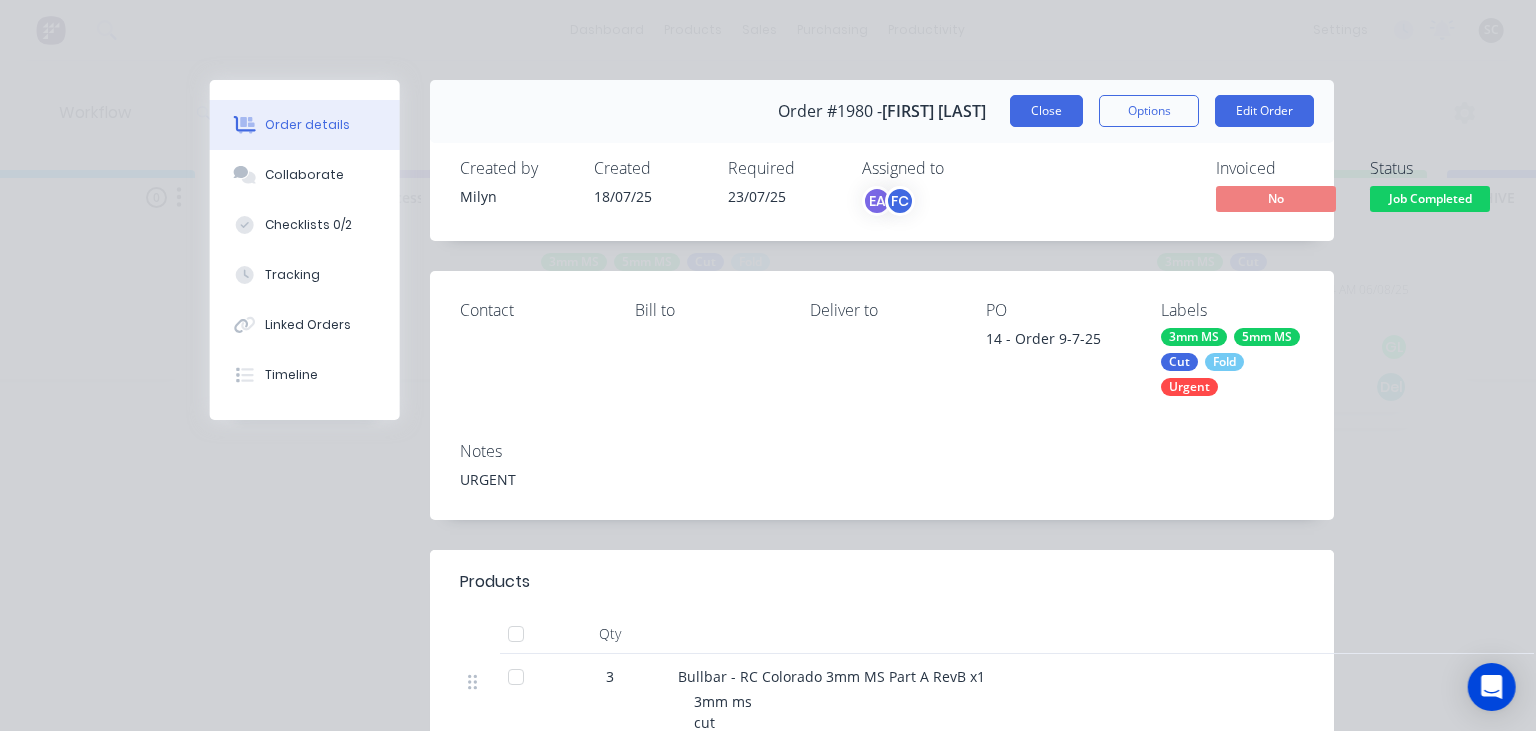 click on "Close" at bounding box center (1046, 111) 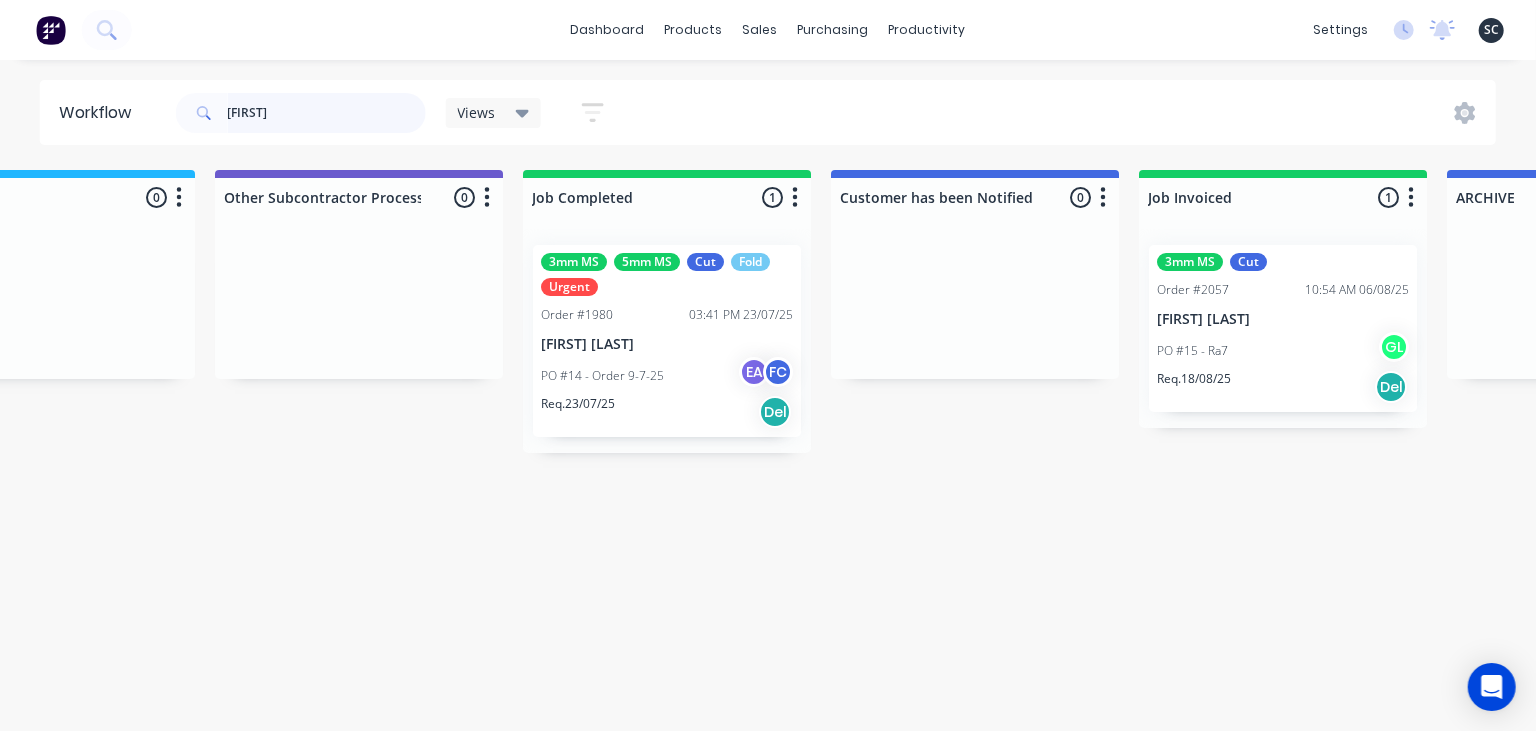 drag, startPoint x: 324, startPoint y: 109, endPoint x: 117, endPoint y: 114, distance: 207.06038 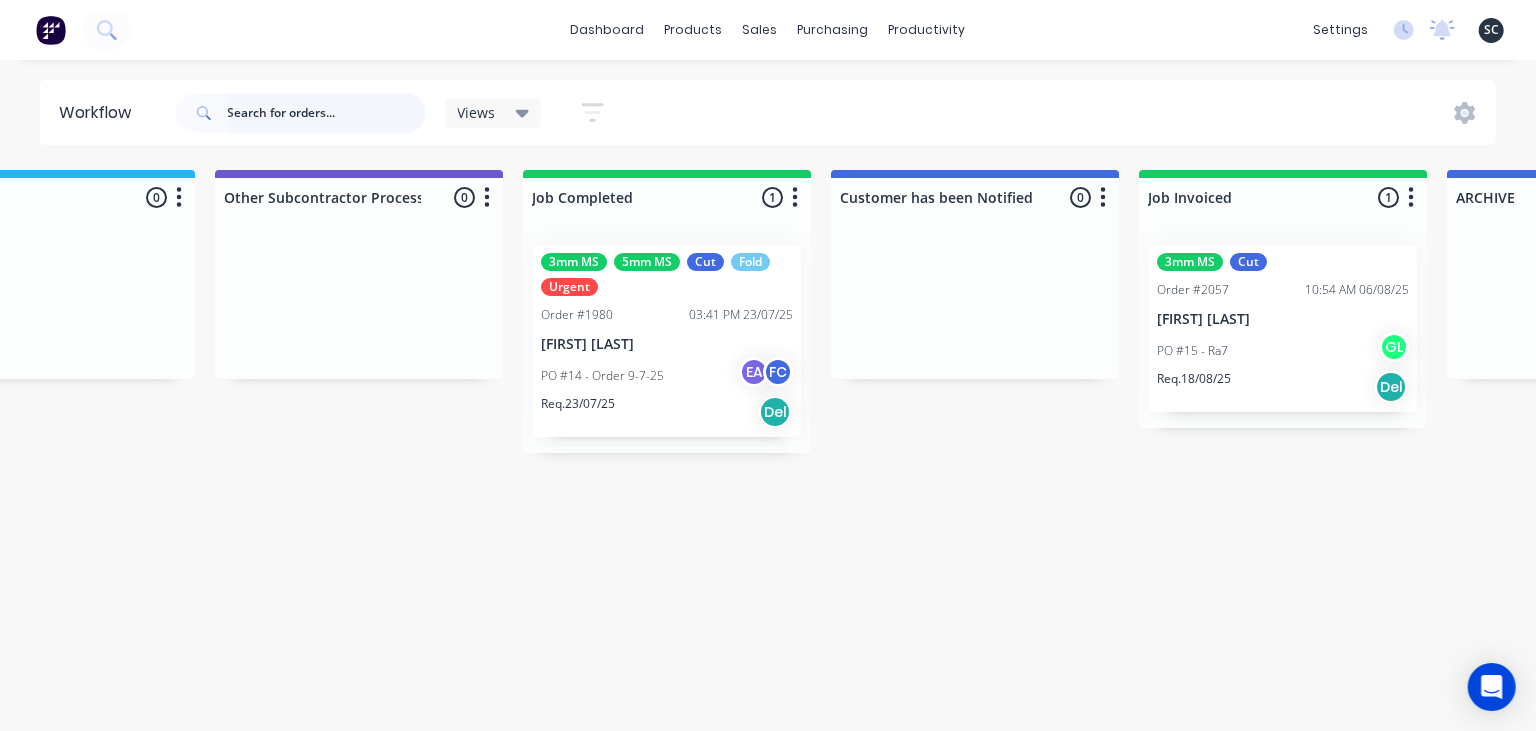 scroll, scrollTop: 0, scrollLeft: 0, axis: both 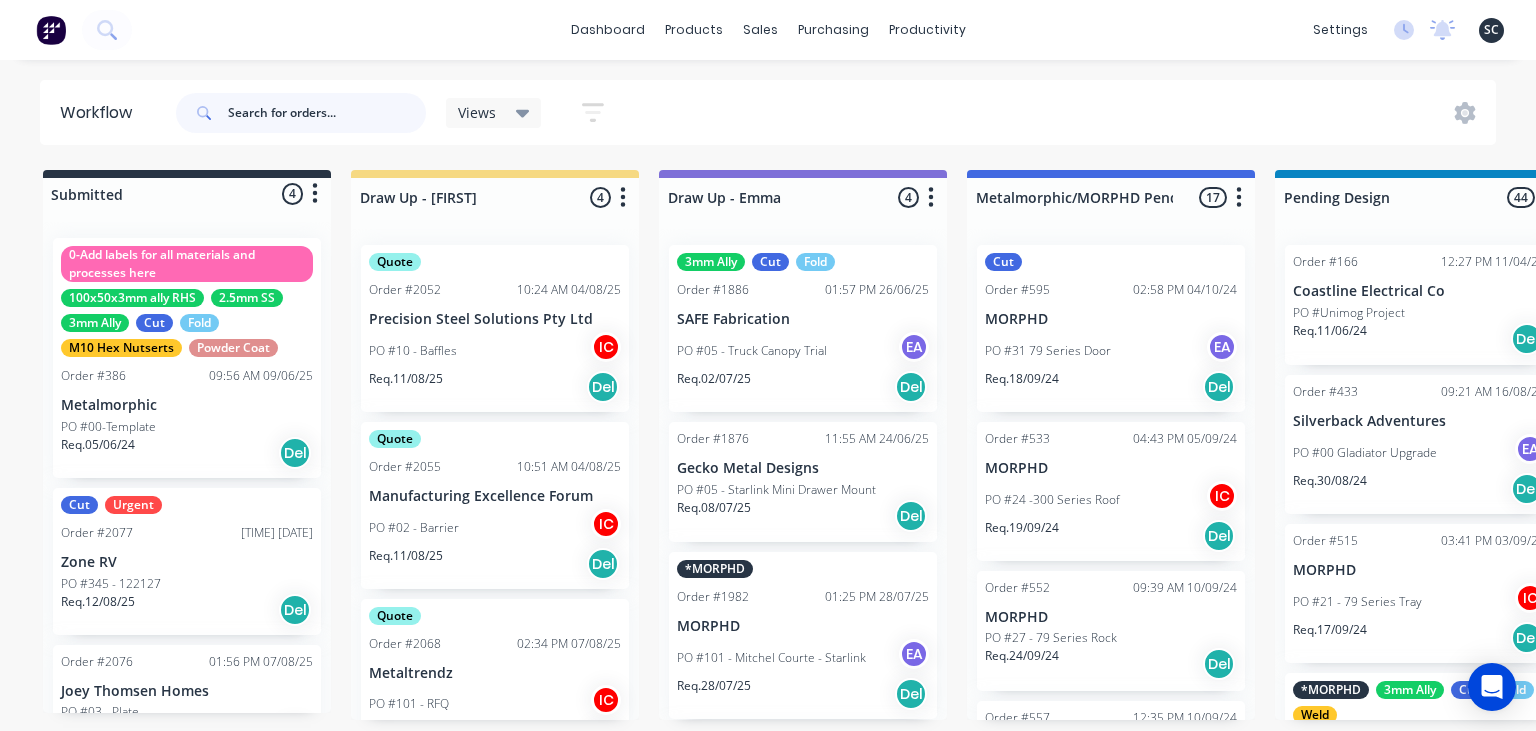 click at bounding box center (327, 113) 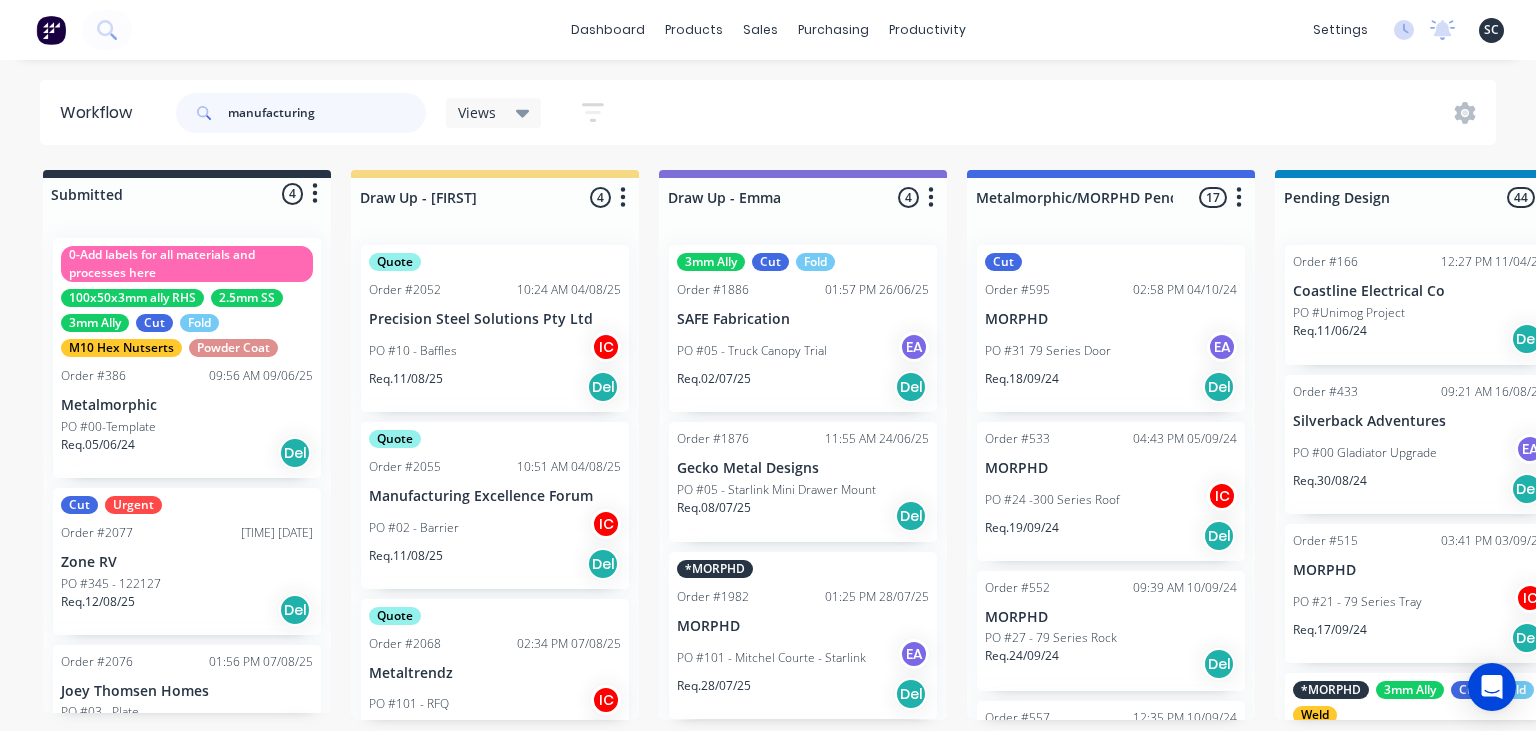 type on "manufacturing" 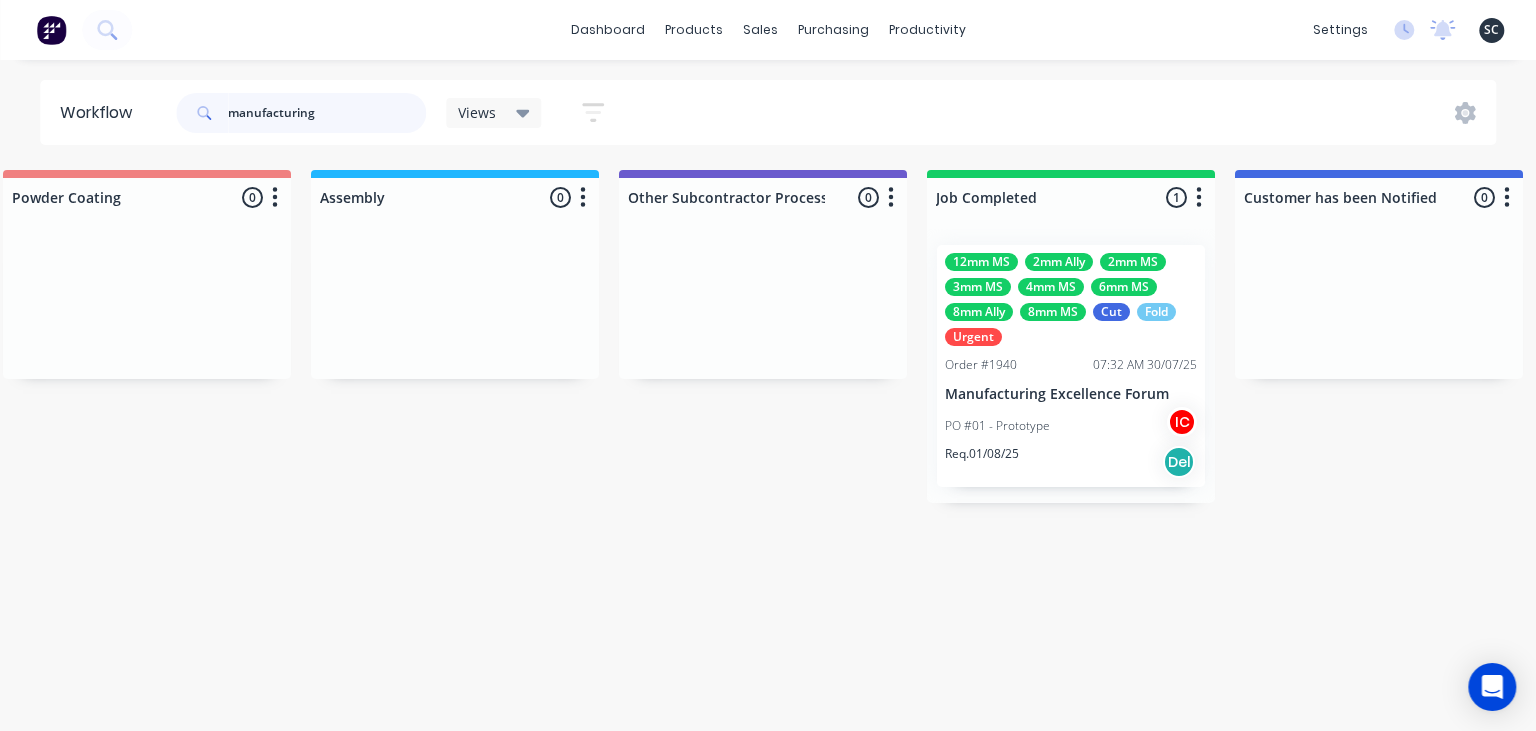 scroll, scrollTop: 0, scrollLeft: 5648, axis: horizontal 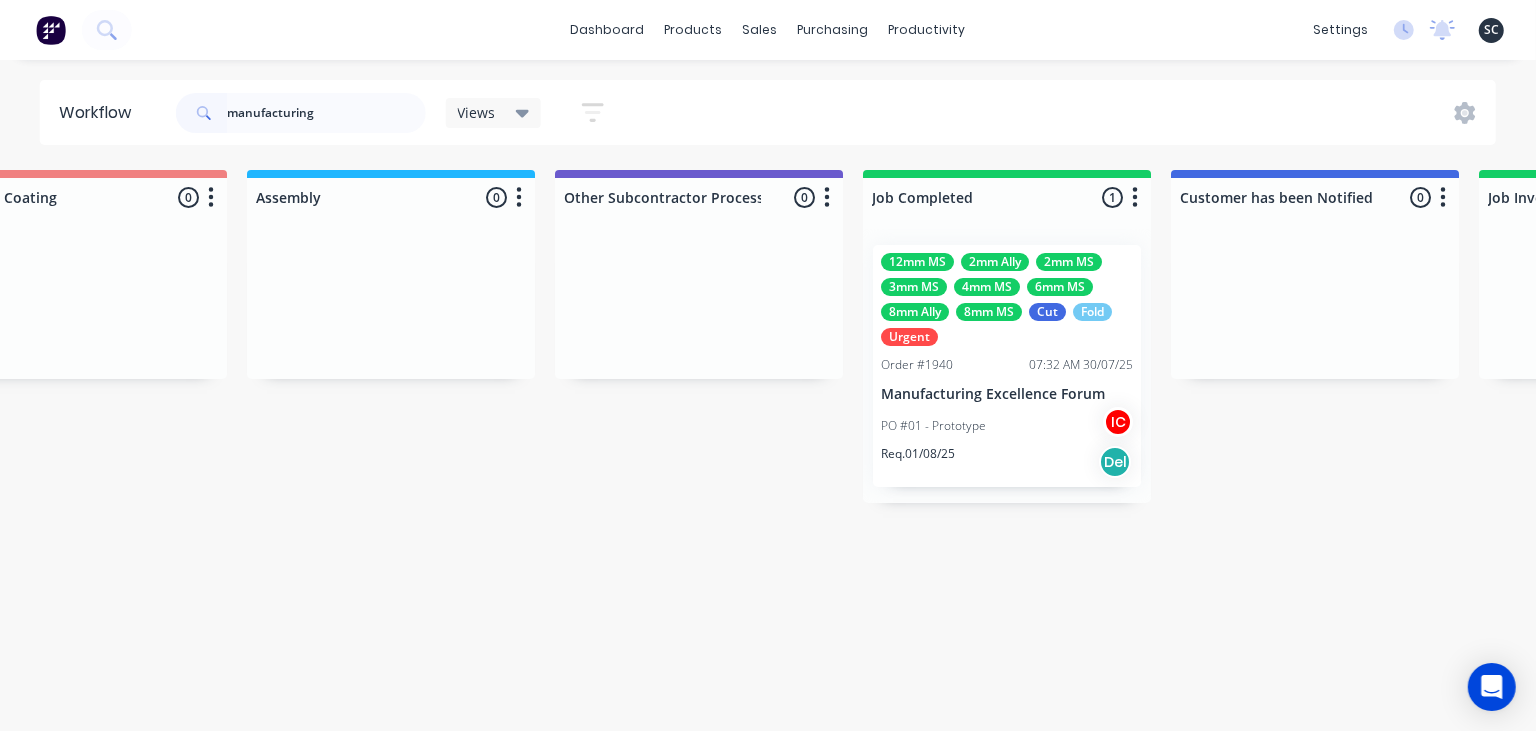 click on "PO #01 - Prototype IC" at bounding box center (1007, 426) 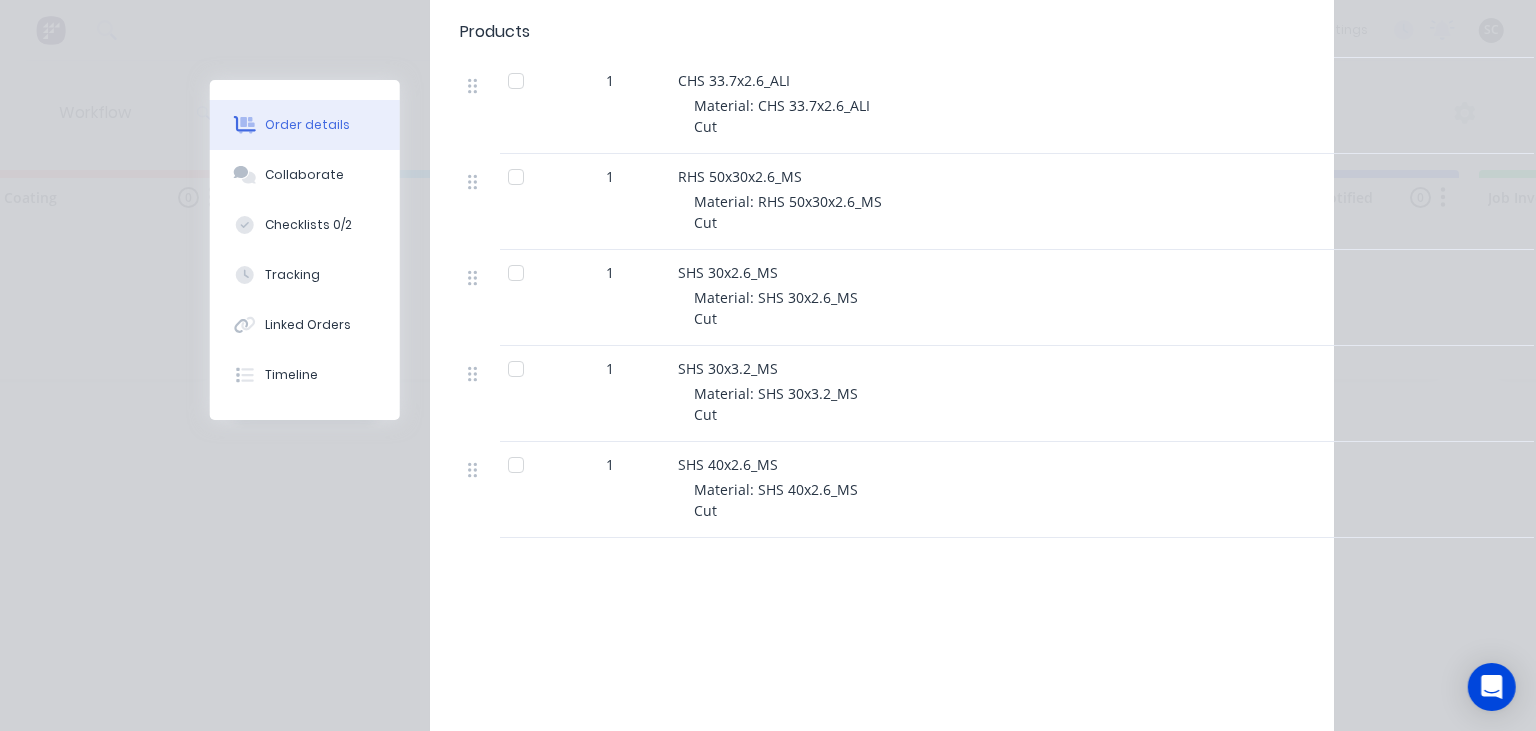 scroll, scrollTop: 1612, scrollLeft: 0, axis: vertical 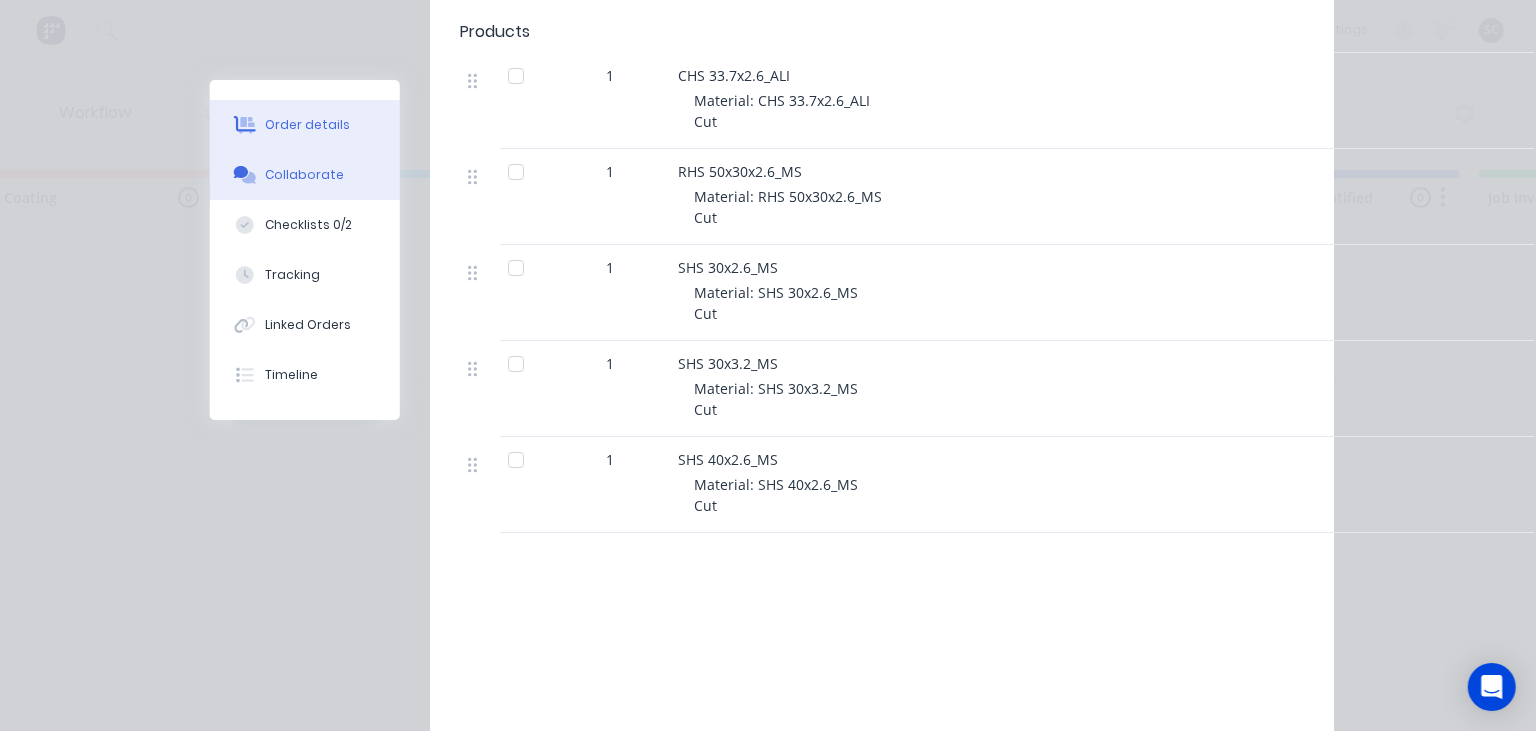 click on "Collaborate" at bounding box center [305, 175] 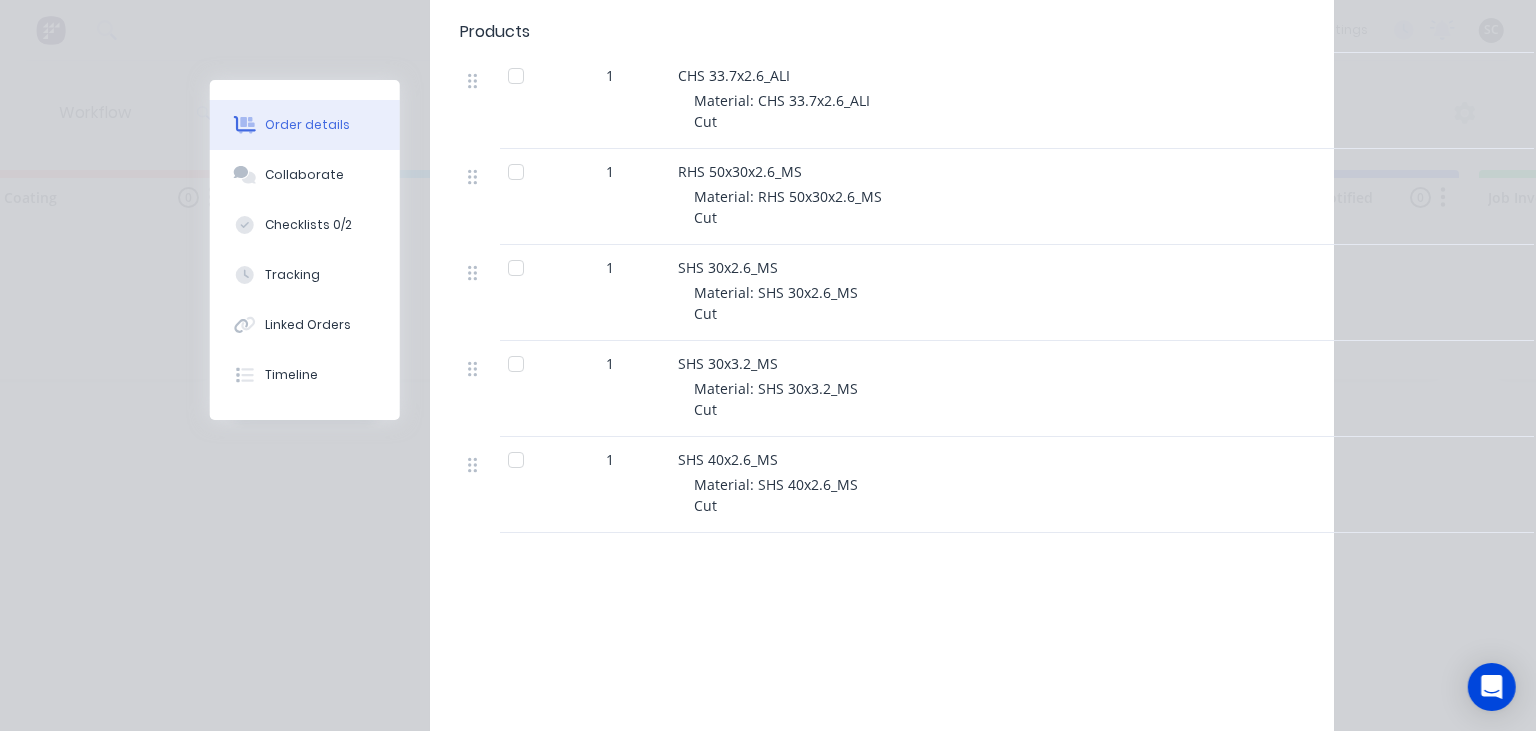 scroll, scrollTop: 0, scrollLeft: 0, axis: both 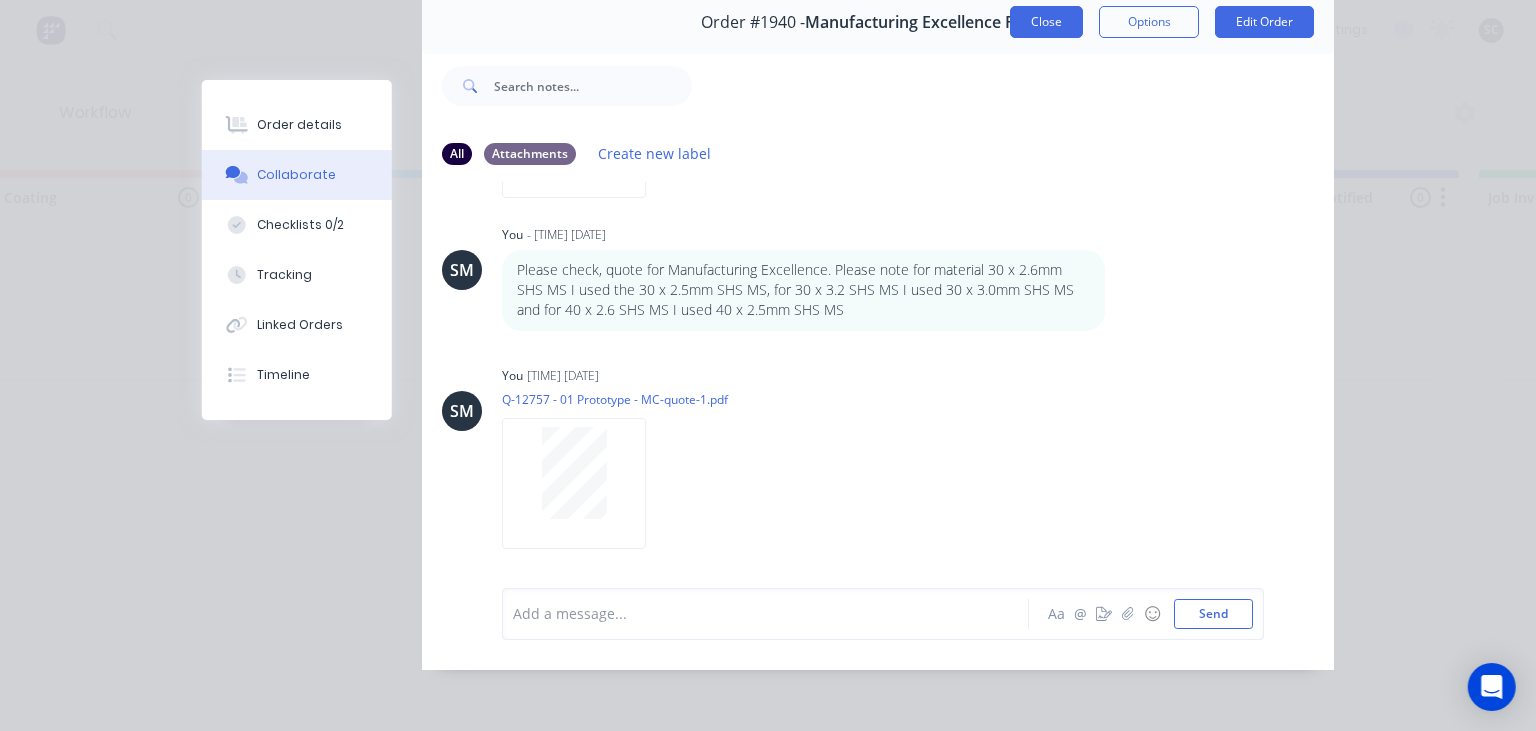 click on "Close" at bounding box center [1046, 22] 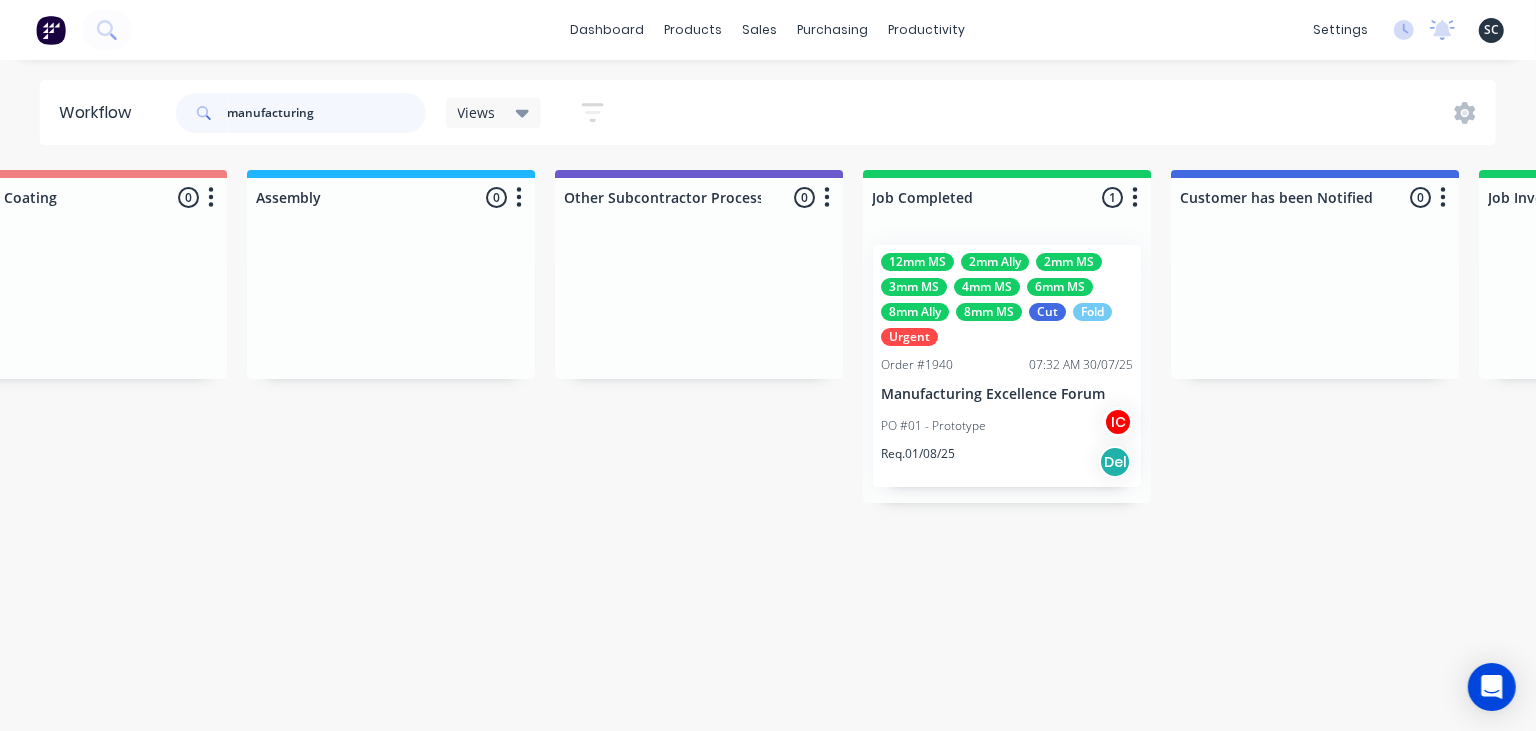 drag, startPoint x: 335, startPoint y: 104, endPoint x: 107, endPoint y: 94, distance: 228.2192 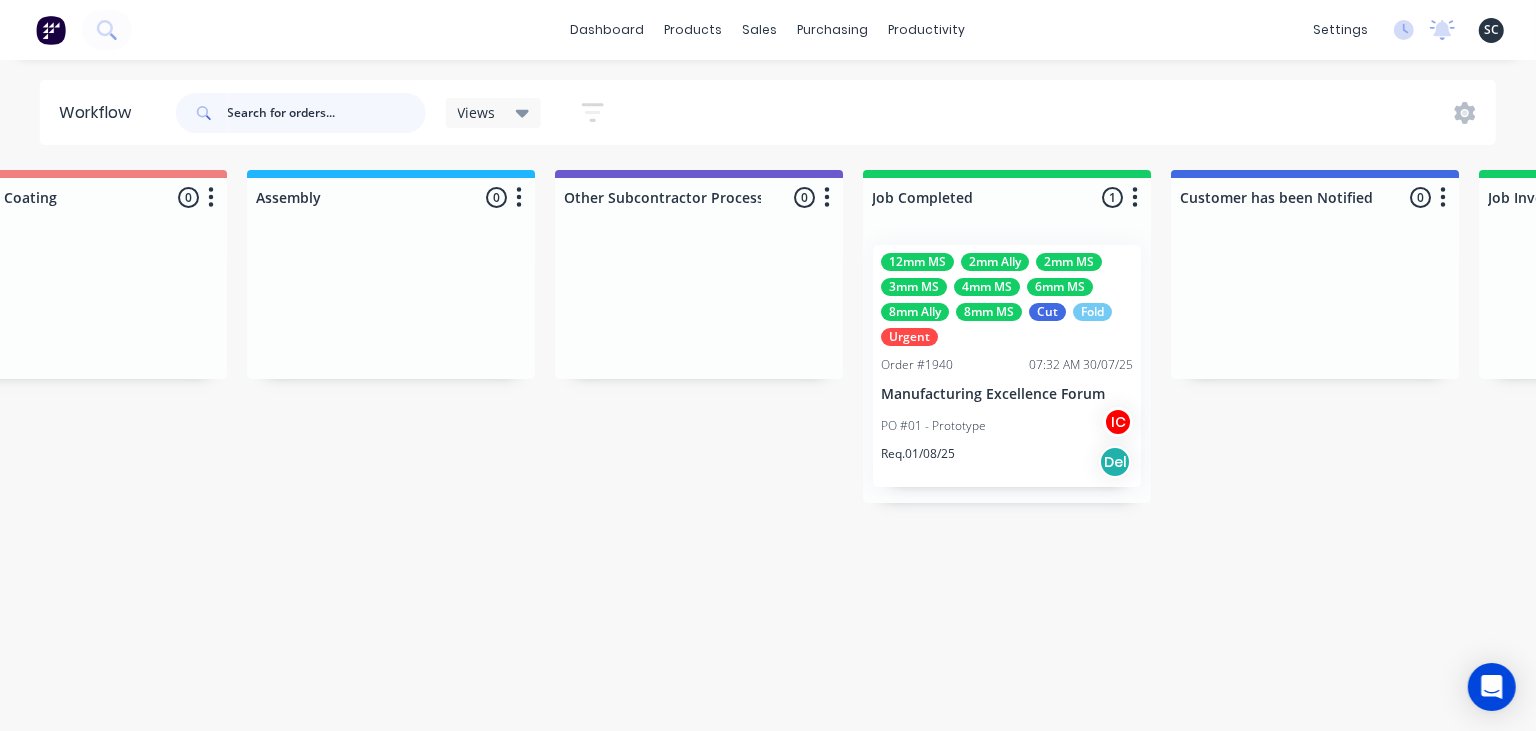 type 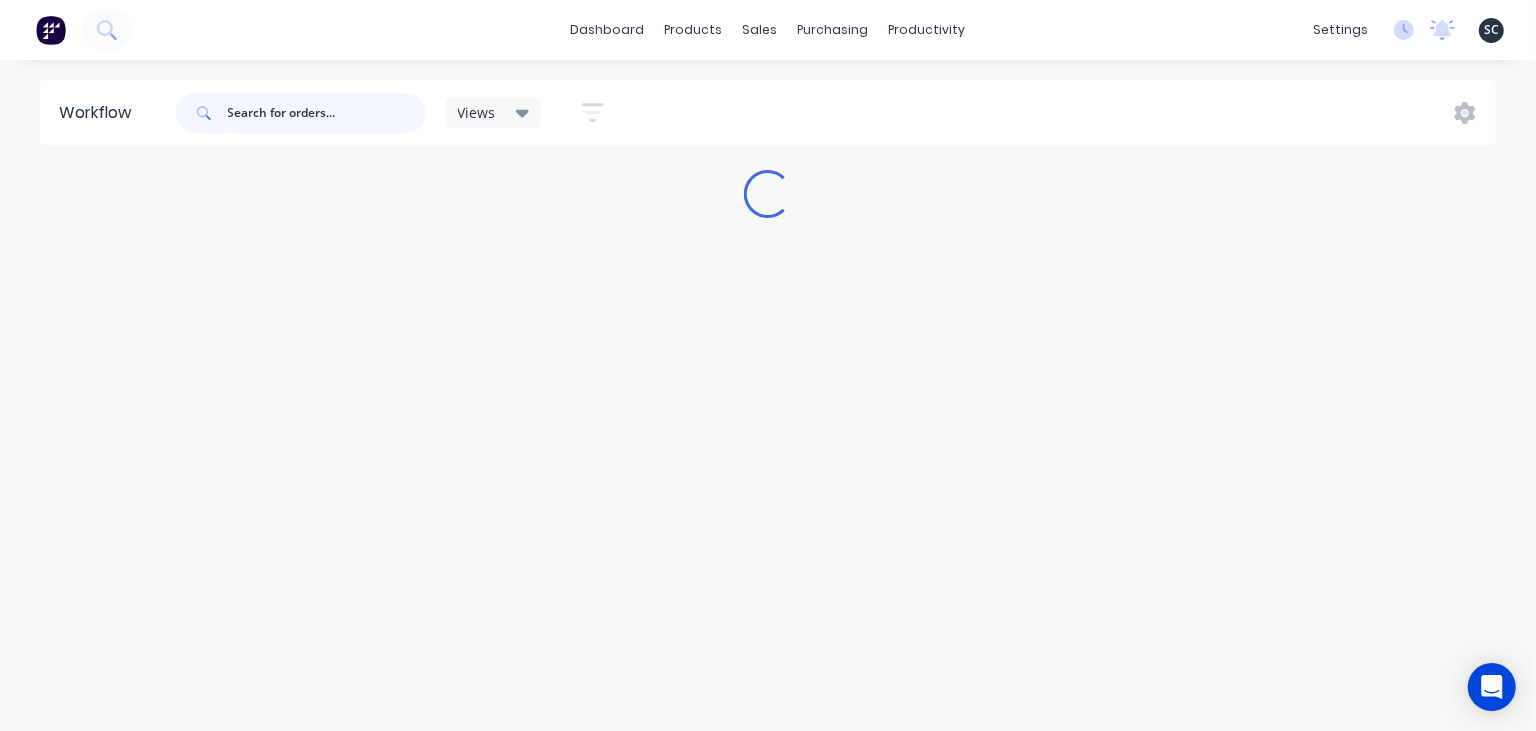 scroll, scrollTop: 0, scrollLeft: 0, axis: both 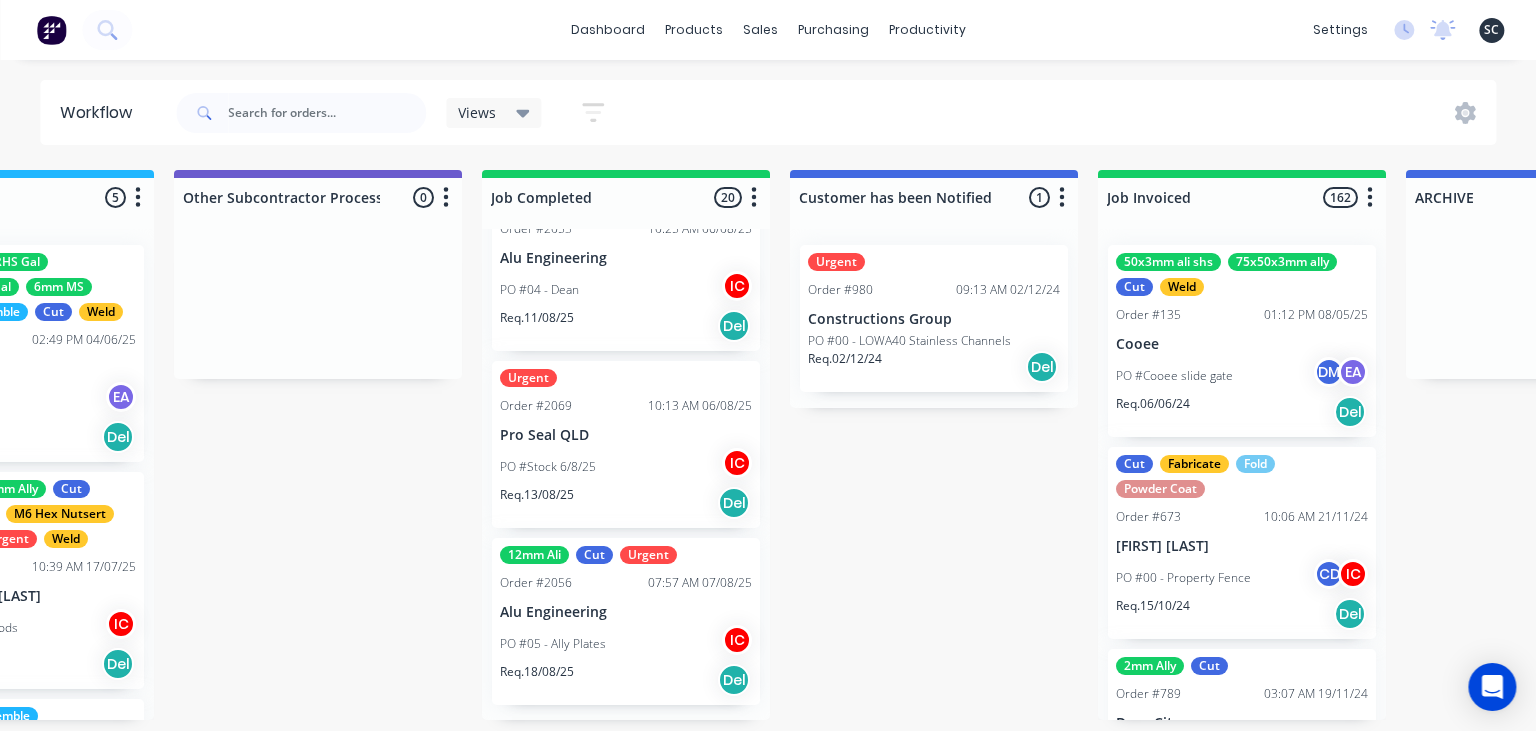 click on "Submitted 4 Status colour #273444 hex #273444 Save Cancel Summaries Total order value Invoiced to date To be invoiced Sort By Created date Required date Order number Customer name Most recent 0-Add labels for all materials and processes here 100x50x3mm ally RHS 2.5mm SS 3mm Ally Cut Fold M10 Hex Nutserts Powder Coat Order #386 09:56 AM 09/06/25 Metalmorphic PO #00-Template Req. 05/06/24 Del Cut Urgent Order #2077 03:40 PM 07/08/25 Zone RV PO #345 - 122127
Req. 12/08/25 Del Order #2076 01:56 PM 07/08/25 Joey Thomsen Homes PO #03 - Plate
Req. 14/08/25 Del Order #2070 11:08 AM 06/08/25 Shedlife PO #19 - Patrol Tray Req. 20/08/25 Del Draw Up - [FIRST] 4 Status colour #F6D982 hex #F6D982 Save Cancel Notifications Email SMS Summaries Total order value Invoiced to date To be invoiced Sort By Created date Required date Order number Customer name Most recent Delete Quote Order #2052 10:24 AM 04/08/25 Precision Steel Solutions Pty Ltd PO #10 - Baffles IC Req. 11/08/25 Del Quote Order #2055 10:51 AM 04/08/25 IC Req. Del" at bounding box center (-2057, 445) 